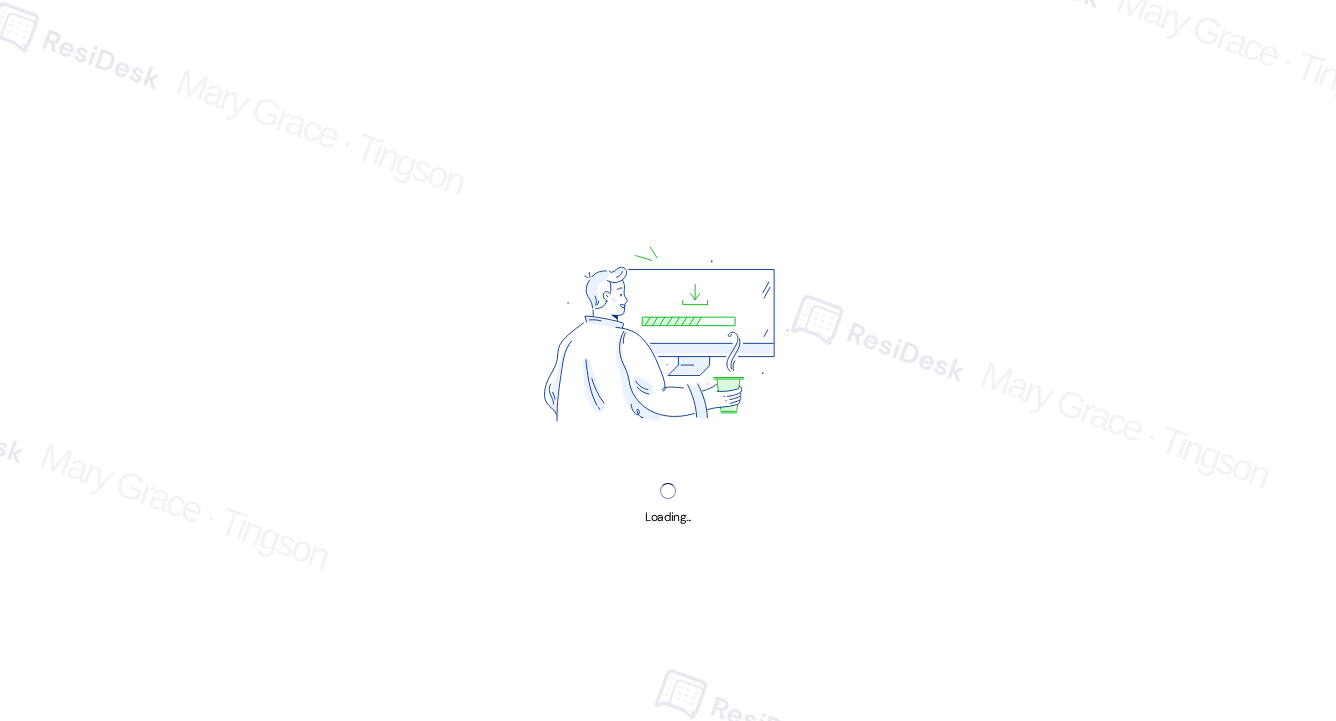 scroll, scrollTop: 0, scrollLeft: 0, axis: both 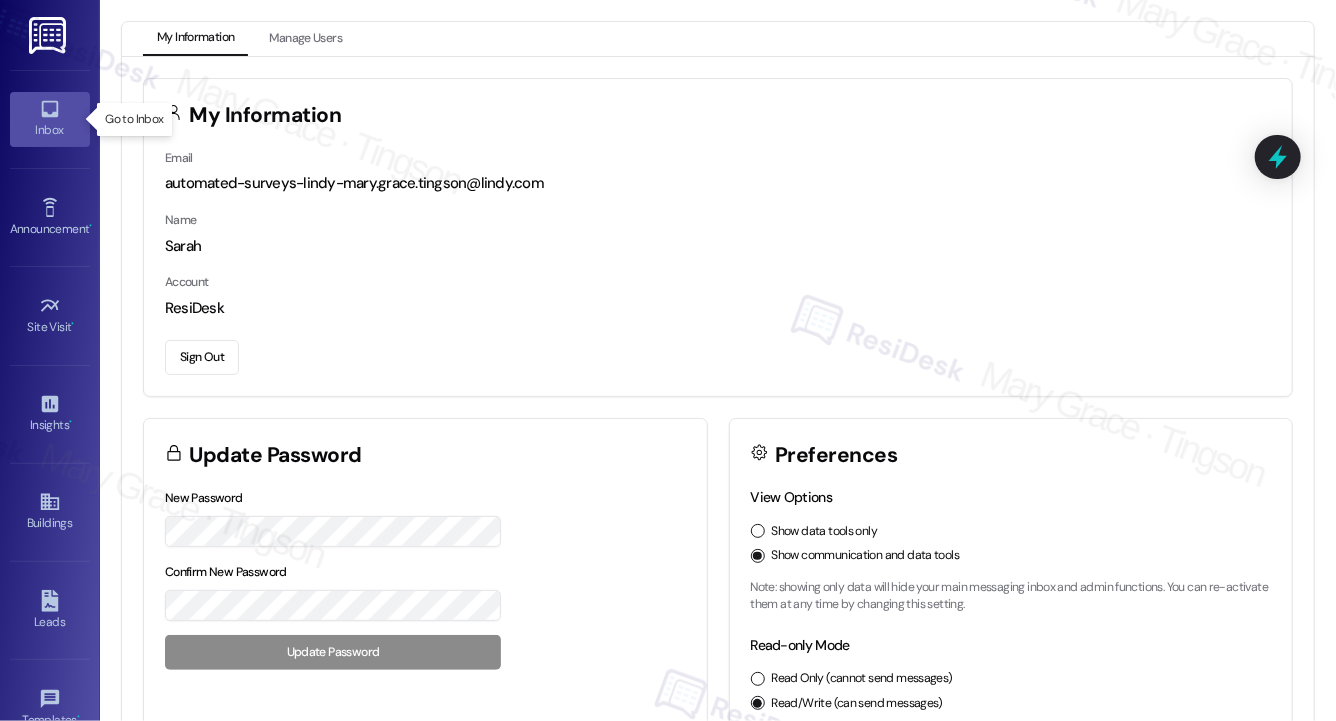 click 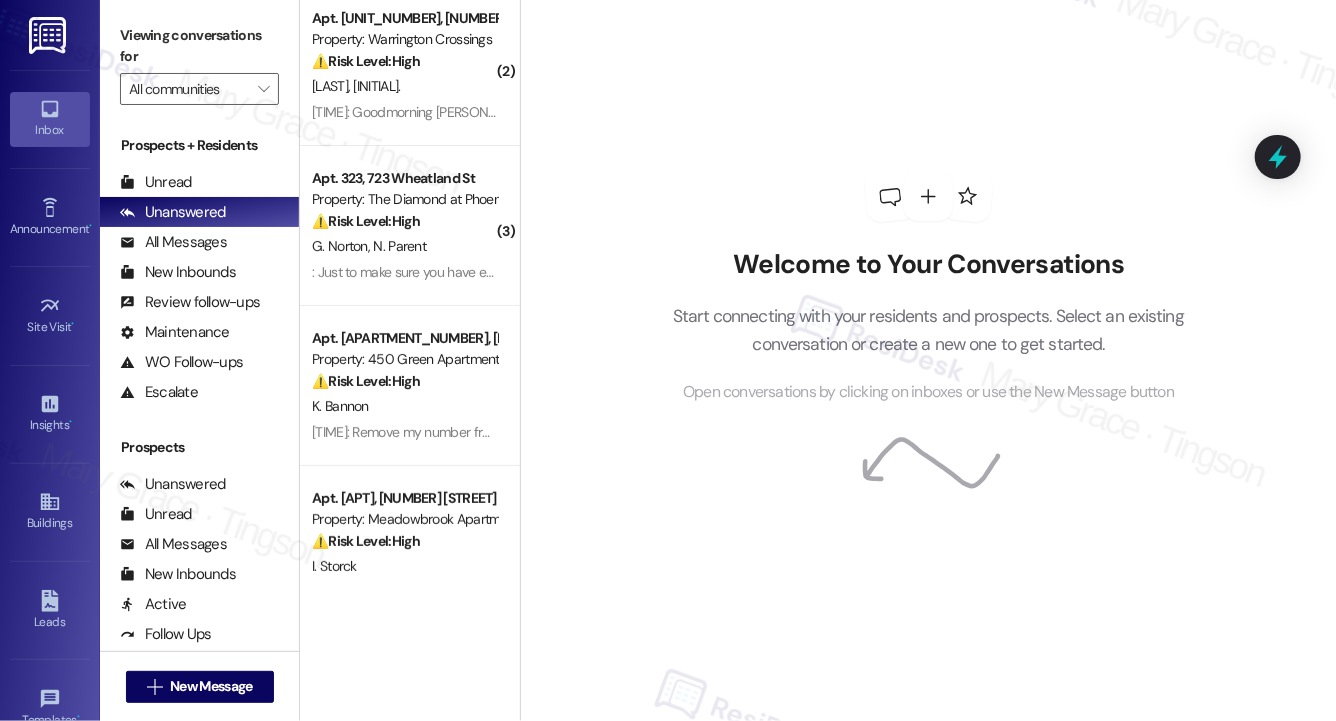 scroll, scrollTop: 0, scrollLeft: 0, axis: both 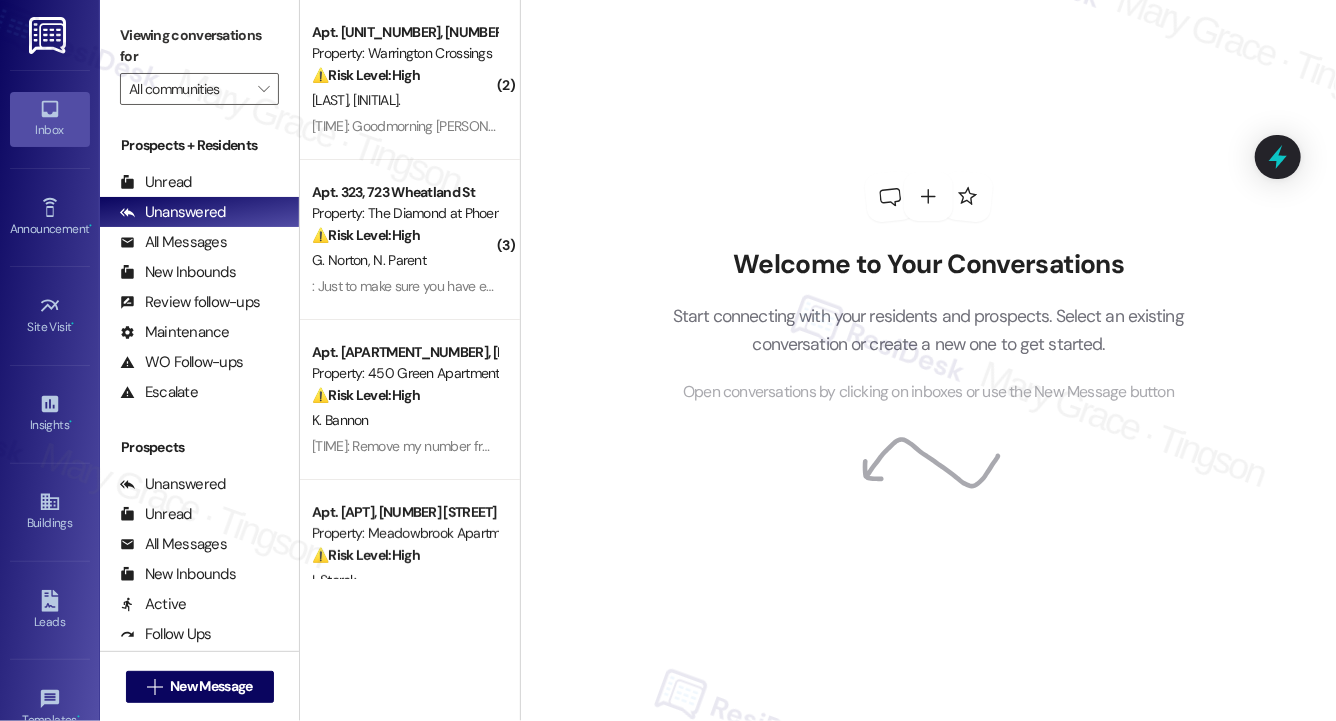 click on "[FIRST_NAME] [LAST_NAME] [LAST_NAME]" at bounding box center [404, 260] 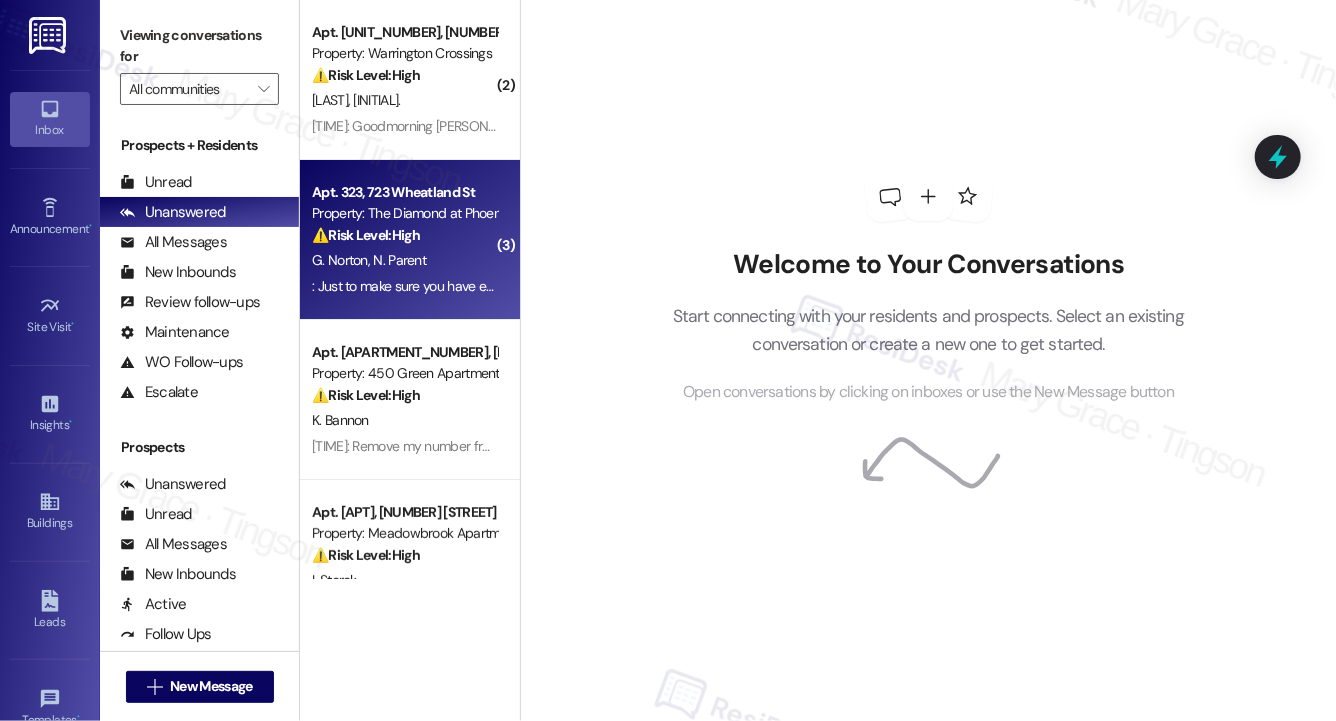 click on "[FIRST_NAME] [LAST_NAME] [LAST_NAME]" at bounding box center [404, 260] 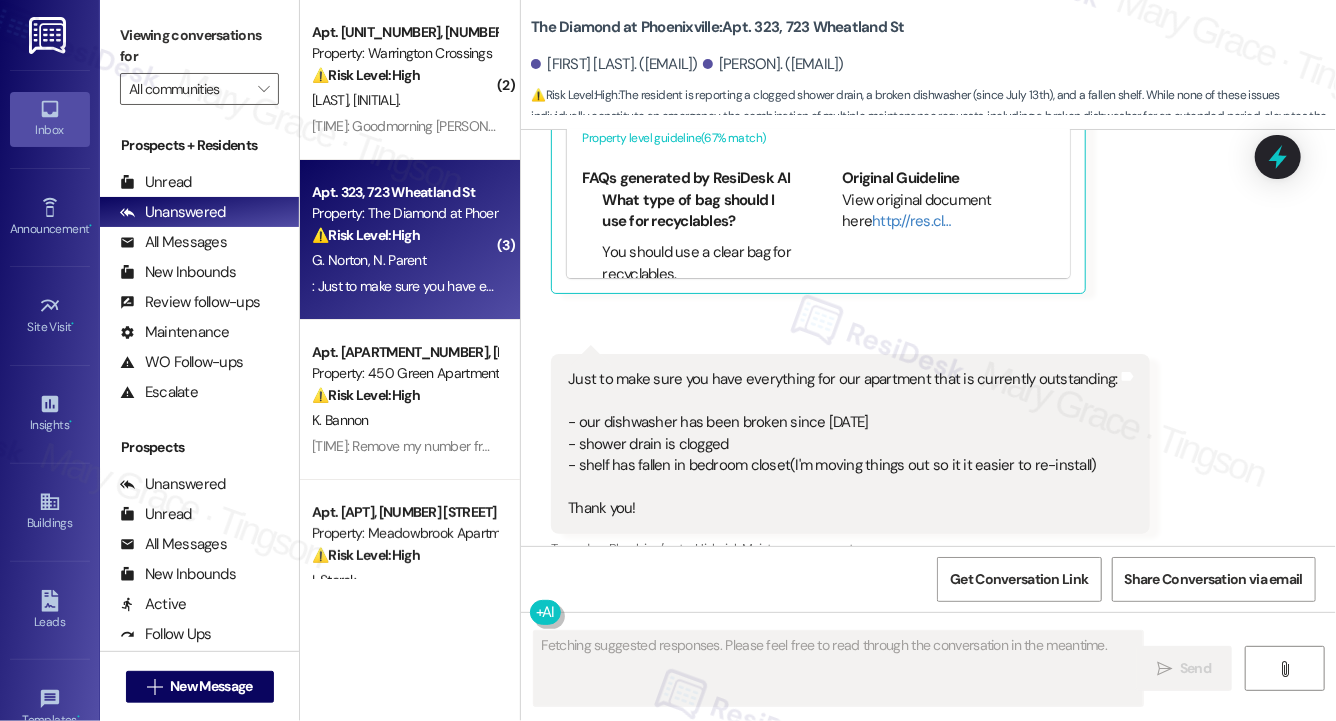 scroll, scrollTop: 6830, scrollLeft: 0, axis: vertical 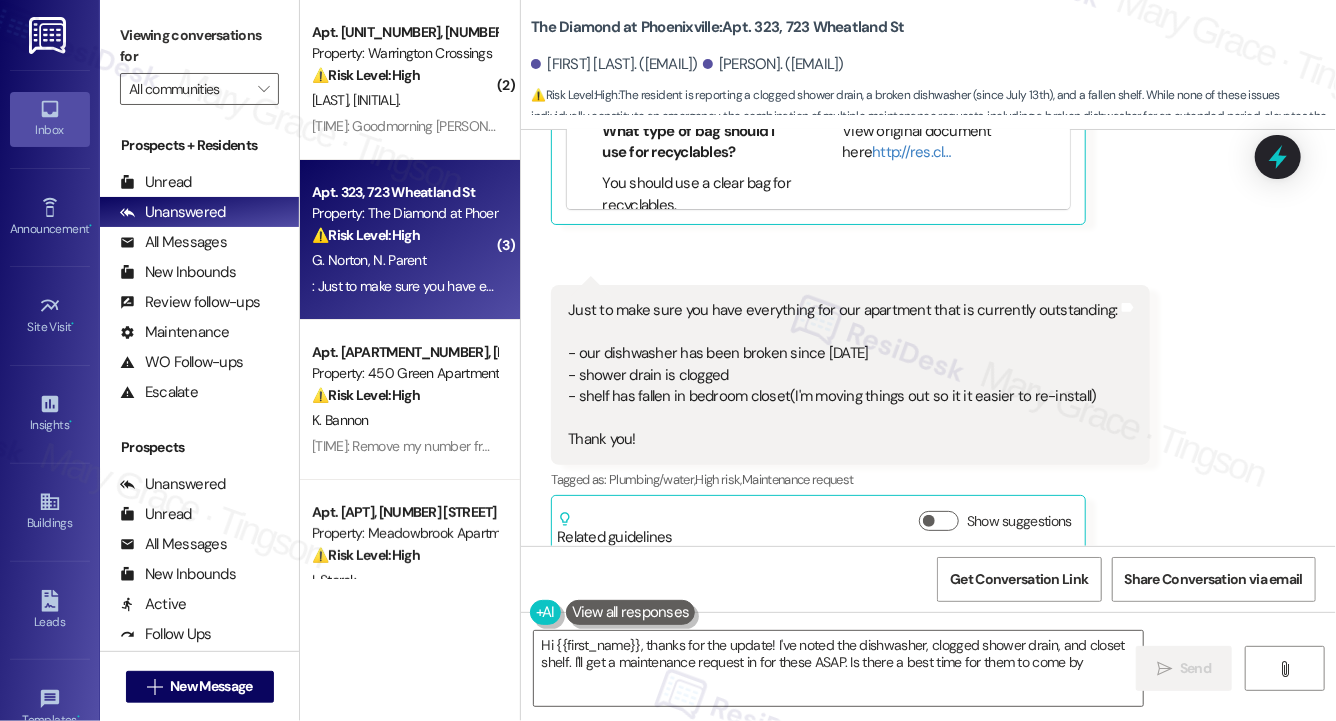 type on "Hi {{first_name}}, thanks for the update! I've noted the dishwasher, clogged shower drain, and closet shelf. I'll get a maintenance request in for these ASAP. Is there a best time for them to come by?" 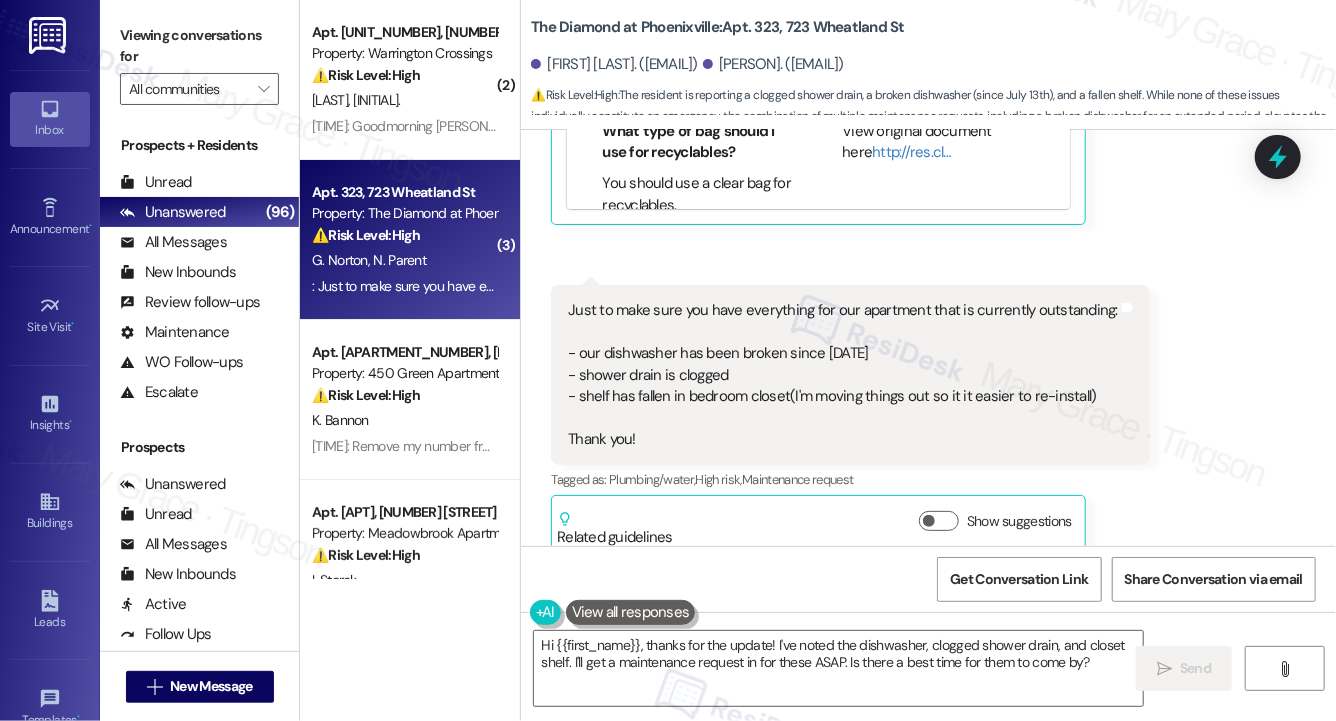 scroll, scrollTop: 6830, scrollLeft: 0, axis: vertical 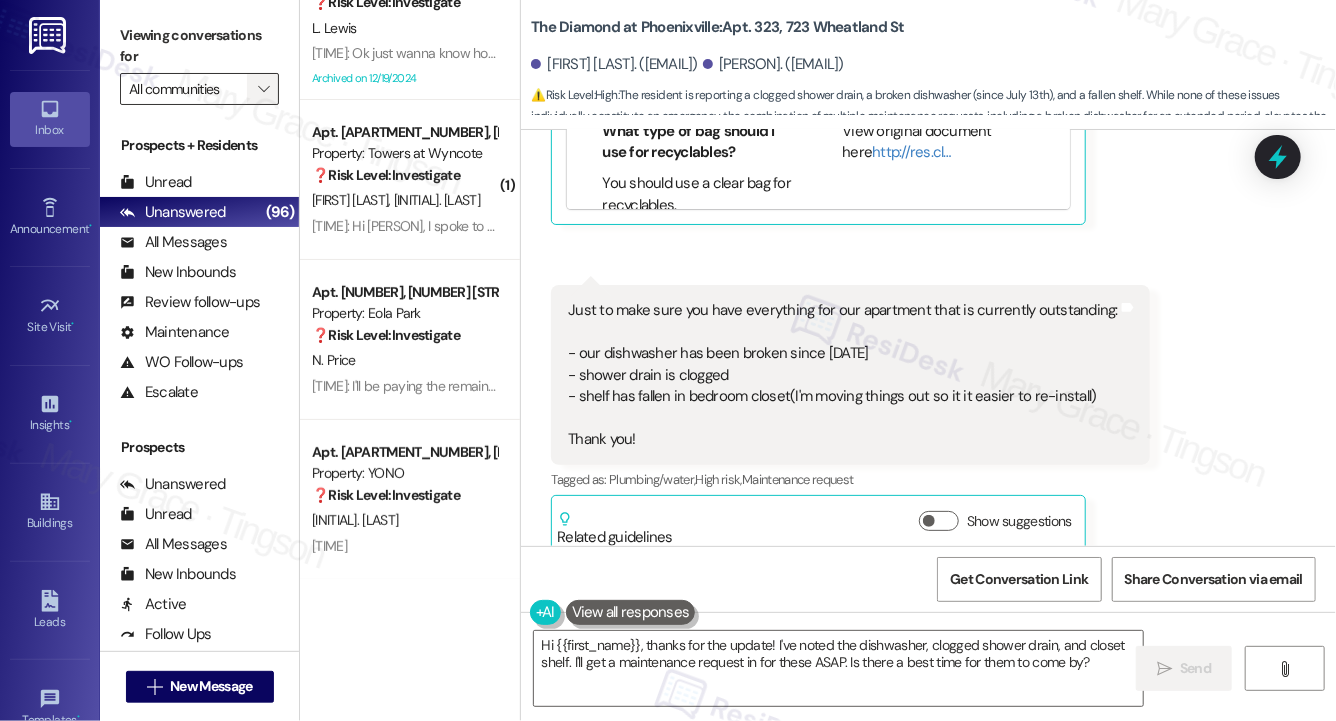 click on "" at bounding box center [263, 89] 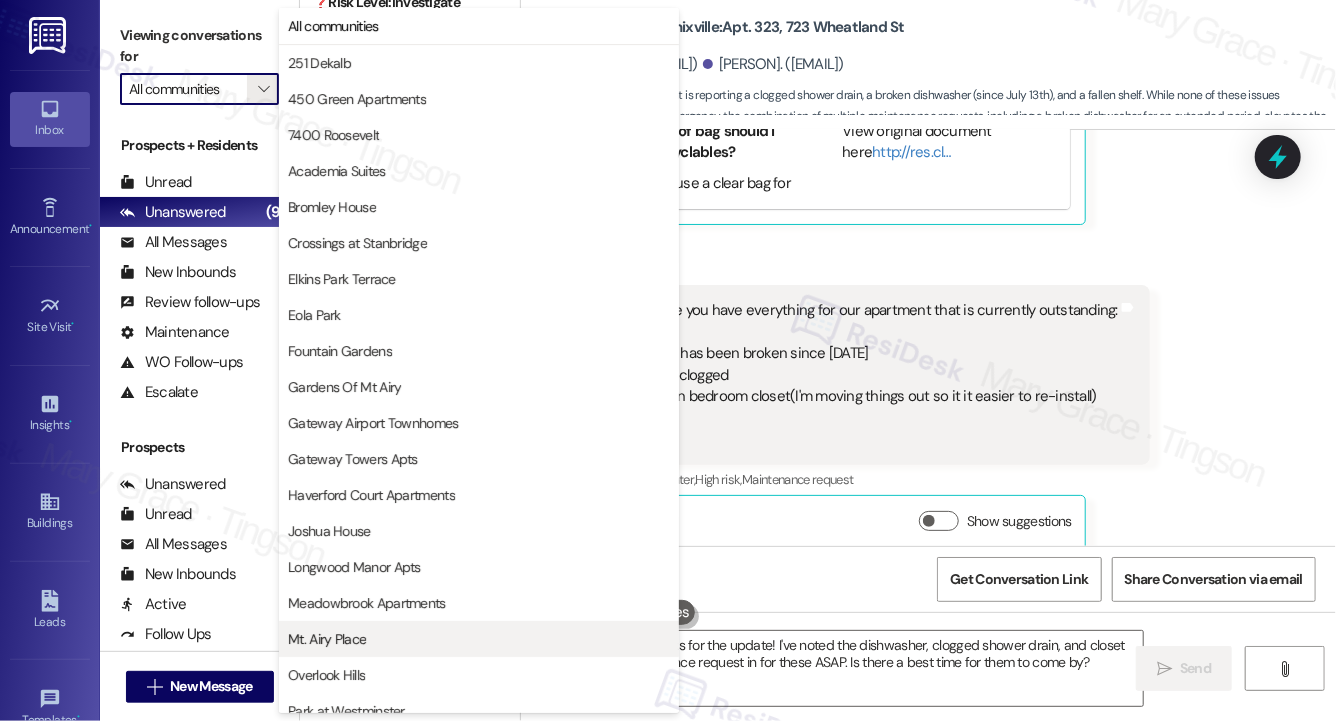 scroll, scrollTop: 483, scrollLeft: 0, axis: vertical 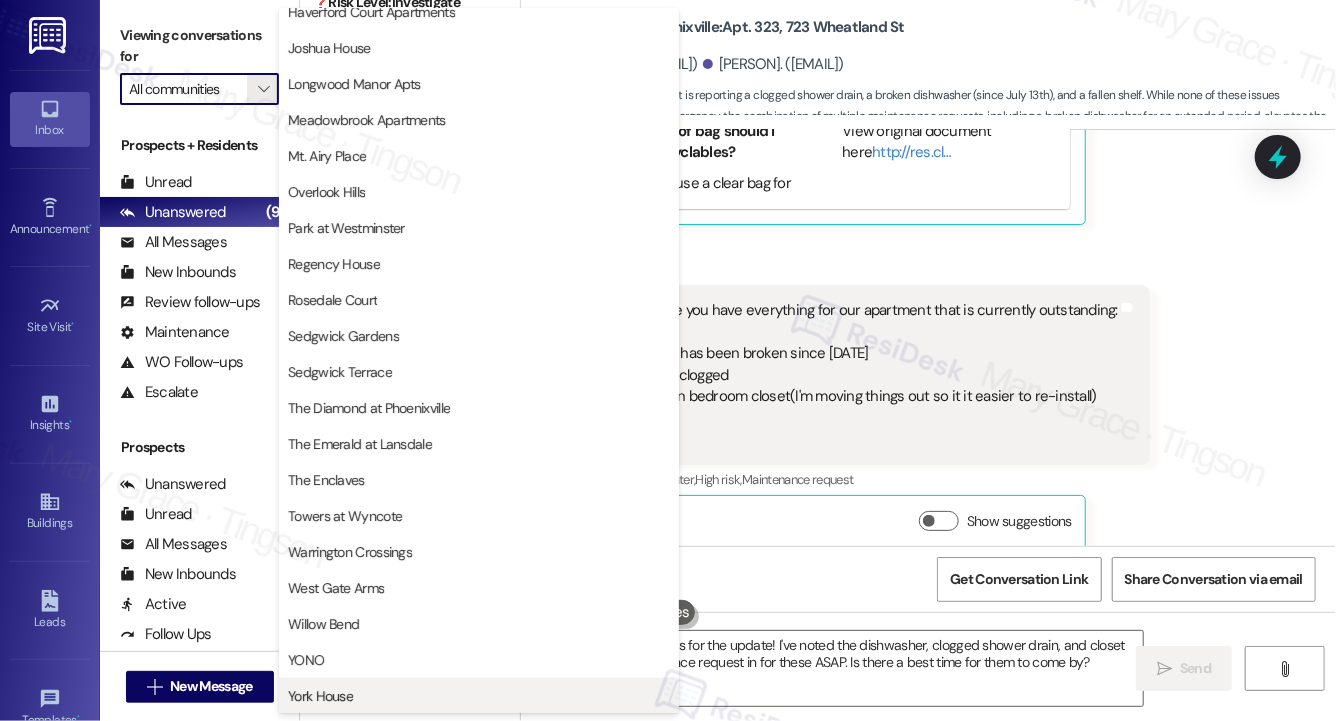 click on "York House" at bounding box center (479, 696) 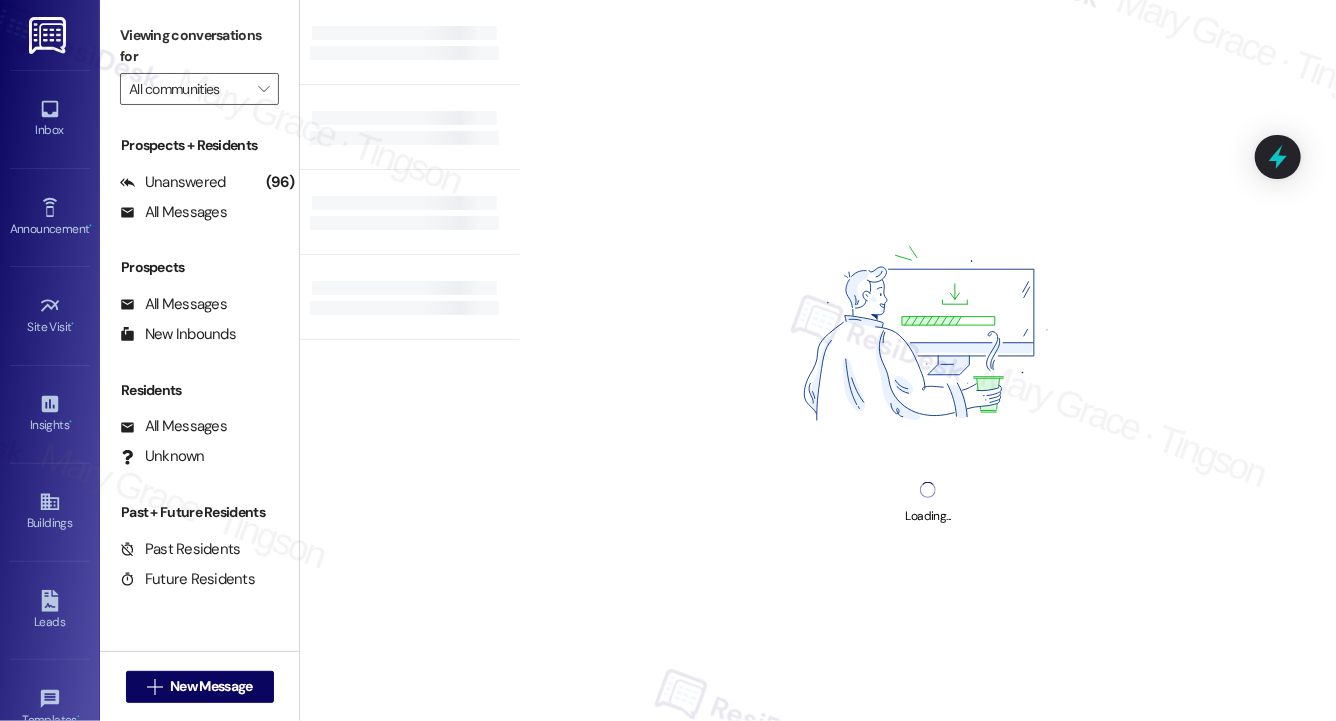 type on "York House" 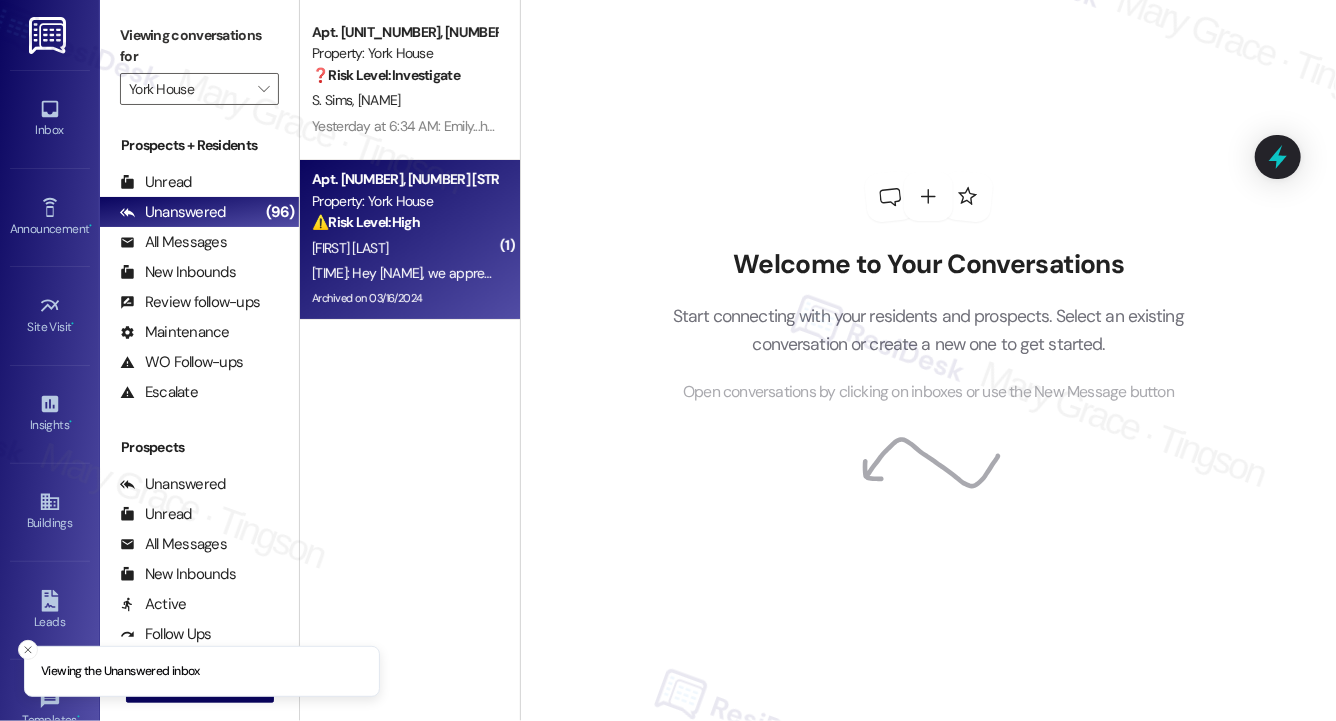 click on "[FIRST] [LAST]" at bounding box center [404, 248] 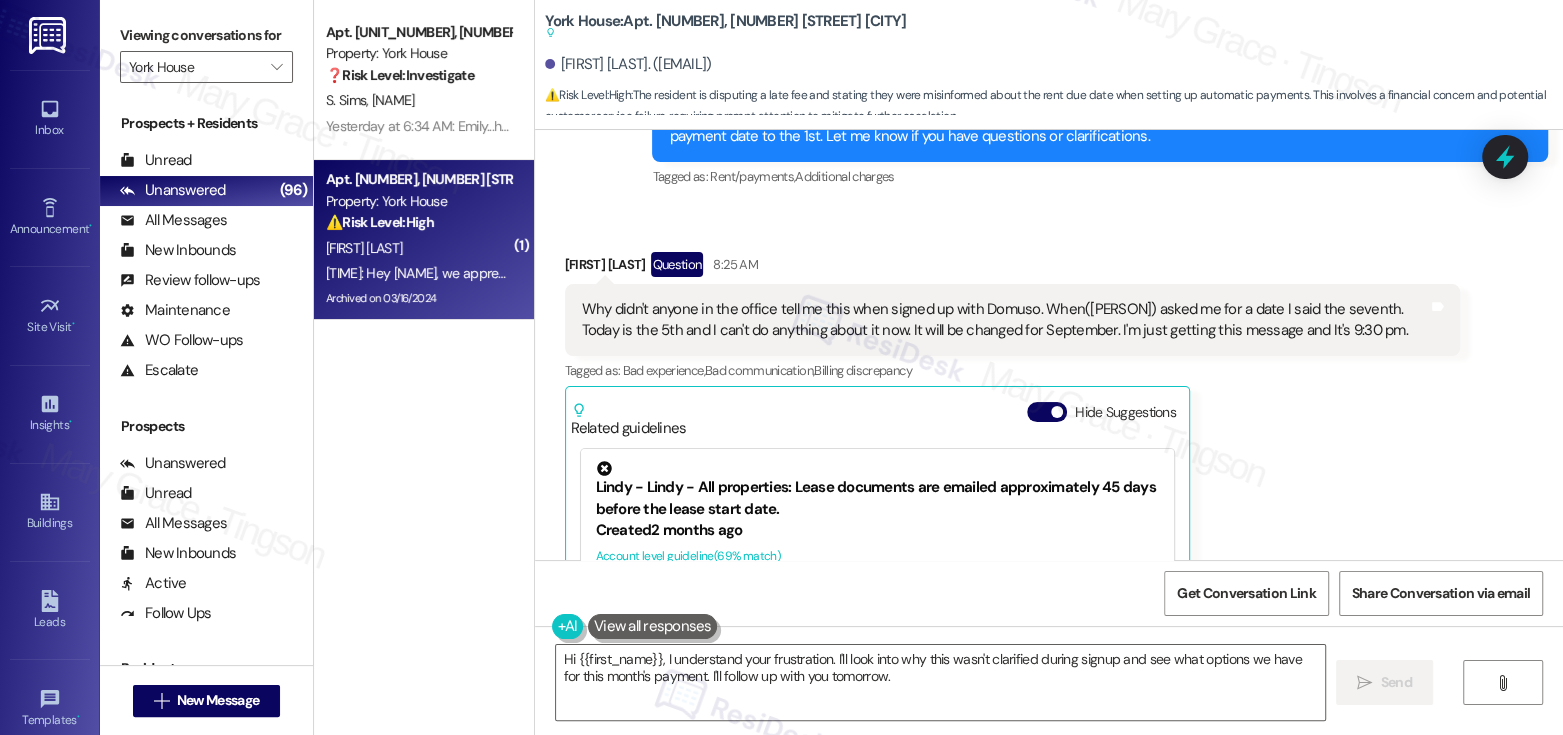 scroll, scrollTop: 34209, scrollLeft: 0, axis: vertical 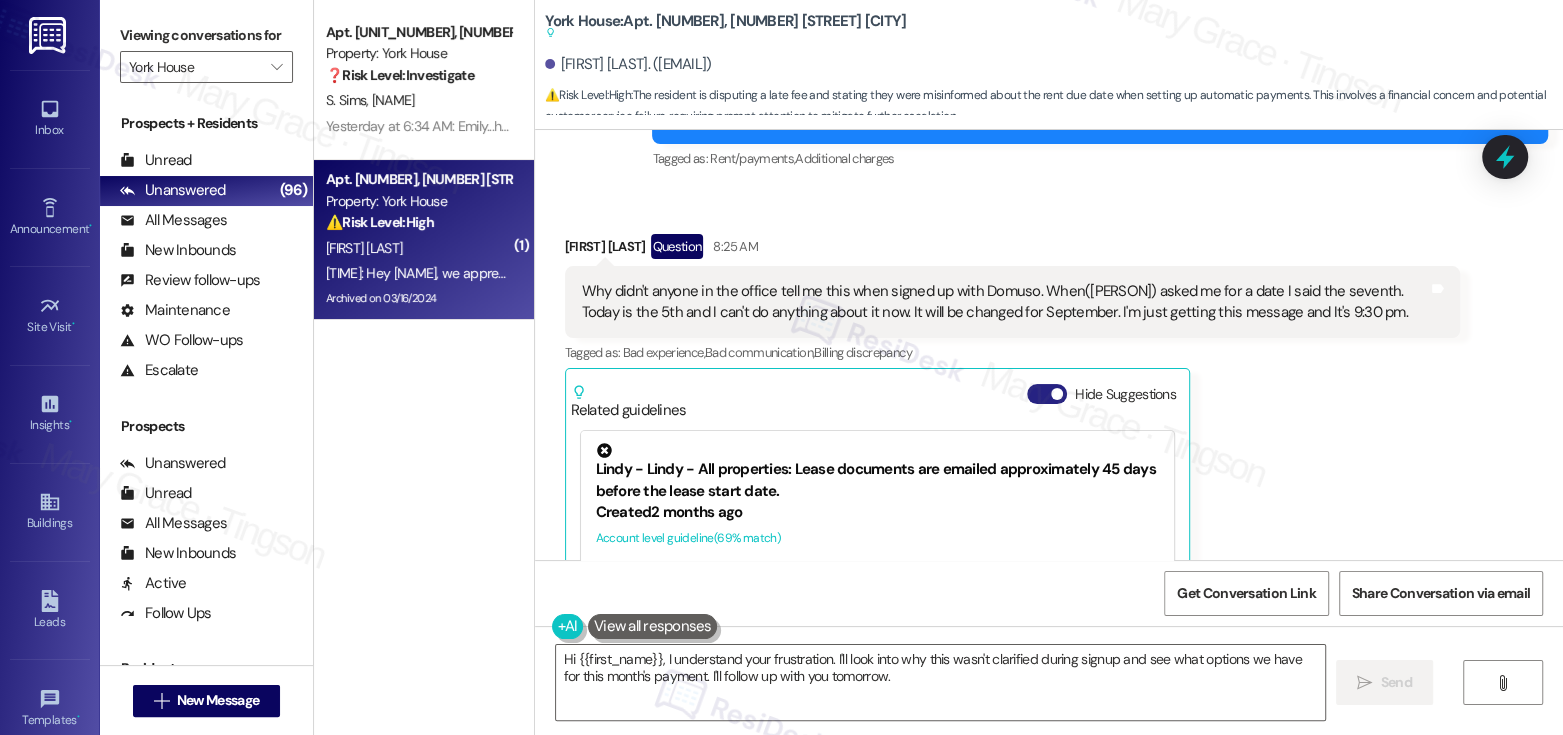 click on "Hide Suggestions" at bounding box center [1047, 394] 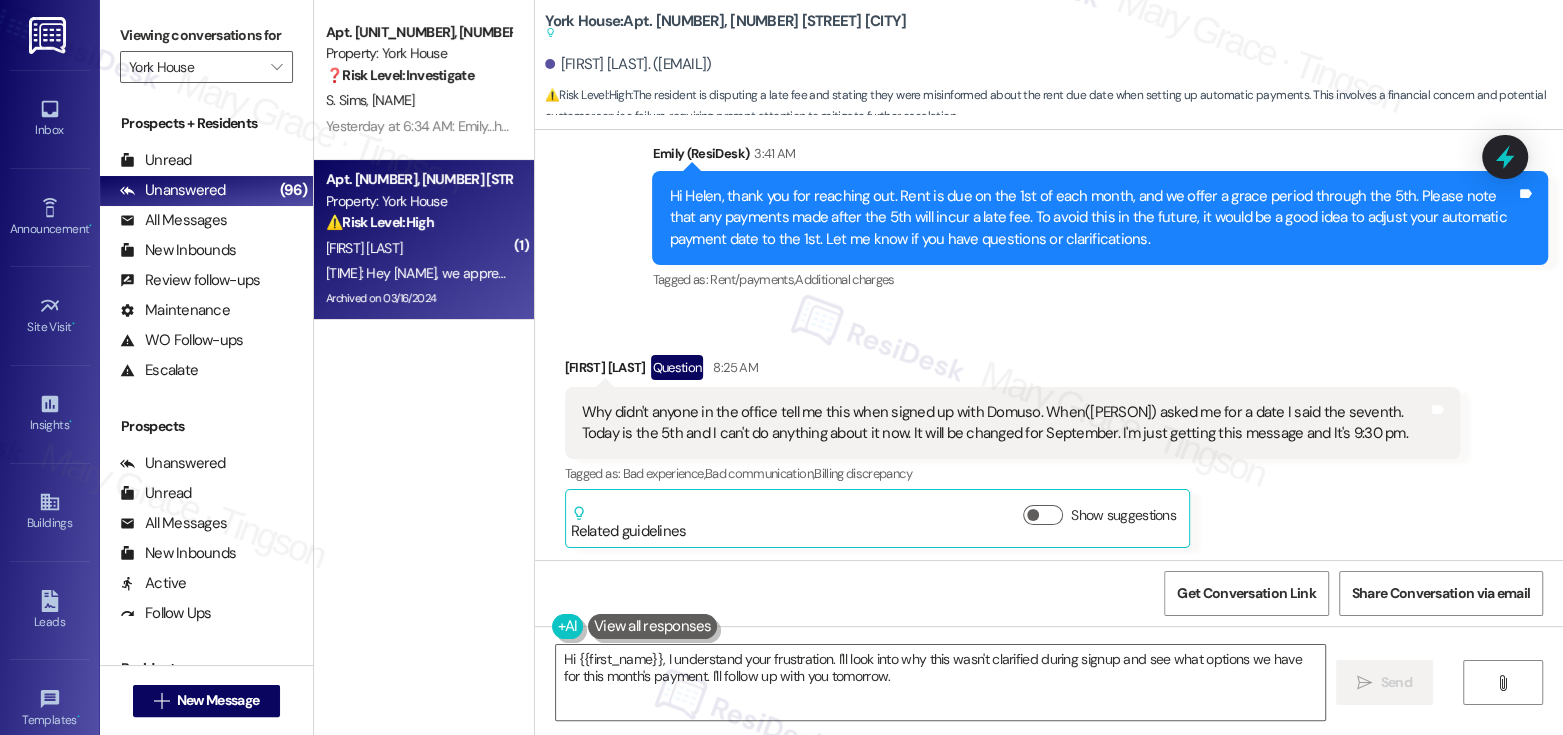 scroll, scrollTop: 34210, scrollLeft: 0, axis: vertical 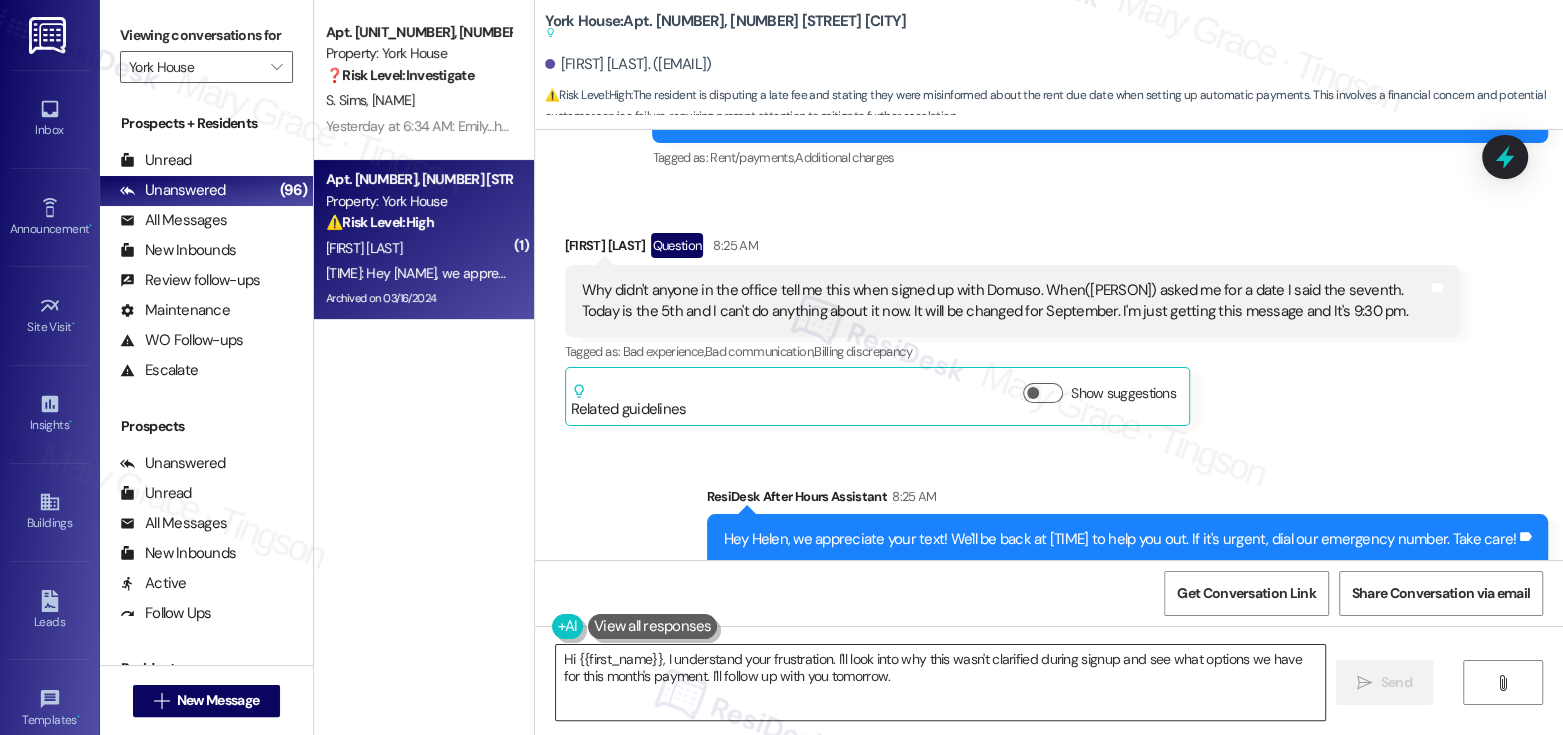 click on "Hi {{first_name}}, I understand your frustration. I'll look into why this wasn't clarified during signup and see what options we have for this month's payment. I'll follow up with you tomorrow." at bounding box center [940, 682] 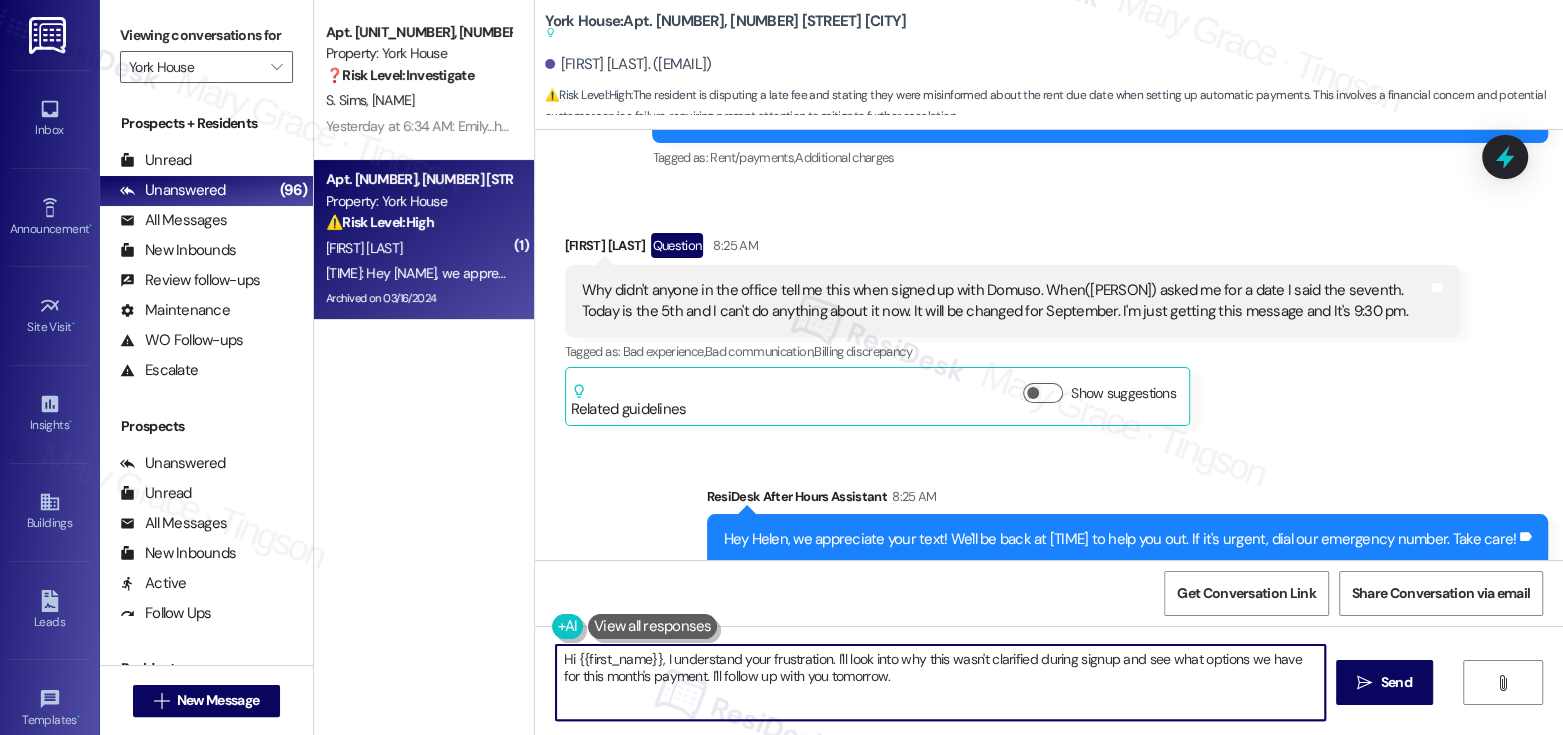 click on "Hi {{first_name}}, I understand your frustration. I'll look into why this wasn't clarified during signup and see what options we have for this month's payment. I'll follow up with you tomorrow." at bounding box center (940, 682) 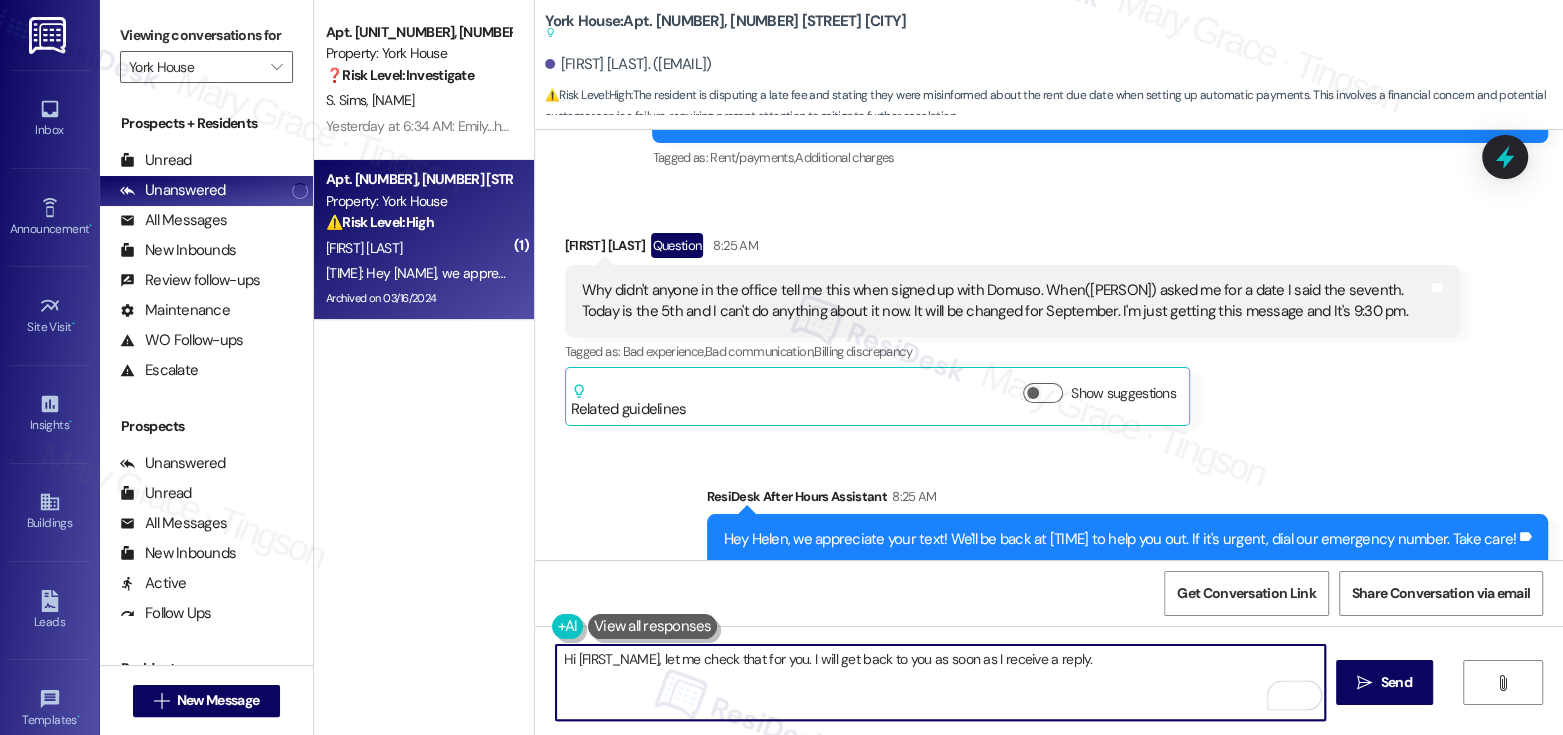 click on "Hi [FIRST_NAME], let me check that for you. I will get back to you as soon as I receive a reply." at bounding box center [940, 682] 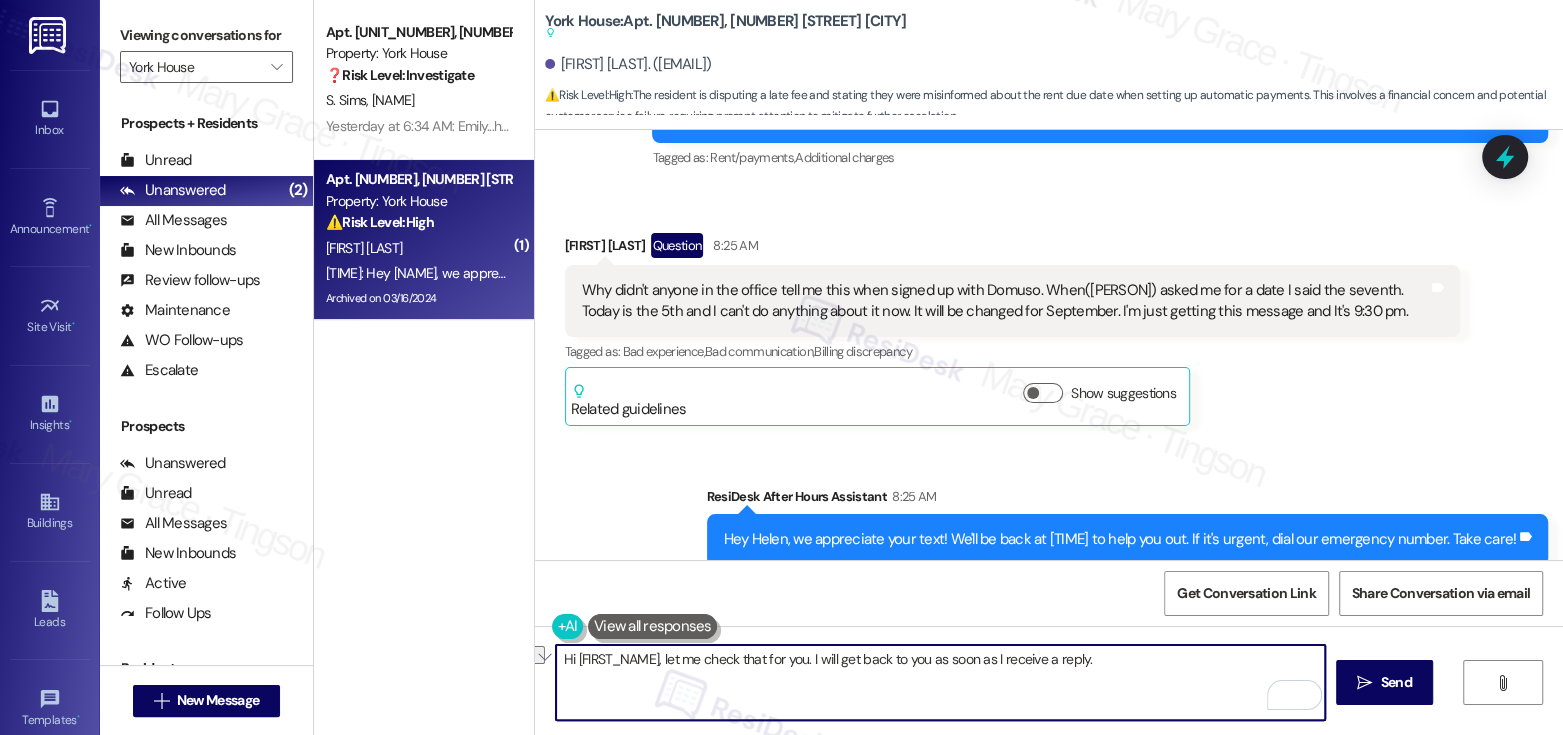 drag, startPoint x: 1041, startPoint y: 663, endPoint x: 944, endPoint y: 659, distance: 97.082436 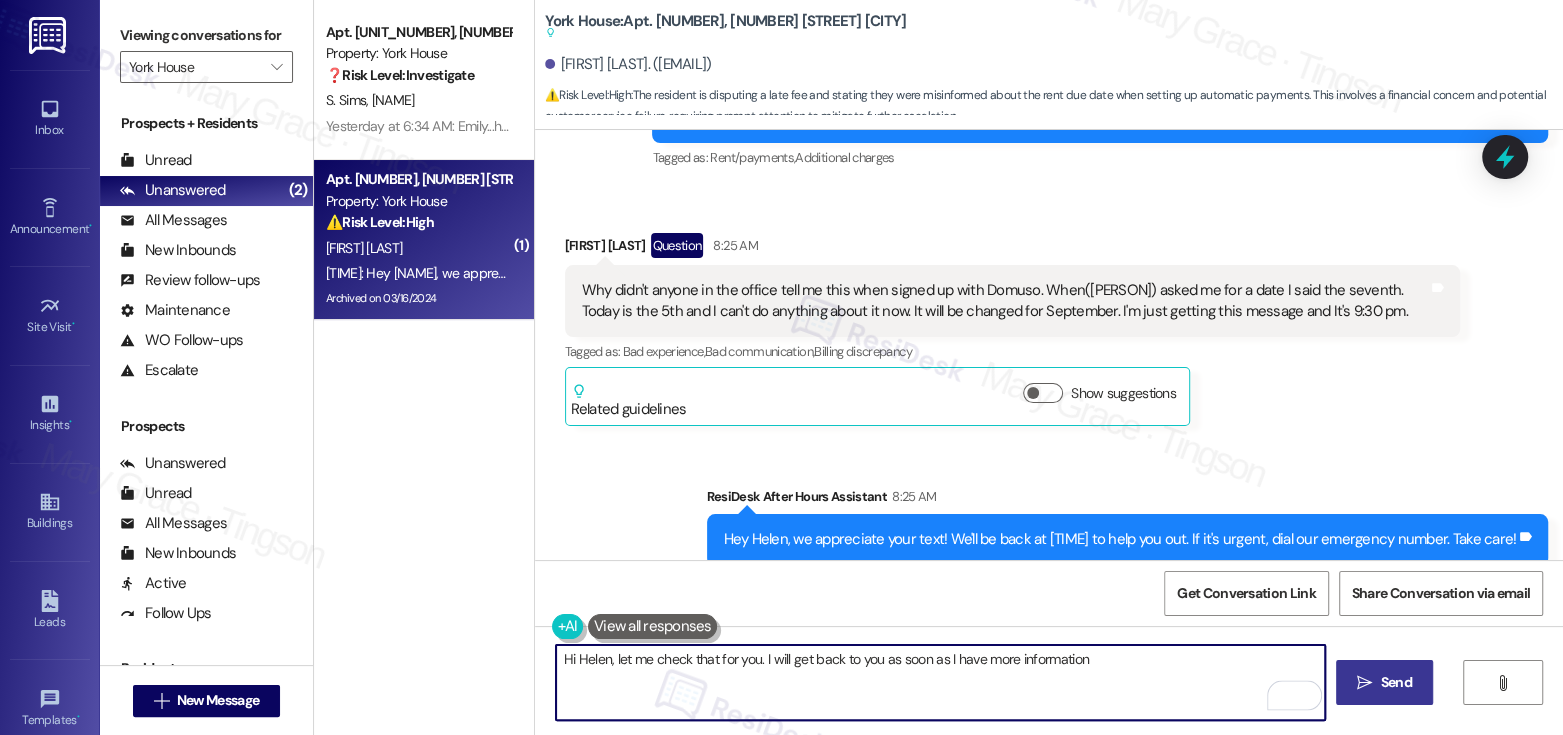 type on "Hi Helen, let me check that for you. I will get back to you as soon as I have more information" 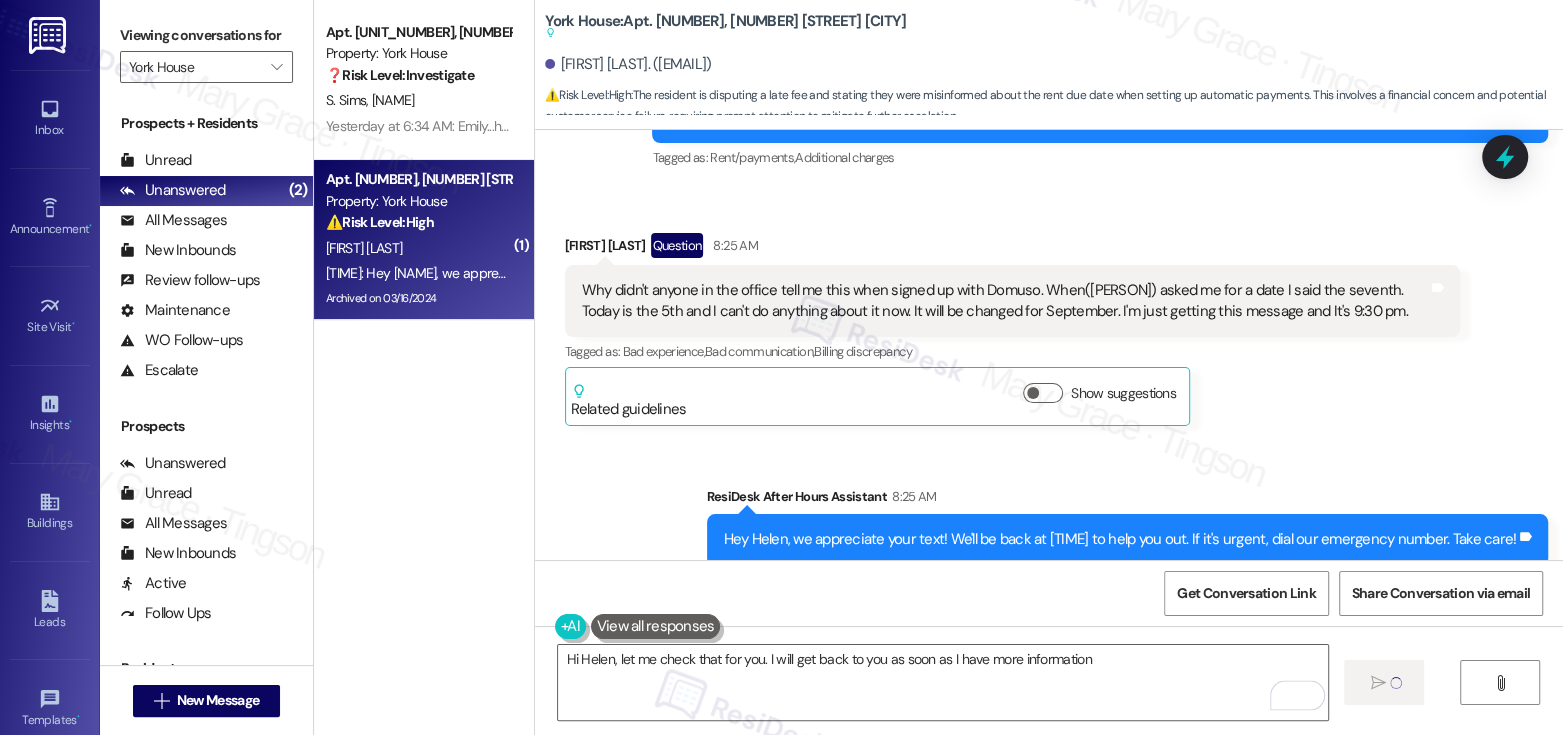 type 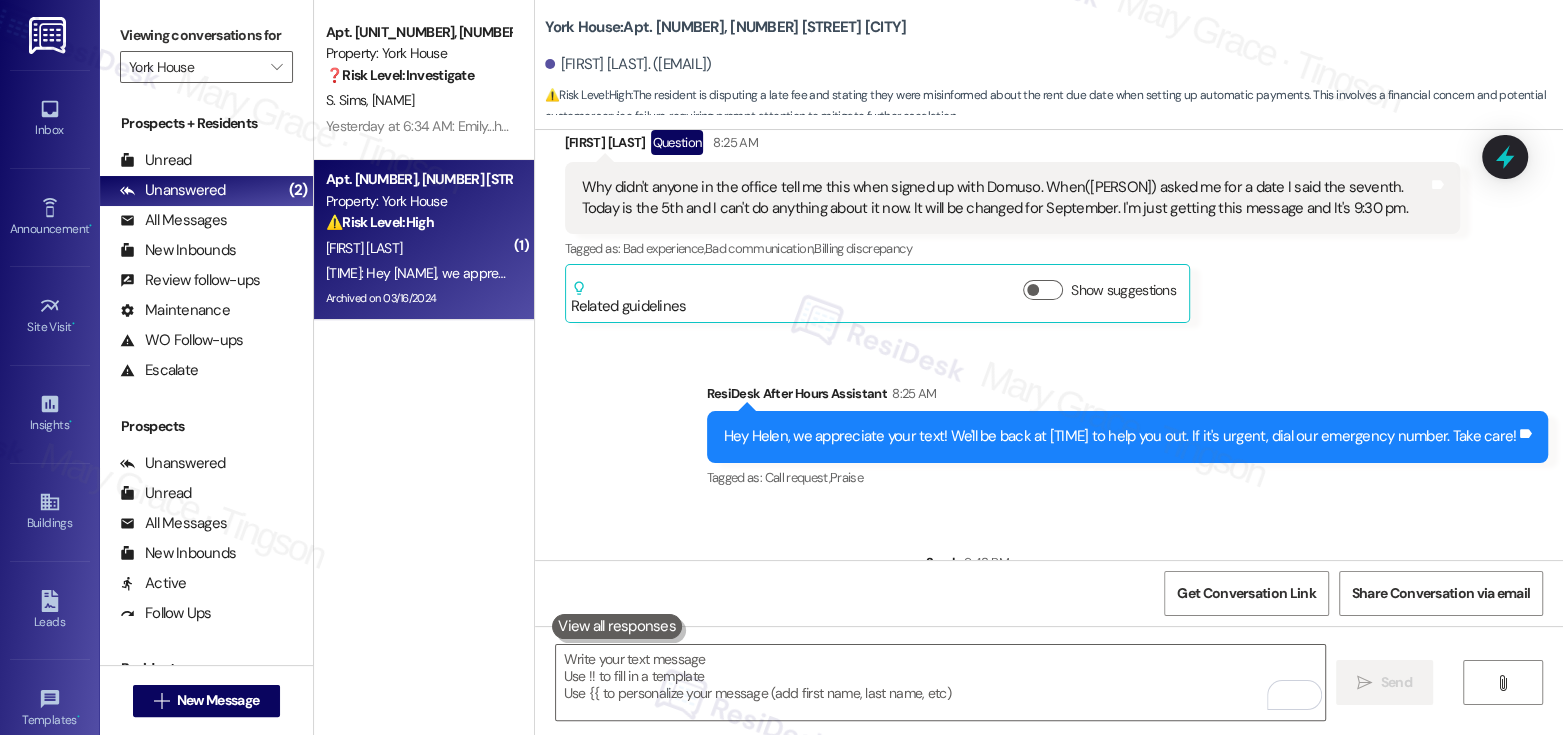 scroll, scrollTop: 34349, scrollLeft: 0, axis: vertical 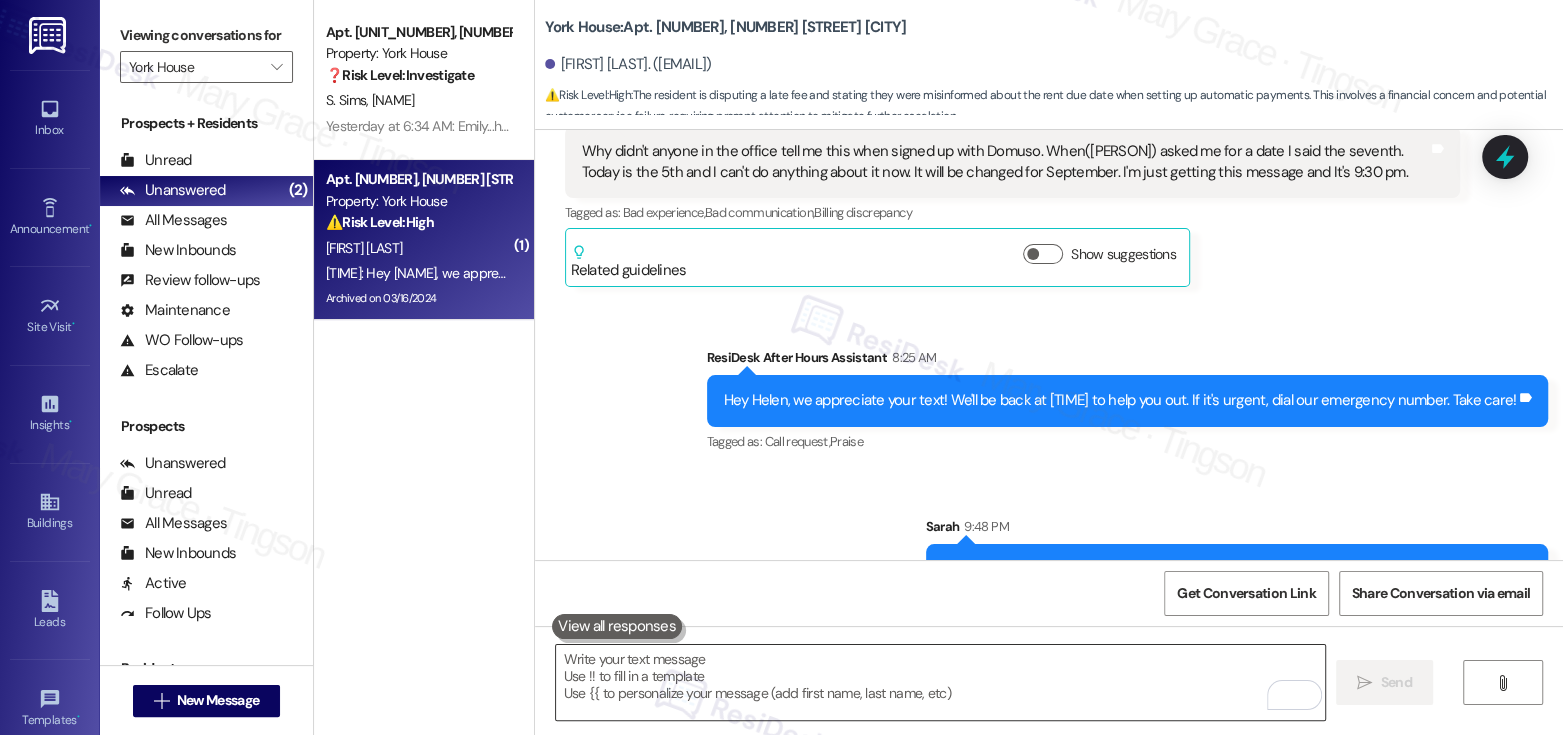 click at bounding box center [940, 682] 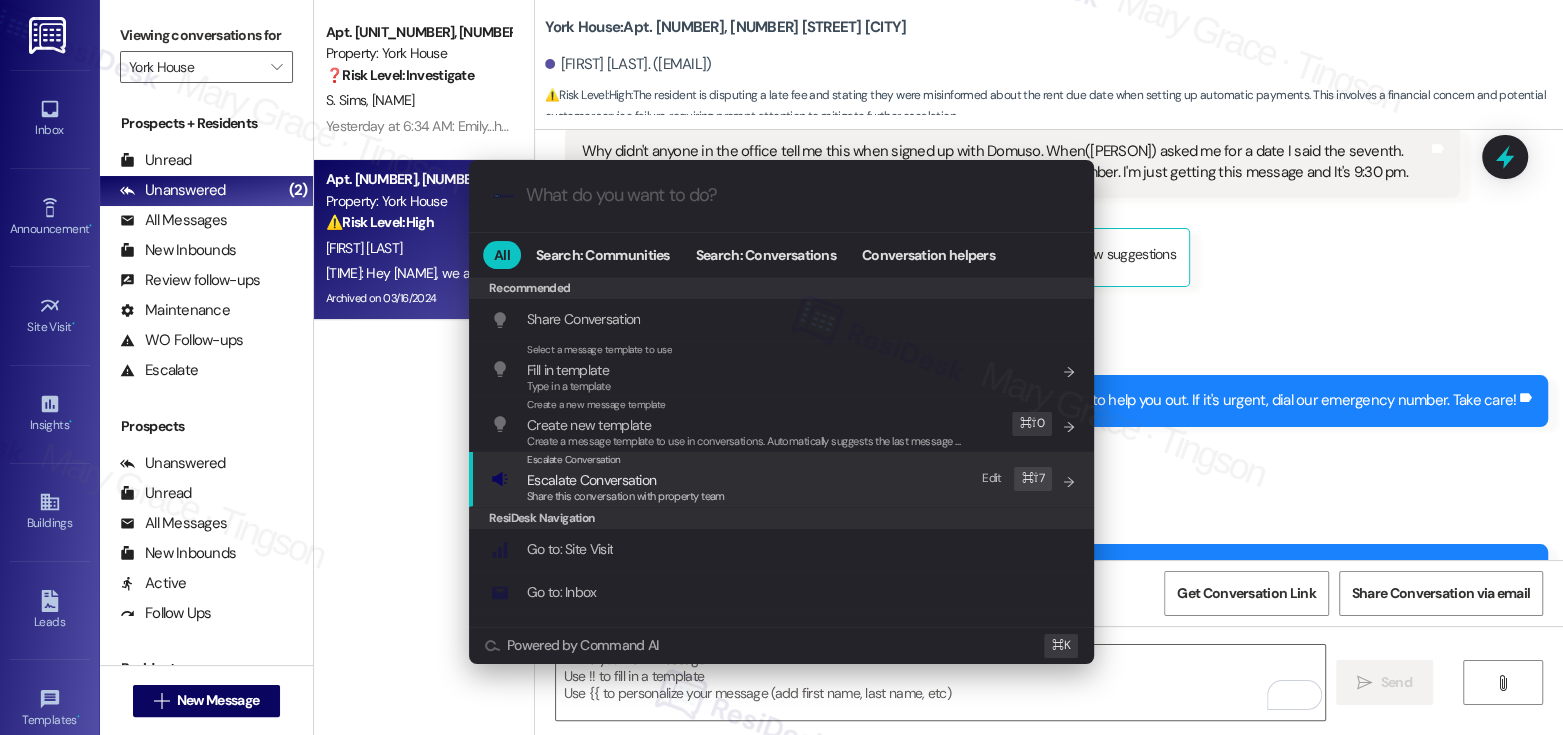 click on "Escalate Conversation Escalate Conversation Share this conversation with property team Edit ⌘ ⇧ 7" at bounding box center (783, 479) 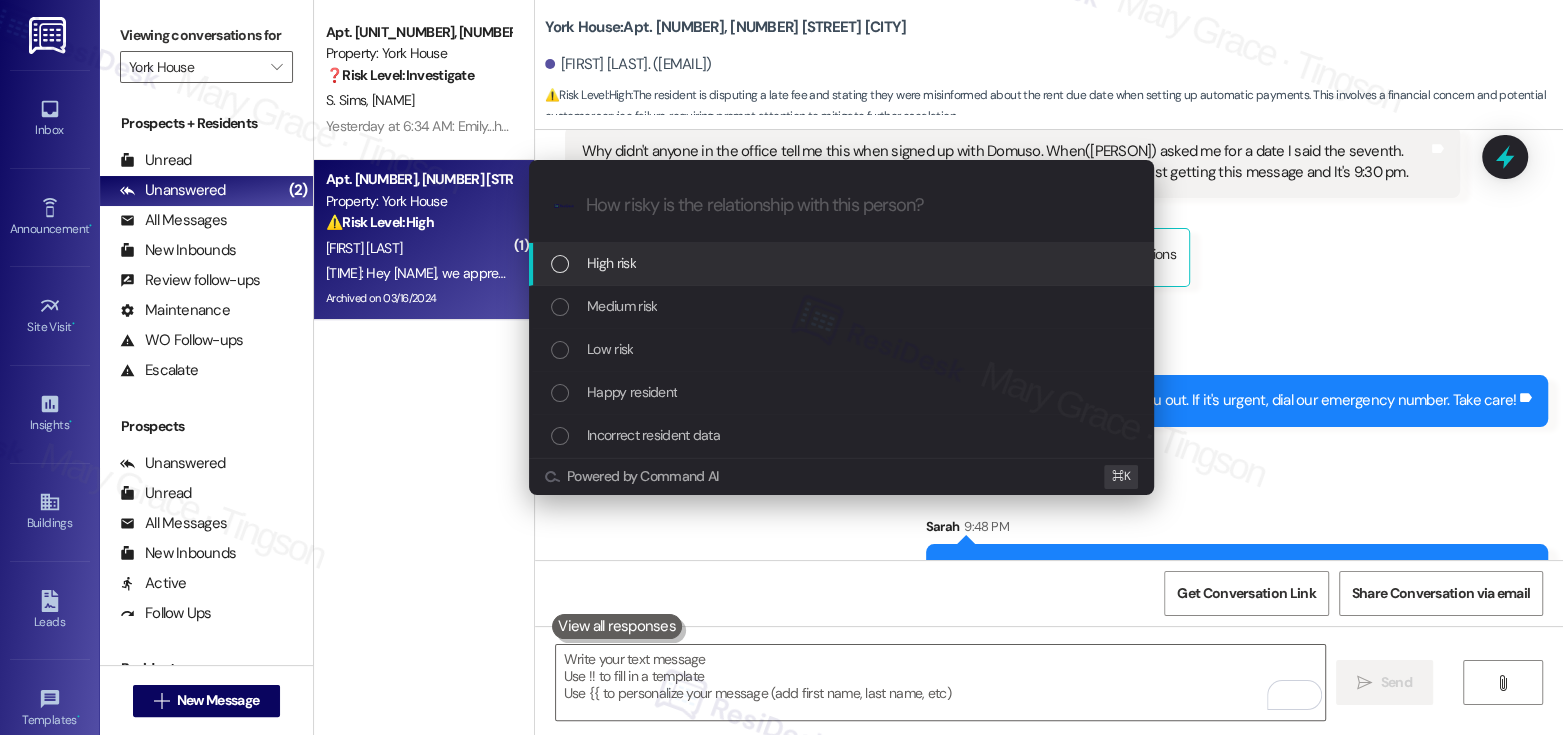 click on "High risk" at bounding box center [843, 263] 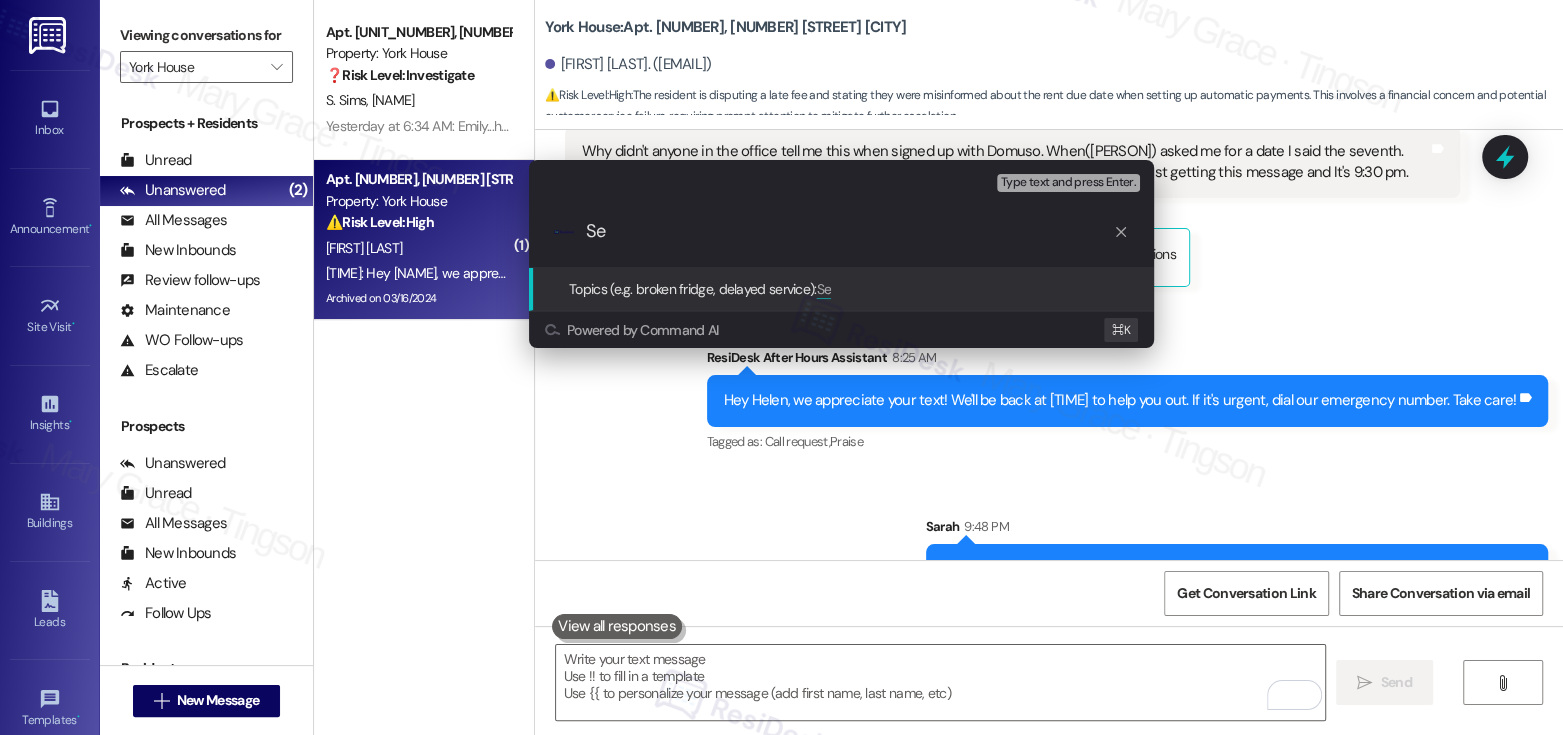 type on "S" 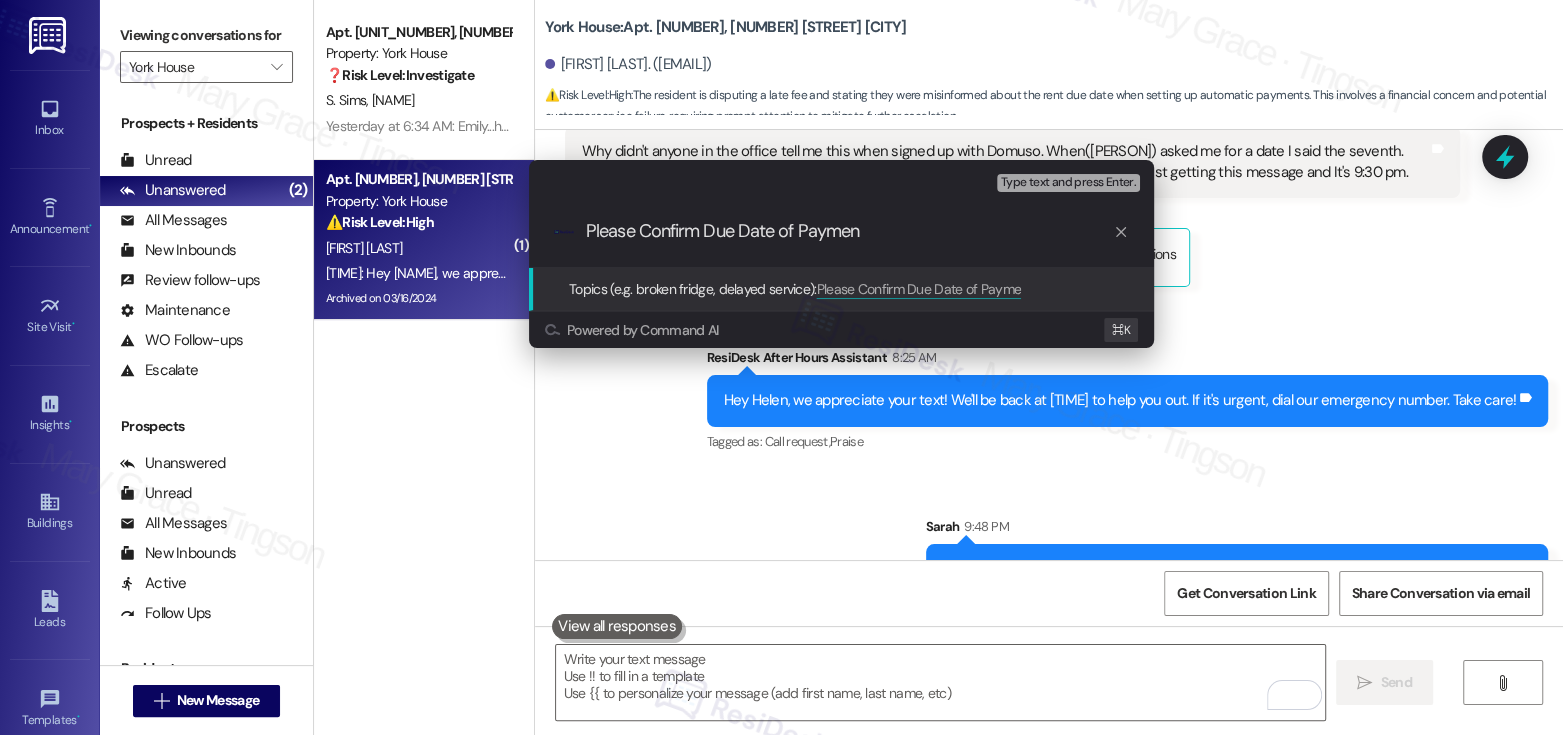 type on "Please Confirm Due Date of Payment" 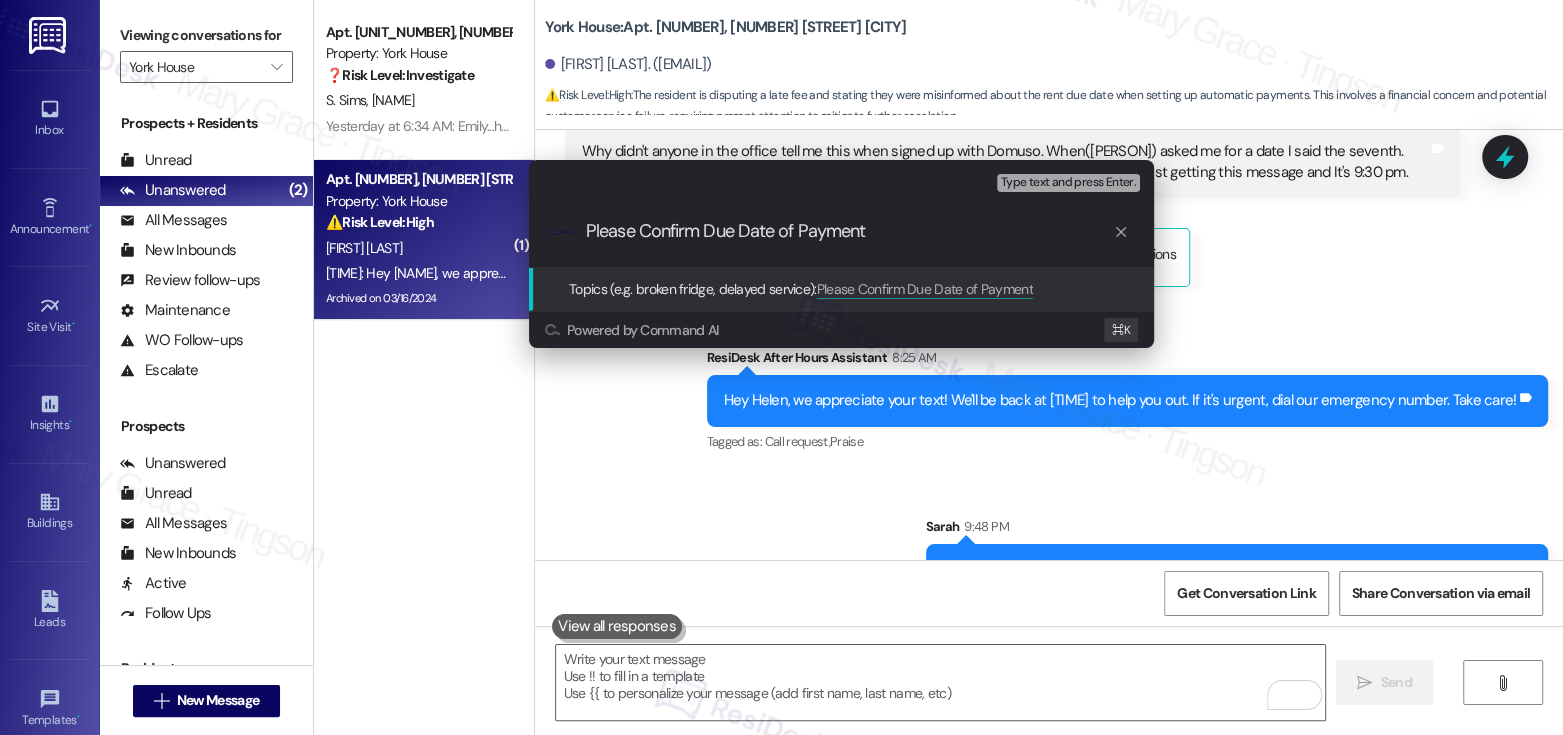 type 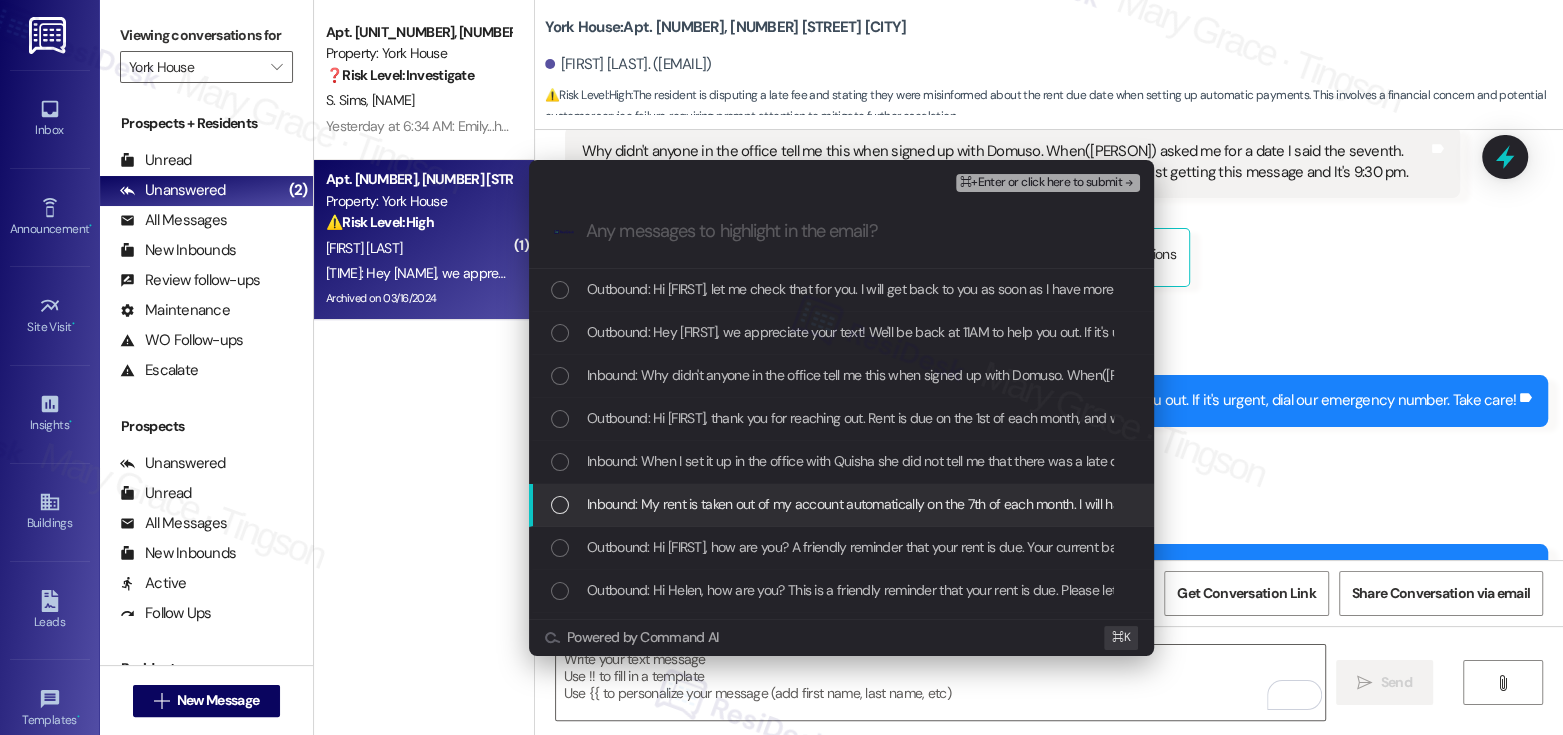 click on "Inbound: My rent is taken out of my account automatically on the 7th of each month. I will have it changed to the 1st if you want. Please let me know and I will have it changed for September." at bounding box center [1131, 504] 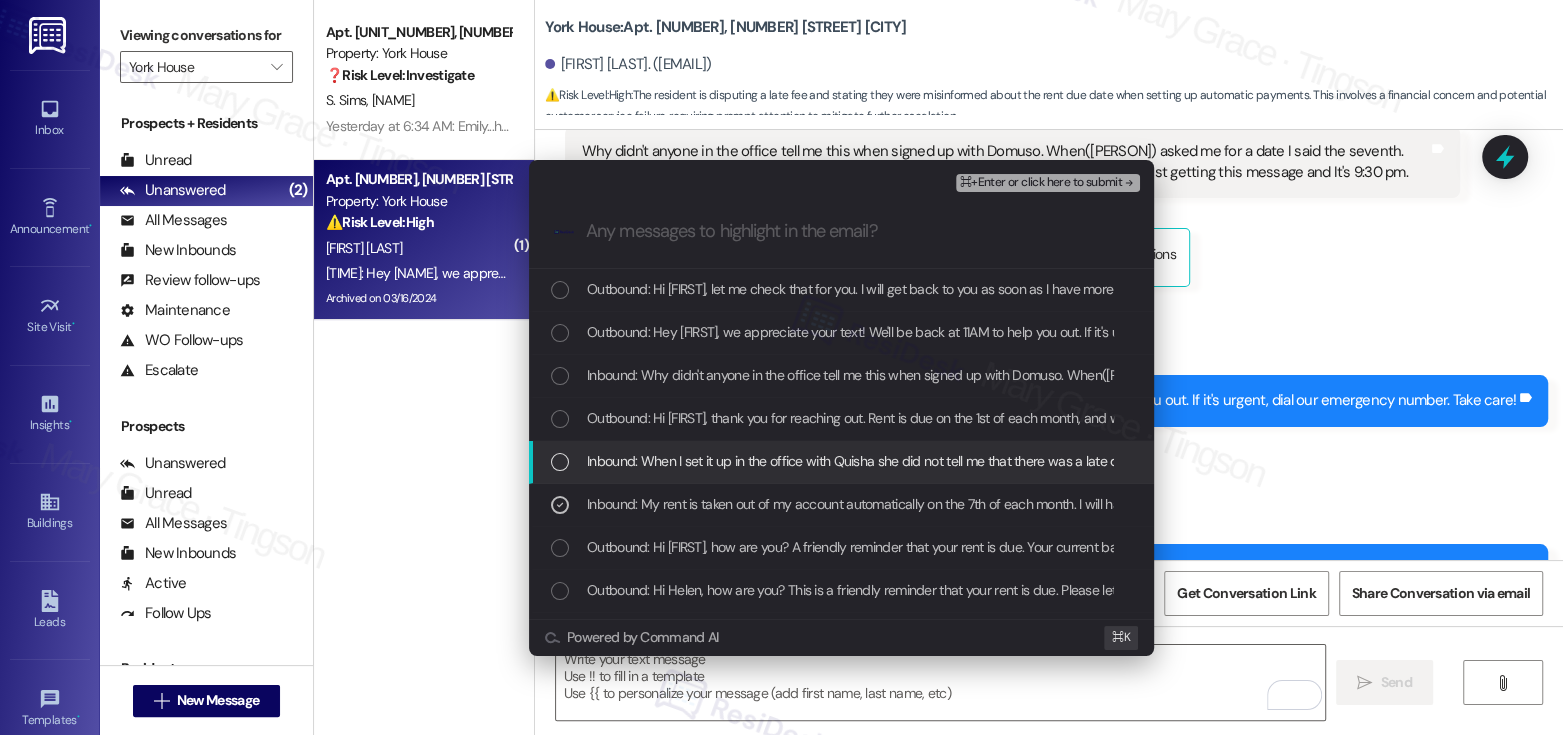 click on "Inbound: When I set it up in the office with Quisha she did not tell me that there was a late day nor did she mention it late fee" at bounding box center (841, 462) 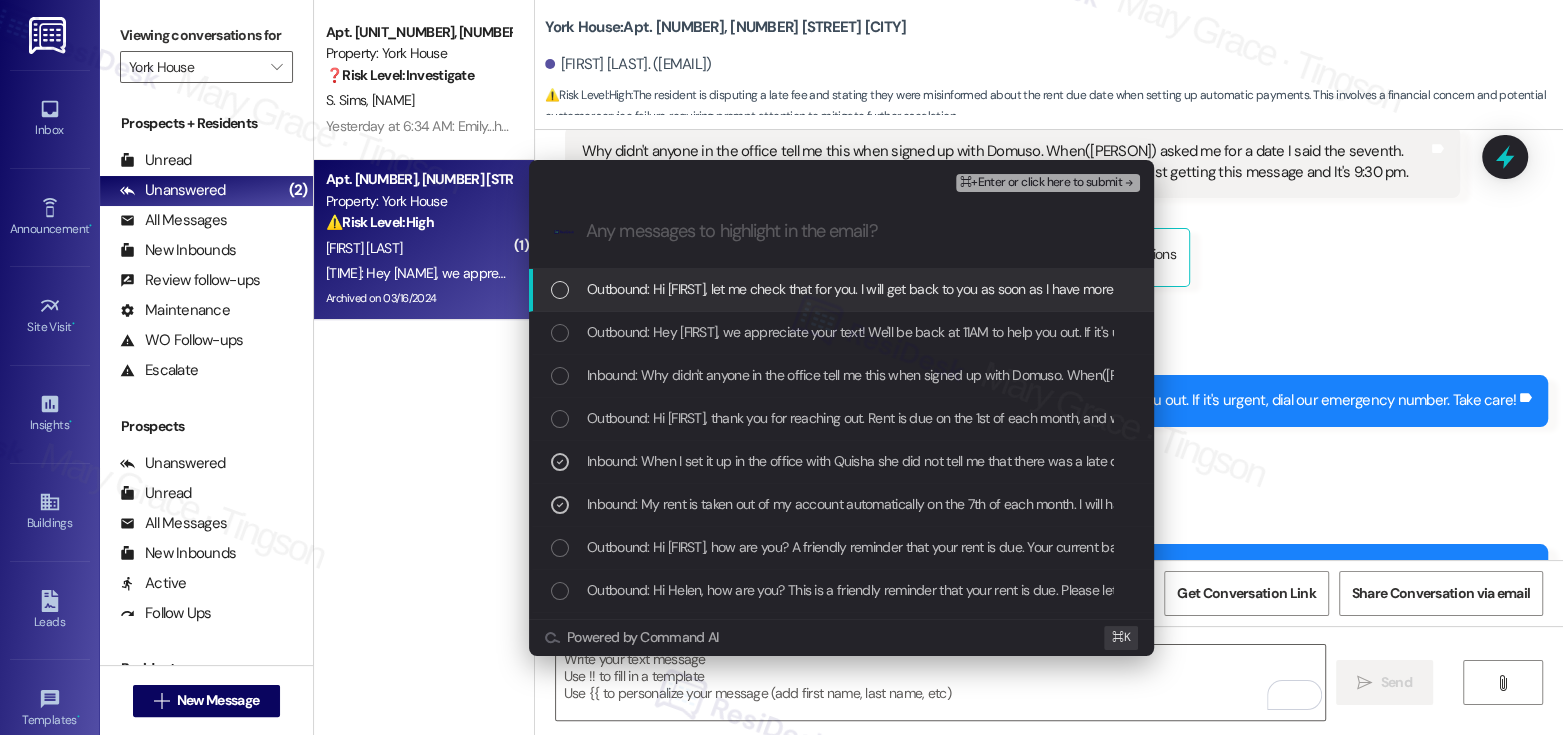 click on "⌘+Enter or click here to submit" at bounding box center [1041, 183] 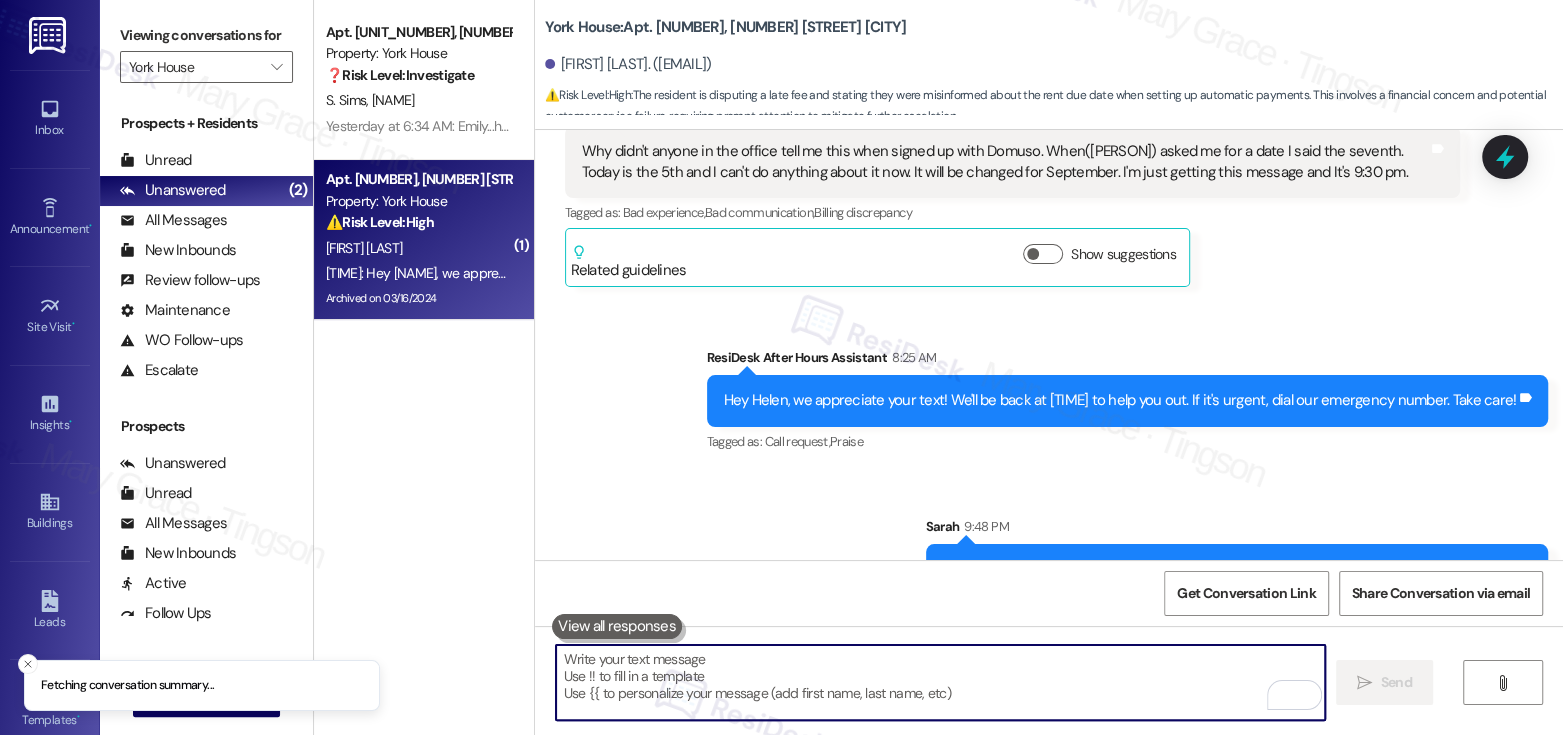 click on "Related guidelines Show suggestions" at bounding box center [877, 257] 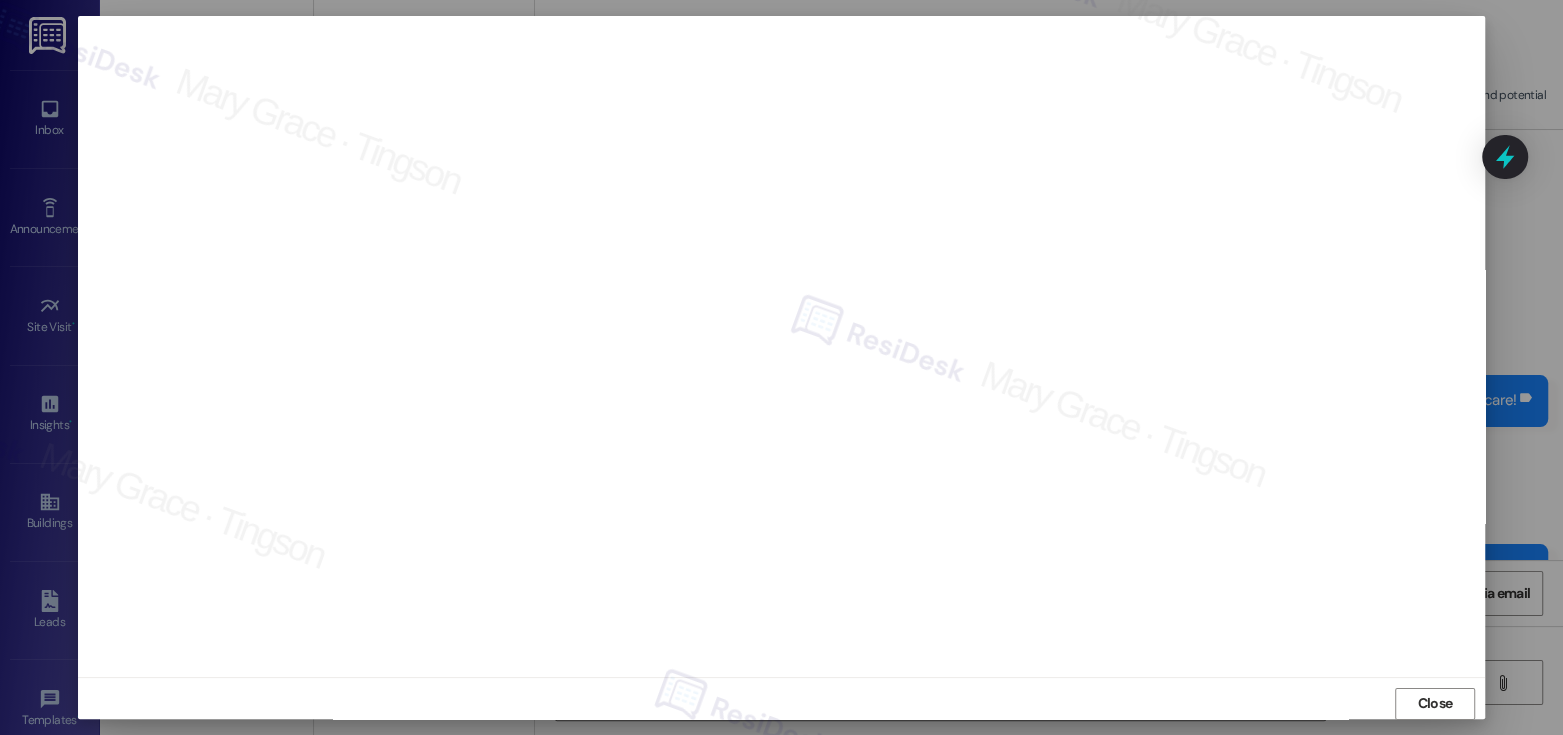 scroll, scrollTop: 10, scrollLeft: 0, axis: vertical 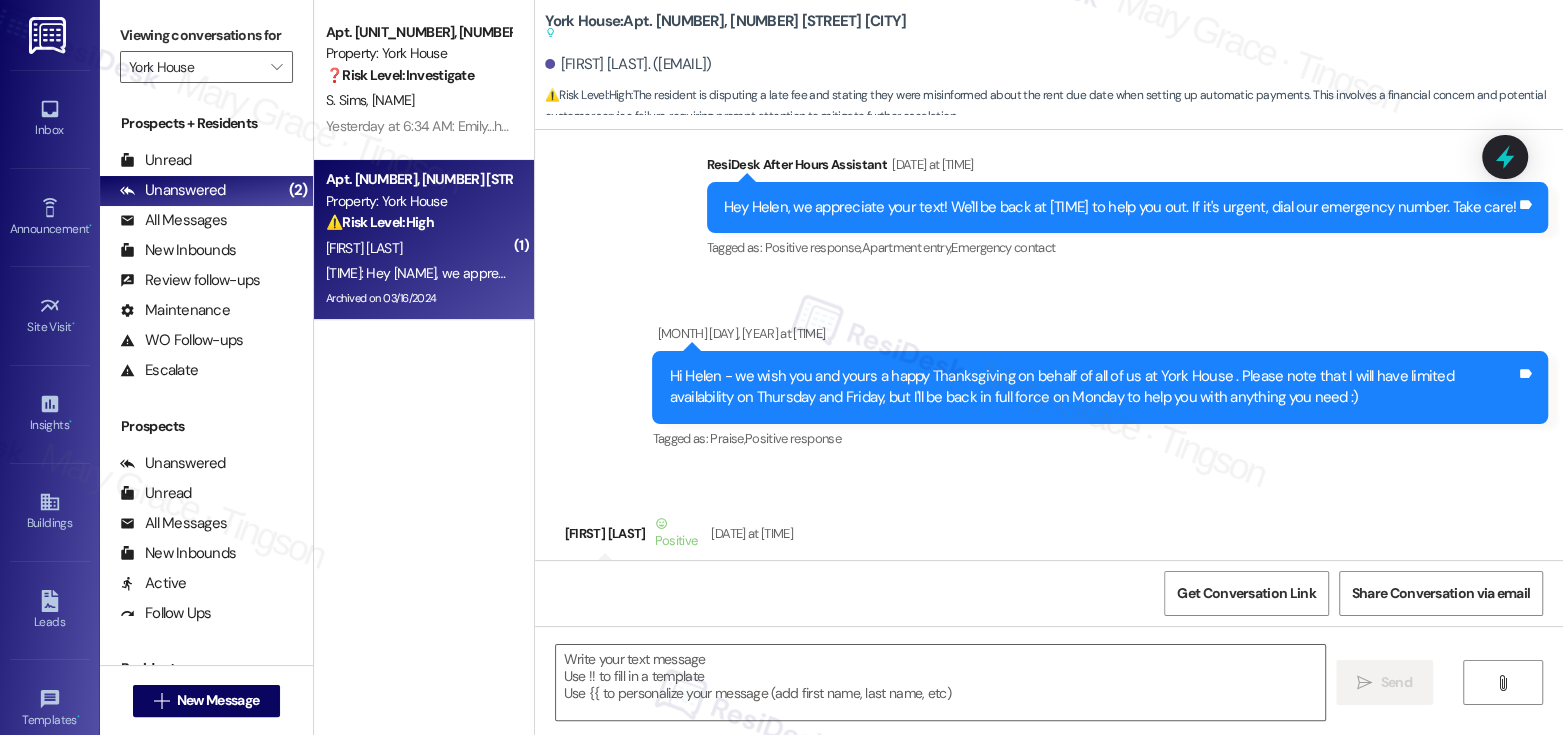 type on "Fetching suggested responses. Please feel free to read through the conversation in the meantime." 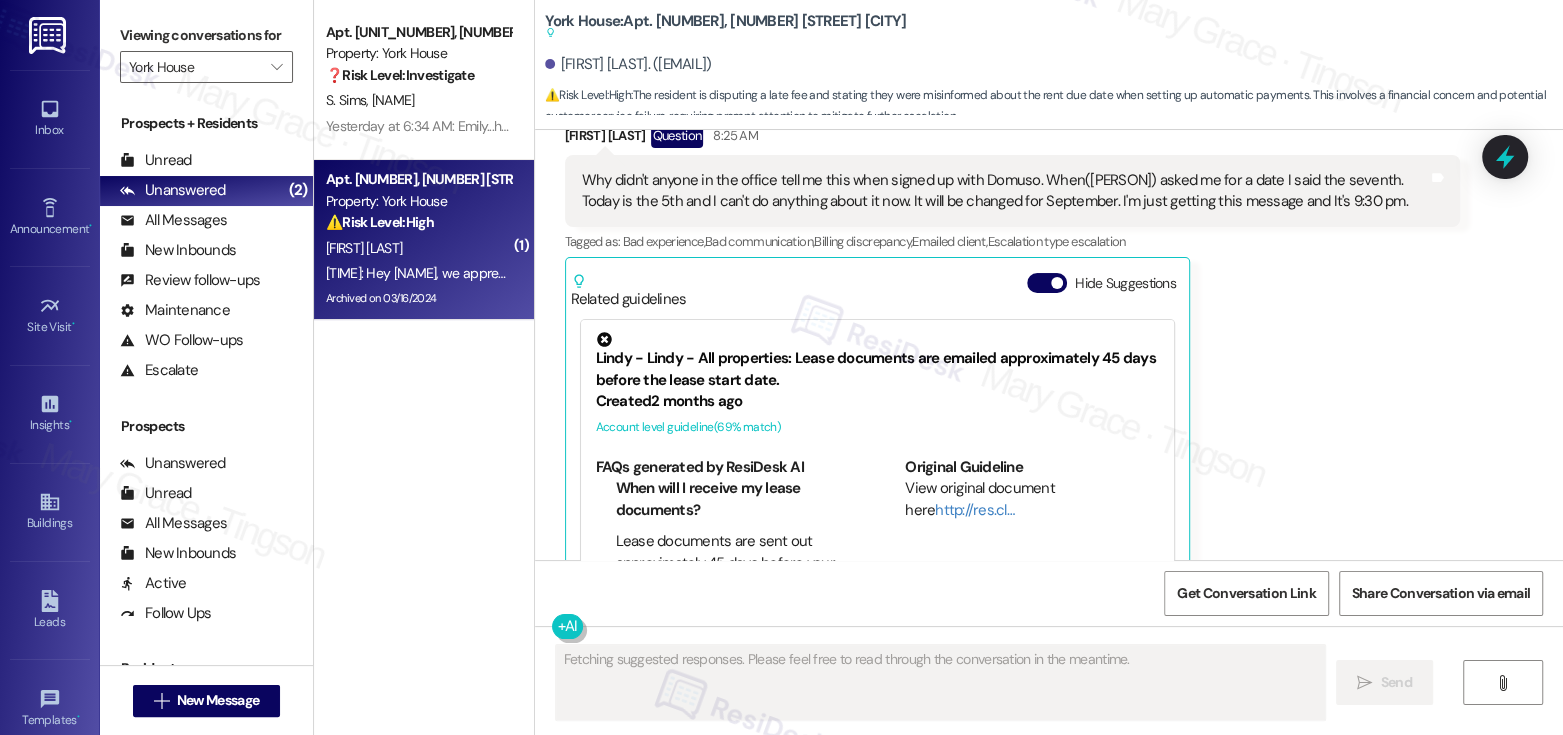 scroll, scrollTop: 34333, scrollLeft: 0, axis: vertical 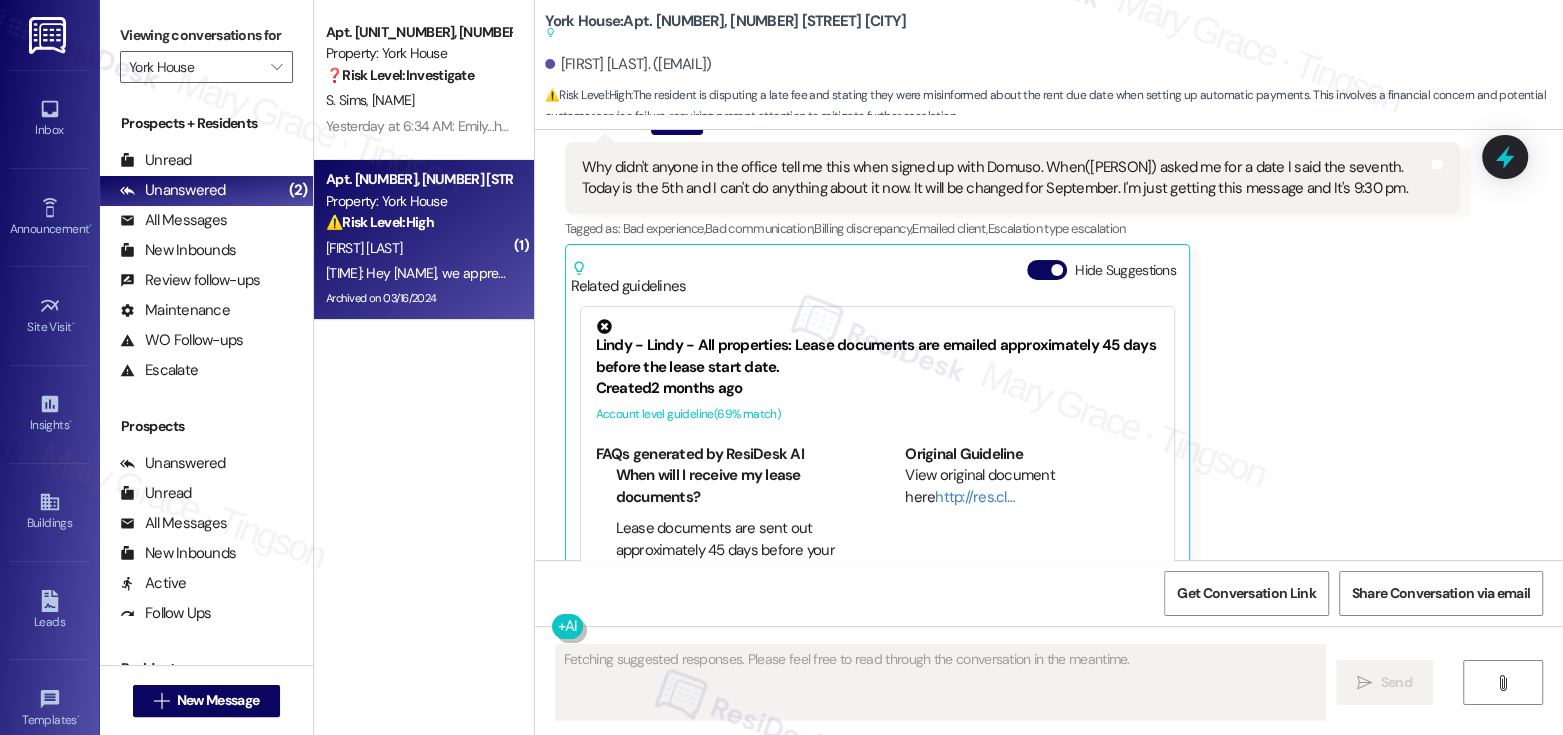 click on "[NAME]" at bounding box center [392, 100] 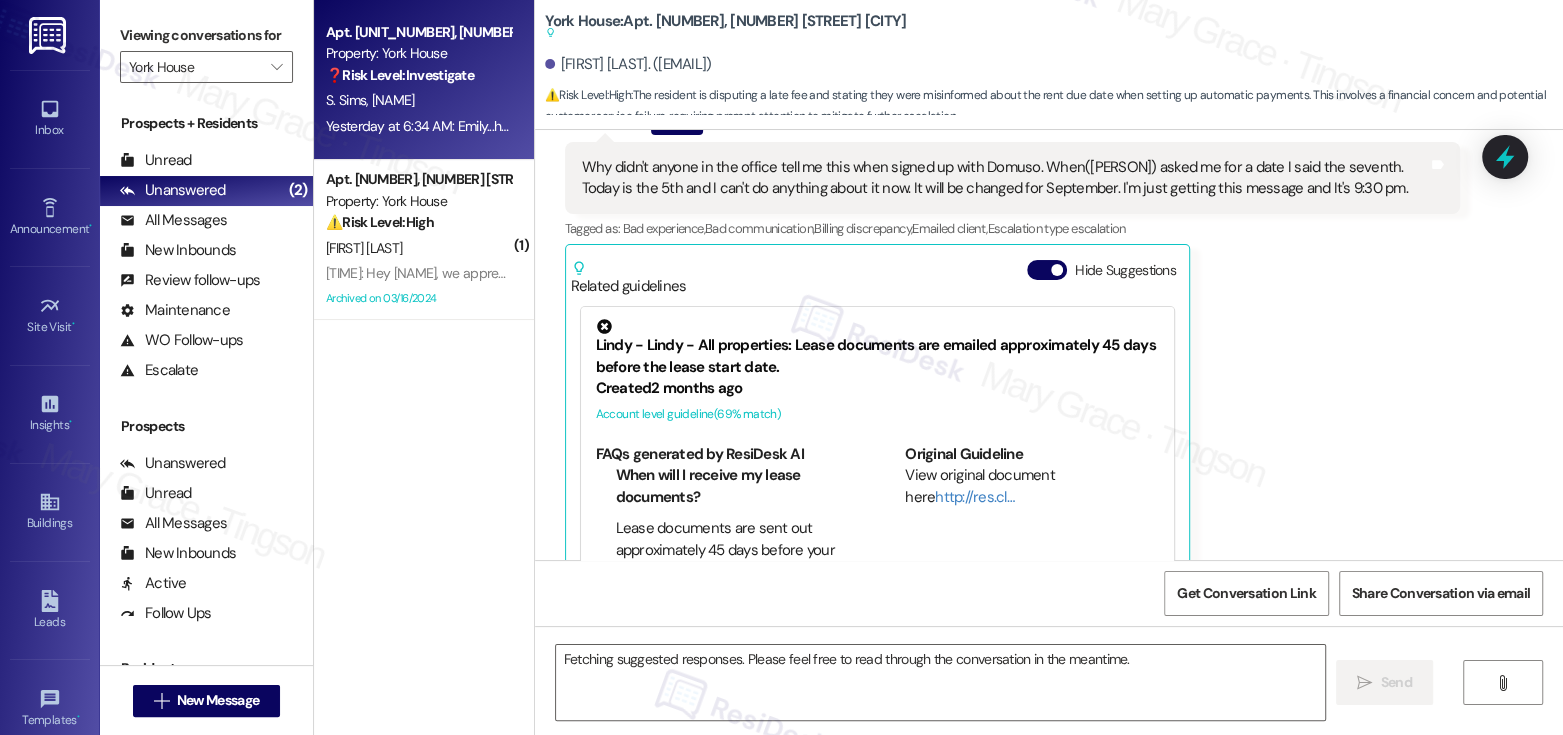 click on "[NAME]" at bounding box center (392, 100) 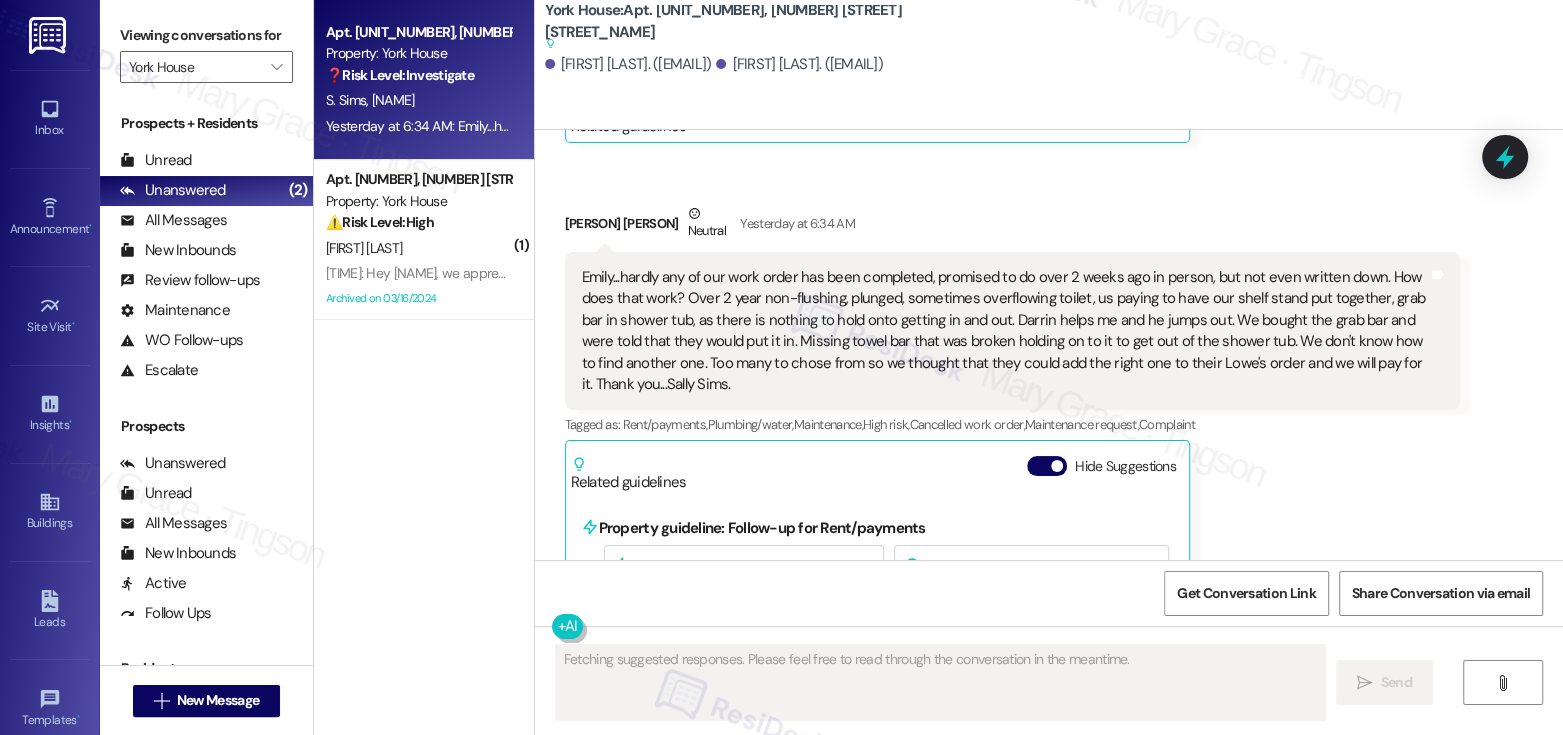 scroll, scrollTop: 14720, scrollLeft: 0, axis: vertical 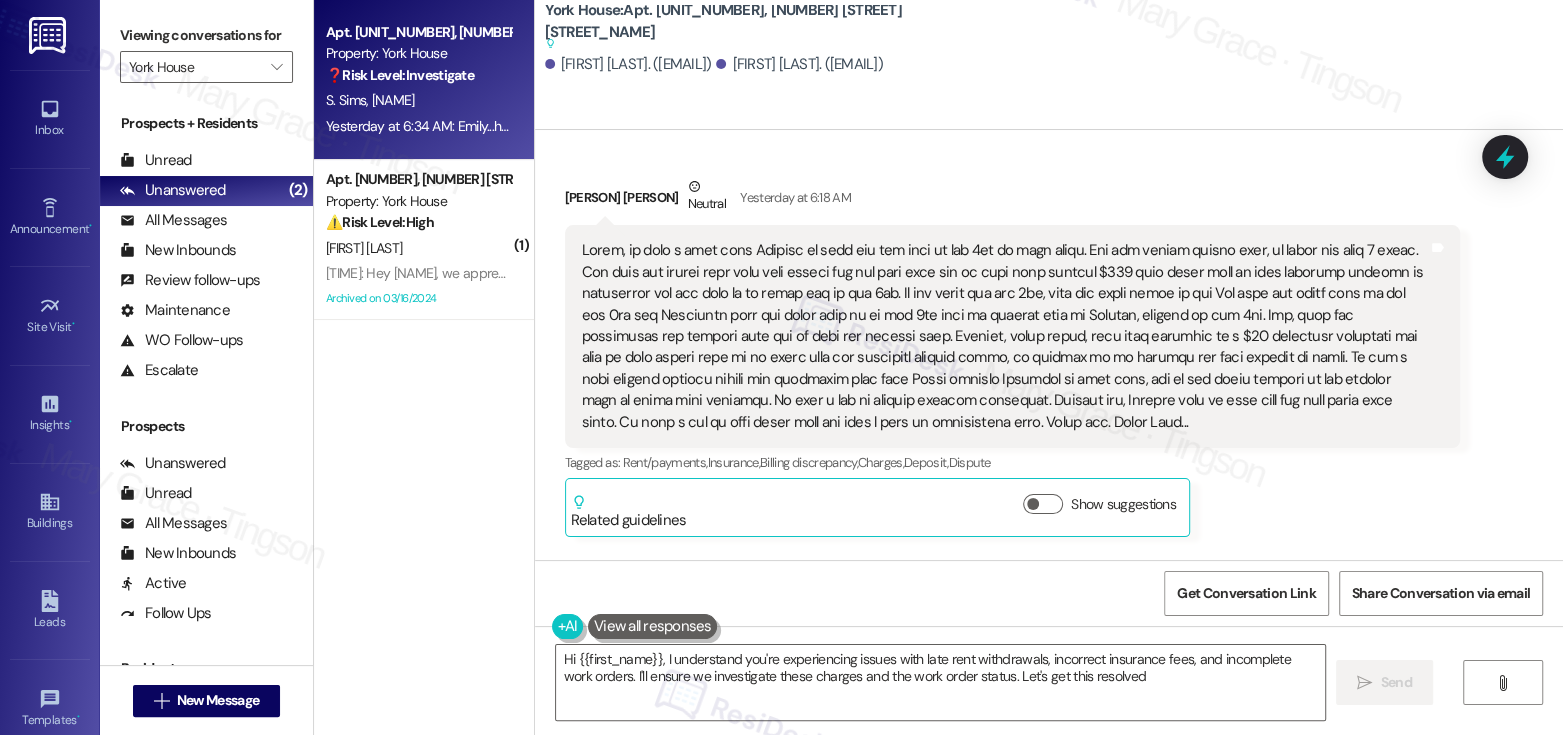 type on "Hi {{first_name}}, I understand you're experiencing issues with late rent withdrawals, incorrect insurance fees, and incomplete work orders. I'll ensure we investigate these charges and the work order status. Let's get this resolved!" 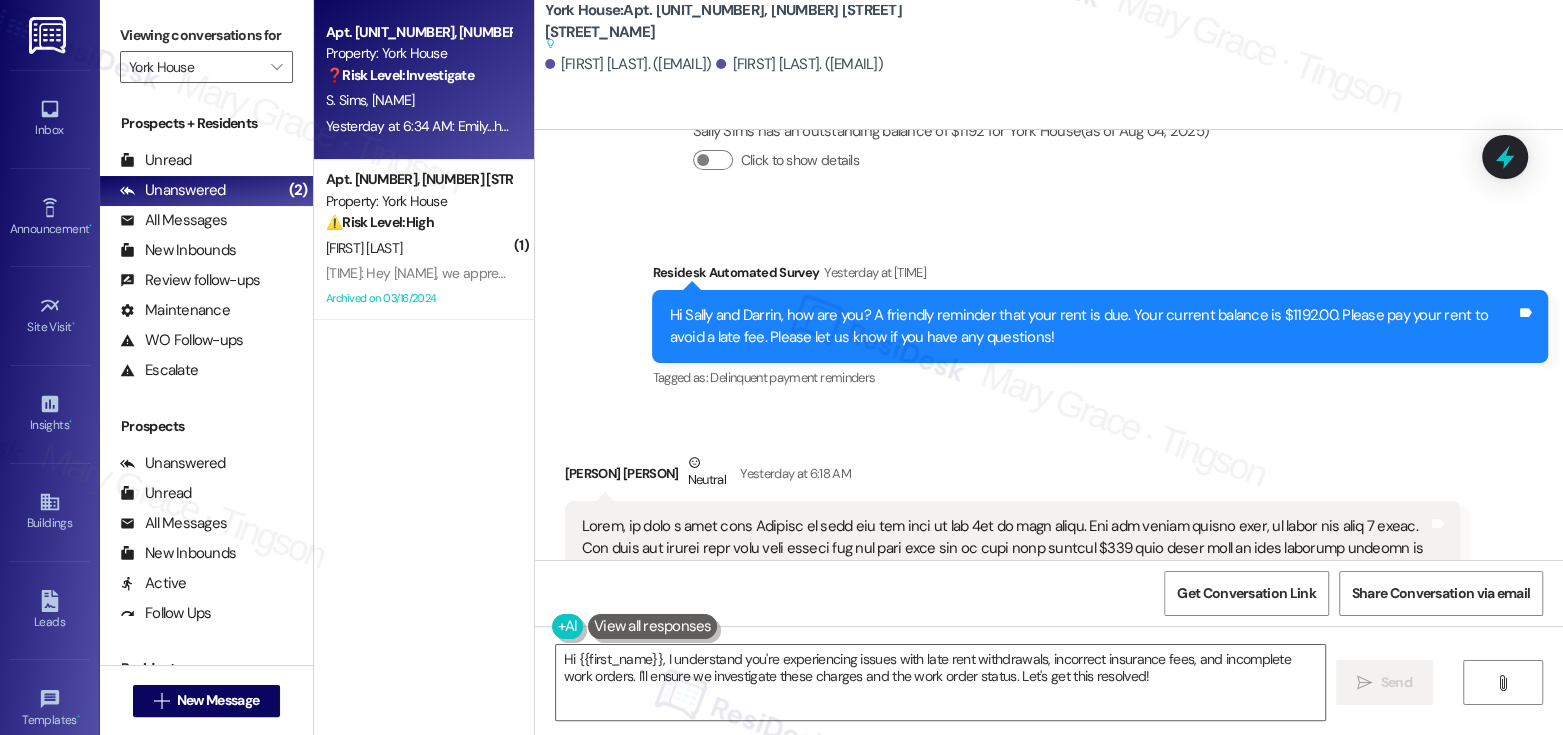 scroll, scrollTop: 14090, scrollLeft: 0, axis: vertical 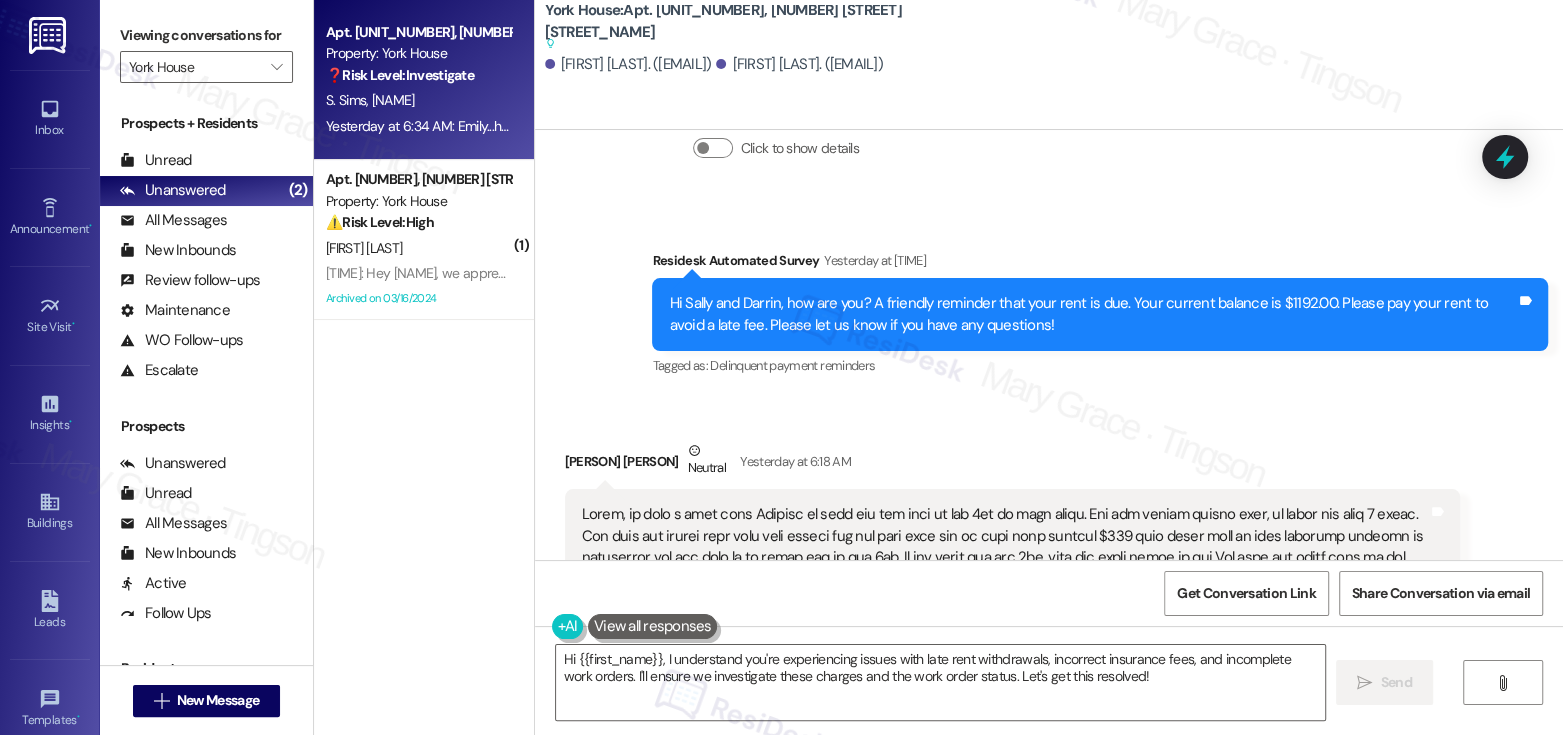 click at bounding box center [1005, 600] 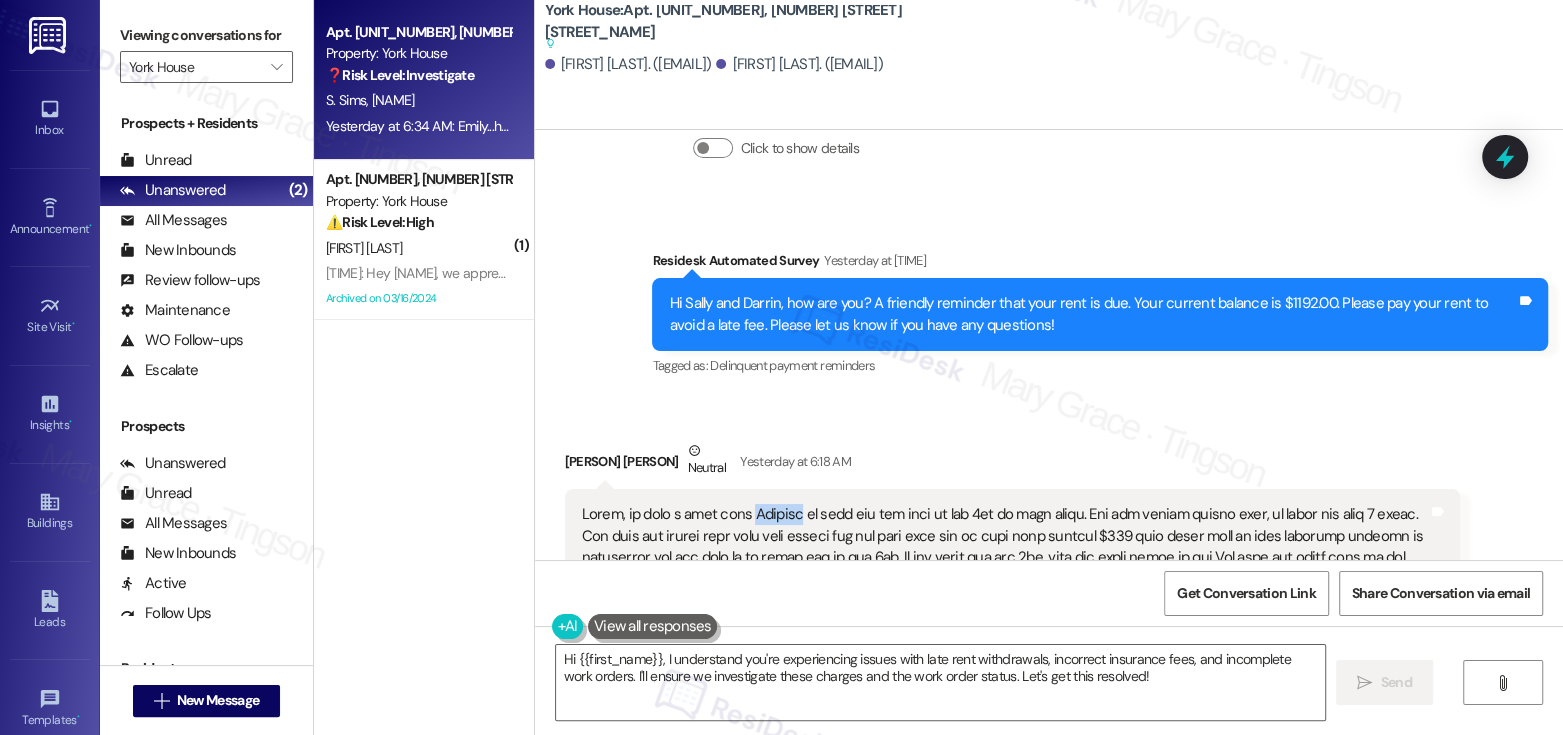click at bounding box center [1005, 600] 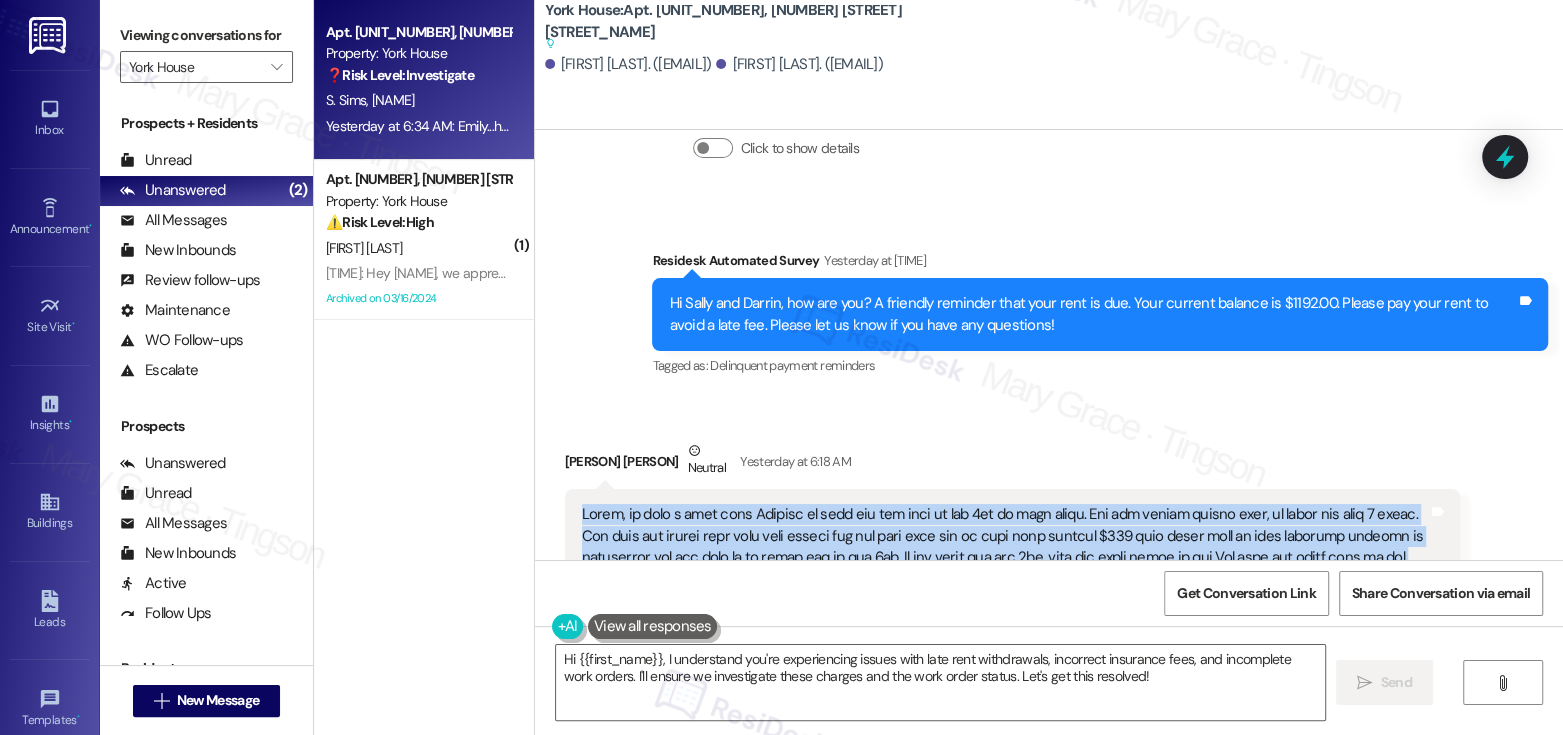 click at bounding box center [1005, 600] 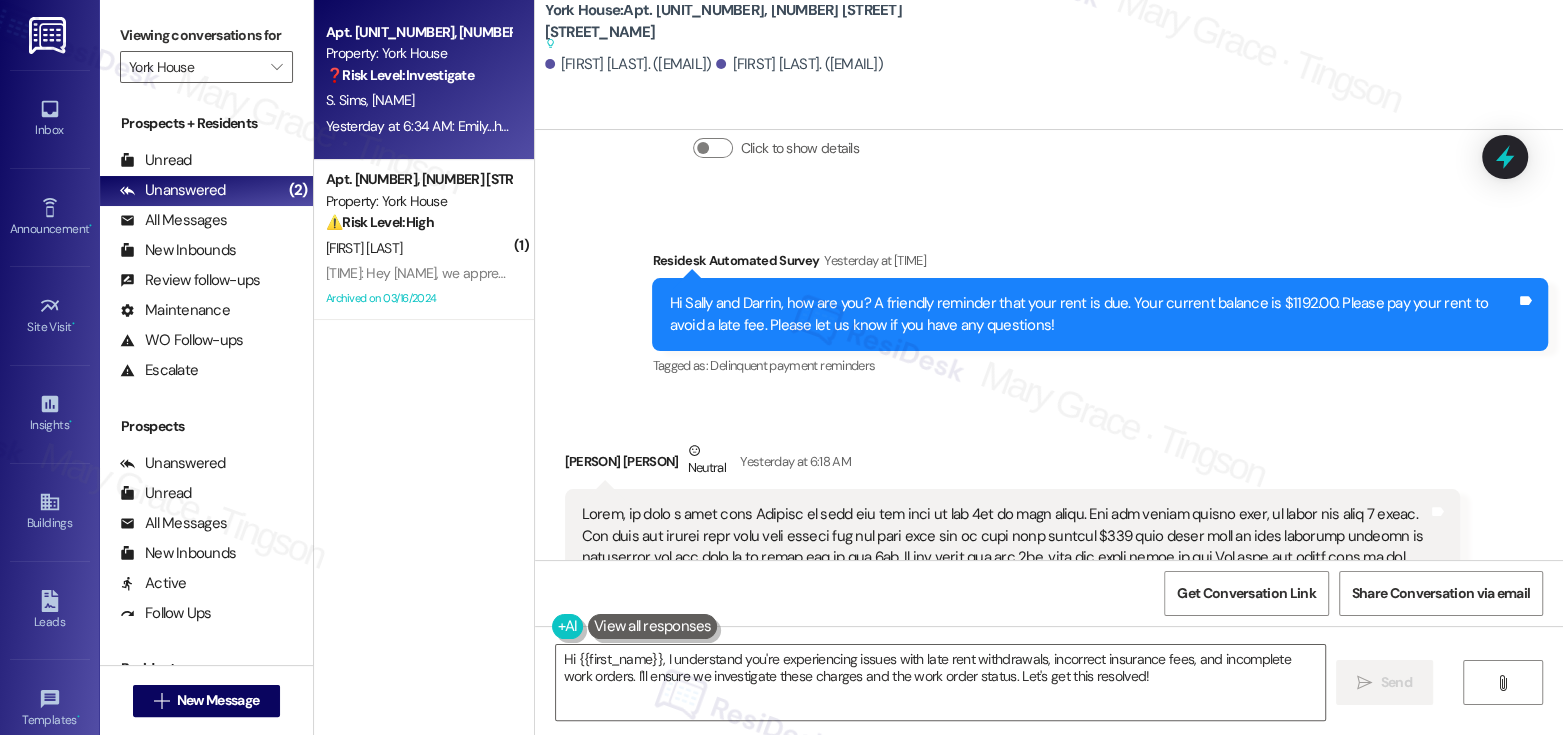 click at bounding box center [1005, 600] 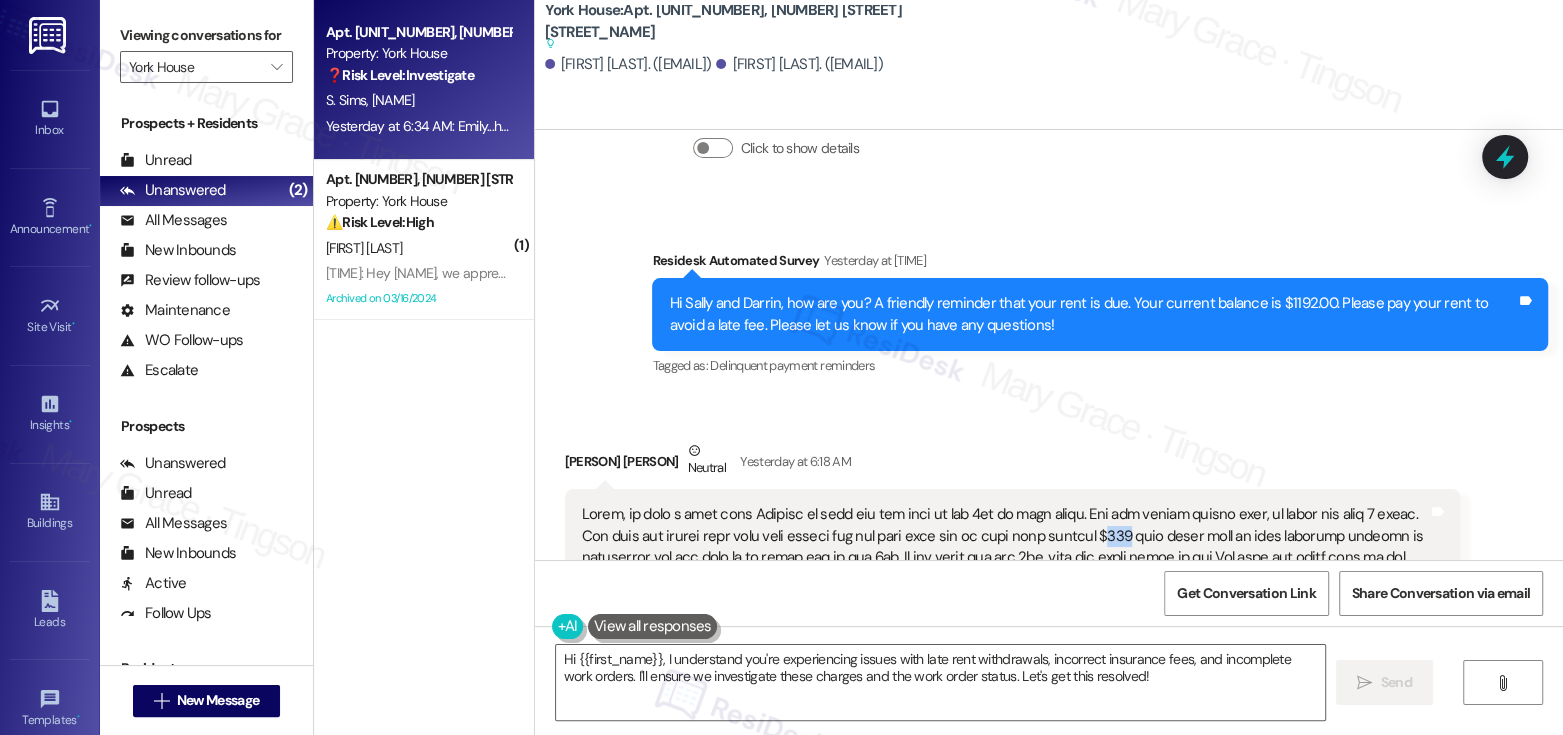 click at bounding box center [1005, 600] 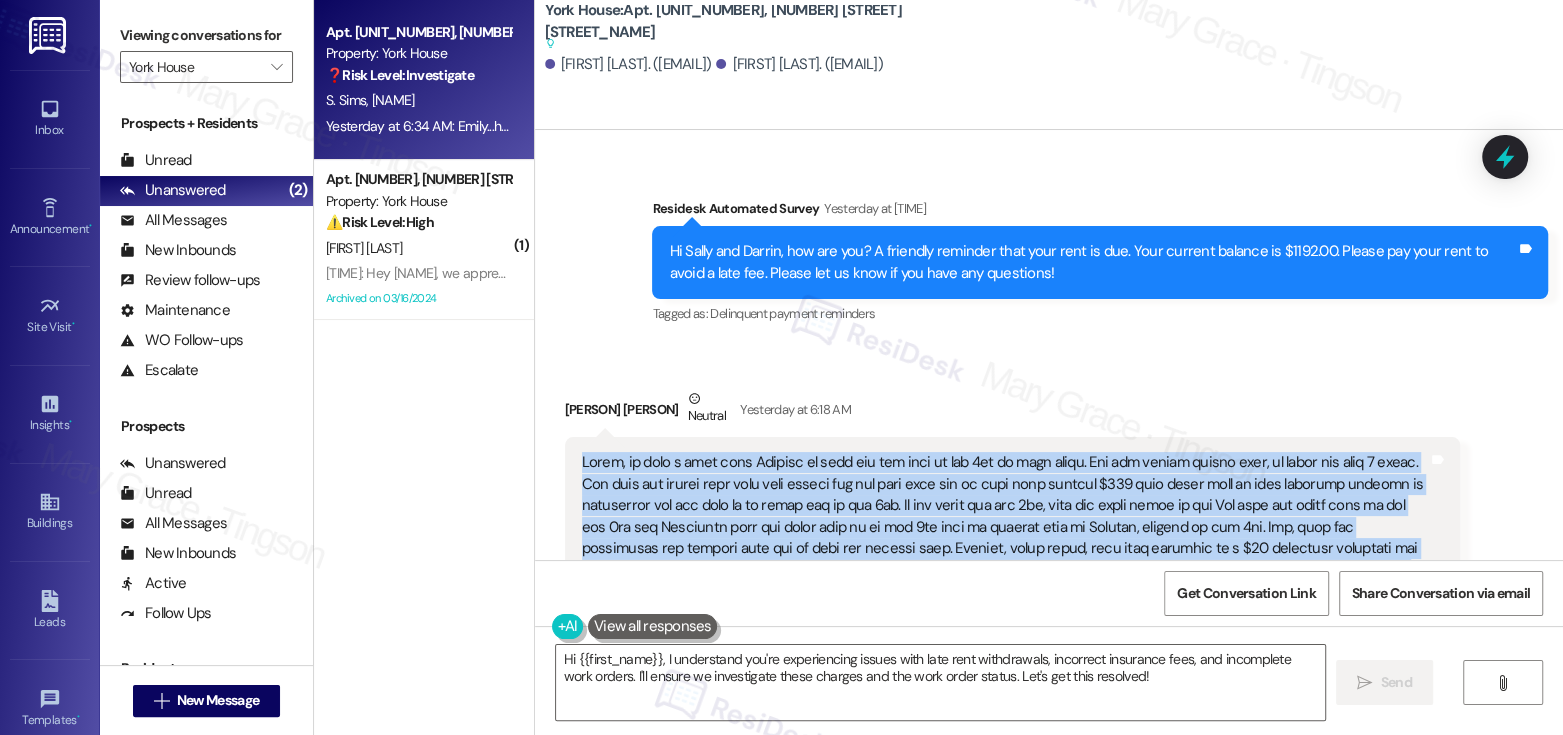 scroll, scrollTop: 14156, scrollLeft: 0, axis: vertical 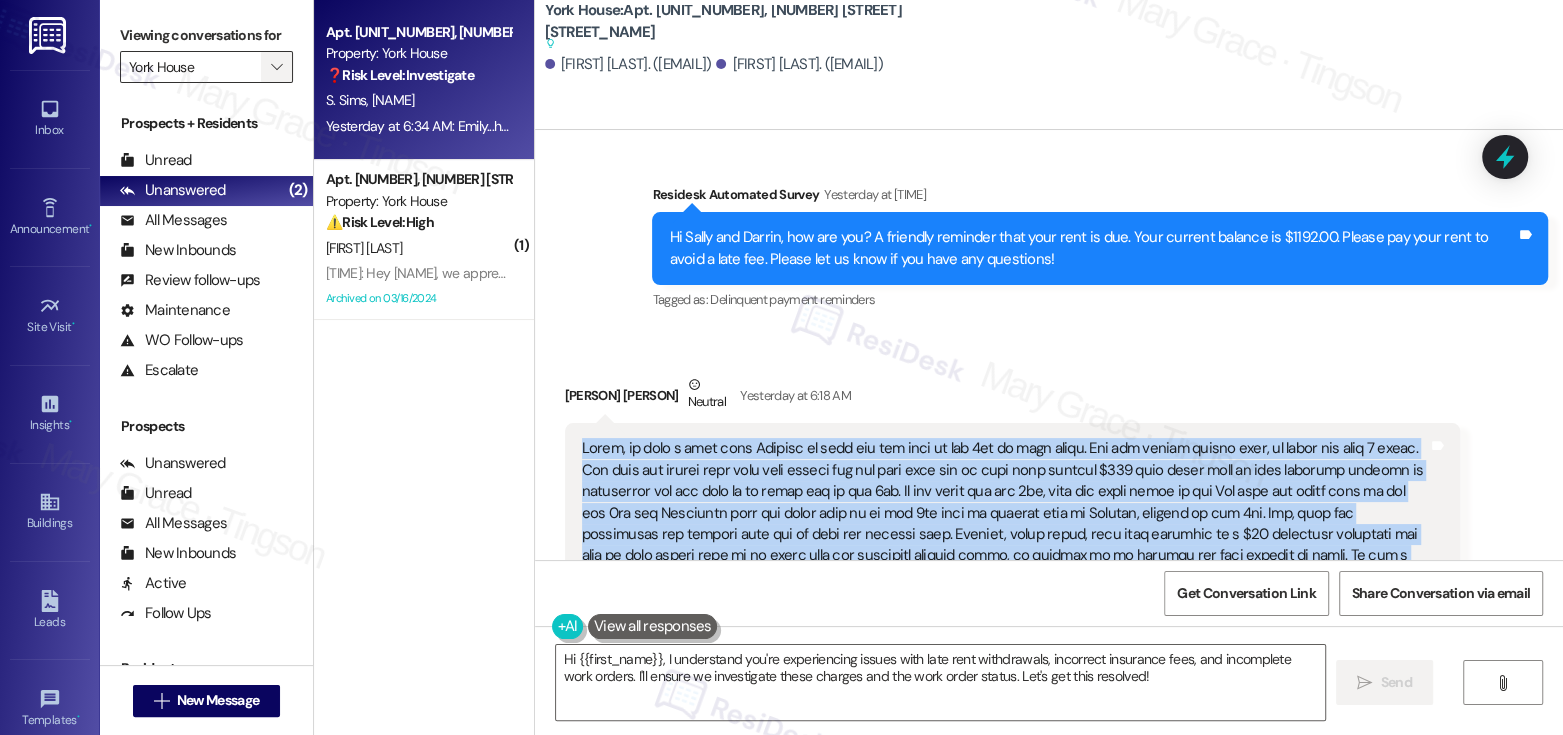 click on "" at bounding box center [276, 67] 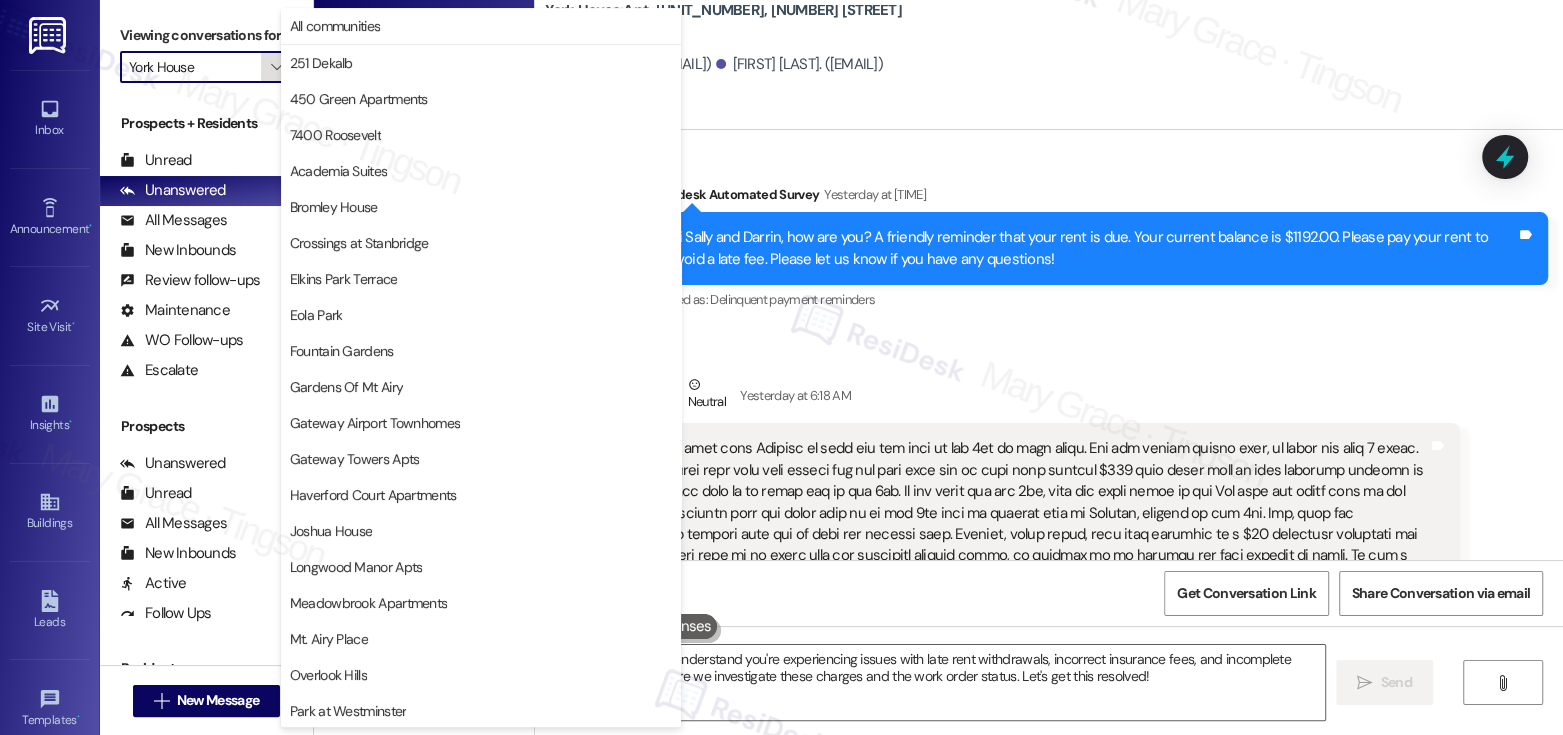 scroll, scrollTop: 470, scrollLeft: 0, axis: vertical 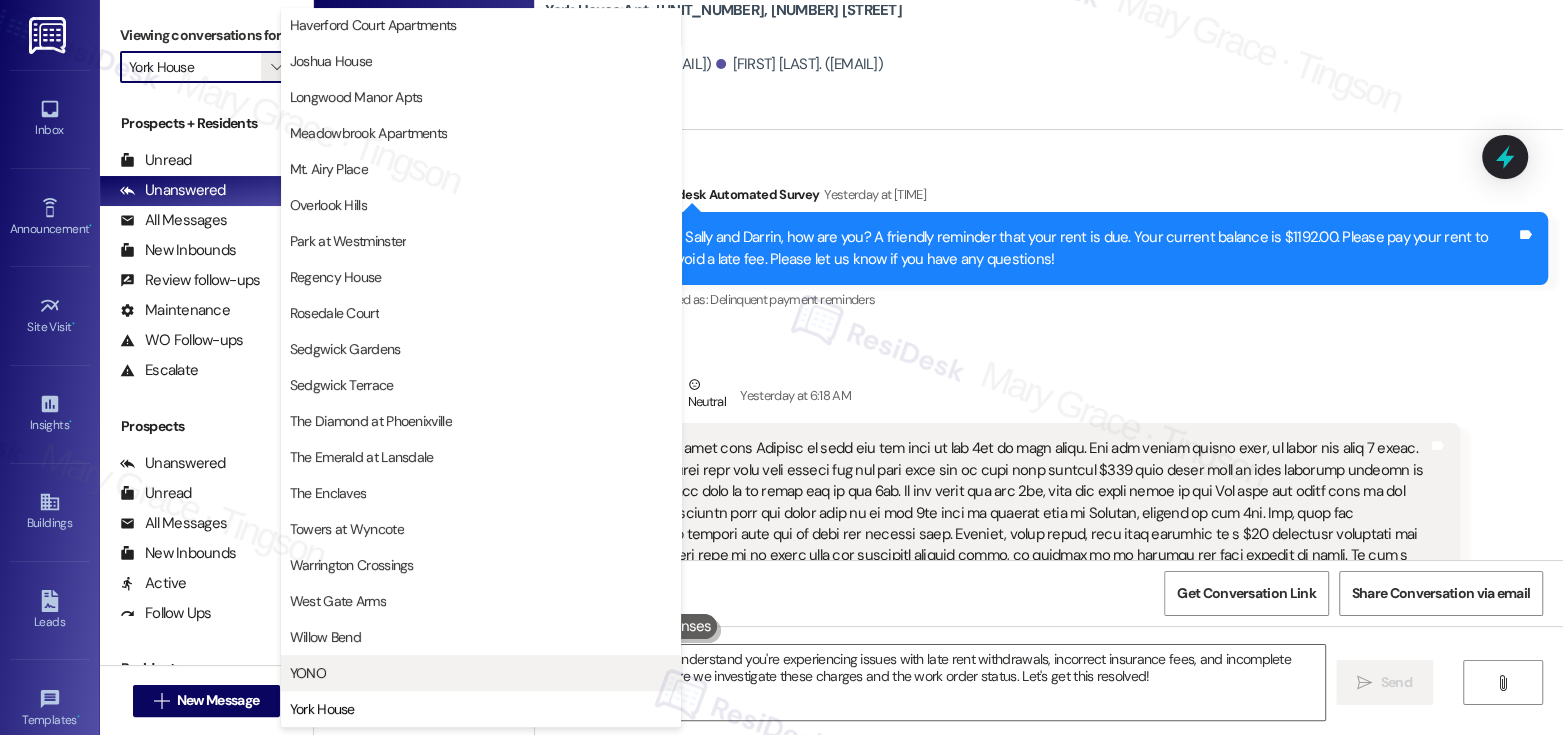 click on "YONO" at bounding box center [481, 673] 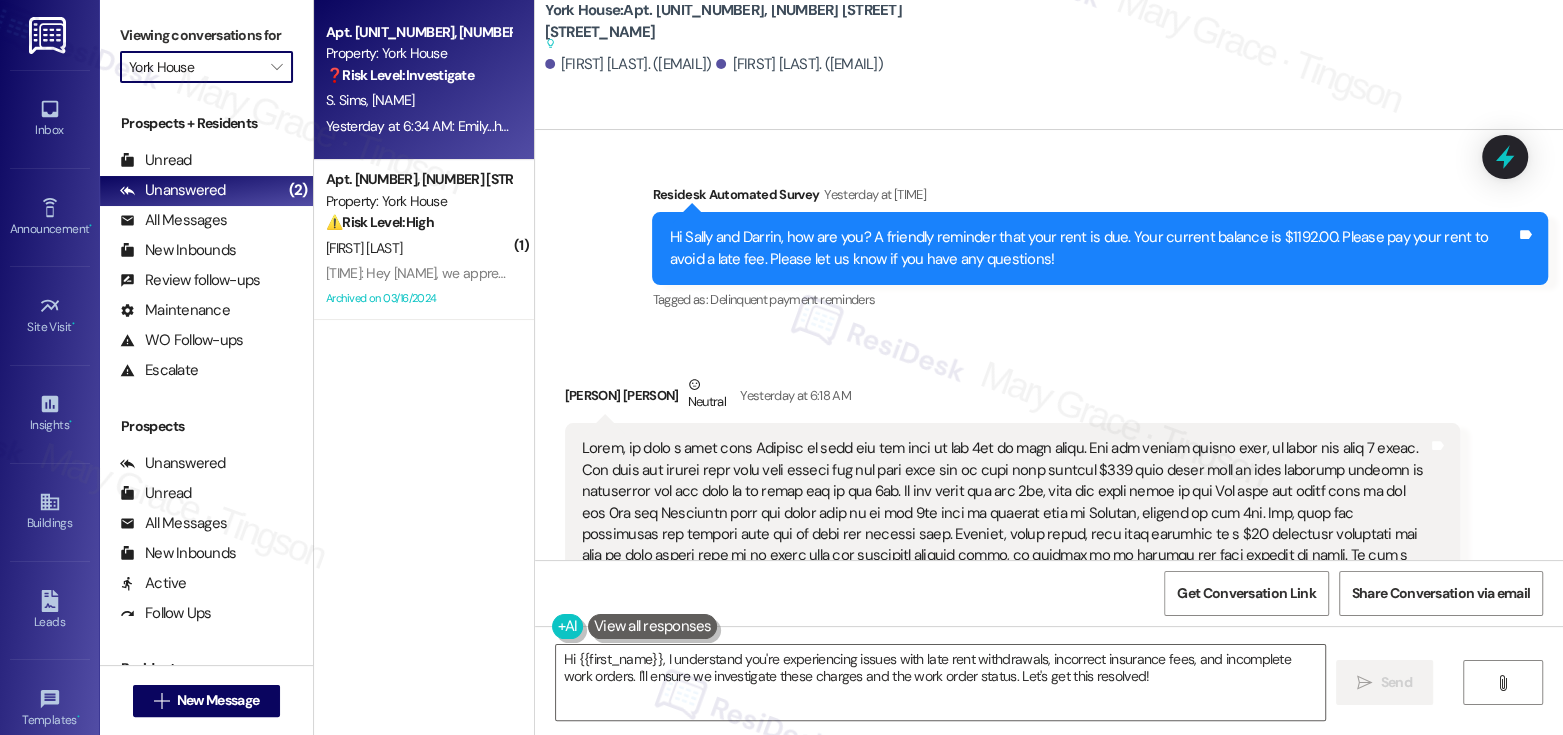 type on "YONO" 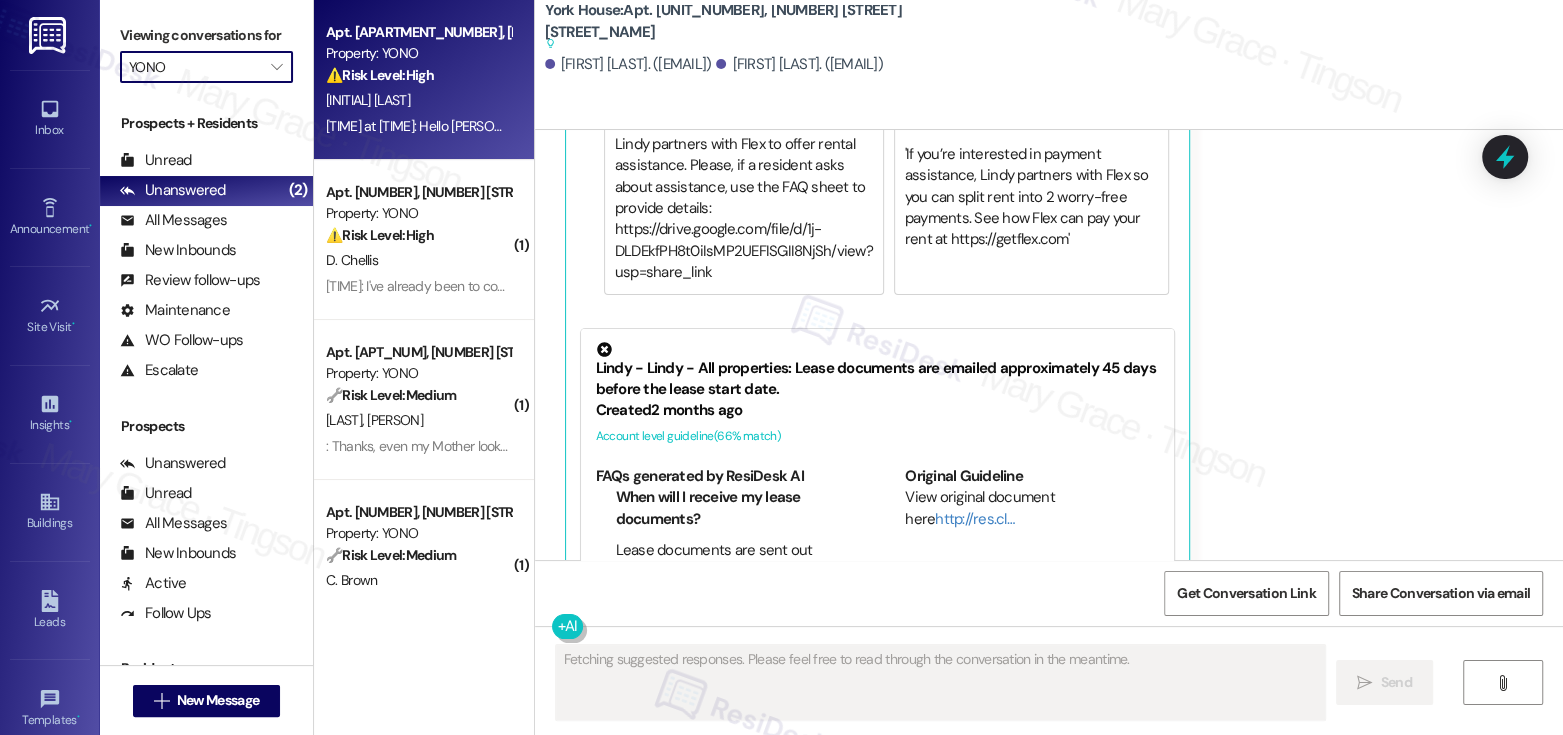 scroll, scrollTop: 15222, scrollLeft: 0, axis: vertical 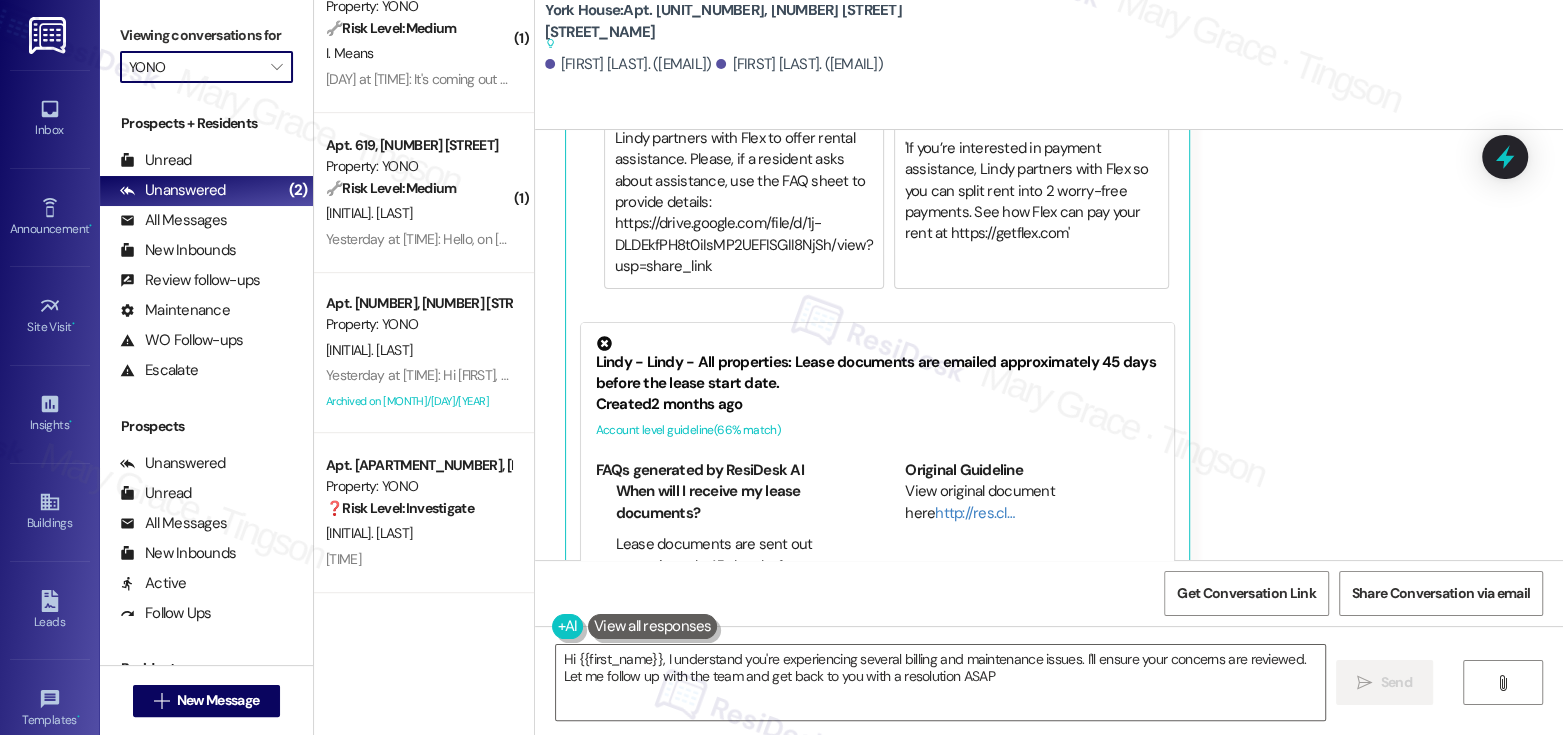 type on "Hi {{first_name}}, I understand you're experiencing several billing and maintenance issues. I'll ensure your concerns are reviewed. Let me follow up with the team and get back to you with a resolution ASAP!" 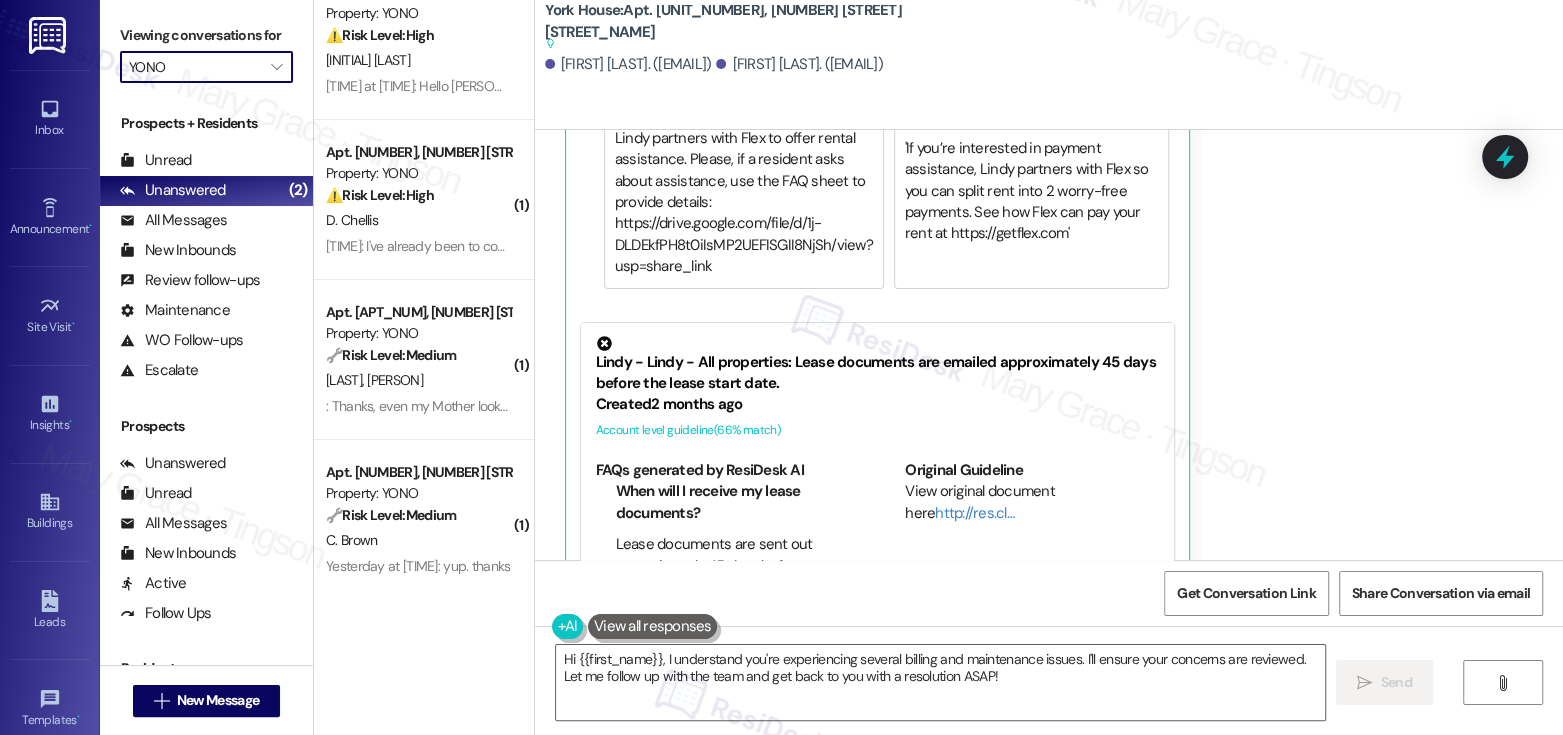 scroll, scrollTop: 0, scrollLeft: 0, axis: both 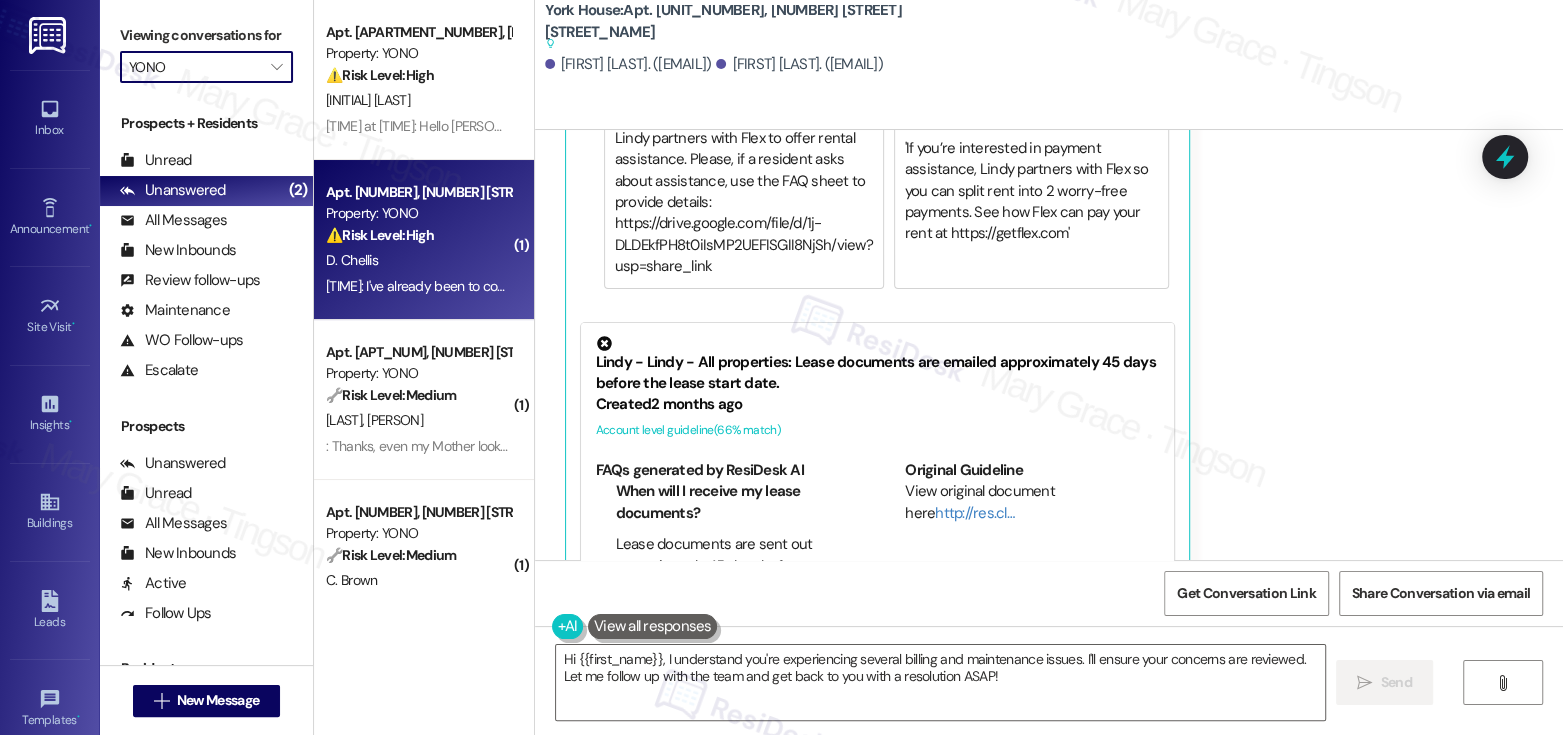 click on "D. Chellis" at bounding box center (418, 260) 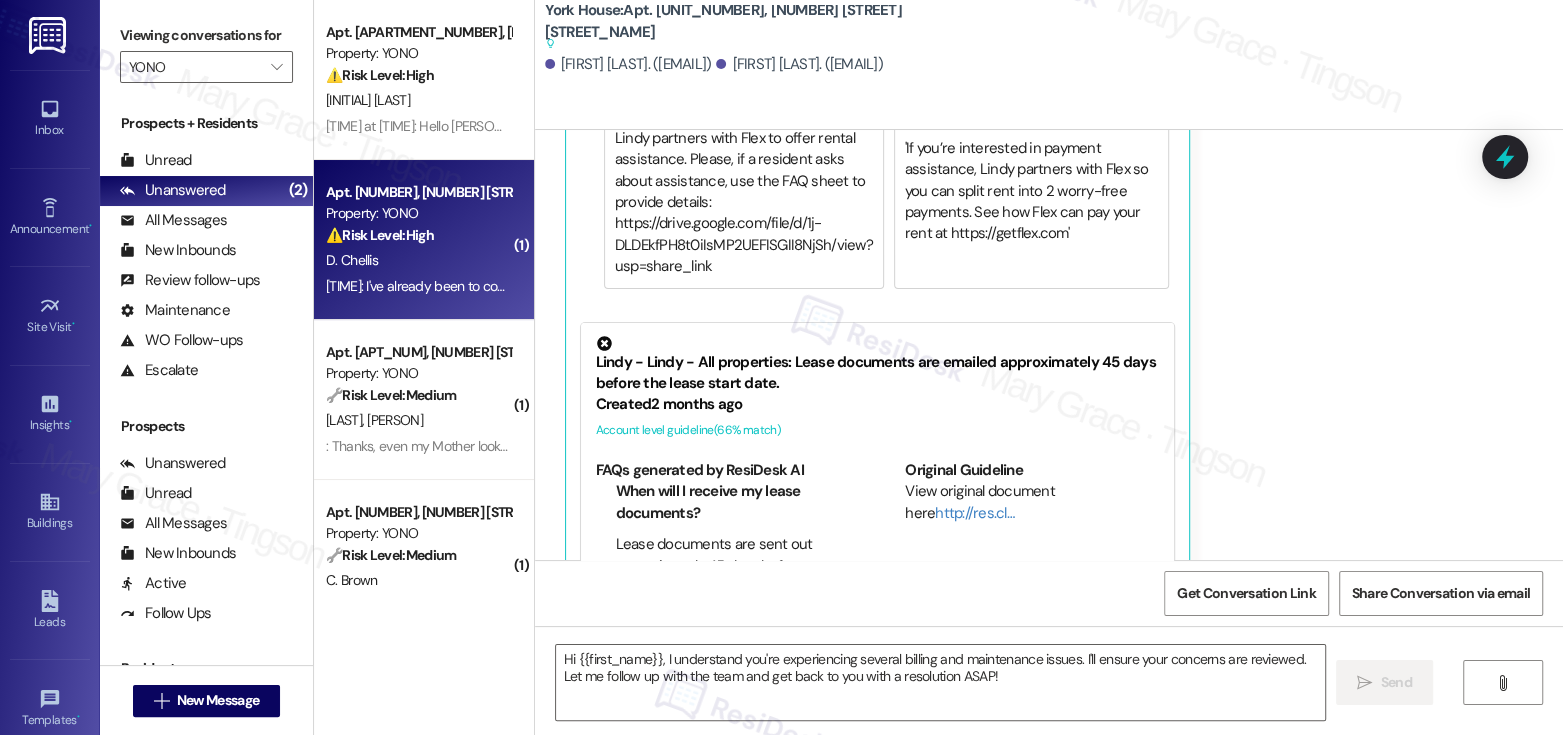 click on "D. Chellis" at bounding box center (418, 260) 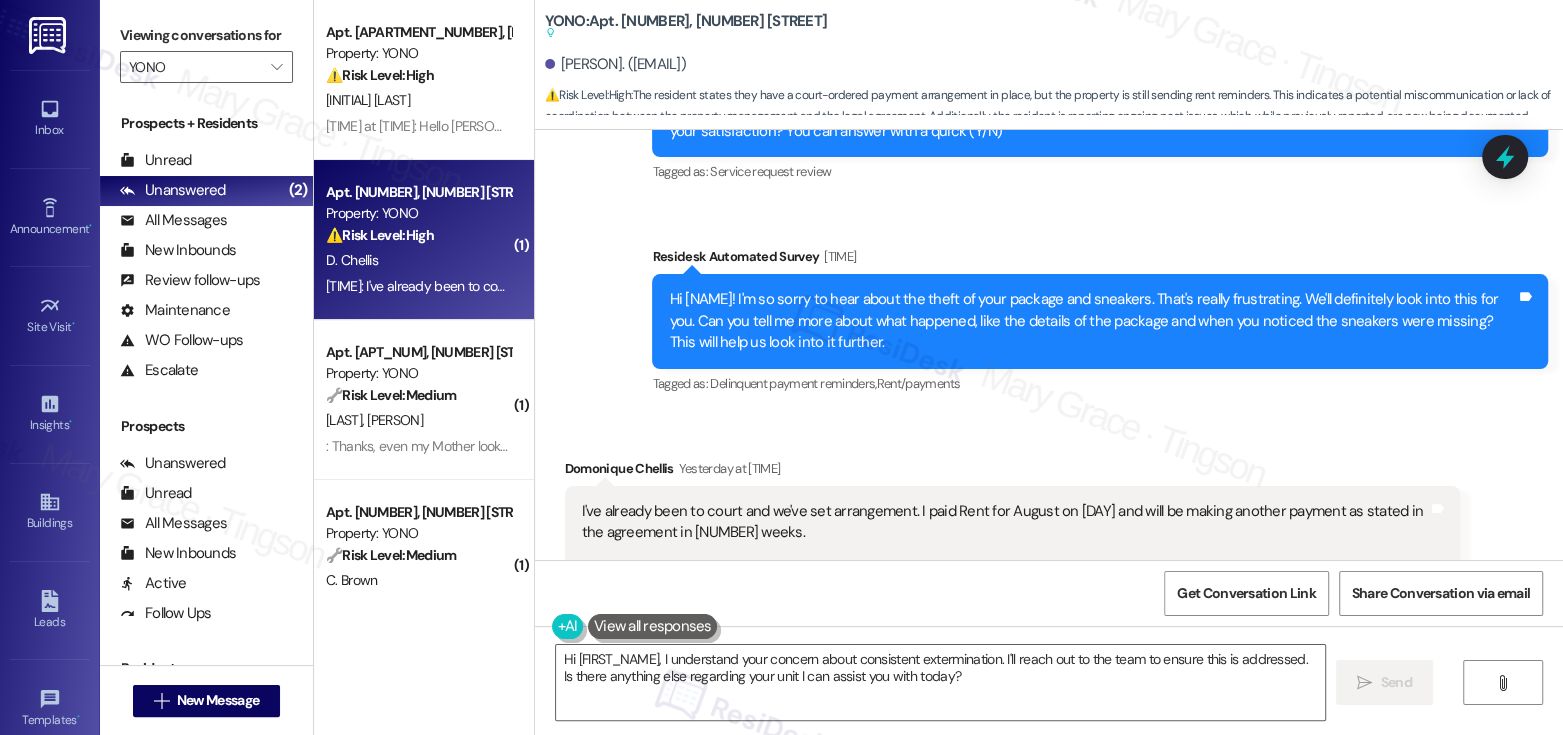 scroll, scrollTop: 19283, scrollLeft: 0, axis: vertical 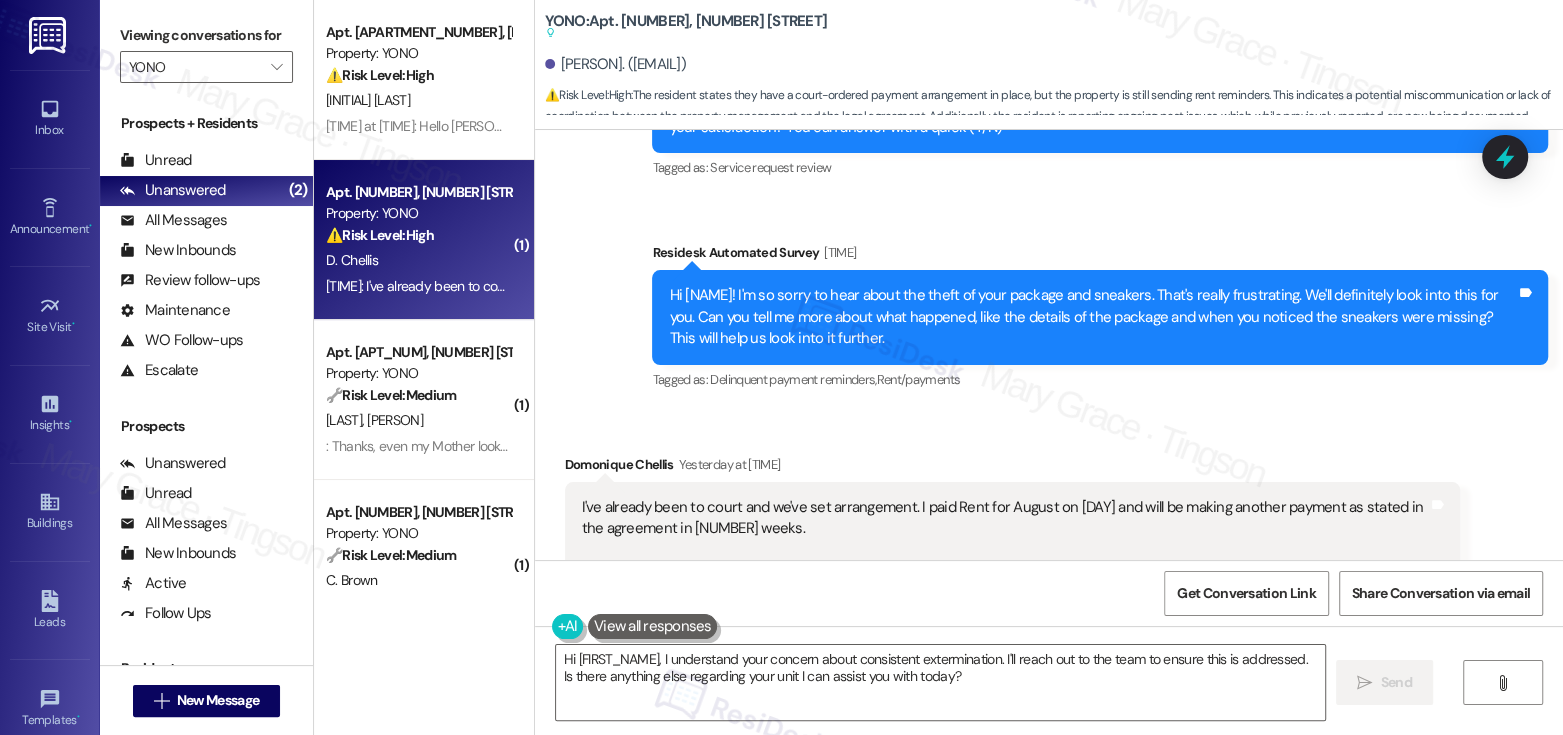 click on "I've already been to court and we've set arrangement. I paid Rent for August on July 31 and will be making another payment as stated in the agreement in 2 weeks.
In the meantime, I am keeping document on the satisfaction with my unit. As stated before there needs to be consistent extermination due to rodents and roaches invading my unit for the past couple of months." at bounding box center (1005, 550) 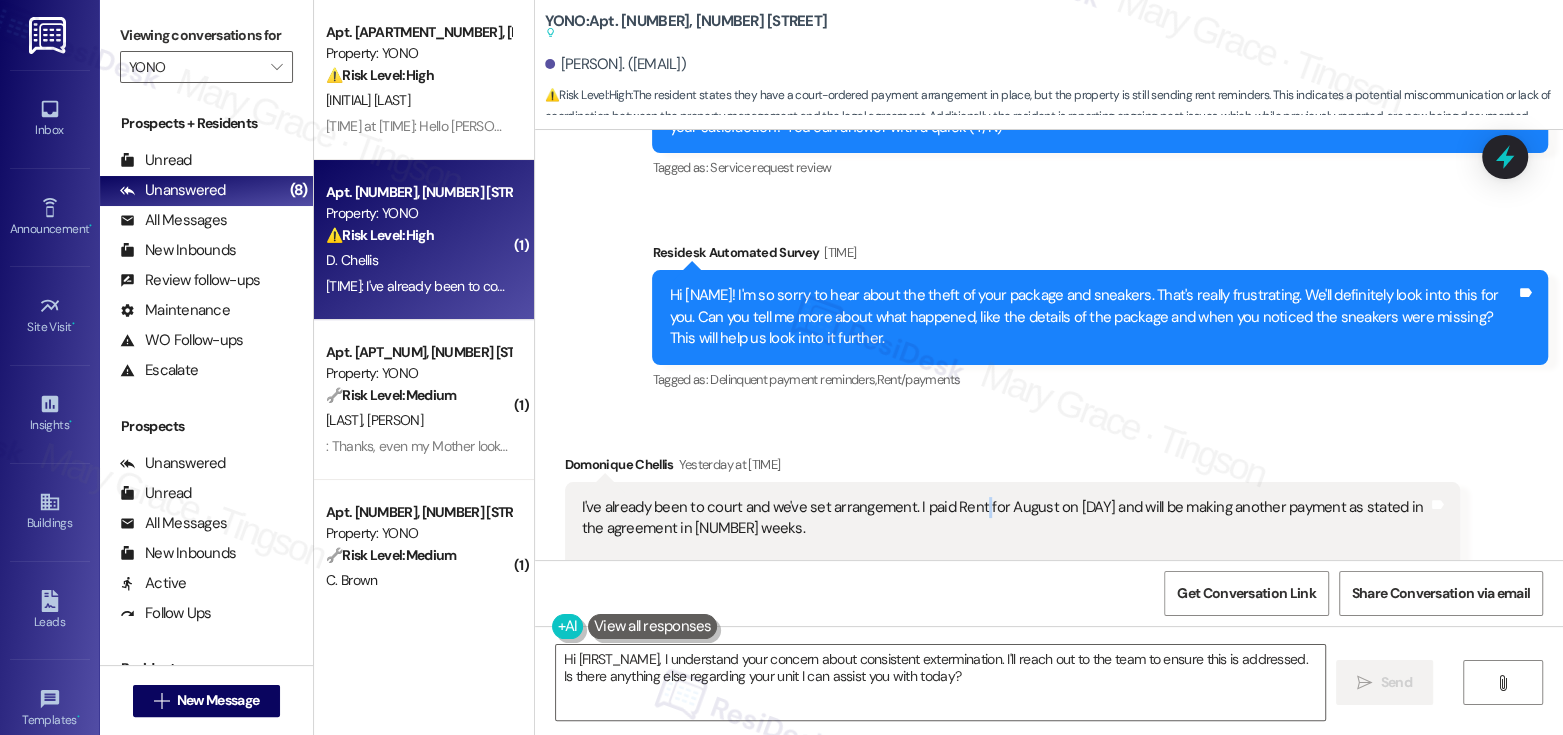 click on "I've already been to court and we've set arrangement. I paid Rent for August on July 31 and will be making another payment as stated in the agreement in 2 weeks.
In the meantime, I am keeping document on the satisfaction with my unit. As stated before there needs to be consistent extermination due to rodents and roaches invading my unit for the past couple of months." at bounding box center [1005, 550] 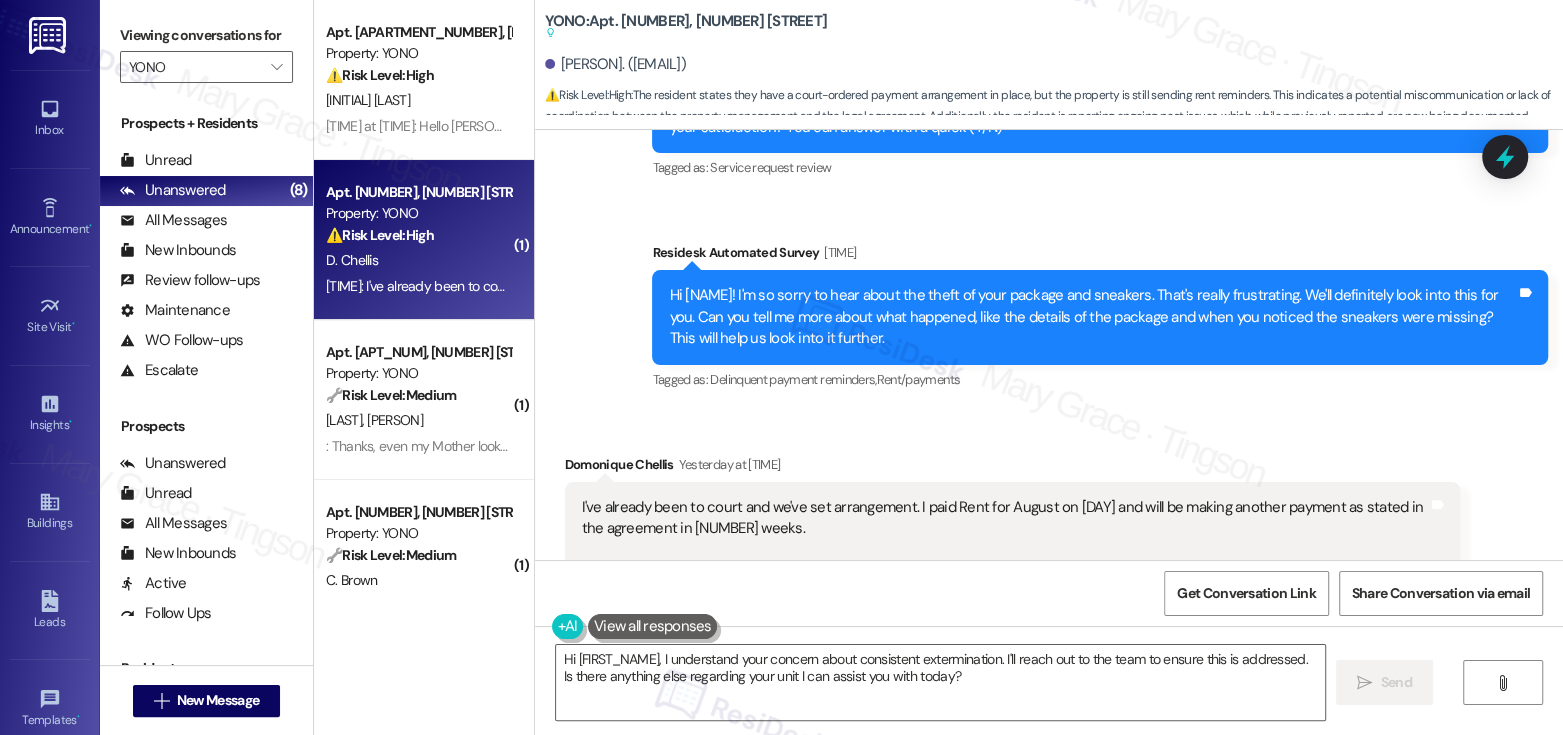 scroll, scrollTop: 19300, scrollLeft: 0, axis: vertical 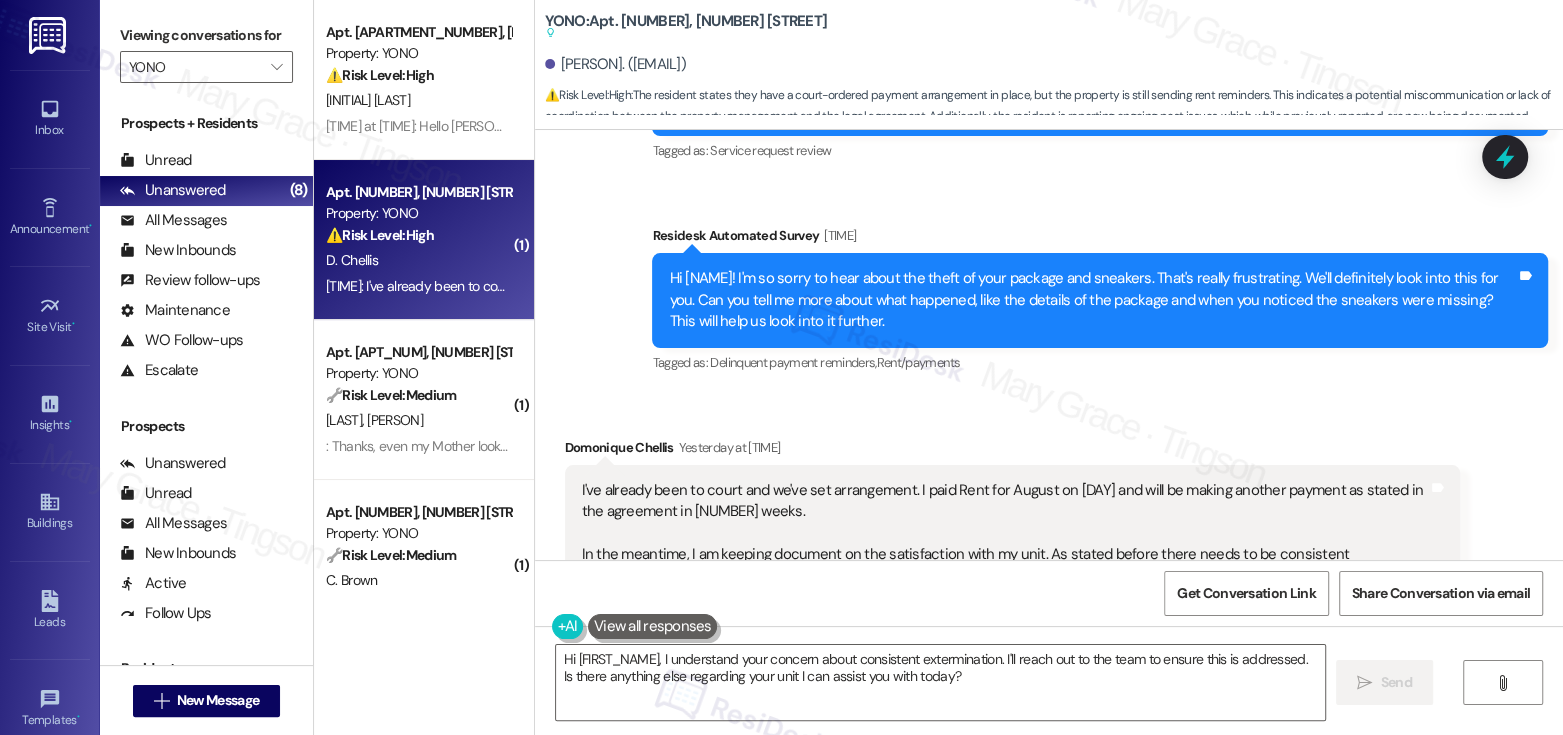click on "I've already been to court and we've set arrangement. I paid Rent for August on July 31 and will be making another payment as stated in the agreement in 2 weeks.
In the meantime, I am keeping document on the satisfaction with my unit. As stated before there needs to be consistent extermination due to rodents and roaches invading my unit for the past couple of months." at bounding box center [1005, 533] 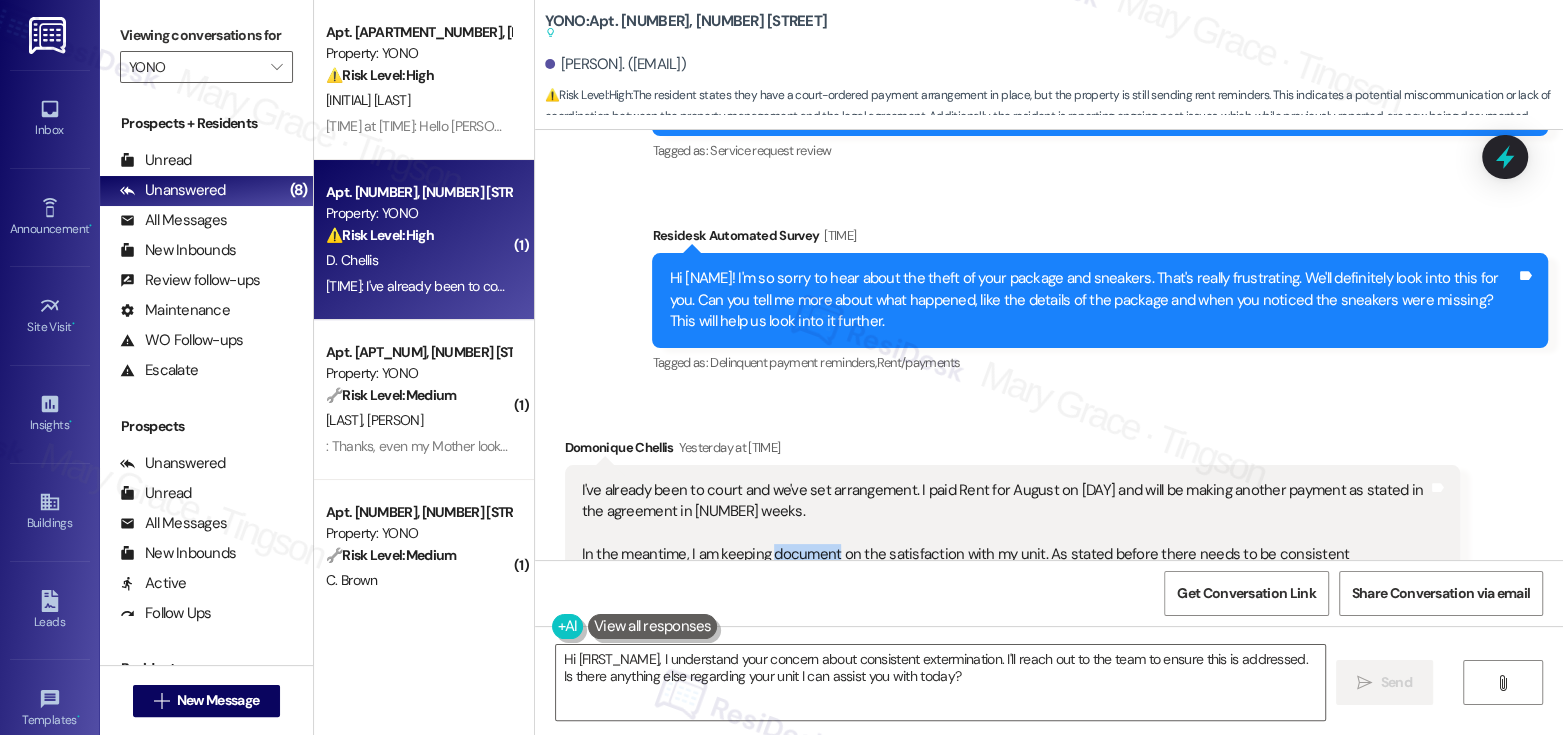 click on "I've already been to court and we've set arrangement. I paid Rent for August on July 31 and will be making another payment as stated in the agreement in 2 weeks.
In the meantime, I am keeping document on the satisfaction with my unit. As stated before there needs to be consistent extermination due to rodents and roaches invading my unit for the past couple of months." at bounding box center (1005, 533) 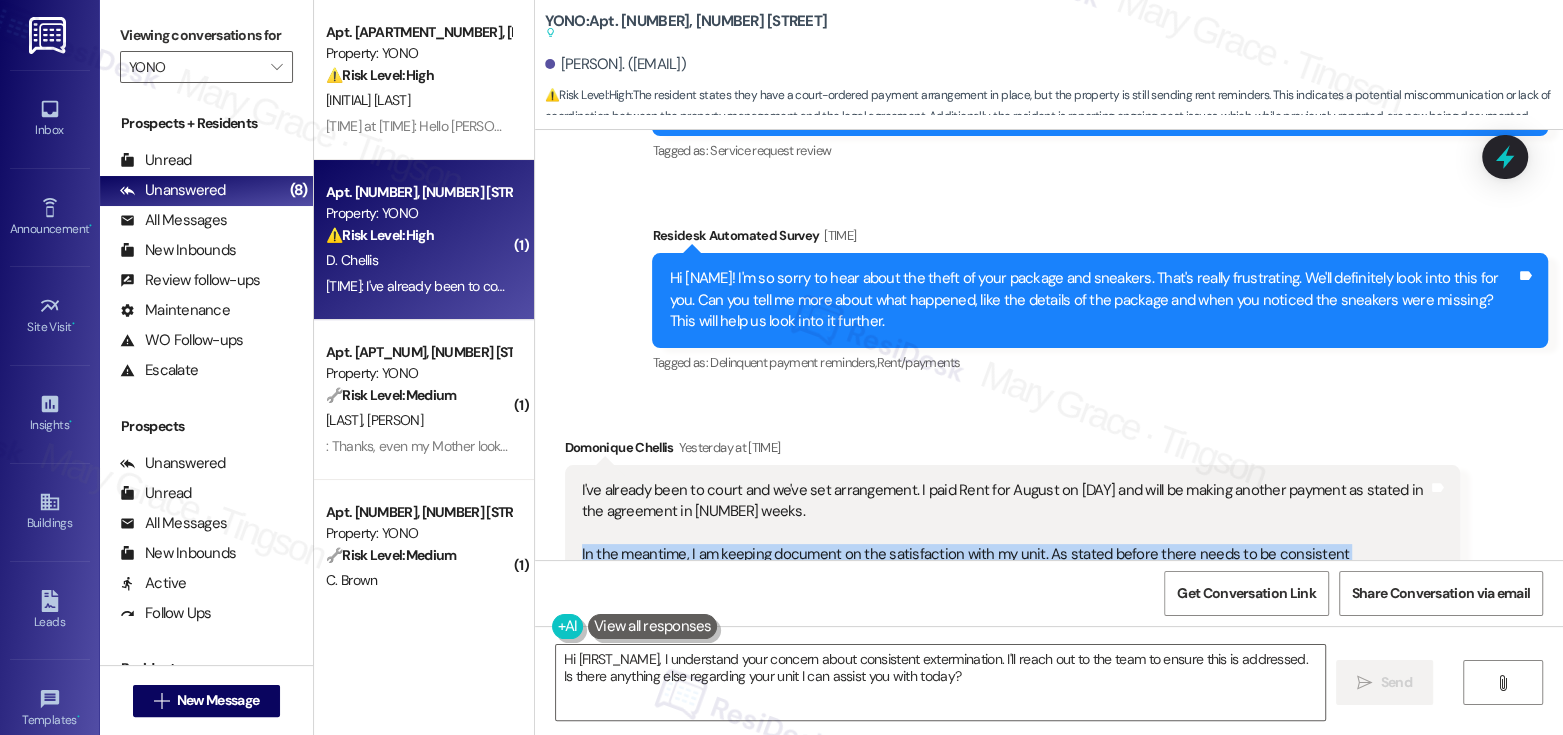 click on "I've already been to court and we've set arrangement. I paid Rent for August on July 31 and will be making another payment as stated in the agreement in 2 weeks.
In the meantime, I am keeping document on the satisfaction with my unit. As stated before there needs to be consistent extermination due to rodents and roaches invading my unit for the past couple of months." at bounding box center (1005, 533) 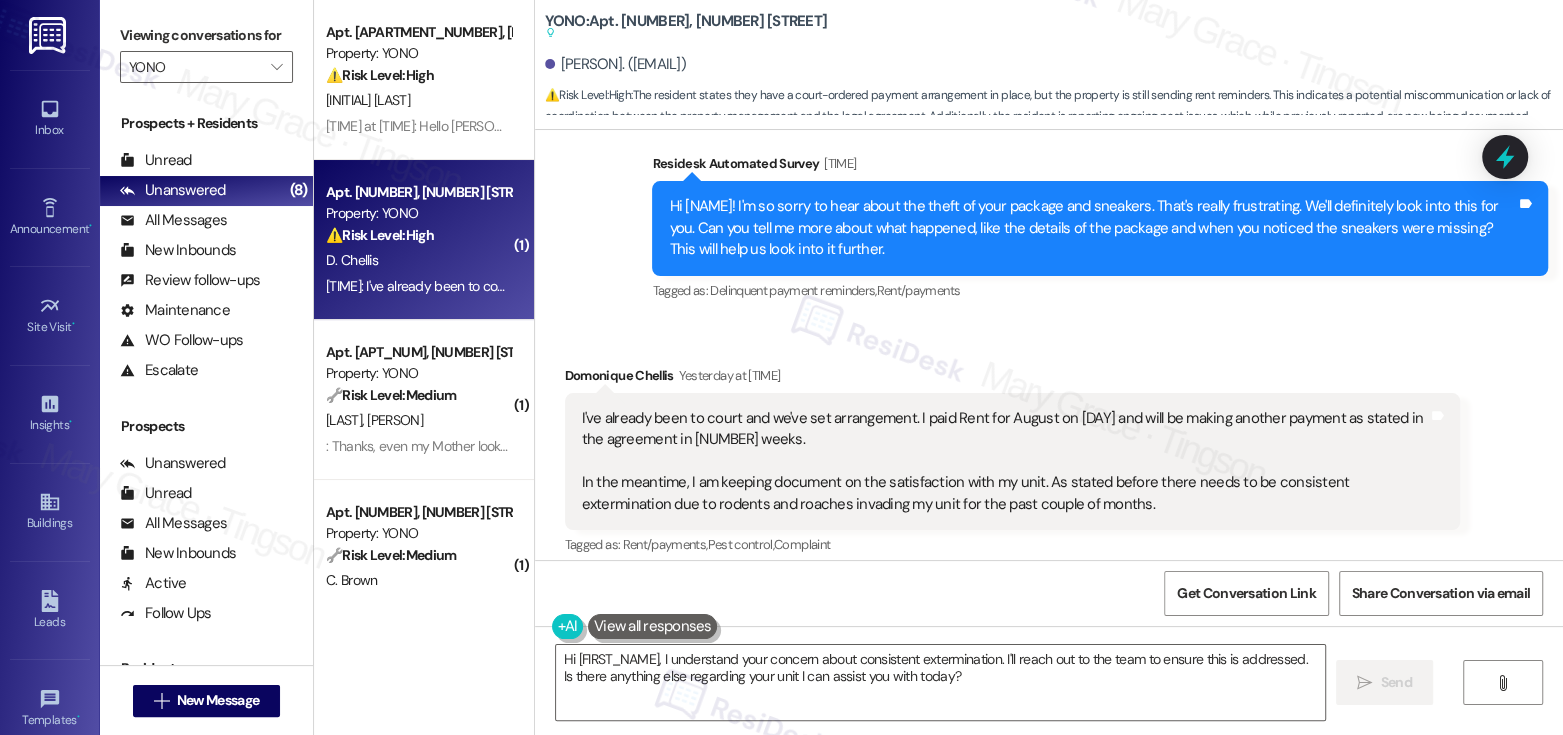 scroll, scrollTop: 19377, scrollLeft: 0, axis: vertical 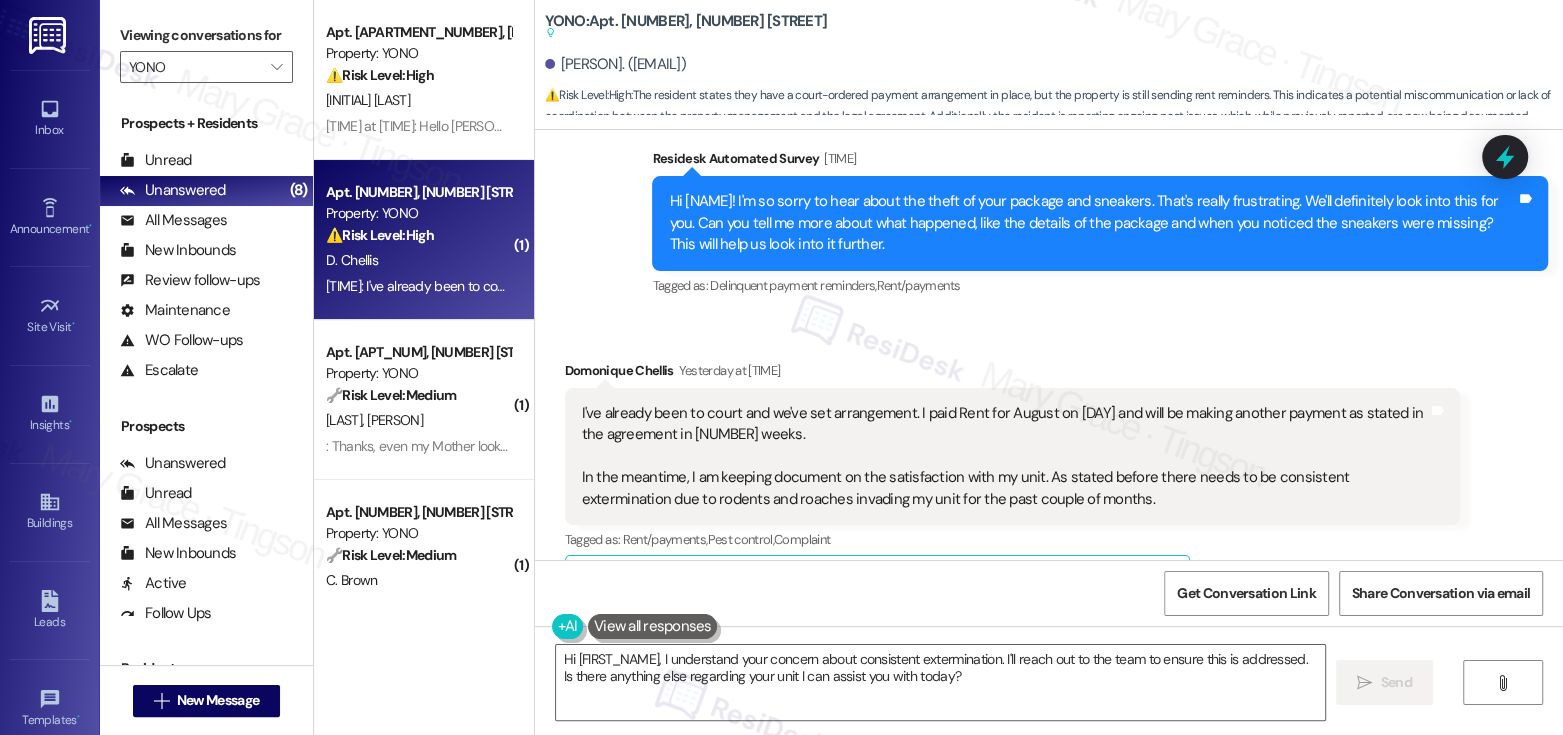click on "Hide Suggestions" at bounding box center (1047, 581) 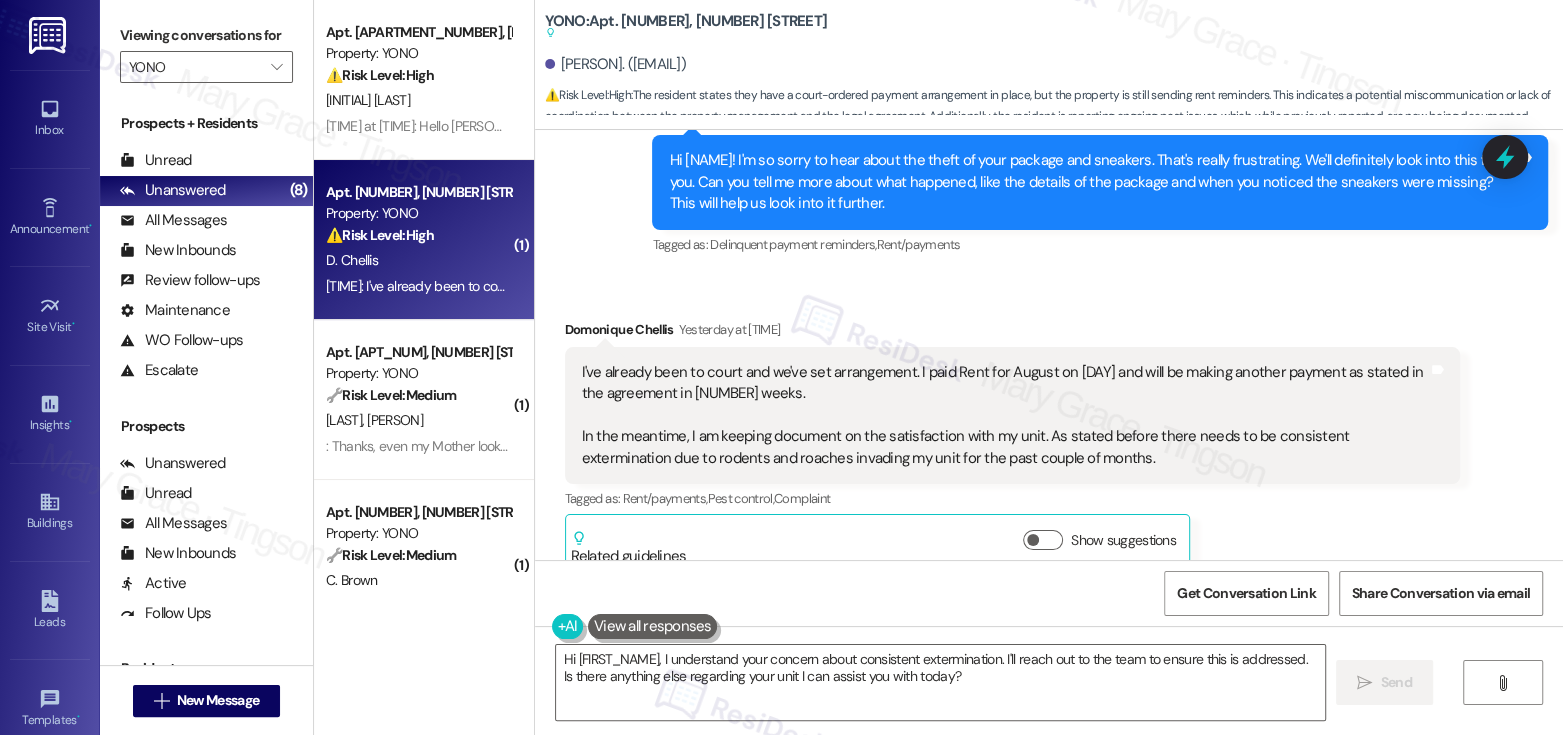 scroll, scrollTop: 19430, scrollLeft: 0, axis: vertical 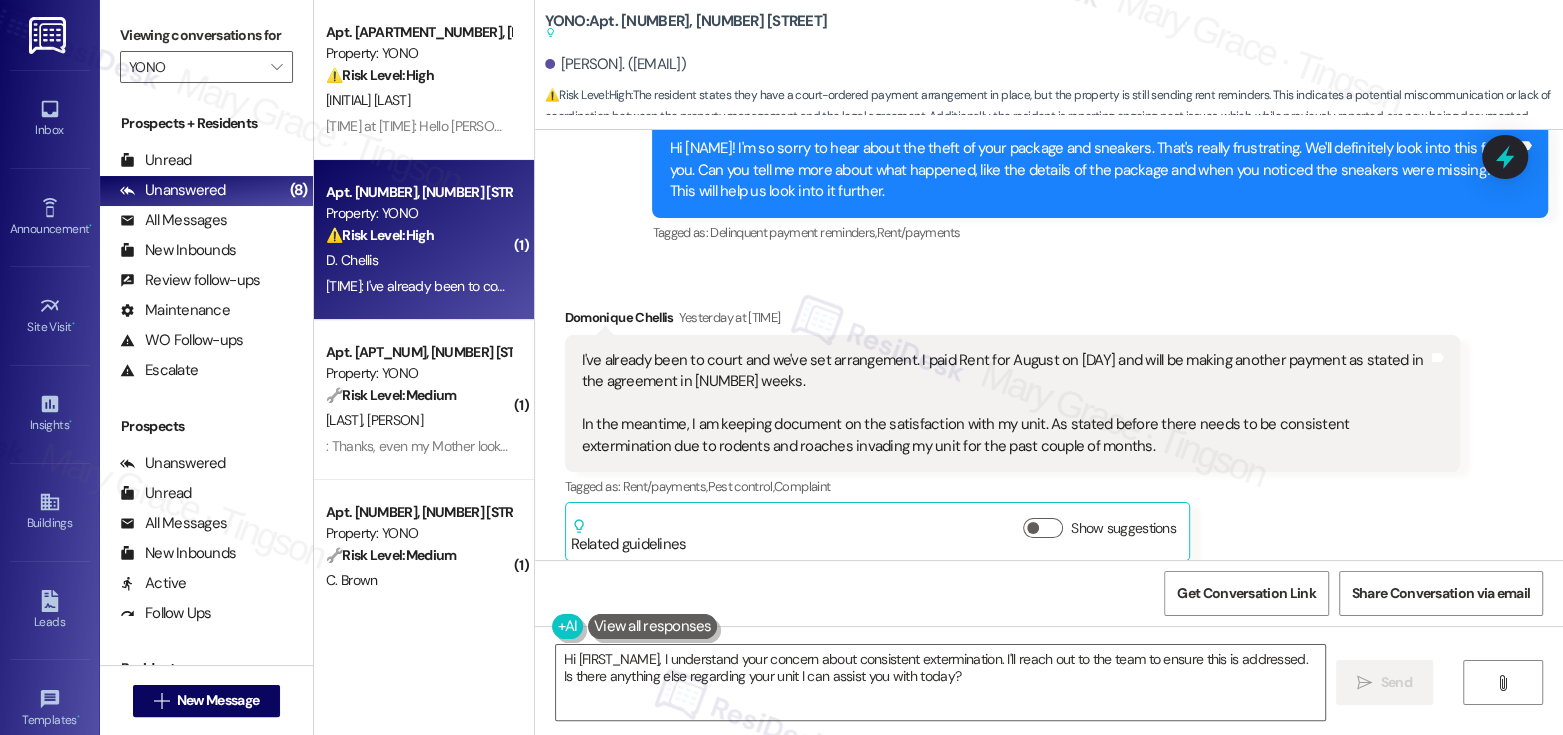 click on "I've already been to court and we've set arrangement. I paid Rent for August on July 31 and will be making another payment as stated in the agreement in 2 weeks.
In the meantime, I am keeping document on the satisfaction with my unit. As stated before there needs to be consistent extermination due to rodents and roaches invading my unit for the past couple of months." at bounding box center (1005, 403) 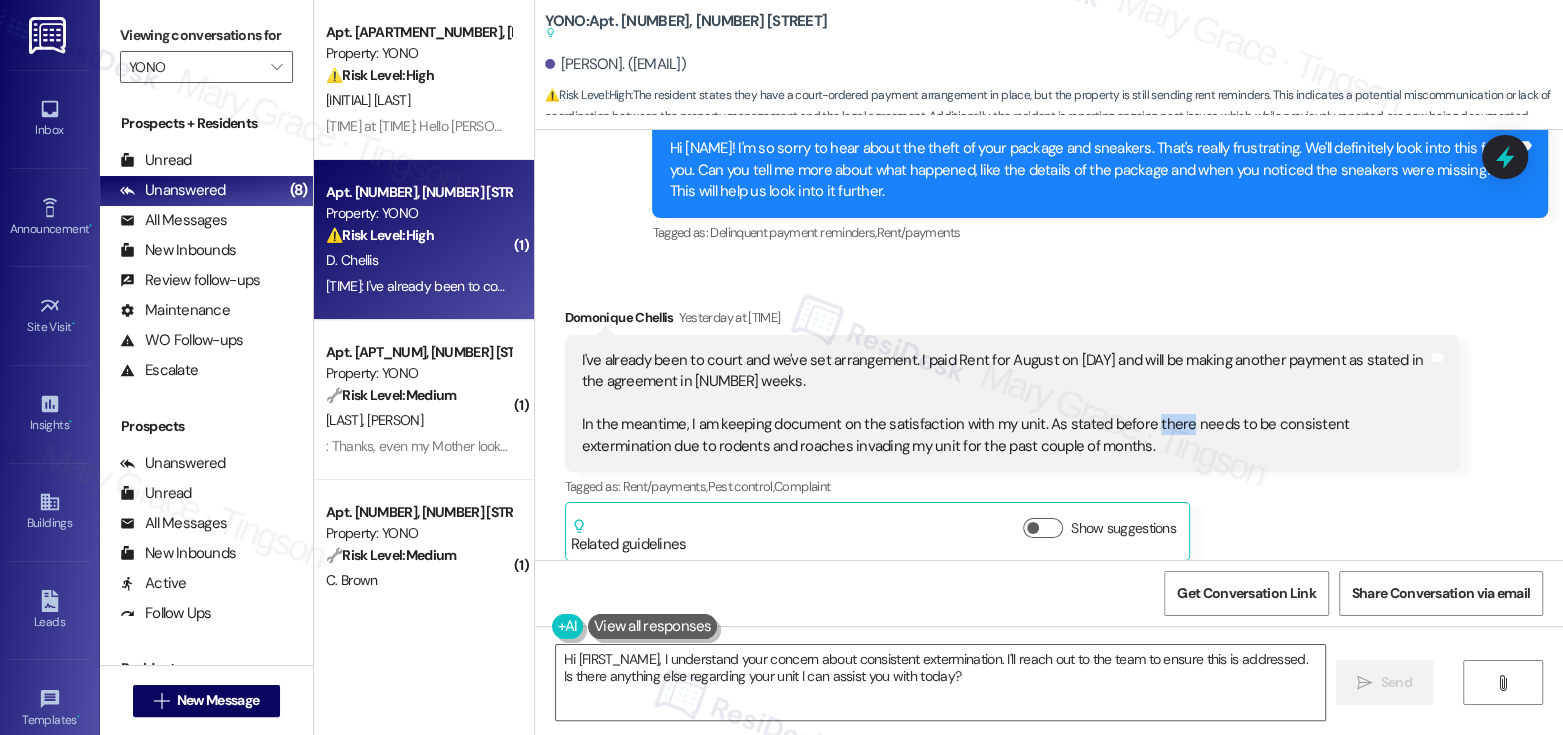 click on "I've already been to court and we've set arrangement. I paid Rent for August on July 31 and will be making another payment as stated in the agreement in 2 weeks.
In the meantime, I am keeping document on the satisfaction with my unit. As stated before there needs to be consistent extermination due to rodents and roaches invading my unit for the past couple of months." at bounding box center [1005, 403] 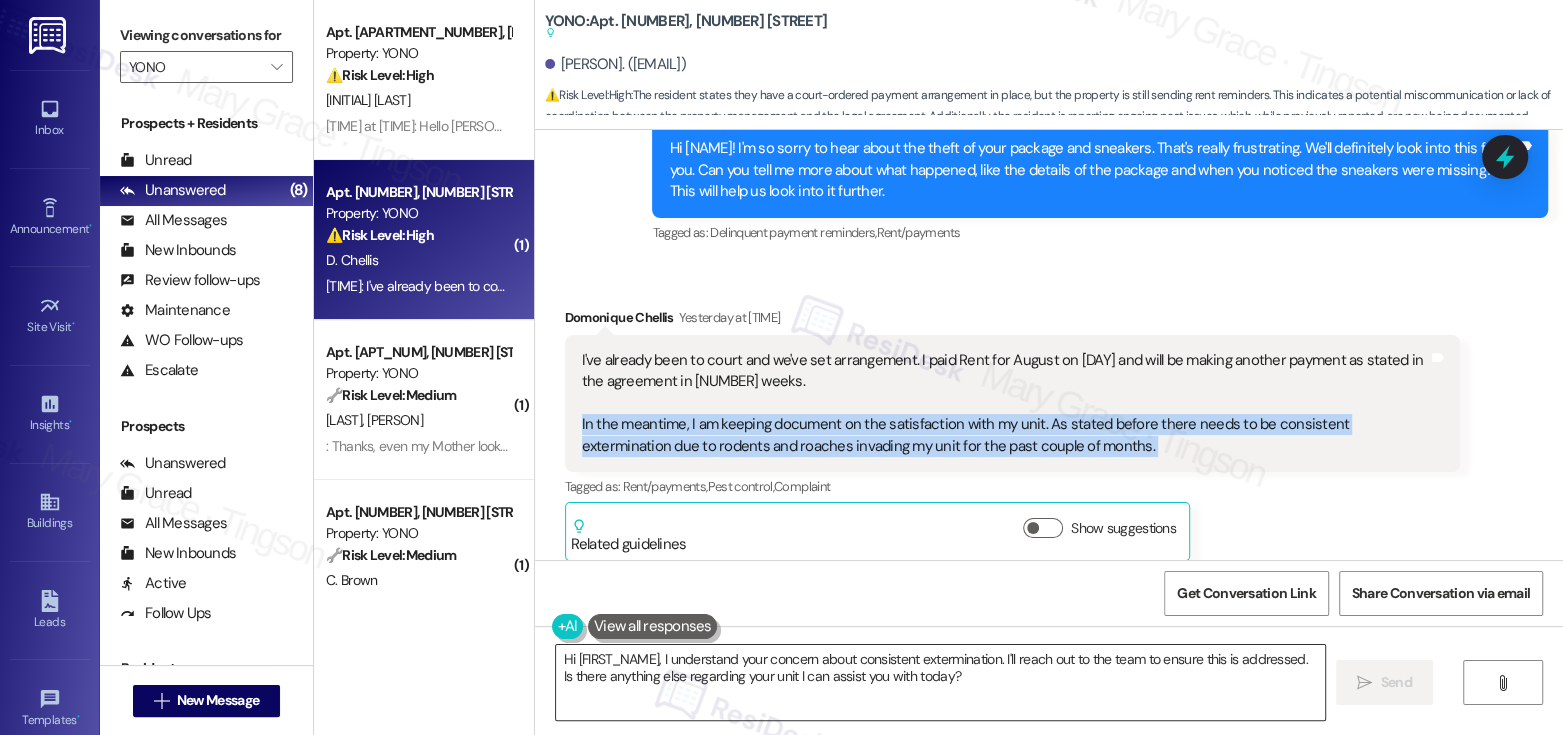 click on "Hi [FIRST_NAME], I understand your concern about consistent extermination. I'll reach out to the team to ensure this is addressed. Is there anything else regarding your unit I can assist you with today?" at bounding box center [940, 682] 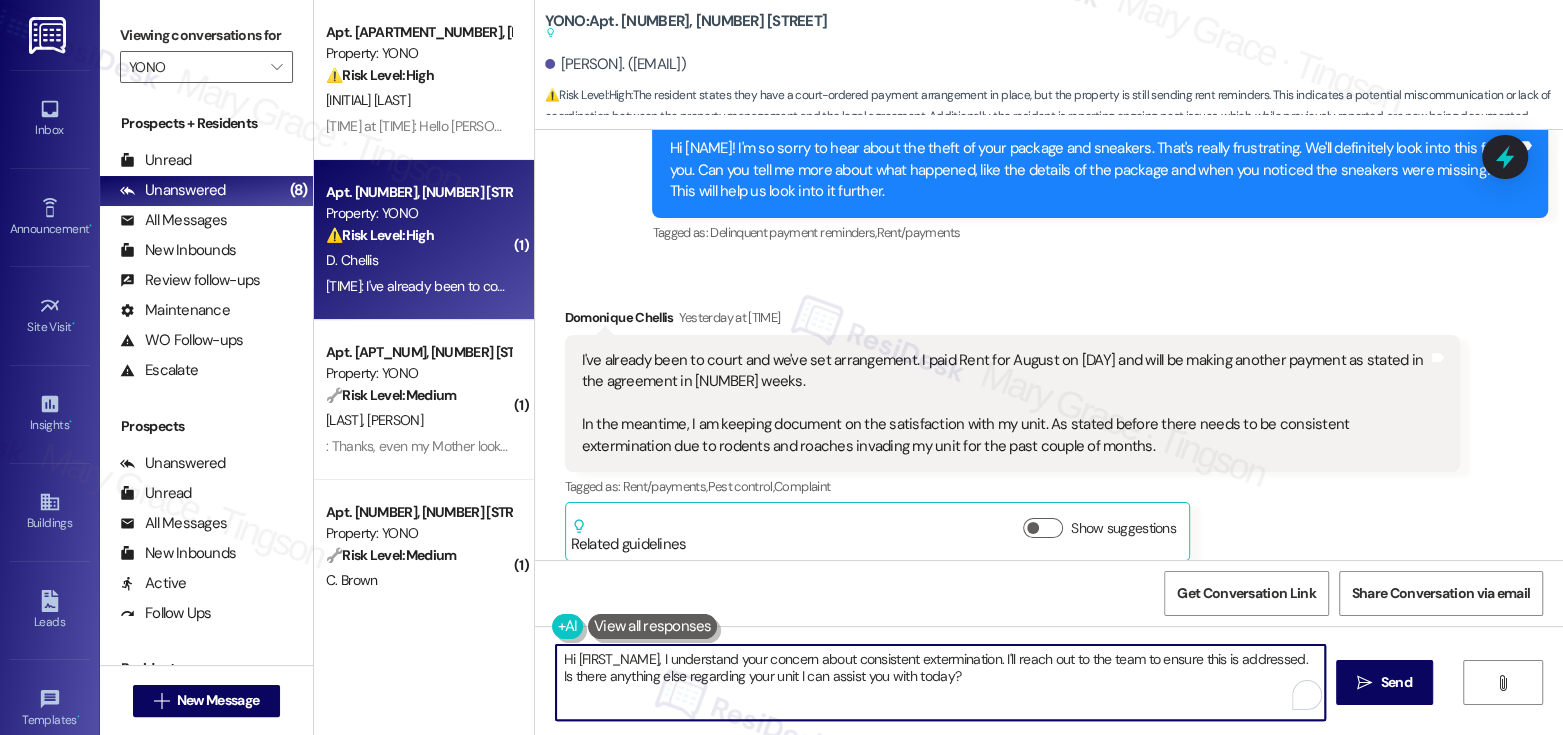 click on "Hi [FIRST_NAME], I understand your concern about consistent extermination. I'll reach out to the team to ensure this is addressed. Is there anything else regarding your unit I can assist you with today?" at bounding box center (940, 682) 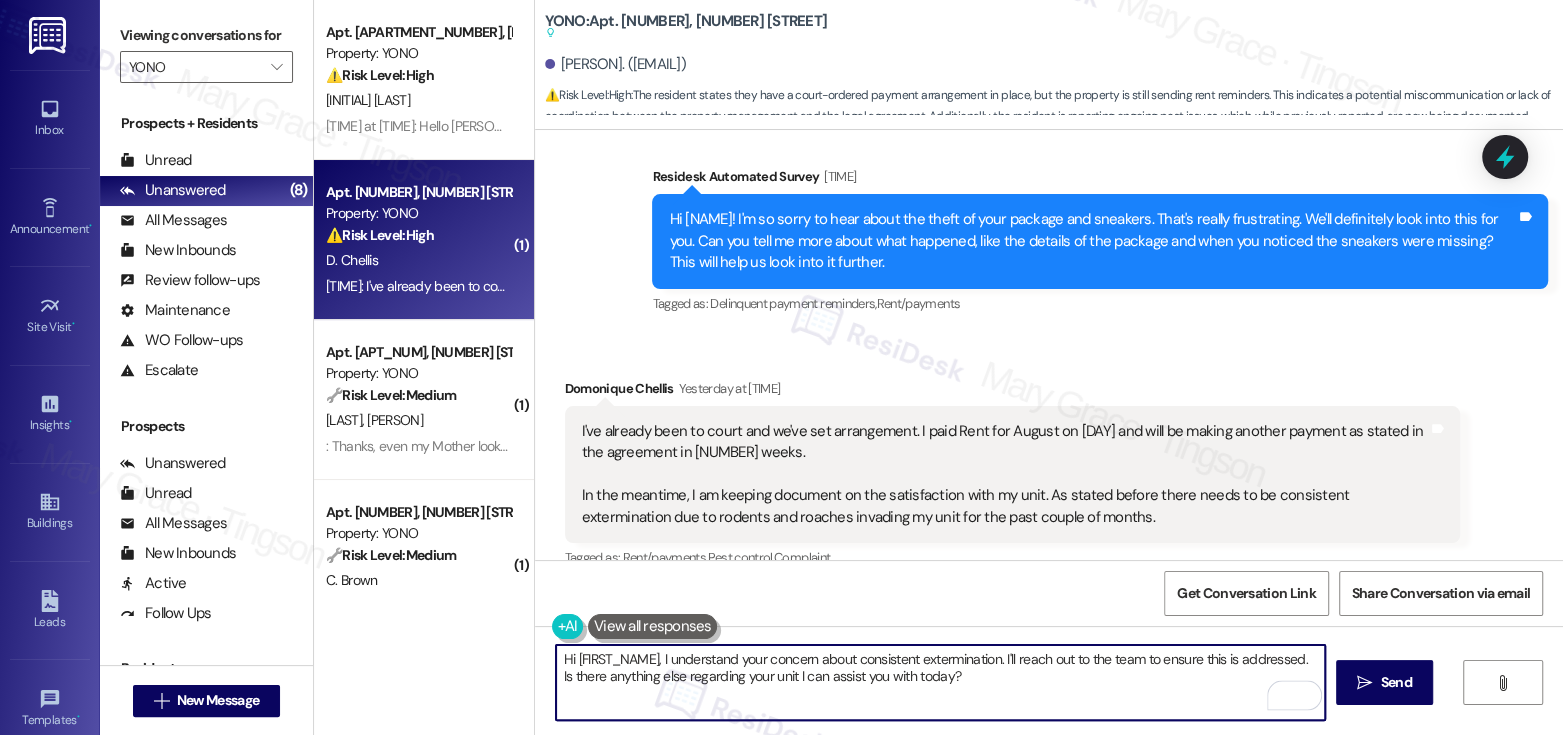 scroll, scrollTop: 19333, scrollLeft: 0, axis: vertical 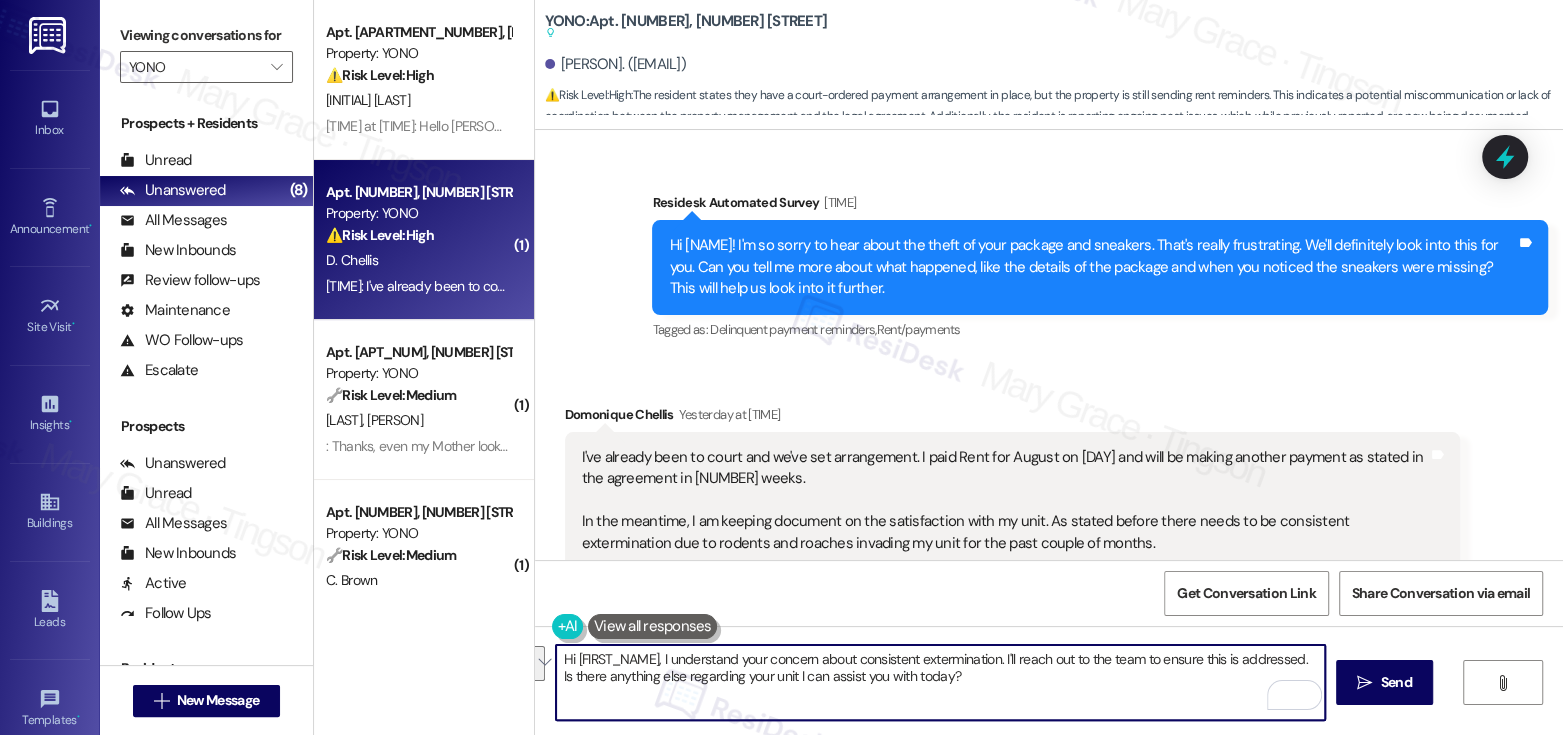 click on "[NAME] [TIME]" at bounding box center [1013, 418] 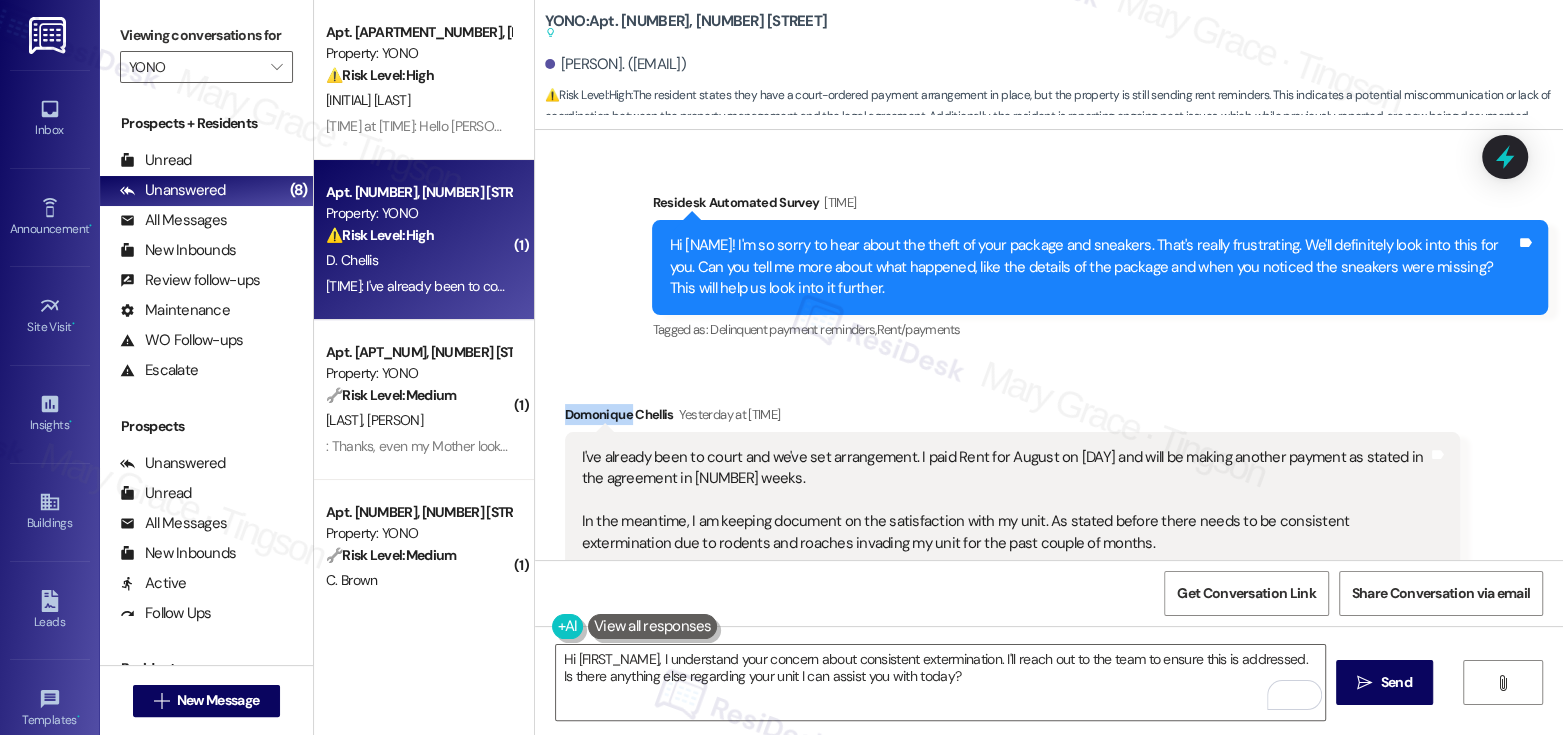 copy on "[FIRST] [LAST]" 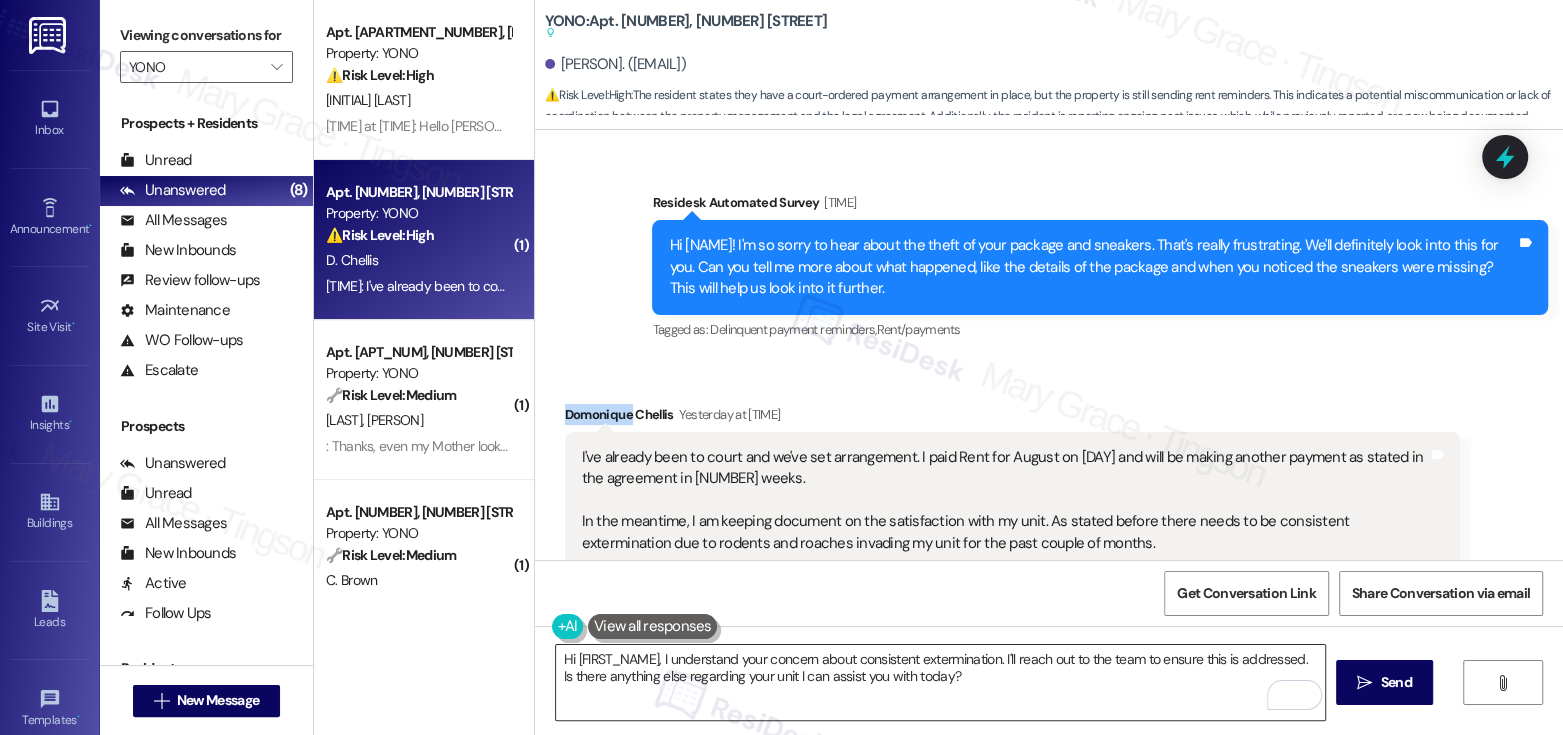click on "Hi [FIRST_NAME], I understand your concern about consistent extermination. I'll reach out to the team to ensure this is addressed. Is there anything else regarding your unit I can assist you with today?" at bounding box center [940, 682] 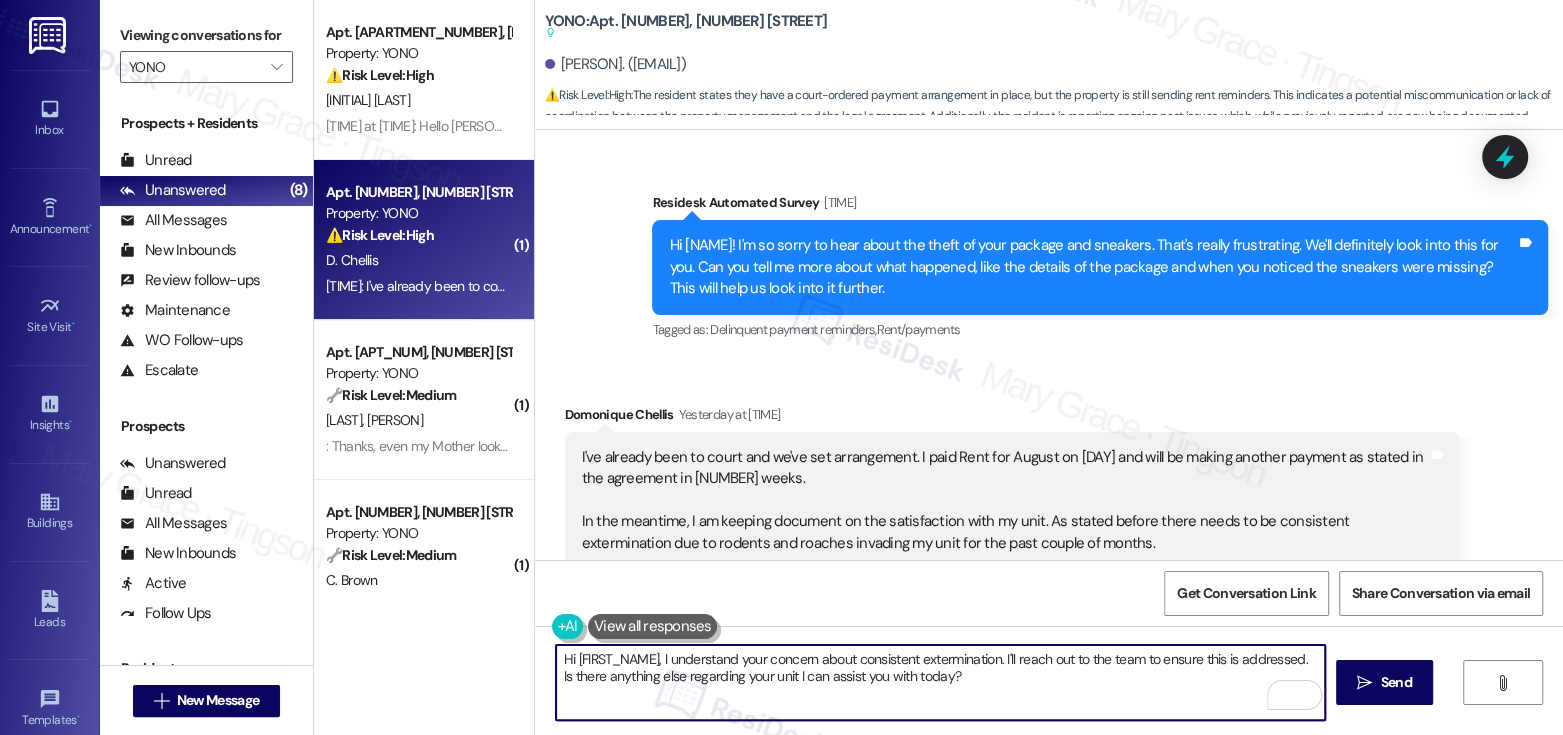 click on "Hi [FIRST_NAME], I understand your concern about consistent extermination. I'll reach out to the team to ensure this is addressed. Is there anything else regarding your unit I can assist you with today?" at bounding box center [940, 682] 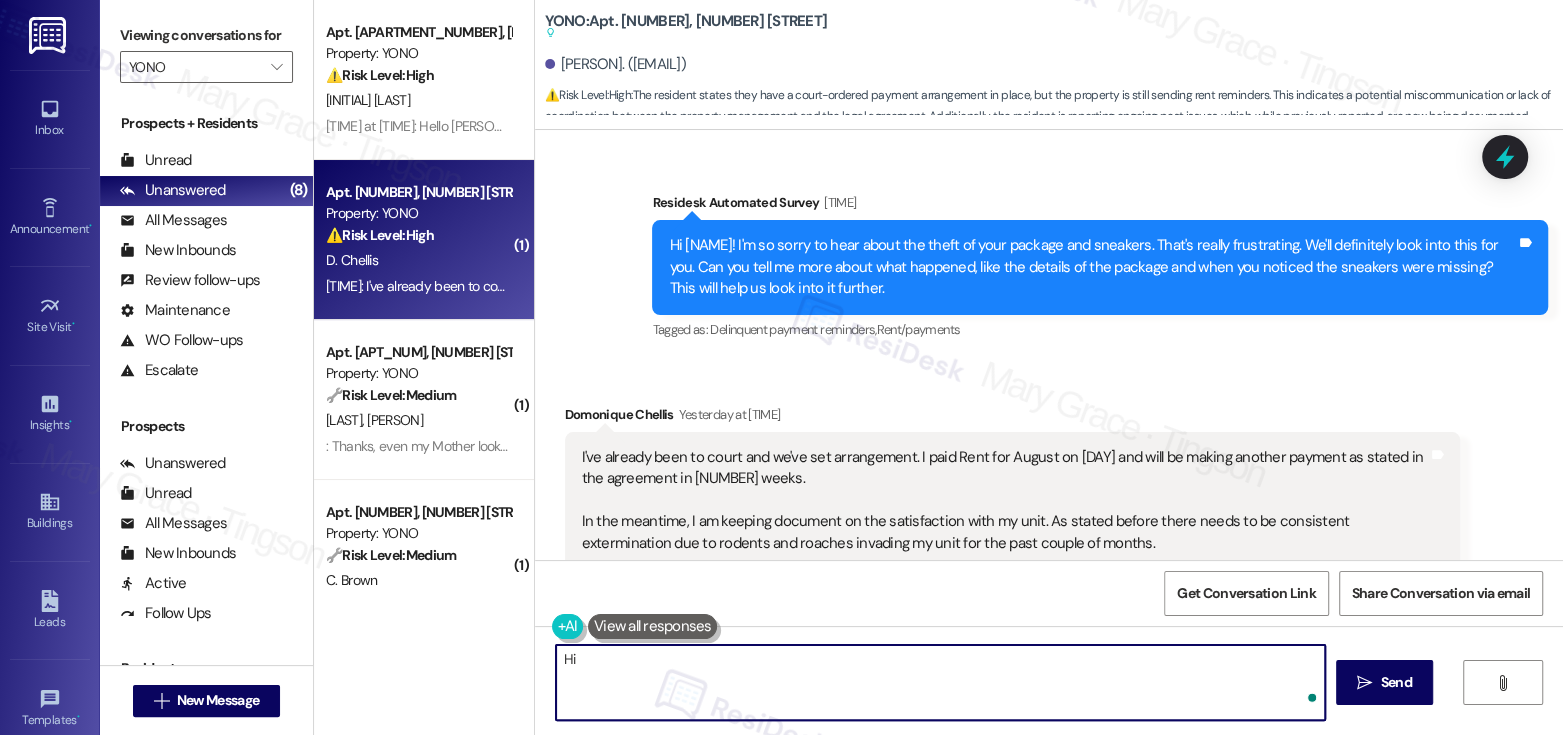 paste on "[FIRST] [LAST]" 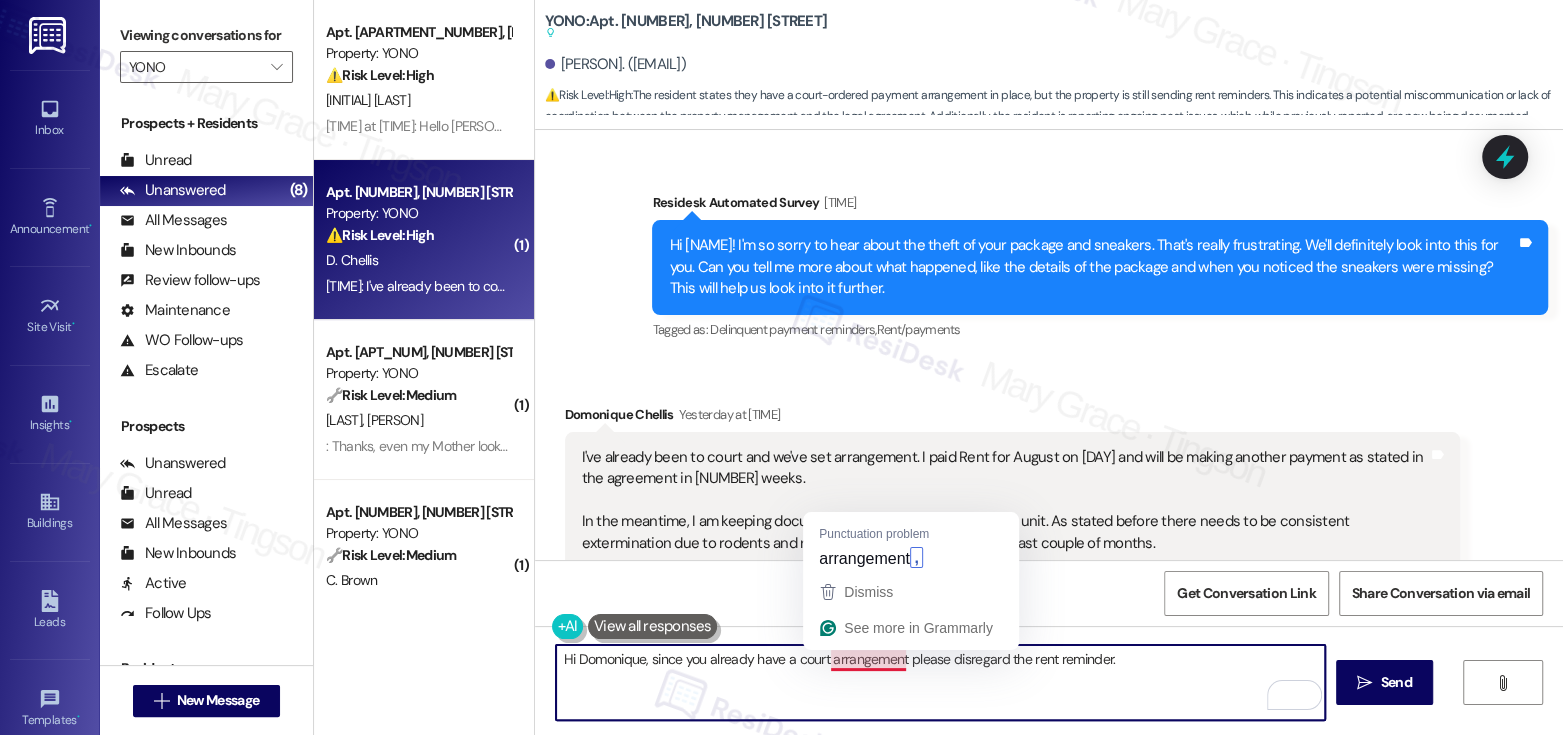 click on "Hi Domonique, since you already have a court arrangement please disregard the rent reminder." at bounding box center (940, 682) 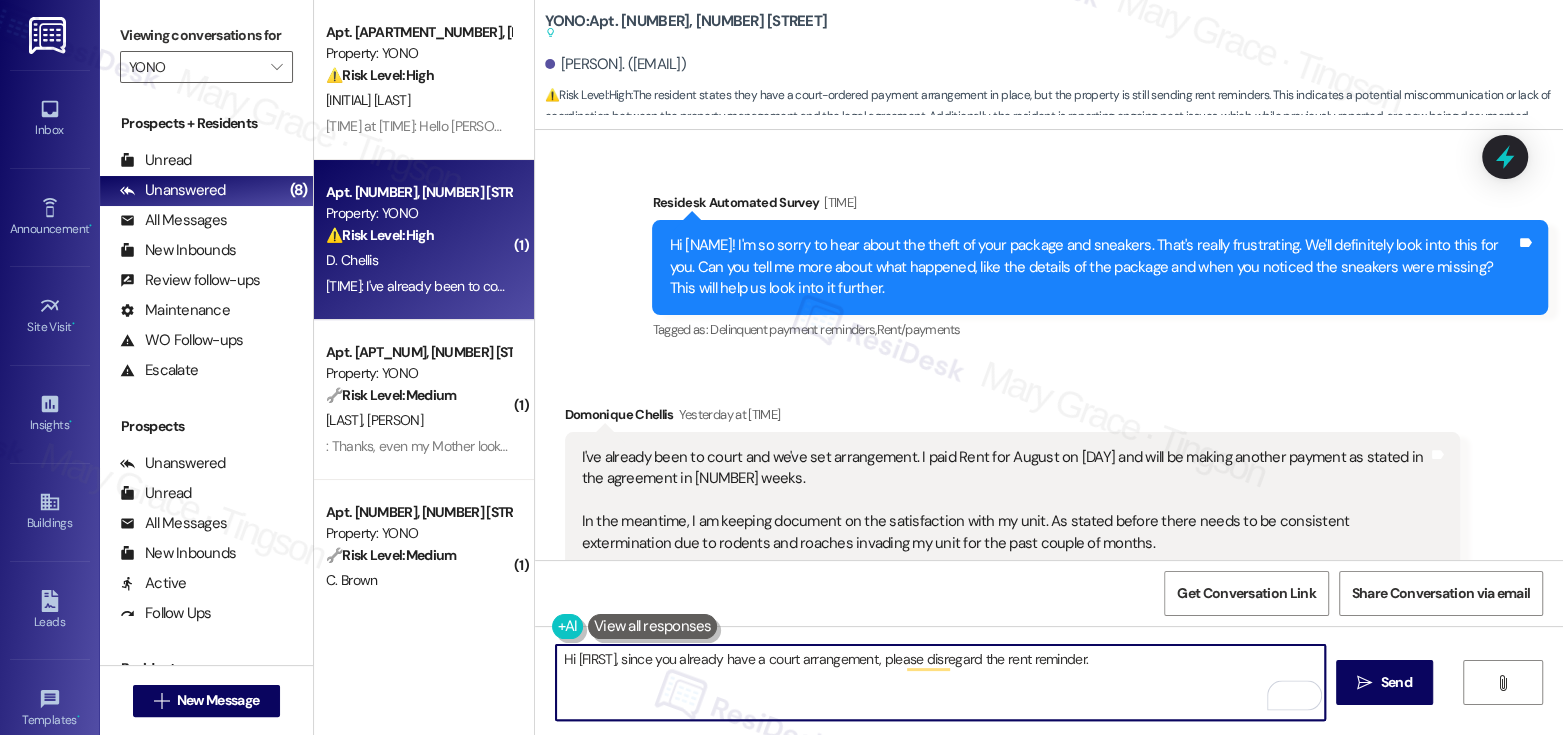 click on "Hi [FIRST], since you already have a court arrangement, please disregard the rent reminder." at bounding box center (940, 682) 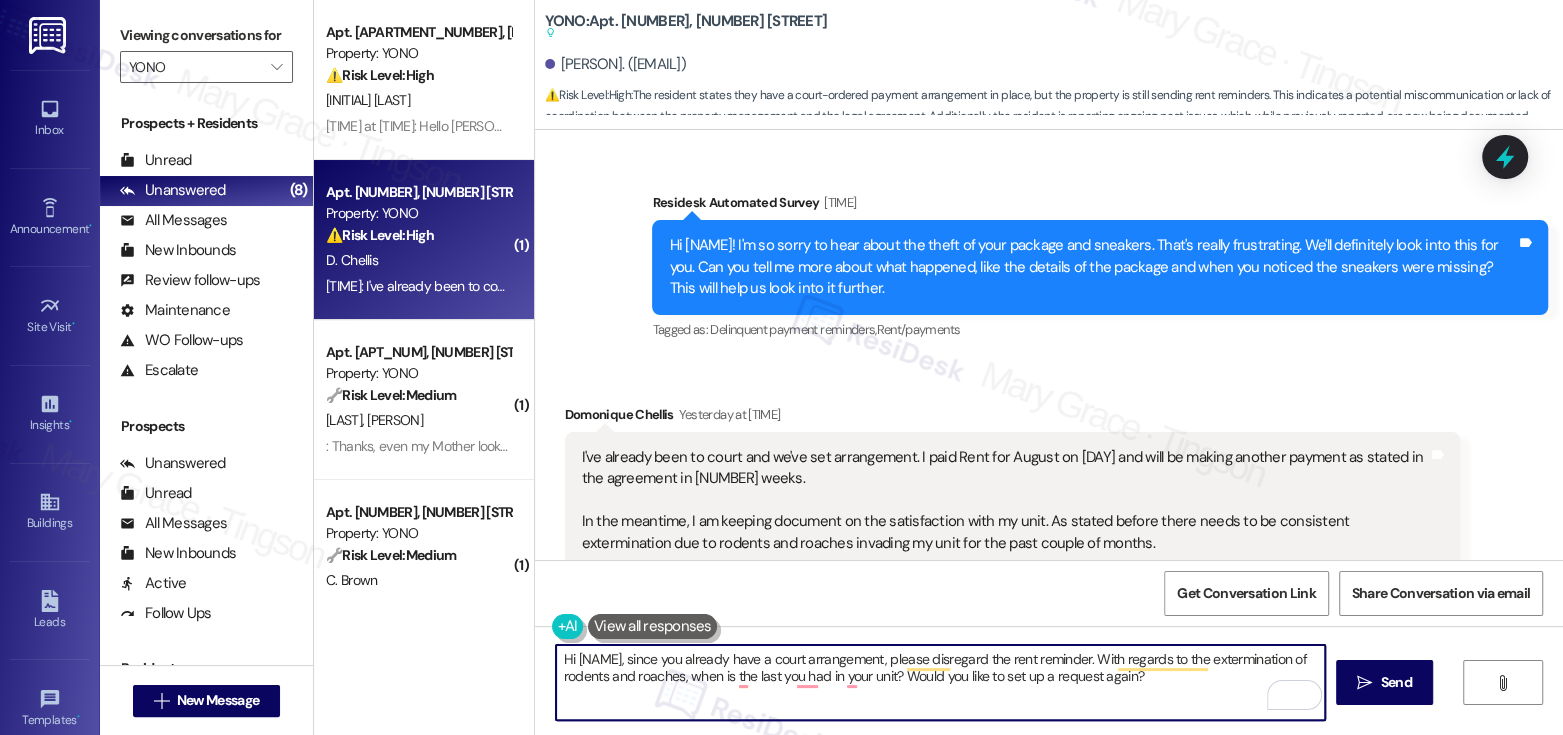 click on "Hi [NAME], since you already have a court arrangement, please disregard the rent reminder. With regards to the extermination of rodents and roaches, when is the last you had in your unit? Would you like to set up a request again?" at bounding box center [940, 682] 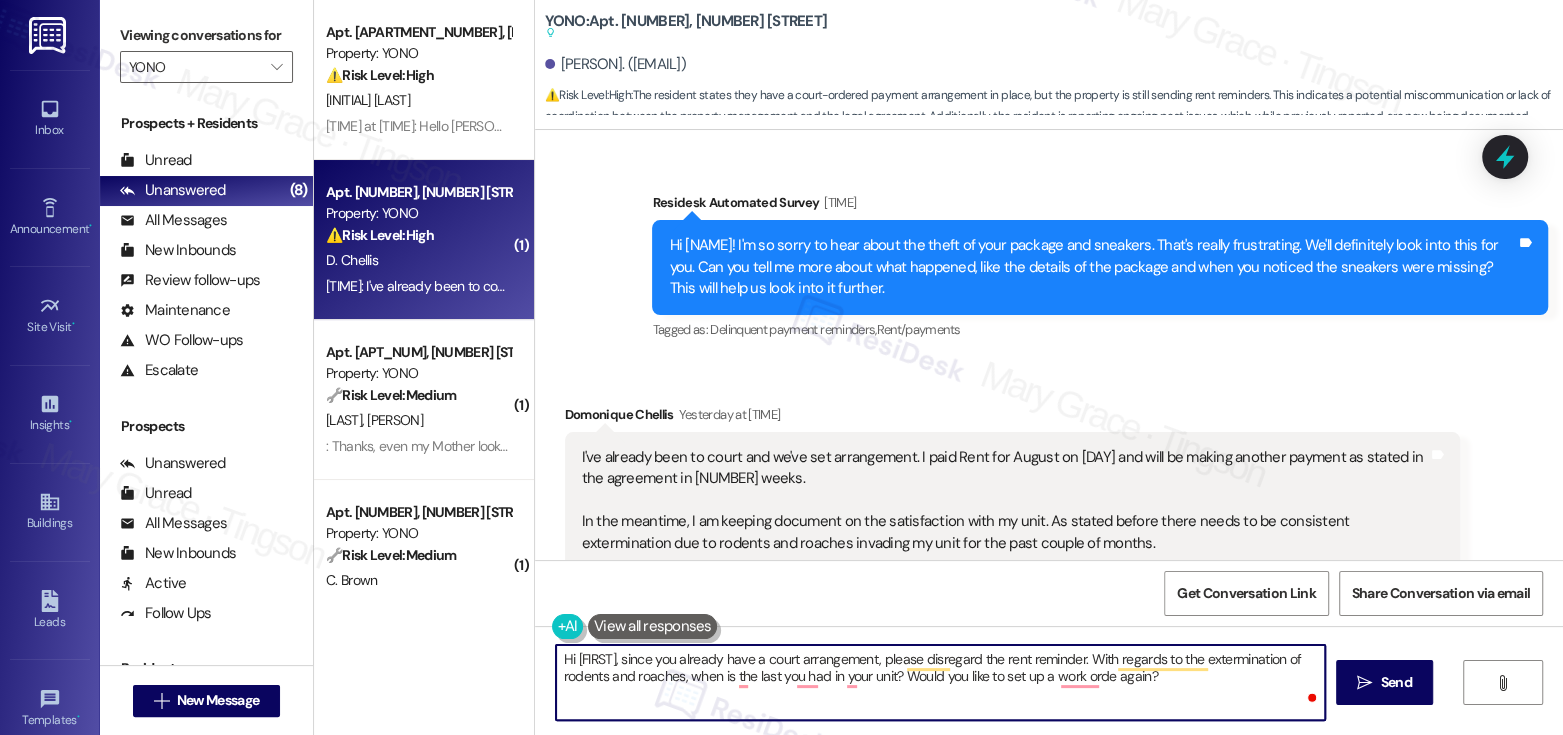 type on "Hi Domonique, since you already have a court arrangement, please disregard the rent reminder. With regards to the extermination of rodents and roaches, when is the last you had in your unit? Would you like to set up a work order again?" 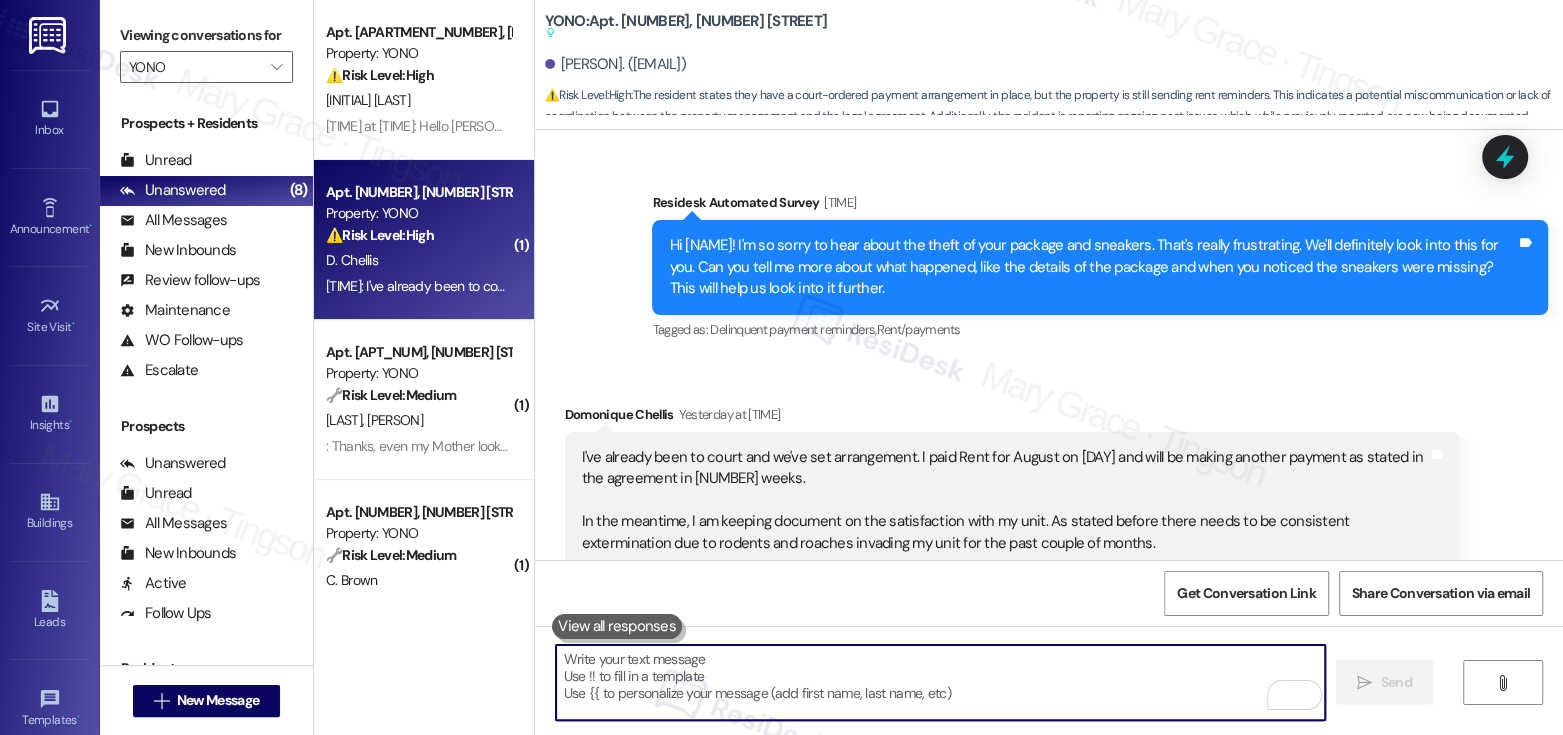 paste on "Hi Domonique,
Since you already have a court arrangement, please disregard the rent reminder. Regarding the extermination for rodents and roaches, when was the last treatment done in your unit? Would you like me to set up another work order for you?" 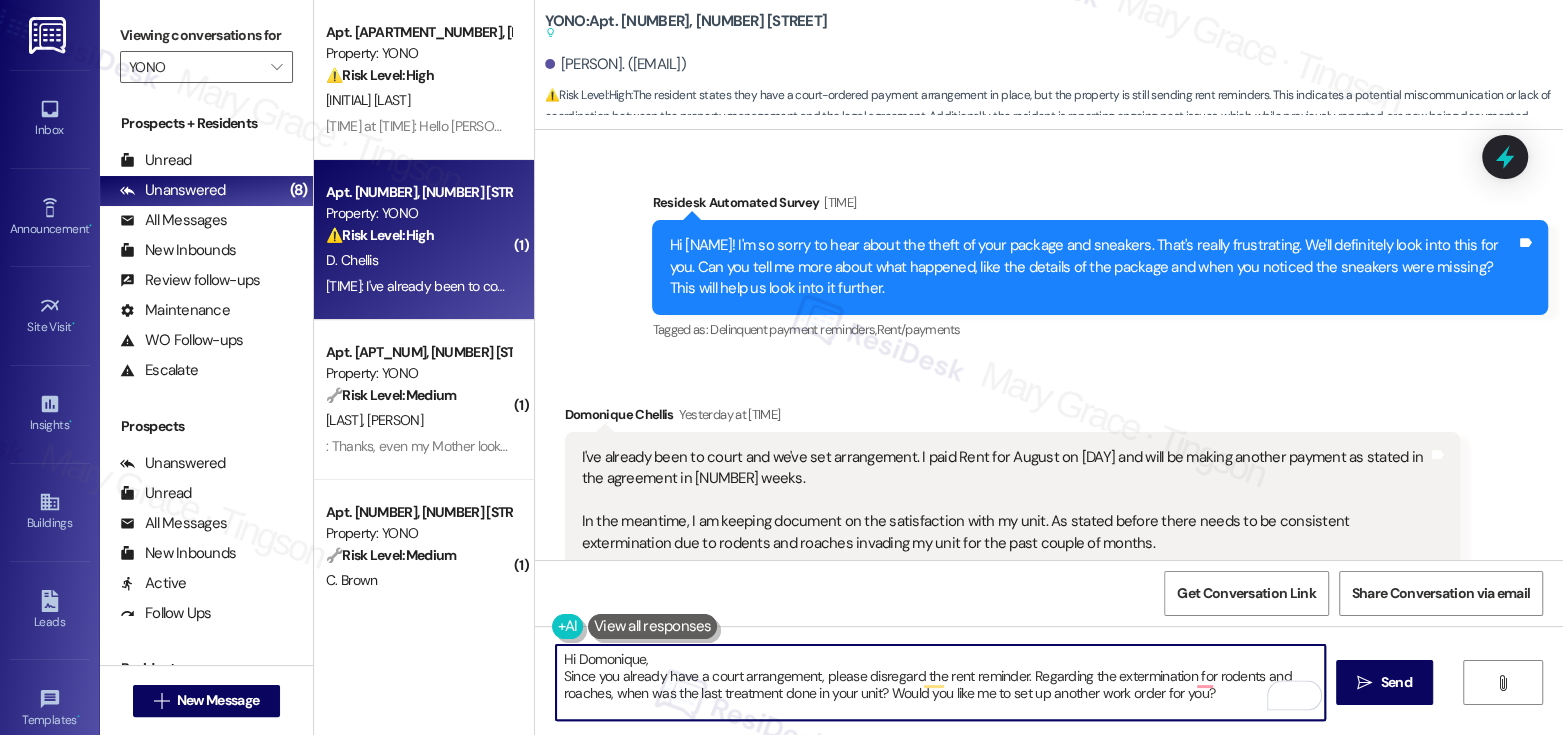 click on "Hi Domonique,
Since you already have a court arrangement, please disregard the rent reminder. Regarding the extermination for rodents and roaches, when was the last treatment done in your unit? Would you like me to set up another work order for you?" at bounding box center [940, 682] 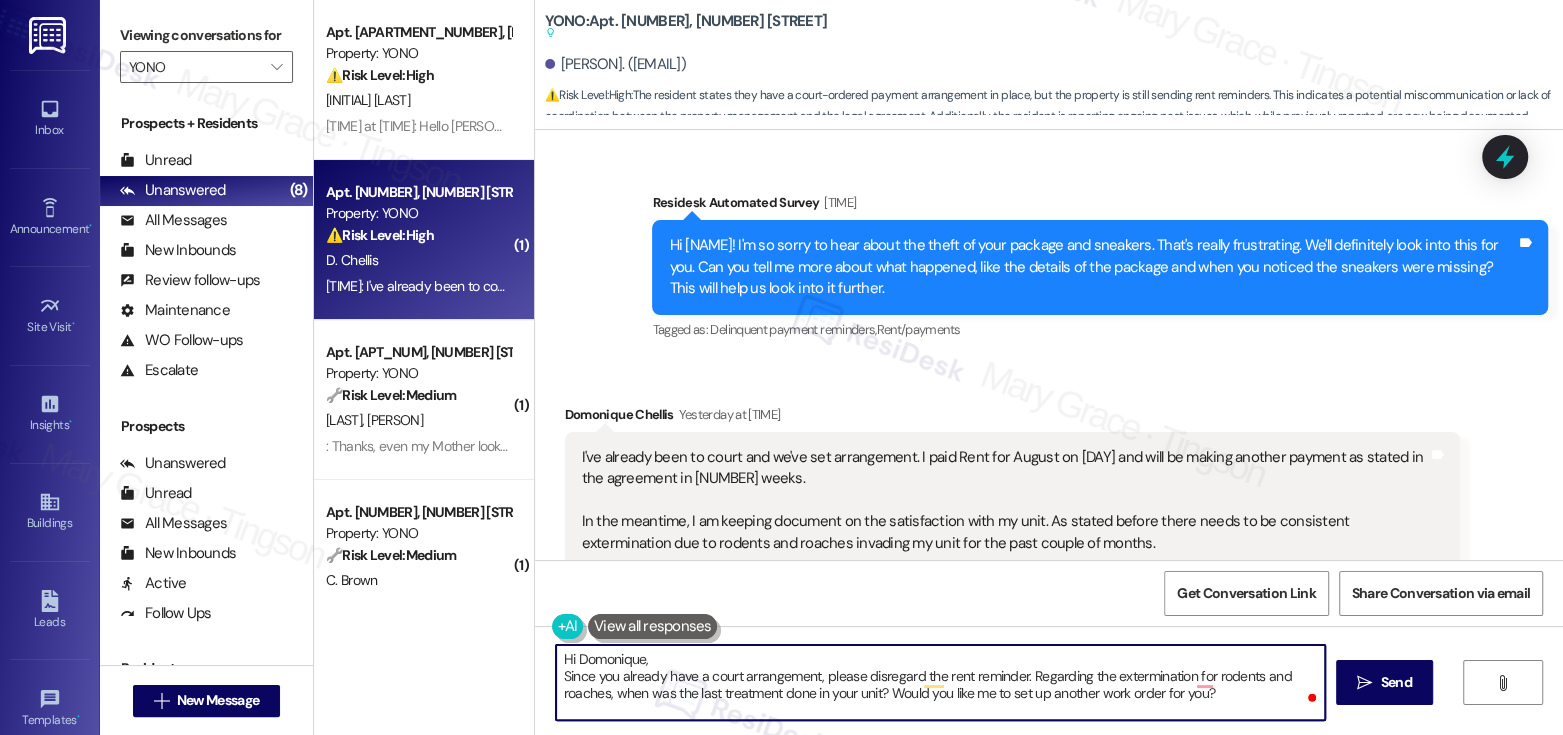 click on "Hi Domonique,
Since you already have a court arrangement, please disregard the rent reminder. Regarding the extermination for rodents and roaches, when was the last treatment done in your unit? Would you like me to set up another work order for you?" at bounding box center [940, 682] 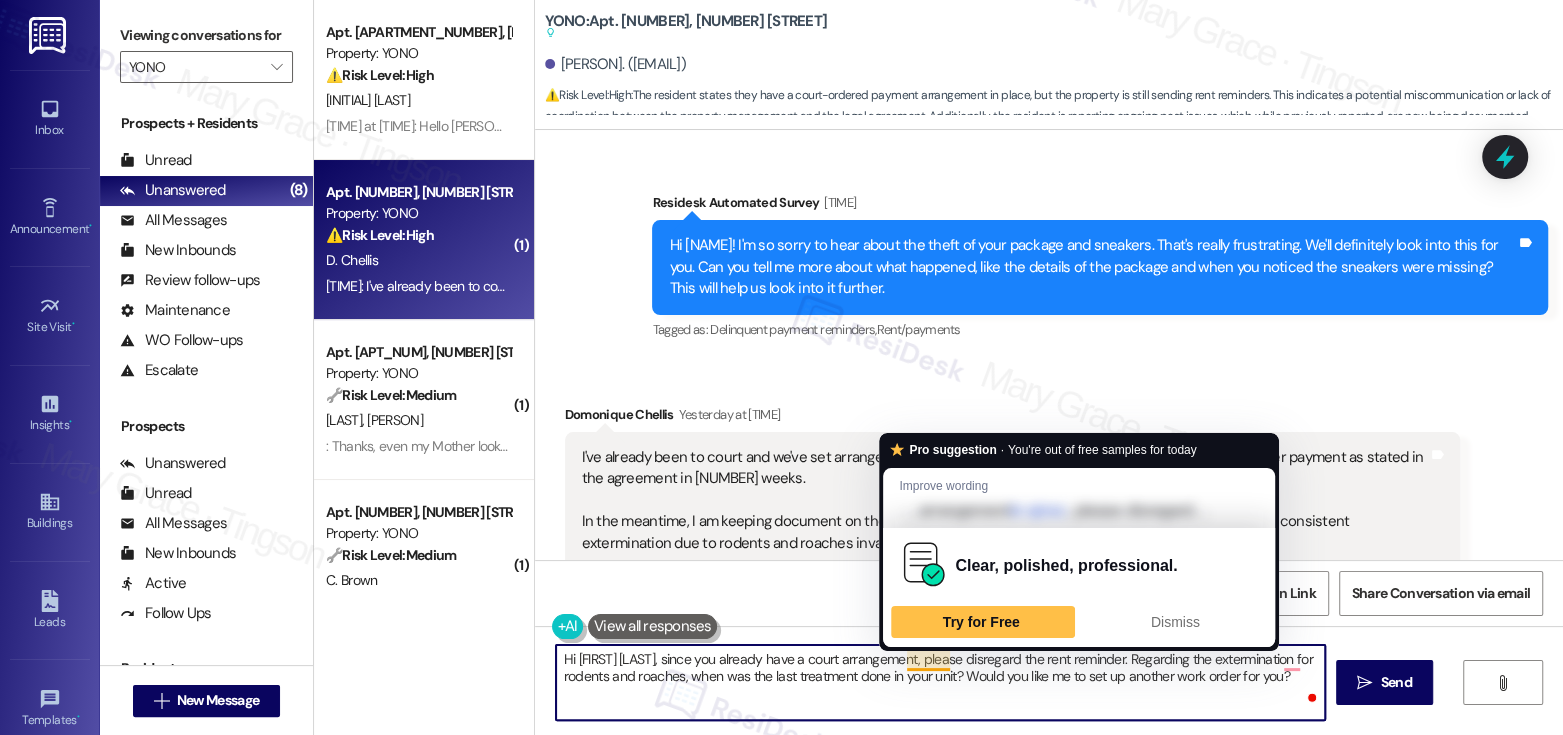 click on "Hi [FIRST] [LAST], since you already have a court arrangement, please disregard the rent reminder. Regarding the extermination for rodents and roaches, when was the last treatment done in your unit? Would you like me to set up another work order for you?" at bounding box center (940, 682) 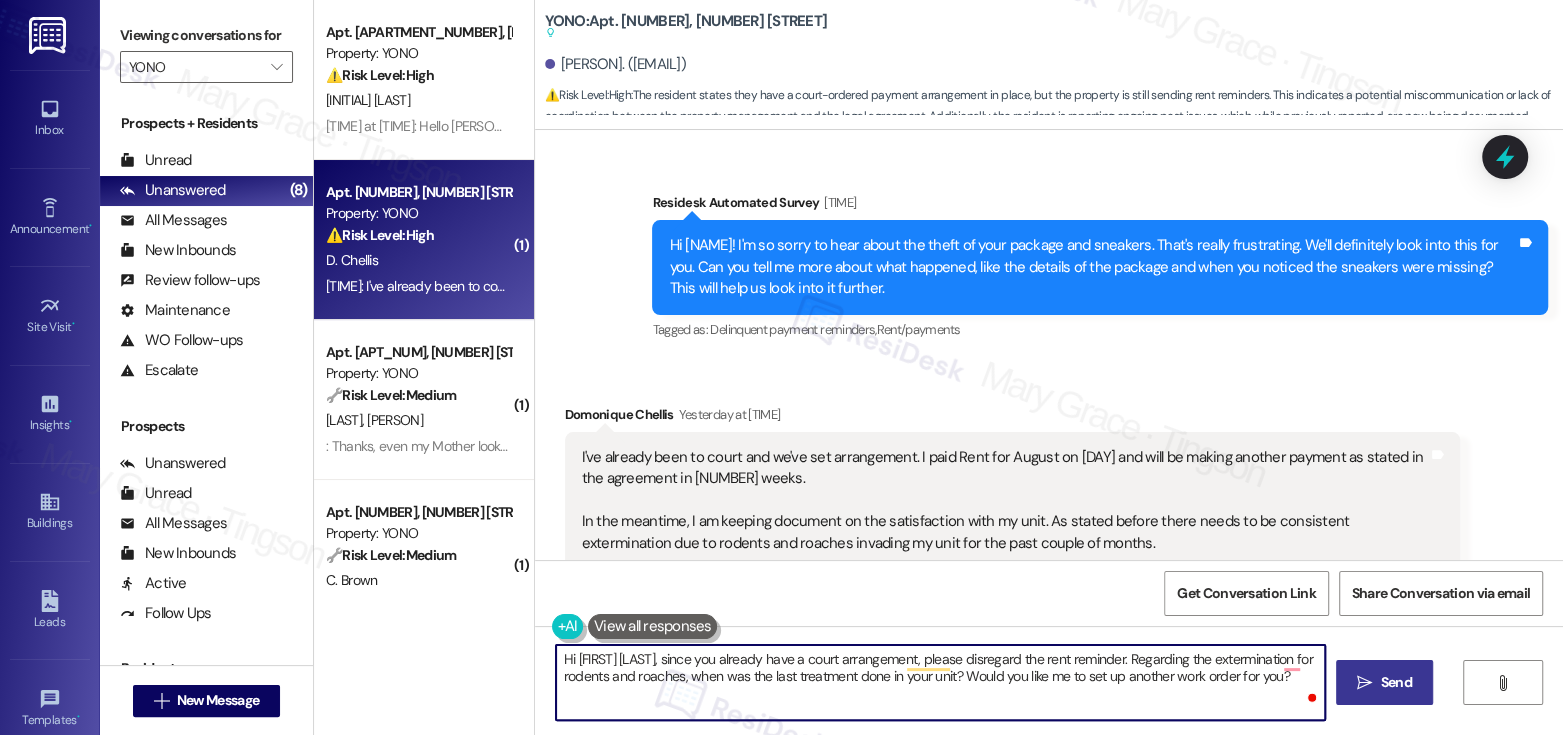 type on "Hi [FIRST] [LAST], since you already have a court arrangement, please disregard the rent reminder. Regarding the extermination for rodents and roaches, when was the last treatment done in your unit? Would you like me to set up another work order for you?" 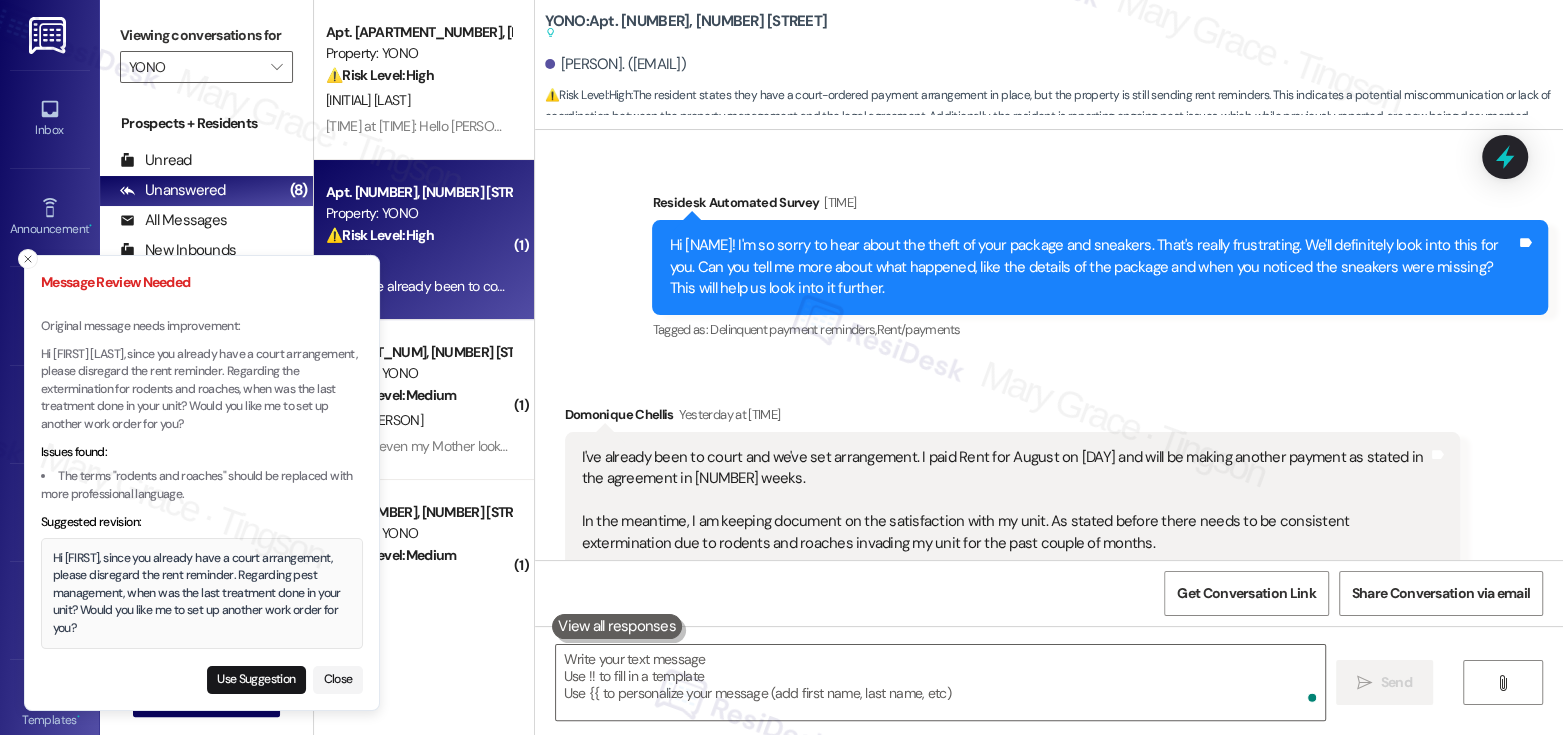 scroll, scrollTop: 19430, scrollLeft: 0, axis: vertical 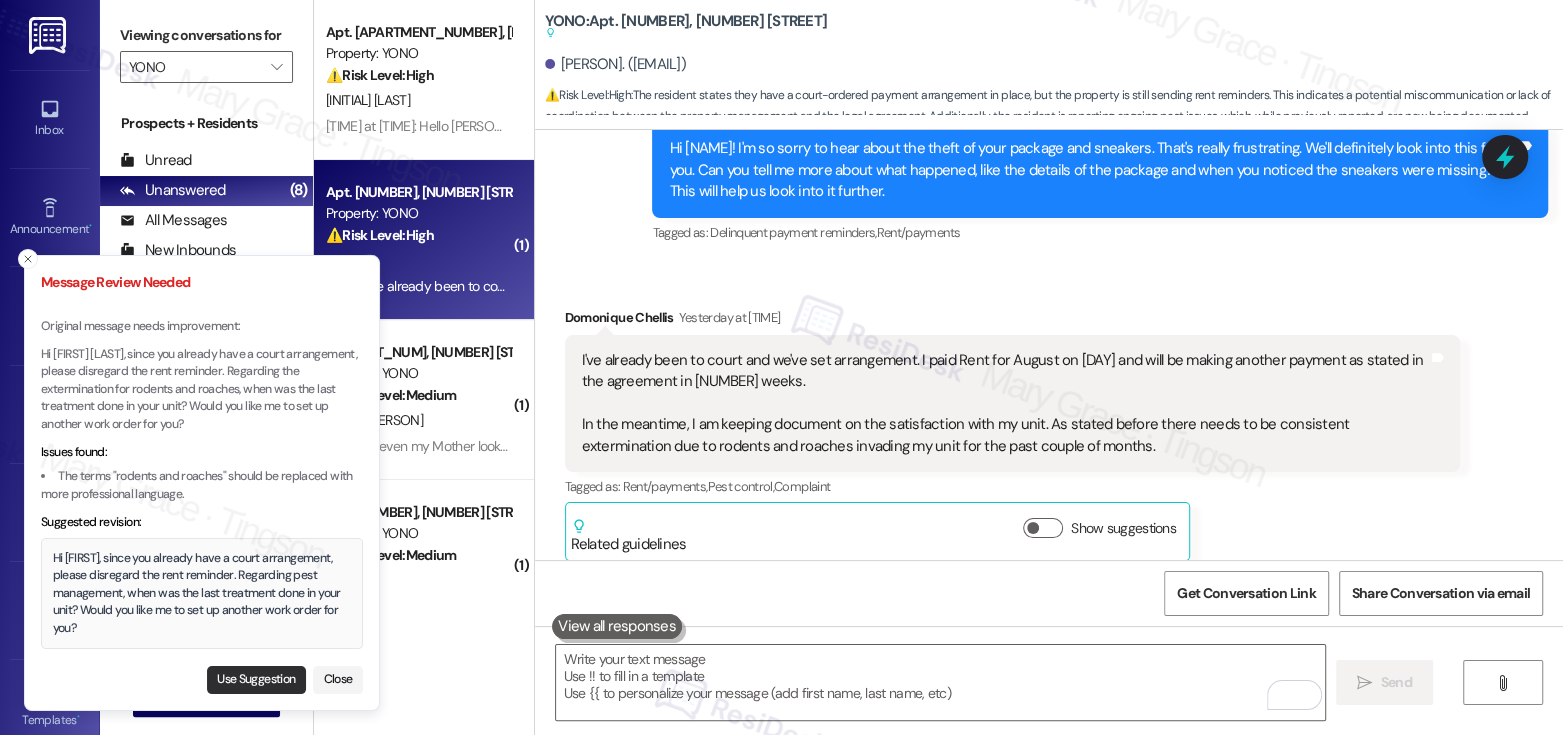 click on "Use Suggestion" at bounding box center [256, 680] 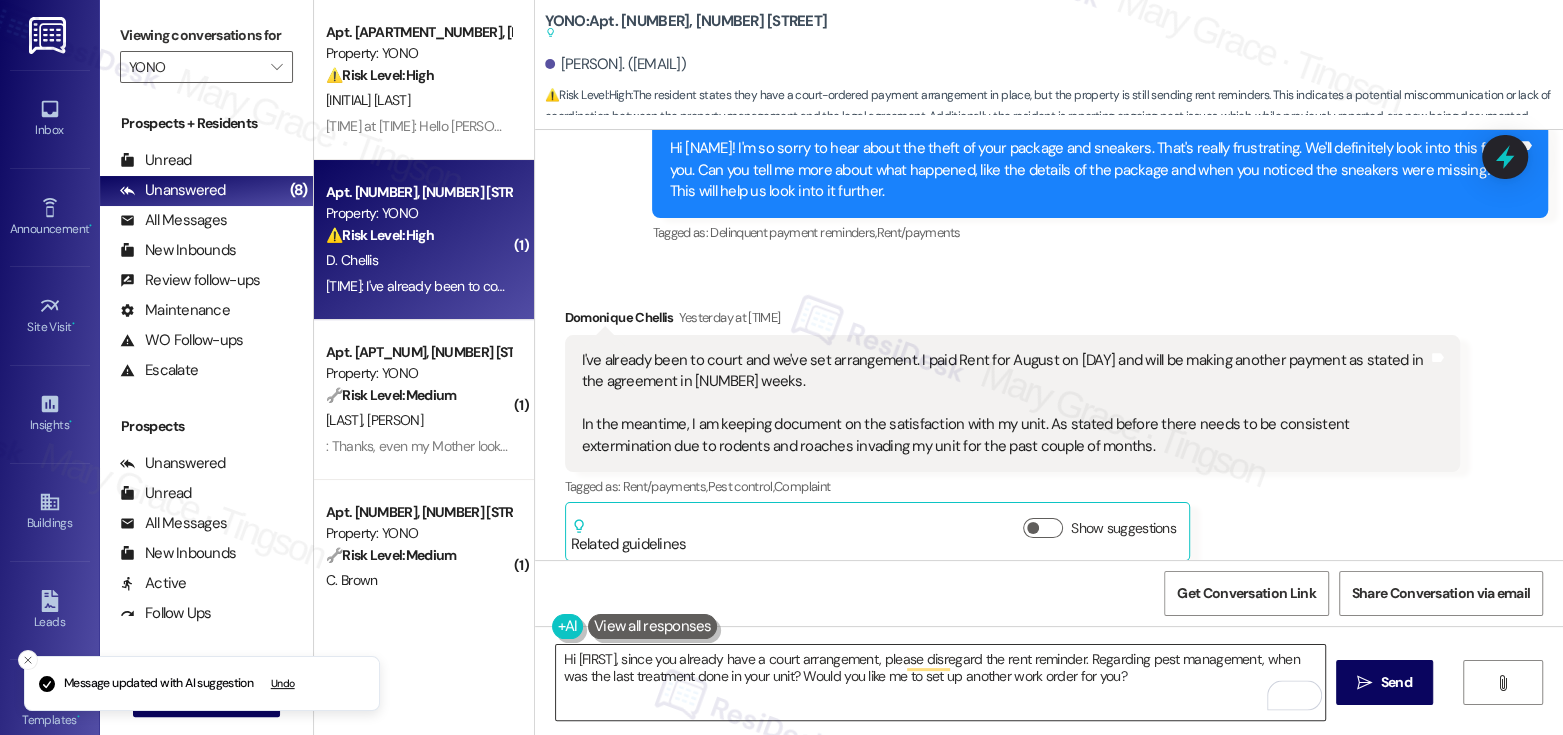 click on "Hi [FIRST], since you already have a court arrangement, please disregard the rent reminder. Regarding pest management, when was the last treatment done in your unit? Would you like me to set up another work order for you?" at bounding box center (940, 682) 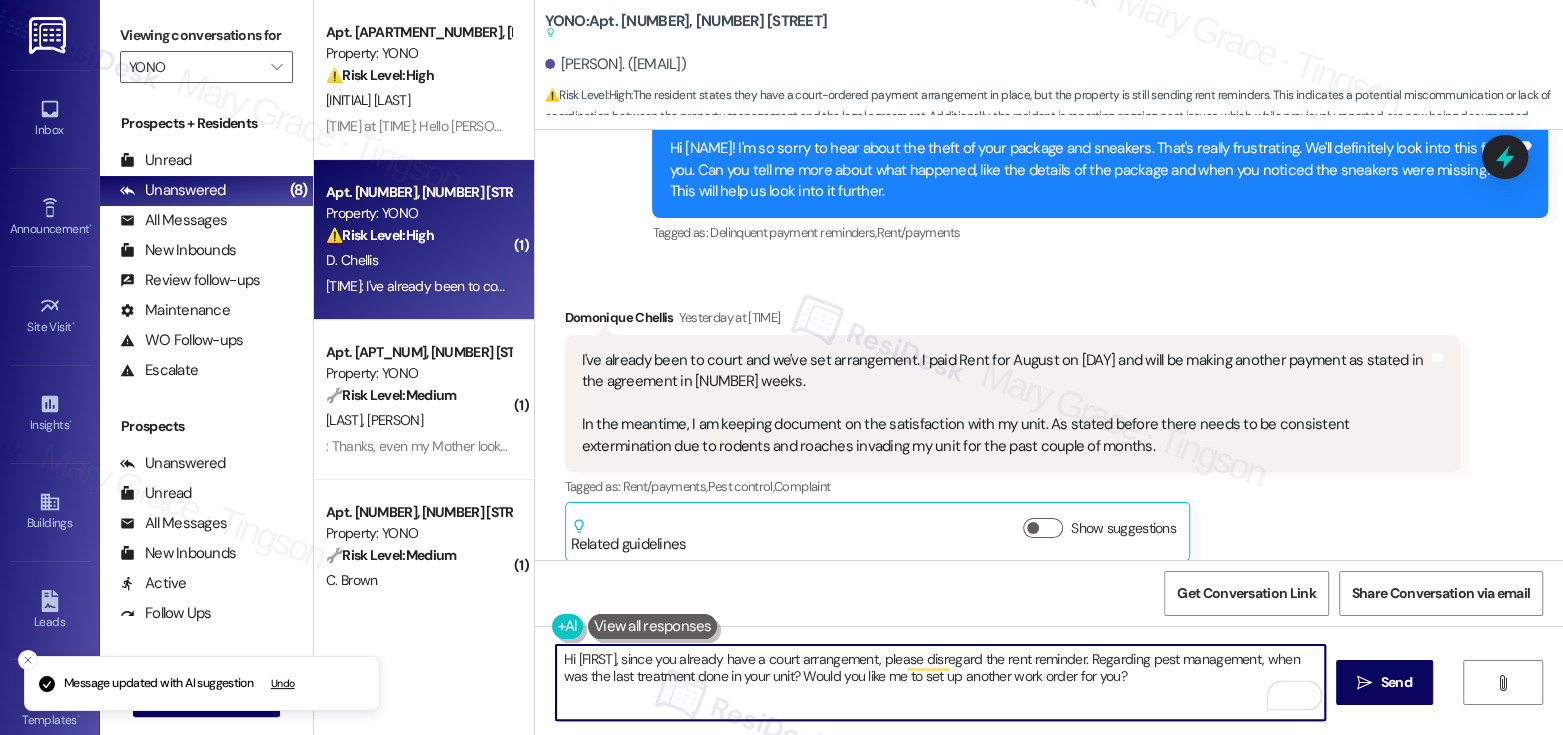click on "Hi [FIRST], since you already have a court arrangement, please disregard the rent reminder. Regarding pest management, when was the last treatment done in your unit? Would you like me to set up another work order for you?" at bounding box center (940, 682) 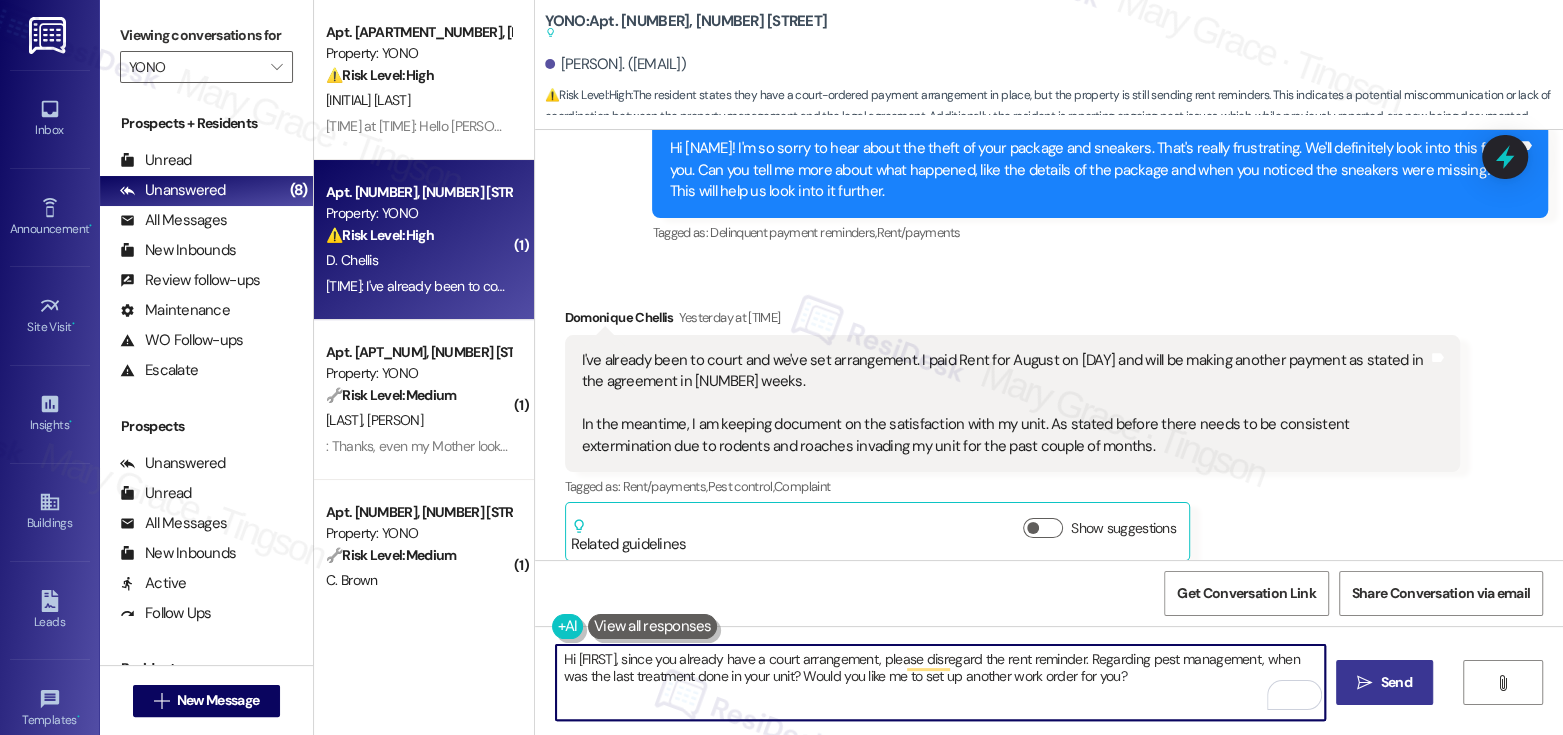 click on "Send" at bounding box center [1396, 682] 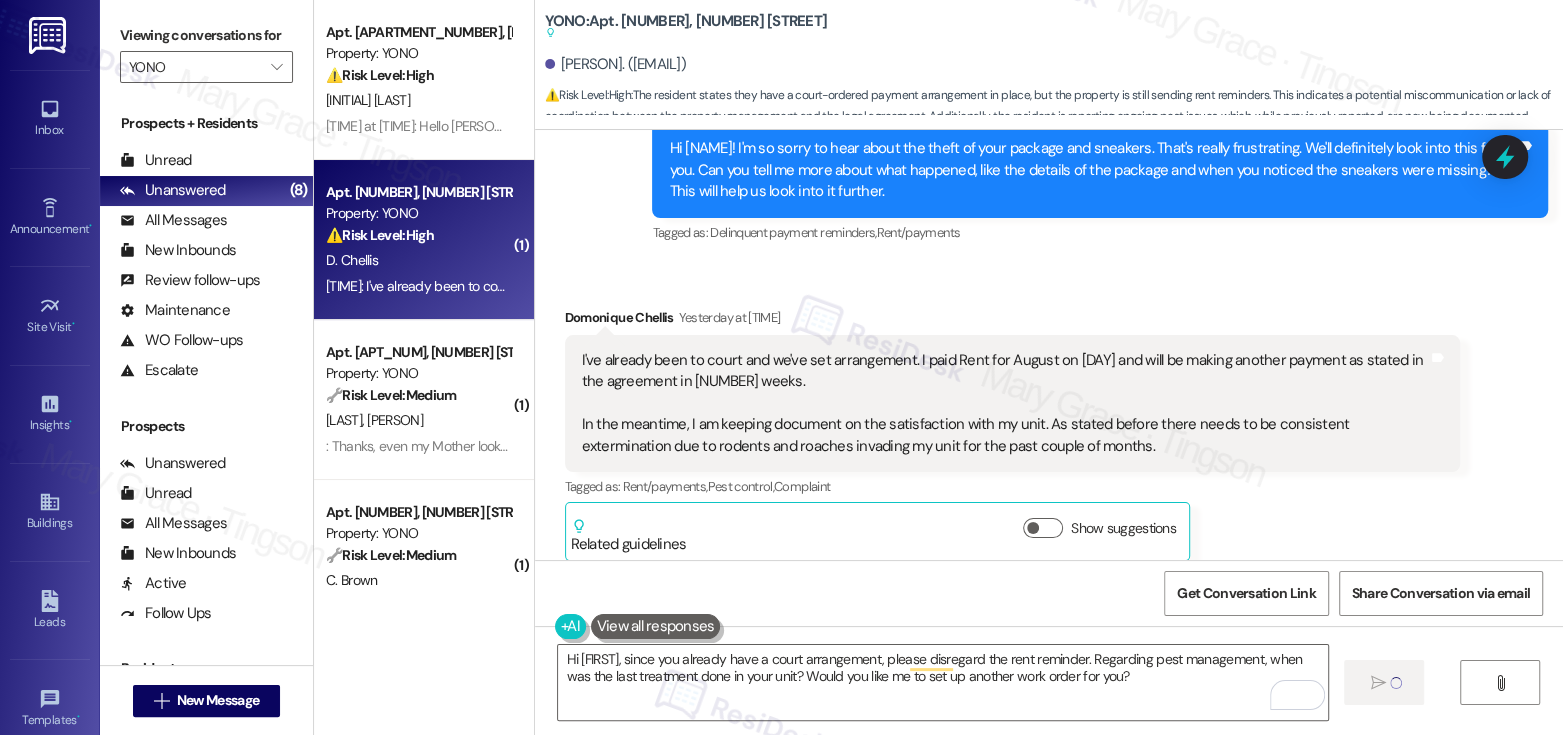 type 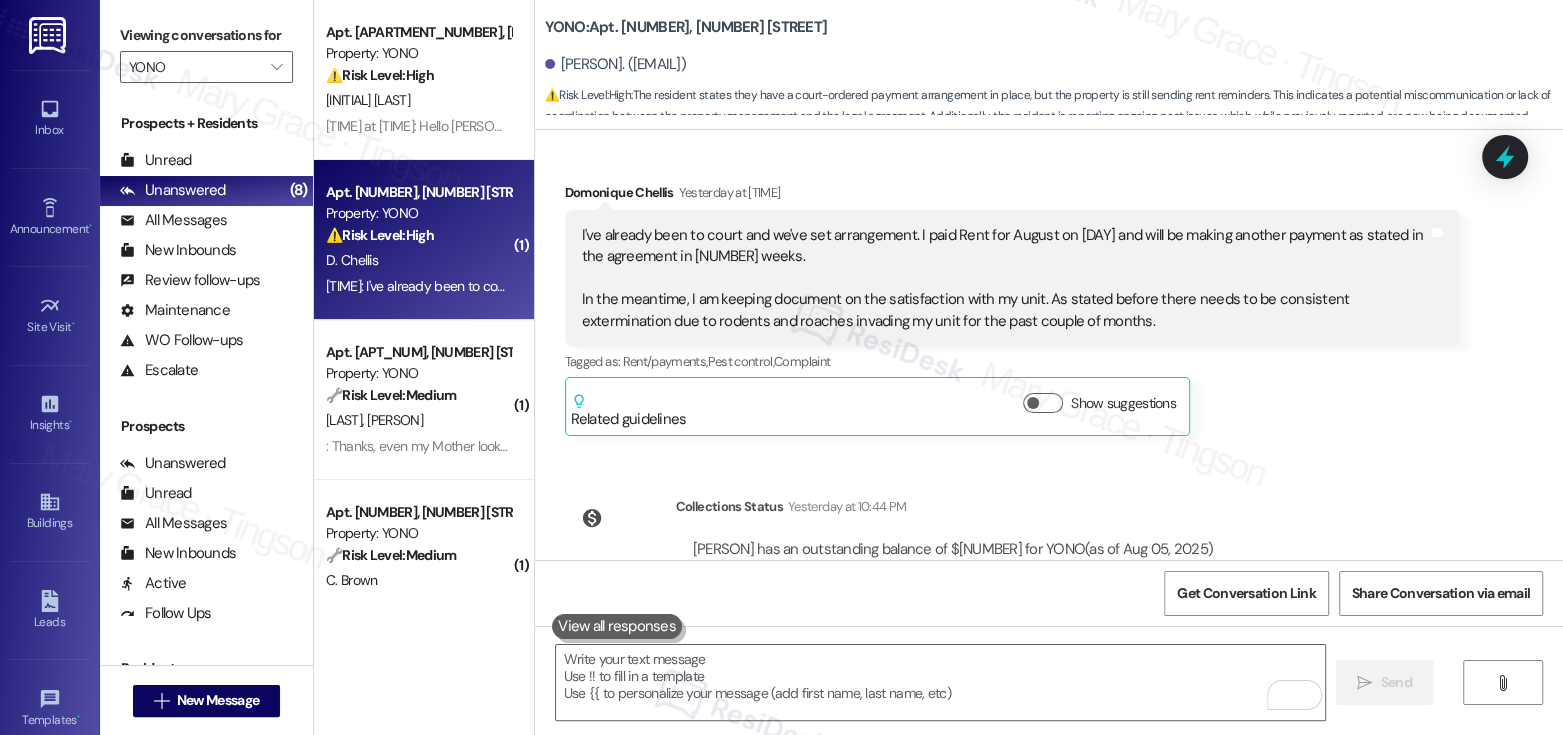 scroll, scrollTop: 19591, scrollLeft: 0, axis: vertical 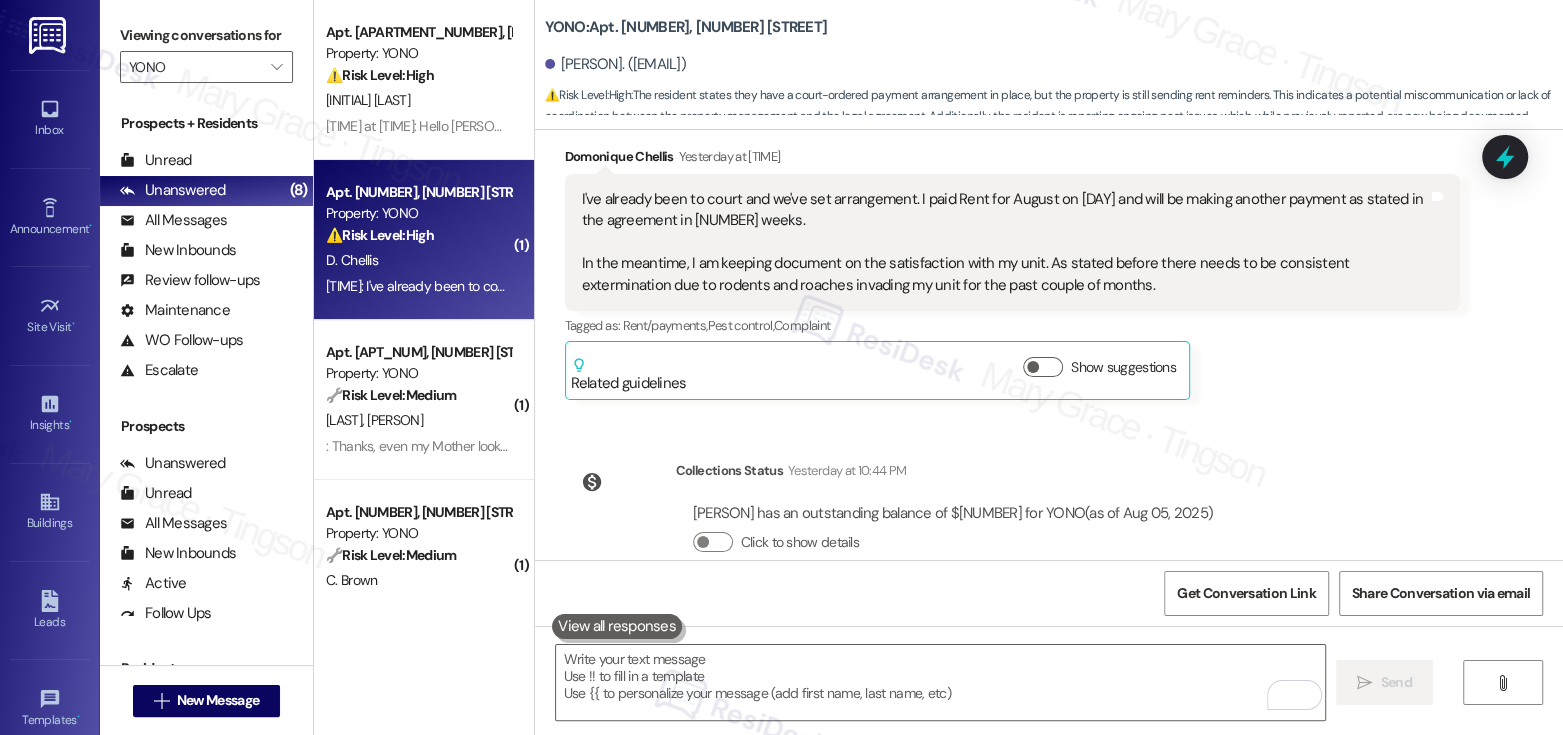 click on "[NAME] [TIME]" at bounding box center [1100, 658] 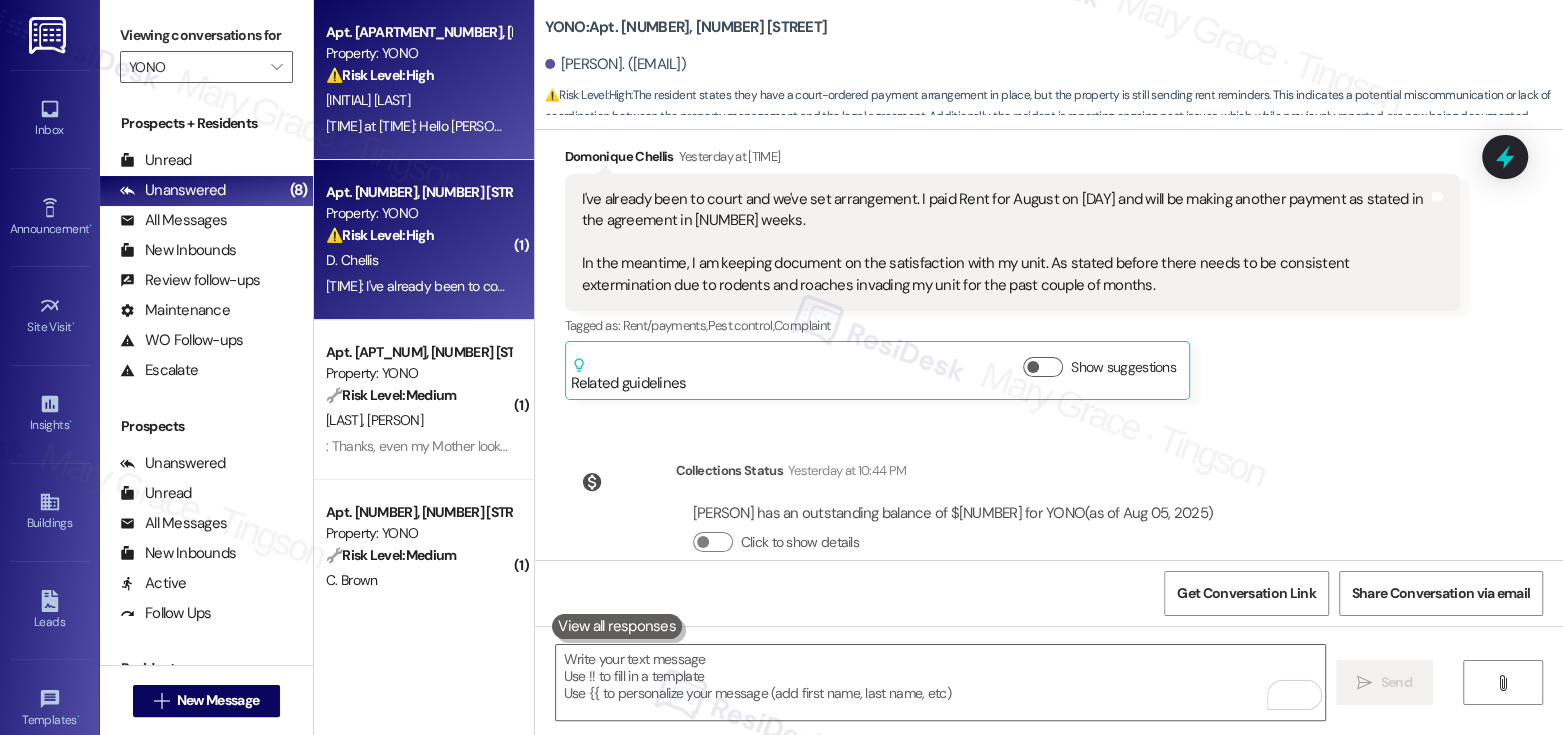 click on "[TIME]: Hello Emily please I never stop paying my rent just put certified check at main office Mail box on West Rd it's urgent can you call because I'm very concerned and confused here's my cell 📲 ([PHONE]) please call truly would appreciate it up most importants Thank you very much 🙏🏿 [TIME]: Hello Emily please I never stop paying my rent just put certified check at main office Mail box on West Rd it's urgent can you call because I'm very concerned and confused here's my cell 📲 ([PHONE]) please call truly would appreciate it up most importants Thank you very much 🙏🏿" at bounding box center [418, 126] 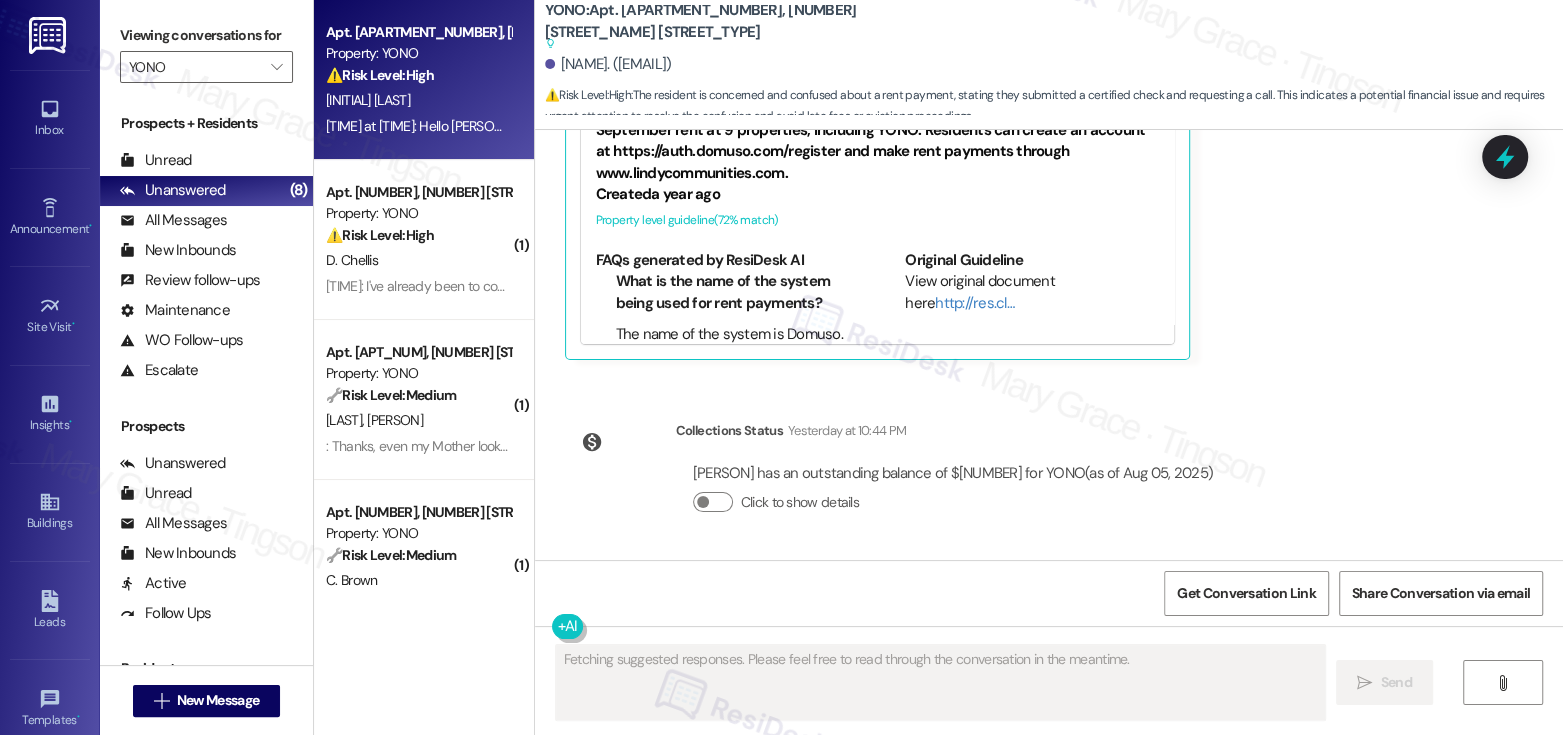 scroll, scrollTop: 4950, scrollLeft: 0, axis: vertical 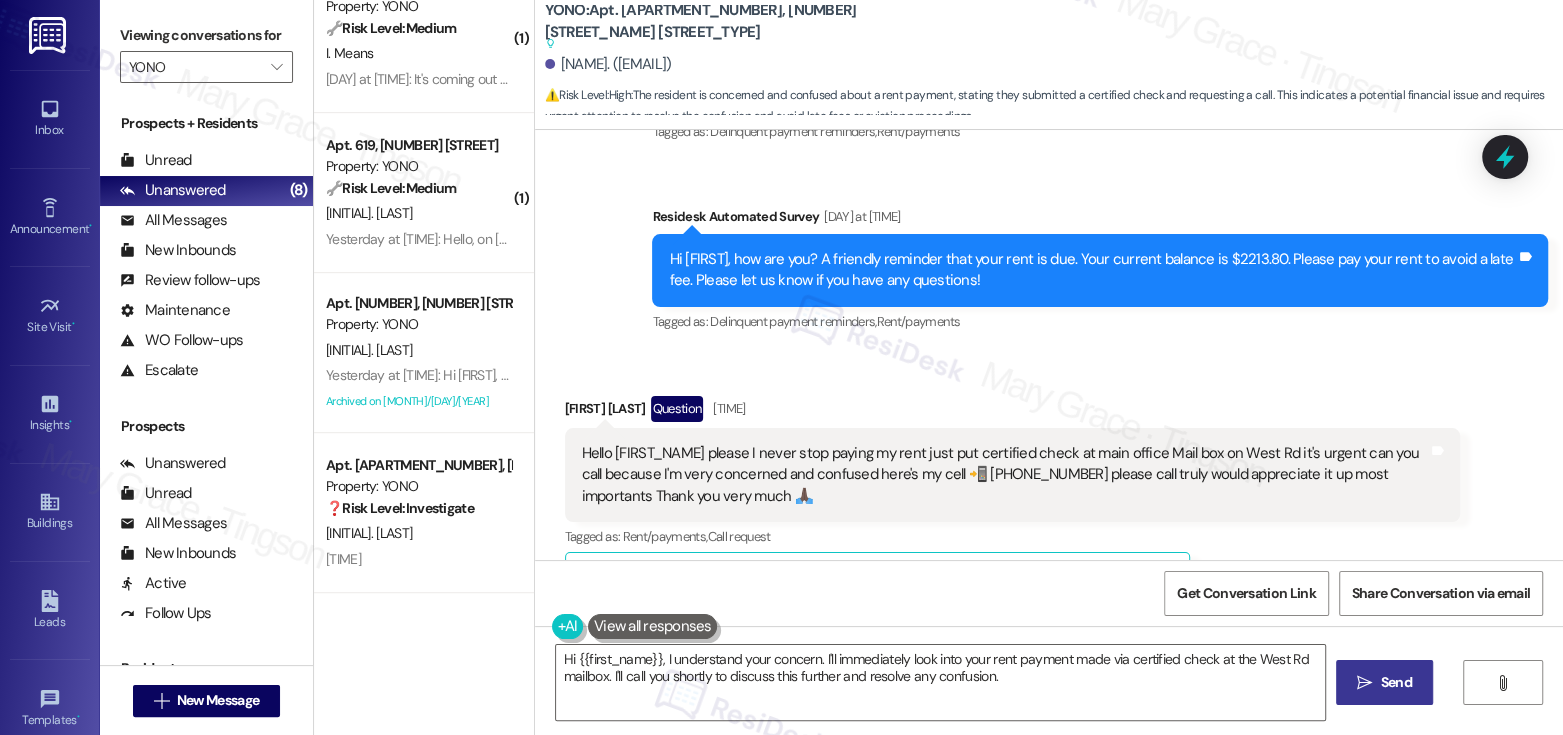 click on "Hello [FIRST_NAME] please I never stop paying my rent just put certified check at main office Mail box on West Rd it's urgent can you call because I'm very concerned and confused here's my cell 📲 [PHONE_NUMBER] please call truly would appreciate it up most importants Thank you very much 🙏🏿" at bounding box center [1005, 475] 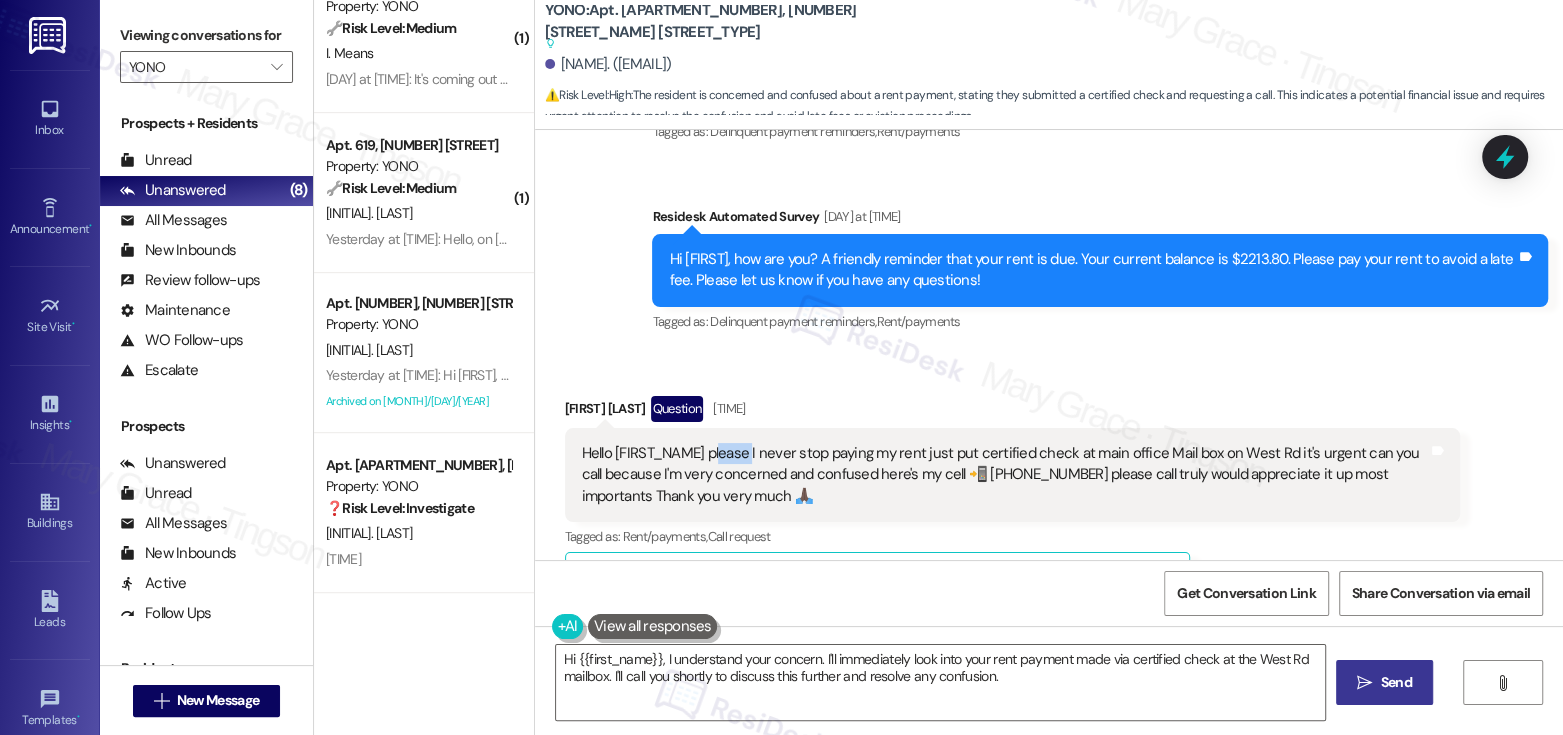click on "Hello [FIRST_NAME] please I never stop paying my rent just put certified check at main office Mail box on West Rd it's urgent can you call because I'm very concerned and confused here's my cell 📲 [PHONE_NUMBER] please call truly would appreciate it up most importants Thank you very much 🙏🏿" at bounding box center (1005, 475) 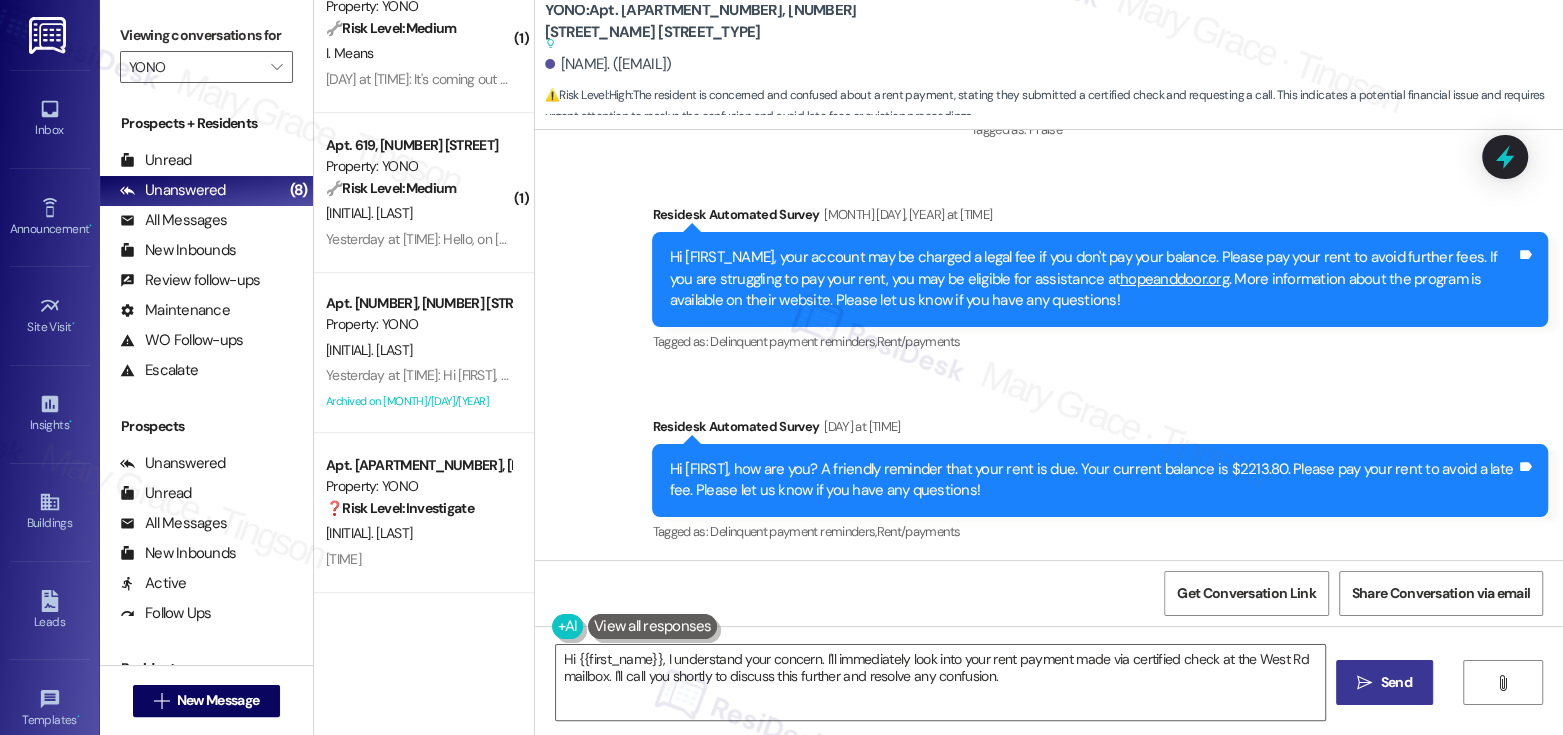 scroll, scrollTop: 3924, scrollLeft: 0, axis: vertical 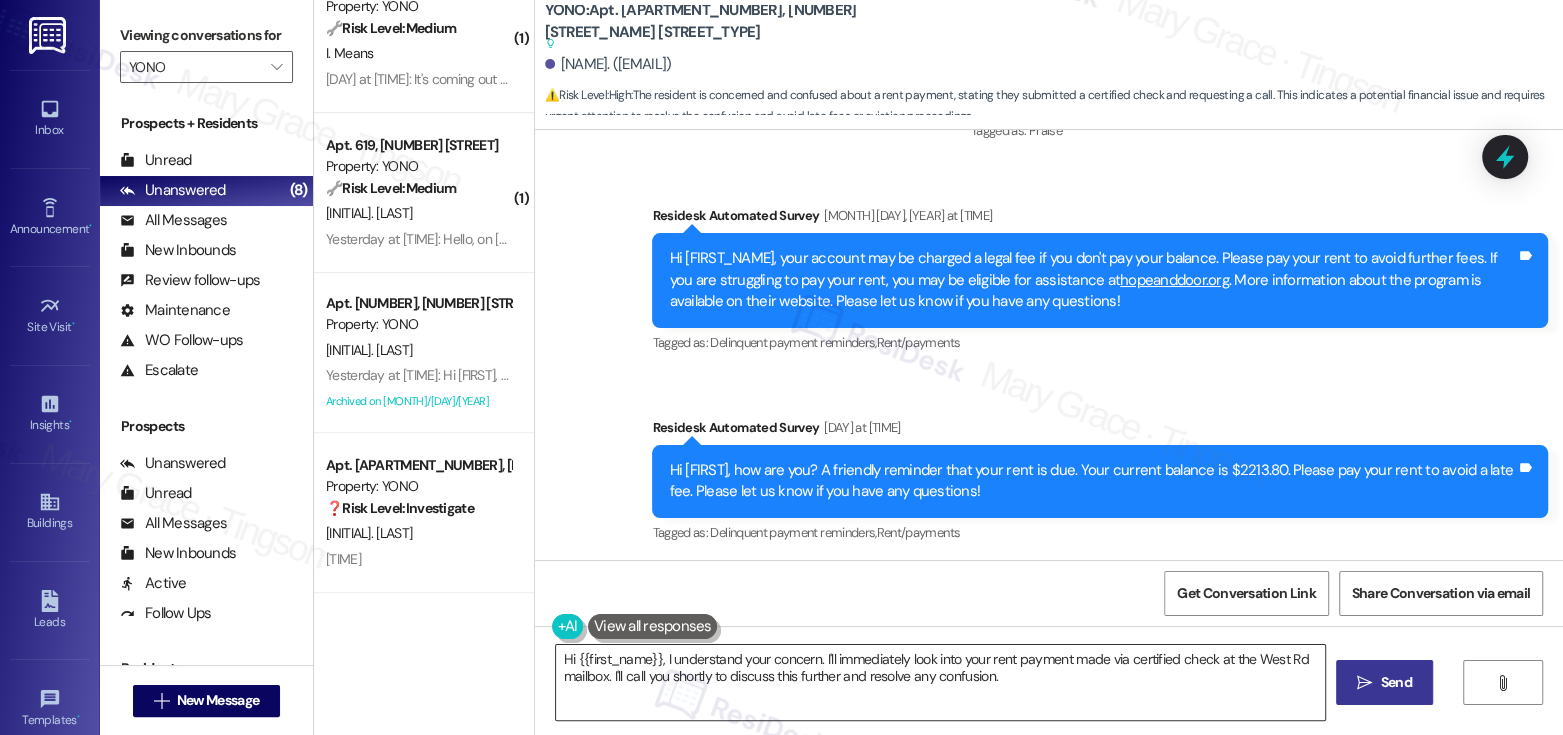 click on "Hi {{first_name}}, I understand your concern. I'll immediately look into your rent payment made via certified check at the West Rd mailbox. I'll call you shortly to discuss this further and resolve any confusion." at bounding box center (940, 682) 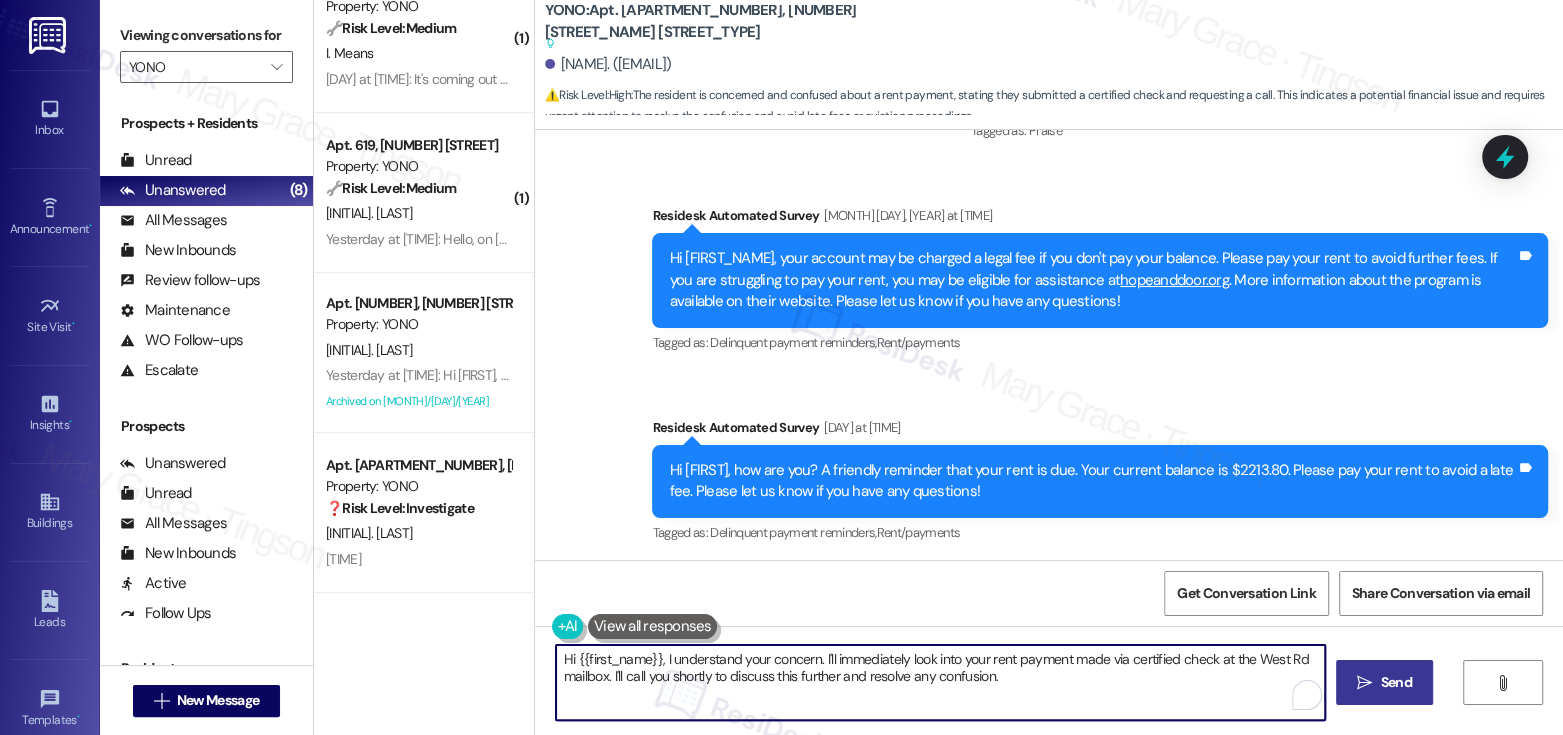 click on "Hi {{first_name}}, I understand your concern. I'll immediately look into your rent payment made via certified check at the West Rd mailbox. I'll call you shortly to discuss this further and resolve any confusion." at bounding box center (940, 682) 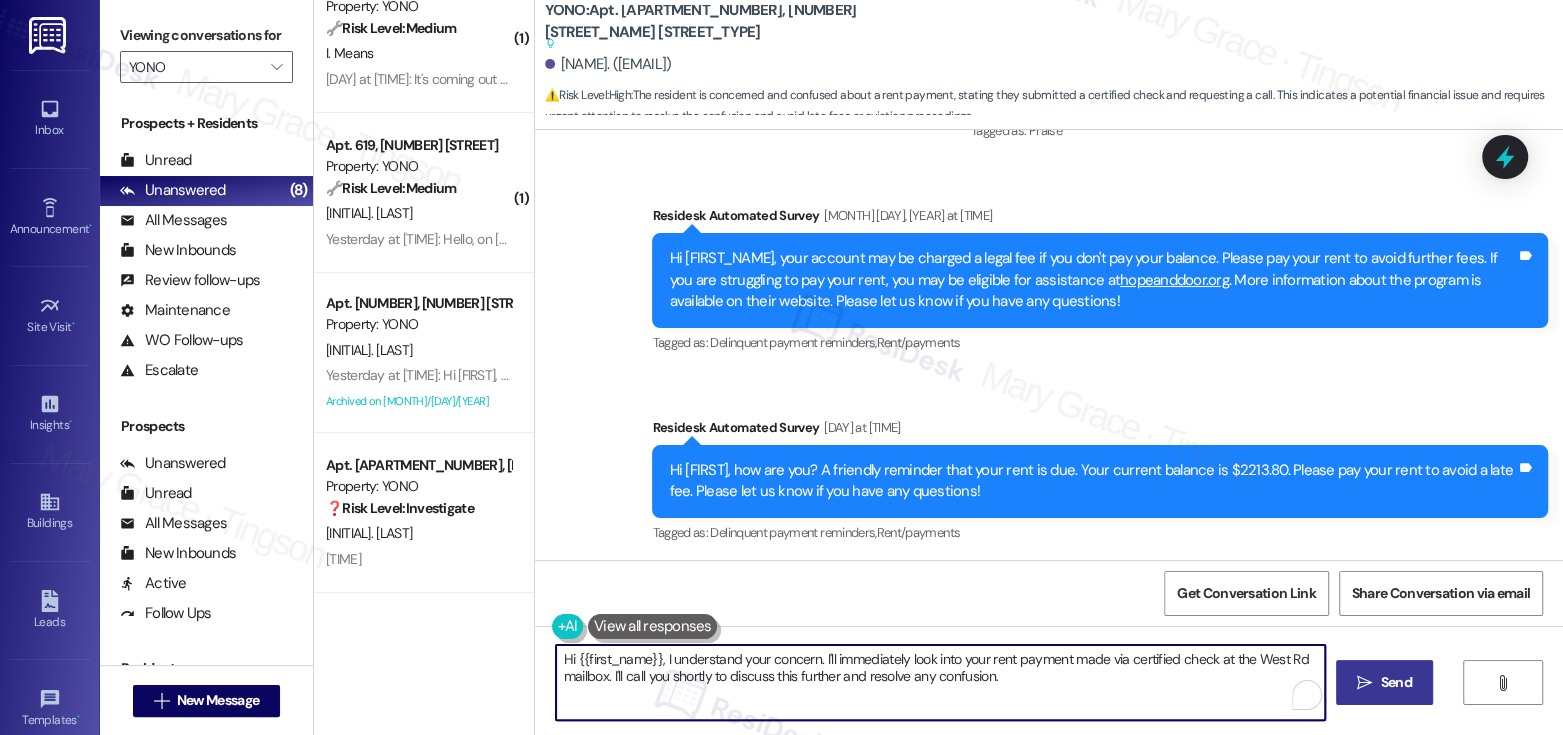click on "Hi {{first_name}}, I understand your concern. I'll immediately look into your rent payment made via certified check at the West Rd mailbox. I'll call you shortly to discuss this further and resolve any confusion." at bounding box center [940, 682] 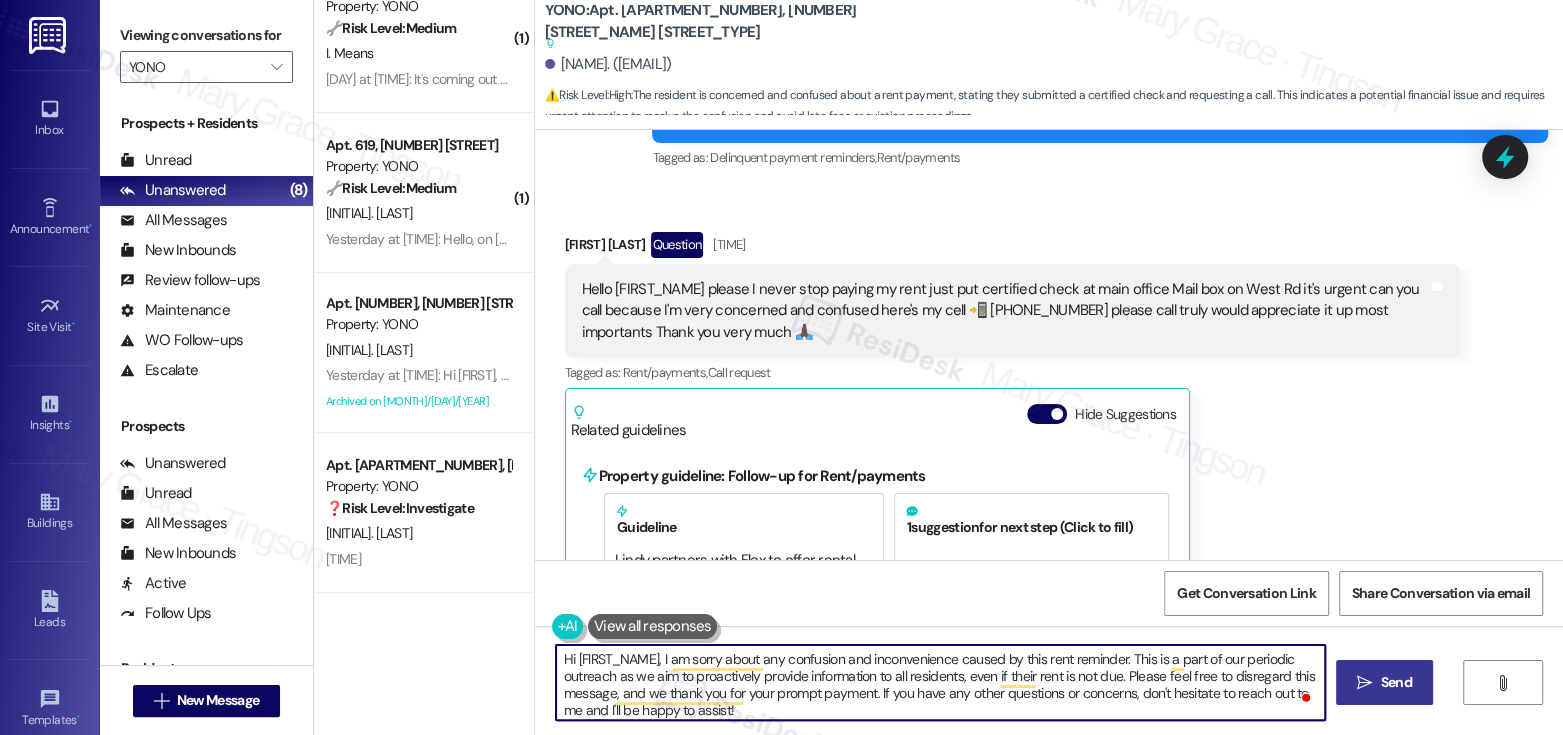 scroll, scrollTop: 4392, scrollLeft: 0, axis: vertical 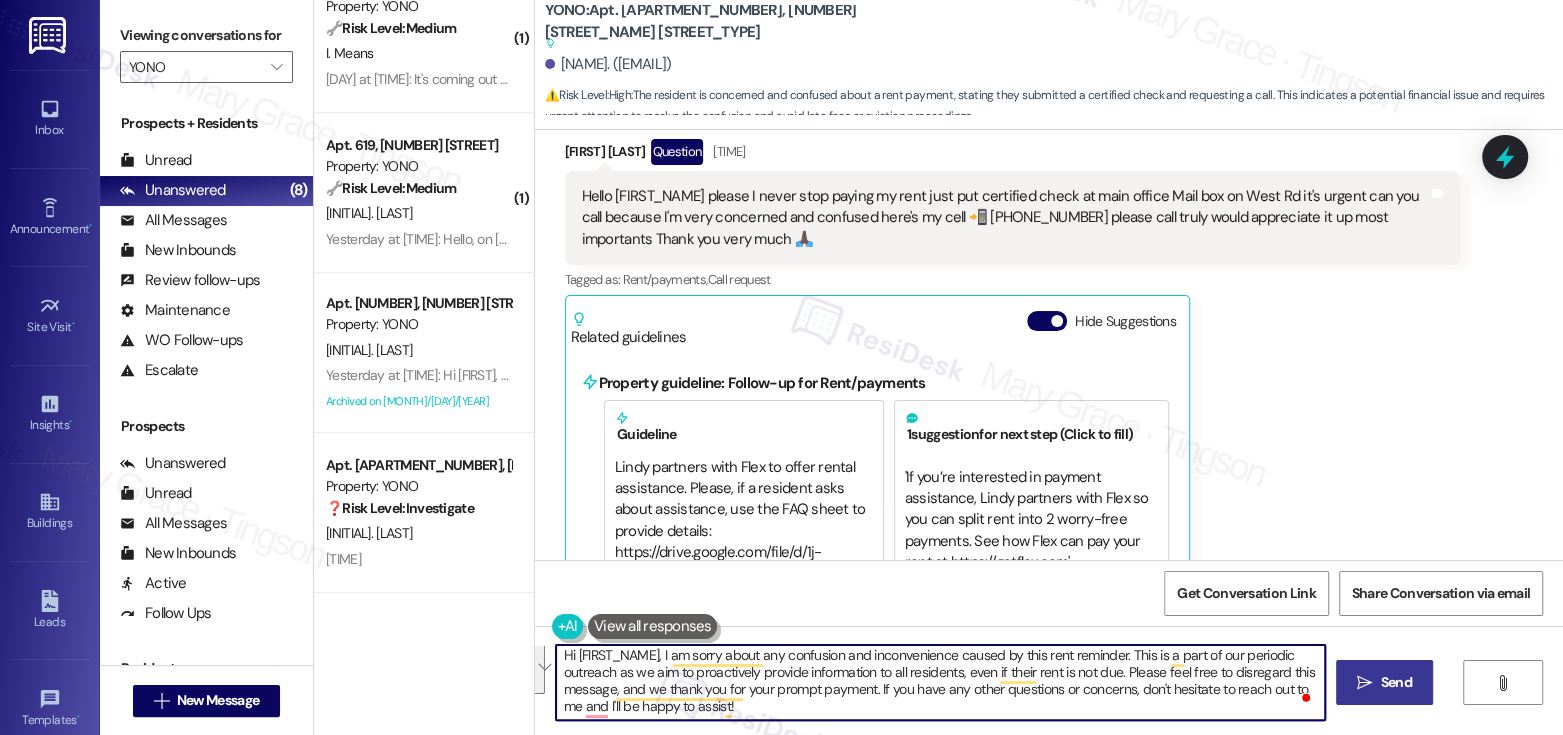 drag, startPoint x: 1116, startPoint y: 670, endPoint x: 1111, endPoint y: 704, distance: 34.36568 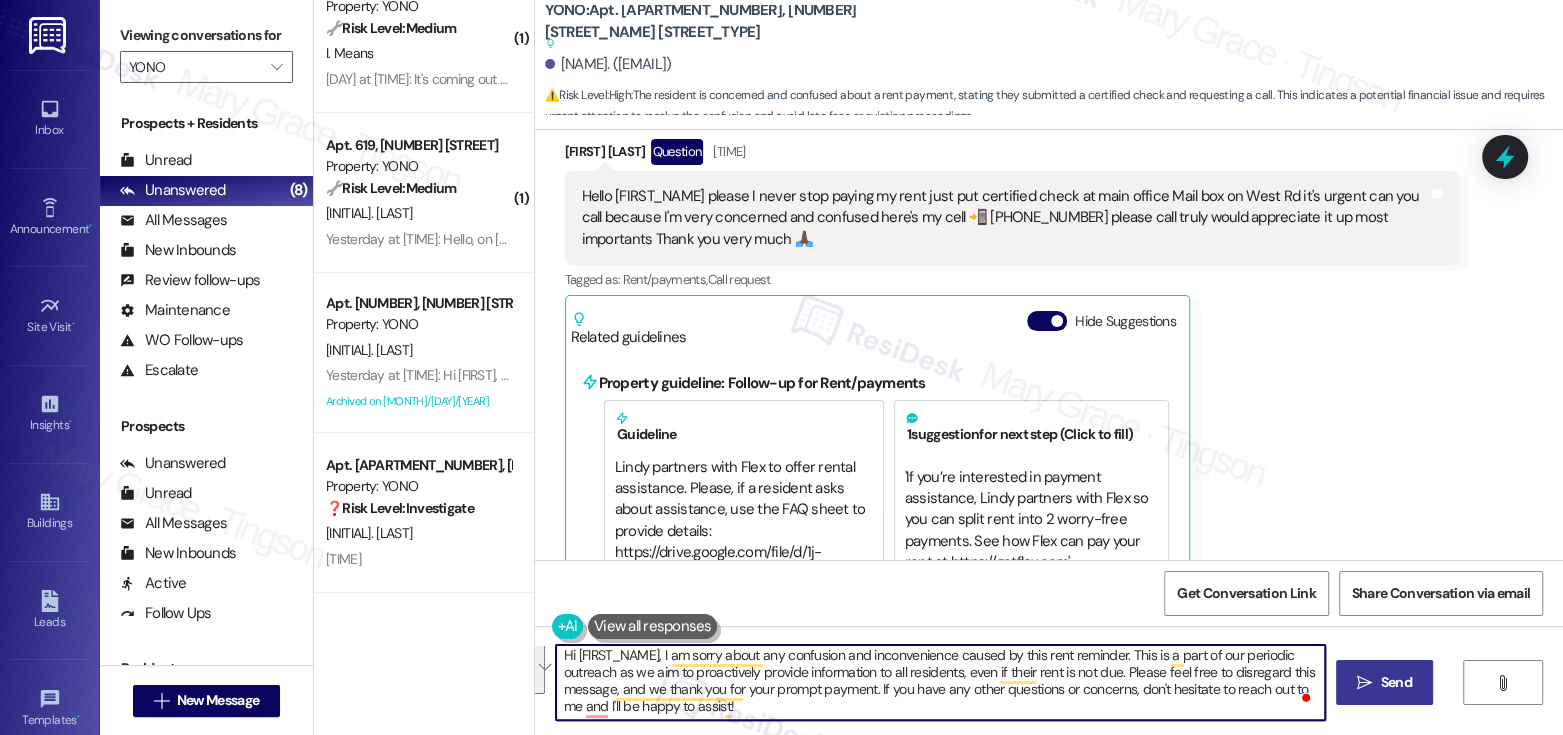 click on "Hi [FIRST_NAME], I am sorry about any confusion and inconvenience caused by this rent reminder. This is a part of our periodic outreach as we aim to proactively provide information to all residents, even if their rent is not due. Please feel free to disregard this message, and we thank you for your prompt payment. If you have any other questions or concerns, don't hesitate to reach out to me and I'll be happy to assist!" at bounding box center [940, 682] 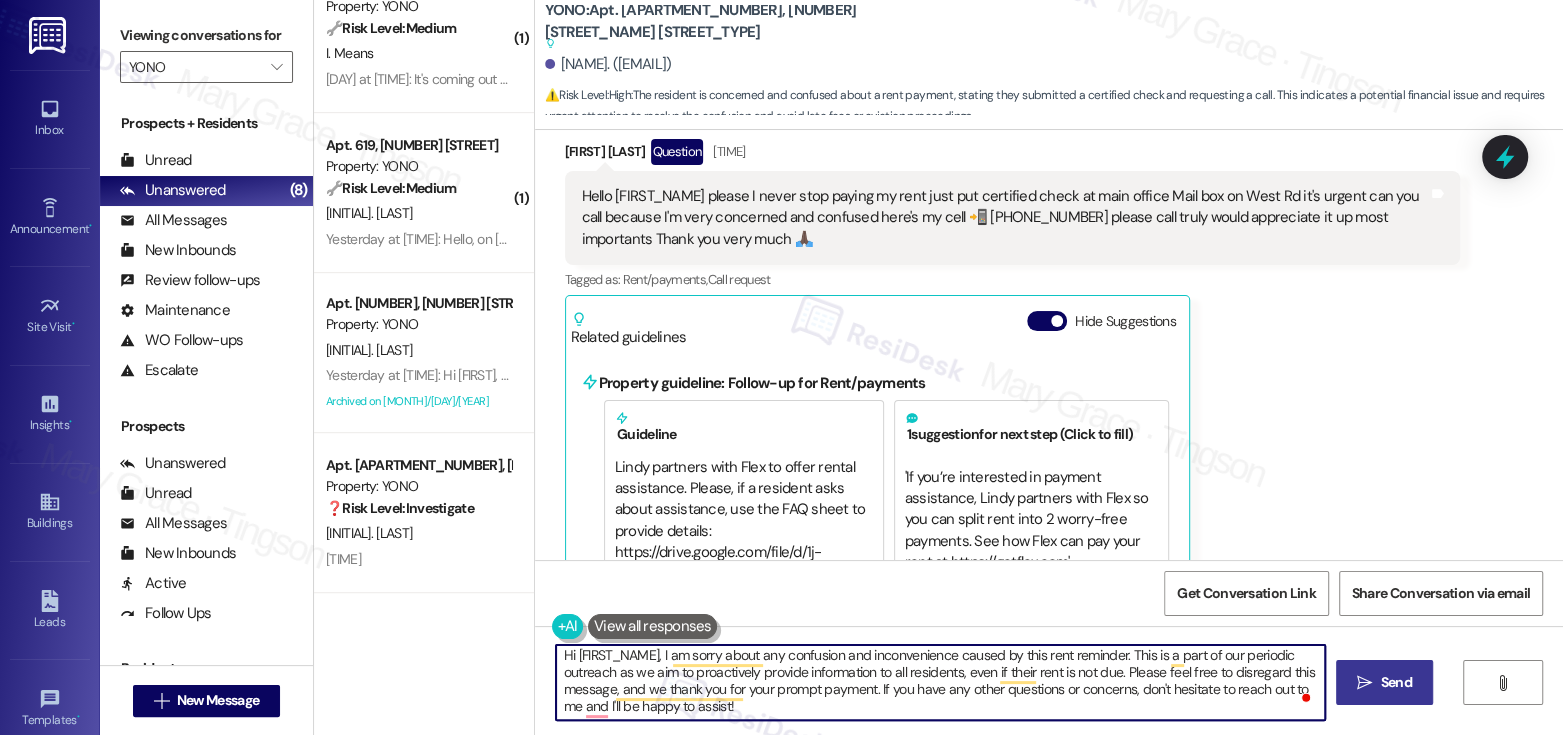 paste on "I am sorry but I am unable to make or receive calls to this number. Is there anything I can assist you with for today? If you need someone to speak with, kindly call/visit our office directly." 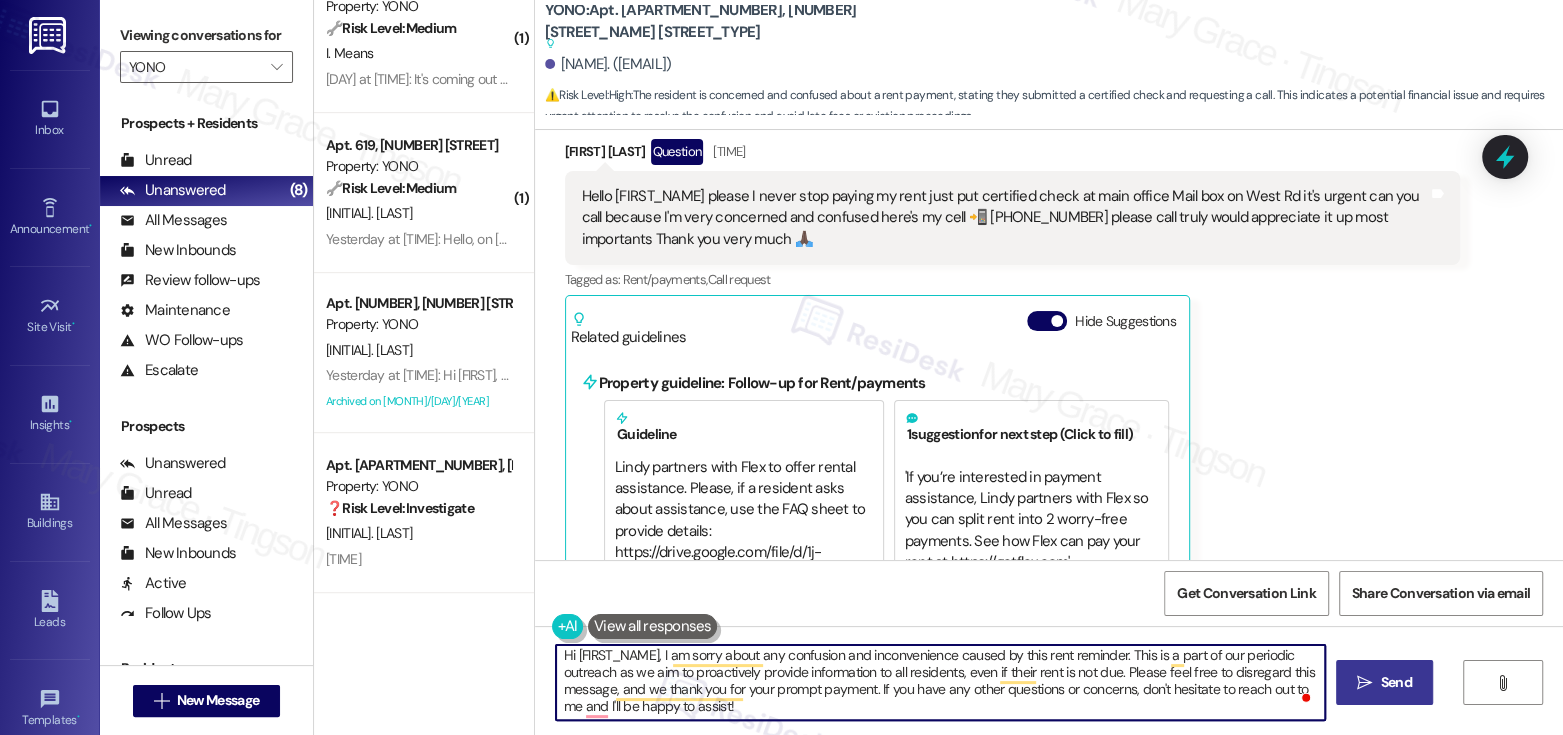 type on "Hi {{first_name}}, I am sorry about any confusion and inconvenience caused by this rent reminder. This is a part of our periodic outreach as we aim to proactively provide information to all residents, even if their rent is not due. Please feel free to disregard this message, and we thank you for your prompt payment. If you have any other questions or concerns, don't hesitate to reach out to me and I'll be happy to assist! I am sorry but I am unable to make or receive calls to this number. Is there anything I can assist you with for today? If you need someone to speak with, kindly call/visit our office directly." 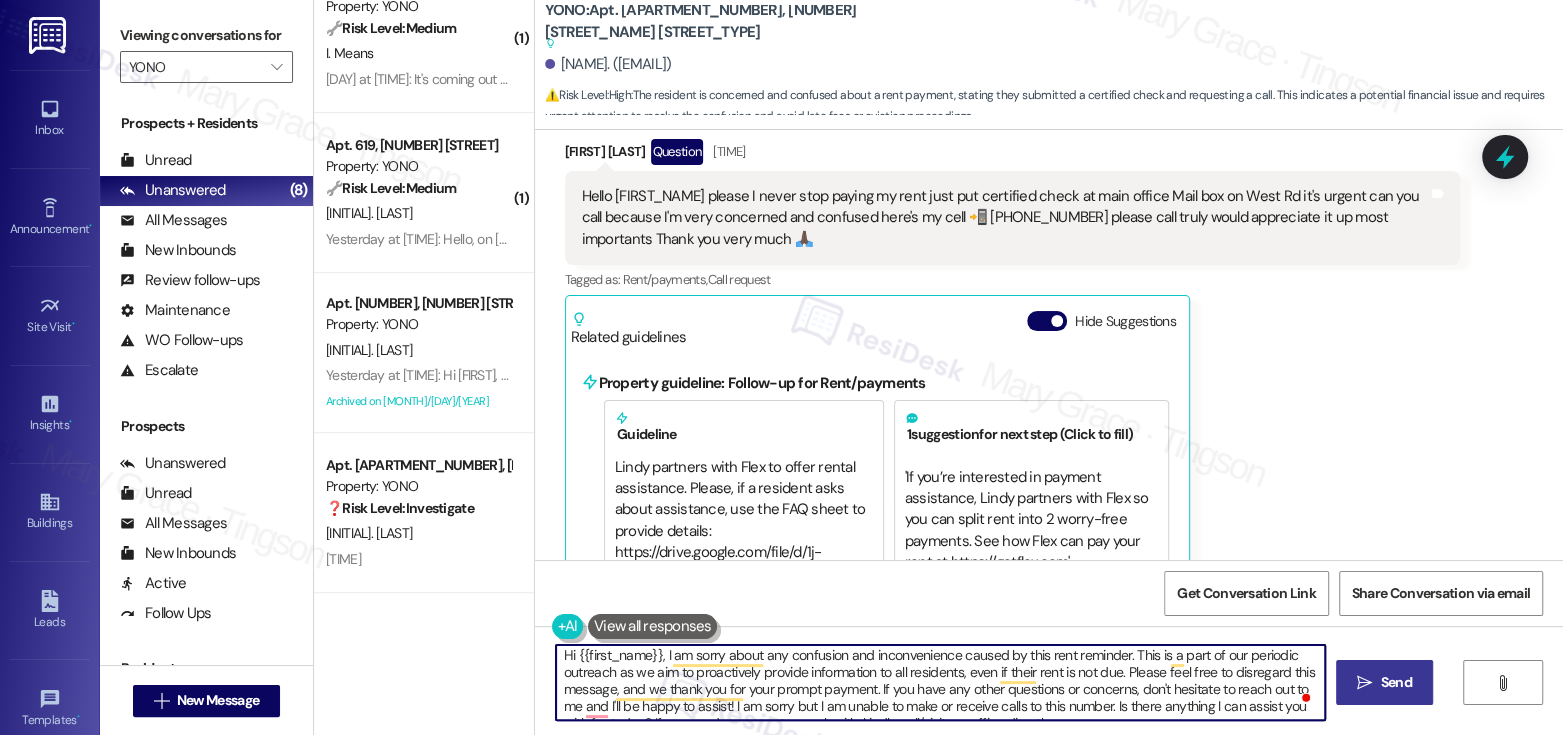 scroll, scrollTop: 16, scrollLeft: 0, axis: vertical 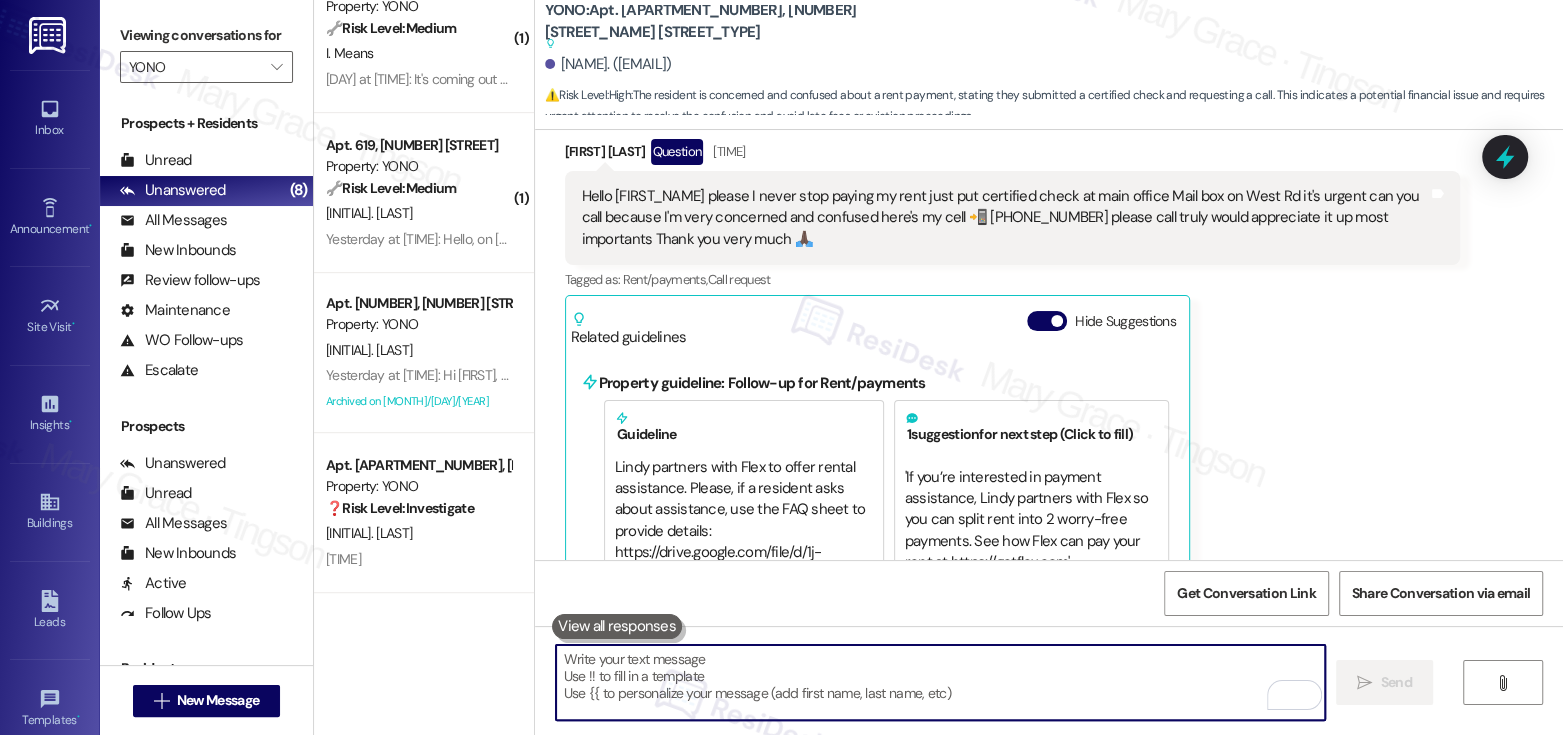 click at bounding box center [940, 682] 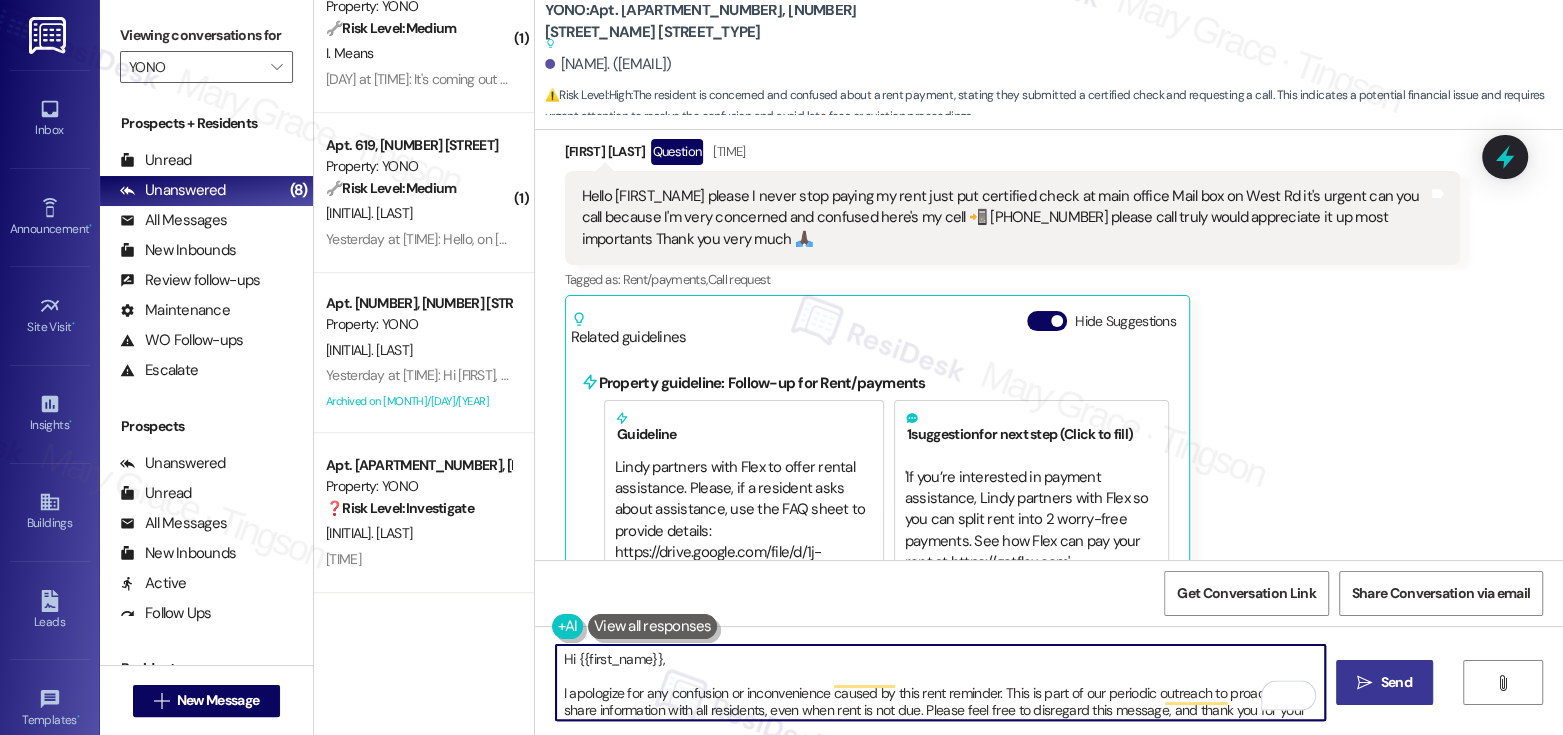 click on "Hi {{first_name}},
I apologize for any confusion or inconvenience caused by this rent reminder. This is part of our periodic outreach to proactively share information with all residents, even when rent is not due. Please feel free to disregard this message, and thank you for your prompt payment." at bounding box center (940, 682) 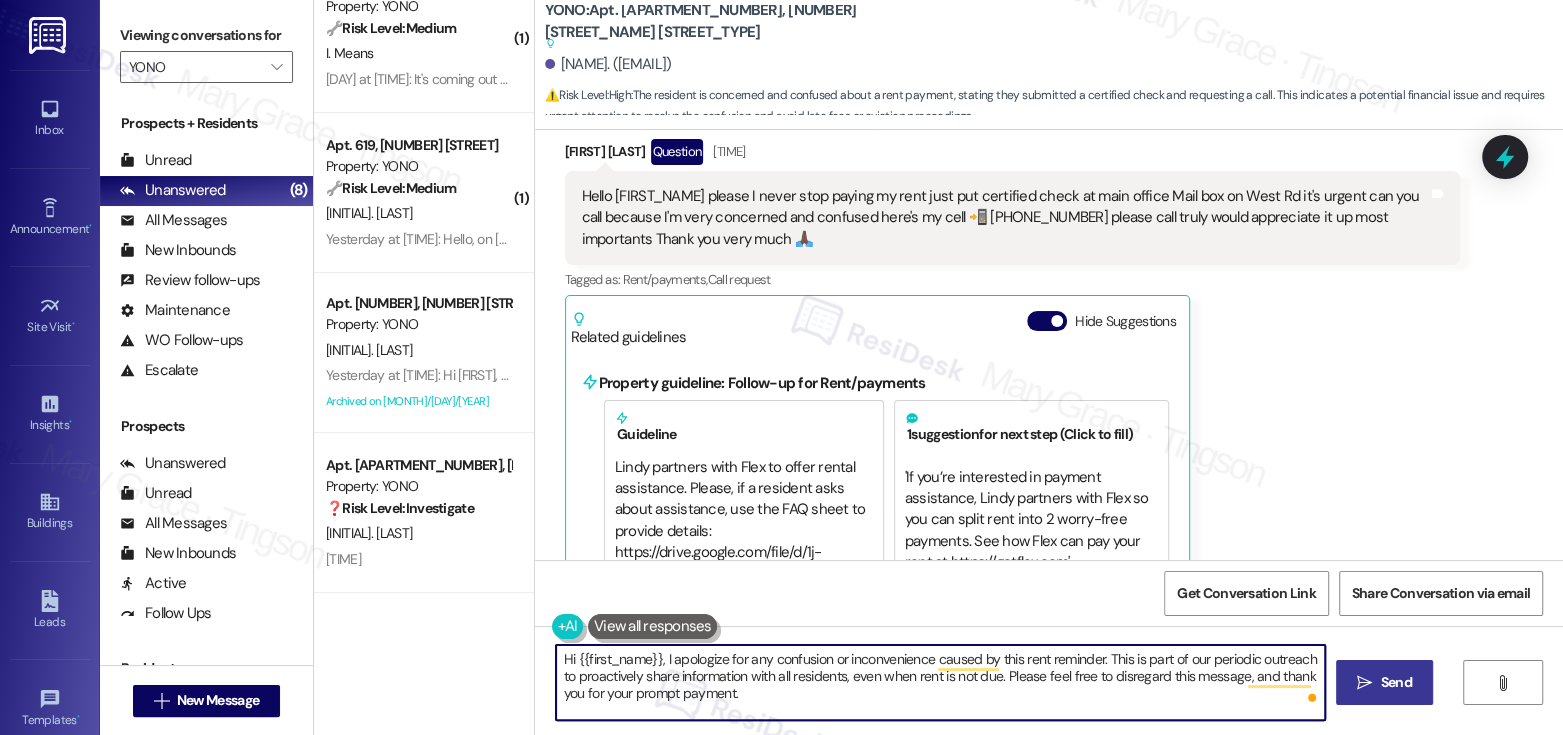 click on "Hi {{first_name}}, I apologize for any confusion or inconvenience caused by this rent reminder. This is part of our periodic outreach to proactively share information with all residents, even when rent is not due. Please feel free to disregard this message, and thank you for your prompt payment." at bounding box center (940, 682) 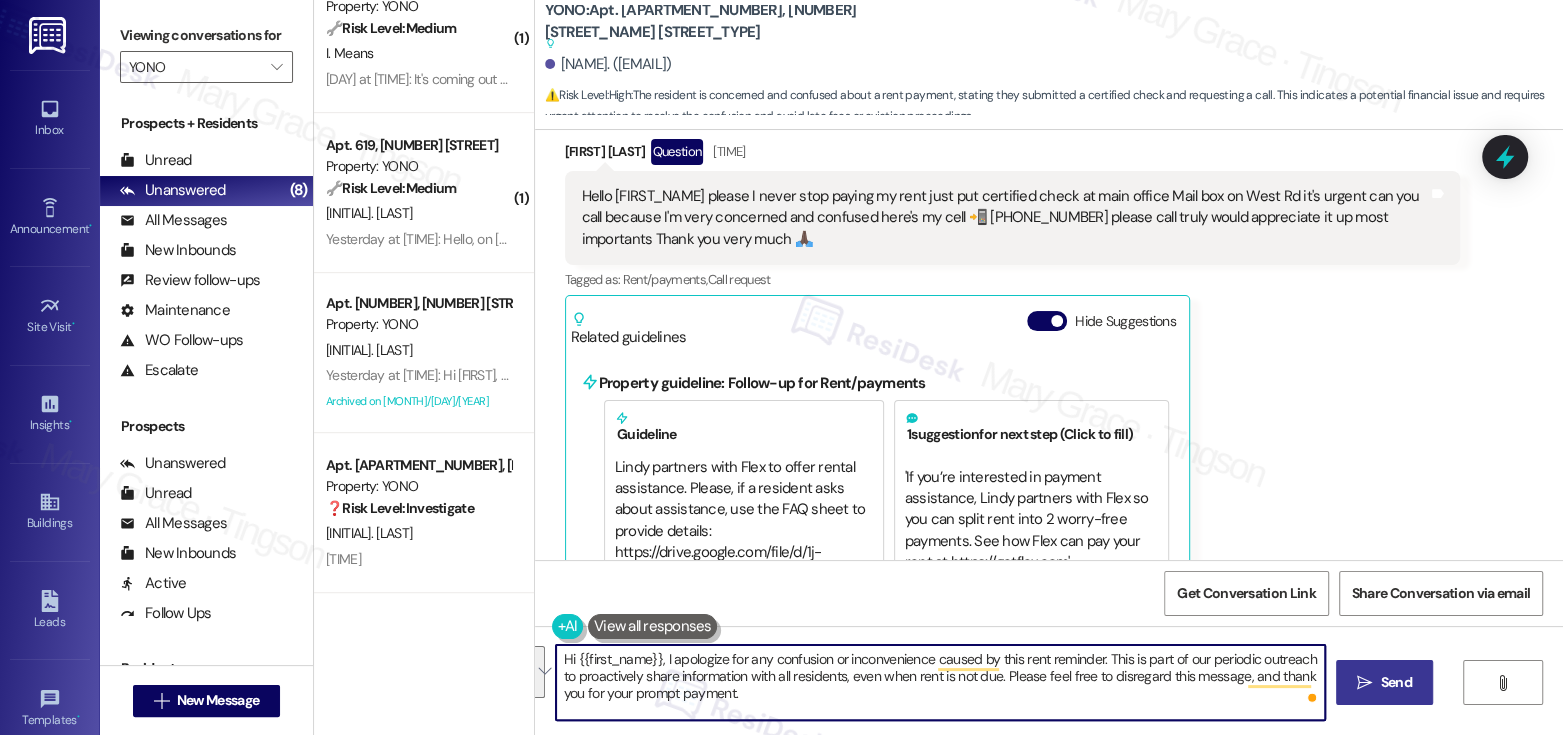 click on "Hi {{first_name}}, I apologize for any confusion or inconvenience caused by this rent reminder. This is part of our periodic outreach to proactively share information with all residents, even when rent is not due. Please feel free to disregard this message, and thank you for your prompt payment." at bounding box center [940, 682] 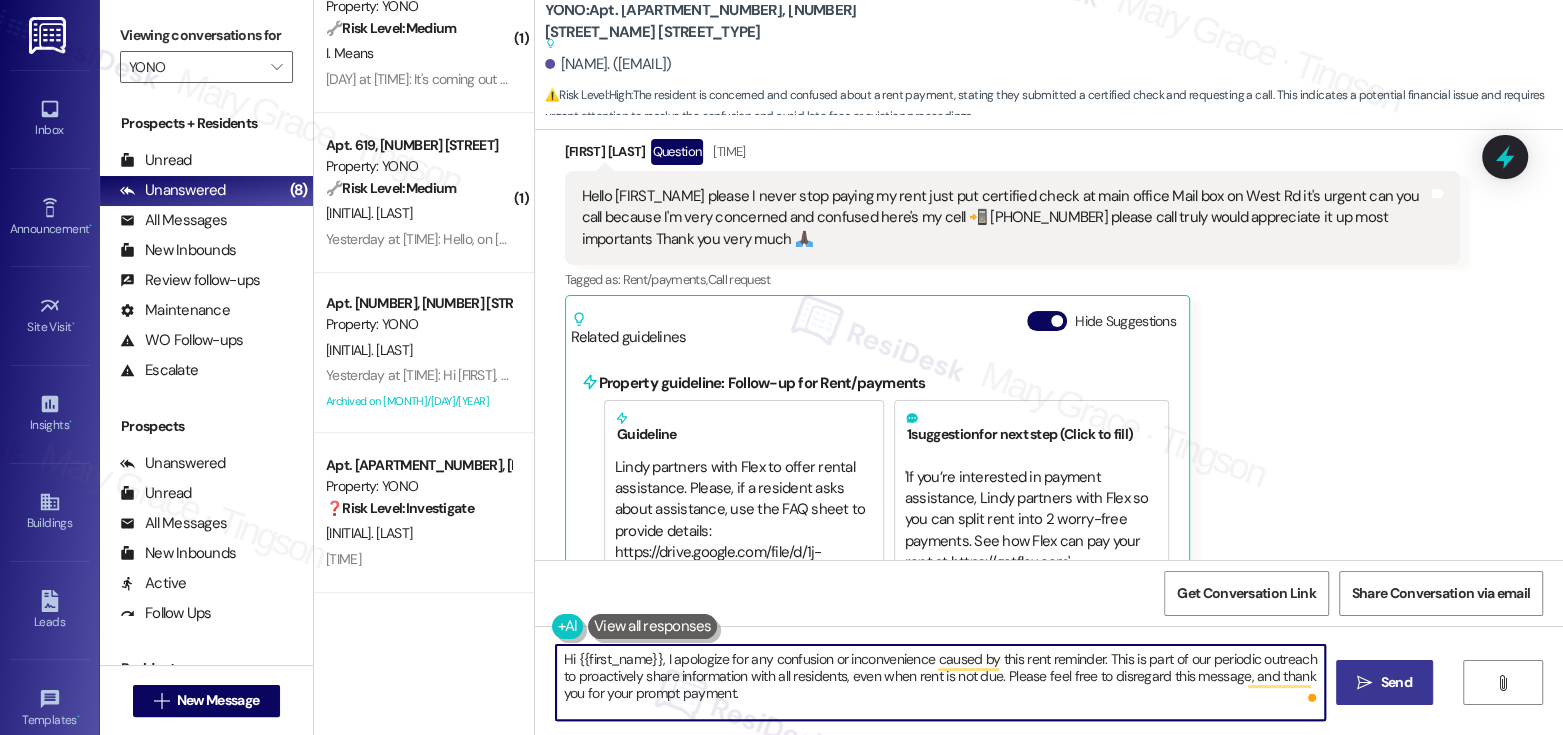 type on "Hi {{first_name}}, I apologize for any confusion or inconvenience caused by this rent reminder. This is part of our periodic outreach to proactively share information with all residents, even when rent is not due. Please feel free to disregard this message, and thank you for your prompt payment." 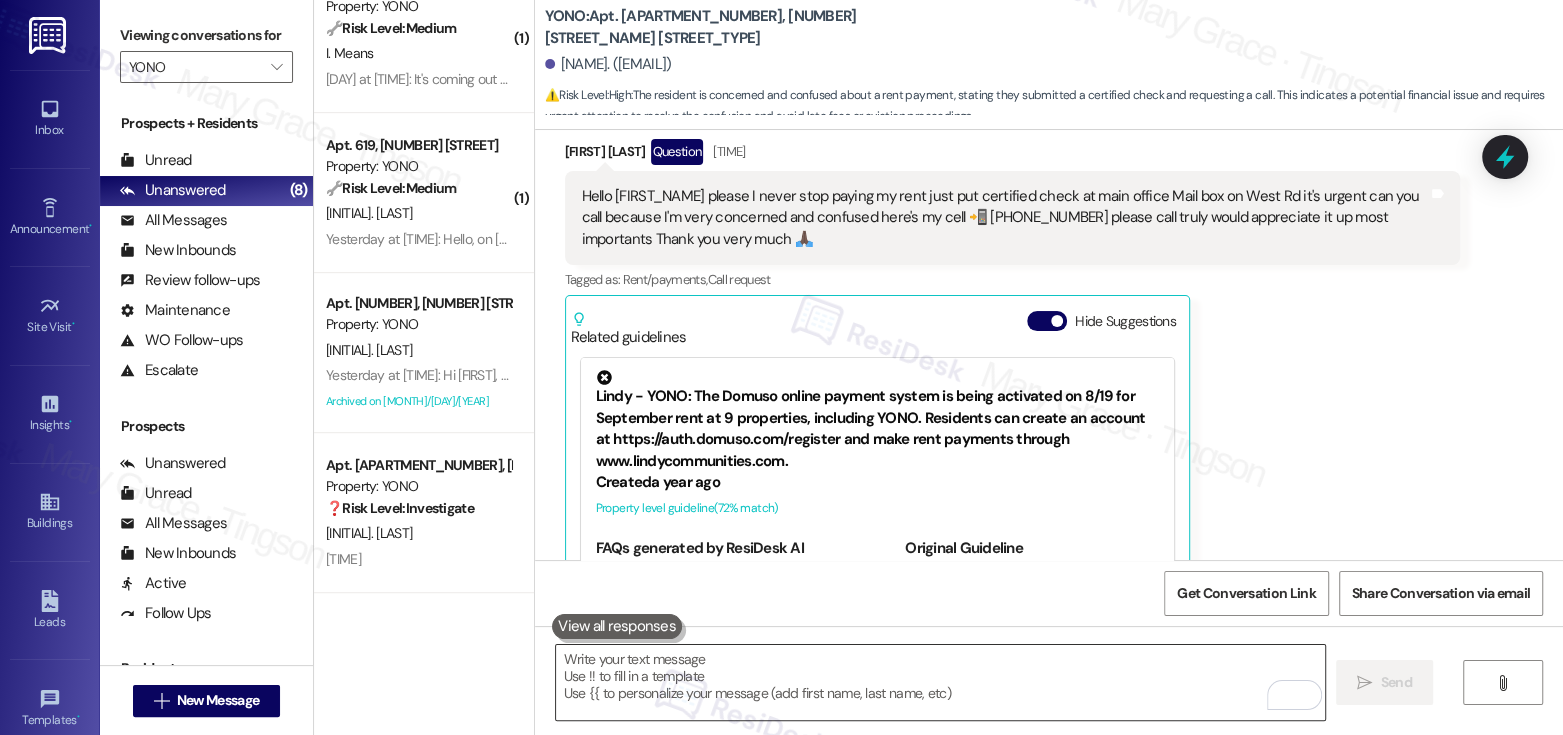 click at bounding box center [940, 682] 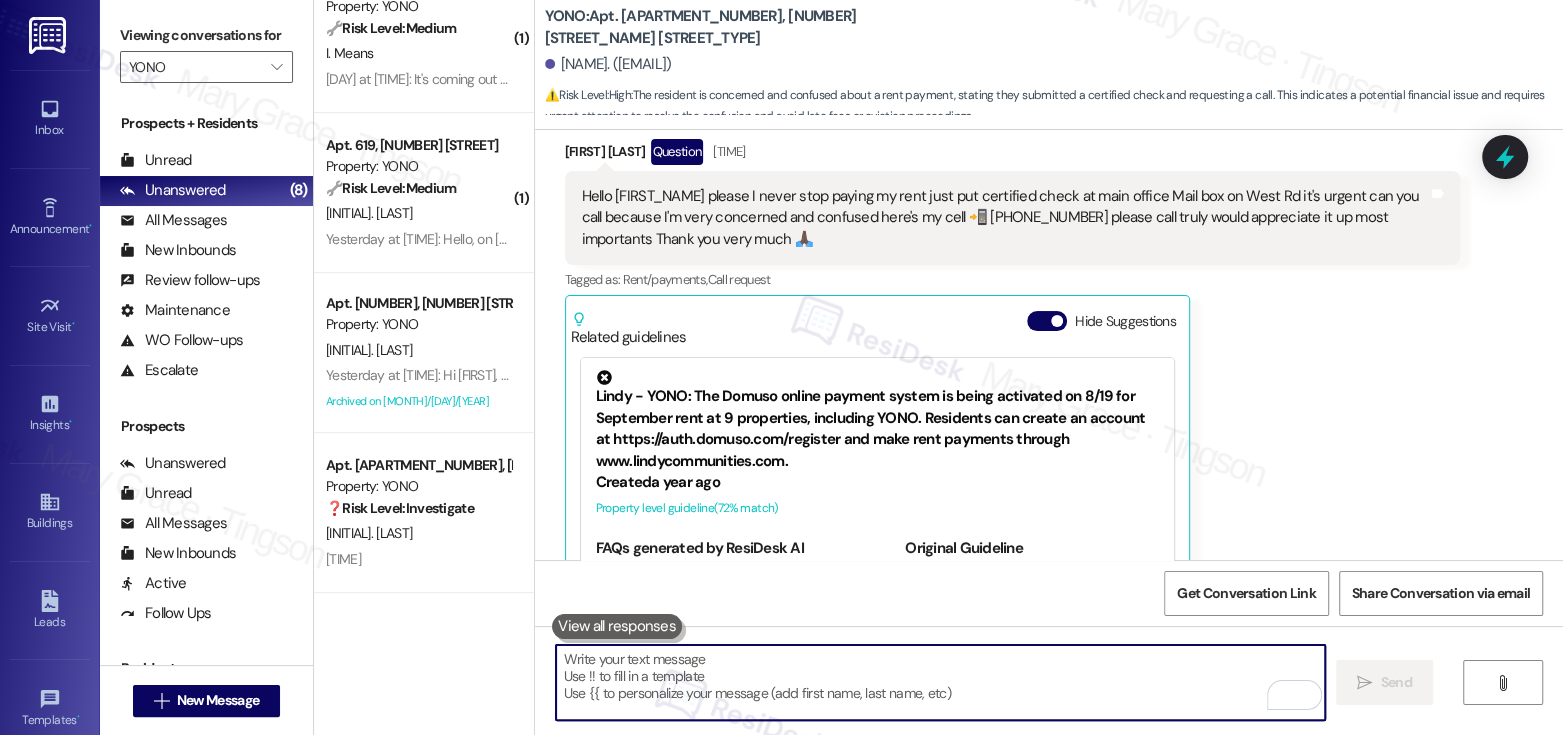 paste on "If you have any questions or concerns, you’re welcome to reach out to me here—I’ll be happy to assist. Please note that I’m unable to make or receive calls at this number." 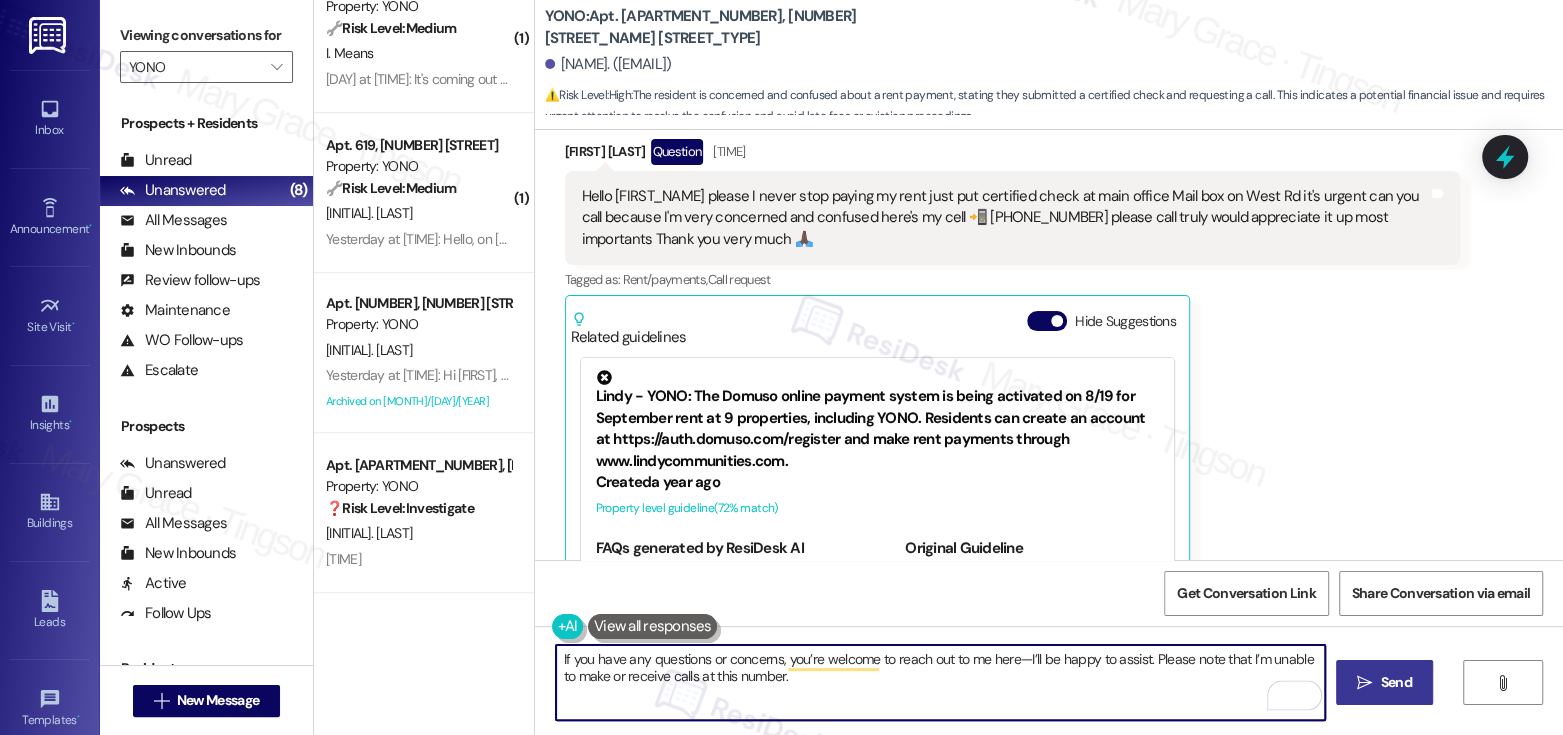 type on "If you have any questions or concerns, you’re welcome to reach out to me here—I’ll be happy to assist. Please note that I’m unable to make or receive calls at this number." 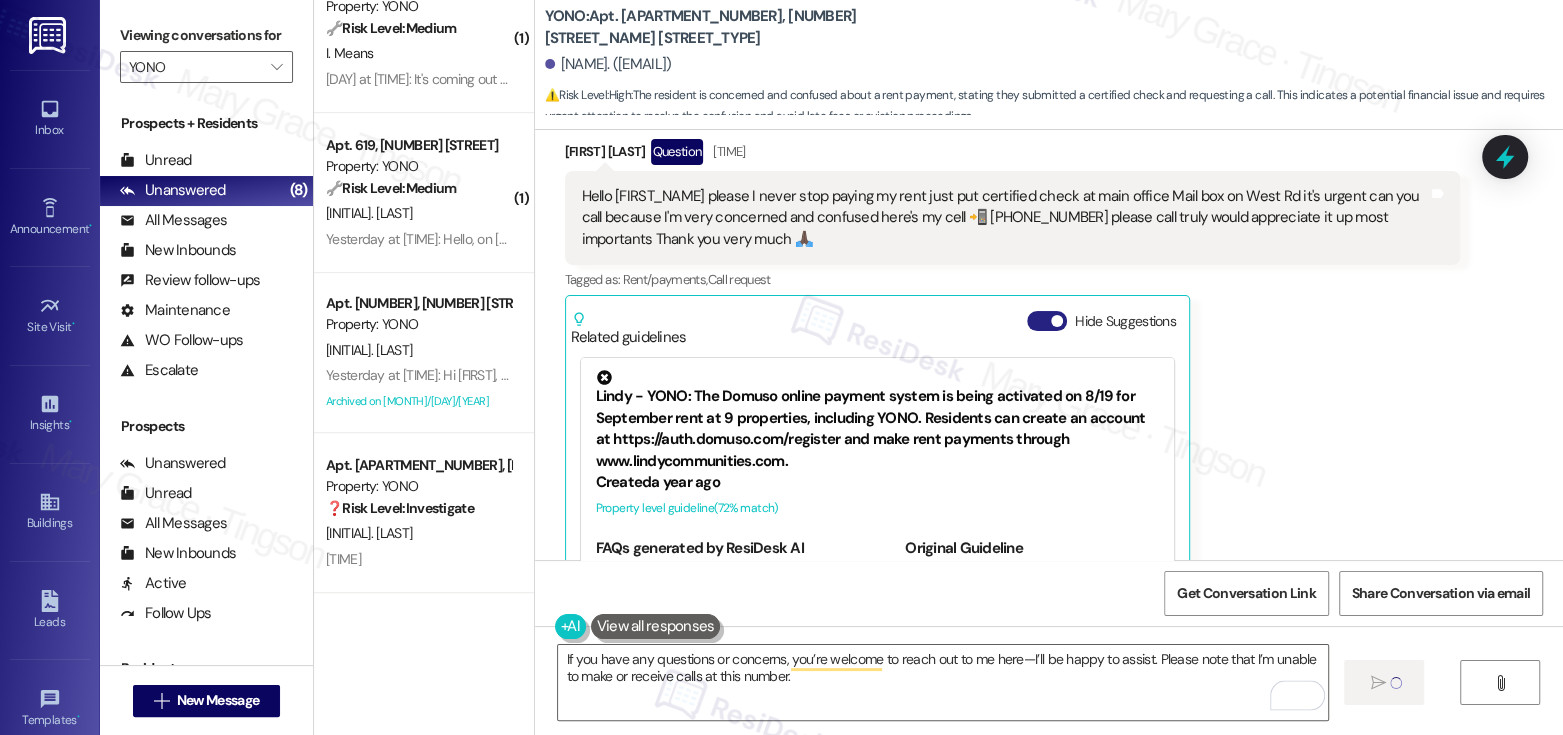 type 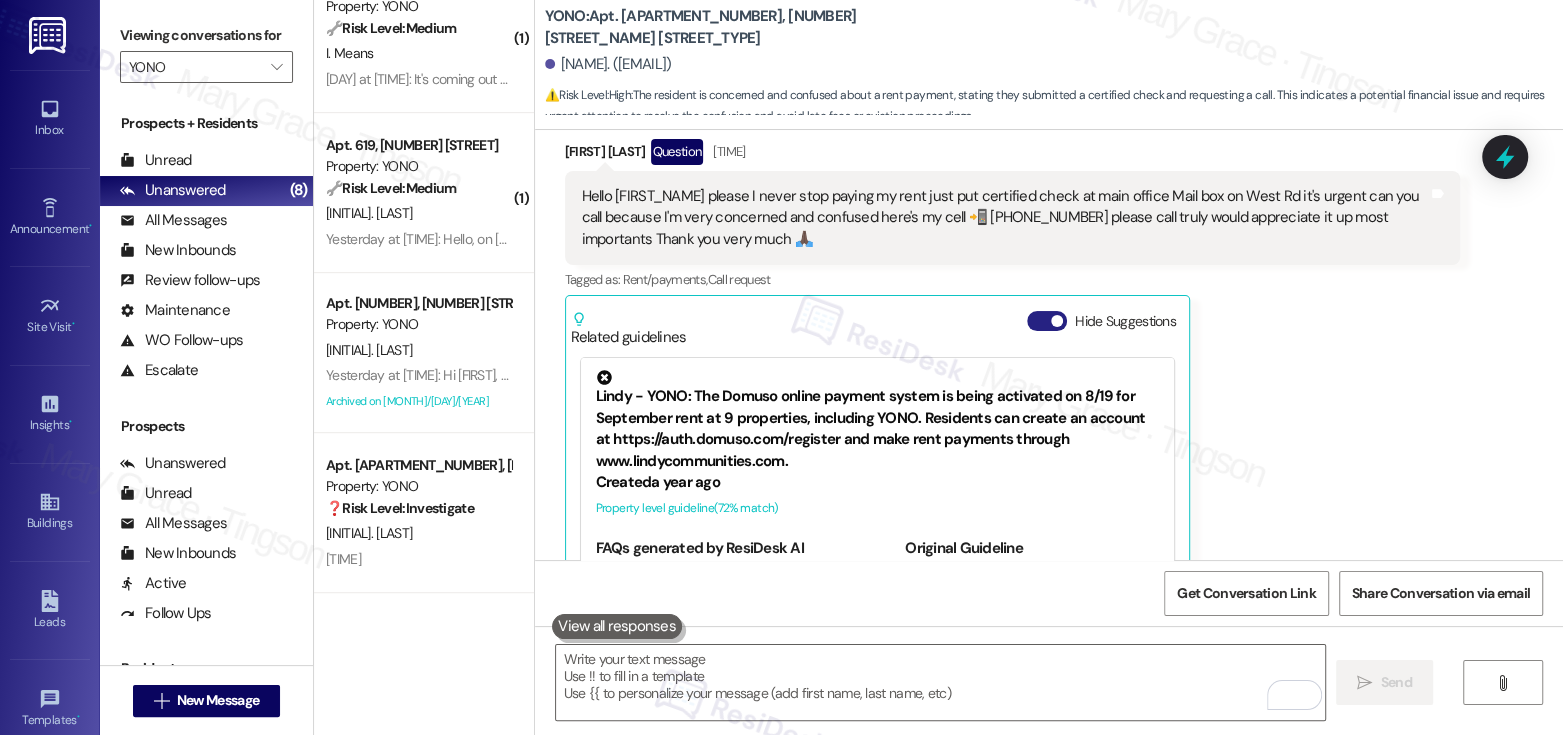click on "Hide Suggestions" at bounding box center [1047, 321] 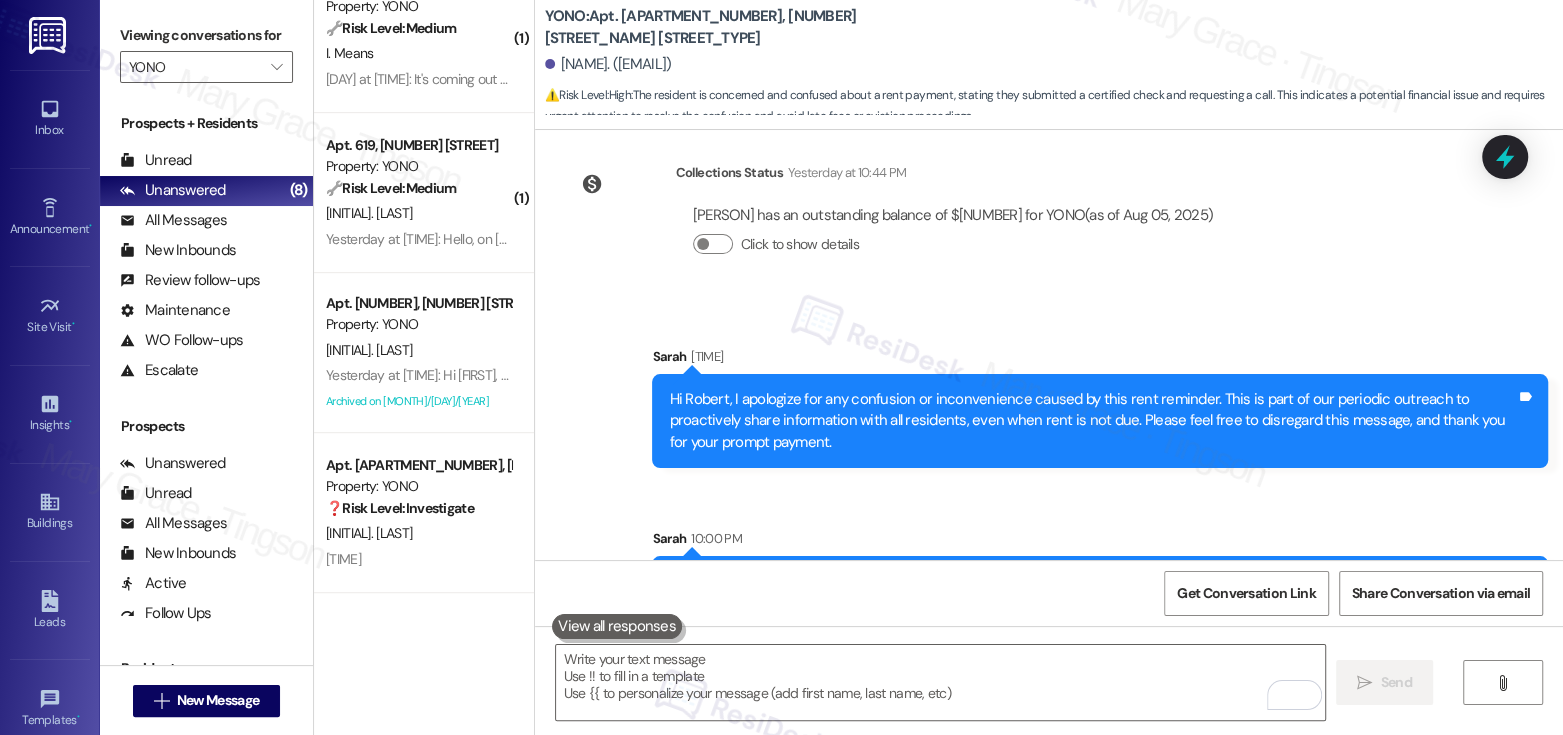 scroll, scrollTop: 4706, scrollLeft: 0, axis: vertical 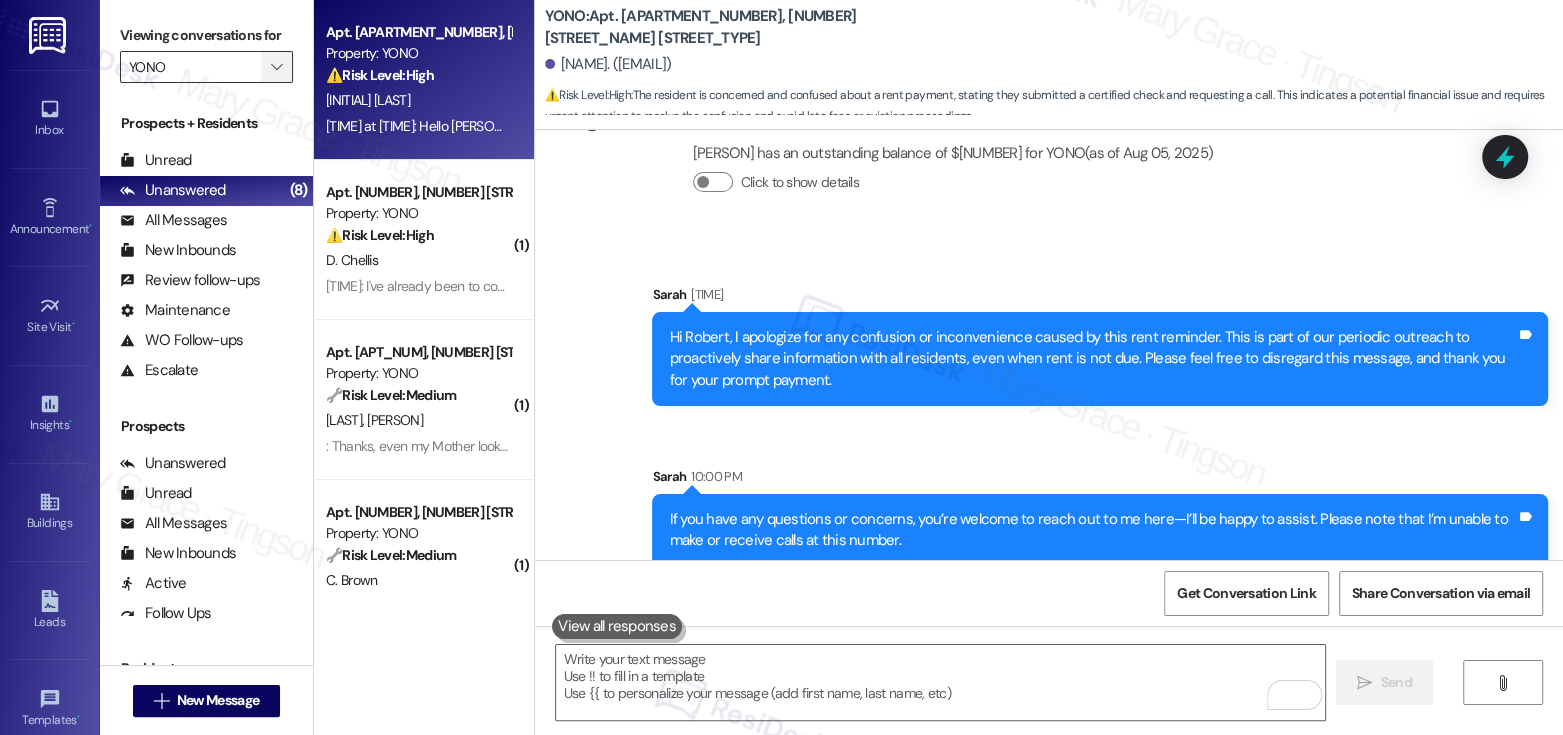 click on "" at bounding box center [276, 67] 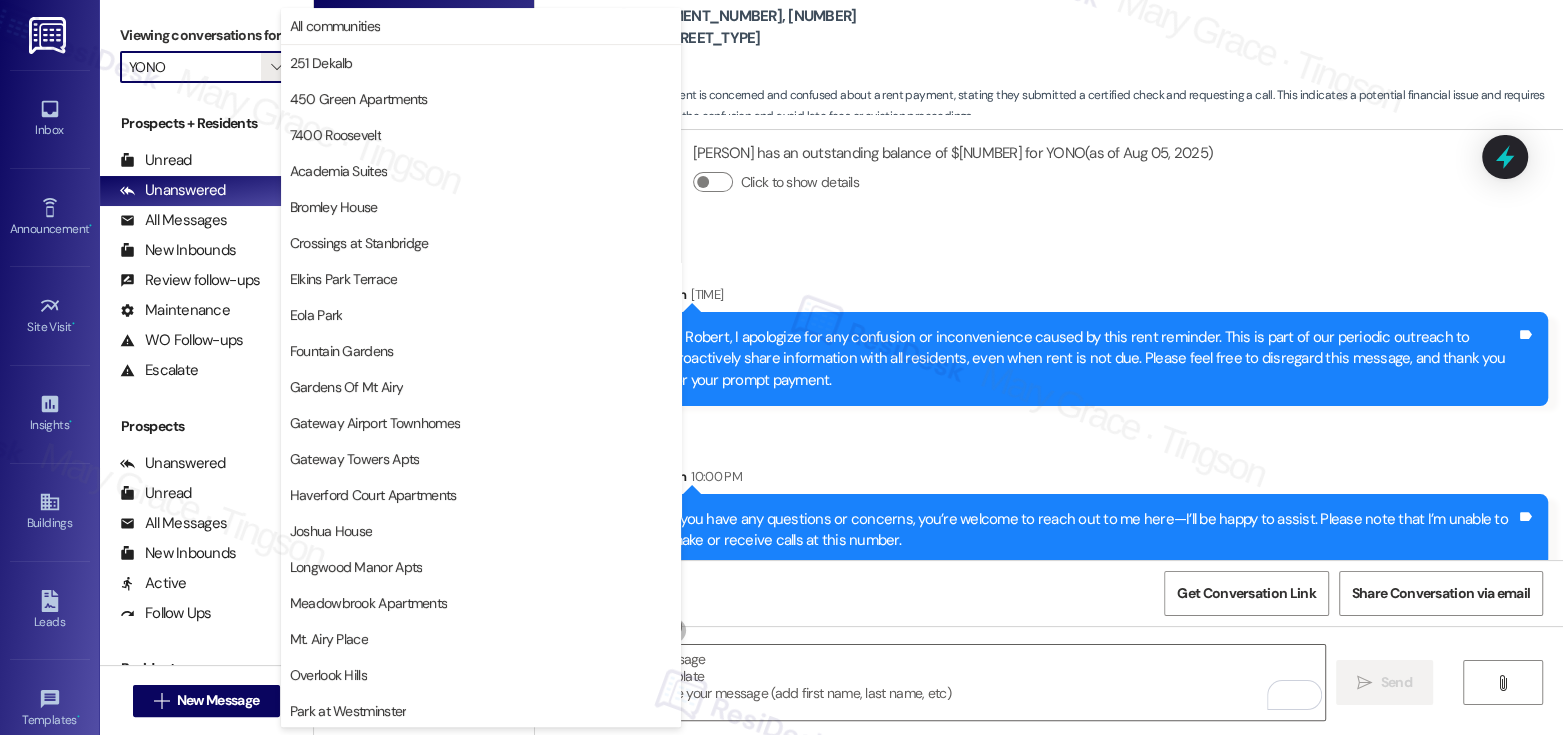 scroll, scrollTop: 470, scrollLeft: 0, axis: vertical 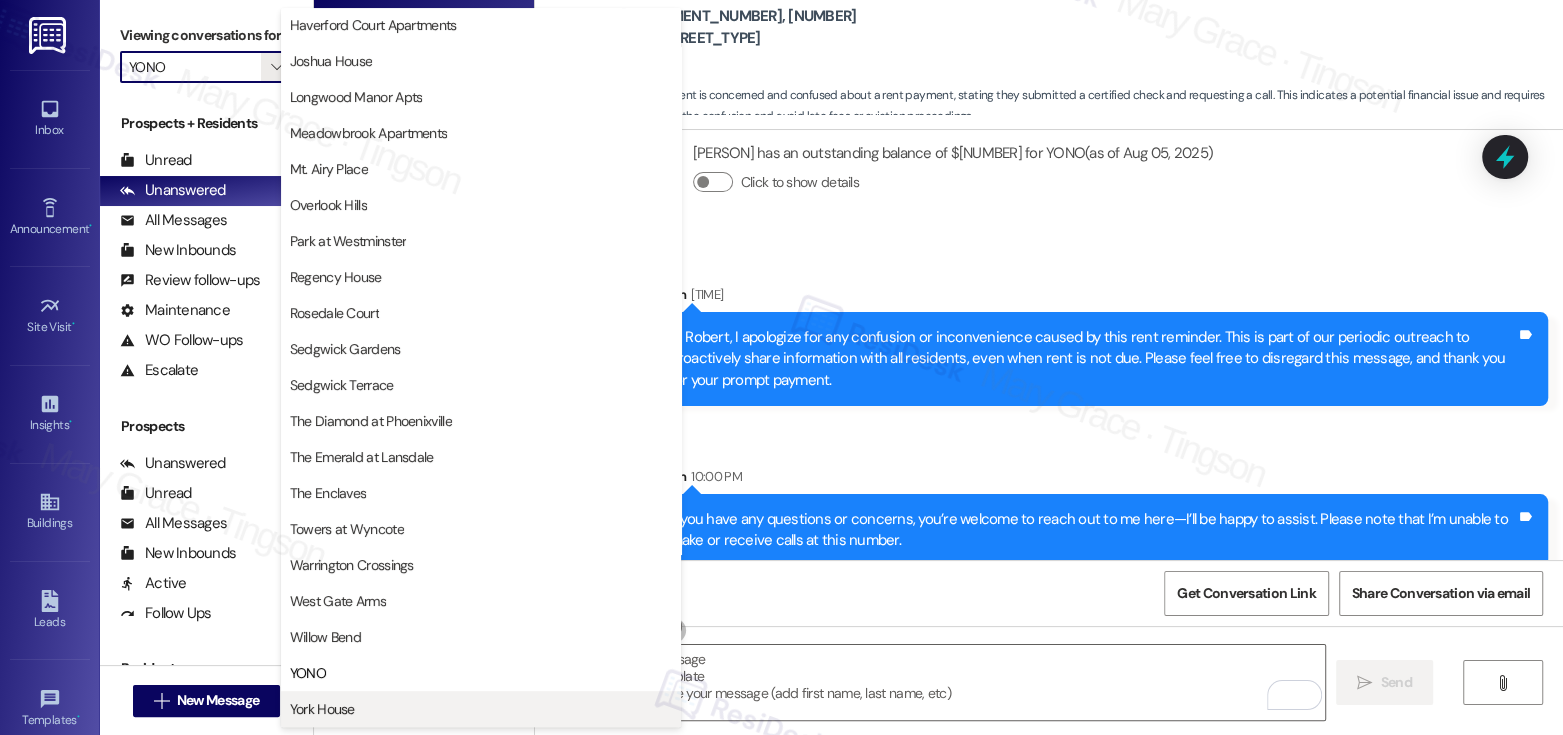 click on "York House" at bounding box center [322, 709] 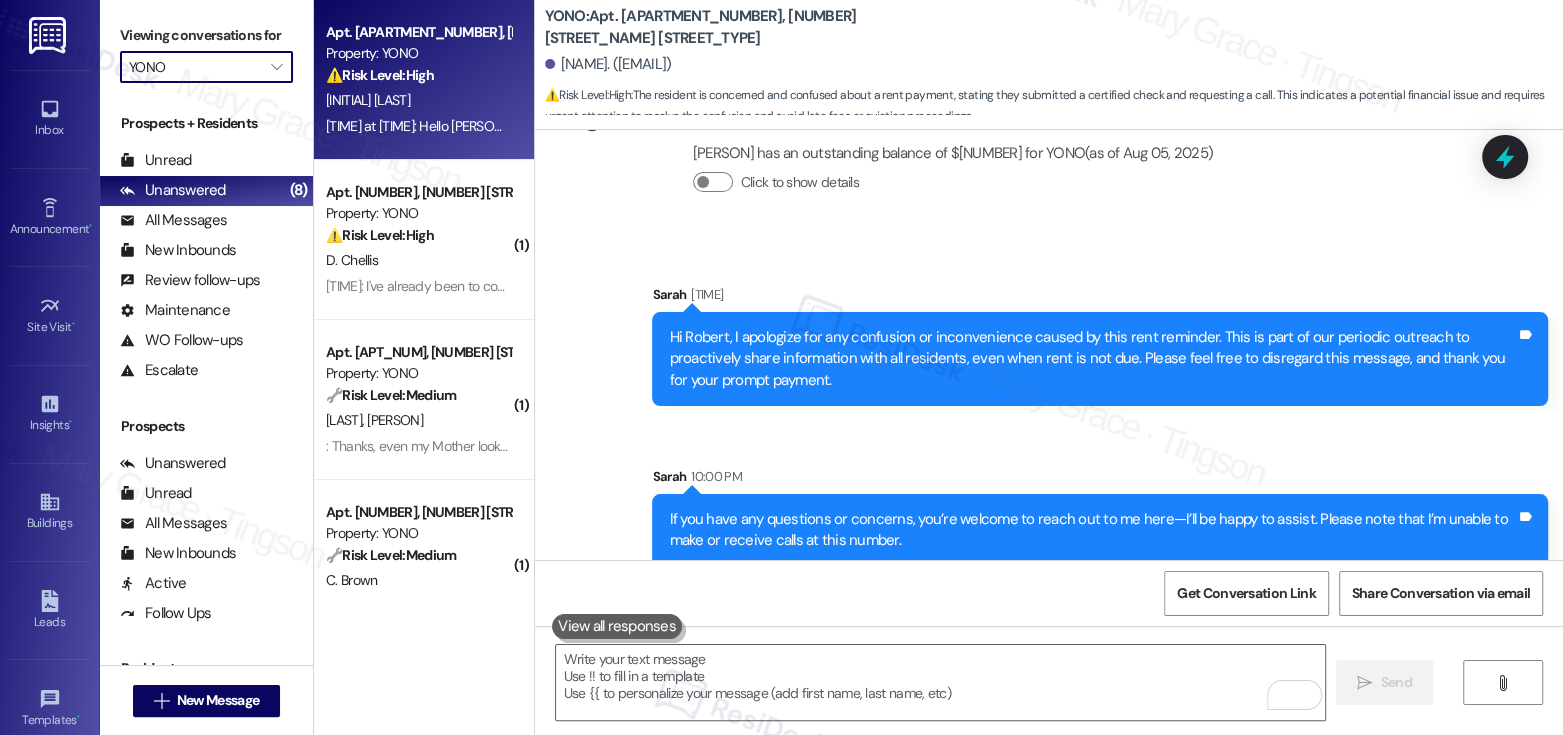 type on "York House" 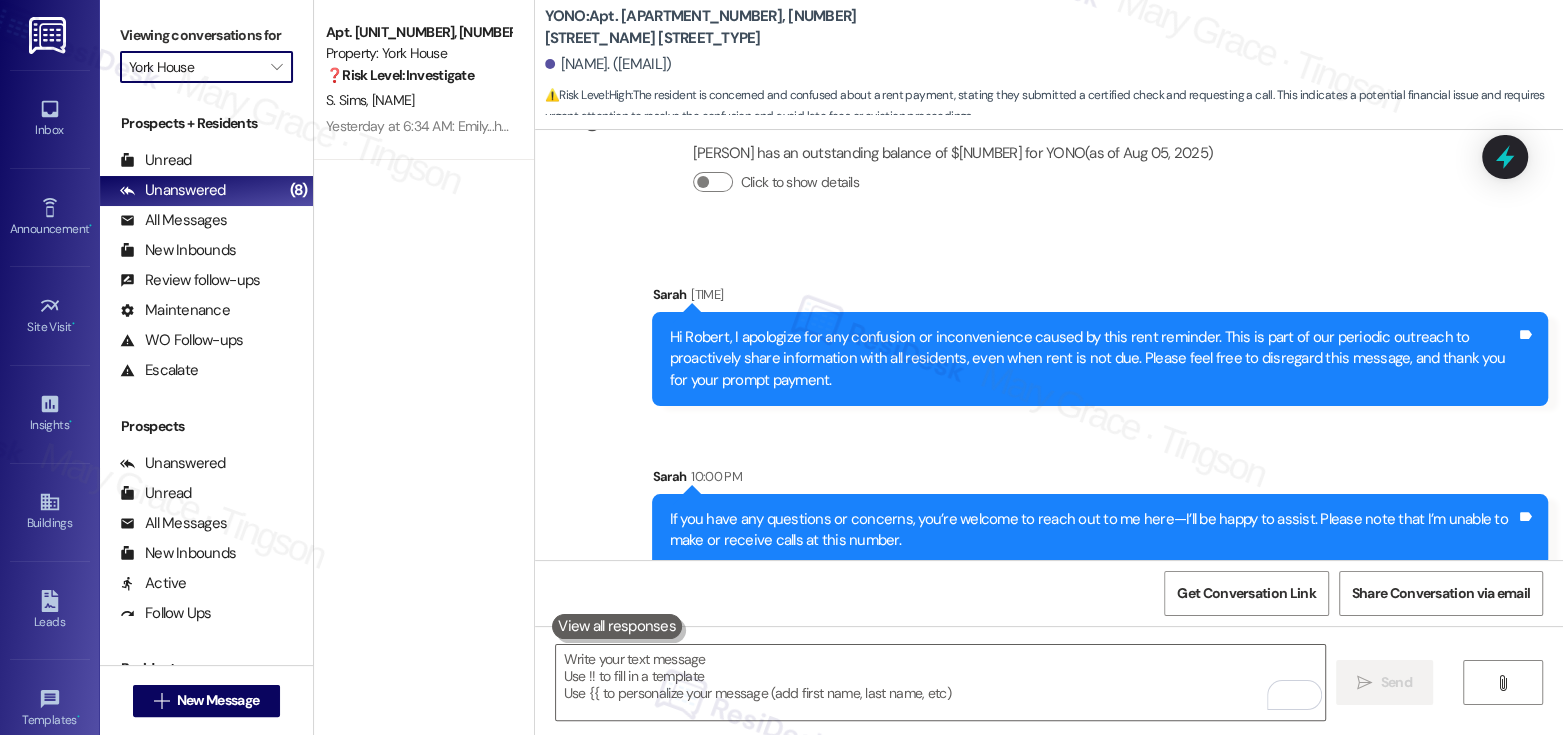scroll, scrollTop: 4697, scrollLeft: 0, axis: vertical 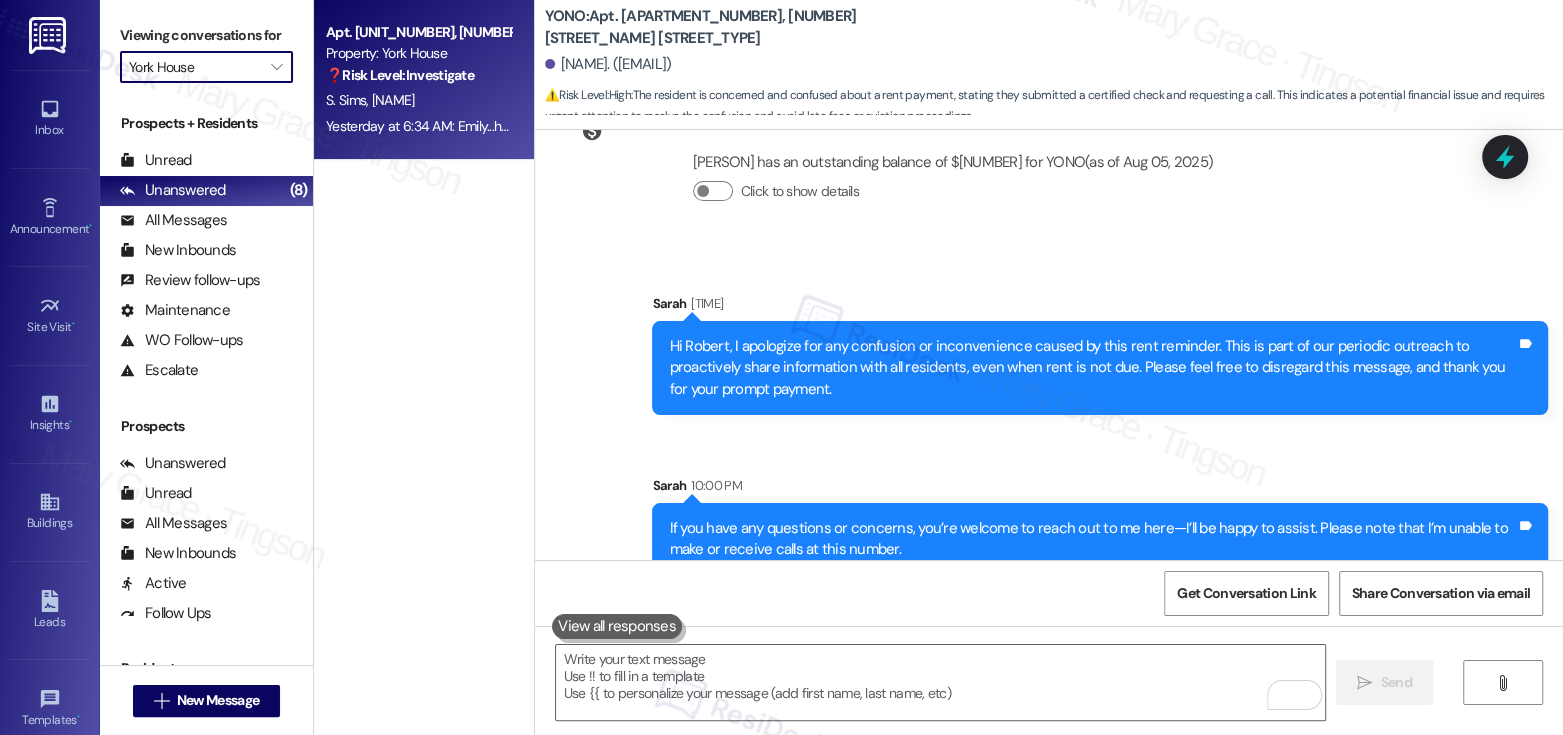 click on "Yesterday at 6:34 AM: Emily...hardly any of our work order has been completed, promised to do over 2 weeks ago in person, but not even written down.  How does that work?  Over 2 year non-flushing, plunged, sometimes overflowing toilet, us paying to have our shelf stand put together, grab bar in shower tub, as there is nothing to hold onto getting in and out.  Darrin helps me and he jumps out.  We bought the grab bar and were told that they would put it in.  Missing towel bar that was broken holding on to it to get out of the shower tub.  We don't know how to find another one.  Too many to chose from so we thought that they could add the right one to their Lowe's order and we will pay for it.  Thank you...Sally Sims." at bounding box center (418, 126) 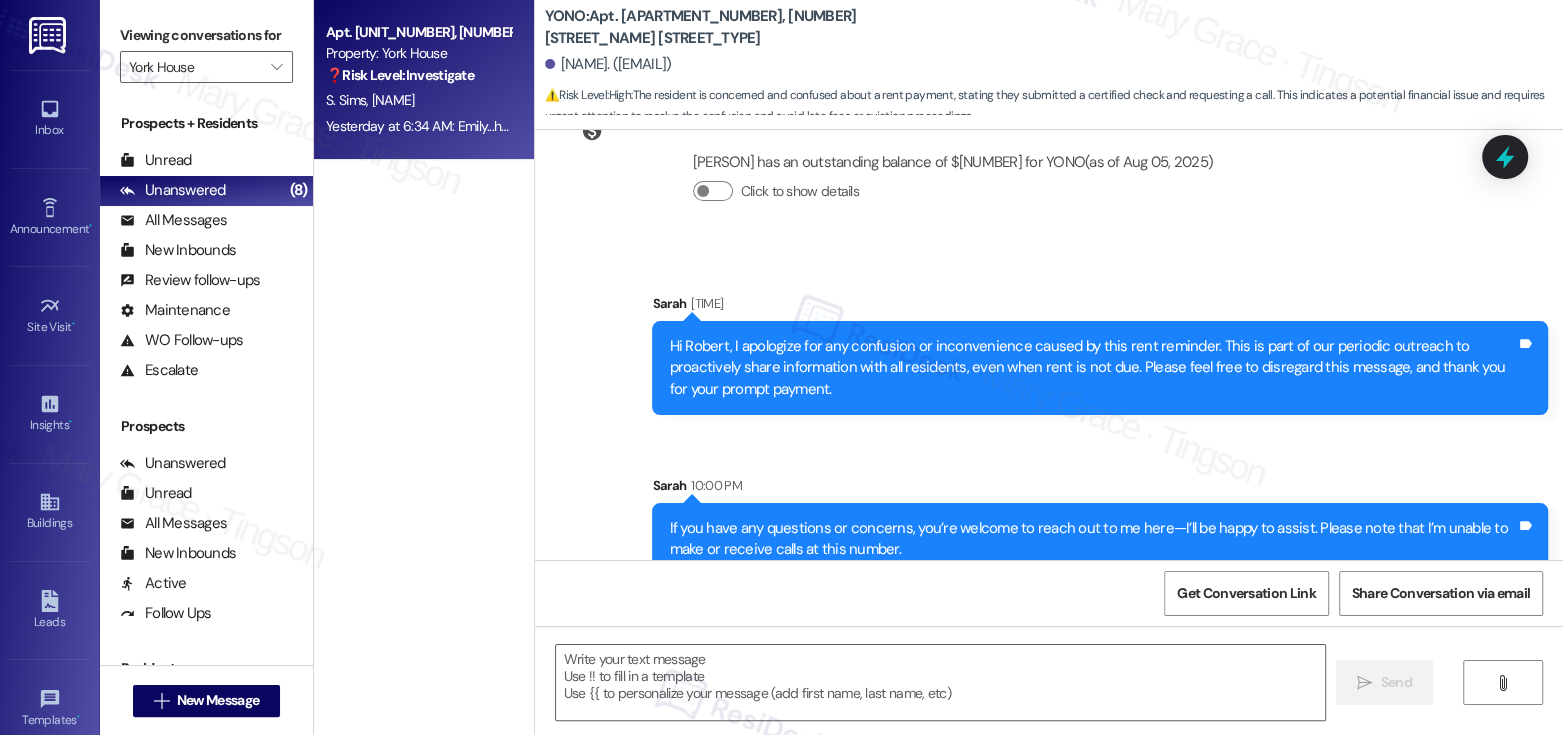 type on "Fetching suggested responses. Please feel free to read through the conversation in the meantime." 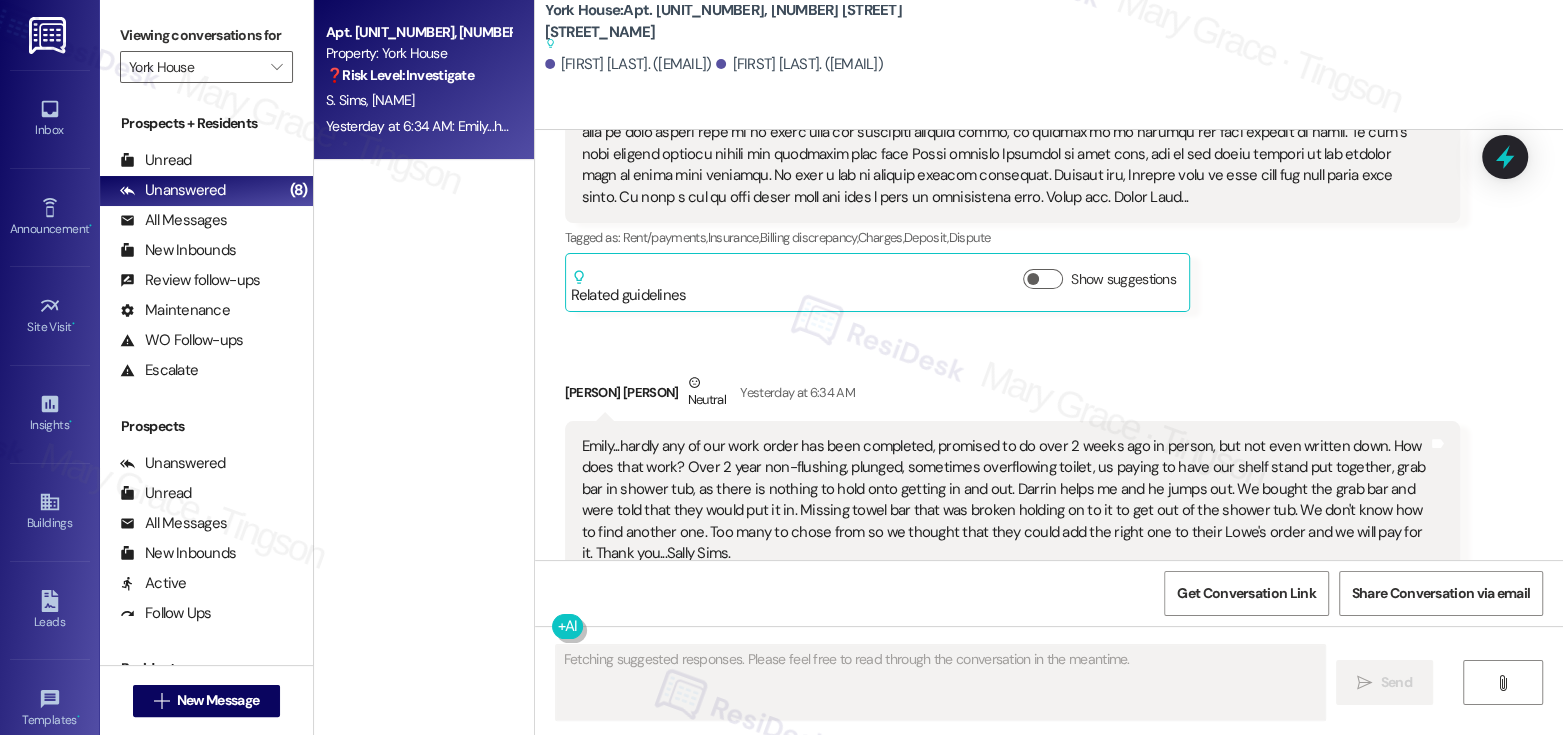 scroll, scrollTop: 14506, scrollLeft: 0, axis: vertical 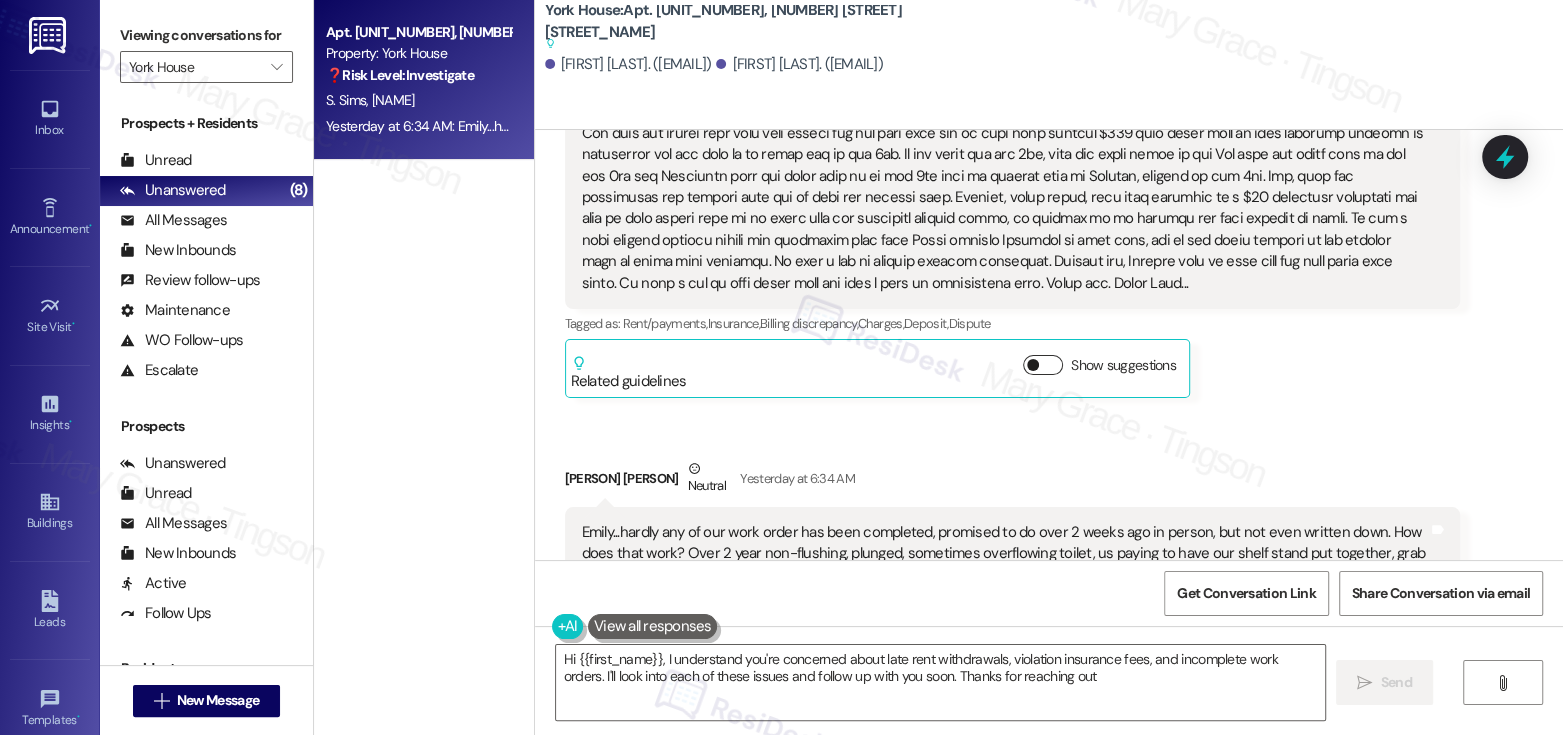 type on "Hi {{first_name}}, I understand you're concerned about late rent withdrawals, violation insurance fees, and incomplete work orders. I'll look into each of these issues and follow up with you soon. Thanks for reaching out!" 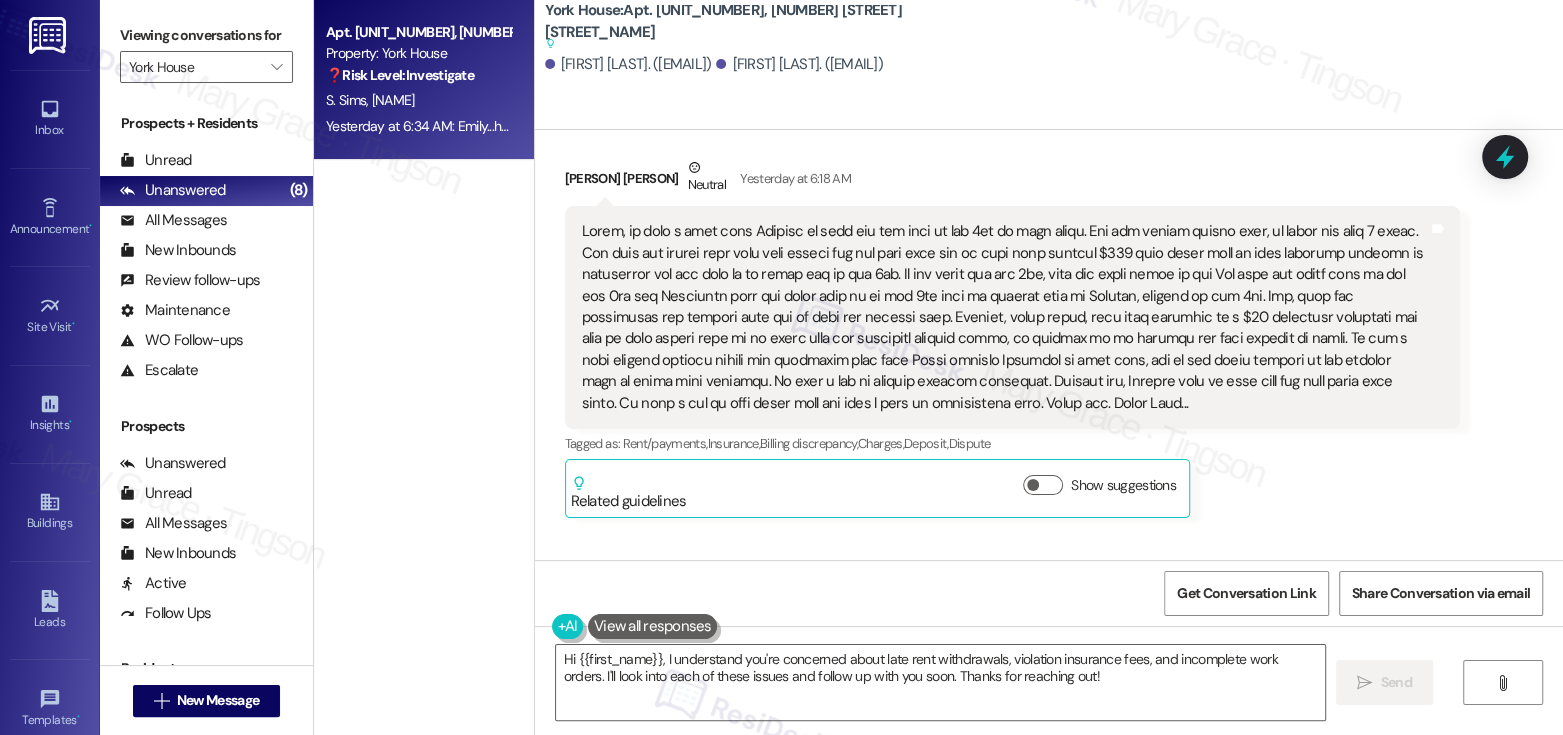 scroll, scrollTop: 14347, scrollLeft: 0, axis: vertical 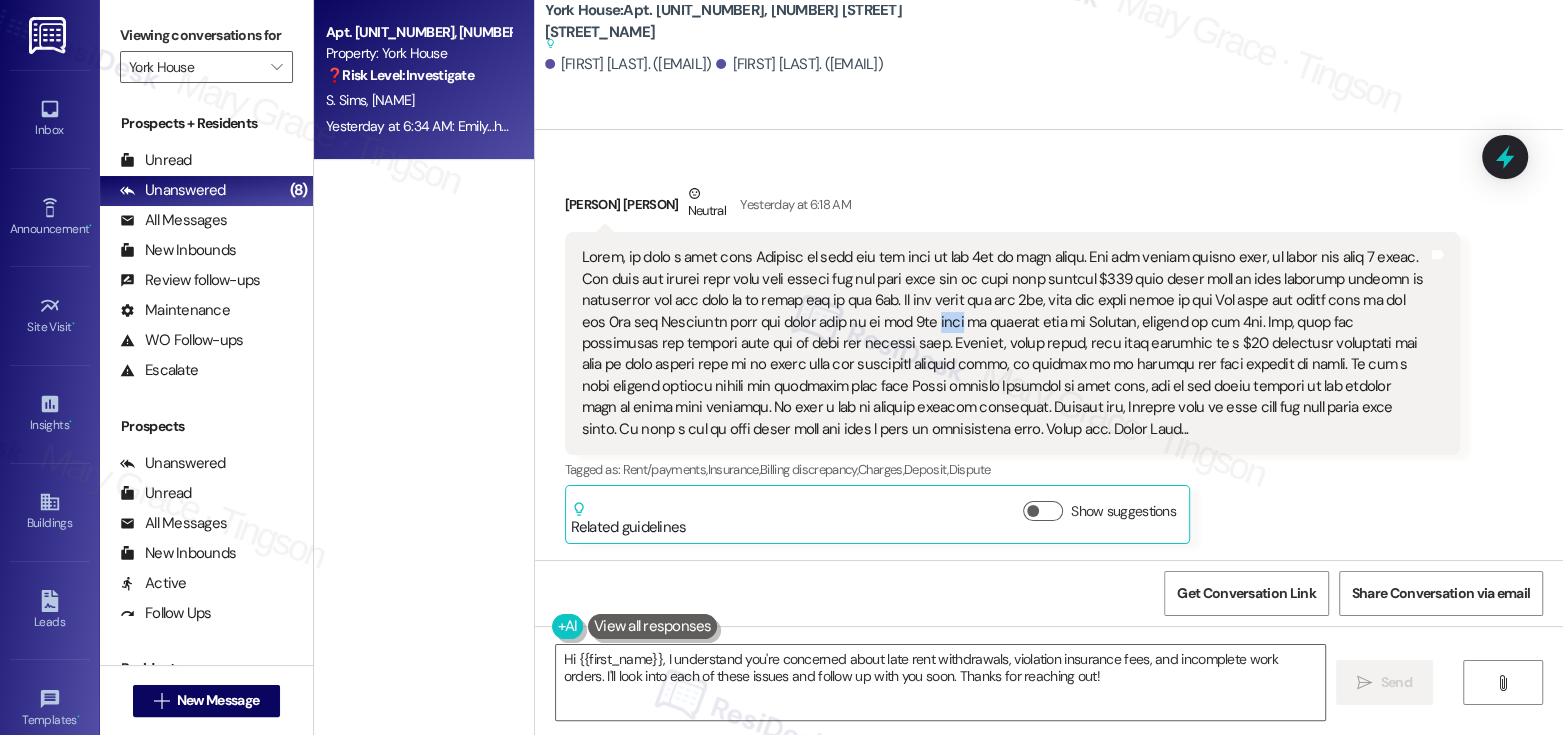 click at bounding box center [1005, 343] 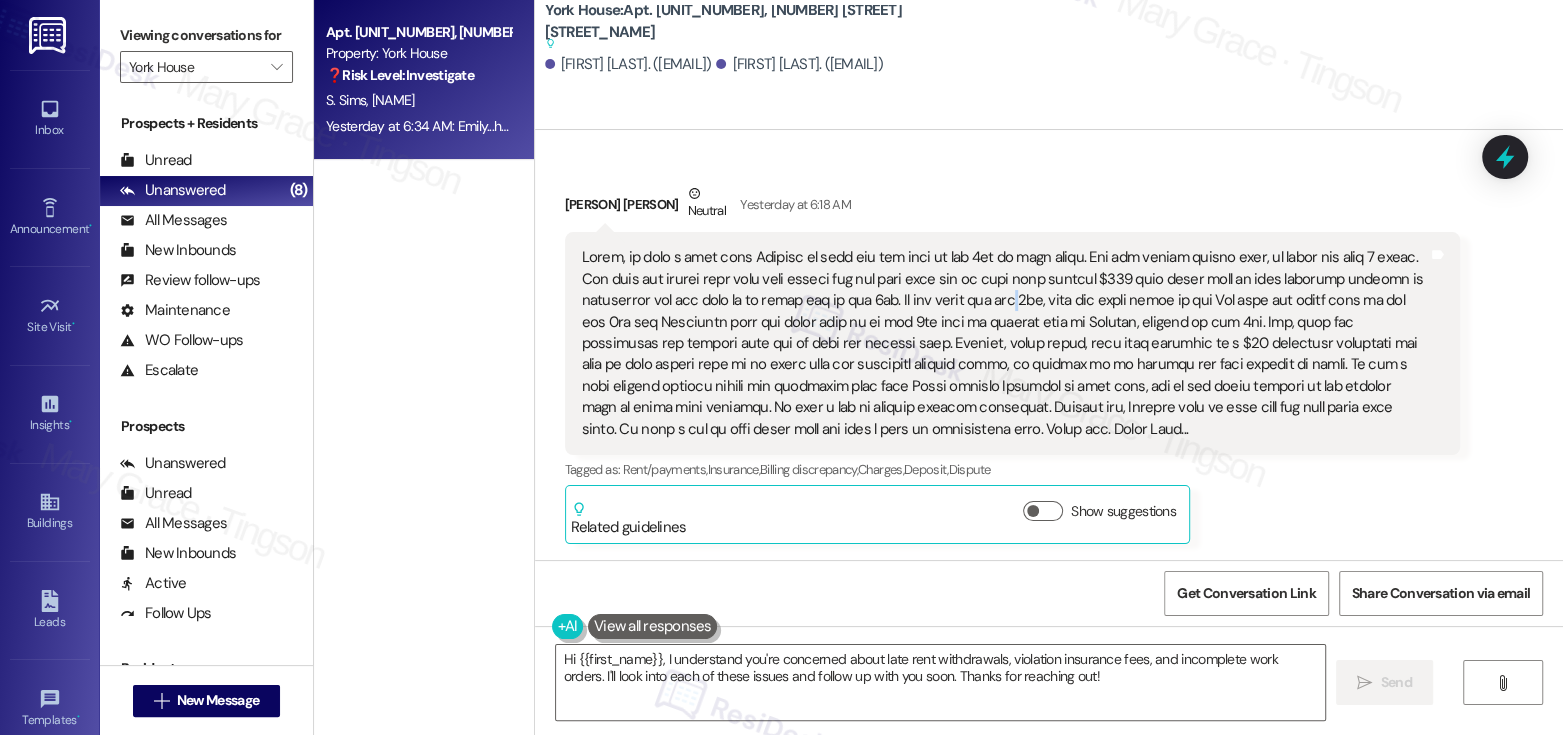 click at bounding box center [1005, 343] 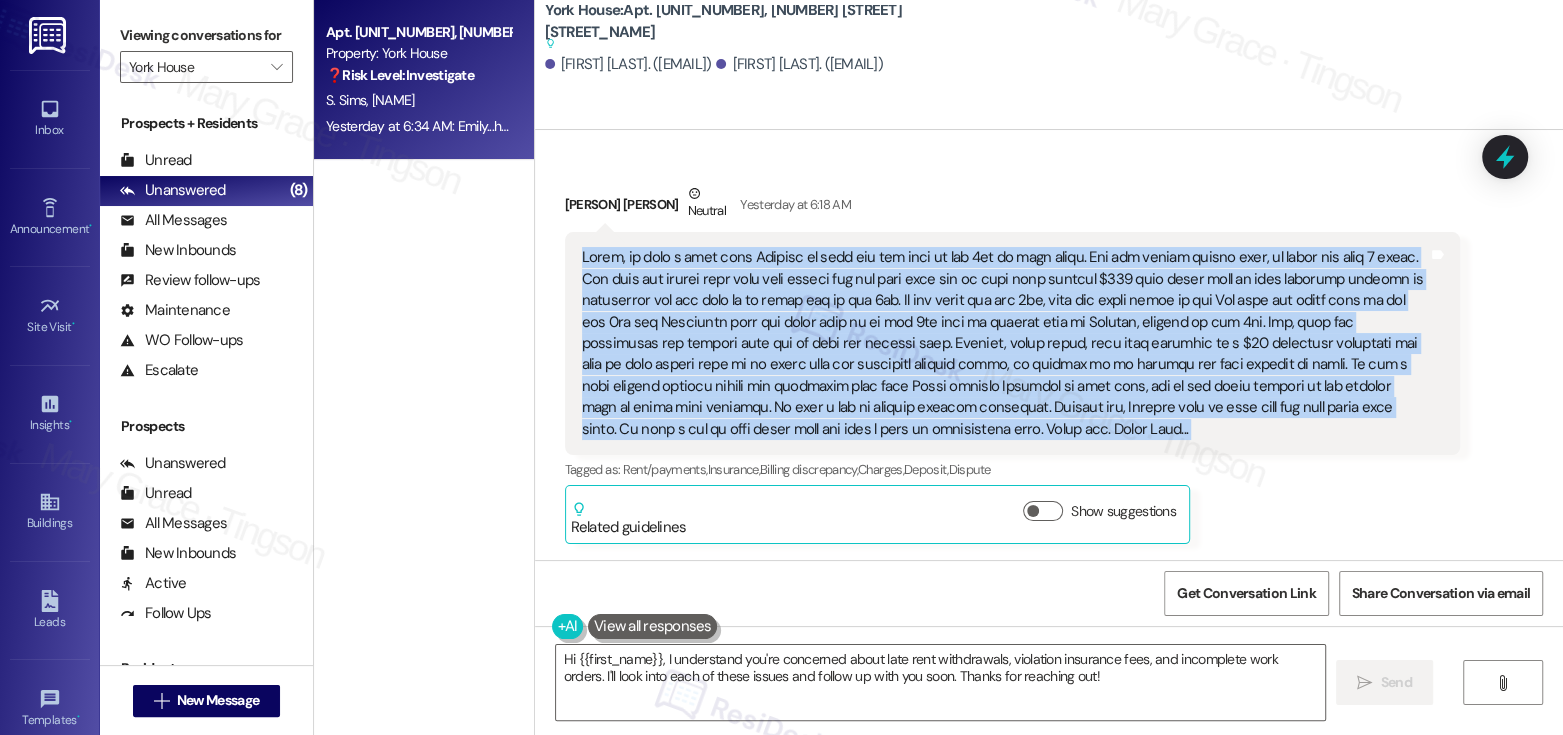 click at bounding box center [1005, 343] 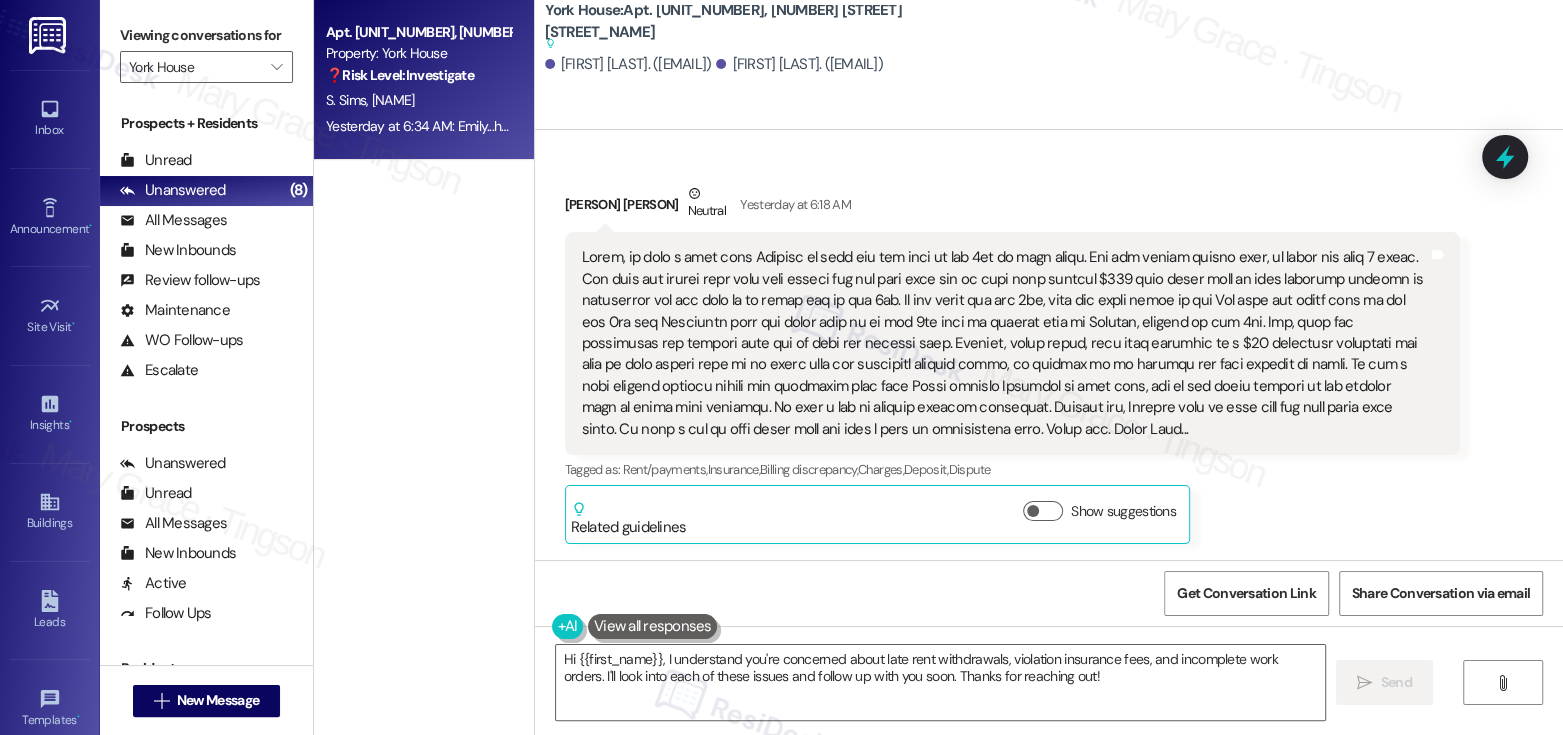 click at bounding box center (1005, 343) 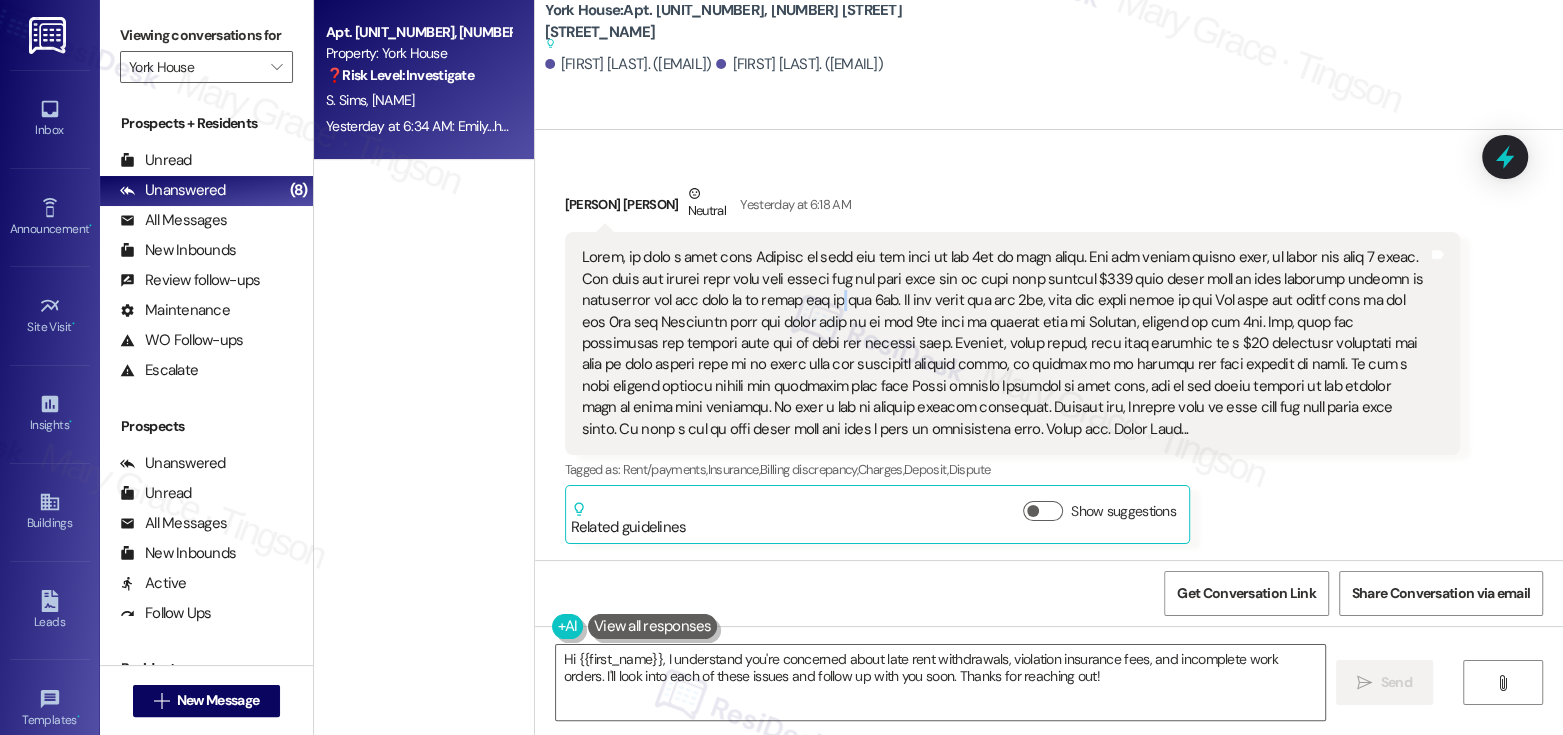click at bounding box center (1005, 343) 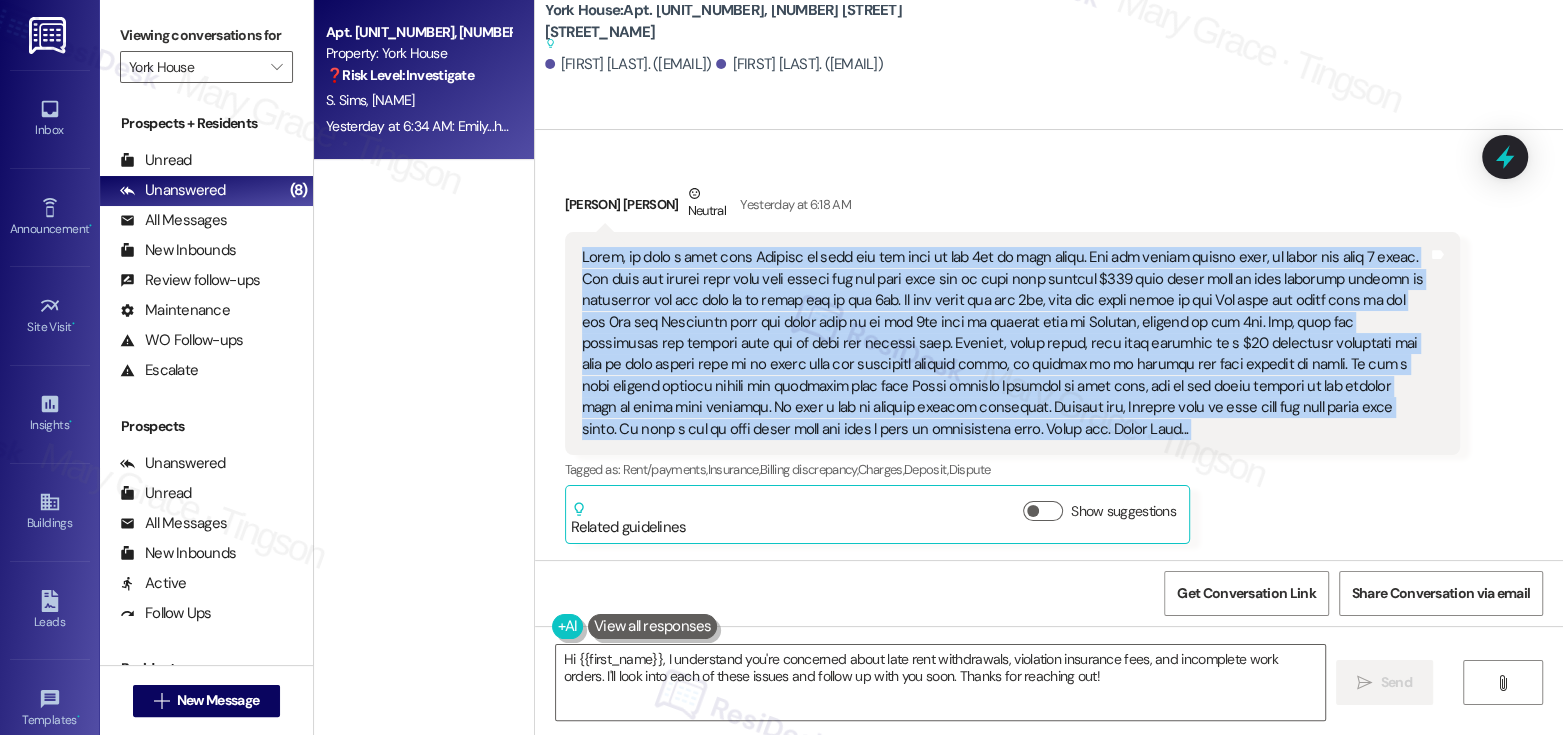 type on "YONO" 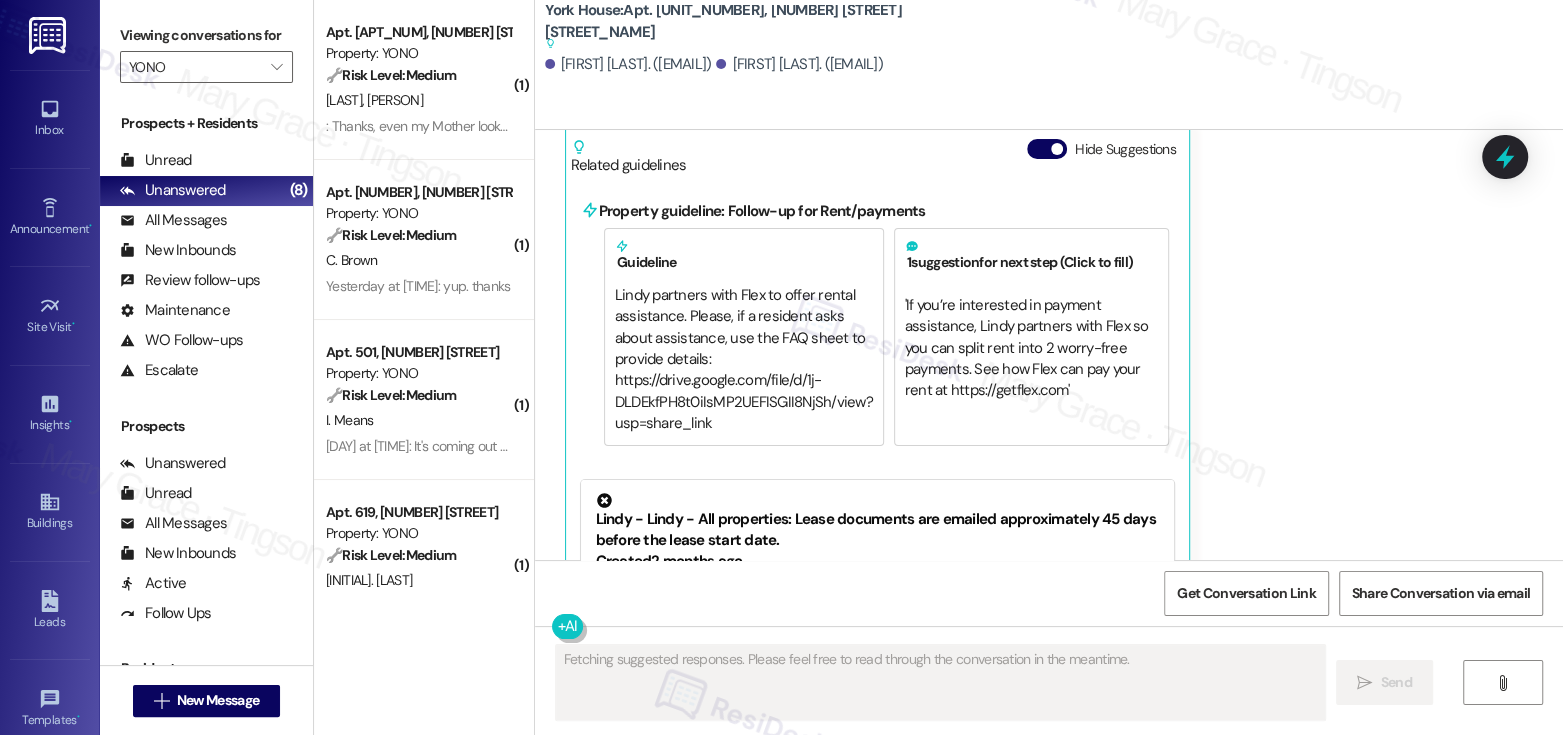 scroll, scrollTop: 15222, scrollLeft: 0, axis: vertical 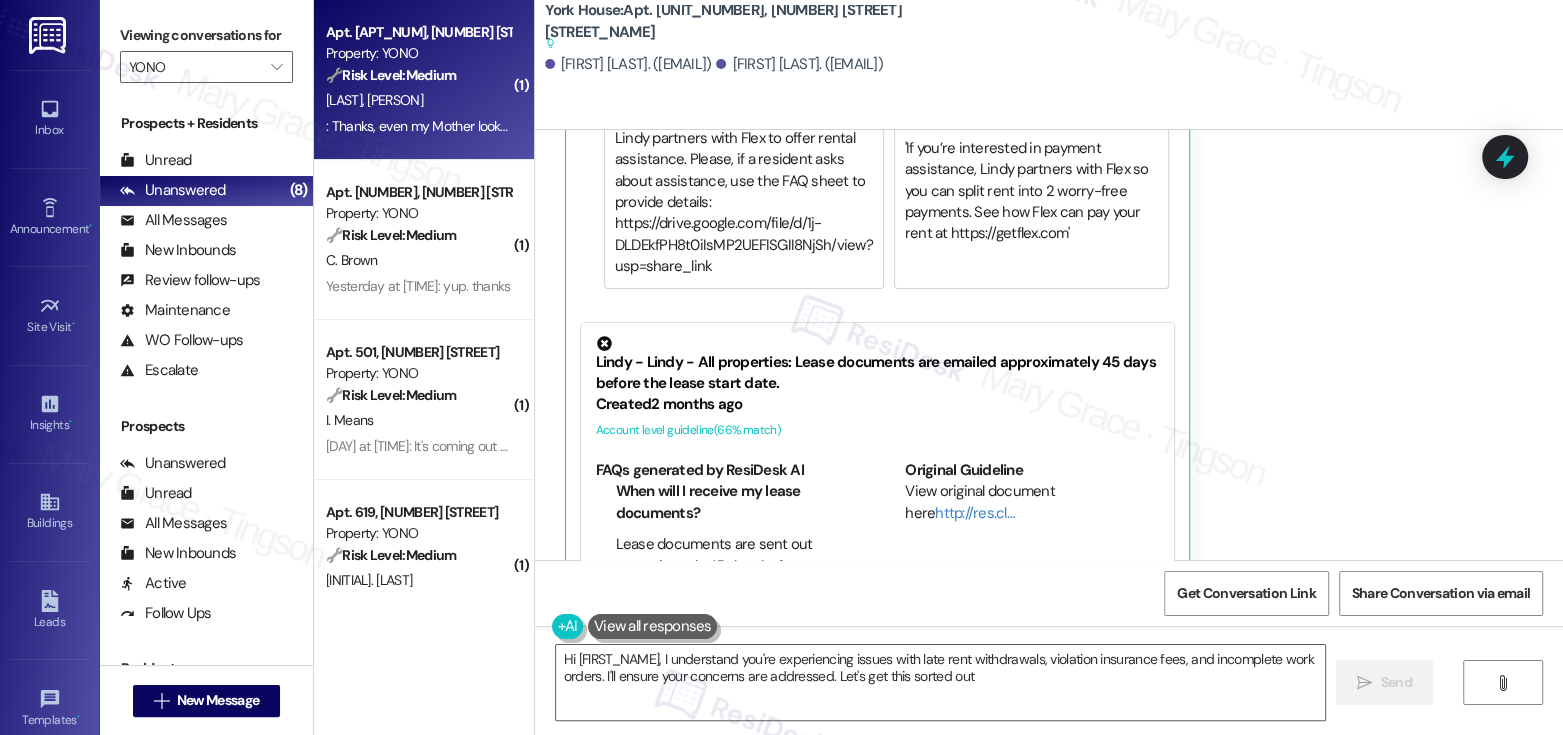 type on "Hi [NAME], I understand you're experiencing issues with late rent withdrawals, violation insurance fees, and incomplete work orders. I'll ensure your concerns are addressed. Let's get this sorted out!" 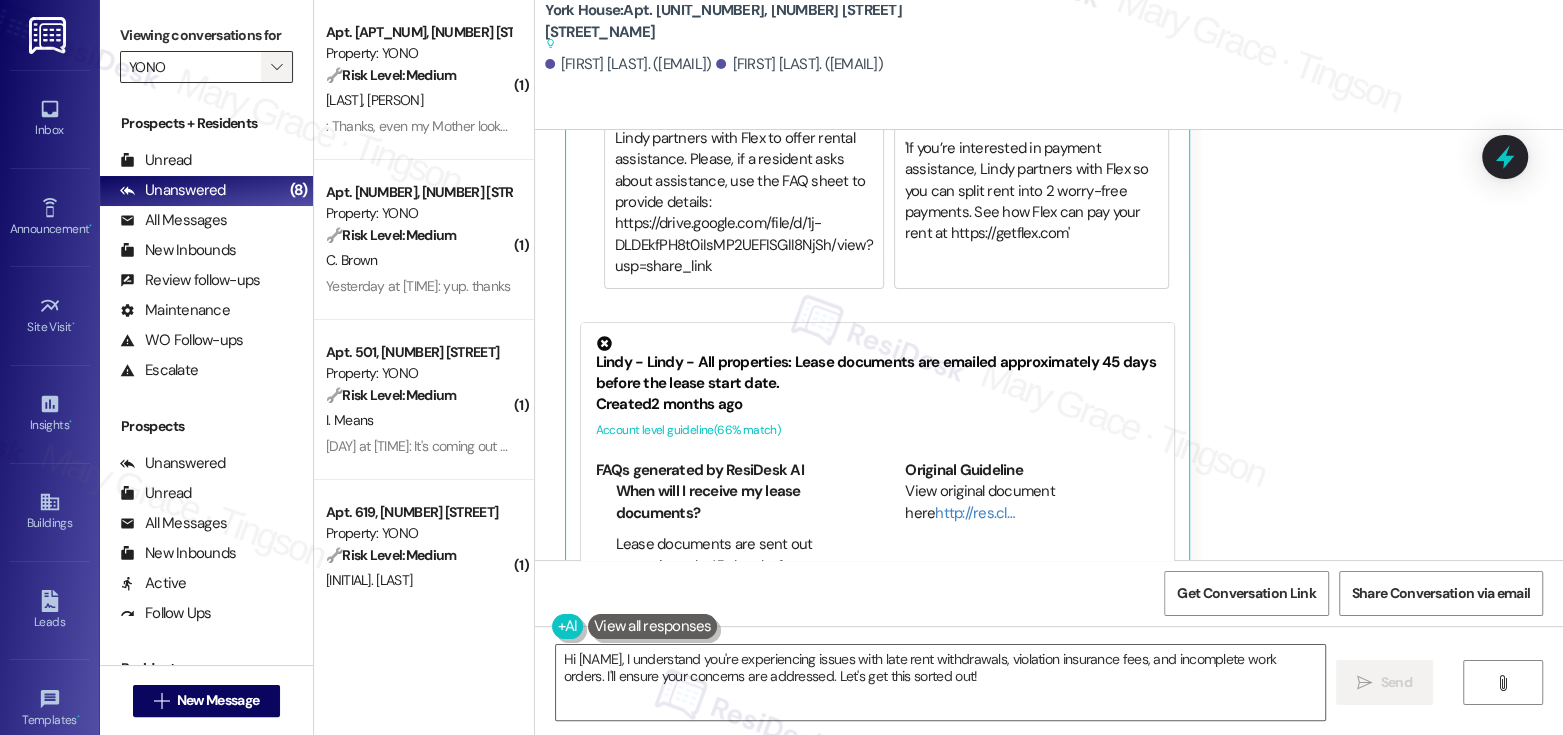 click on "" at bounding box center (276, 67) 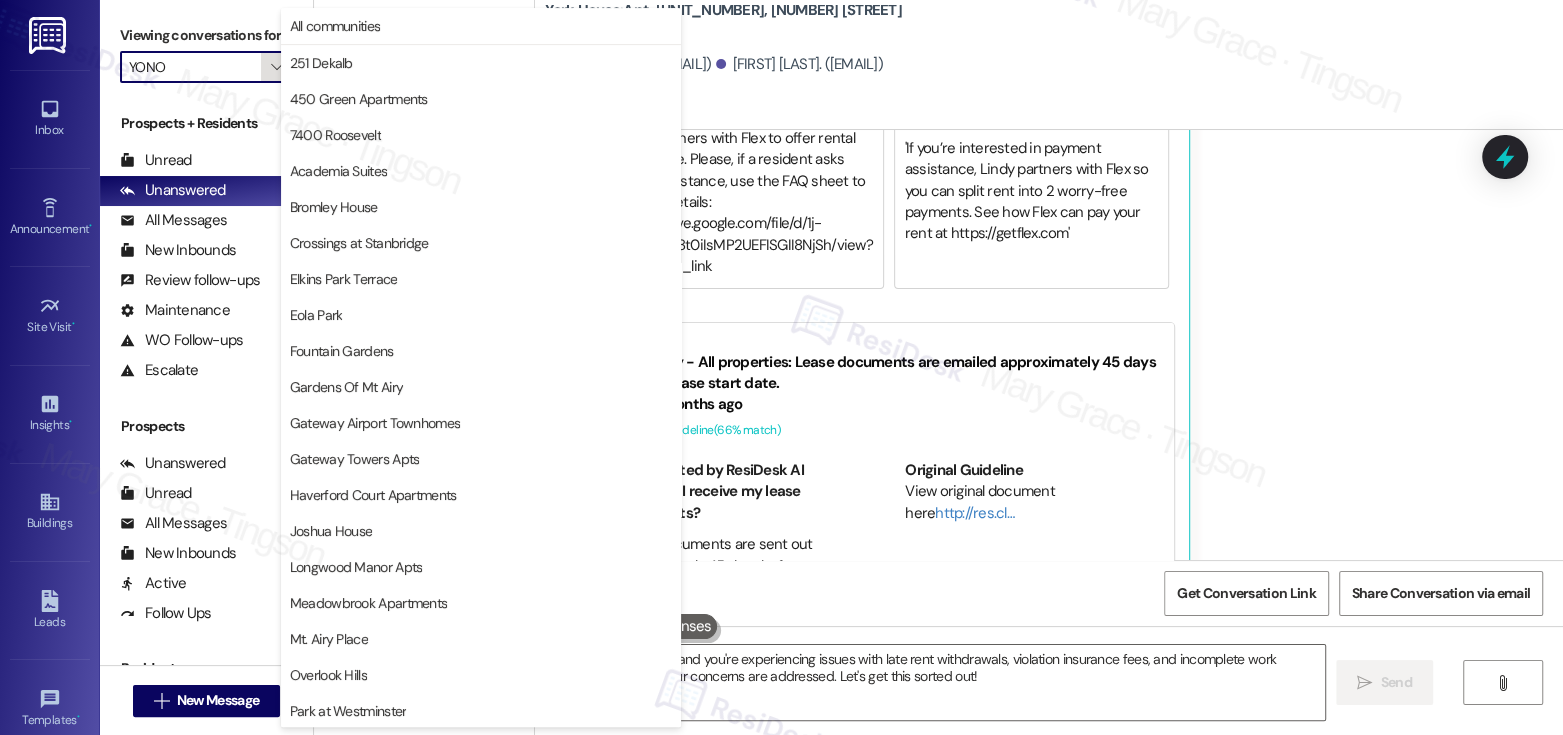 scroll, scrollTop: 470, scrollLeft: 0, axis: vertical 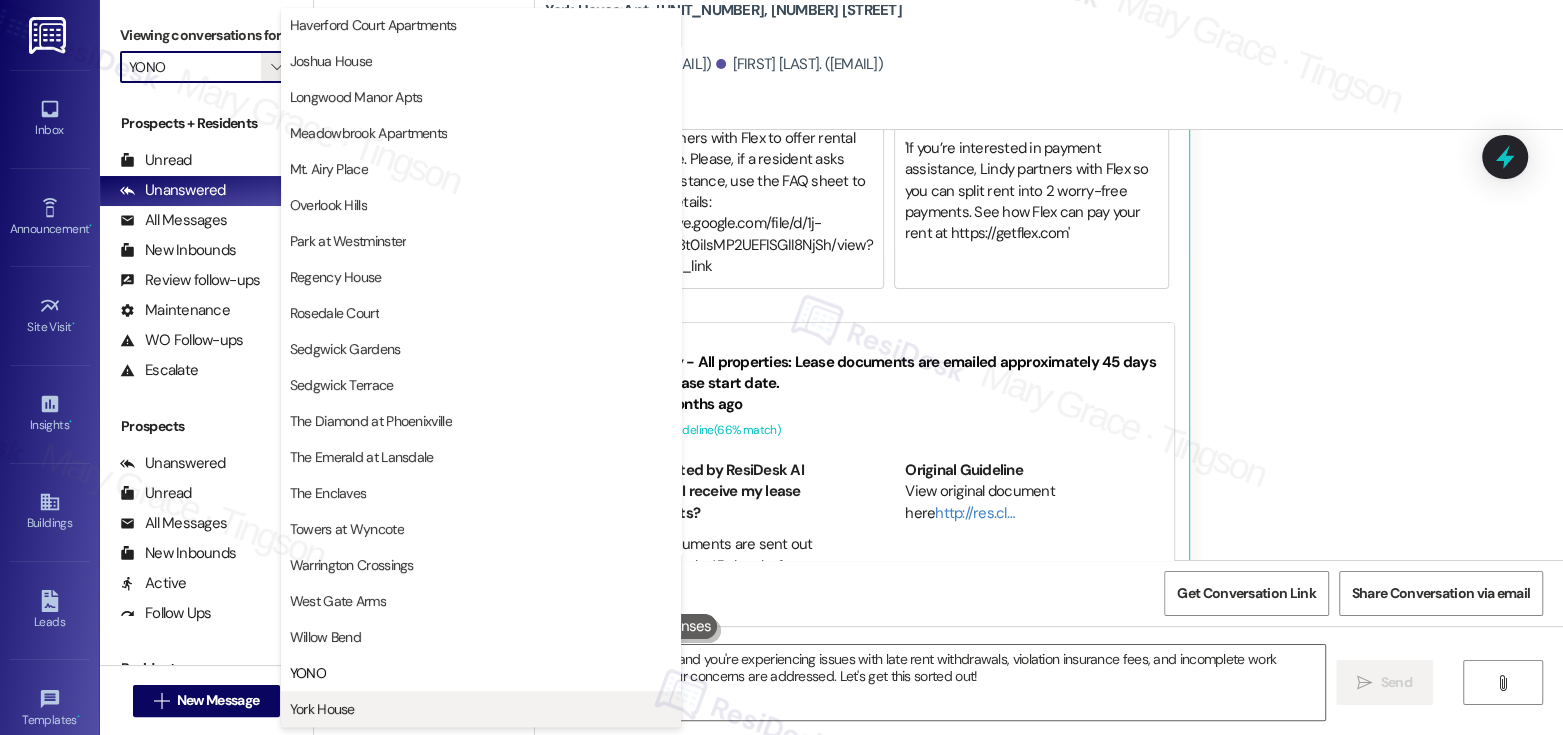 click on "York House" at bounding box center (322, 709) 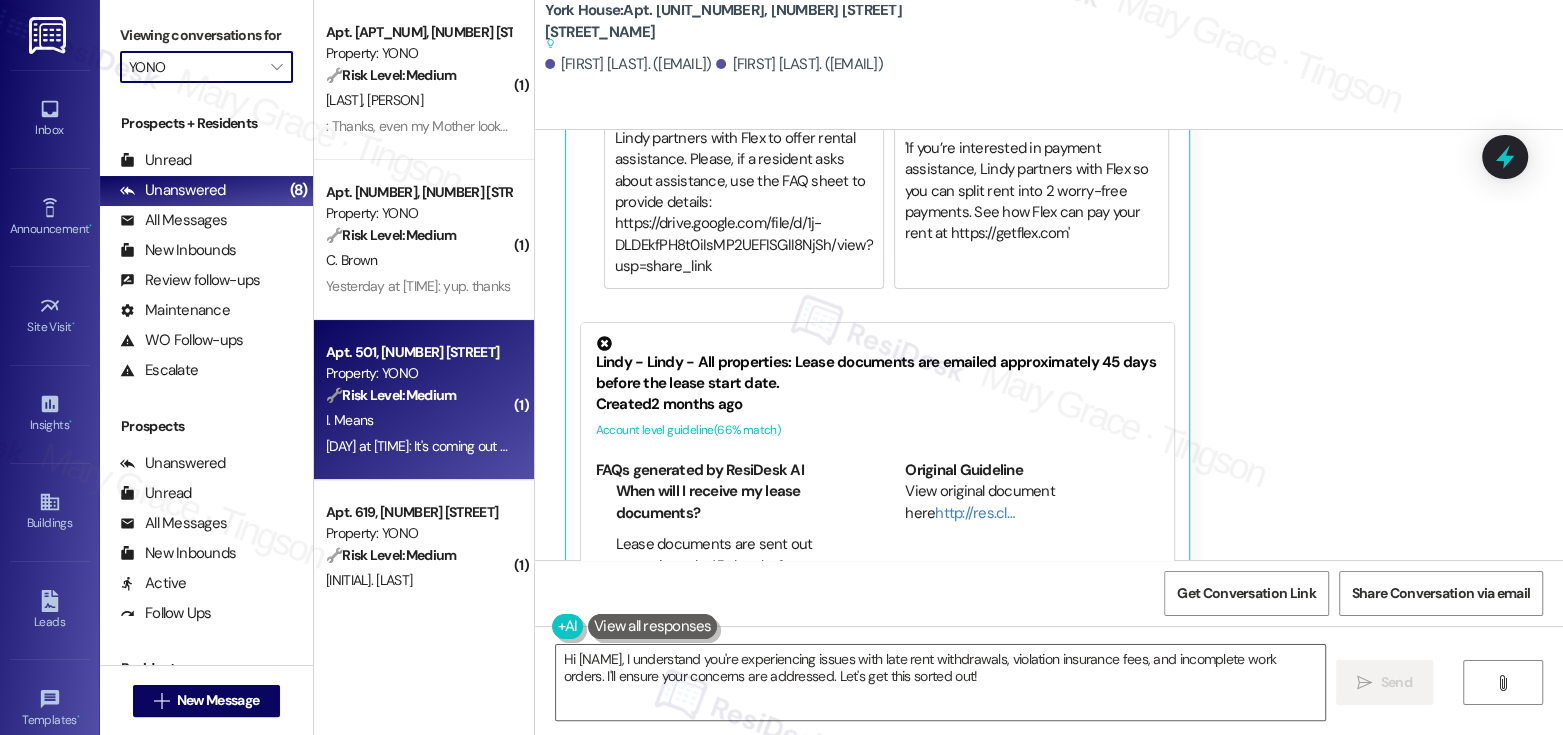 type on "York House" 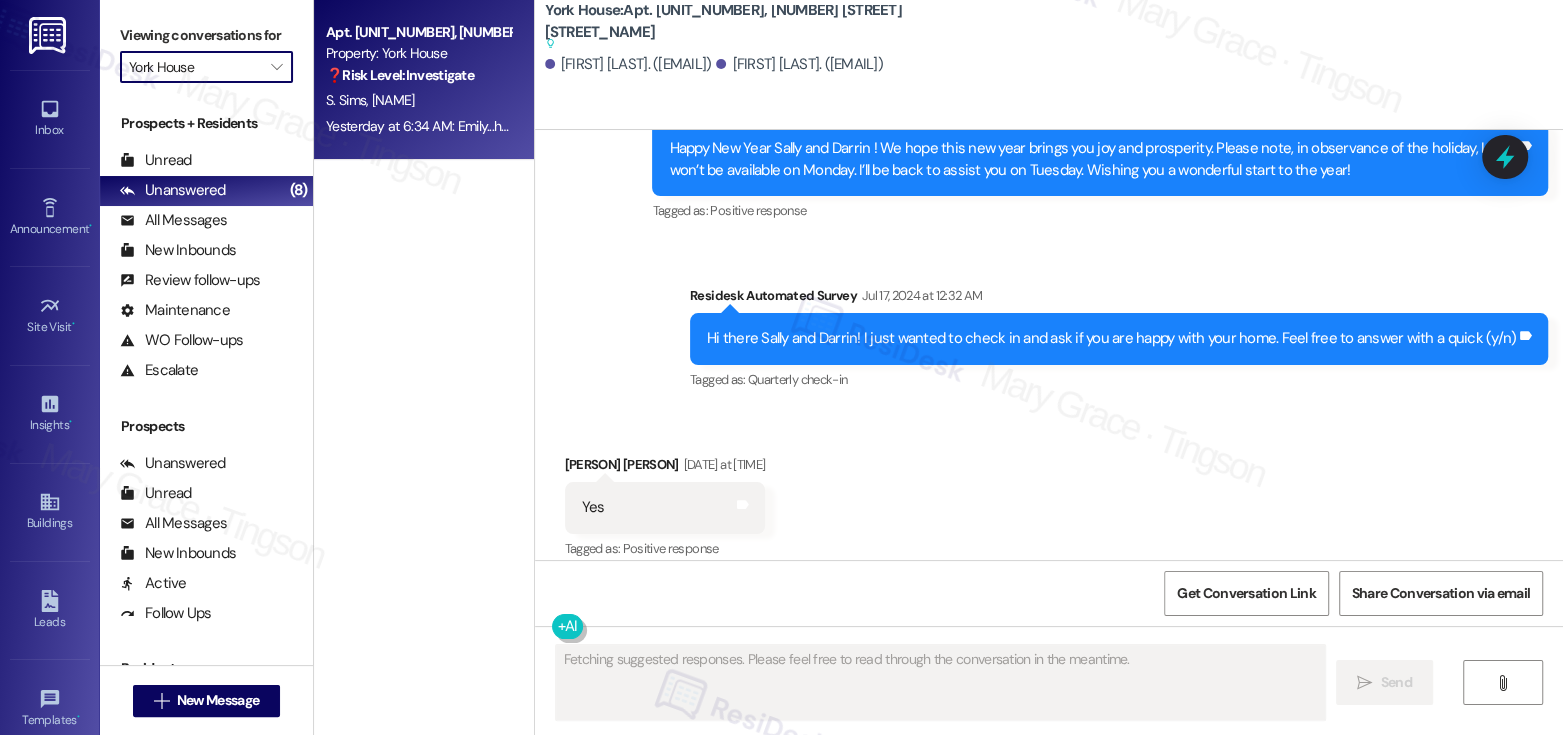 click on "Yesterday at 6:34 AM: Emily...hardly any of our work order has been completed, promised to do over 2 weeks ago in person, but not even written down.  How does that work?  Over 2 year non-flushing, plunged, sometimes overflowing toilet, us paying to have our shelf stand put together, grab bar in shower tub, as there is nothing to hold onto getting in and out.  Darrin helps me and he jumps out.  We bought the grab bar and were told that they would put it in.  Missing towel bar that was broken holding on to it to get out of the shower tub.  We don't know how to find another one.  Too many to chose from so we thought that they could add the right one to their Lowe's order and we will pay for it.  Thank you...Sally Sims." at bounding box center [2397, 126] 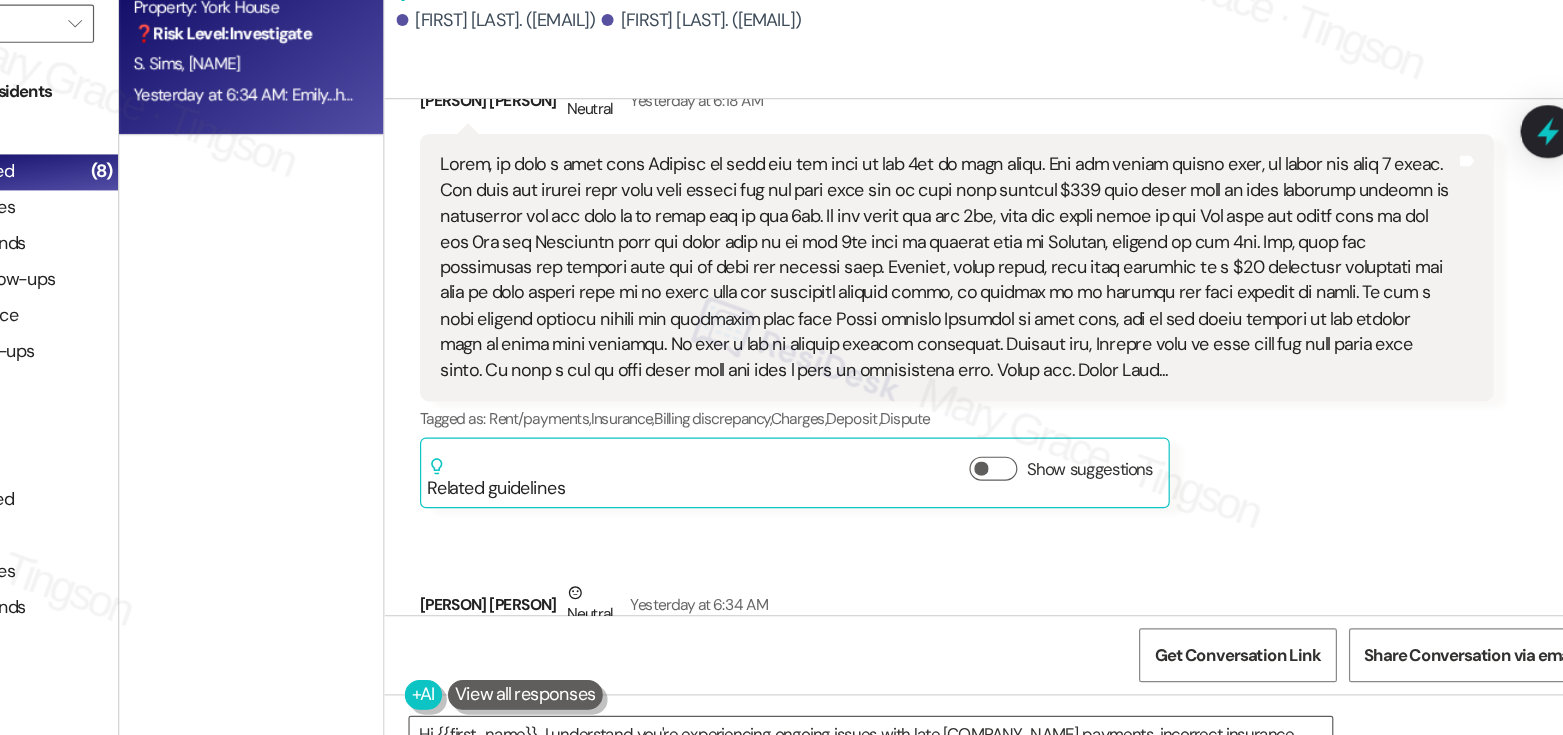 scroll, scrollTop: 14416, scrollLeft: 0, axis: vertical 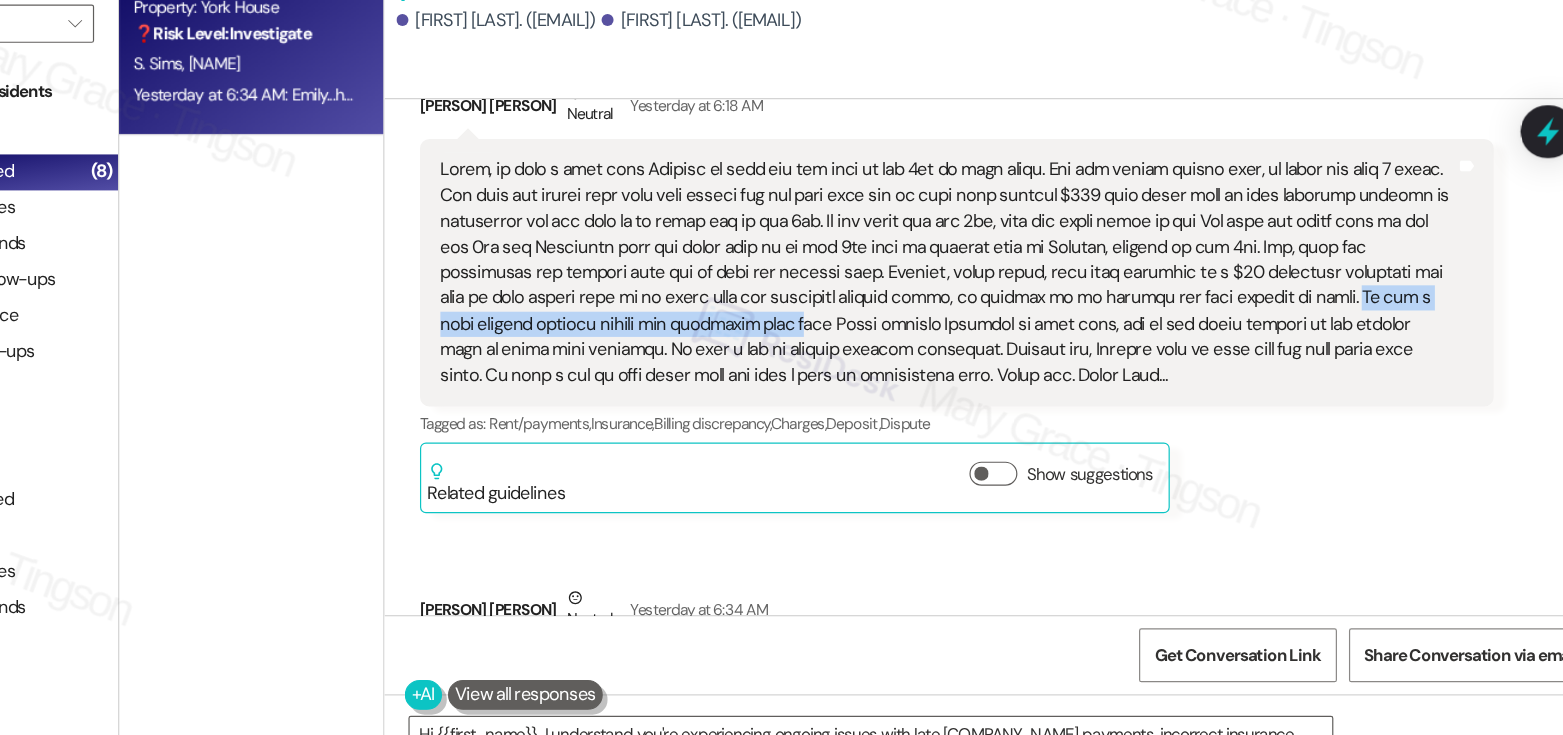 drag, startPoint x: 565, startPoint y: 248, endPoint x: 916, endPoint y: 253, distance: 351.0356 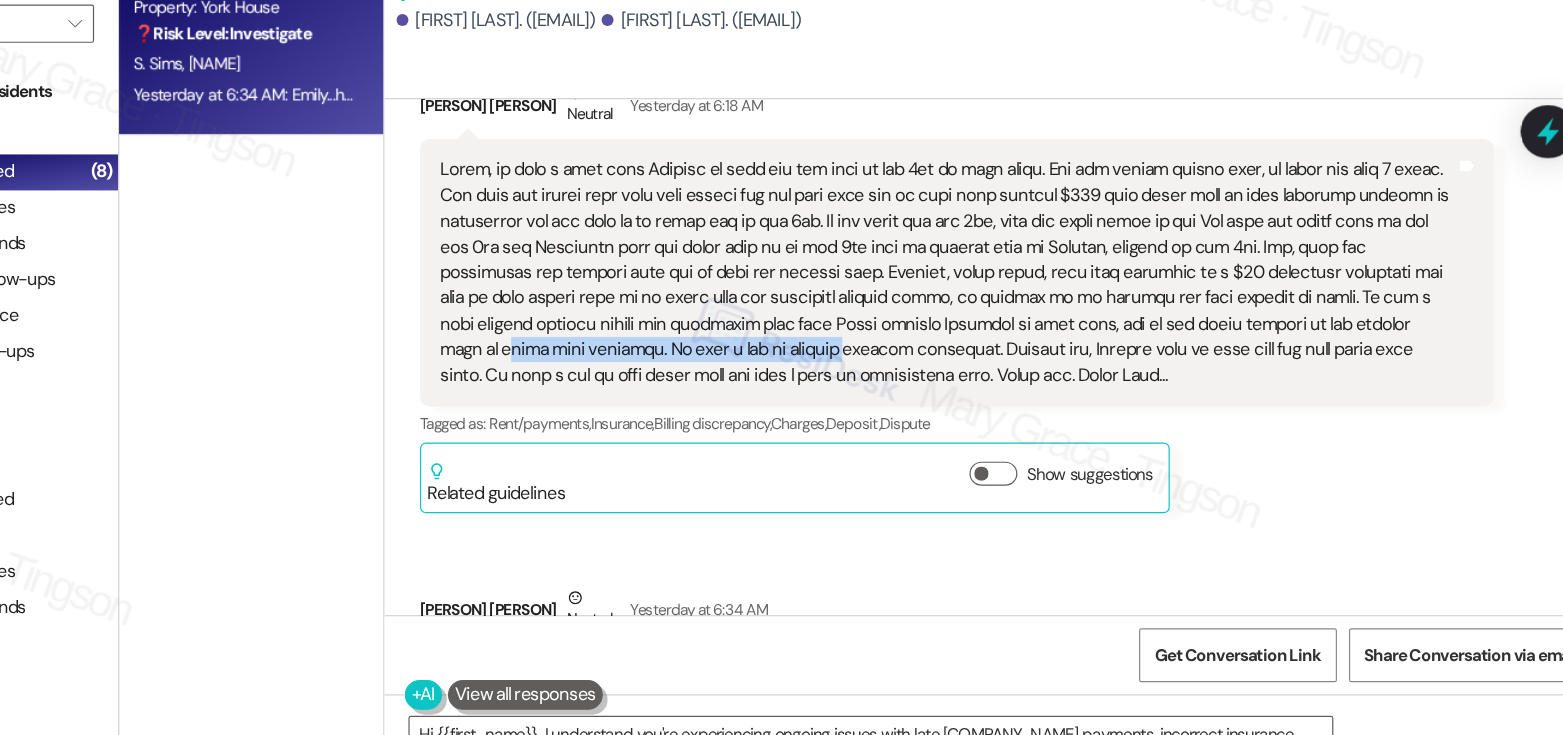 drag, startPoint x: 624, startPoint y: 275, endPoint x: 893, endPoint y: 277, distance: 269.00745 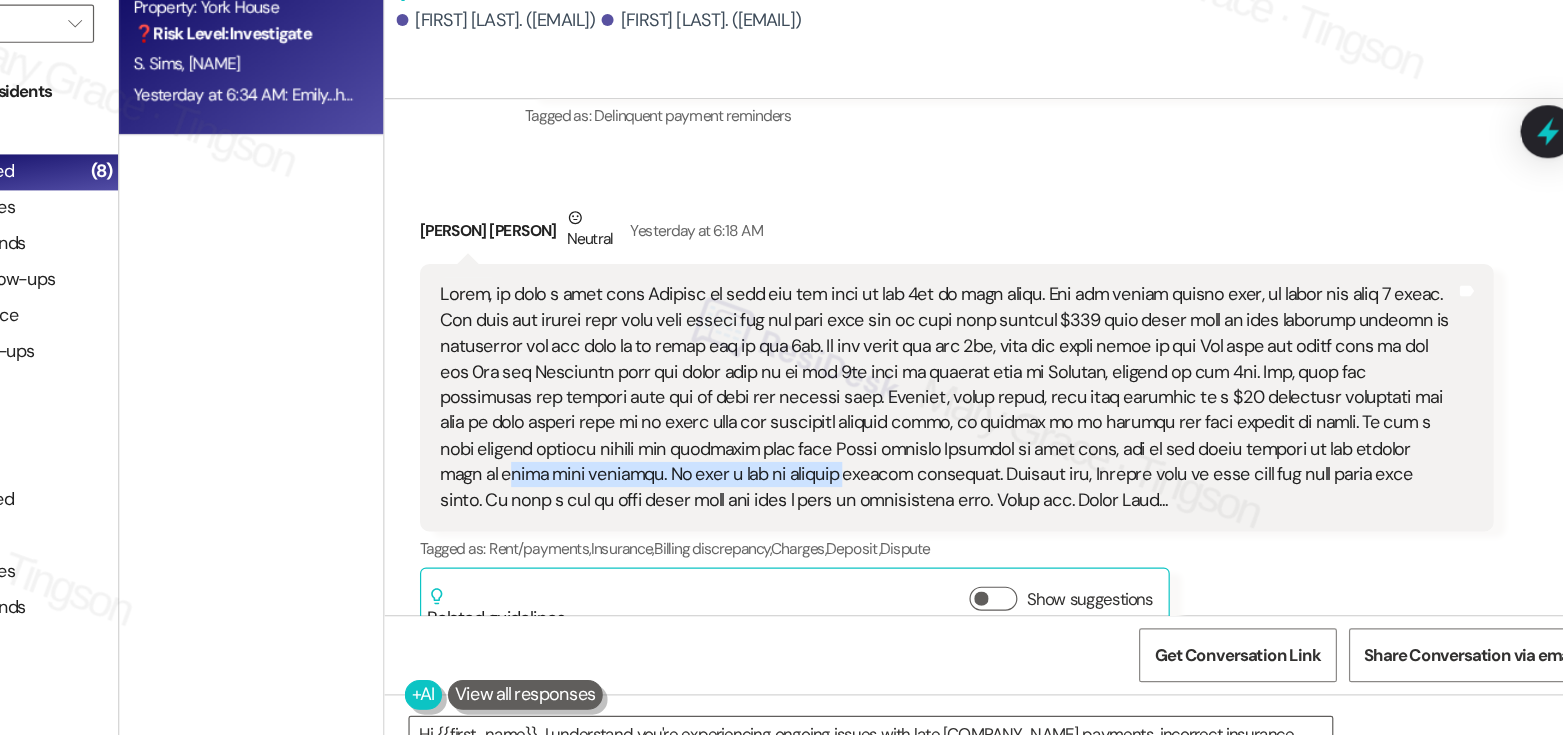 scroll, scrollTop: 14289, scrollLeft: 0, axis: vertical 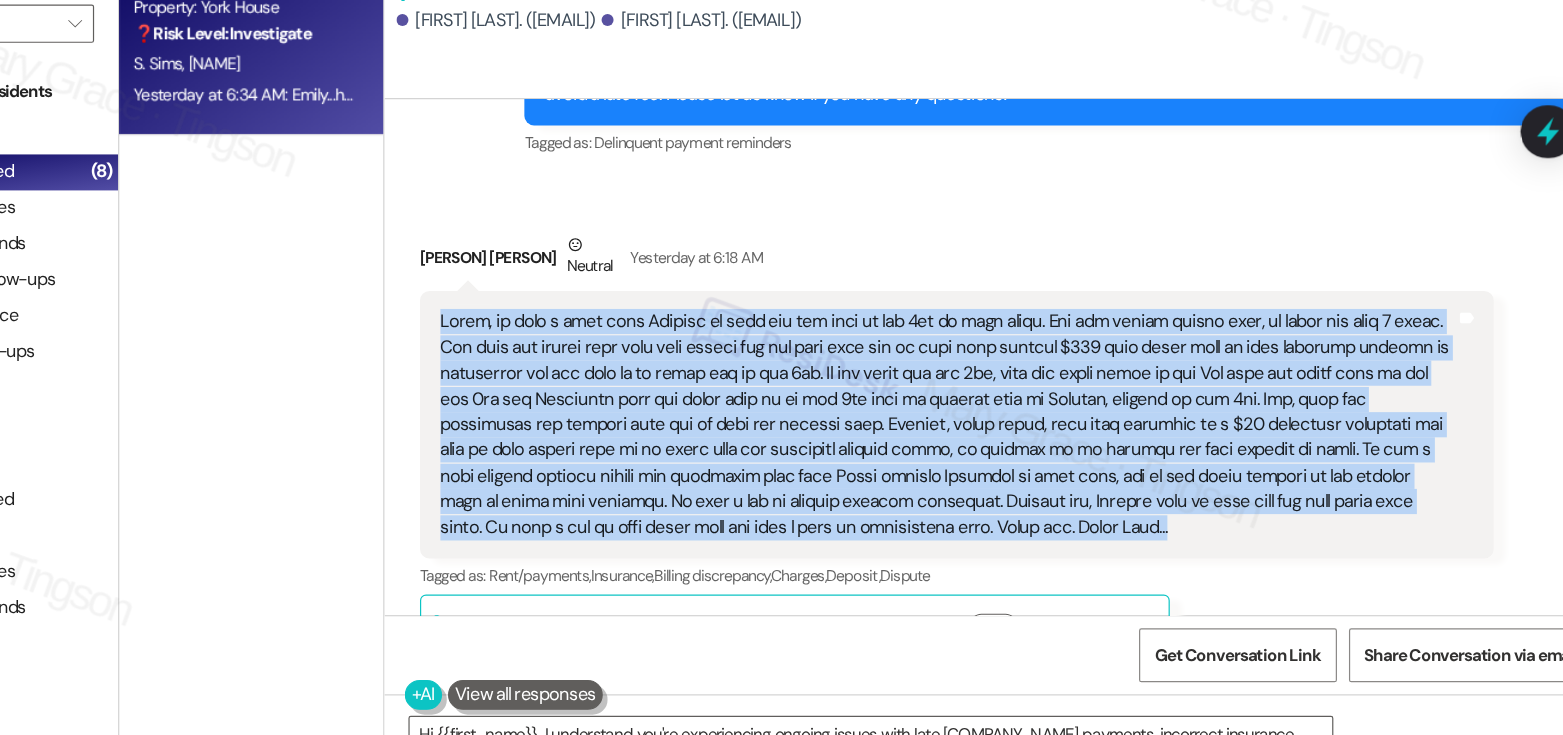 drag, startPoint x: 591, startPoint y: 252, endPoint x: 1140, endPoint y: 415, distance: 572.68665 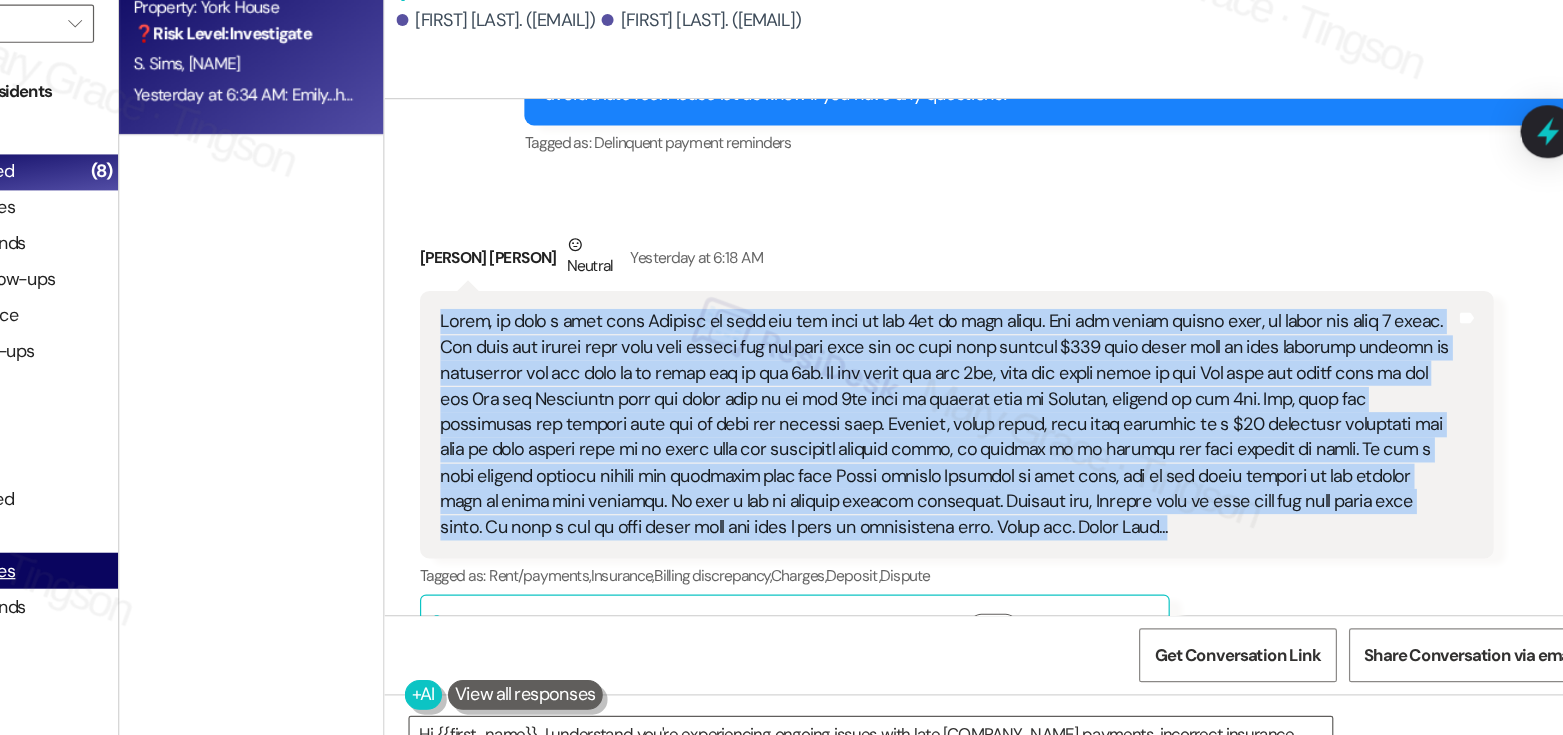 copy on "[FIRST_NAME], we have a plan with [COMPANY_NAME] to take out our rent on the 5th of each month.  And the agency before that, in total for over 2 years.  The past few months they have been taking out our rent late and we have been charged [AMOUNT] each month that we need credited because we contracted for our rent to be taken out on the 5th.  We had asked for the 3rd, when our money comes in but [FIRST_NAME] said she would make it for the 5th and [FIRST_NAME] said she would keep it on the 5th when we changed over to [COMPANY_NAME], instead of the 3rd.  Now, they are processing our deposit late and we need the charges back.  Further, every month, they keep charging us a [AMOUNT] violation insurance fee that we have proved that it is wrong with our insurance company wrong, in writing so it stopped and then started up again.  We got a hand written written credit for erroneous fees from April through December of last year, but it was never applied to our account that we still need credited.  We have a lot of charges needing crediting.  Chances are, Dum..." 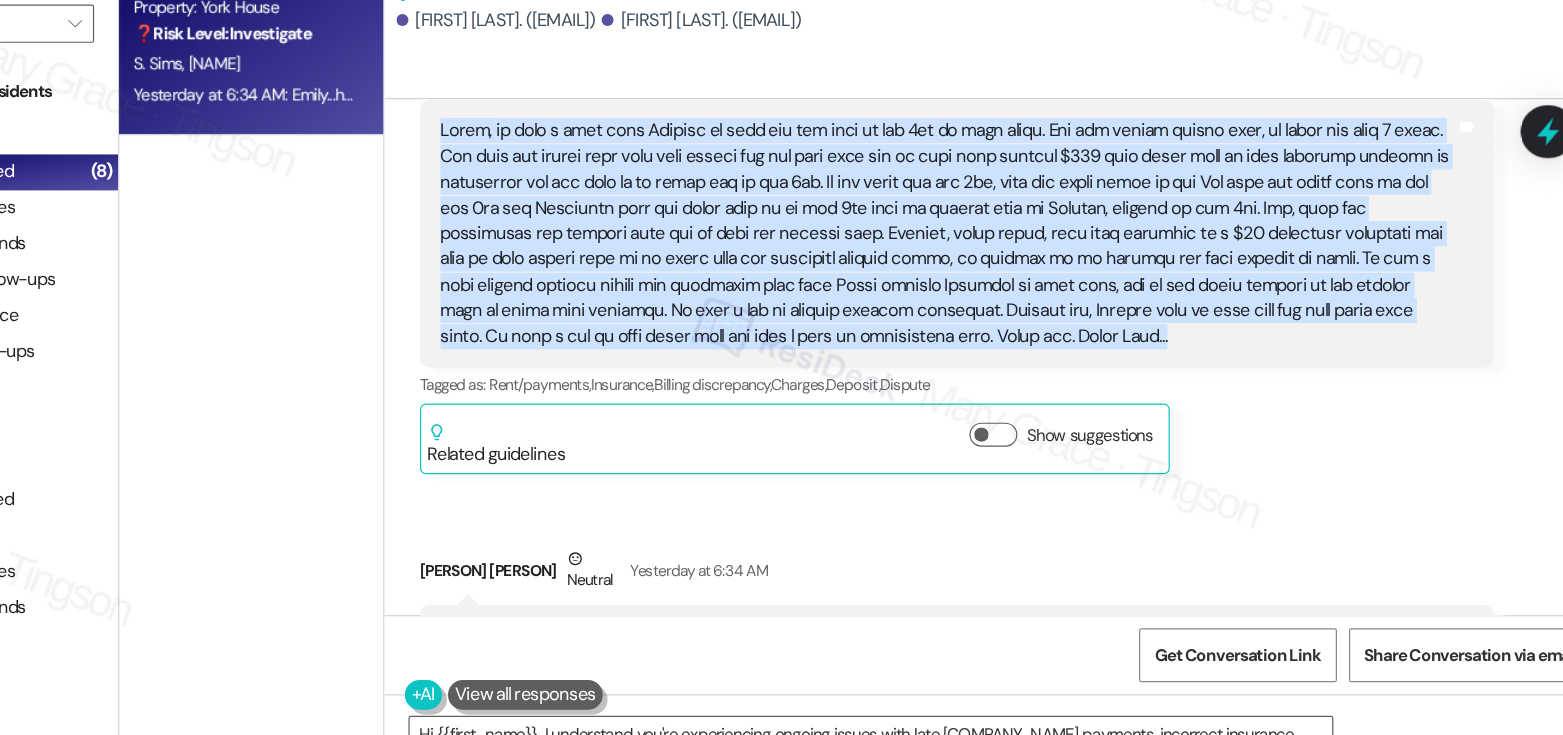 scroll, scrollTop: 14536, scrollLeft: 0, axis: vertical 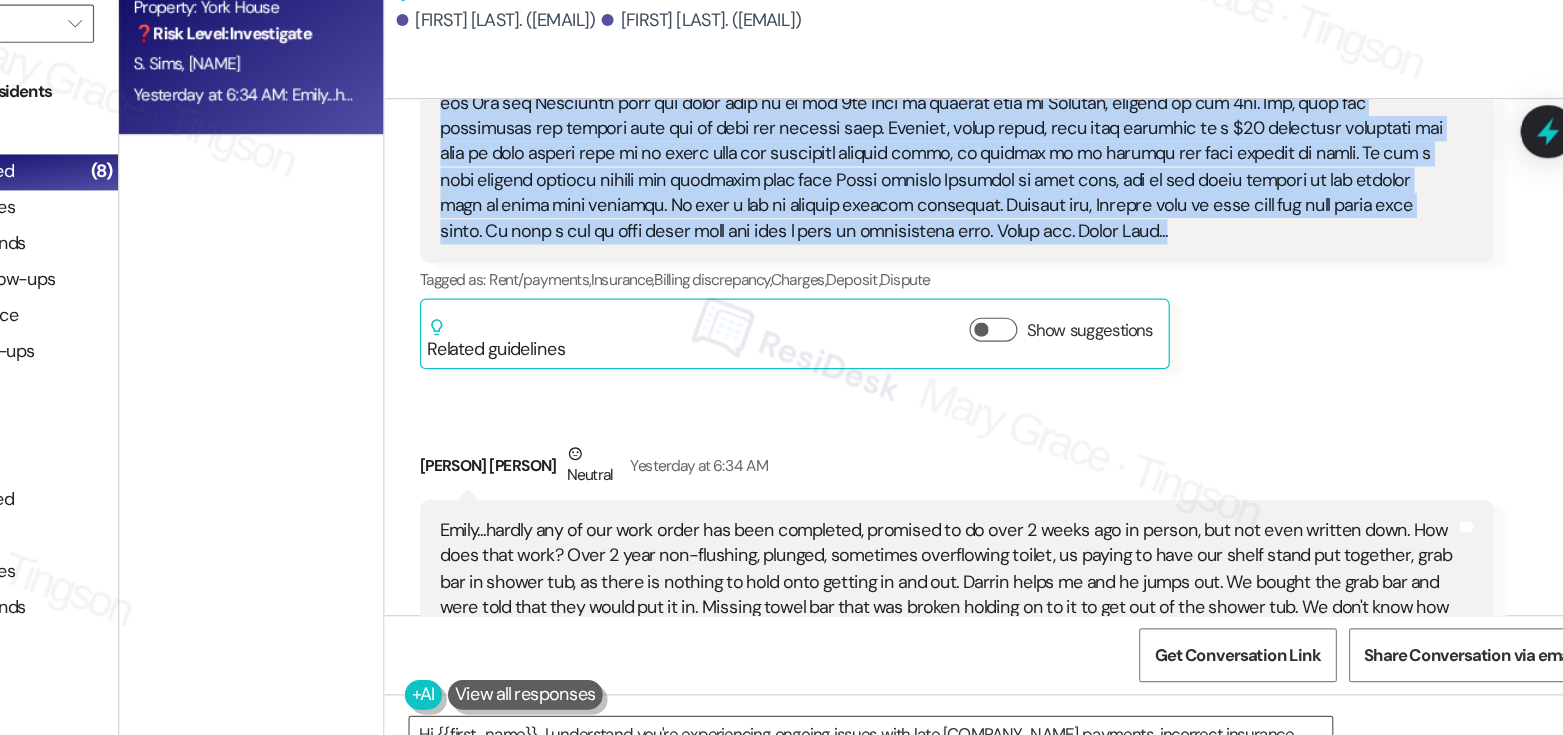 click on "Emily...hardly any of our work order has been completed, promised to do over 2 weeks ago in person, but not even written down.  How does that work?  Over 2 year non-flushing, plunged, sometimes overflowing toilet, us paying to have our shelf stand put together, grab bar in shower tub, as there is nothing to hold onto getting in and out.  Darrin helps me and he jumps out.  We bought the grab bar and were told that they would put it in.  Missing towel bar that was broken holding on to it to get out of the shower tub.  We don't know how to find another one.  Too many to chose from so we thought that they could add the right one to their Lowe's order and we will pay for it.  Thank you...Sally Sims." at bounding box center (1005, 543) 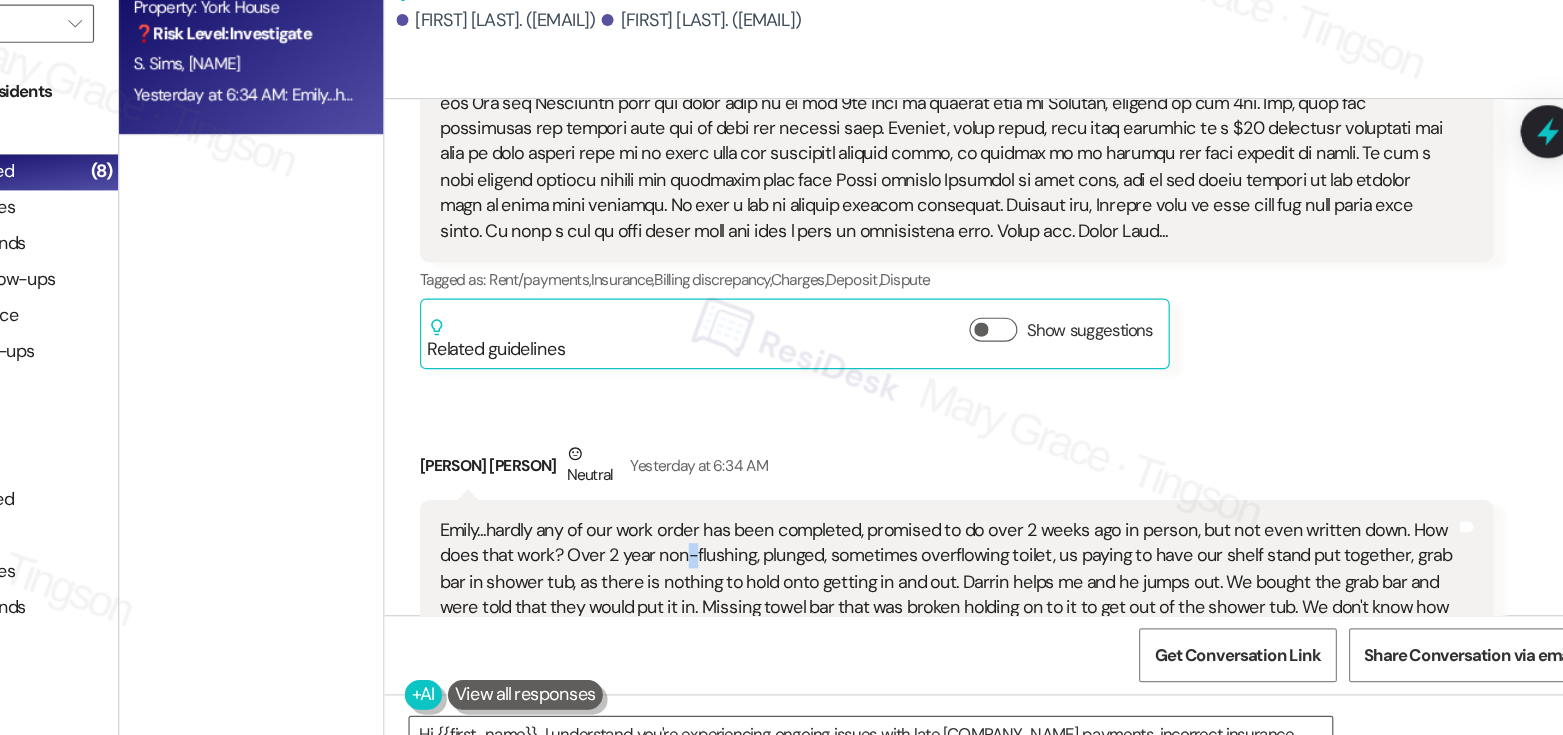 click on "Emily...hardly any of our work order has been completed, promised to do over 2 weeks ago in person, but not even written down.  How does that work?  Over 2 year non-flushing, plunged, sometimes overflowing toilet, us paying to have our shelf stand put together, grab bar in shower tub, as there is nothing to hold onto getting in and out.  Darrin helps me and he jumps out.  We bought the grab bar and were told that they would put it in.  Missing towel bar that was broken holding on to it to get out of the shower tub.  We don't know how to find another one.  Too many to chose from so we thought that they could add the right one to their Lowe's order and we will pay for it.  Thank you...Sally Sims." at bounding box center (1005, 543) 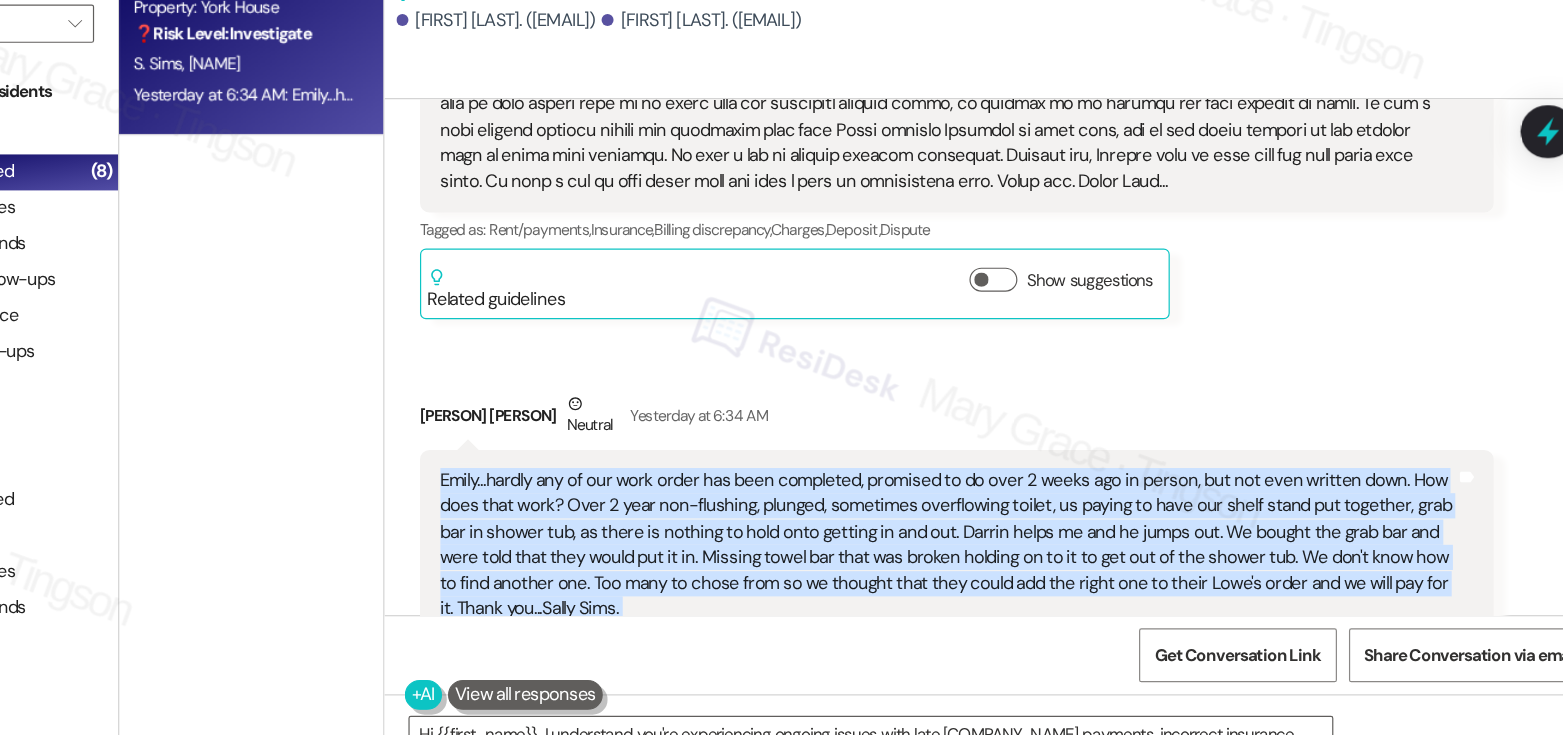 scroll, scrollTop: 15020, scrollLeft: 0, axis: vertical 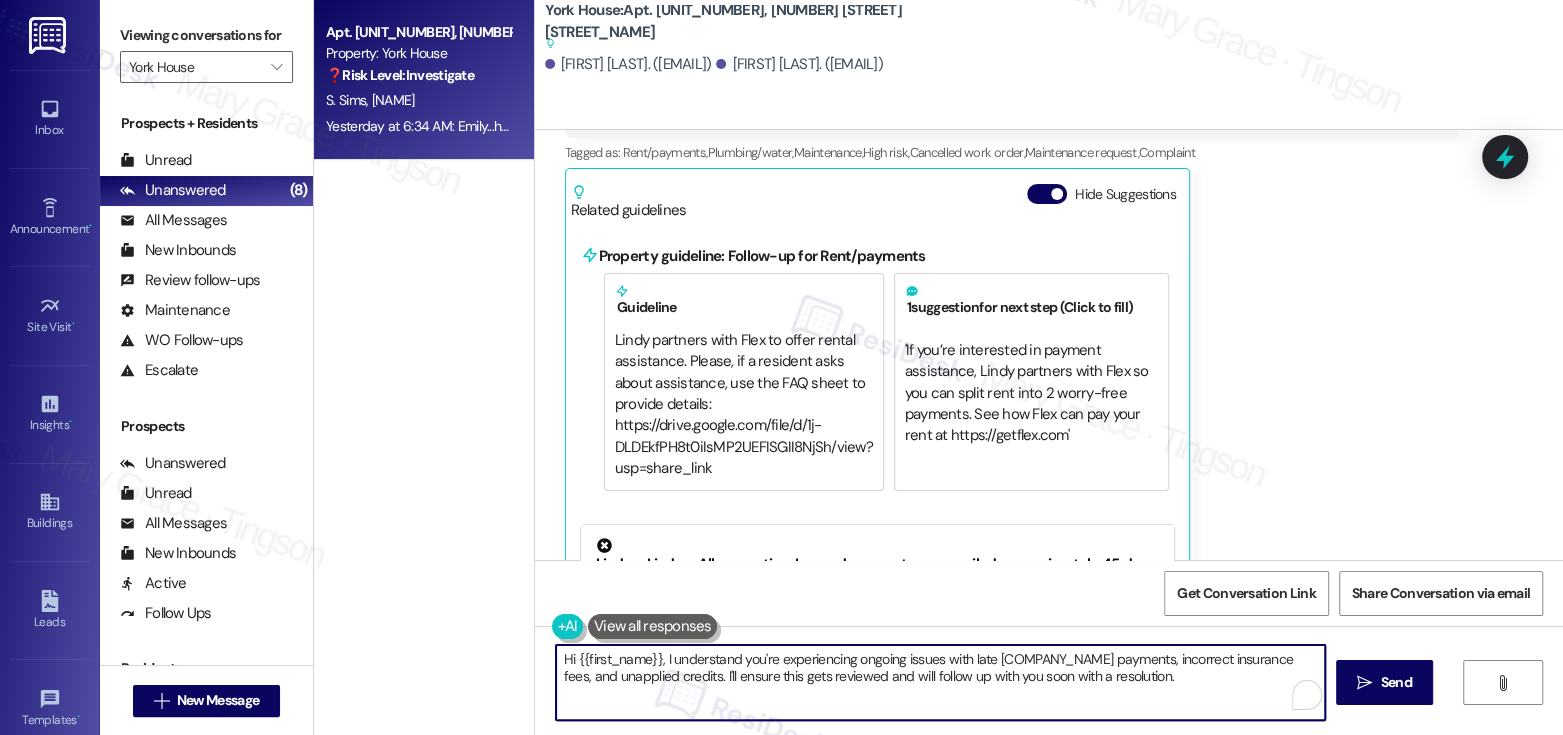click on "Hi {{first_name}}, I understand you're experiencing ongoing issues with late [COMPANY_NAME] payments, incorrect insurance fees, and unapplied credits. I'll ensure this gets reviewed and will follow up with you soon with a resolution." at bounding box center (940, 682) 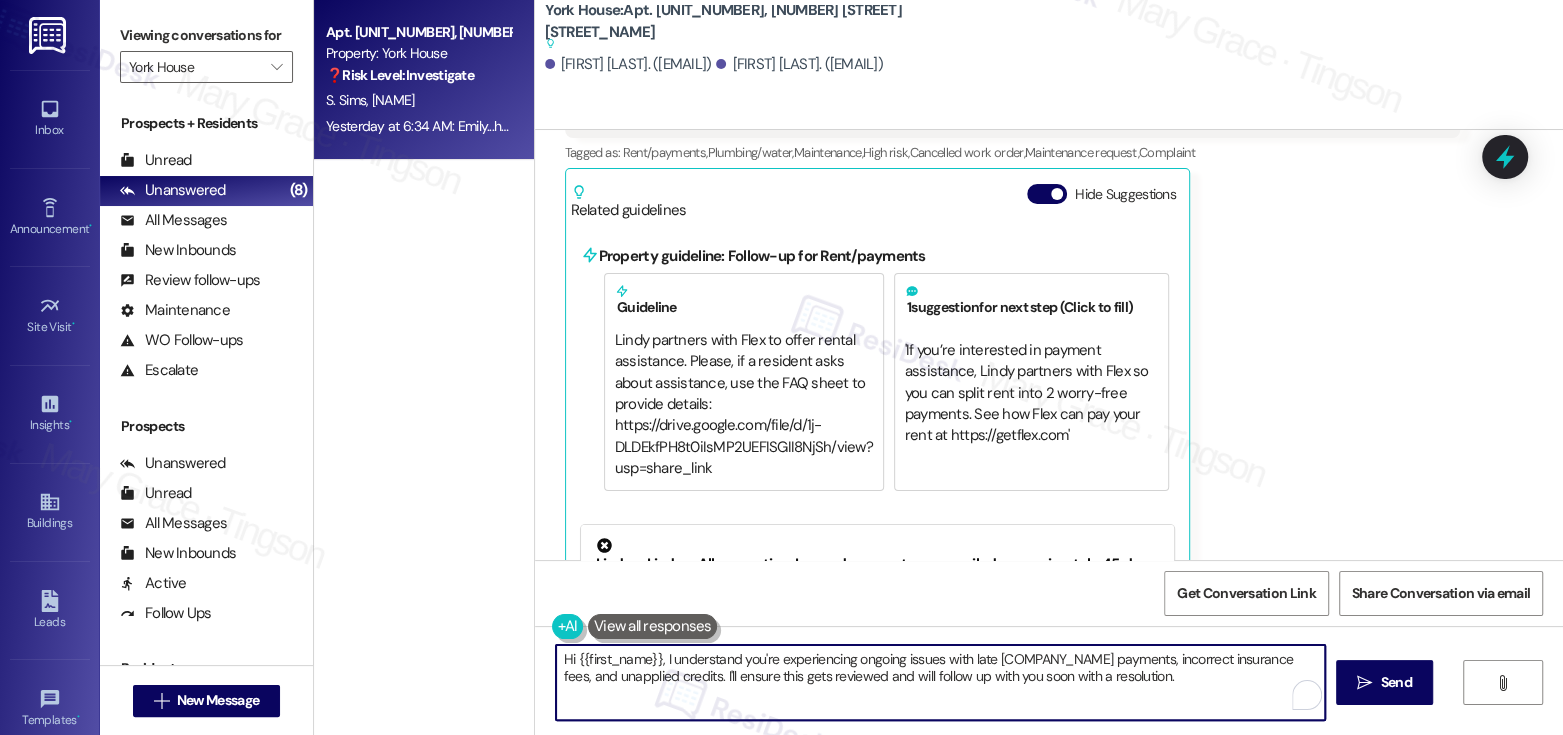 click on "Hi {{first_name}}, I understand you're experiencing ongoing issues with late [COMPANY_NAME] payments, incorrect insurance fees, and unapplied credits. I'll ensure this gets reviewed and will follow up with you soon with a resolution." at bounding box center (940, 682) 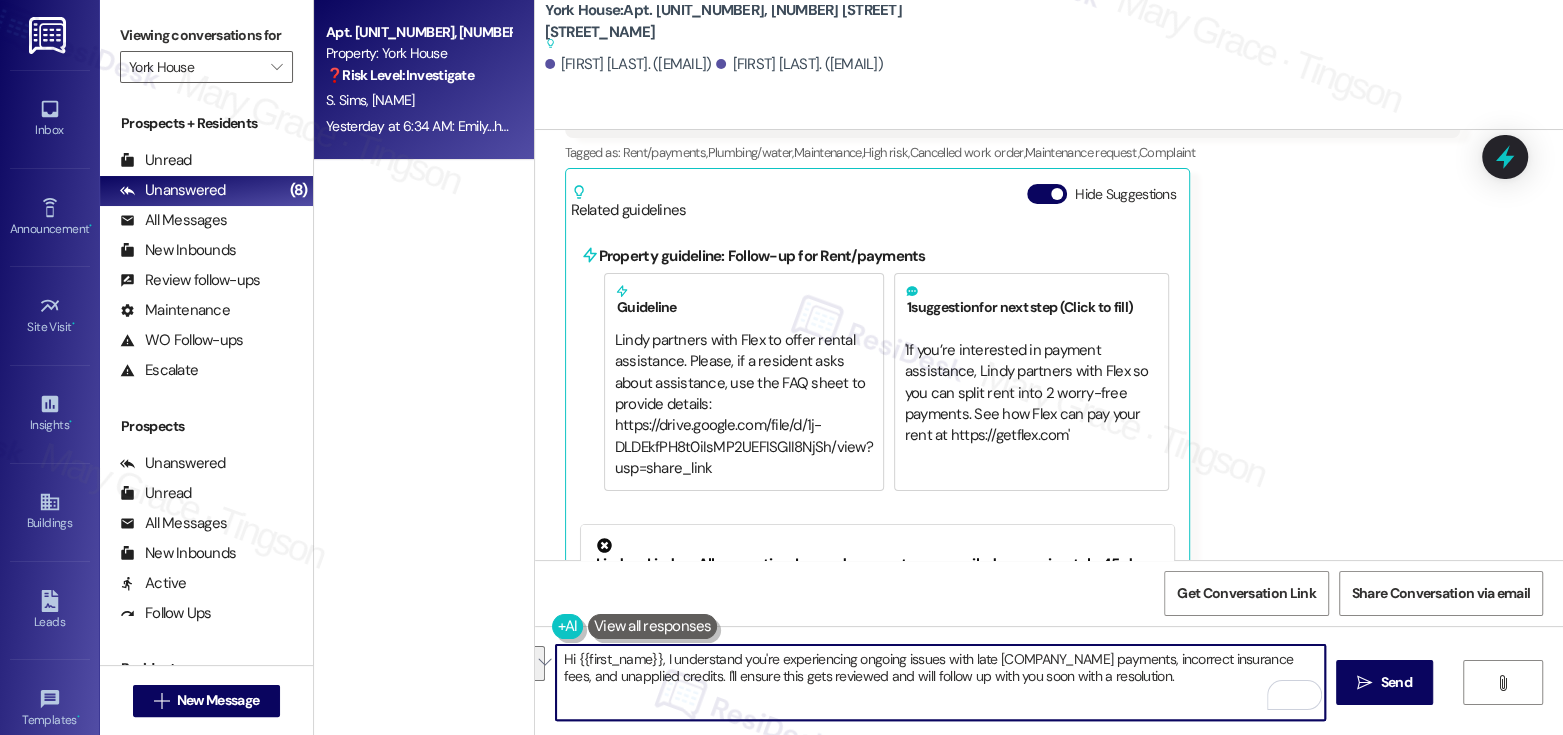 paste on "Sally, thank you for outlining these concerns. I understand you’re disputing late fees, violation insurance charges, and unapplied credits, and need a review of over a year’s account activity. I’ll share this with our team to review and will update you once I have more informa" 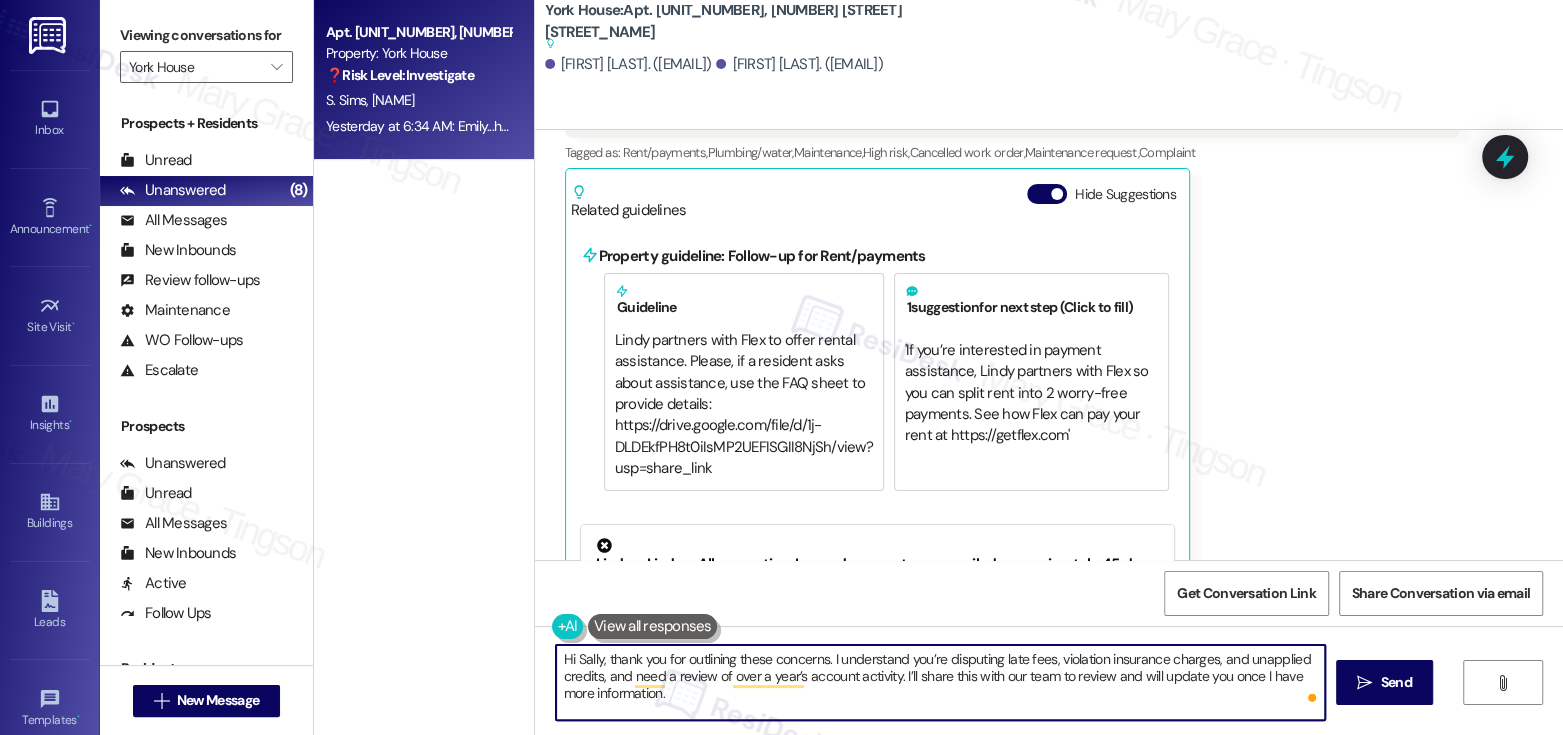 click on "Hi Sally, thank you for outlining these concerns. I understand you’re disputing late fees, violation insurance charges, and unapplied credits, and need a review of over a year’s account activity. I’ll share this with our team to review and will update you once I have more information." at bounding box center [940, 682] 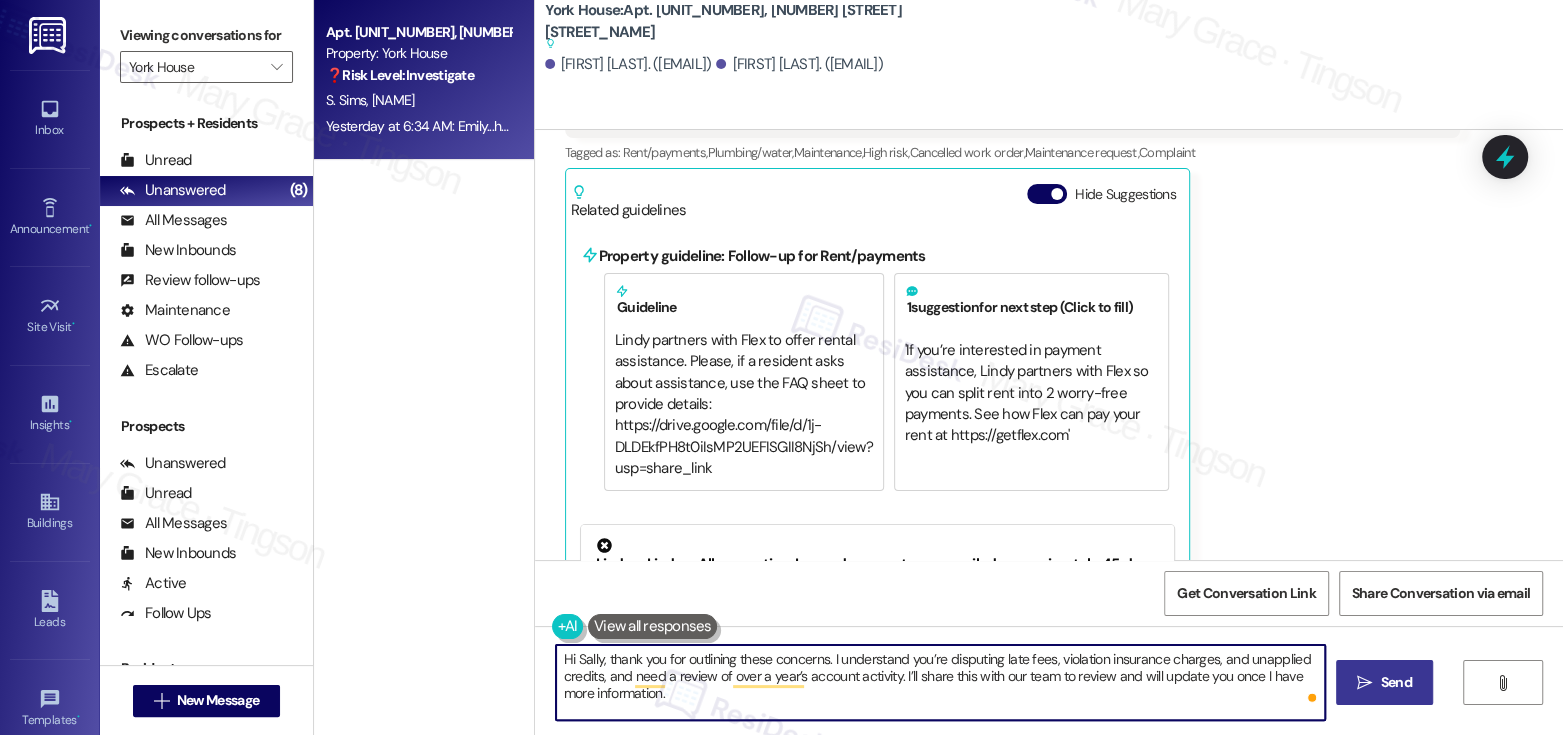 type on "Hi Sally, thank you for outlining these concerns. I understand you’re disputing late fees, violation insurance charges, and unapplied credits, and need a review of over a year’s account activity. I’ll share this with our team to review and will update you once I have more information." 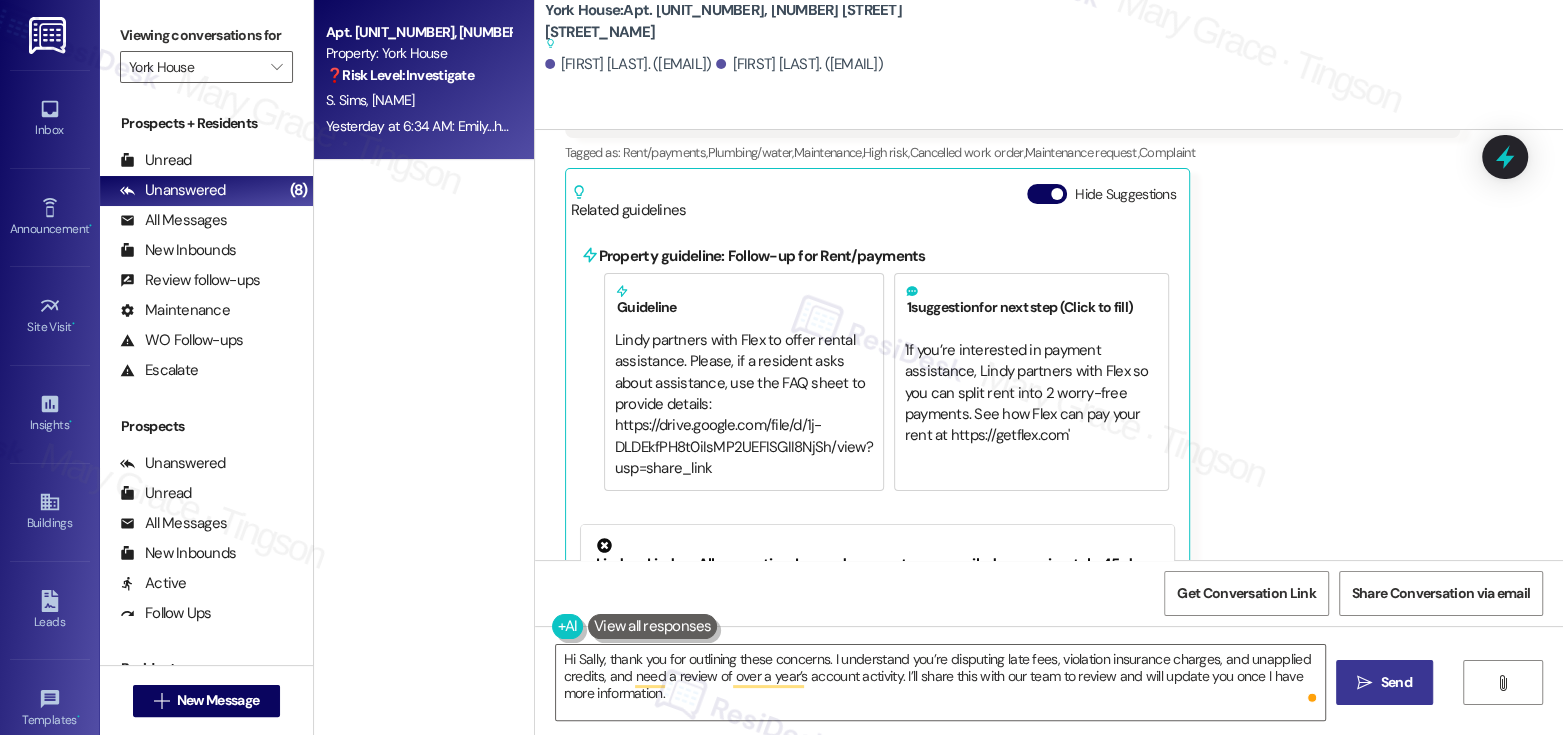click on "Send" at bounding box center [1396, 682] 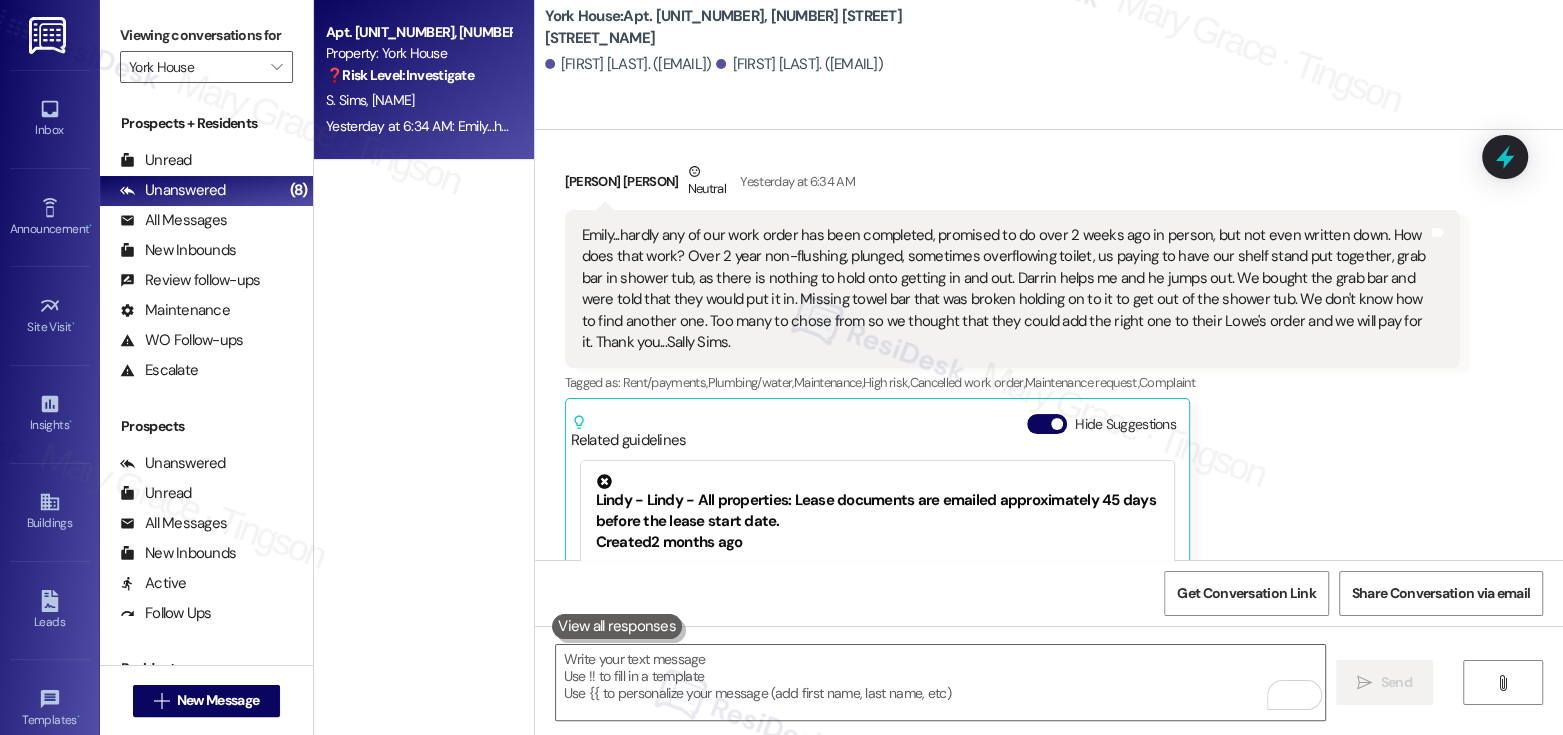scroll, scrollTop: 14636, scrollLeft: 0, axis: vertical 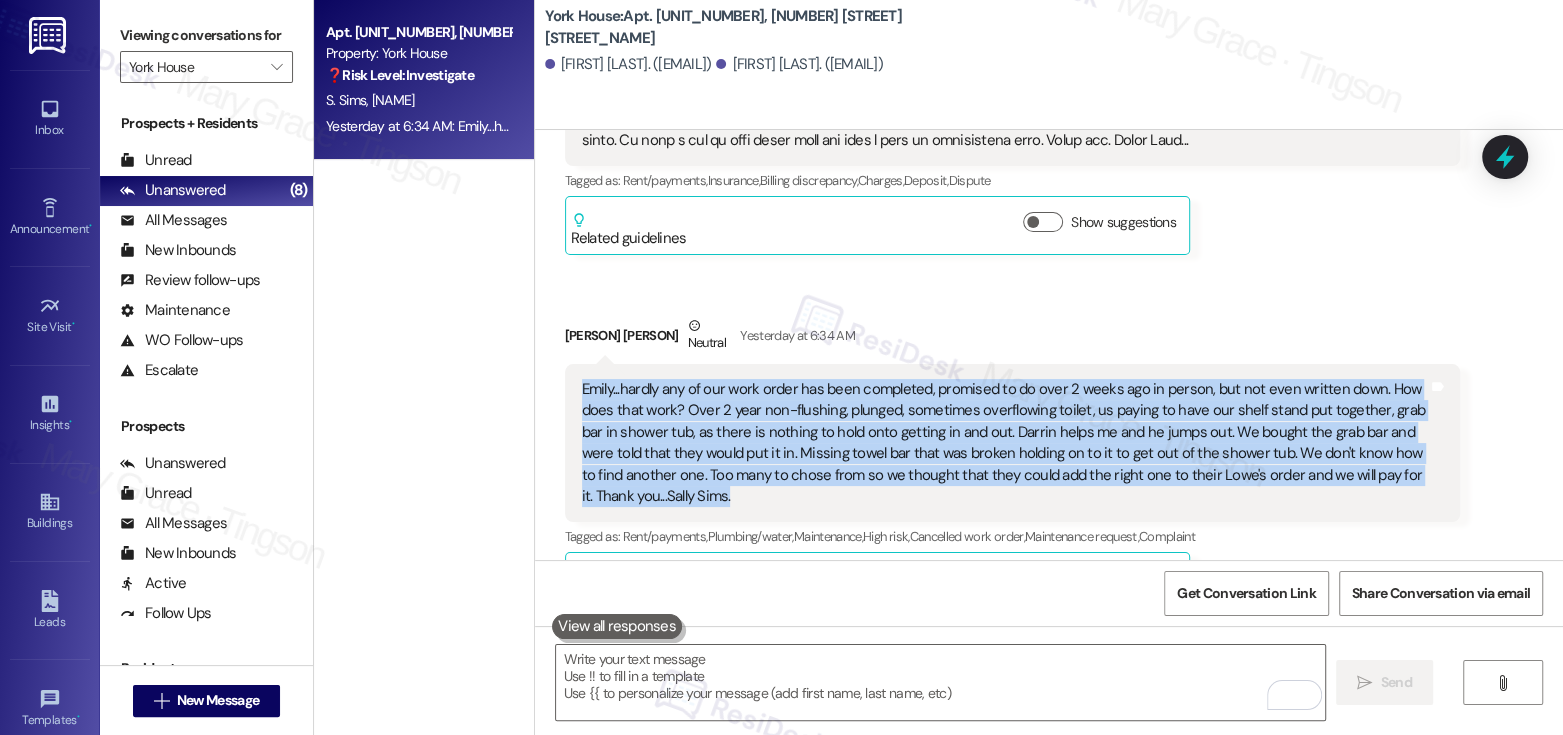 drag, startPoint x: 567, startPoint y: 322, endPoint x: 681, endPoint y: 420, distance: 150.33296 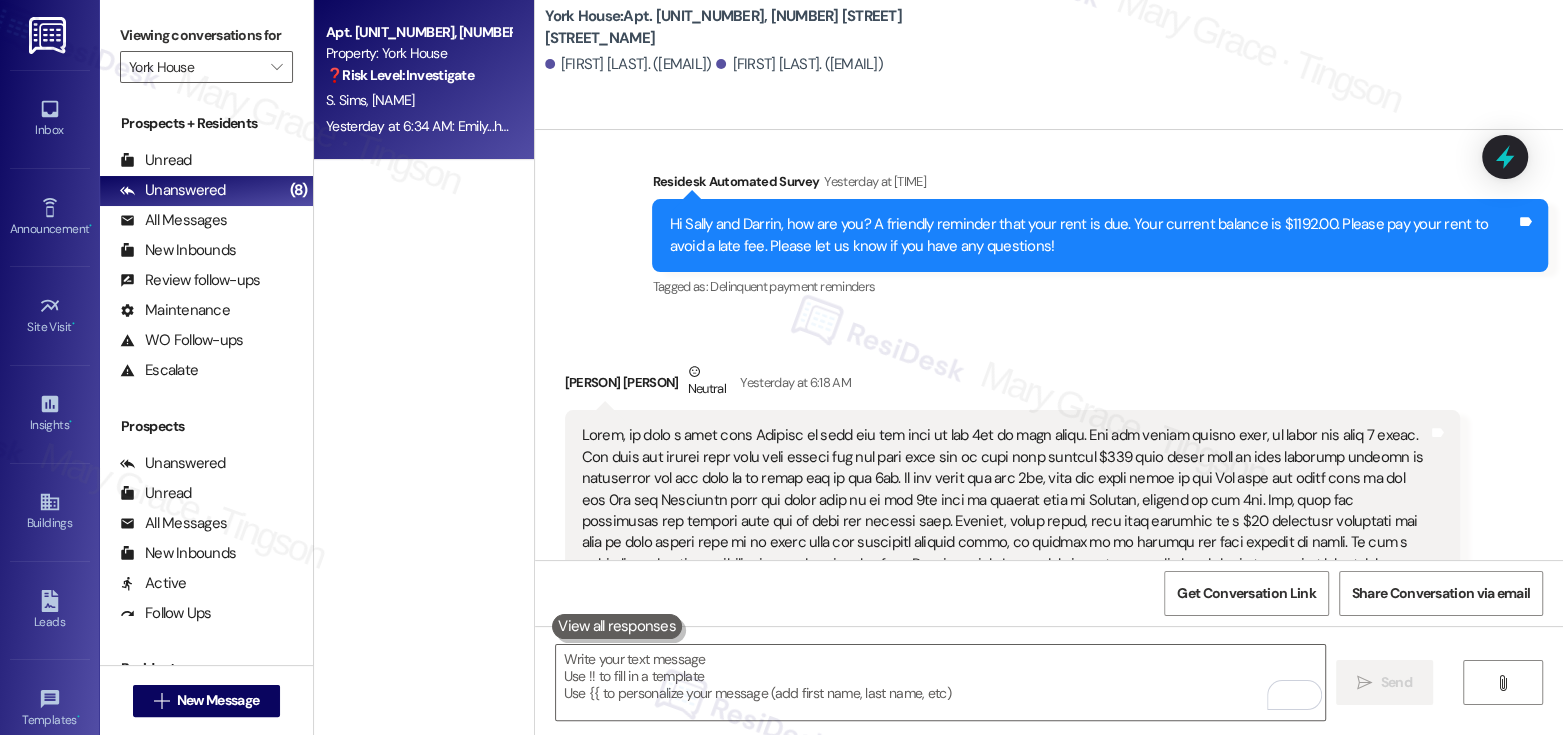 scroll, scrollTop: 14516, scrollLeft: 0, axis: vertical 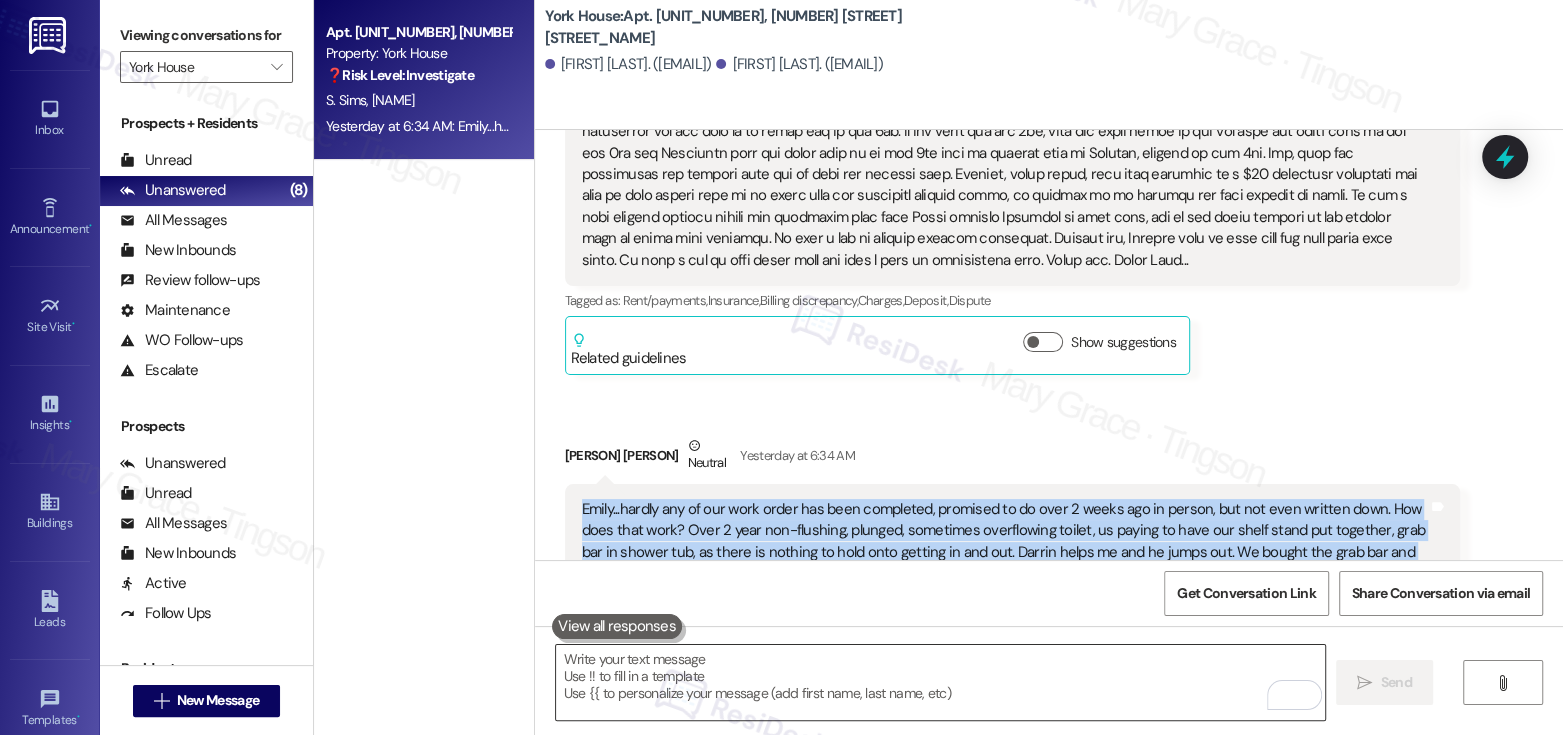 click at bounding box center (940, 682) 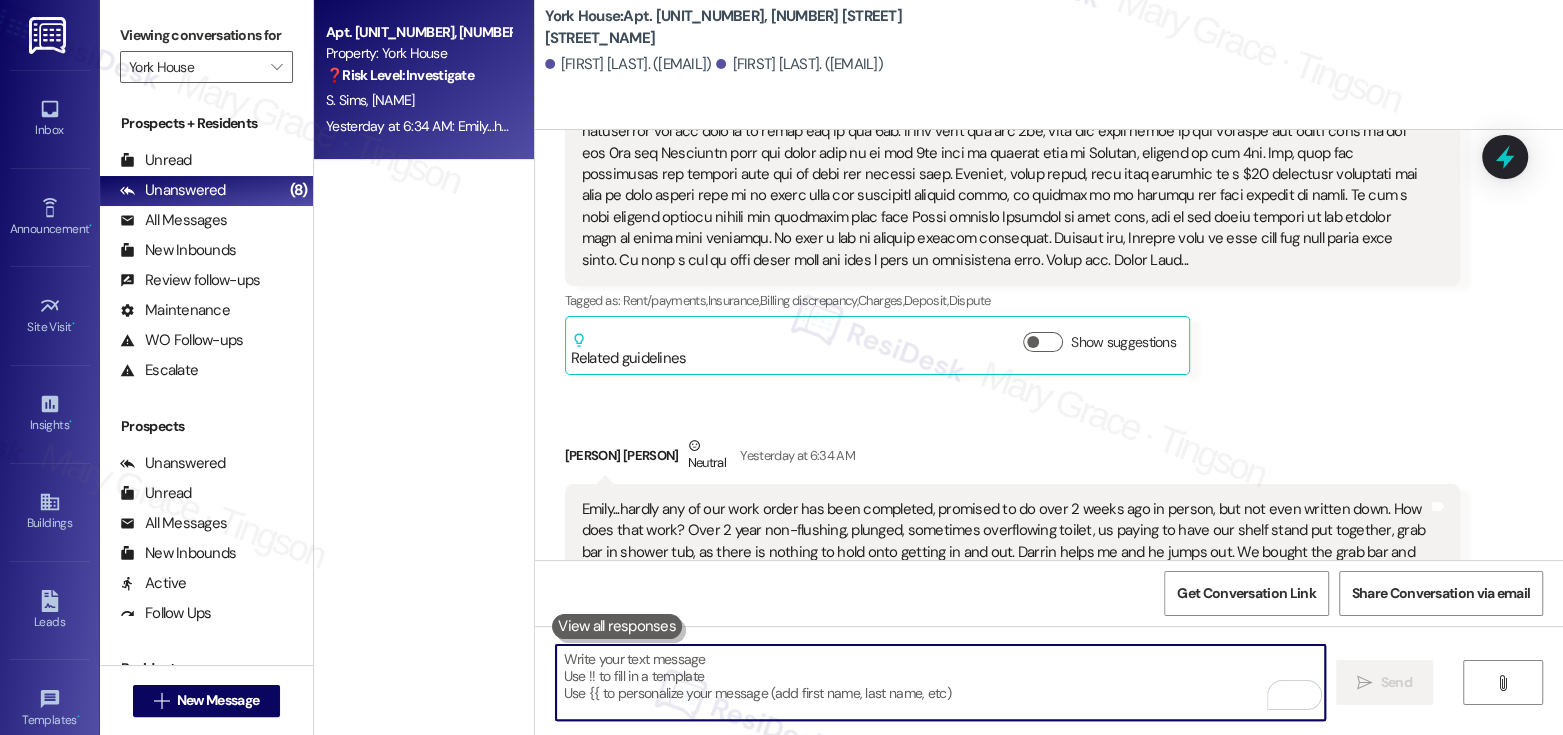 paste on "For repairs, I have the following noted:
Plumbing issues
Grab bar installation
Missing towel bar
Please let me know if I missed anything, and I’ll share everything with our team for review." 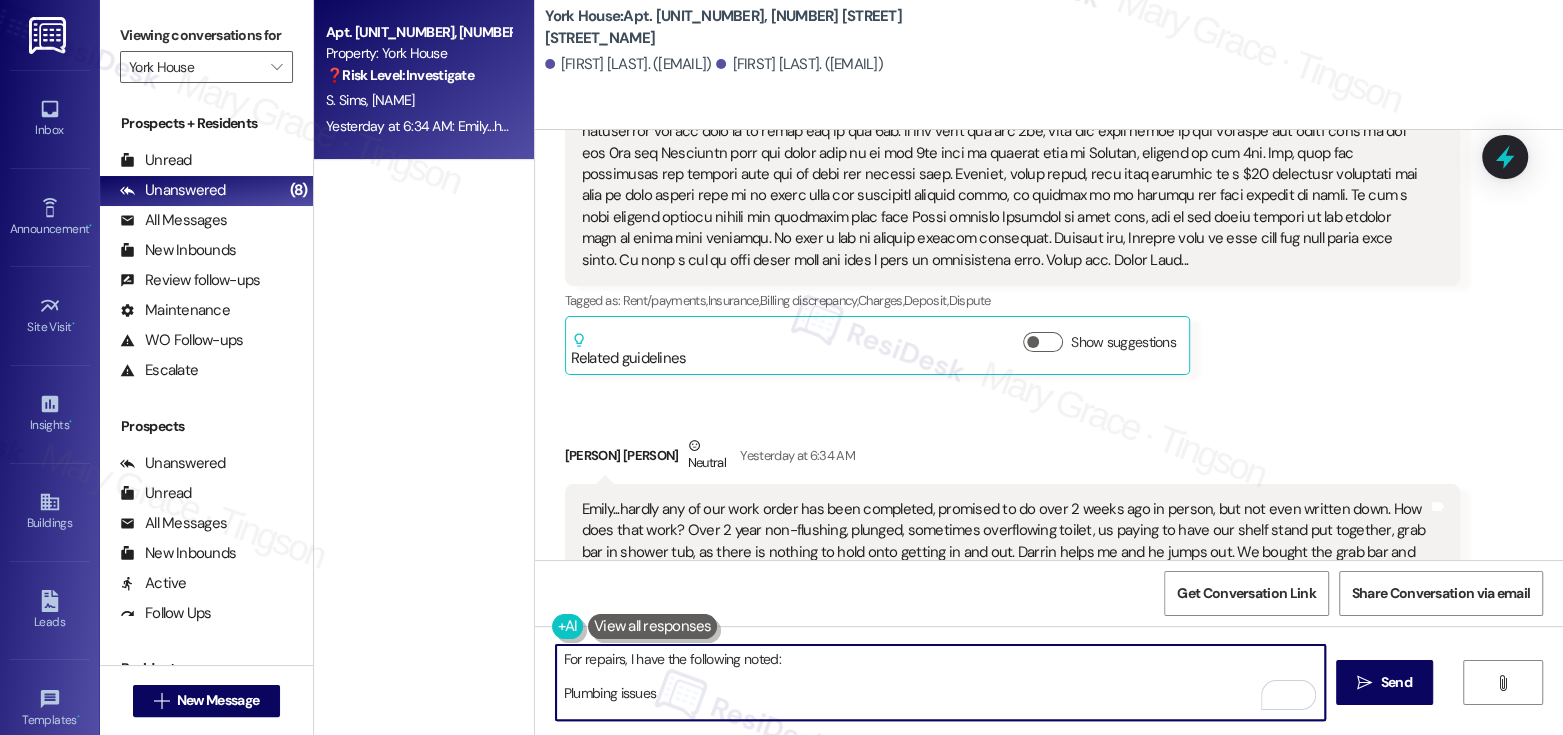 scroll, scrollTop: 84, scrollLeft: 0, axis: vertical 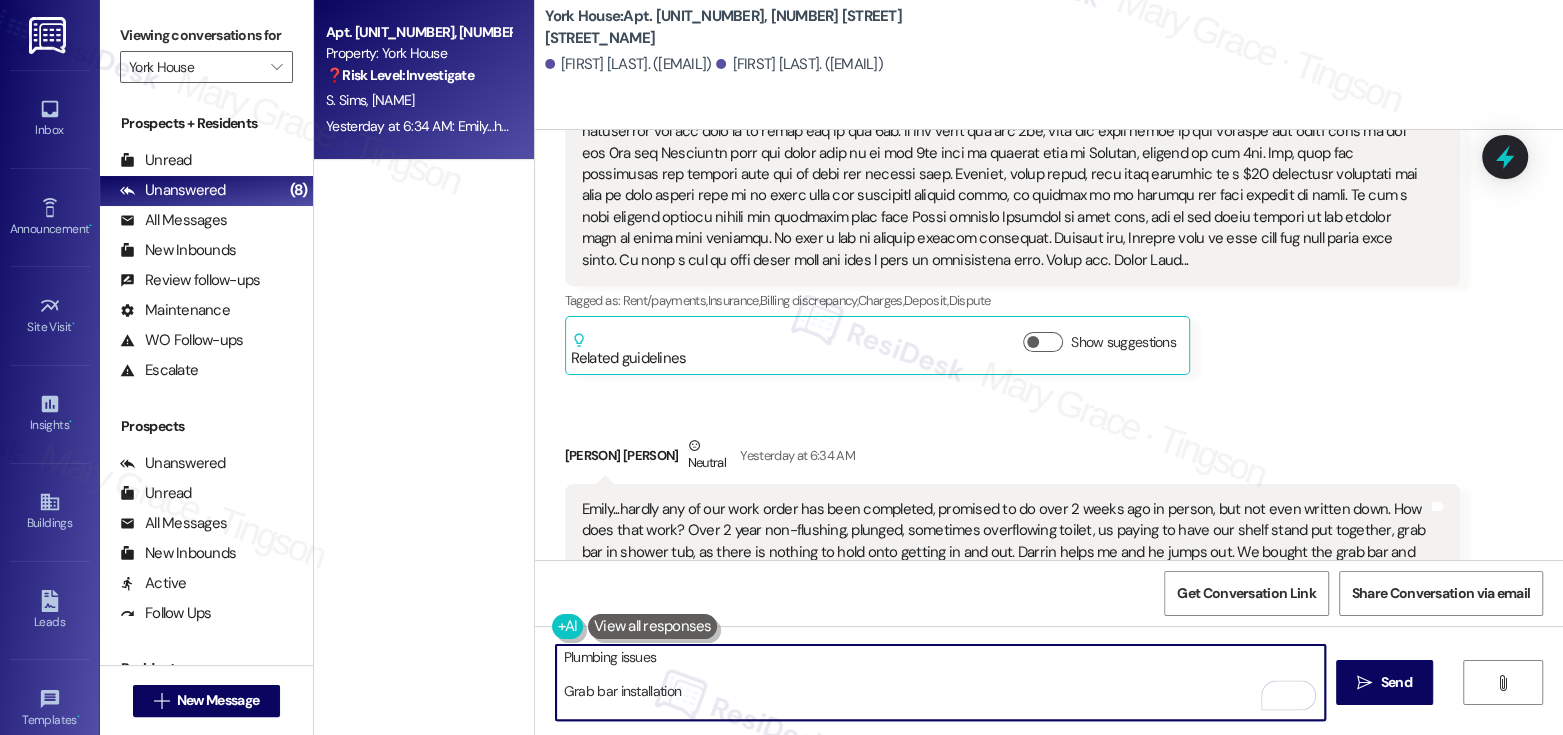 click on "For repairs, I have the following noted:
Plumbing issues
Grab bar installation
Missing towel bar
Please let me know if I missed anything, and I’ll share everything with our team for review." at bounding box center [940, 682] 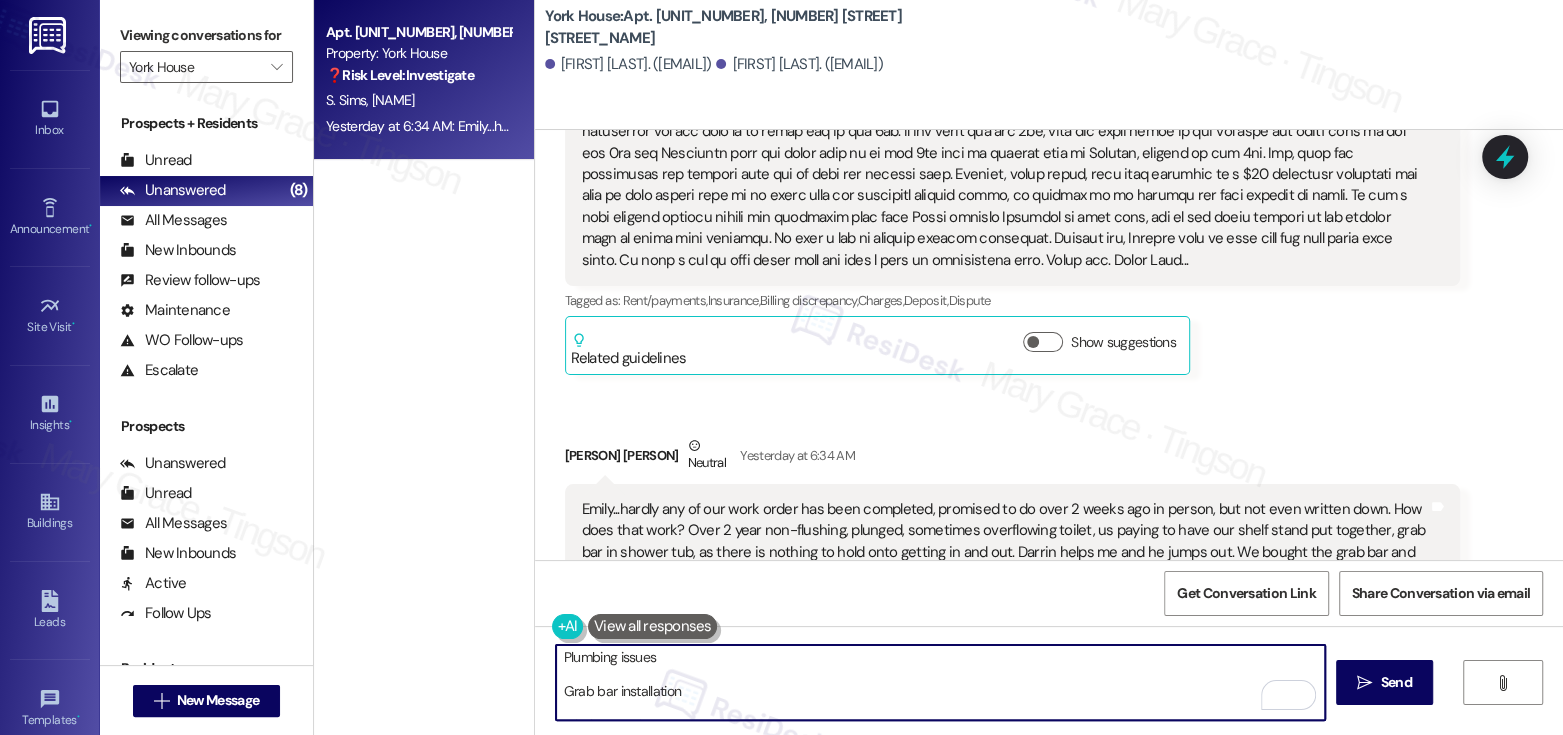 click on "For repairs, I have the following noted:
Plumbing issues
Grab bar installation
Missing towel bar
Please let me know if I missed anything, and I’ll share everything with our team for review." at bounding box center (940, 682) 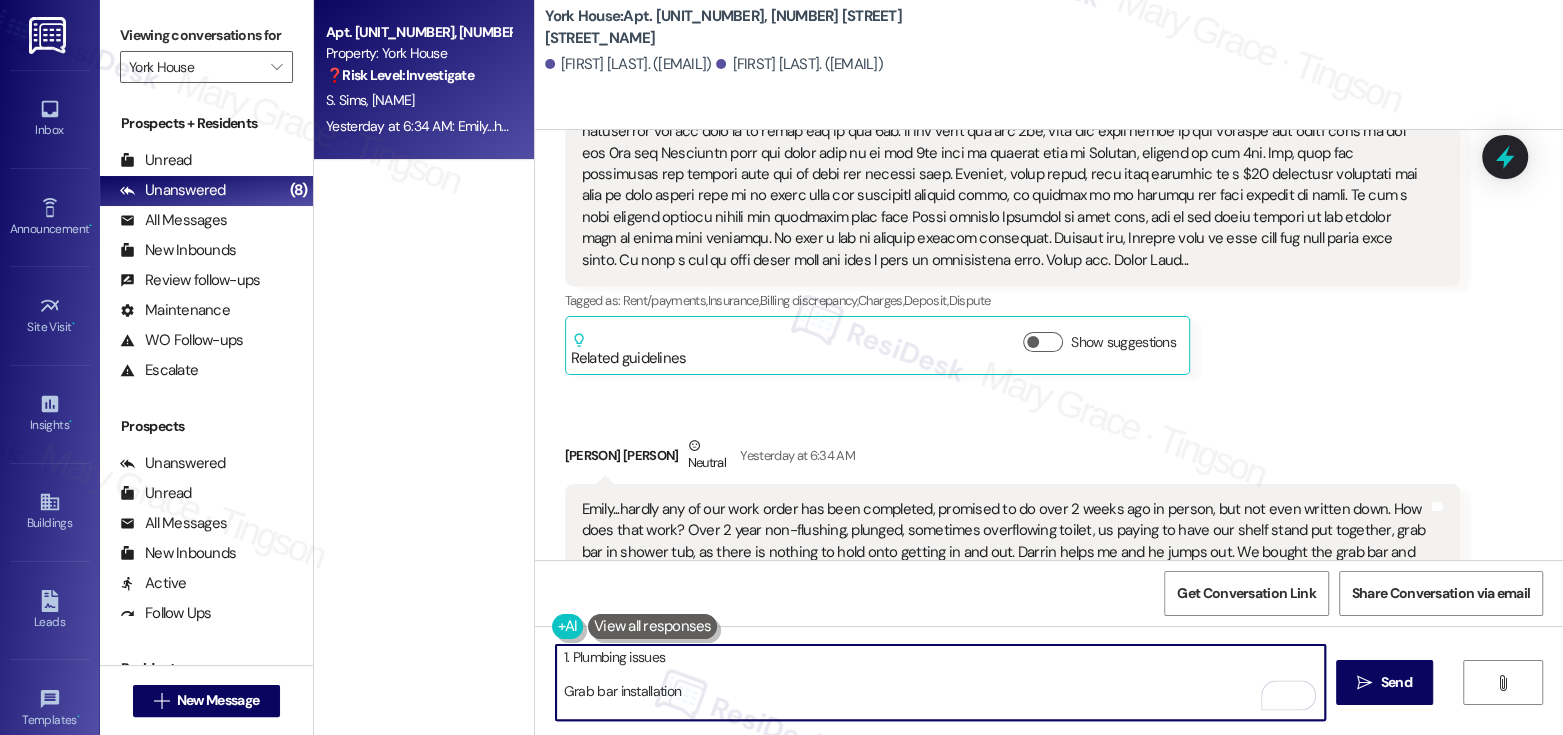 click on "For repairs, I have the following noted:
1. Plumbing issues
Grab bar installation
Missing towel bar
Please let me know if I missed anything, and I’ll share everything with our team for review." at bounding box center (940, 682) 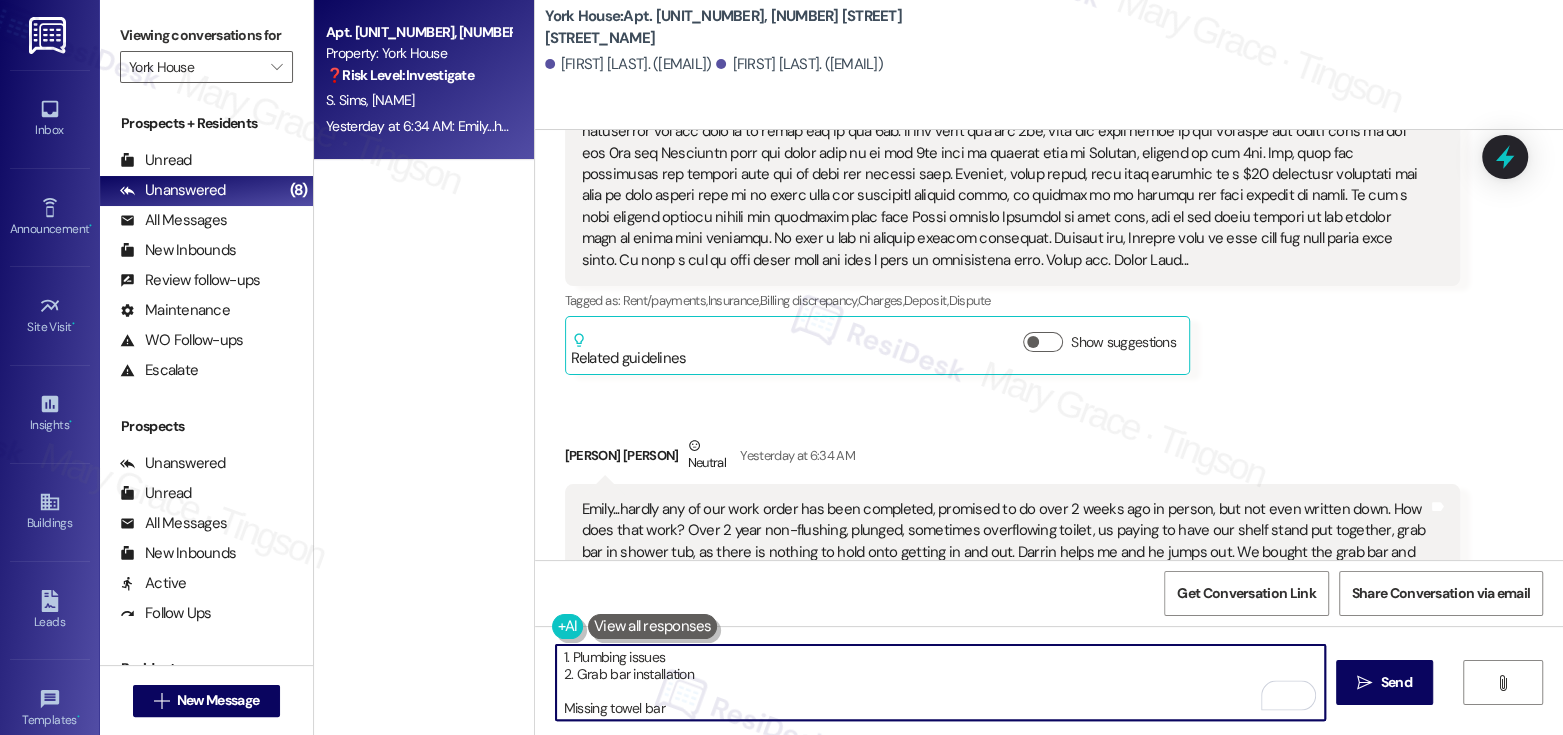 click on "For repairs, I have the following noted:
1. Plumbing issues
2. Grab bar installation
Missing towel bar
Please let me know if I missed anything, and I’ll share everything with our team for review." at bounding box center (940, 682) 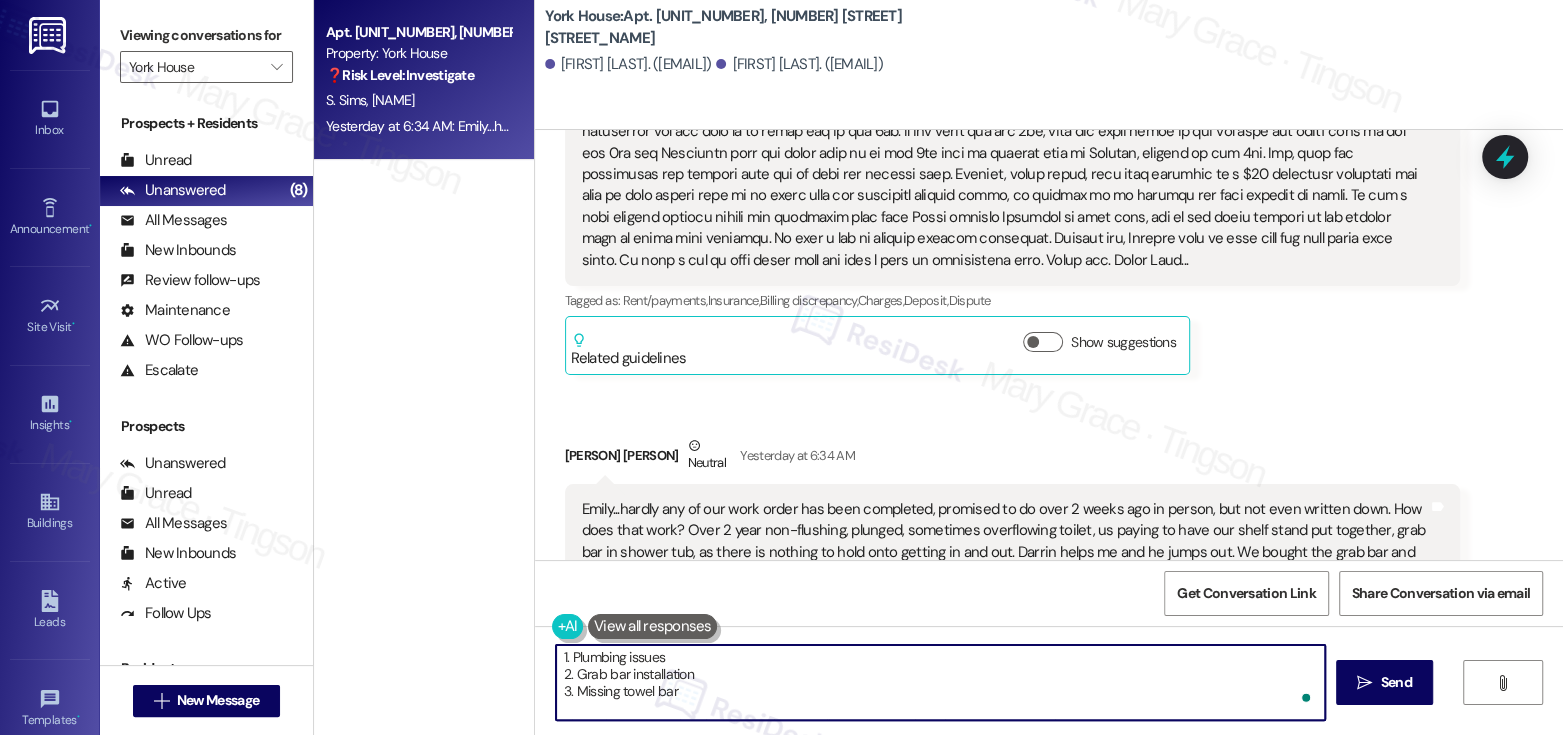 scroll, scrollTop: 55, scrollLeft: 0, axis: vertical 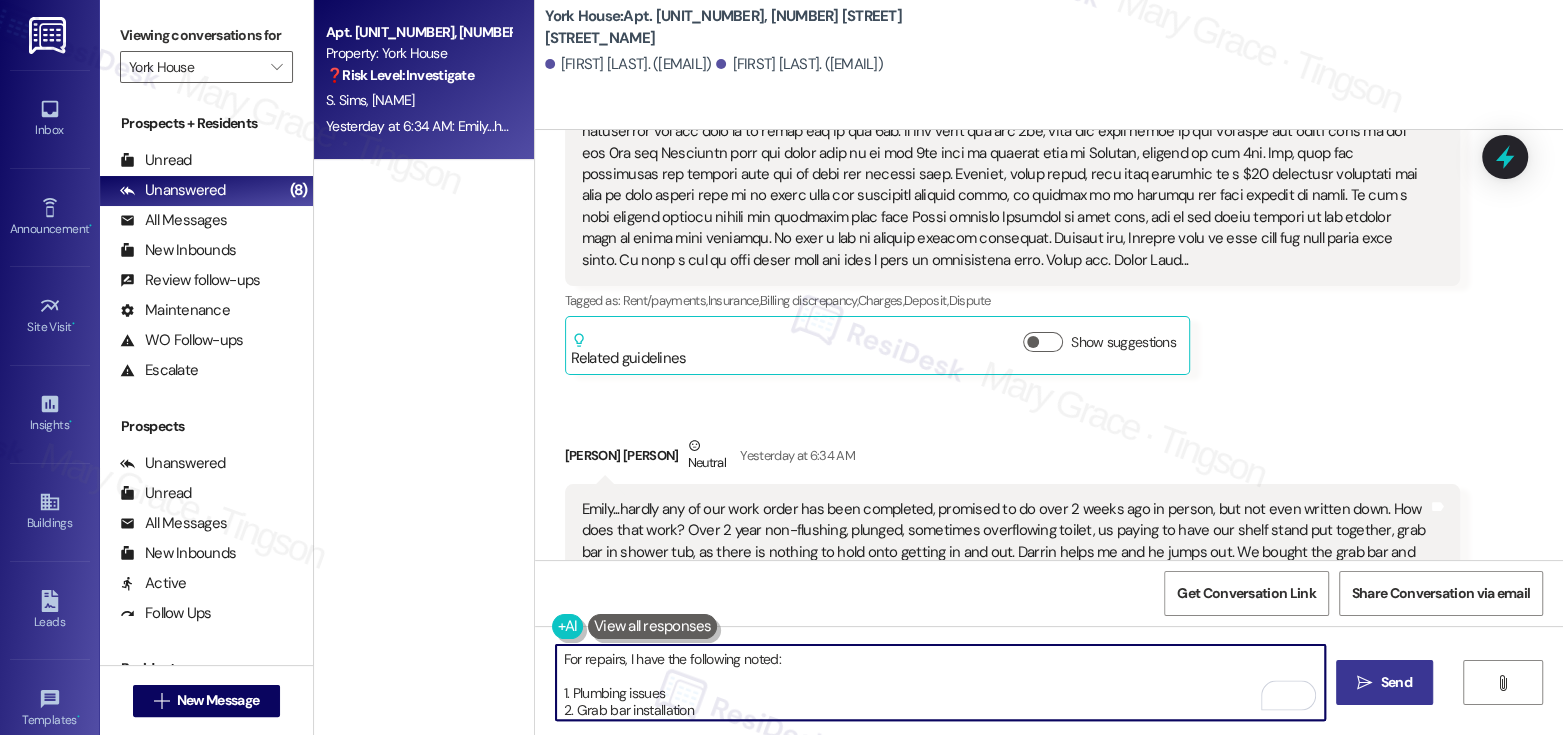 type on "For repairs, I have the following noted:
1. Plumbing issues
2. Grab bar installation
3. Missing towel bar
Please let me know if I missed anything, and I’ll share everything with our team for review." 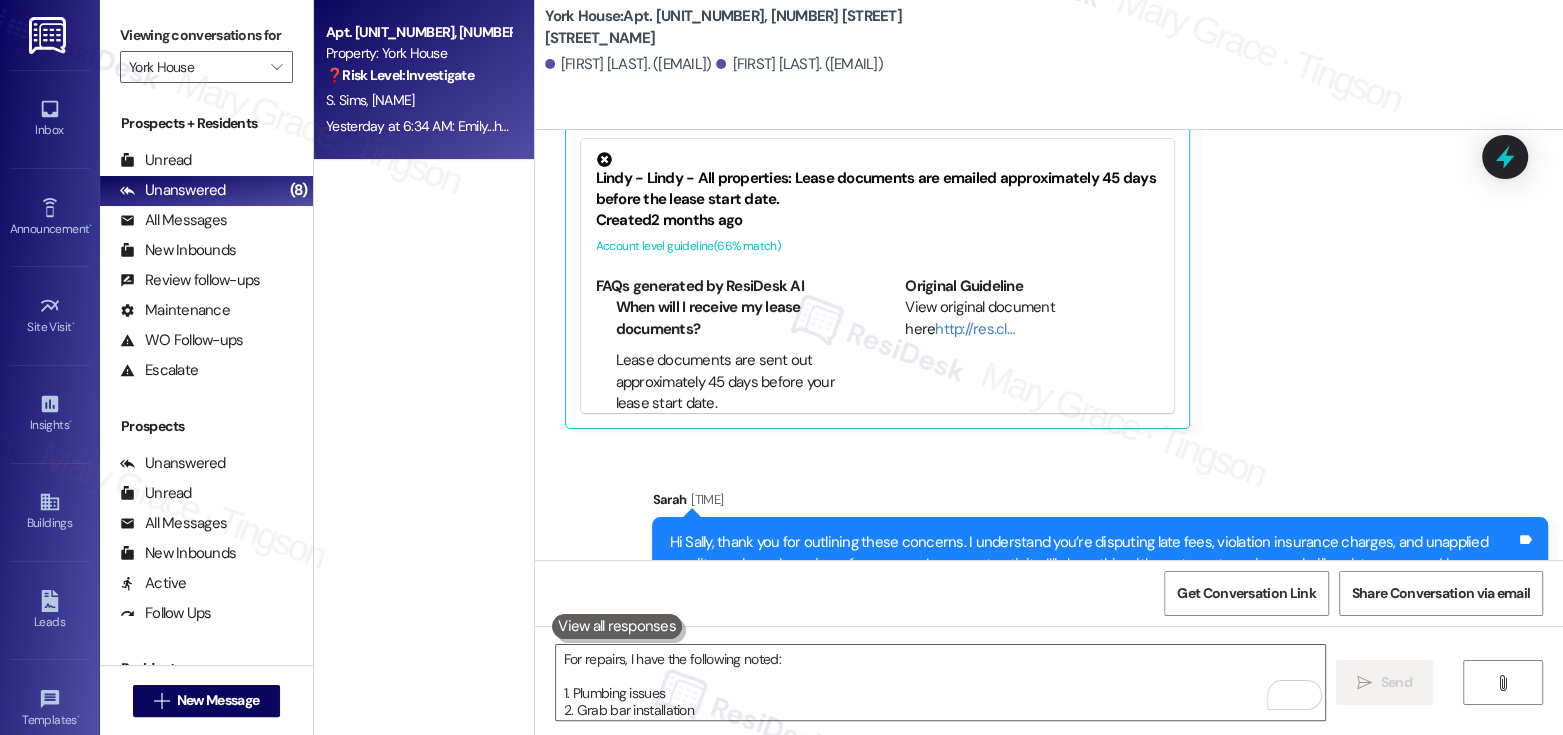 type 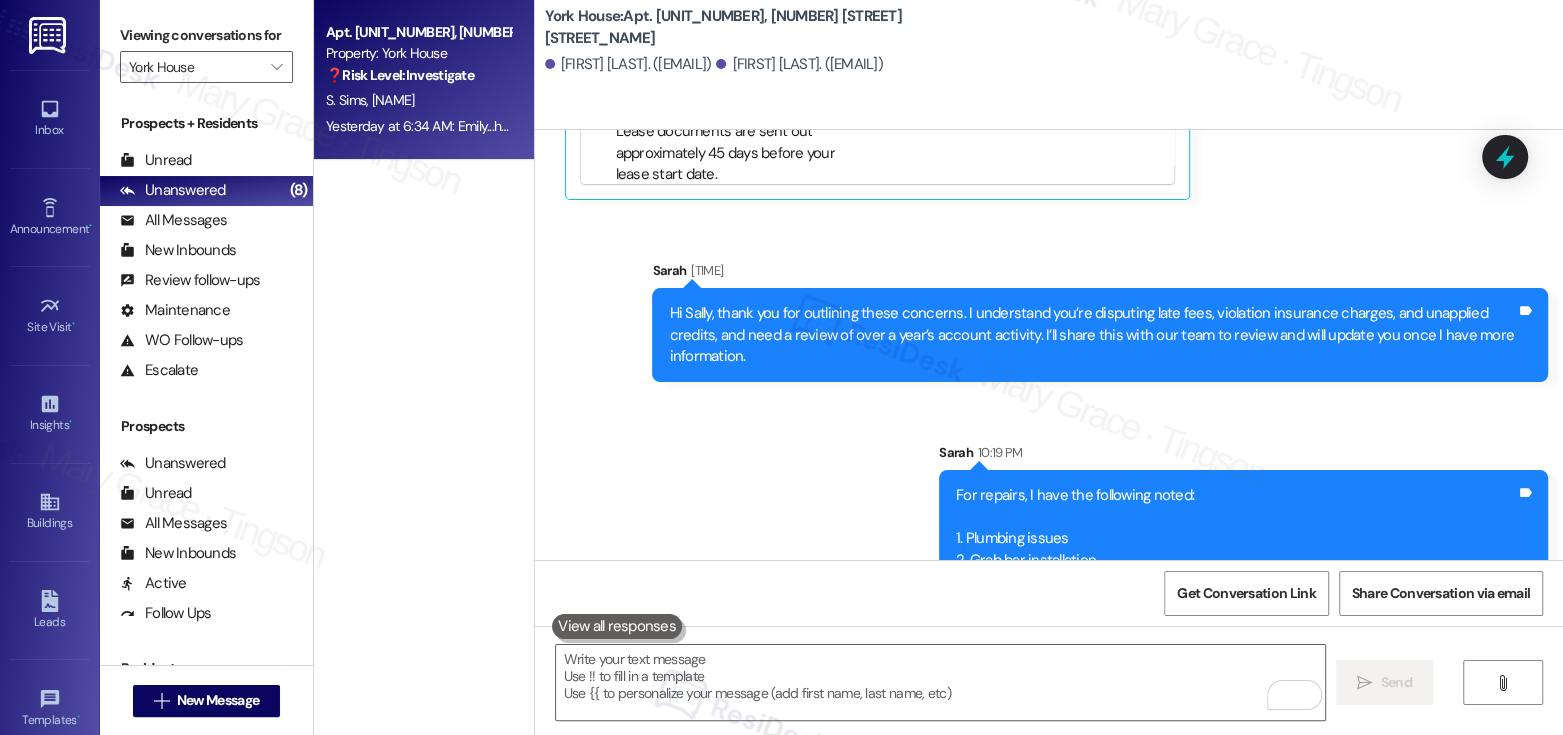 scroll, scrollTop: 15380, scrollLeft: 0, axis: vertical 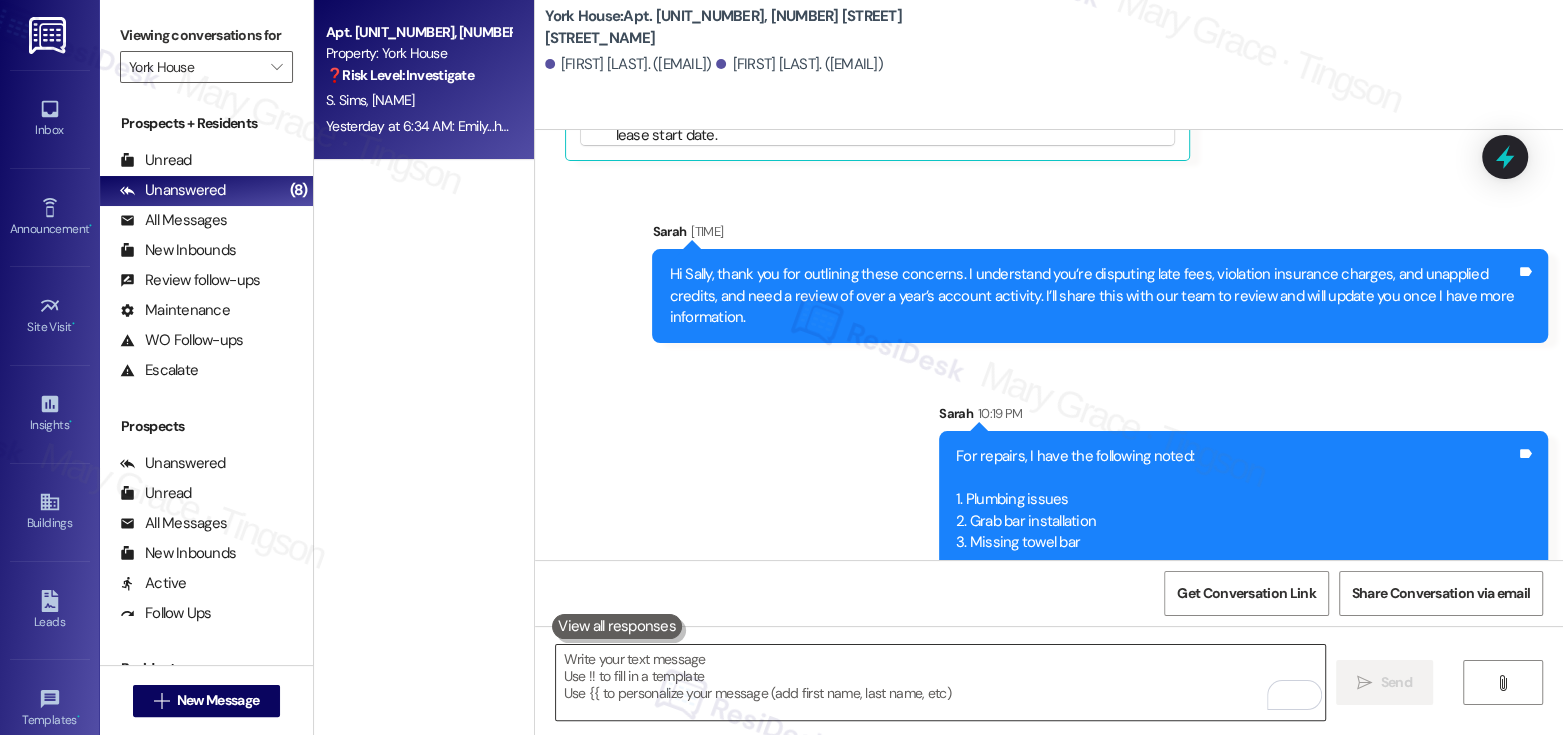 click at bounding box center (940, 682) 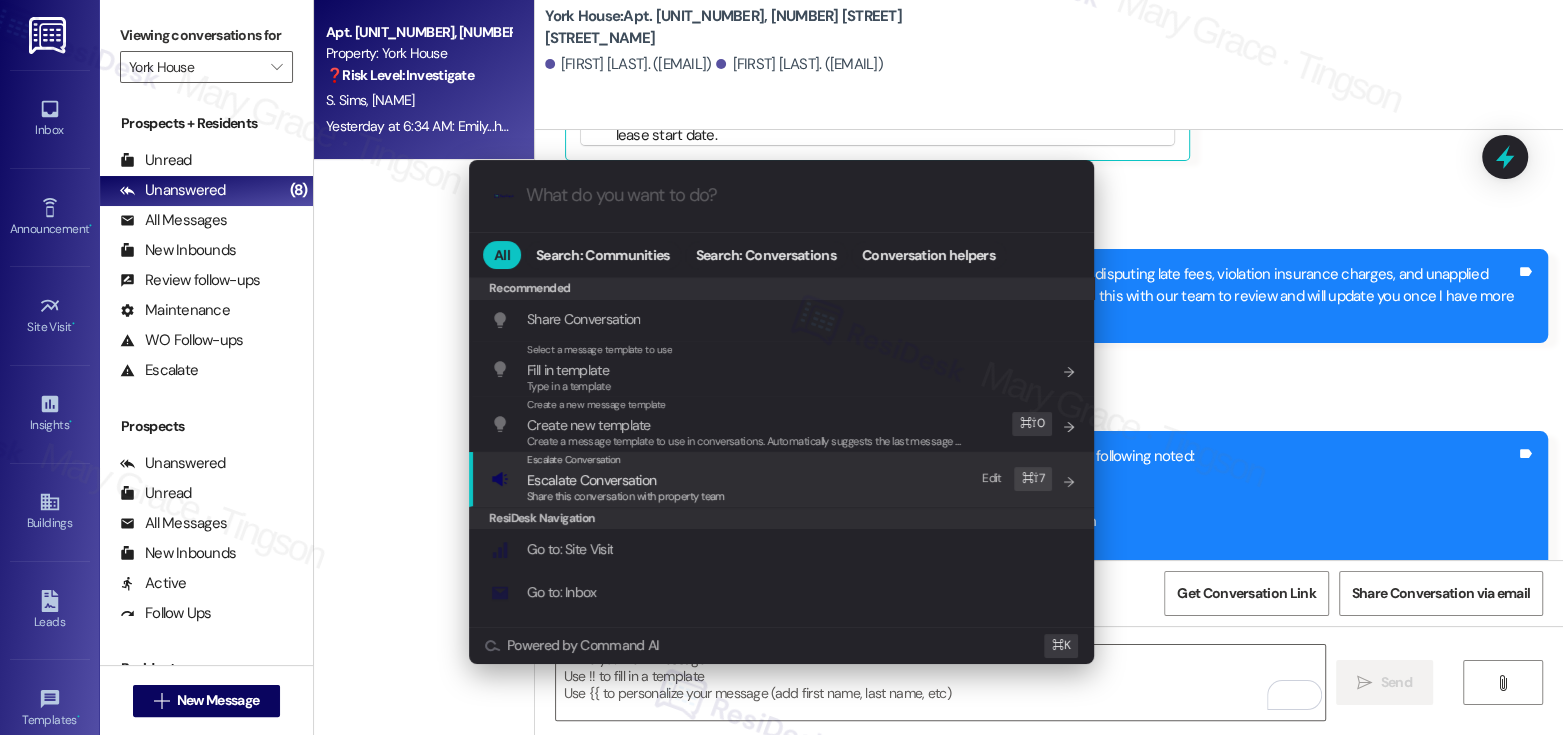 click on "Share this conversation with property team" at bounding box center [626, 496] 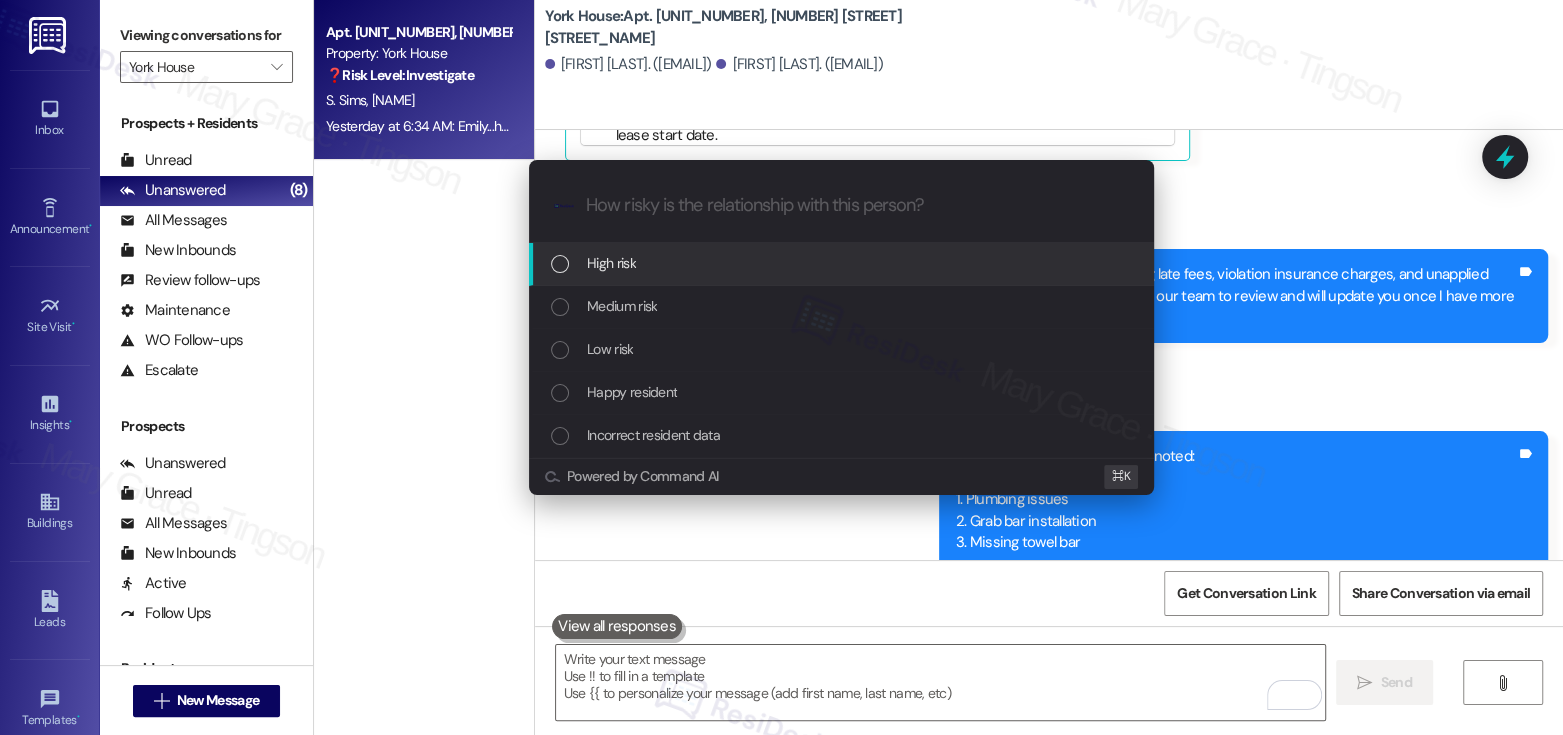 click on "High risk" at bounding box center (611, 263) 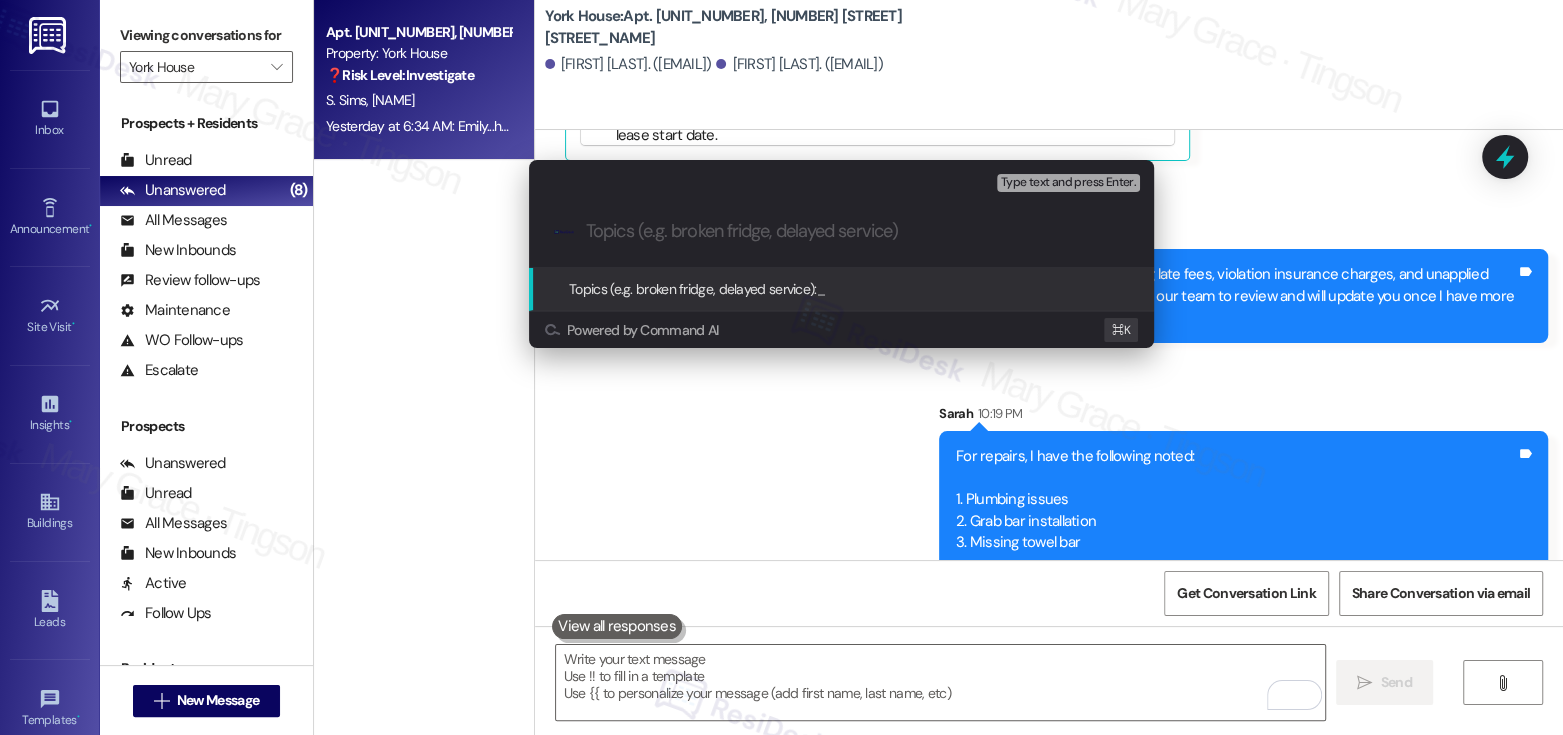 paste on "late fees, insurance charges, unapplied credits, and overcharges" 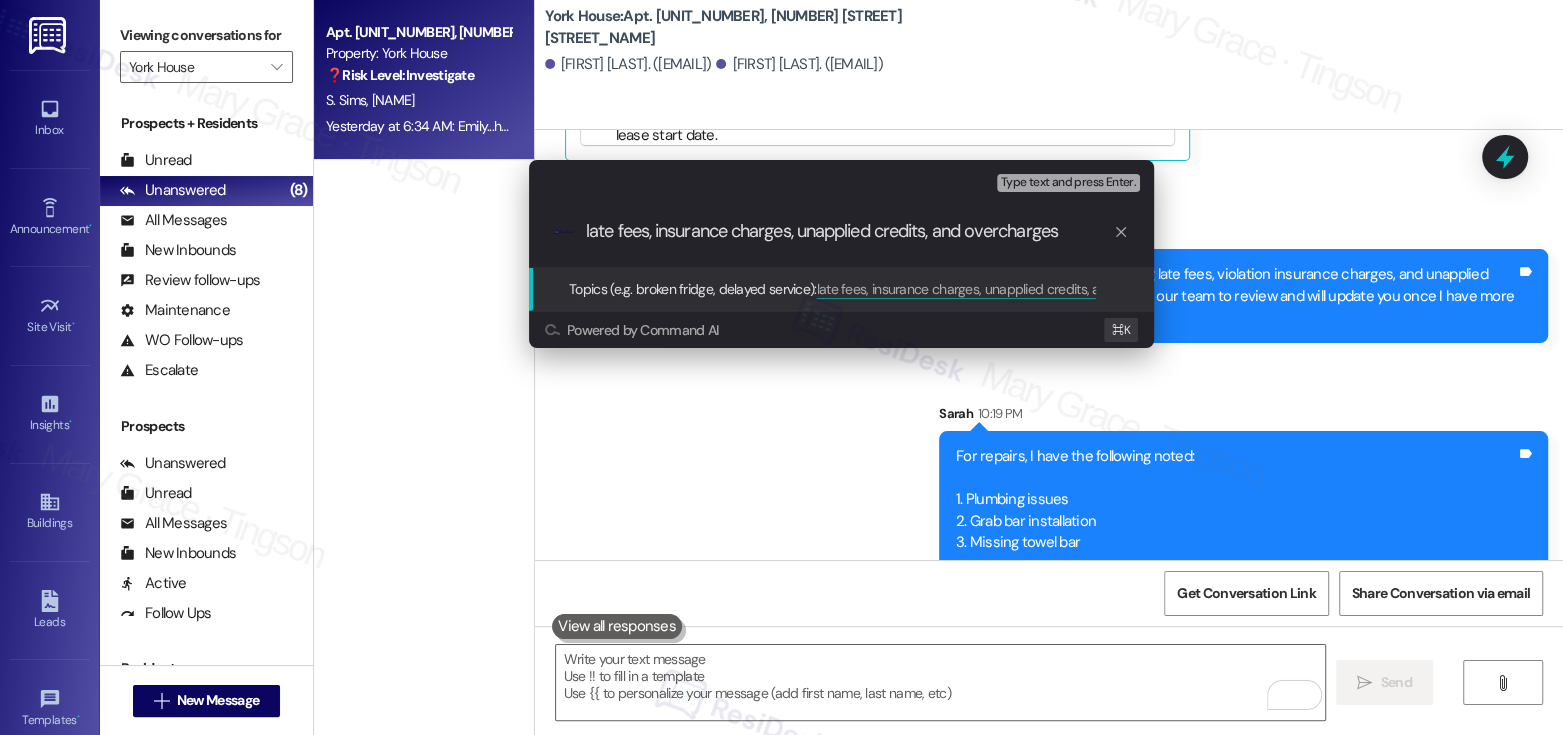click on "late fees, insurance charges, unapplied credits, and overcharges" at bounding box center (849, 231) 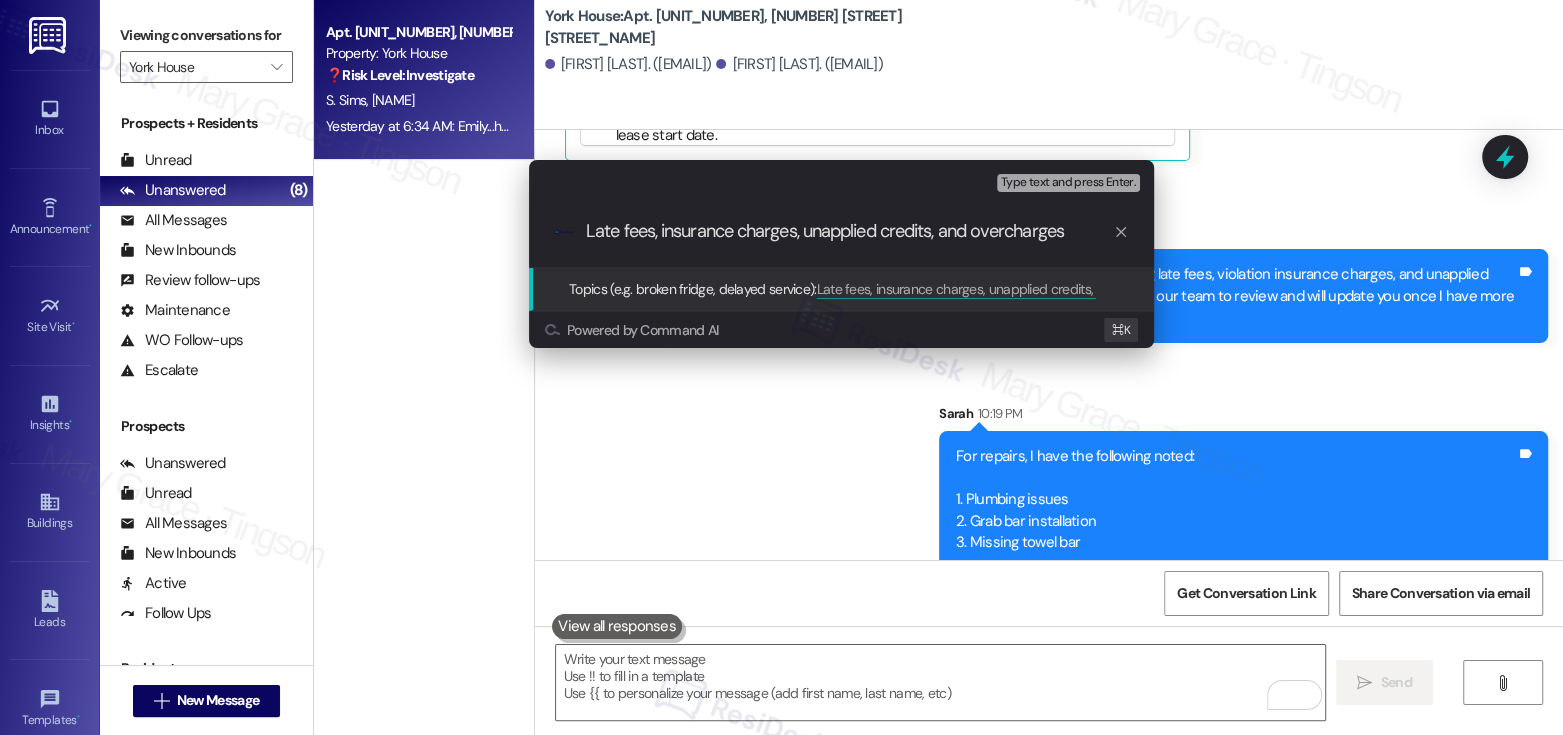 click on "Late fees, insurance charges, unapplied credits, and overcharges" at bounding box center (849, 231) 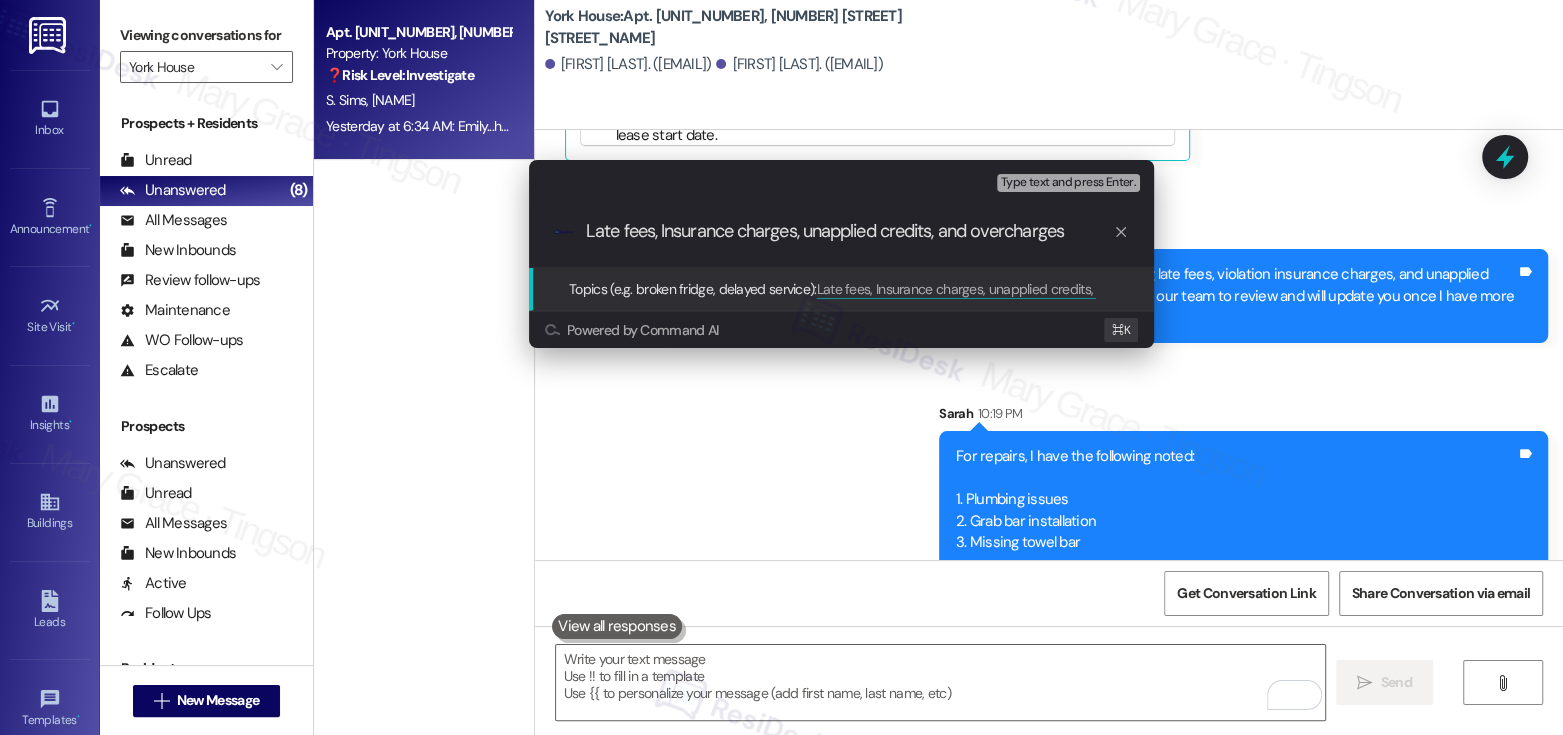 click on "Late fees, Insurance charges, unapplied credits, and overcharges" at bounding box center [849, 231] 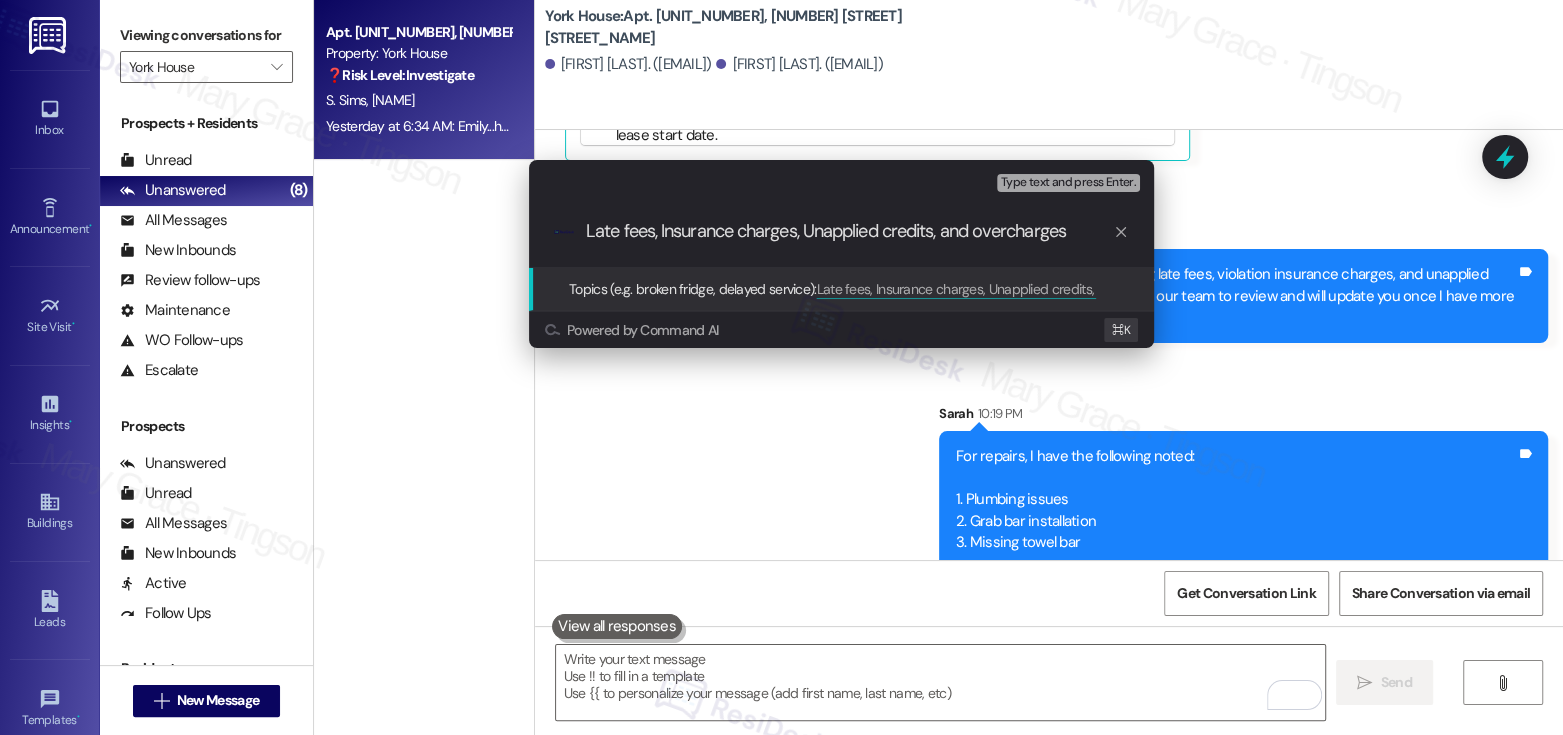 click on "Late fees, Insurance charges, Unapplied credits, and overcharges" at bounding box center (849, 231) 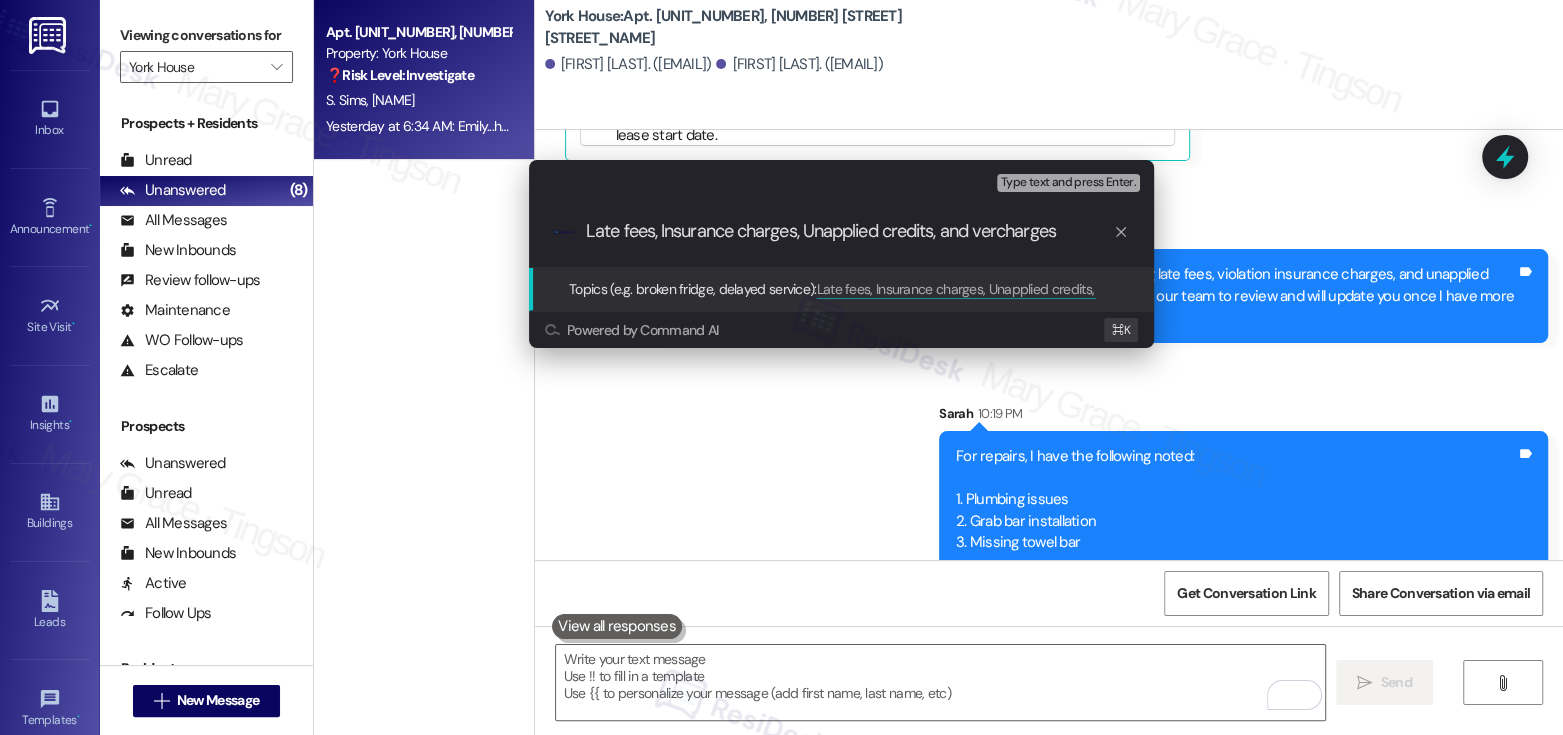 type on "Late fees, Insurance charges, Unapplied credits, and Overcharges" 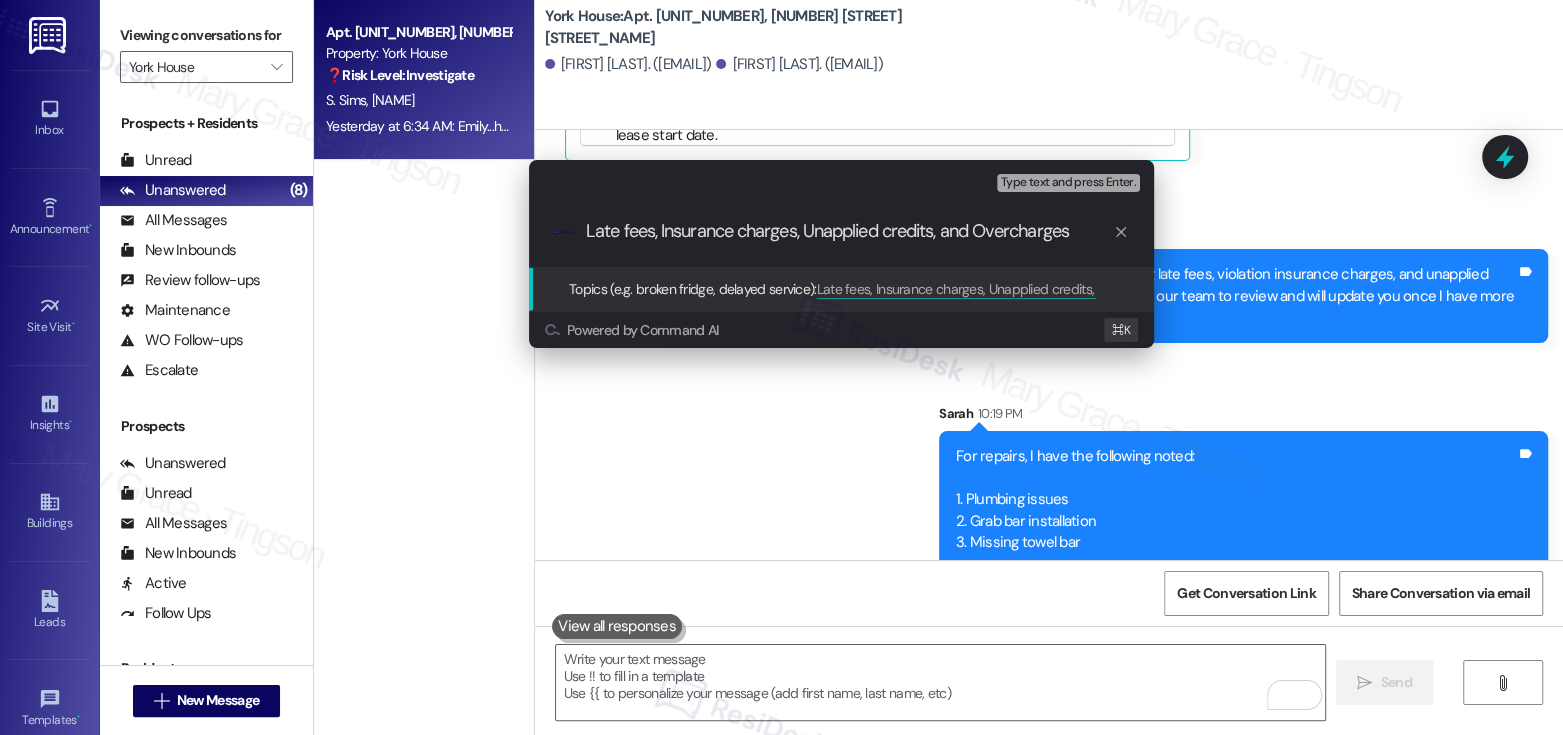 click on "Late fees, Insurance charges, Unapplied credits, and Overcharges" at bounding box center [849, 231] 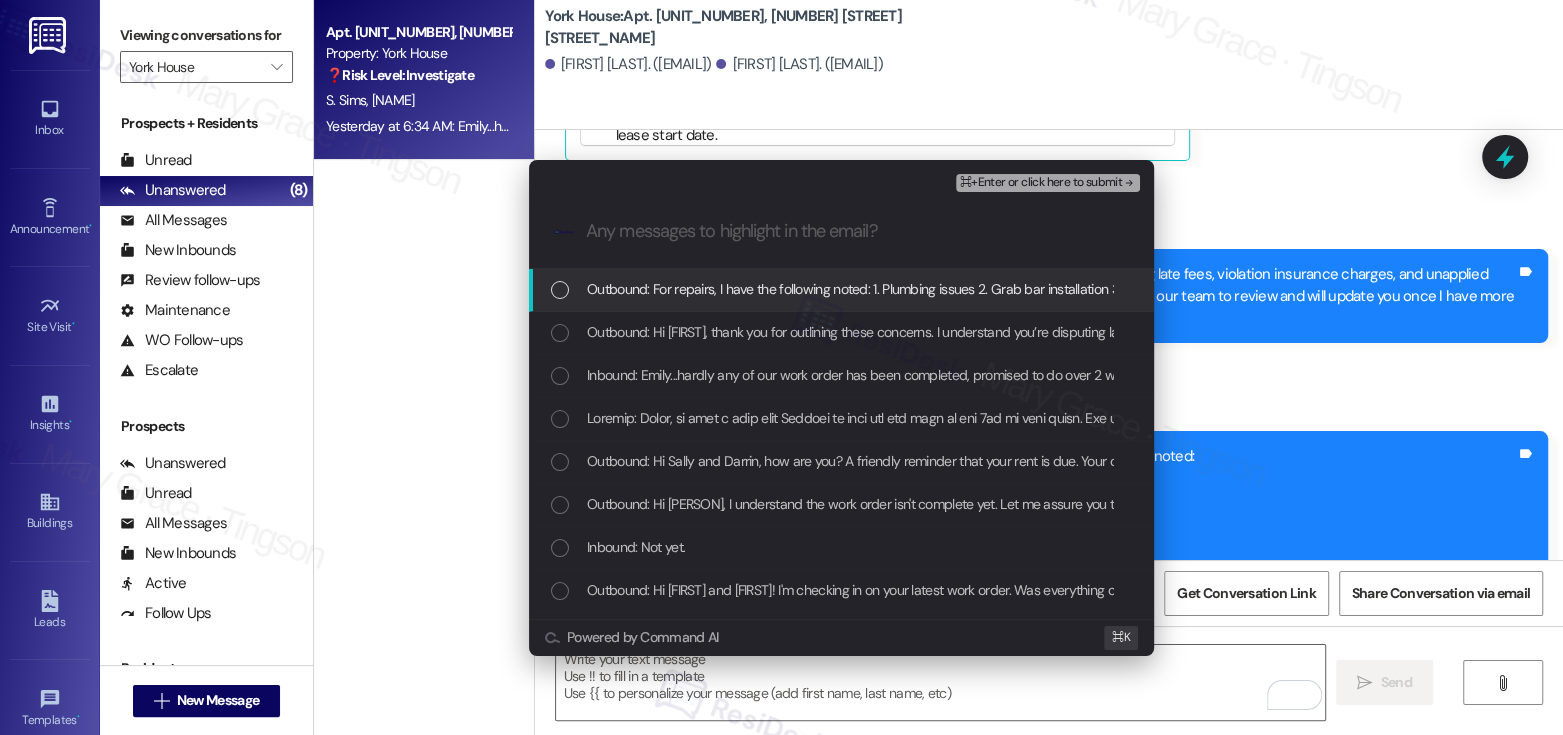 click on "Outbound: For repairs, I have the following noted:
1. Plumbing issues
2. Grab bar installation
3. Missing towel bar
Please let me know if I missed anything, and I’ll share everything with our team for review." at bounding box center (1164, 289) 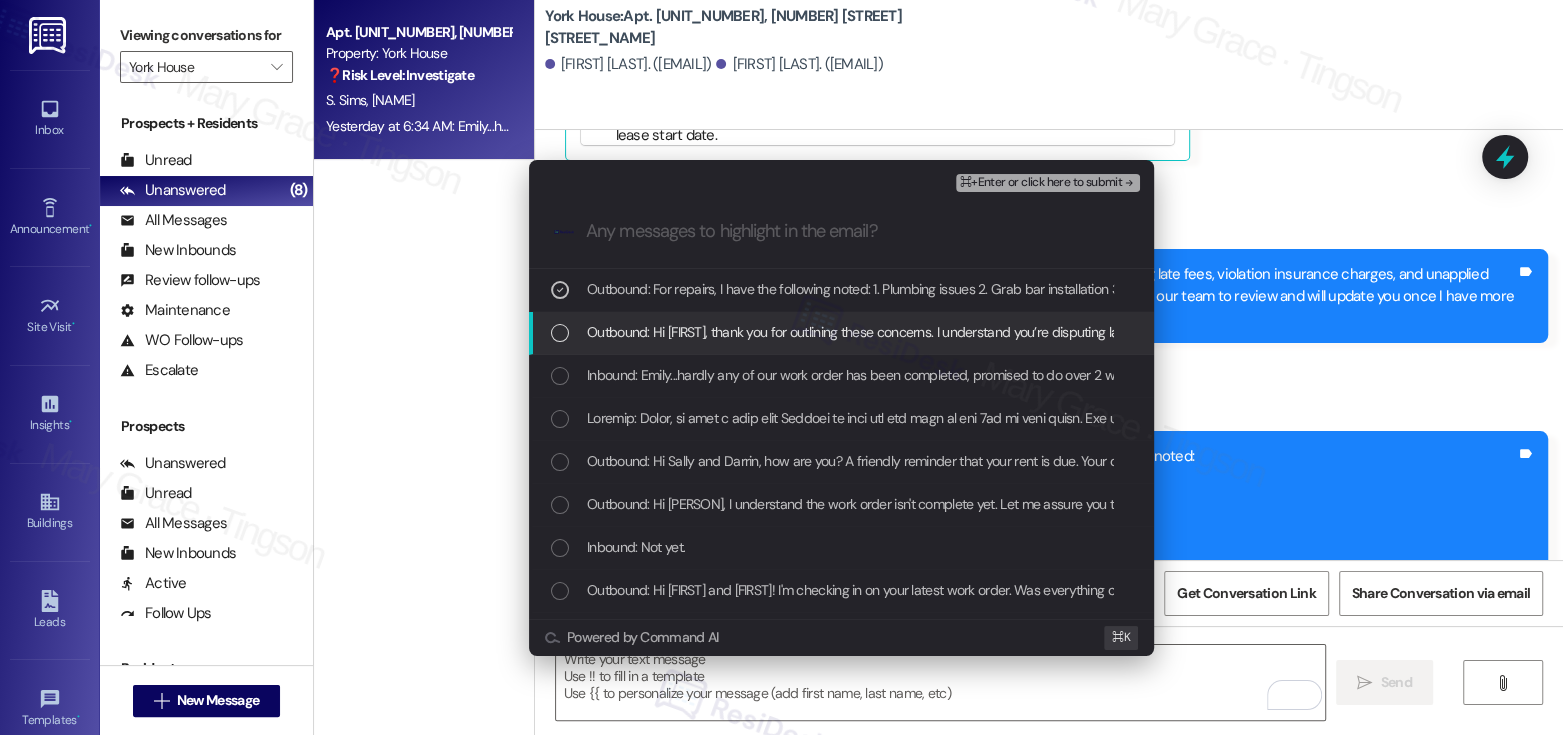 click on "Outbound: Hi [FIRST], thank you for outlining these concerns. I understand you’re disputing late fees, violation insurance charges, and unapplied credits, and need a review of over a year’s account activity. I’ll share this with our team to review and will update you once I have more information." at bounding box center (841, 333) 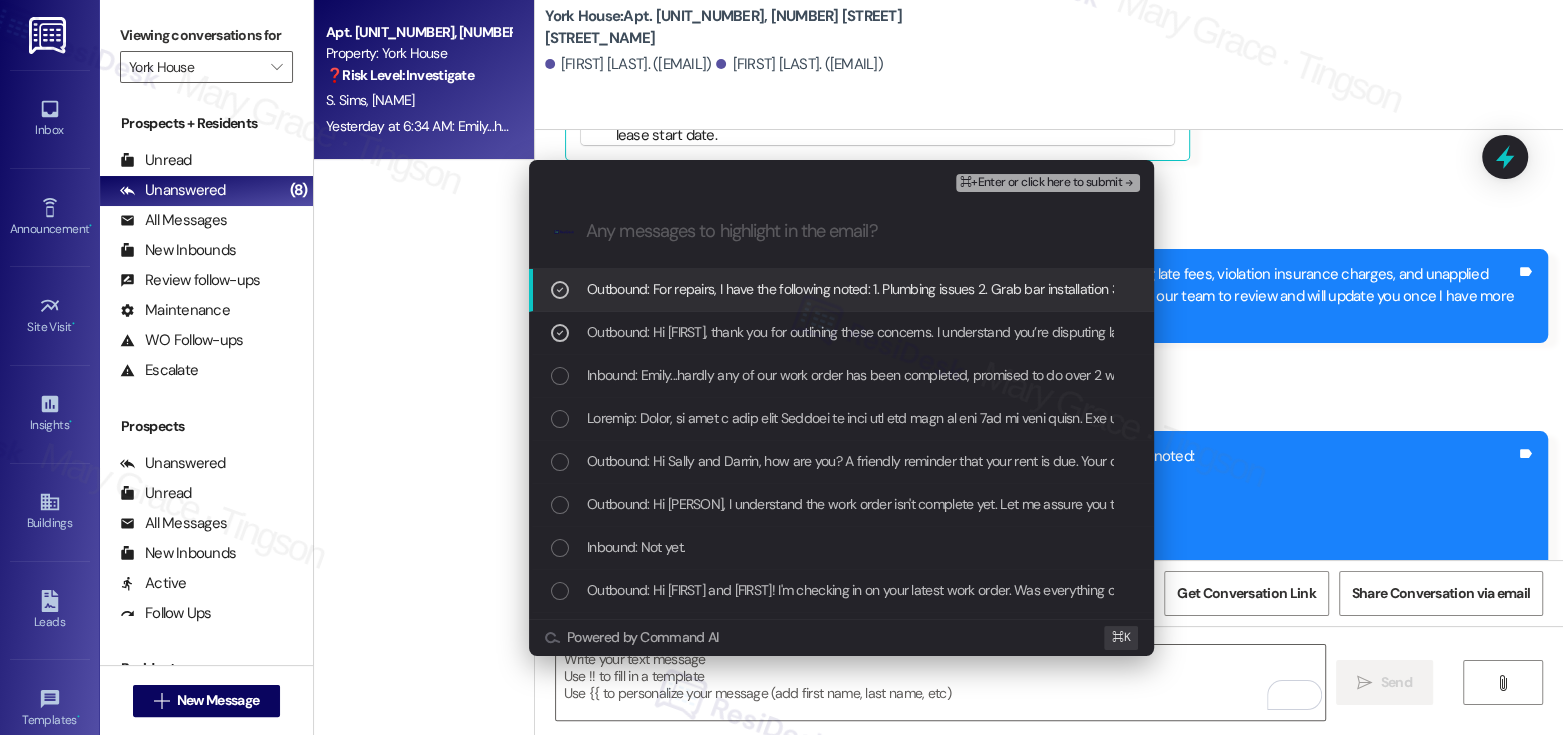 click on "Outbound: For repairs, I have the following noted:
1. Plumbing issues
2. Grab bar installation
3. Missing towel bar
Please let me know if I missed anything, and I’ll share everything with our team for review." at bounding box center (1164, 289) 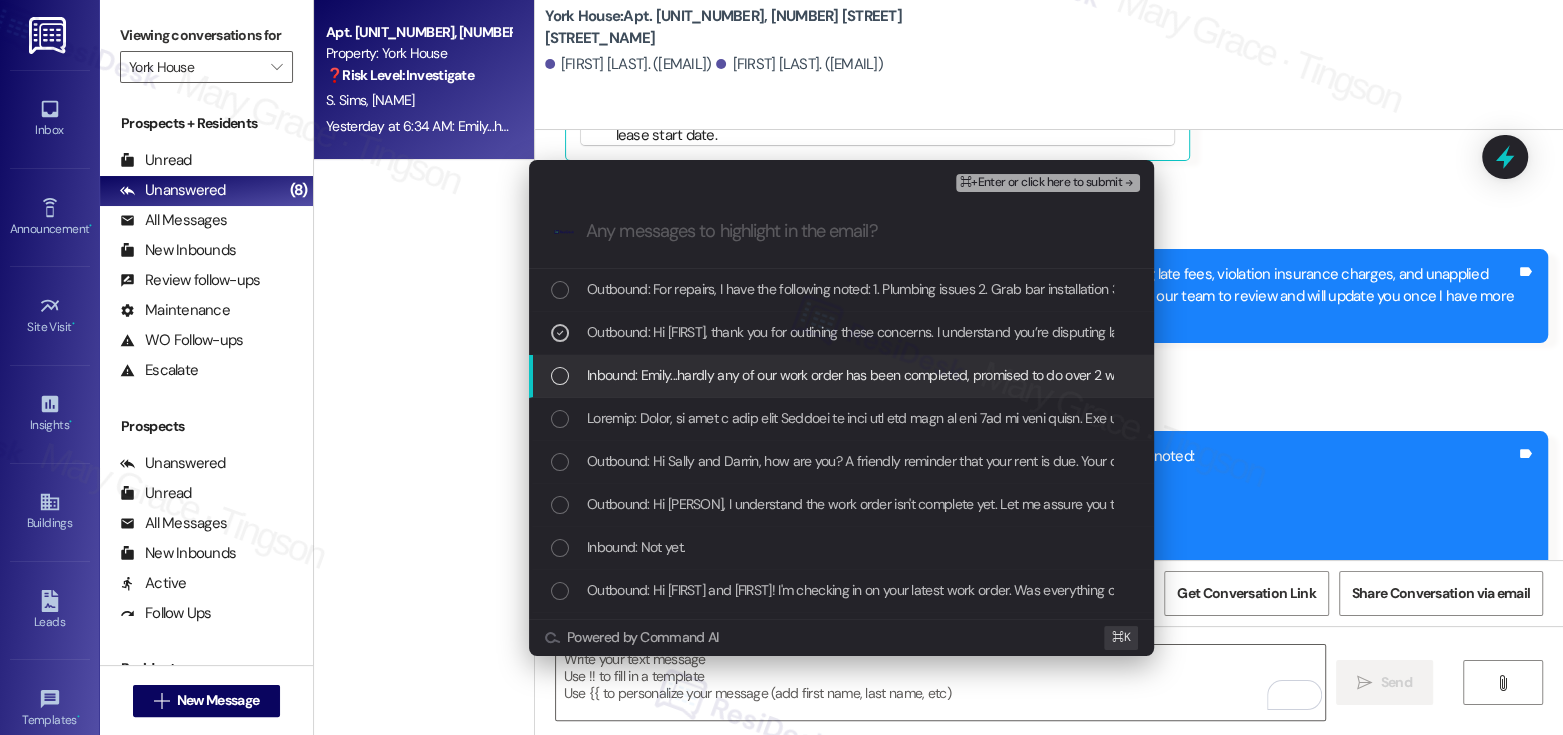 click on "Inbound: Emily...hardly any of our work order has been completed, promised to do over 2 weeks ago in person, but not even written down.  How does that work?  Over 2 year non-flushing, plunged, sometimes overflowing toilet, us paying to have our shelf stand put together, grab bar in shower tub, as there is nothing to hold onto getting in and out.  Darrin helps me and he jumps out.  We bought the grab bar and were told that they would put it in.  Missing towel bar that was broken holding on to it to get out of the shower tub.  We don't know how to find another one.  Too many to chose from so we thought that they could add the right one to their Lowe's order and we will pay for it.  Thank you...Sally Sims." at bounding box center (841, 376) 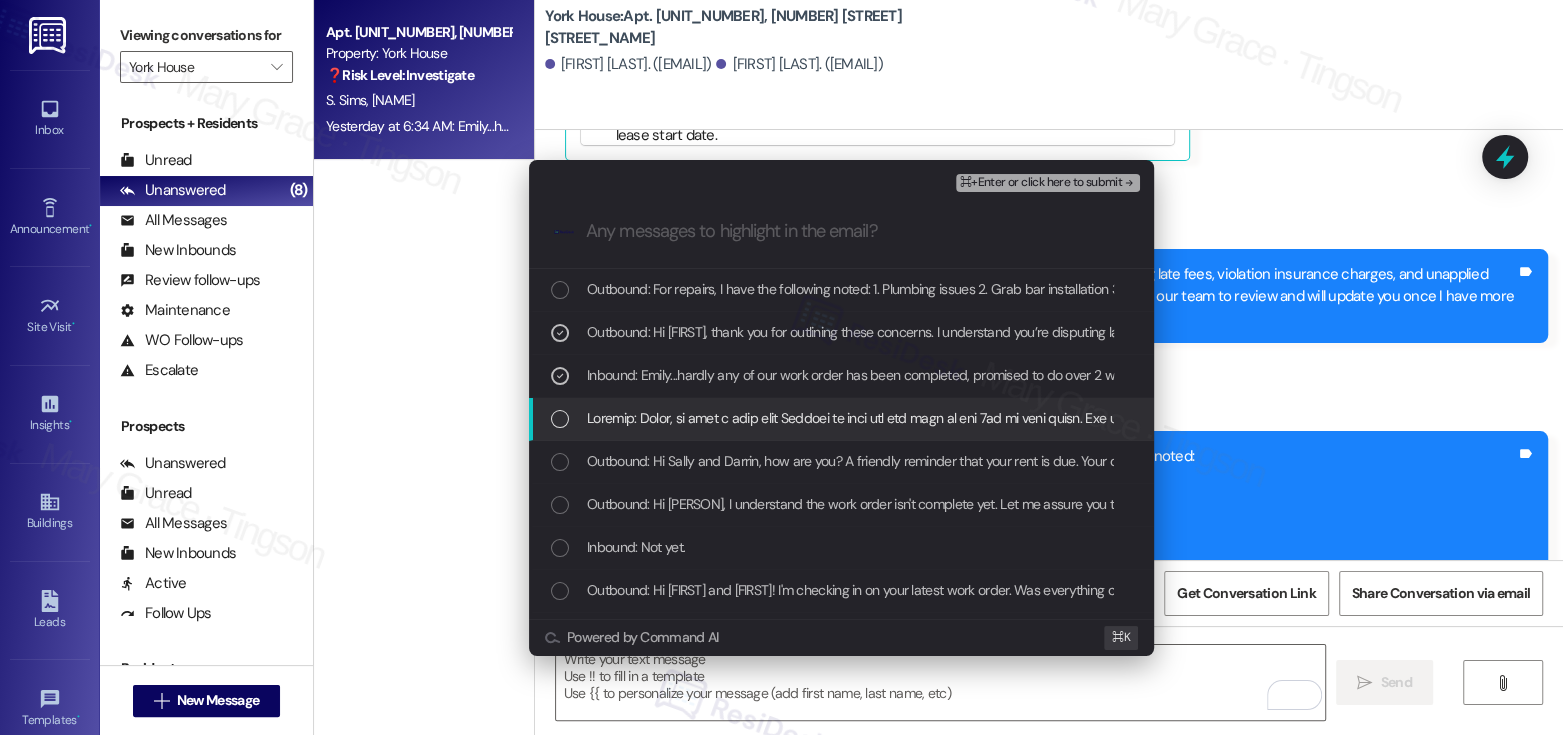 click at bounding box center [3945, 418] 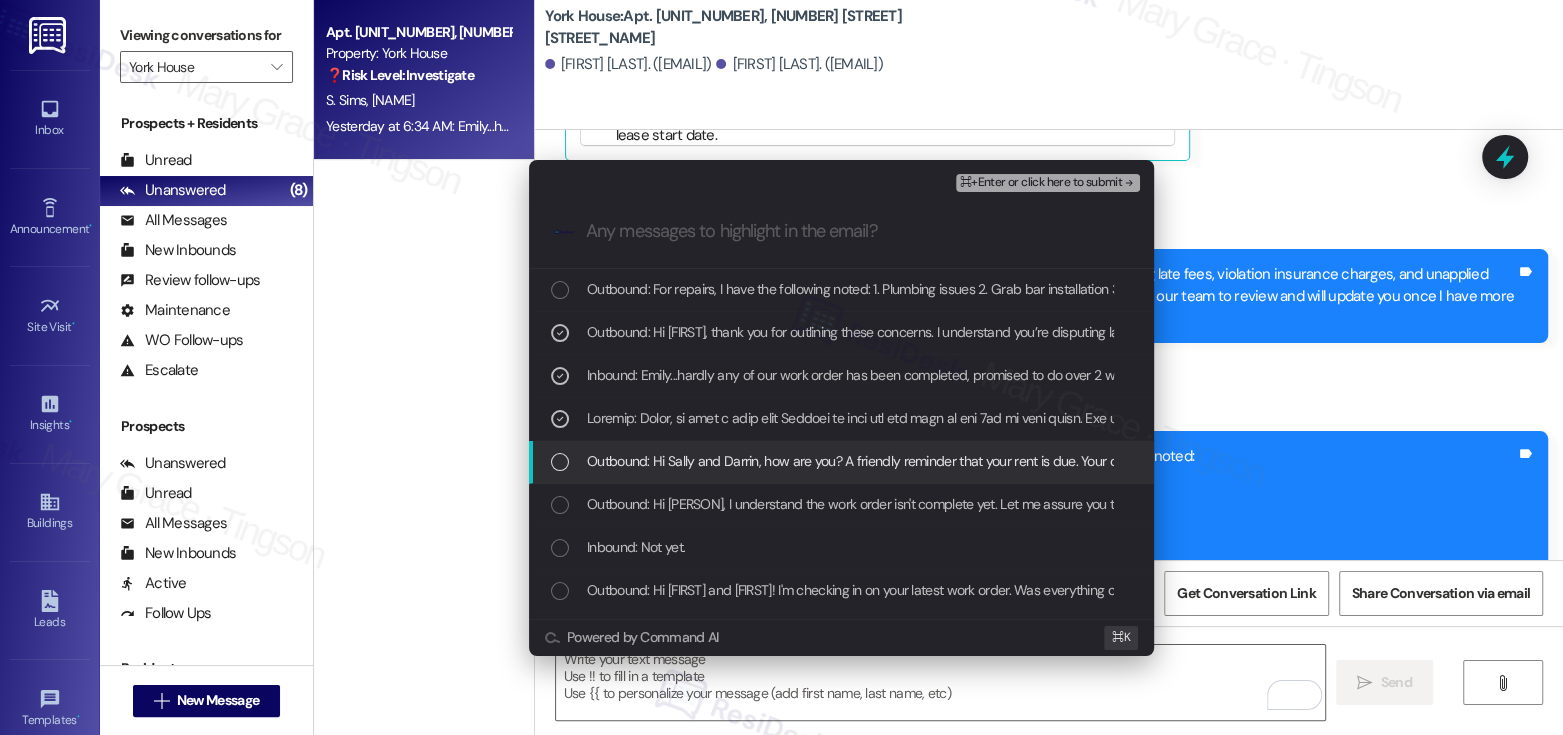 click on "Outbound: Hi Sally and Darrin, how are you? A friendly reminder that your rent is due. Your current balance is $[AMOUNT]. Please pay your rent to avoid a late fee. Please let us know if you have any questions!" at bounding box center [1185, 461] 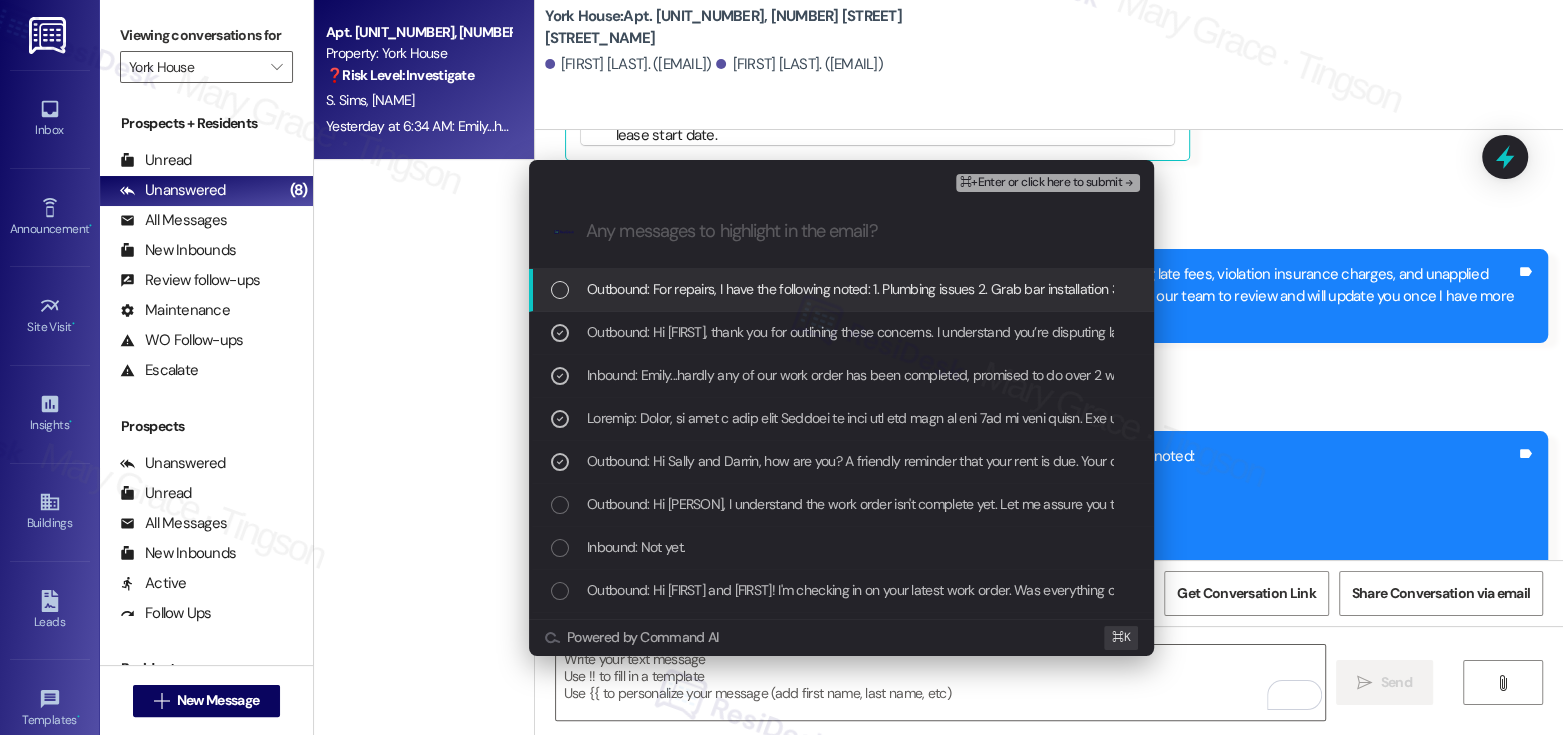 click on "Outbound: For repairs, I have the following noted:
1. Plumbing issues
2. Grab bar installation
3. Missing towel bar
Please let me know if I missed anything, and I’ll share everything with our team for review." at bounding box center [1164, 289] 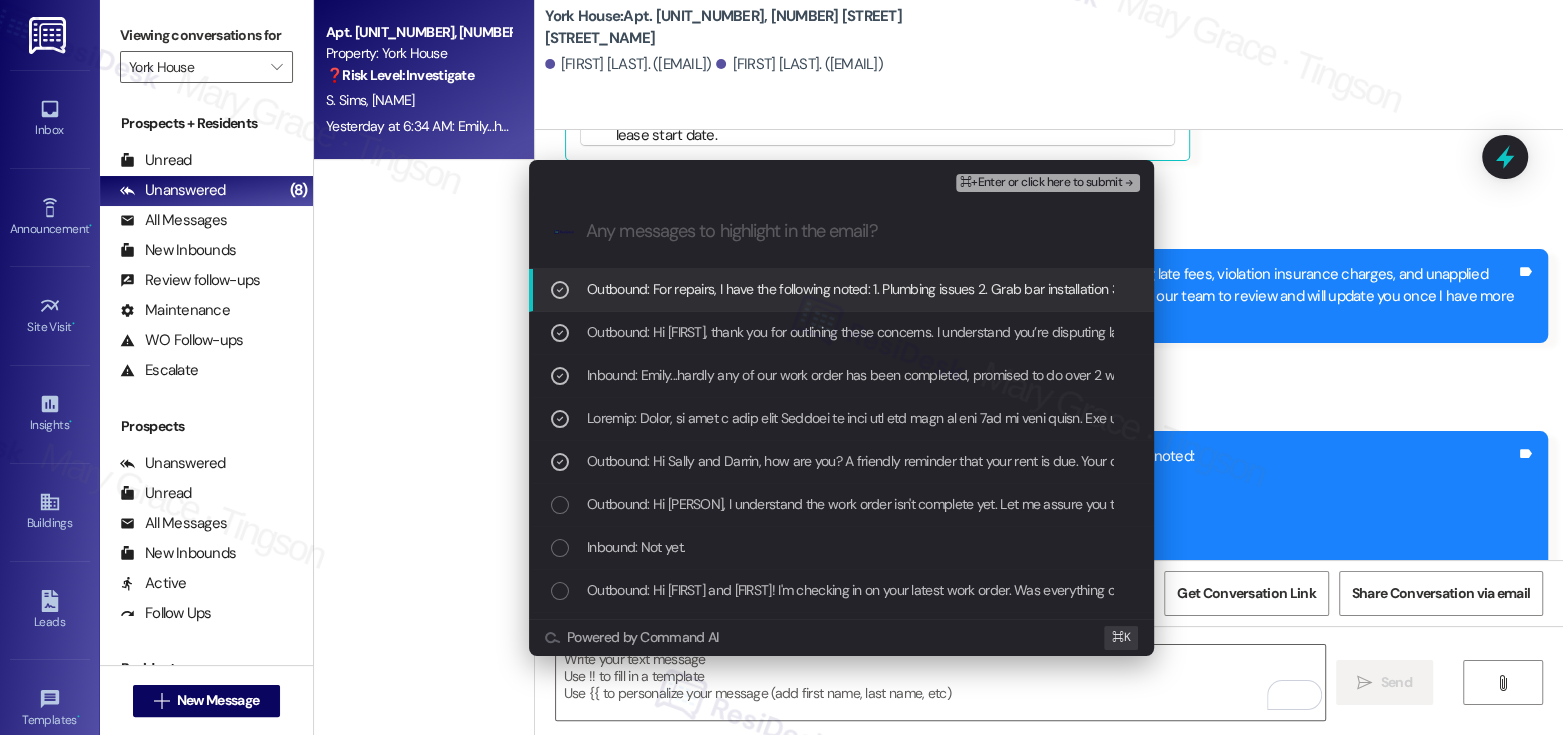 click on "⌘+Enter or click here to submit" at bounding box center (1041, 183) 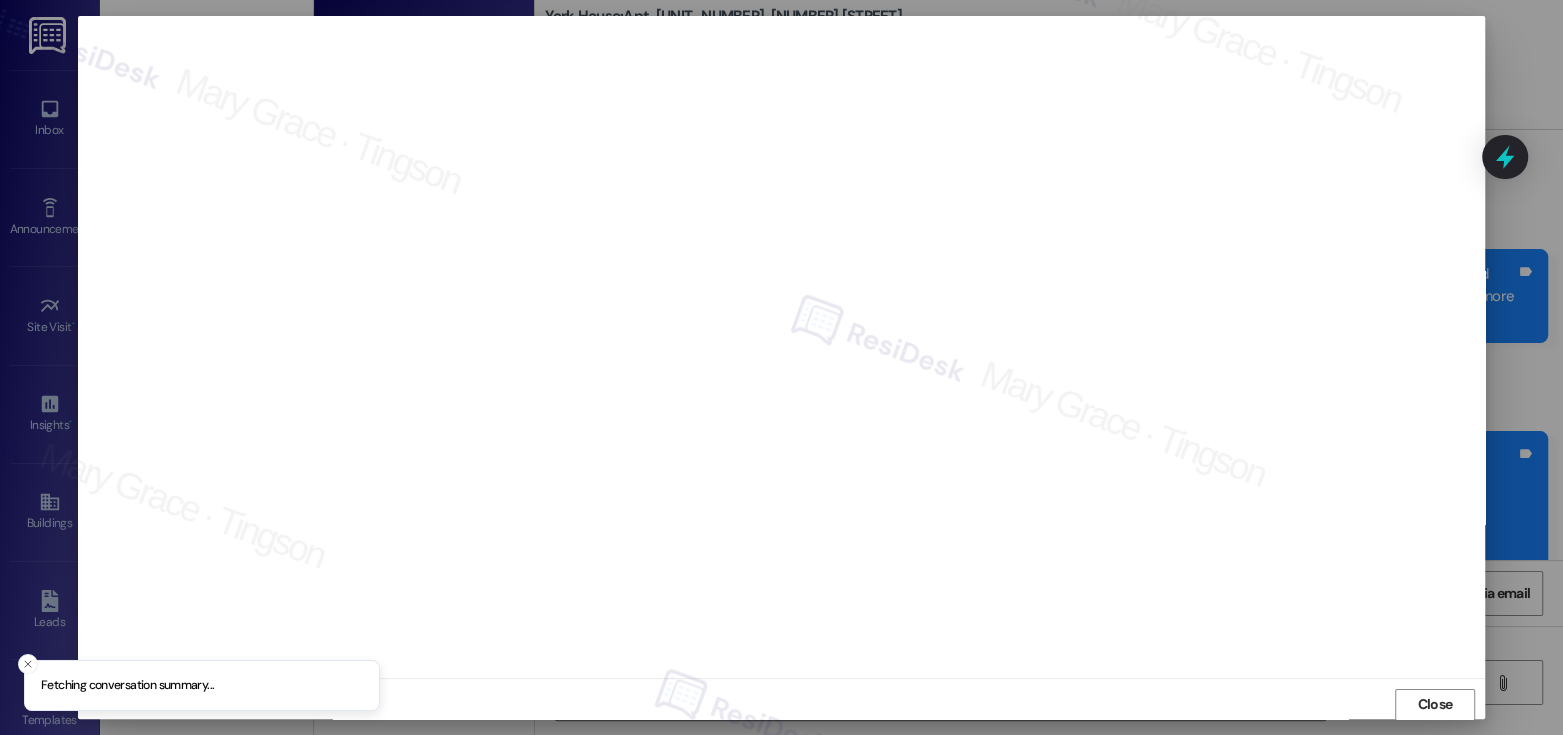scroll, scrollTop: 1, scrollLeft: 0, axis: vertical 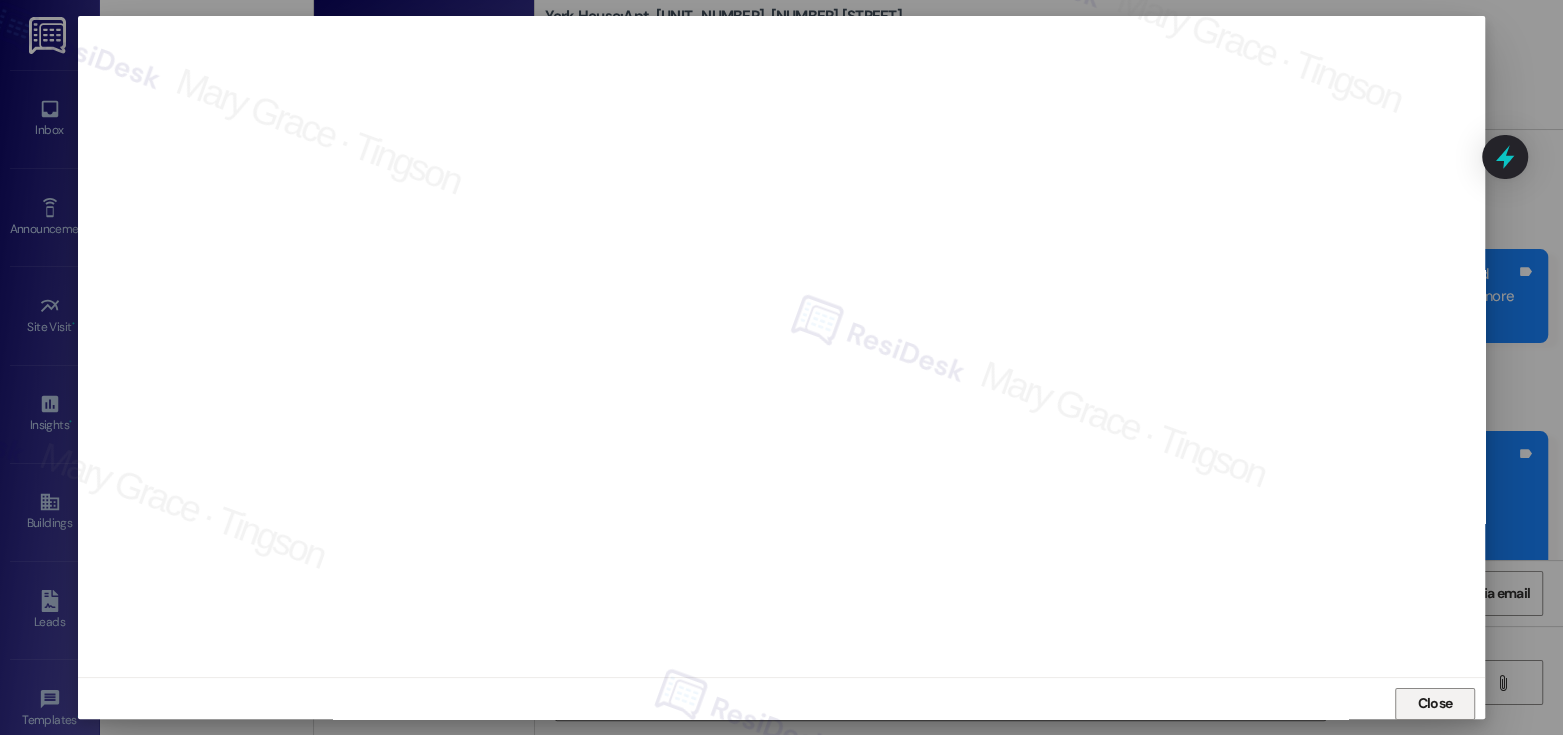 click on "Close" at bounding box center (1435, 703) 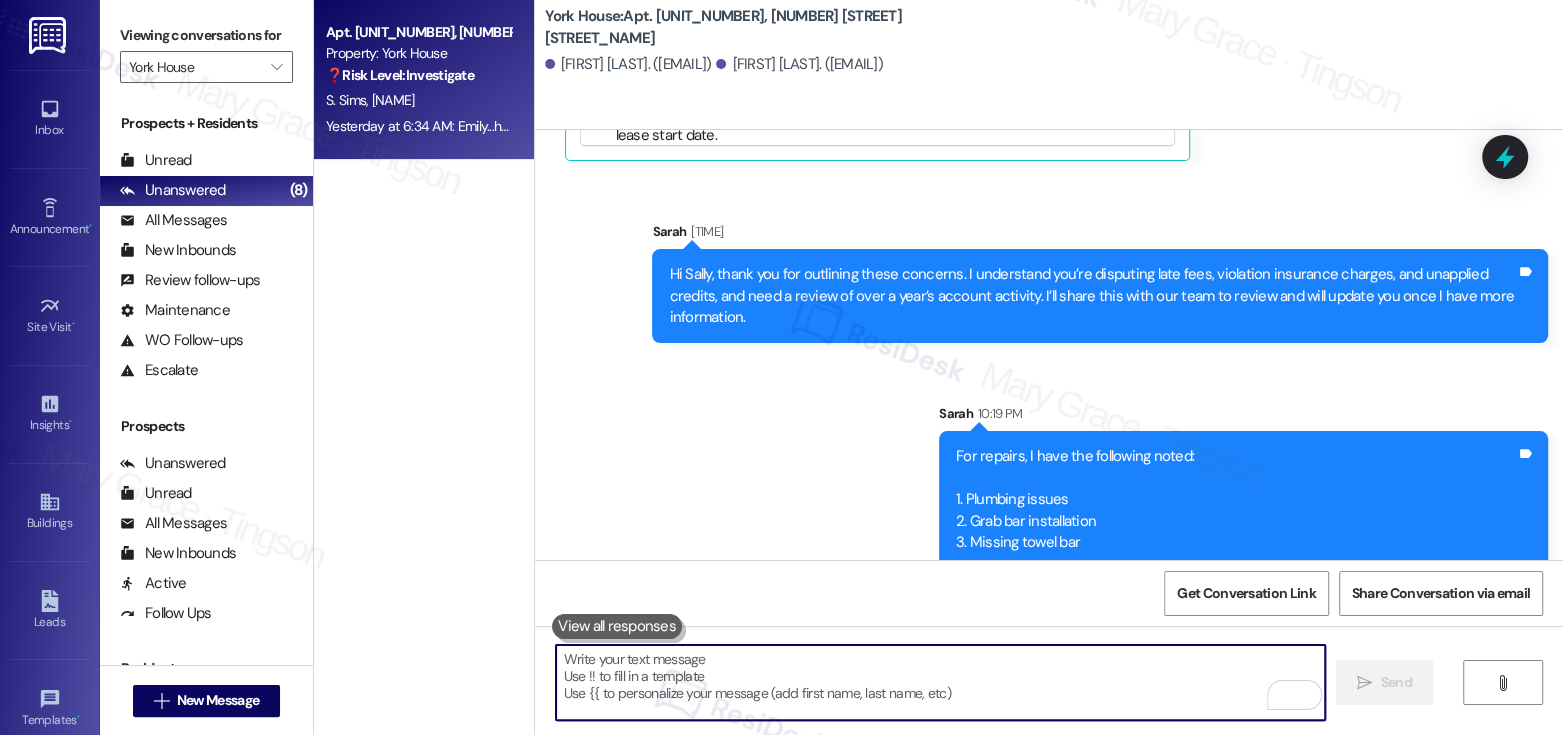 click at bounding box center [940, 682] 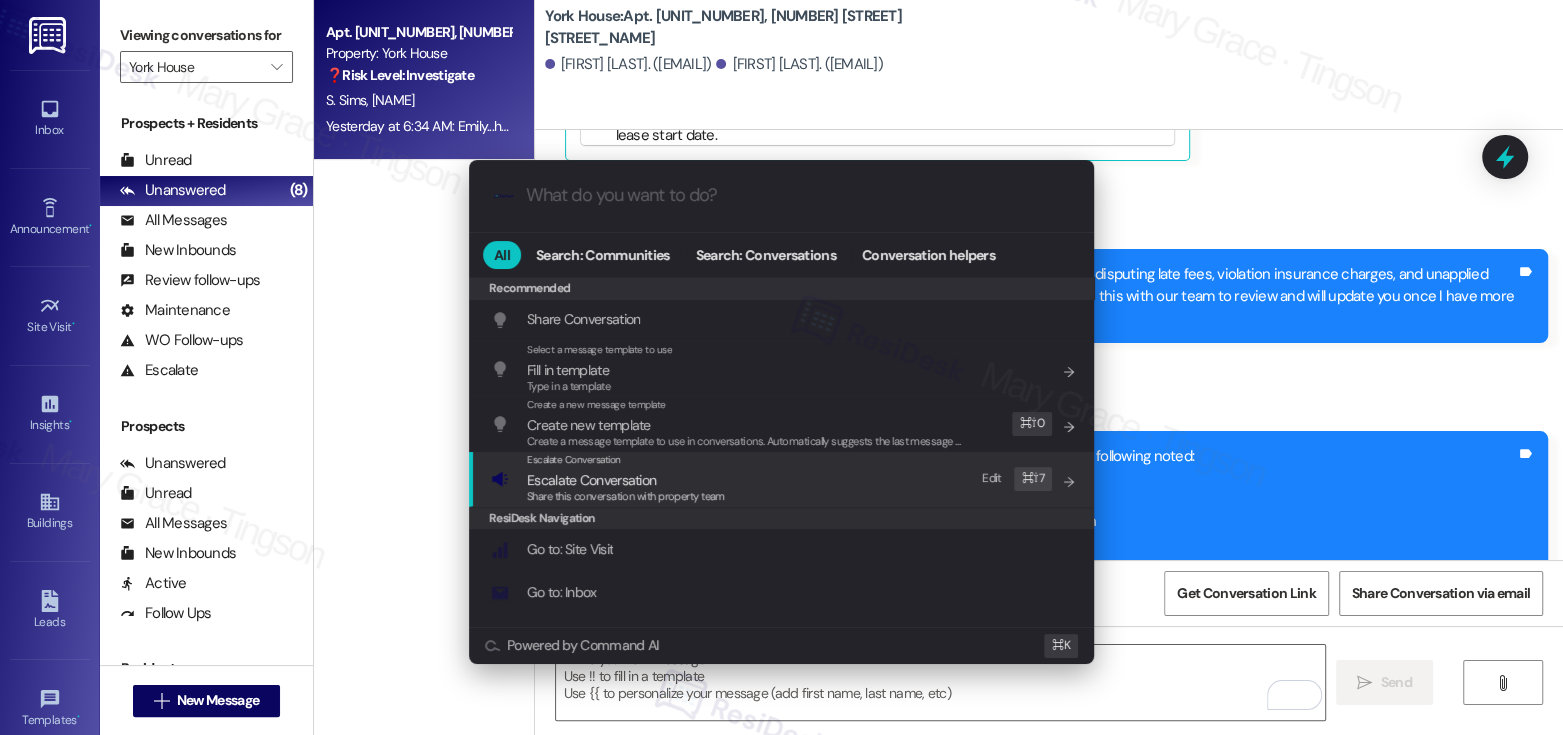 click on "Share this conversation with property team" at bounding box center [626, 496] 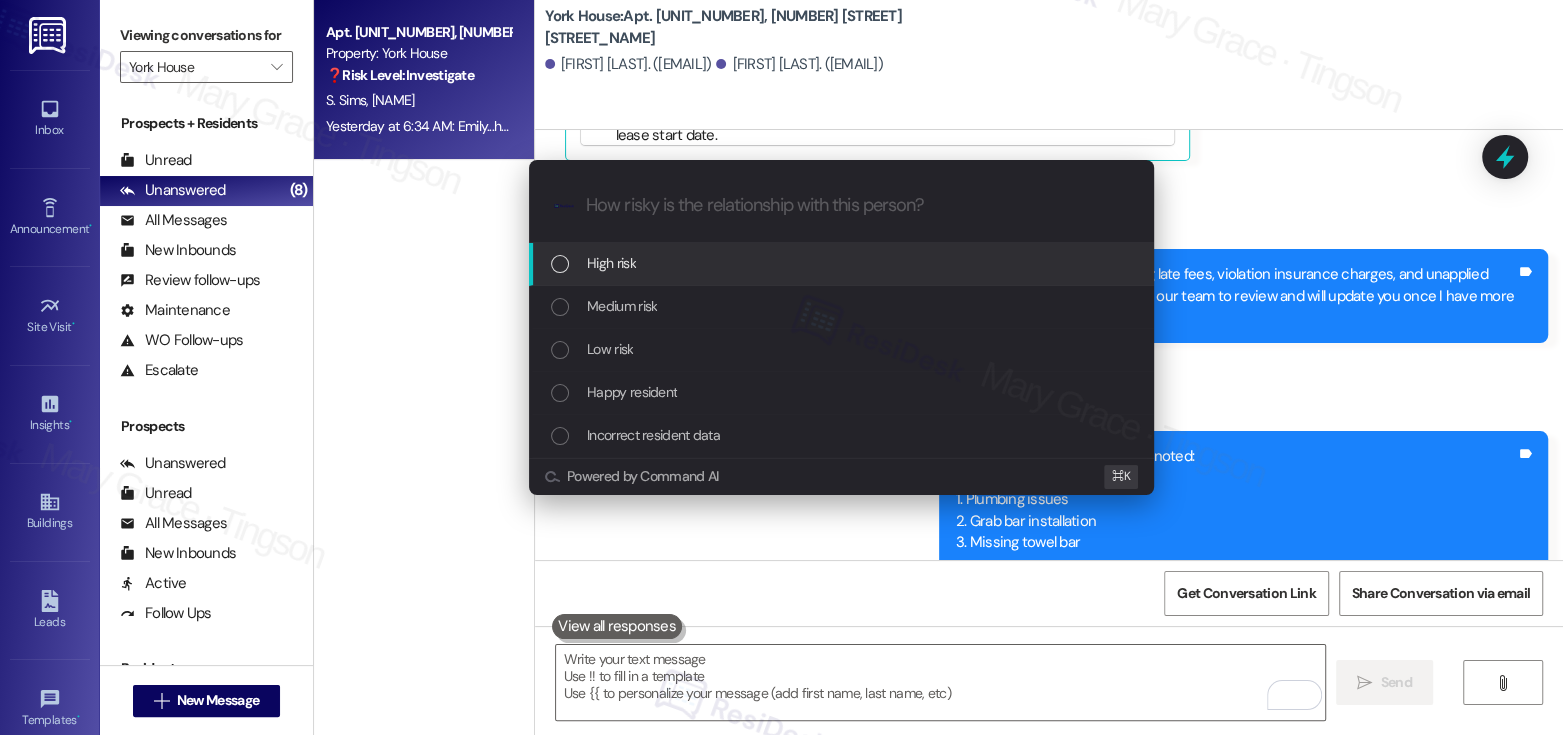 click on "High risk" at bounding box center [843, 263] 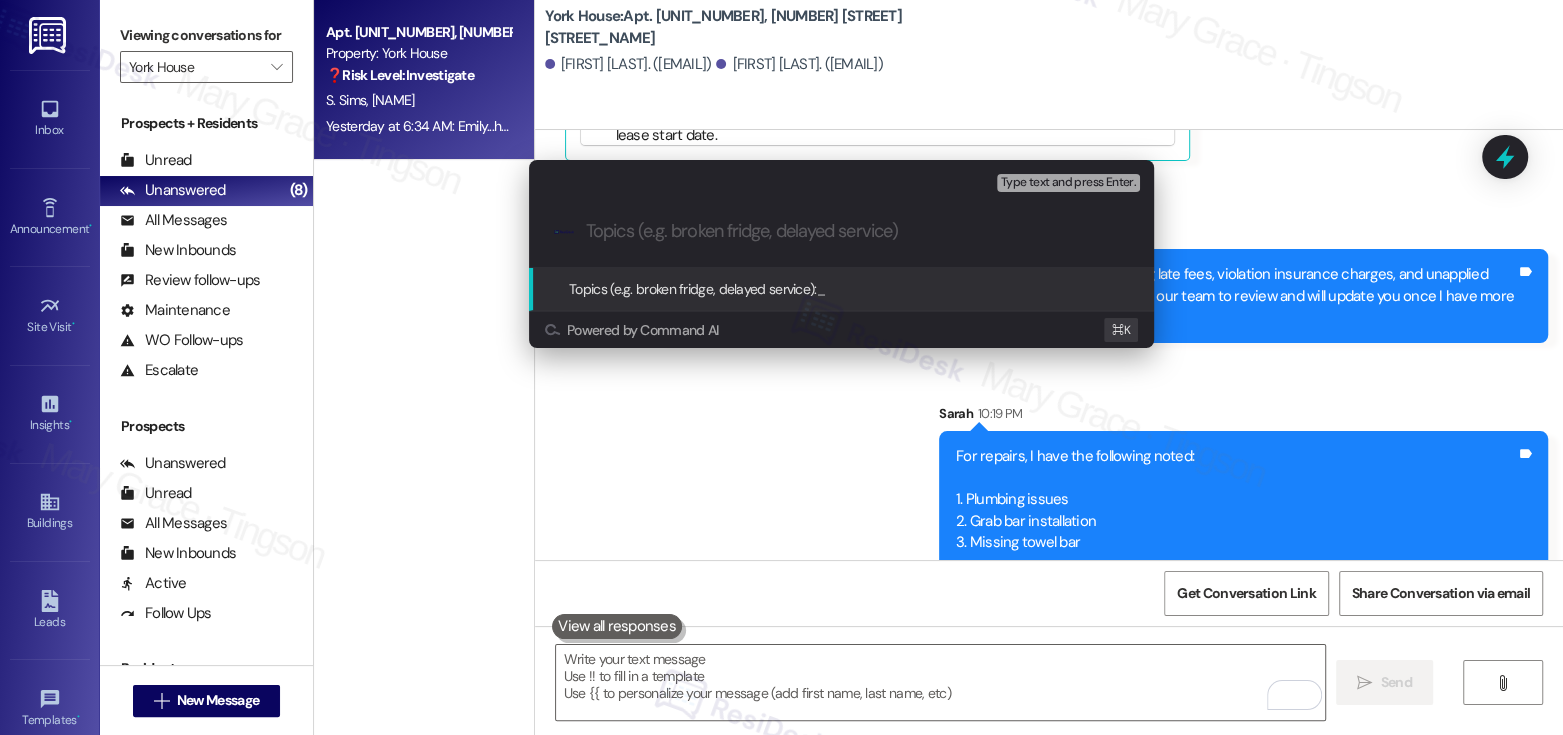 paste on "Late fees, Insurance charges, Unapplied credits, and Overcharges" 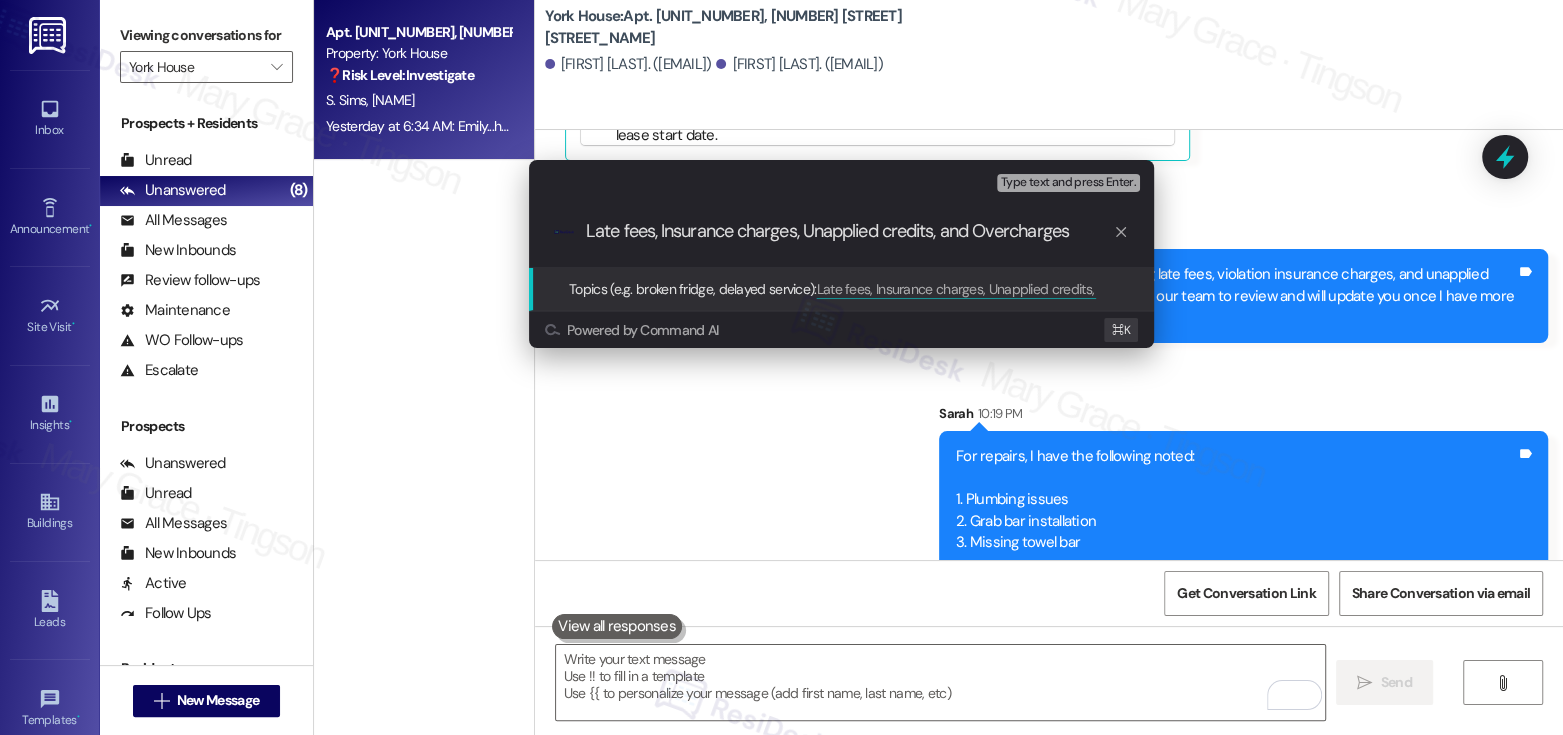 type 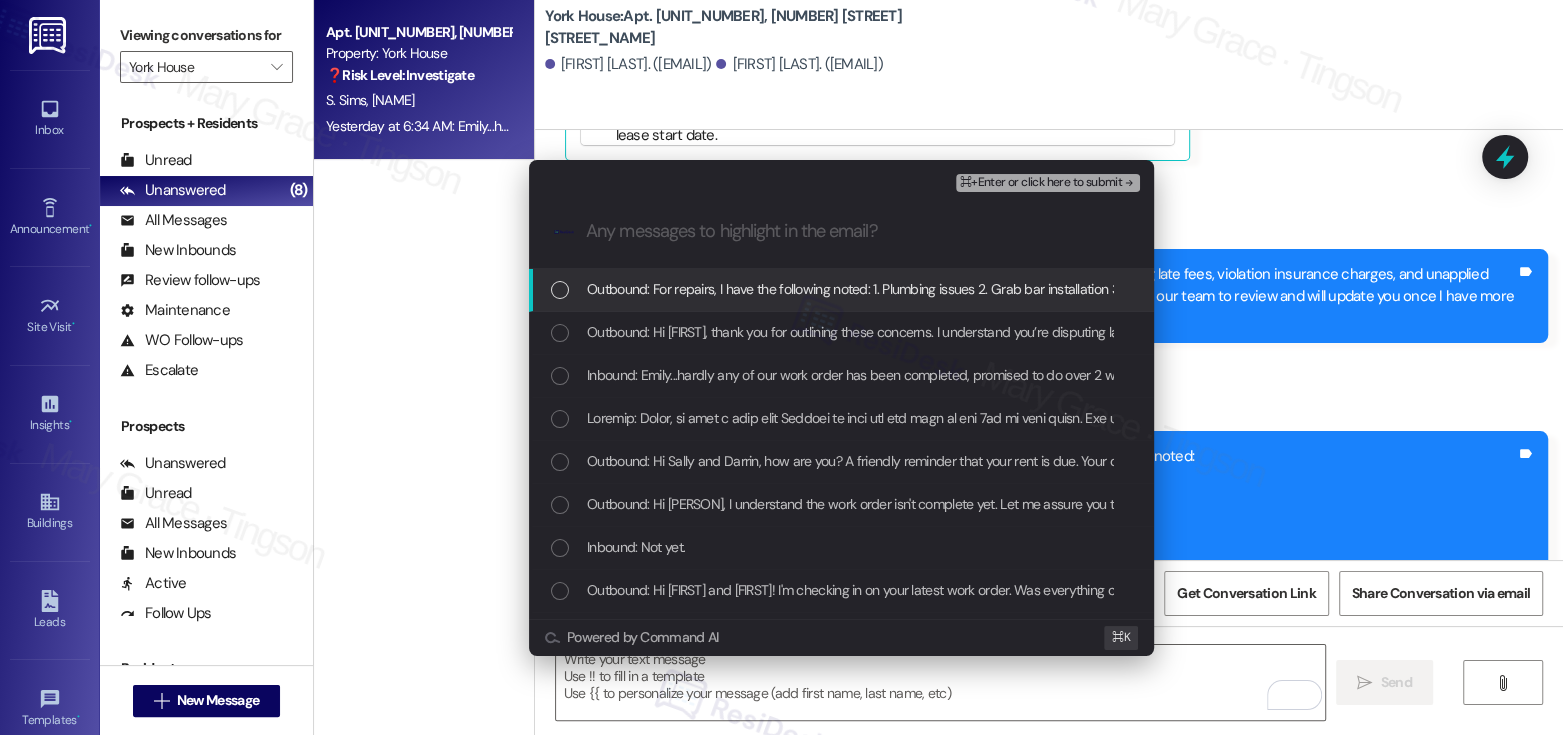 click on "Outbound: For repairs, I have the following noted:
1. Plumbing issues
2. Grab bar installation
3. Missing towel bar
Please let me know if I missed anything, and I’ll share everything with our team for review." at bounding box center [1164, 289] 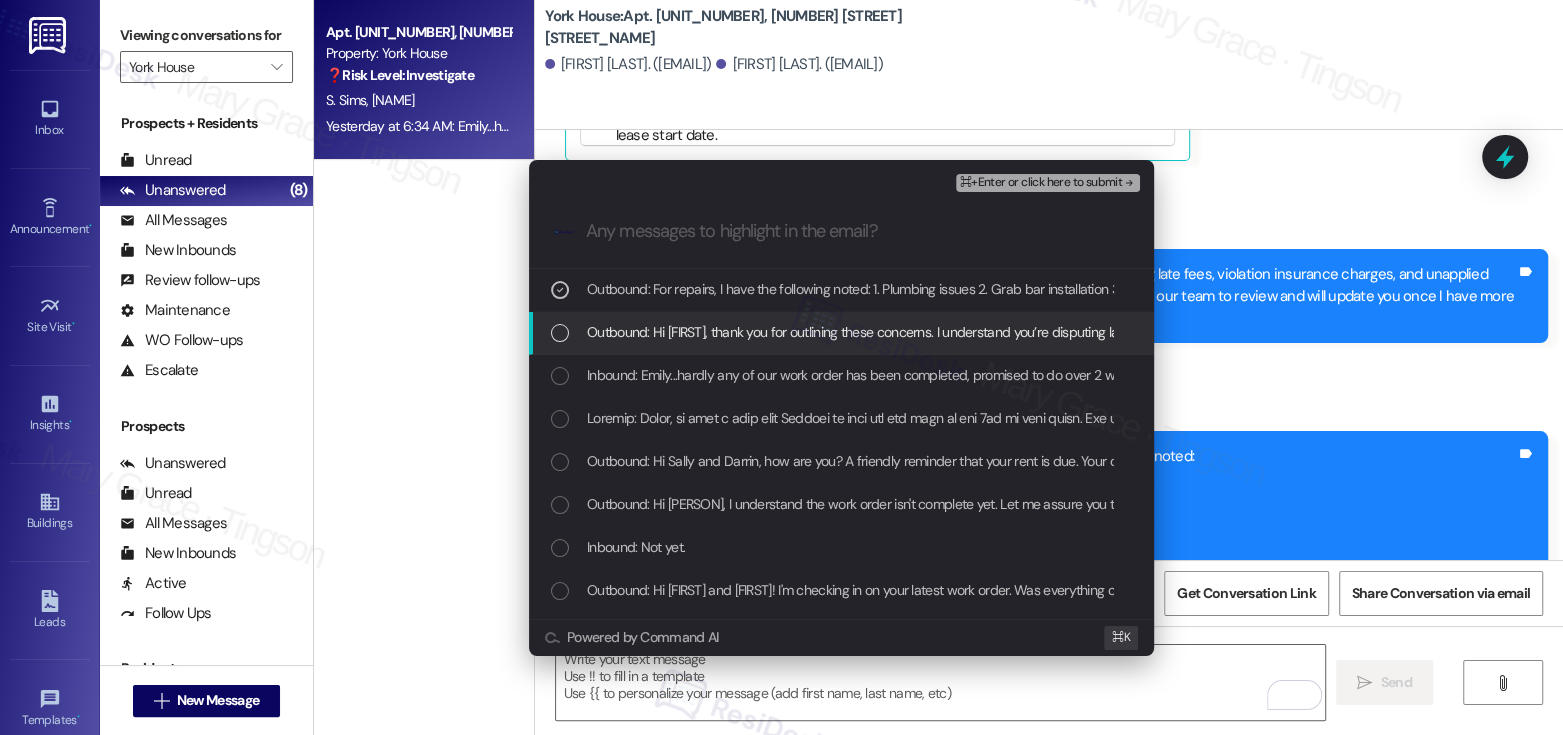 click on "Outbound: Hi [FIRST], thank you for outlining these concerns. I understand you’re disputing late fees, violation insurance charges, and unapplied credits, and need a review of over a year’s account activity. I’ll share this with our team to review and will update you once I have more information." at bounding box center [1422, 332] 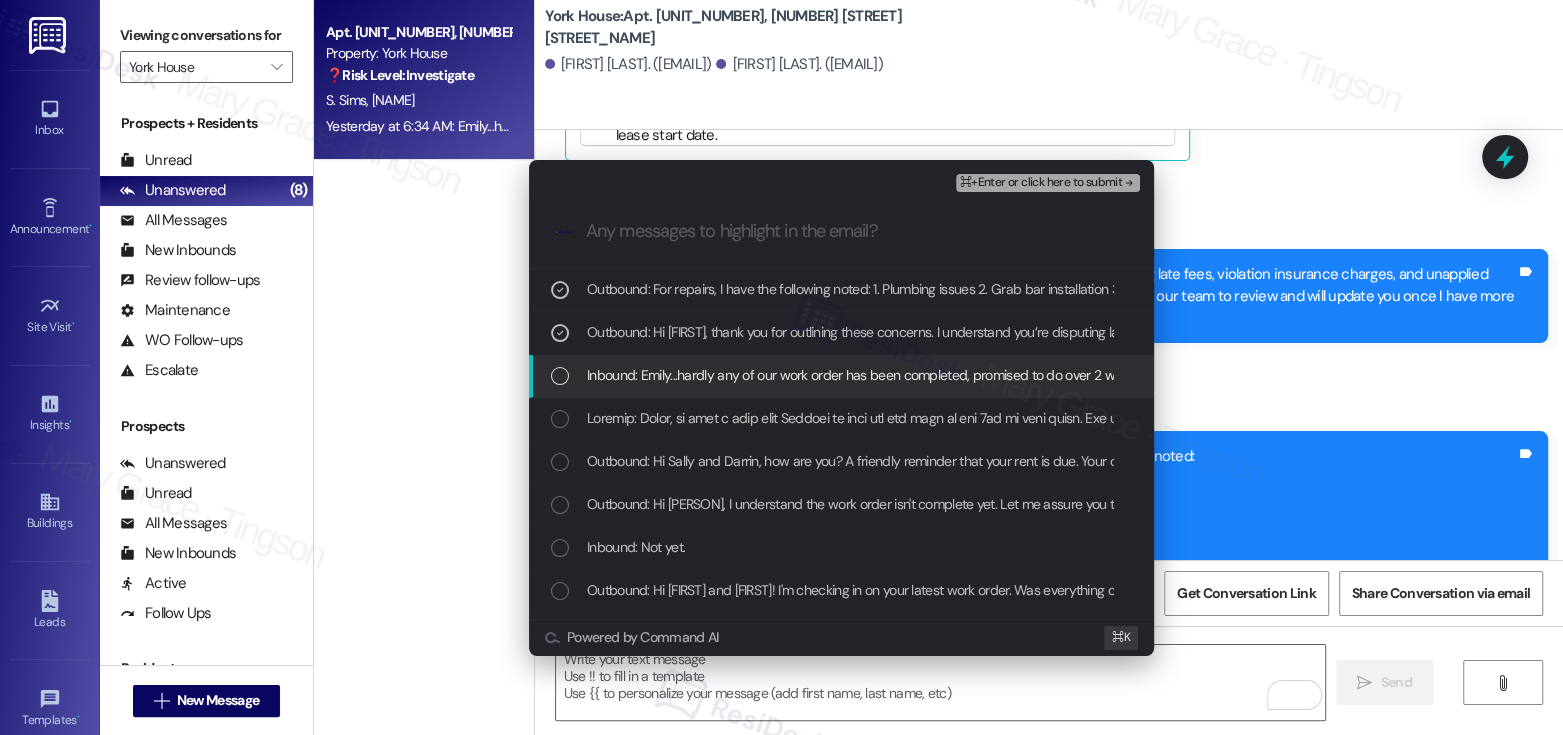 click on "Inbound: Emily...hardly any of our work order has been completed, promised to do over 2 weeks ago in person, but not even written down.  How does that work?  Over 2 year non-flushing, plunged, sometimes overflowing toilet, us paying to have our shelf stand put together, grab bar in shower tub, as there is nothing to hold onto getting in and out.  Darrin helps me and he jumps out.  We bought the grab bar and were told that they would put it in.  Missing towel bar that was broken holding on to it to get out of the shower tub.  We don't know how to find another one.  Too many to chose from so we thought that they could add the right one to their Lowe's order and we will pay for it.  Thank you...Sally Sims." at bounding box center [2619, 375] 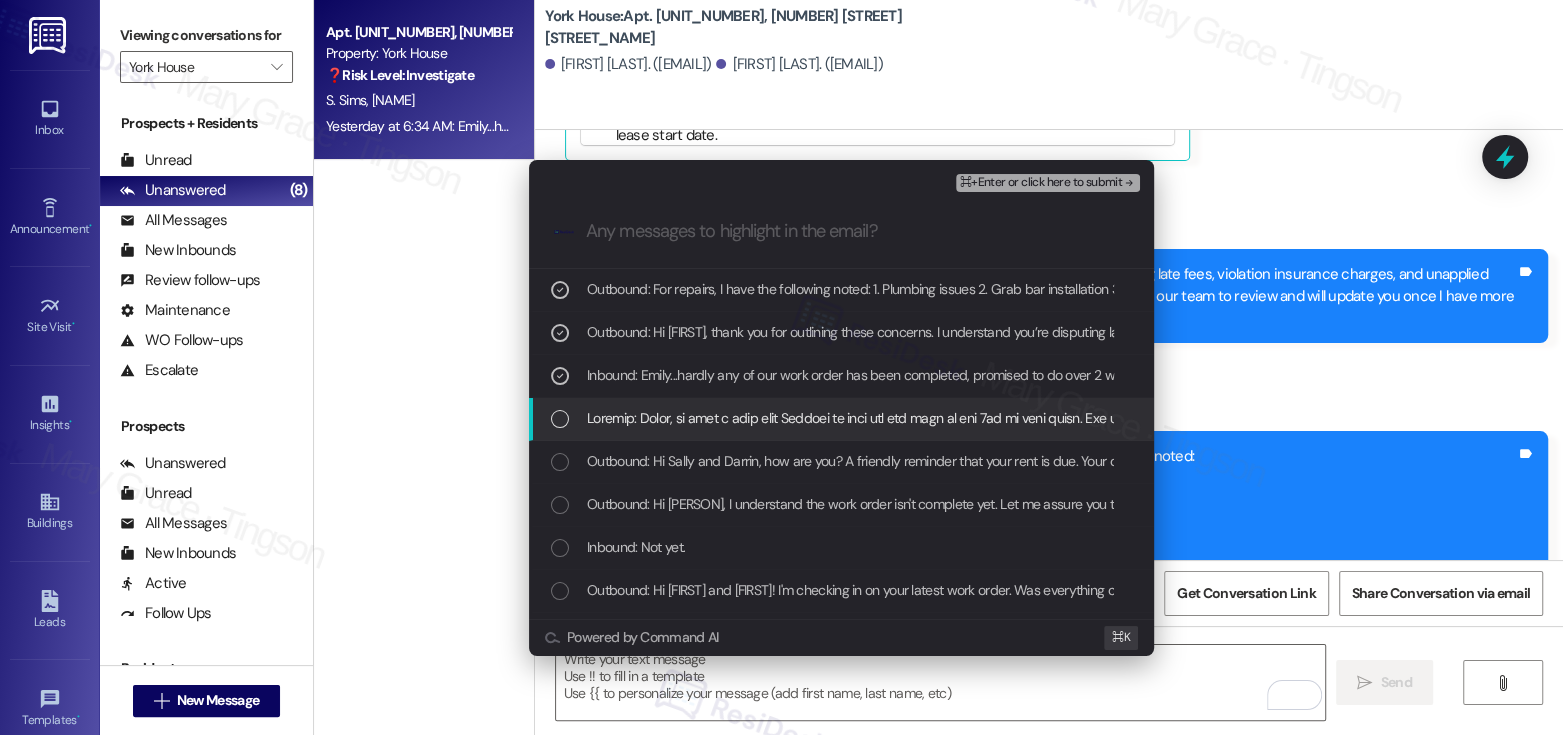 click at bounding box center [3945, 418] 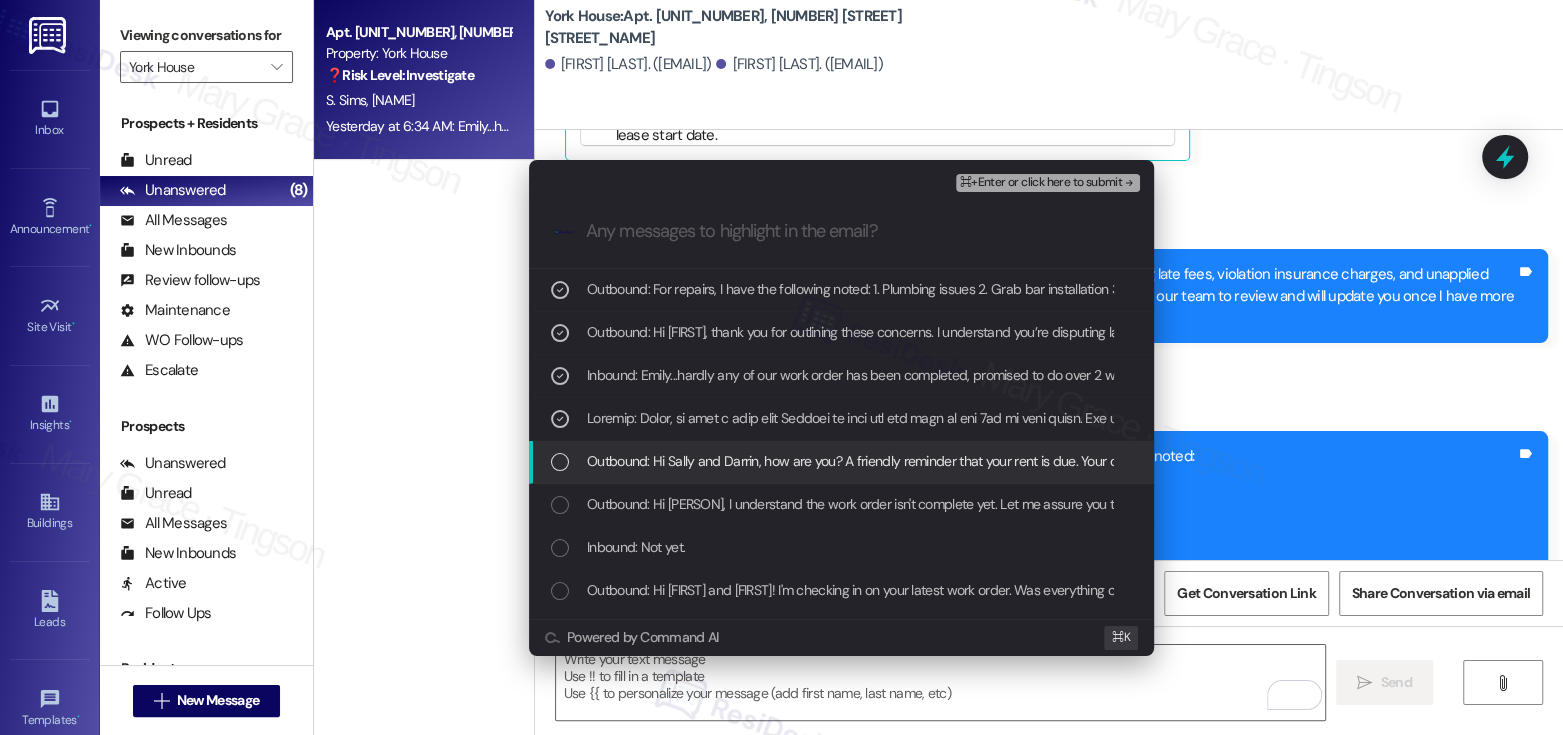 click on "Outbound: Hi Sally and Darrin, how are you? A friendly reminder that your rent is due. Your current balance is $[AMOUNT]. Please pay your rent to avoid a late fee. Please let us know if you have any questions!" at bounding box center [1185, 461] 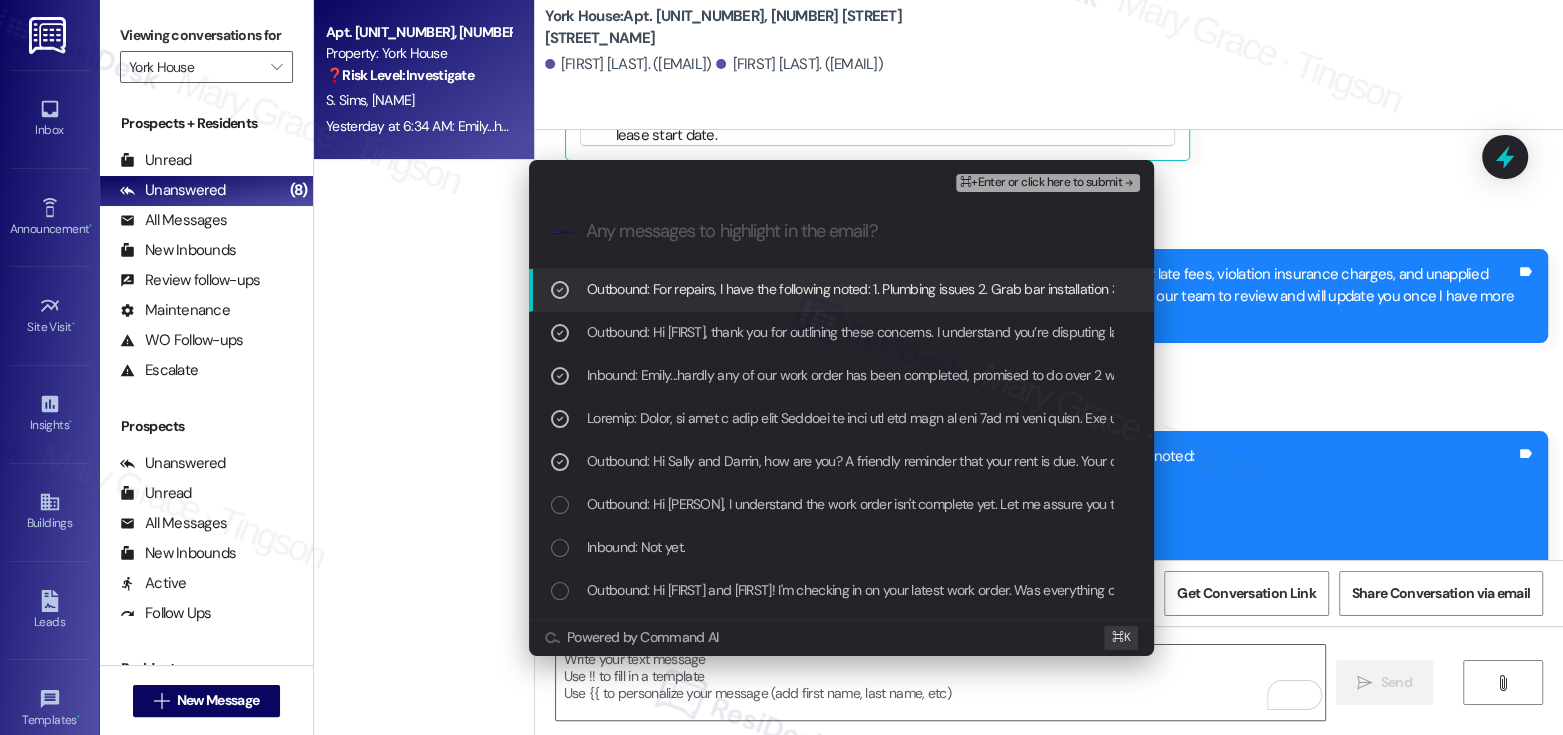 click on "⌘+Enter or click here to submit" at bounding box center (1041, 183) 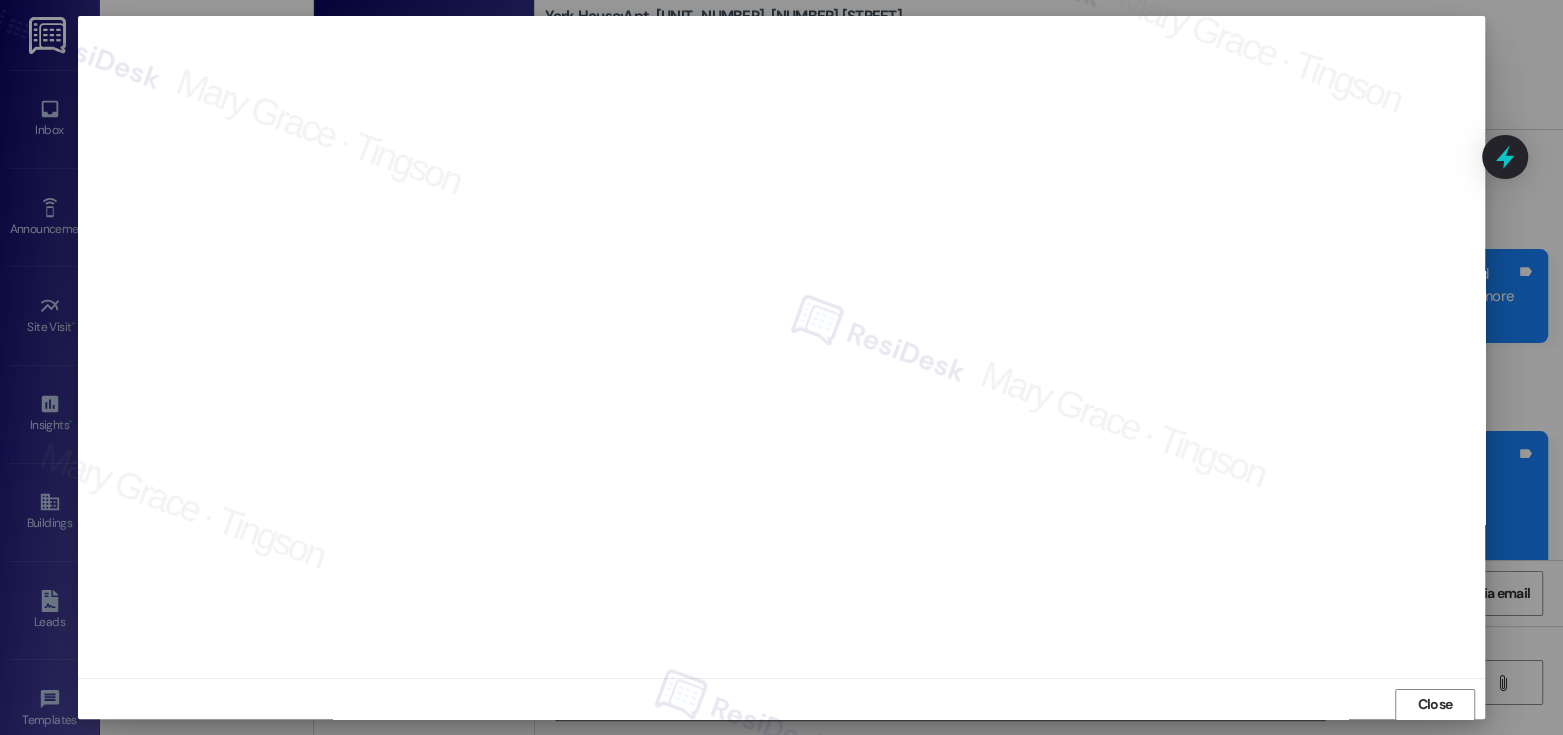 scroll, scrollTop: 1, scrollLeft: 0, axis: vertical 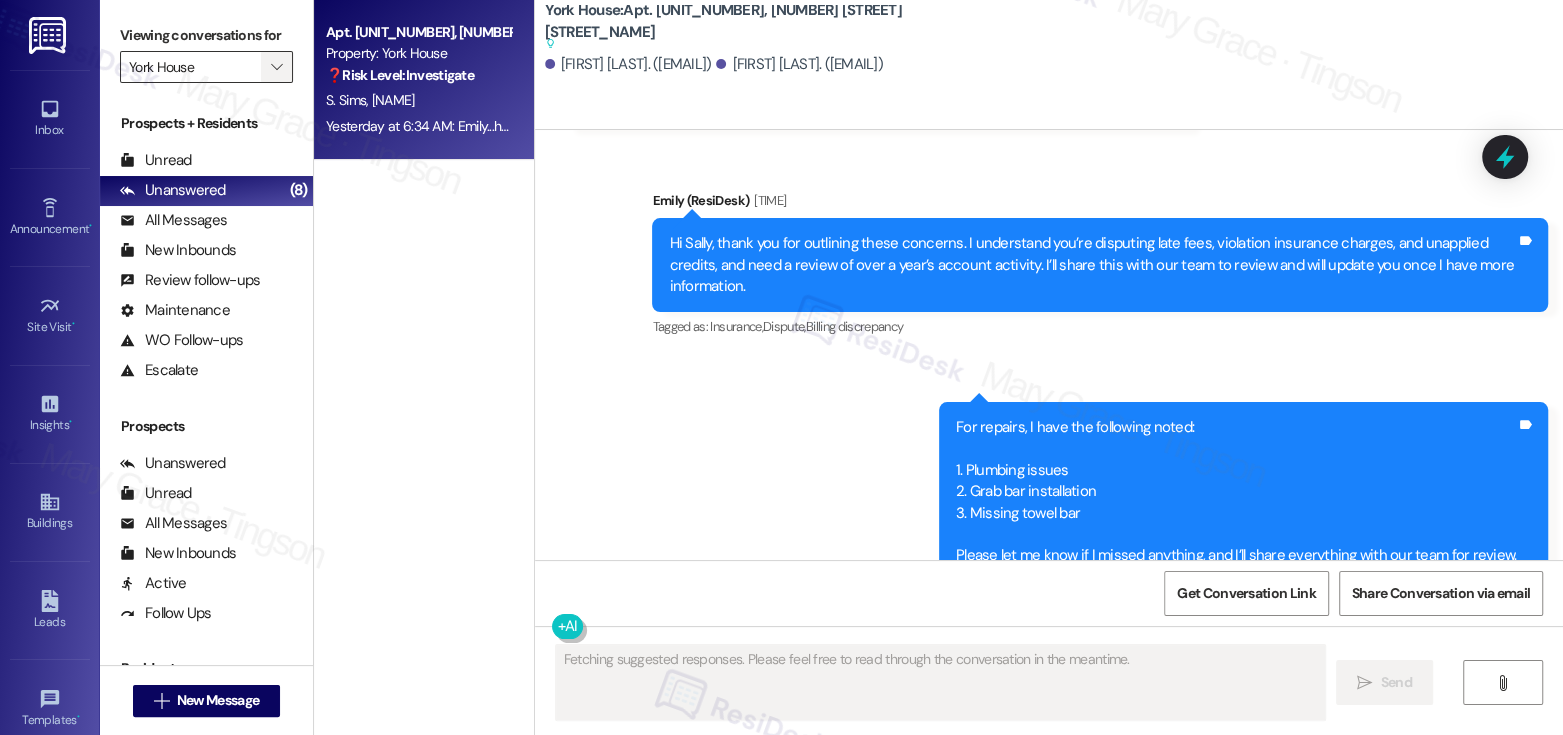 click on "" at bounding box center (276, 67) 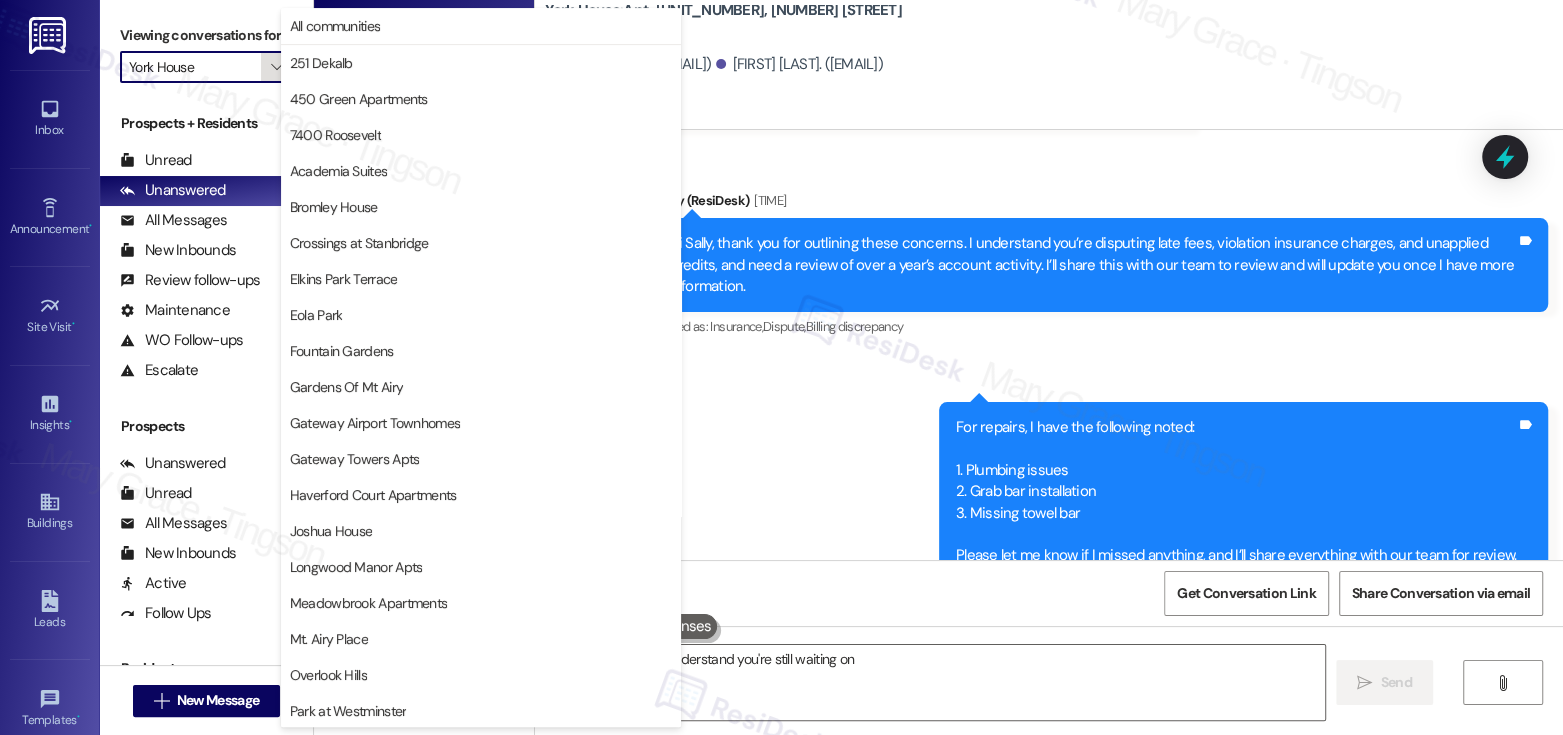 scroll, scrollTop: 470, scrollLeft: 0, axis: vertical 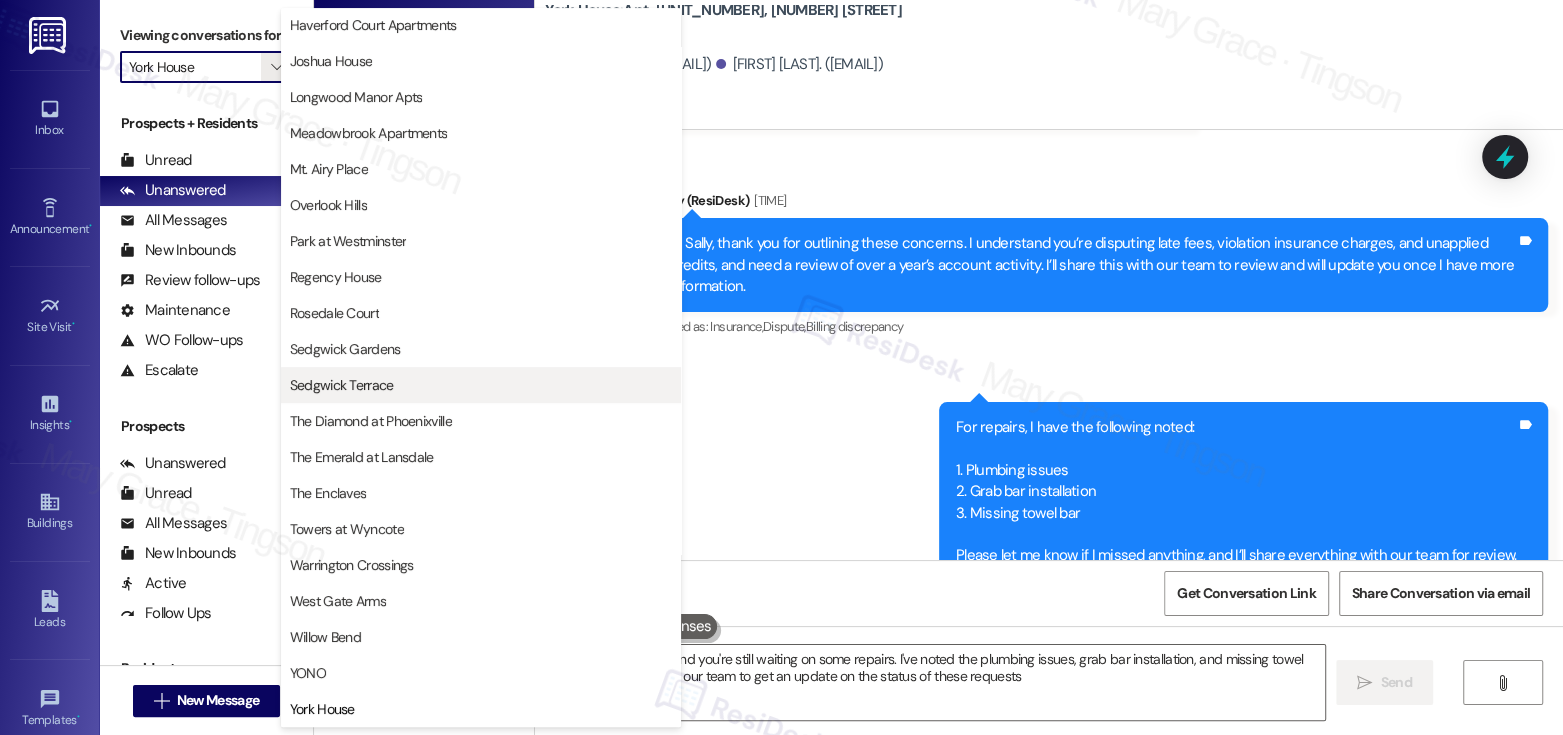 type on "Hi [FIRST], I understand you're still waiting on some repairs. I've noted the plumbing issues, grab bar installation, and missing towel bar. I'll follow up with our team to get an update on the status of these requests!" 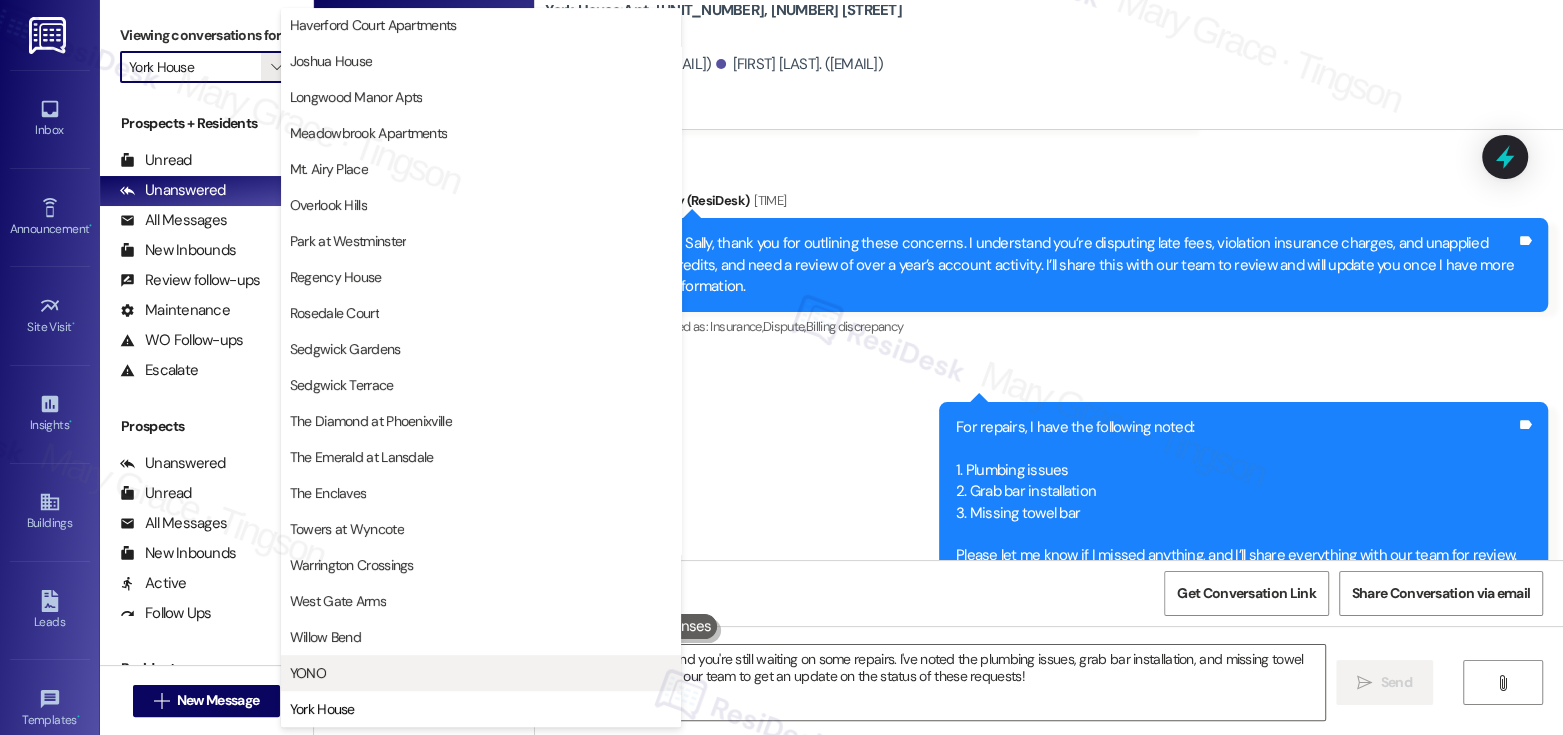 click on "YONO" at bounding box center (481, 673) 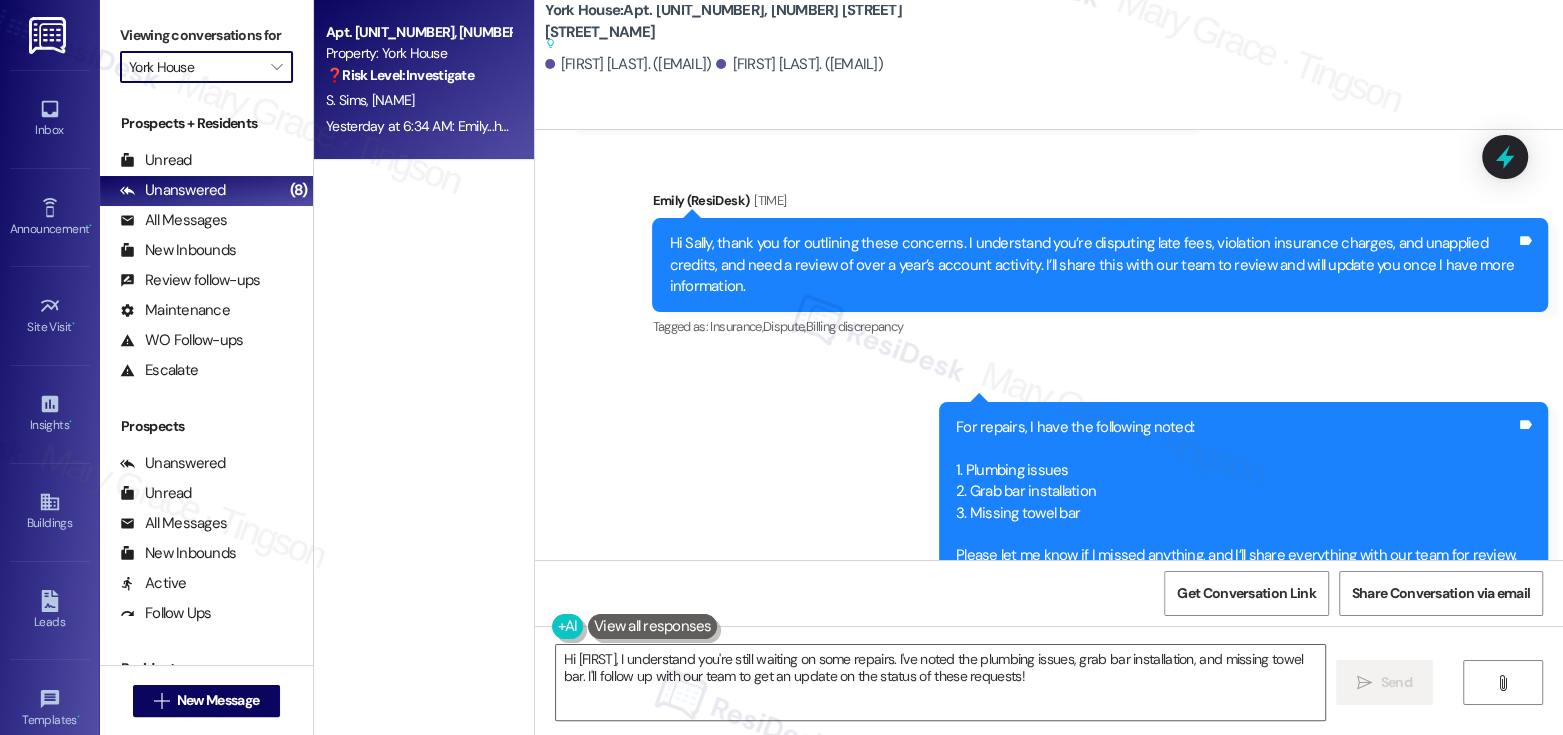 type on "YONO" 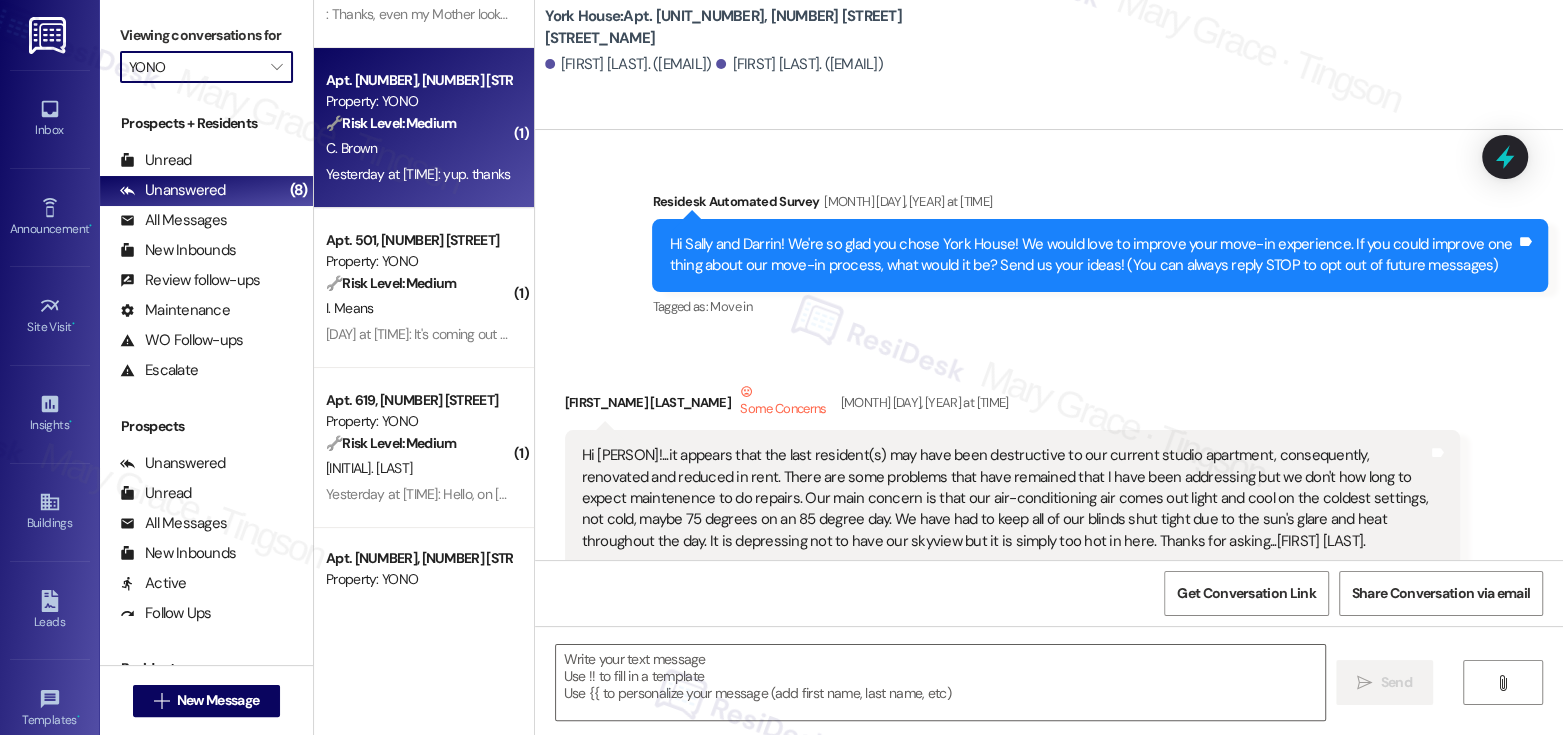 scroll, scrollTop: 367, scrollLeft: 0, axis: vertical 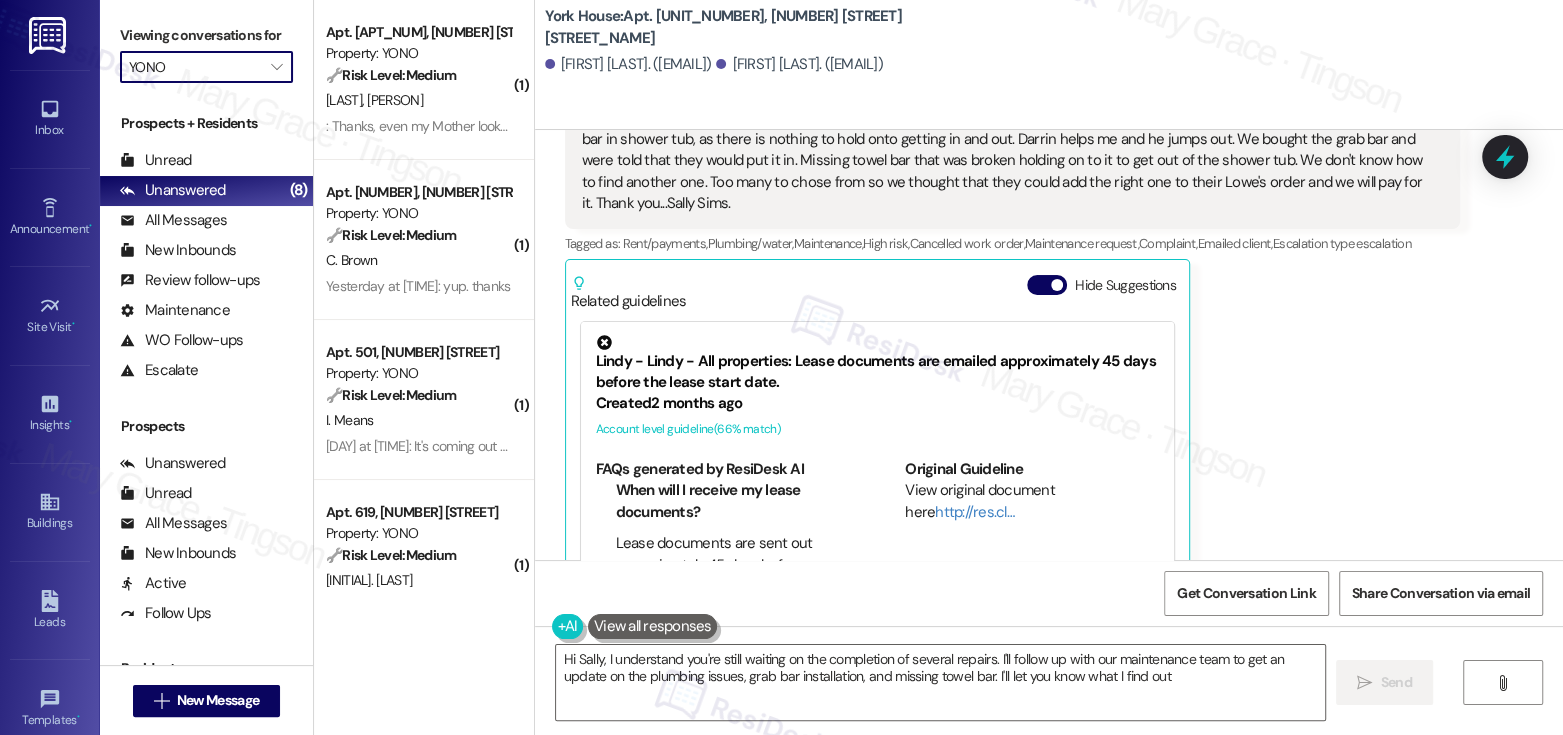 type on "Hi Sally, I understand you're still waiting on the completion of several repairs. I'll follow up with our maintenance team to get an update on the plumbing issues, grab bar installation, and missing towel bar. I'll let you know what I find out!" 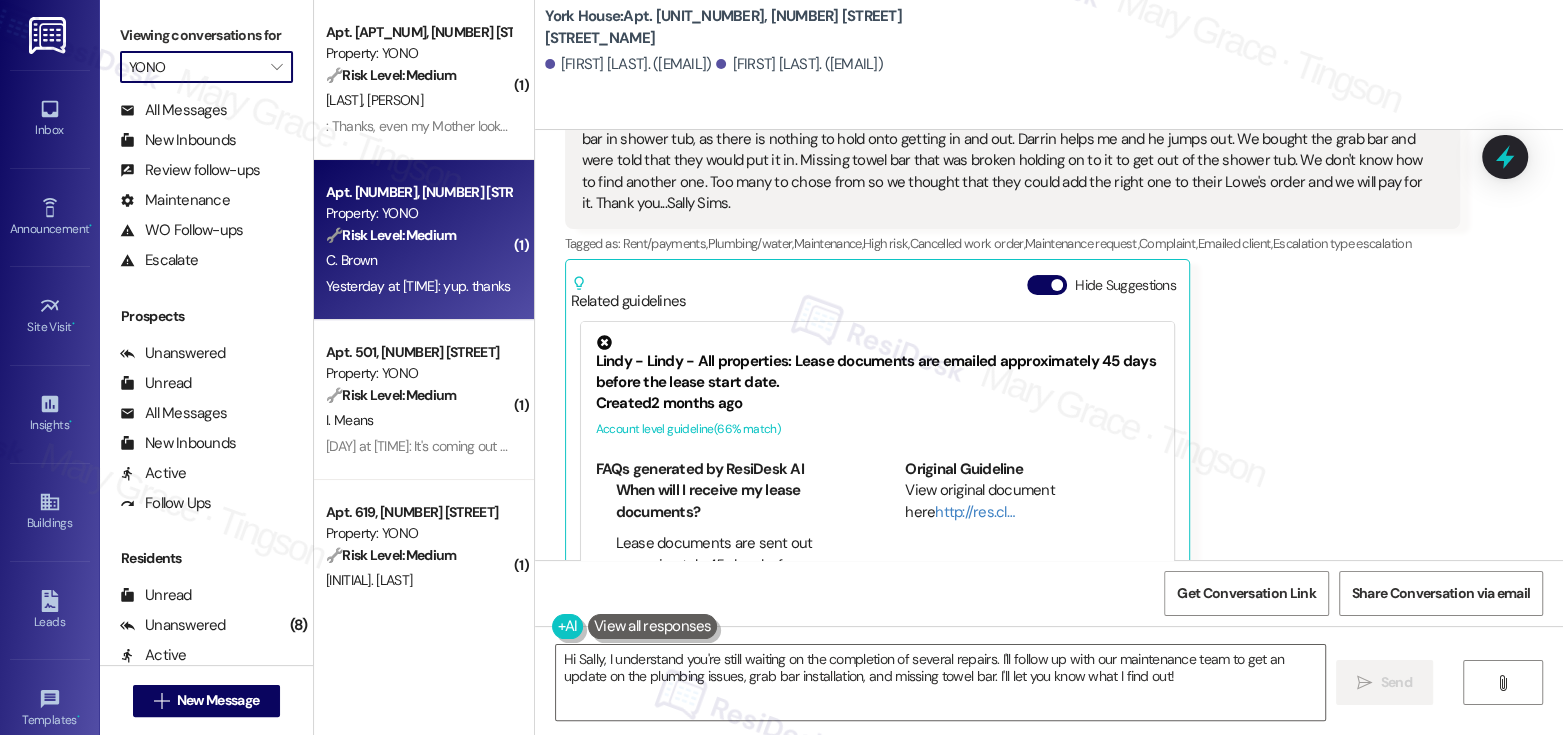 scroll, scrollTop: 301, scrollLeft: 0, axis: vertical 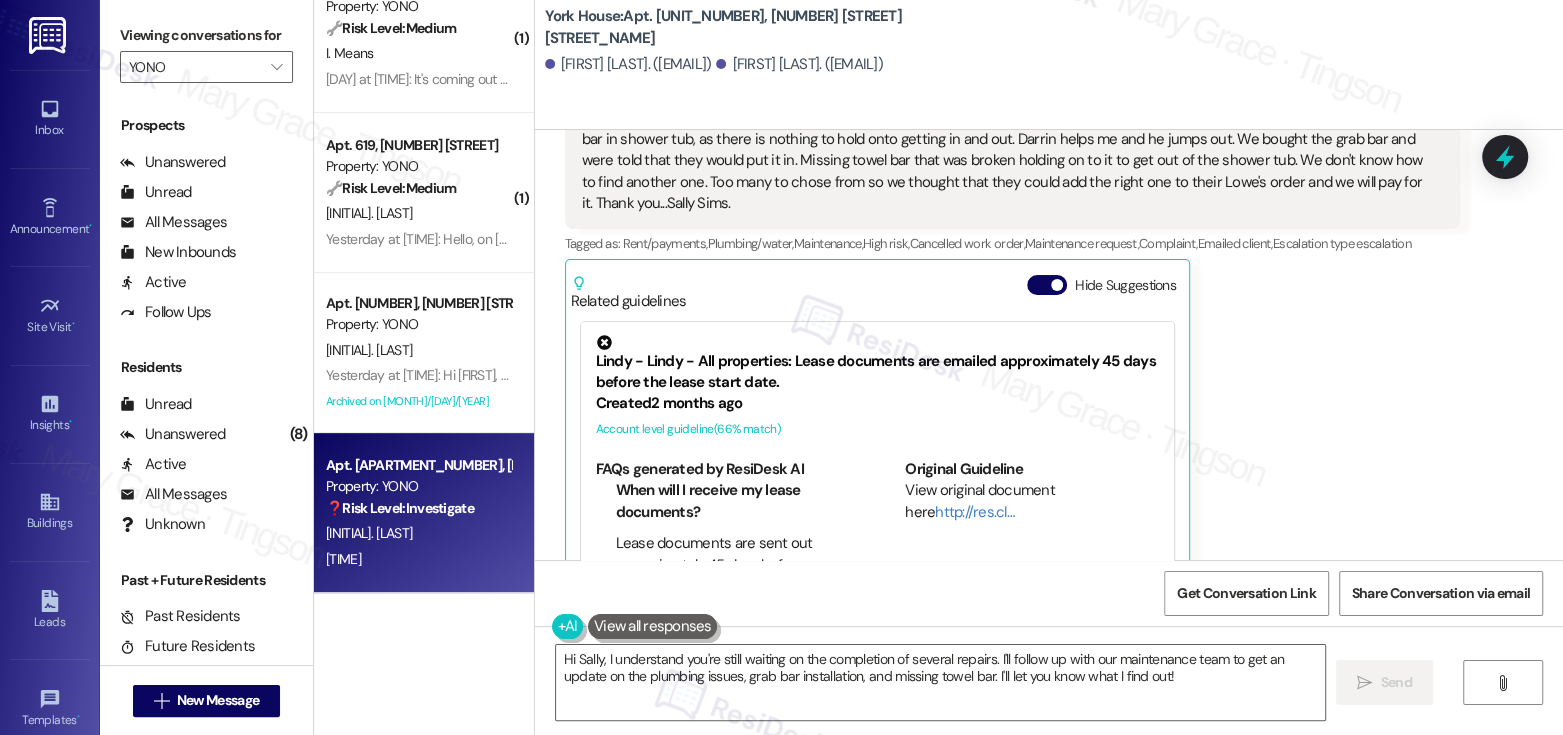 click on "[INITIAL]. [LAST]" at bounding box center (418, 533) 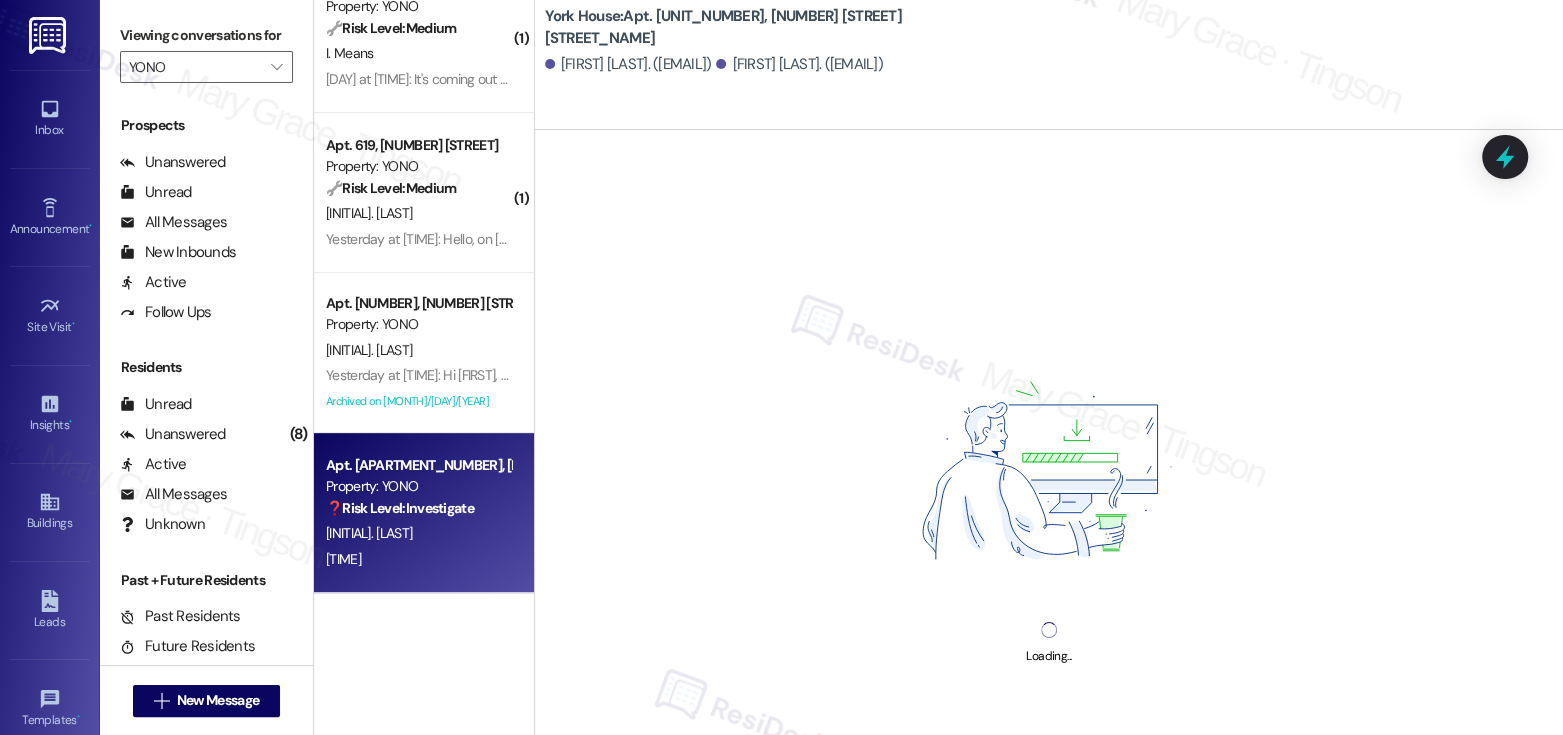 click on "[INITIAL]. [LAST]" at bounding box center [418, 533] 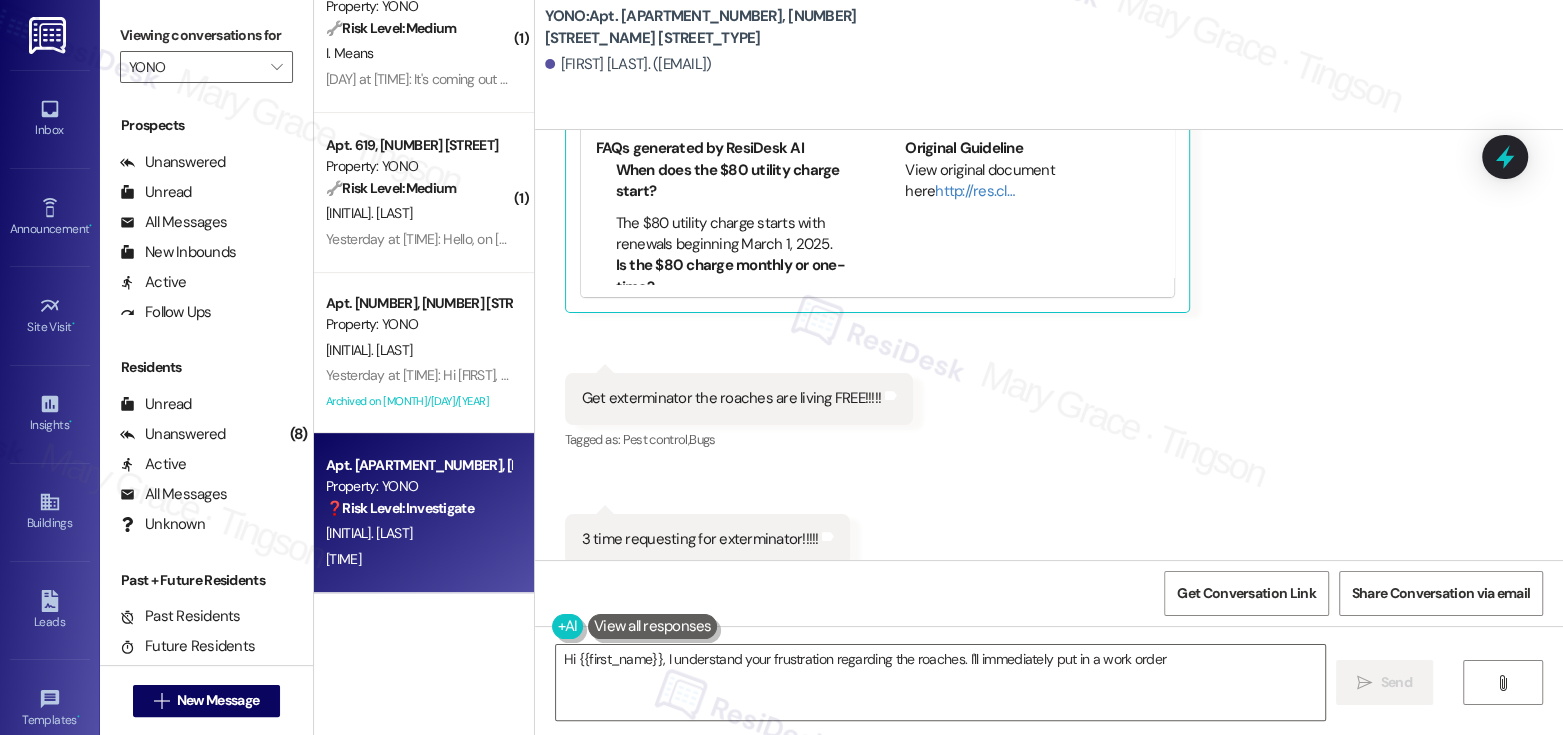 scroll, scrollTop: 4832, scrollLeft: 0, axis: vertical 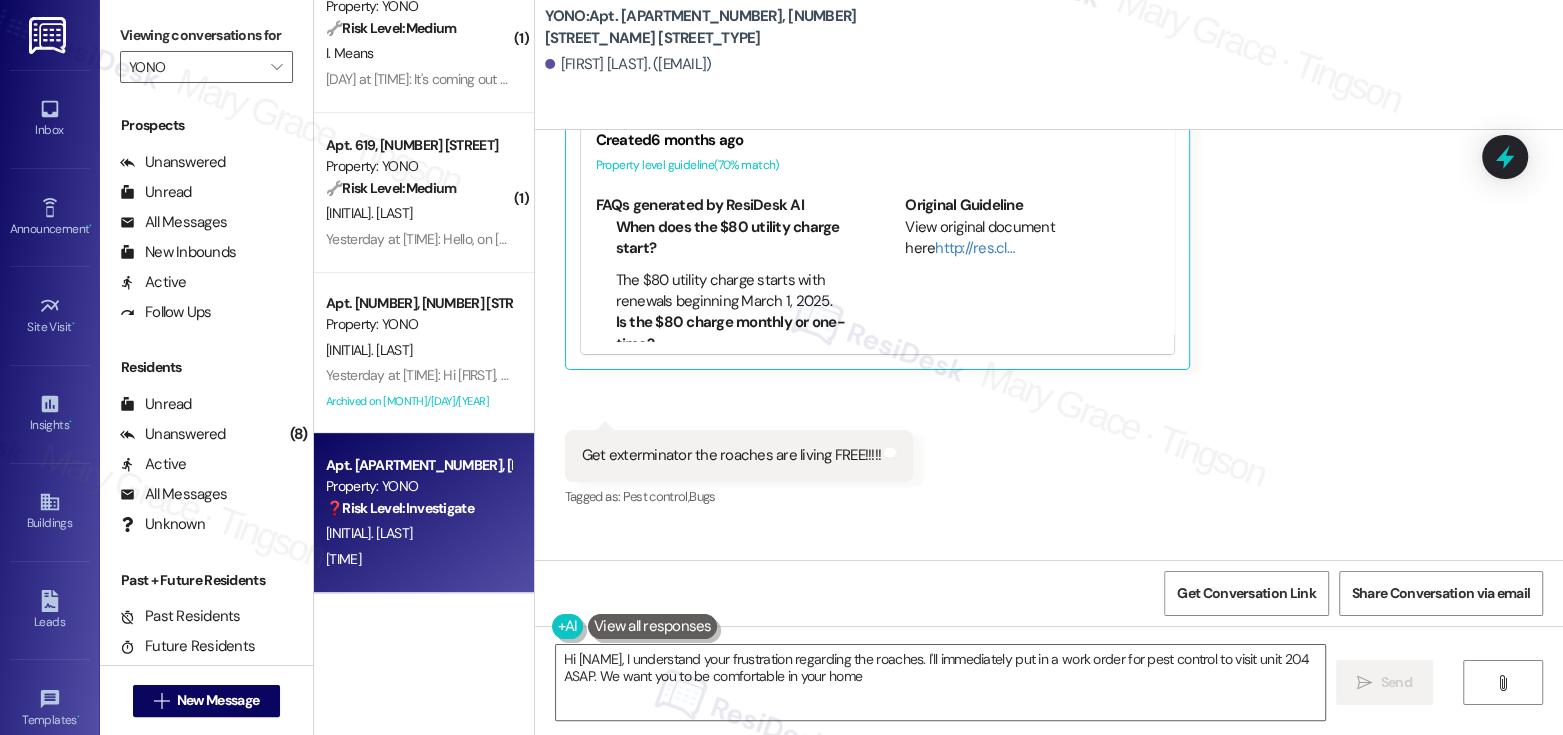 type on "Hi {{first_name}}, I understand your frustration regarding the roaches. I'll immediately put in a work order for pest control to visit unit 204 ASAP. We want you to be comfortable in your home!" 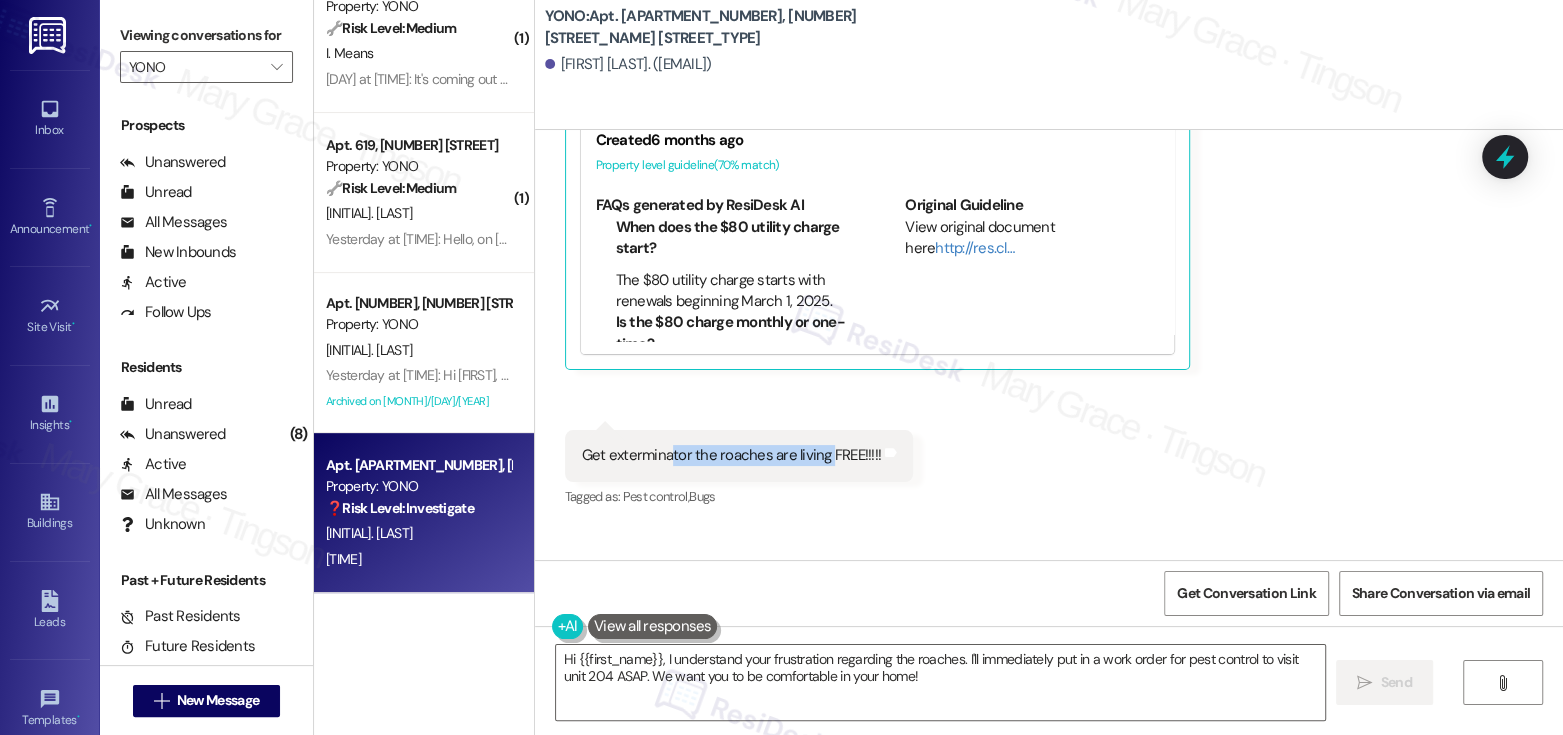 drag, startPoint x: 655, startPoint y: 453, endPoint x: 816, endPoint y: 452, distance: 161.00311 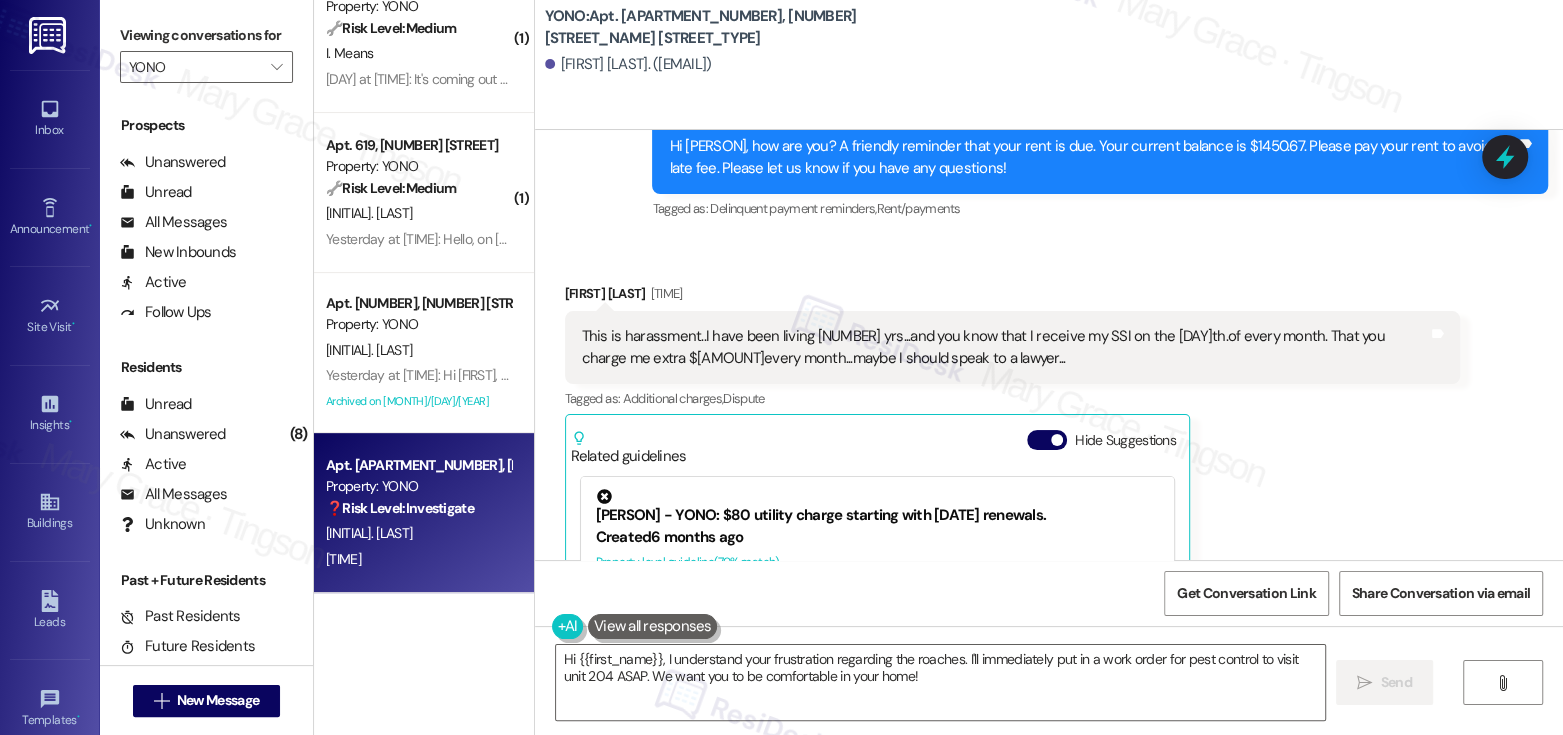 scroll, scrollTop: 4380, scrollLeft: 0, axis: vertical 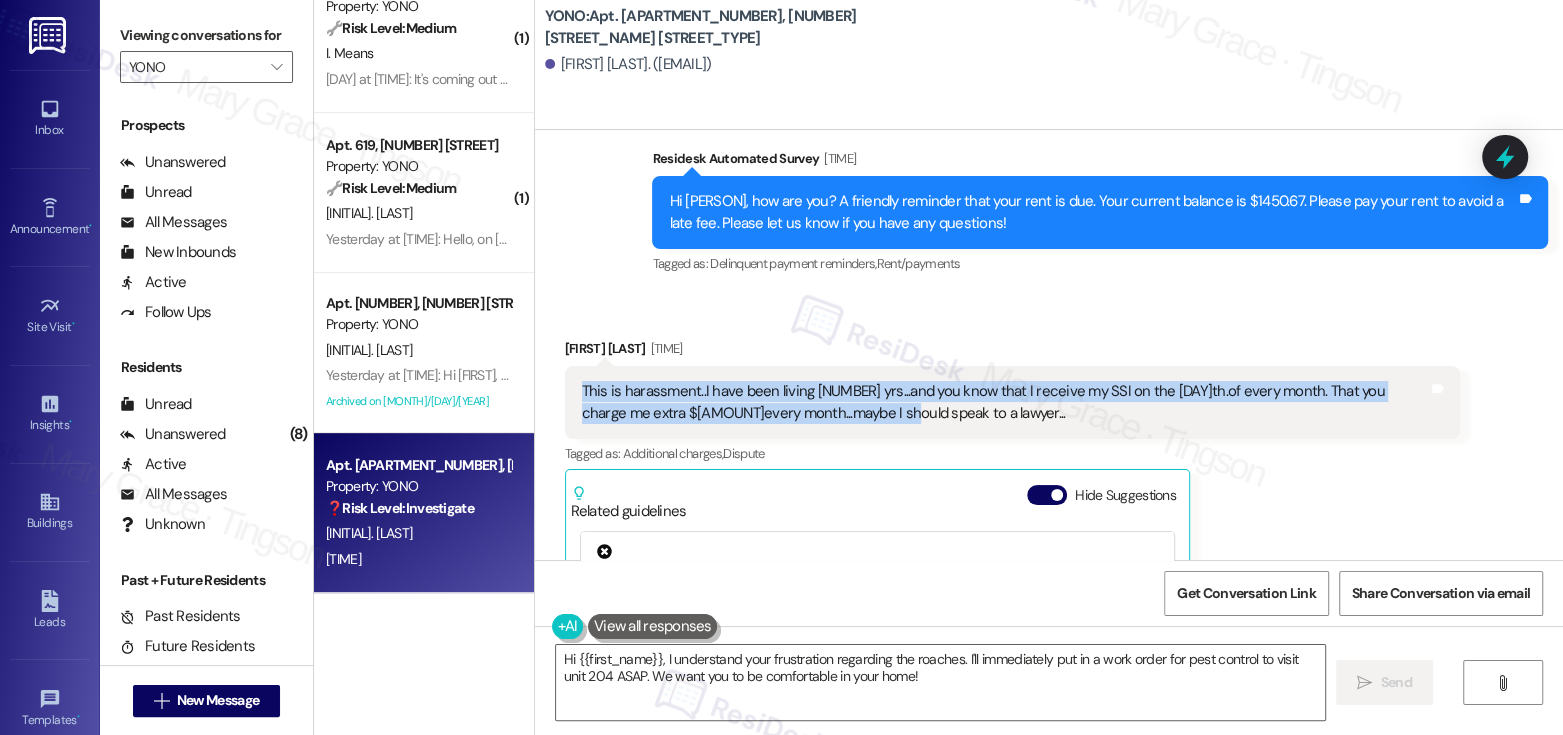 drag, startPoint x: 571, startPoint y: 391, endPoint x: 837, endPoint y: 405, distance: 266.36816 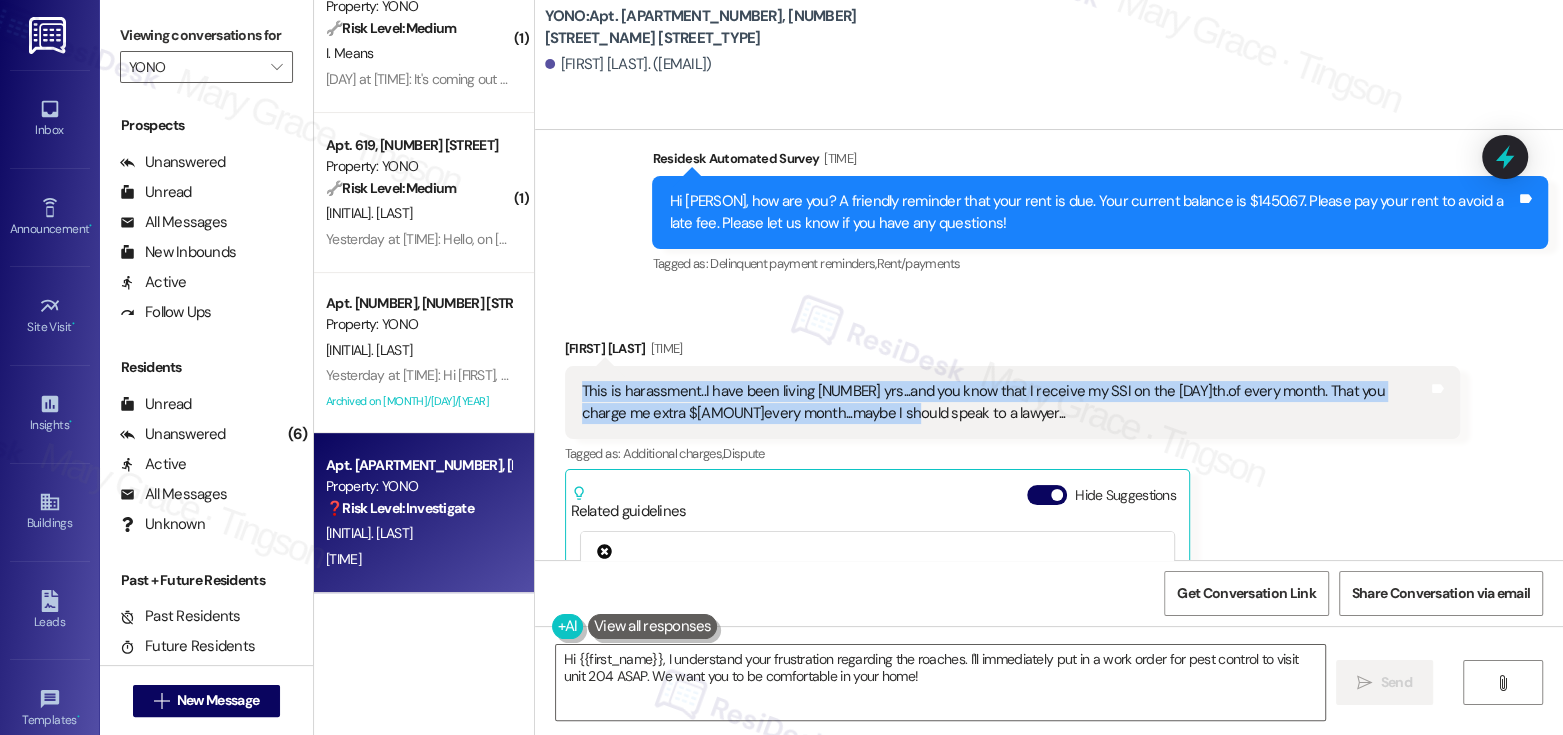 click on "This is harassment..I  have been living [NUMBER] yrs...and you know that I receive my SSI on the [DAY]th.of every month.   That you charge me extra $[AMOUNT]every month...maybe I should speak to a lawyer..." at bounding box center [1005, 402] 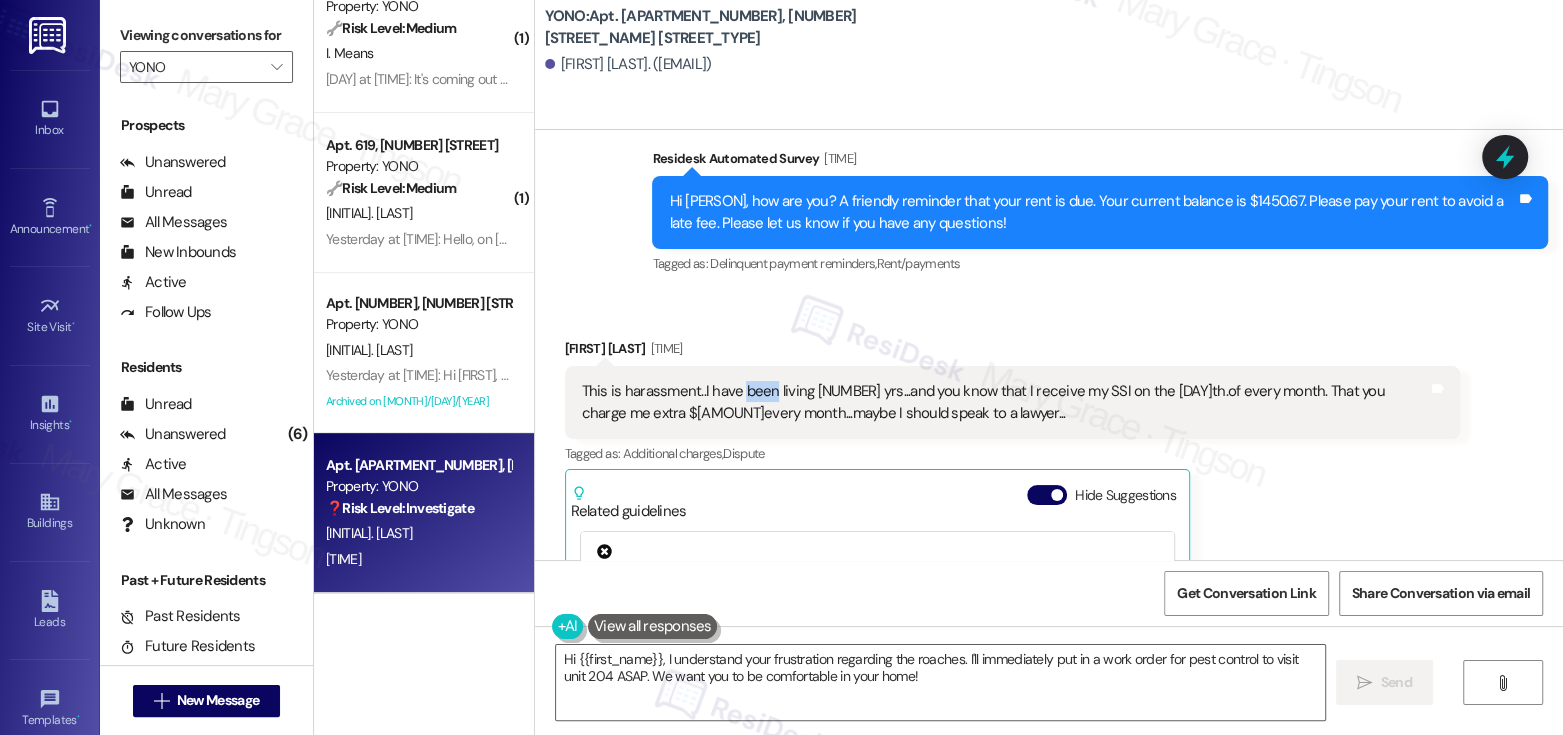 click on "This is harassment..I  have been living [NUMBER] yrs...and you know that I receive my SSI on the [DAY]th.of every month.   That you charge me extra $[AMOUNT]every month...maybe I should speak to a lawyer..." at bounding box center [1005, 402] 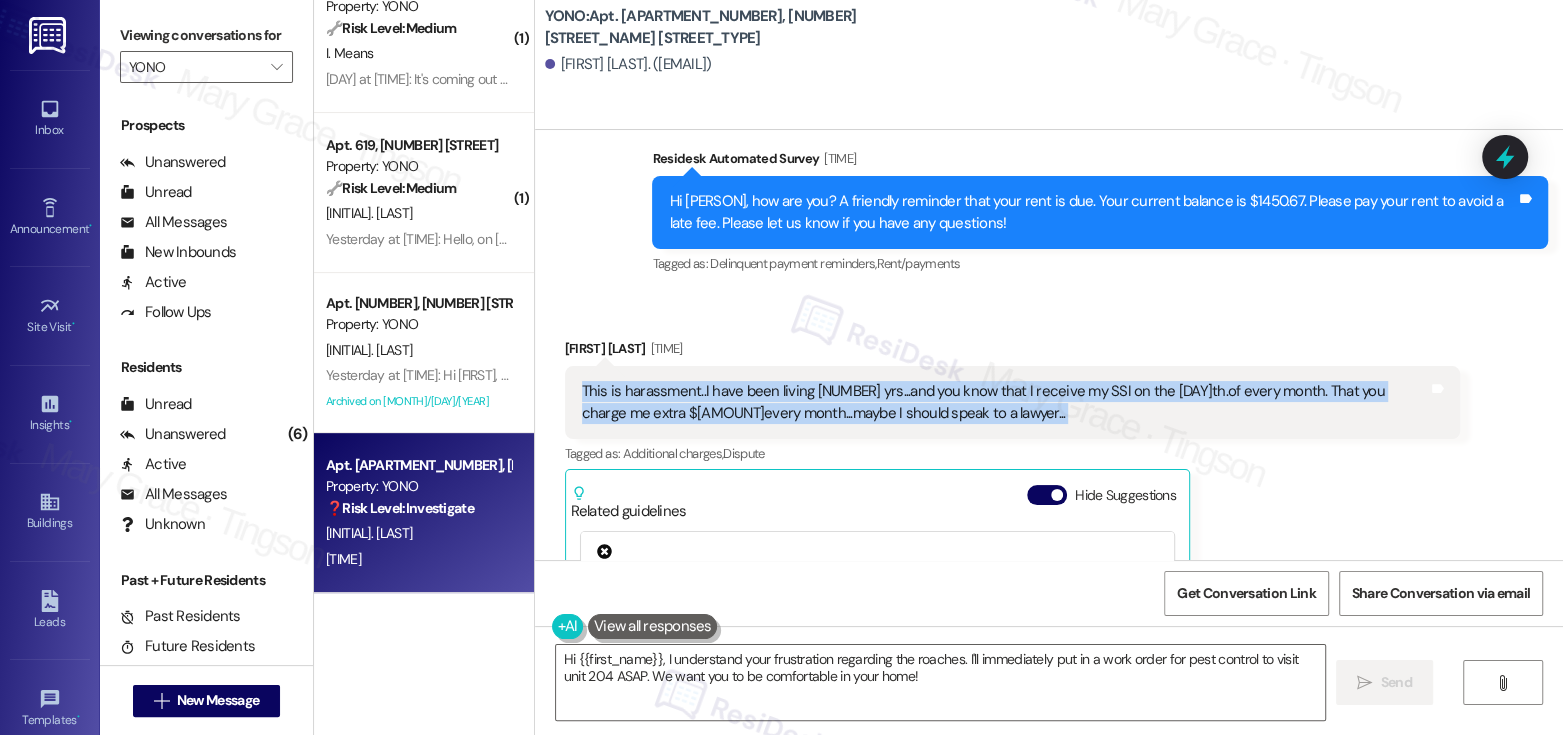 click on "This is harassment..I  have been living [NUMBER] yrs...and you know that I receive my SSI on the [DAY]th.of every month.   That you charge me extra $[AMOUNT]every month...maybe I should speak to a lawyer..." at bounding box center [1005, 402] 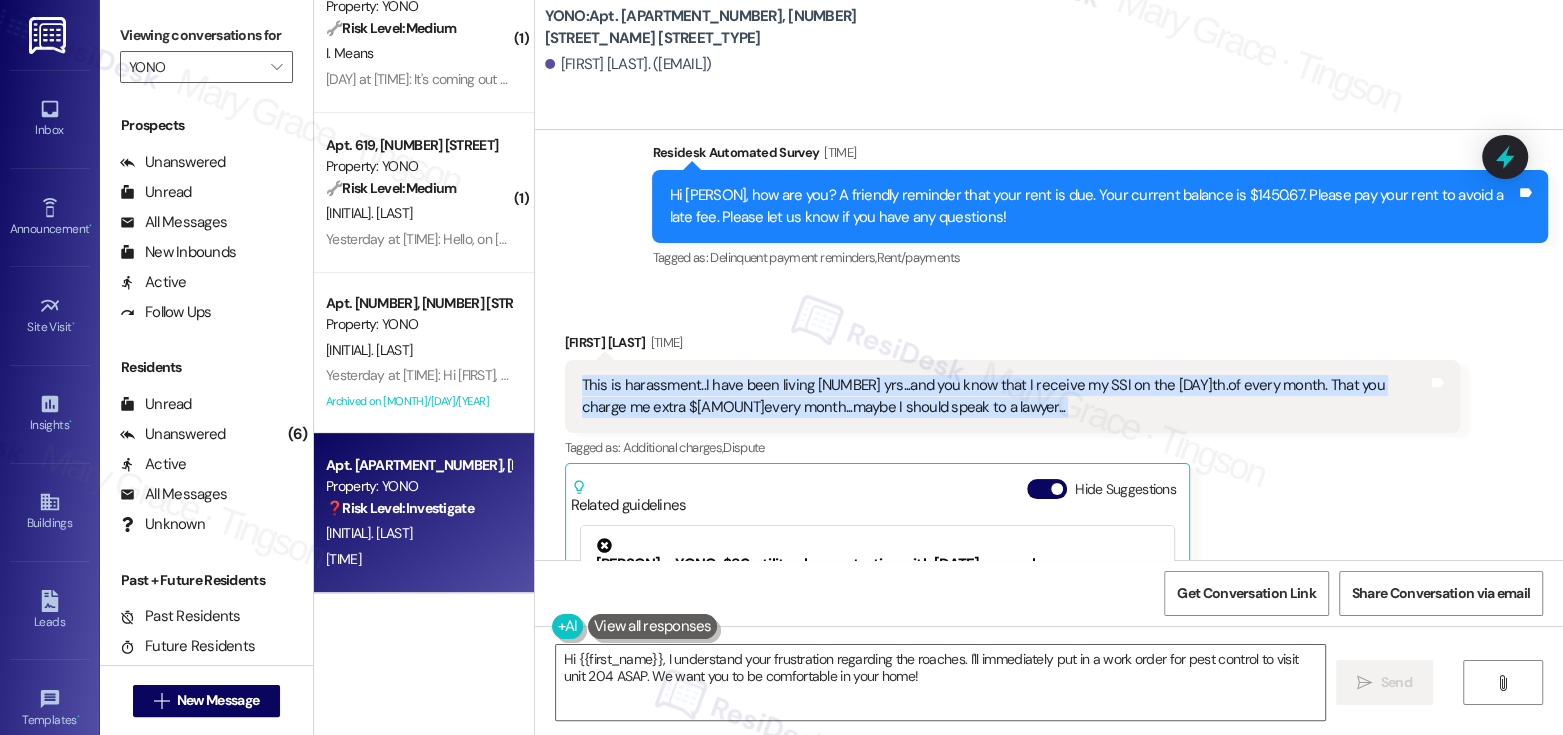 scroll, scrollTop: 4395, scrollLeft: 0, axis: vertical 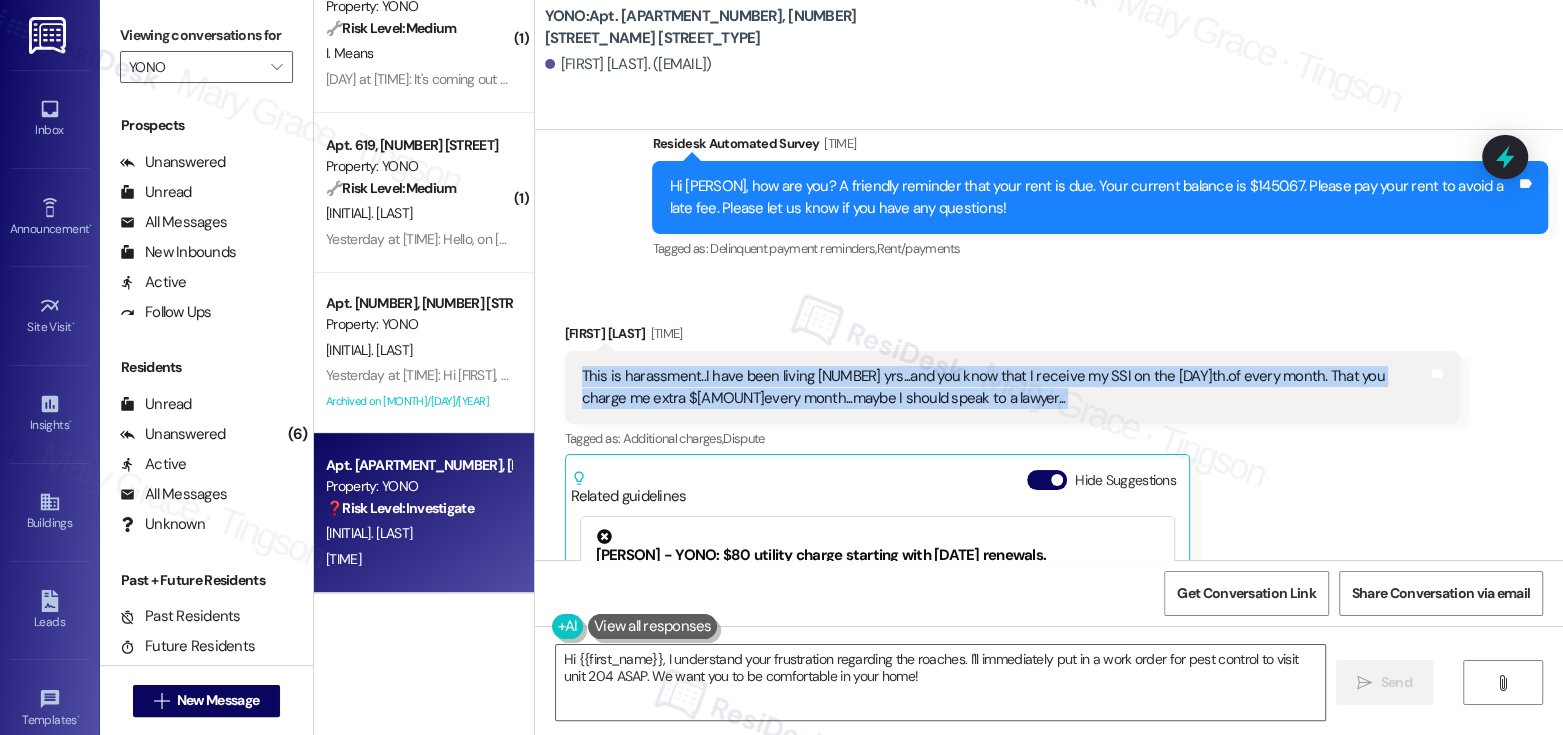 click on "This is harassment..I  have been living [NUMBER] yrs...and you know that I receive my SSI on the [DAY]th.of every month.   That you charge me extra $[AMOUNT]every month...maybe I should speak to a lawyer..." at bounding box center (1005, 387) 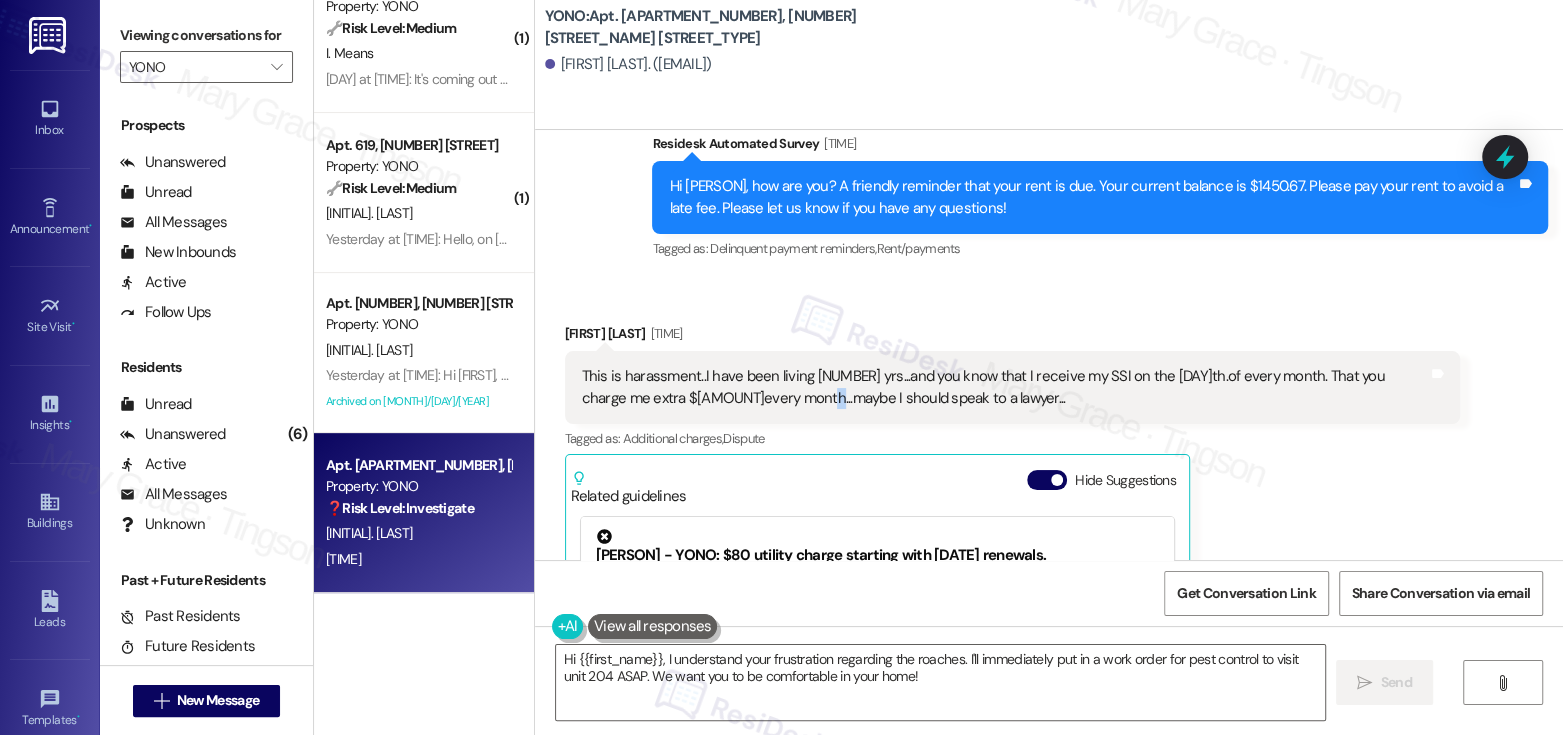 click on "This is harassment..I  have been living [NUMBER] yrs...and you know that I receive my SSI on the [DAY]th.of every month.   That you charge me extra $[AMOUNT]every month...maybe I should speak to a lawyer..." at bounding box center (1005, 387) 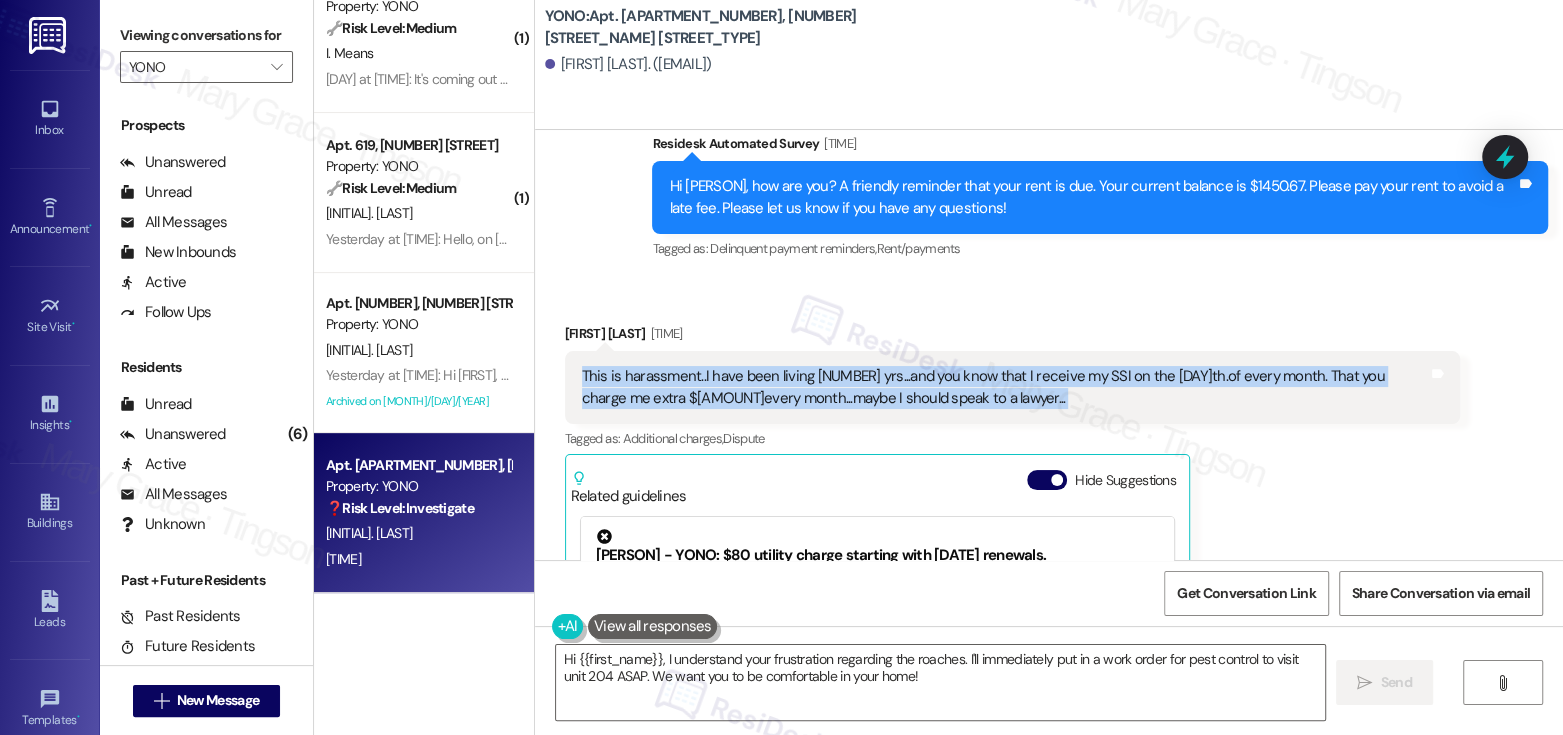 click on "This is harassment..I  have been living [NUMBER] yrs...and you know that I receive my SSI on the [DAY]th.of every month.   That you charge me extra $[AMOUNT]every month...maybe I should speak to a lawyer..." at bounding box center [1005, 387] 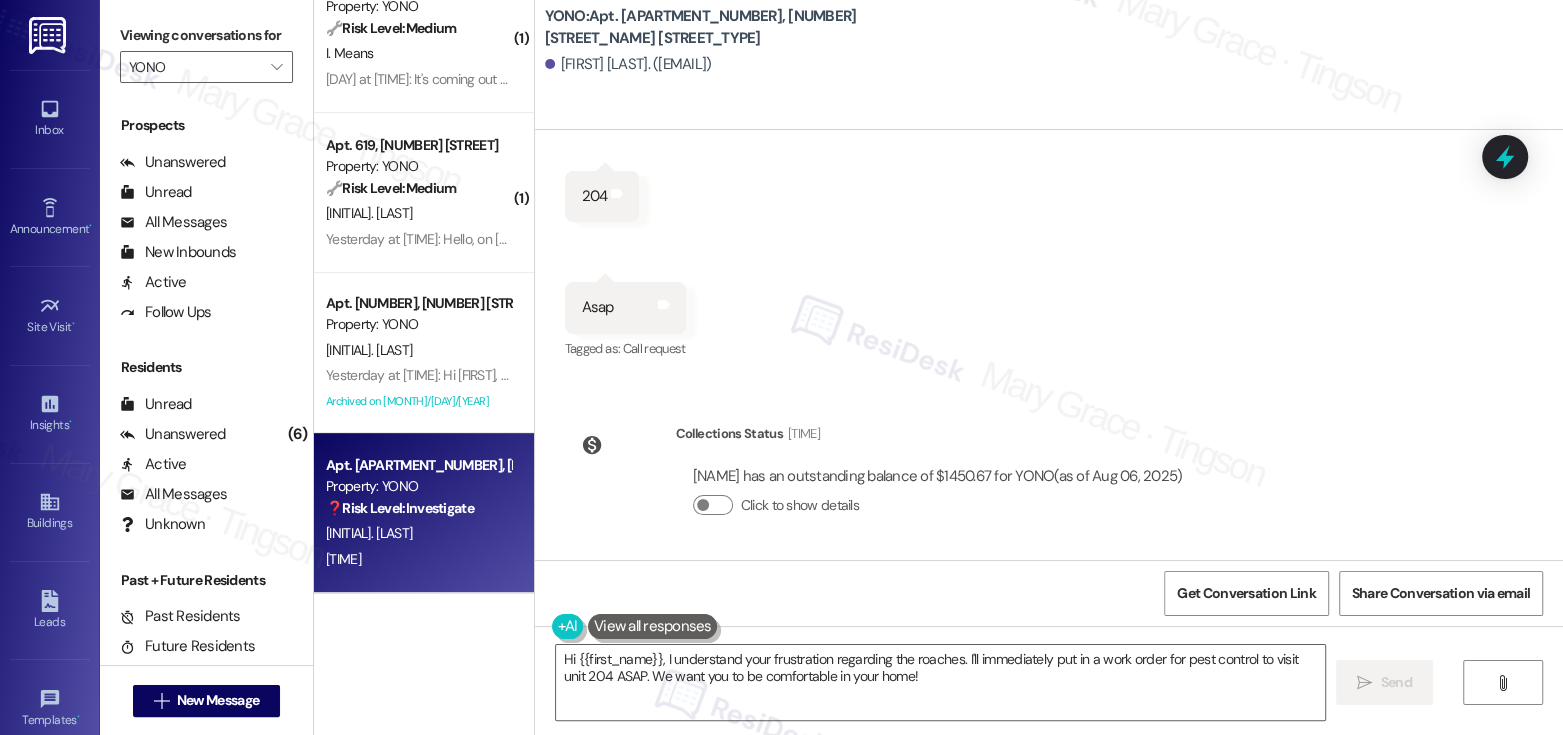 scroll, scrollTop: 5374, scrollLeft: 0, axis: vertical 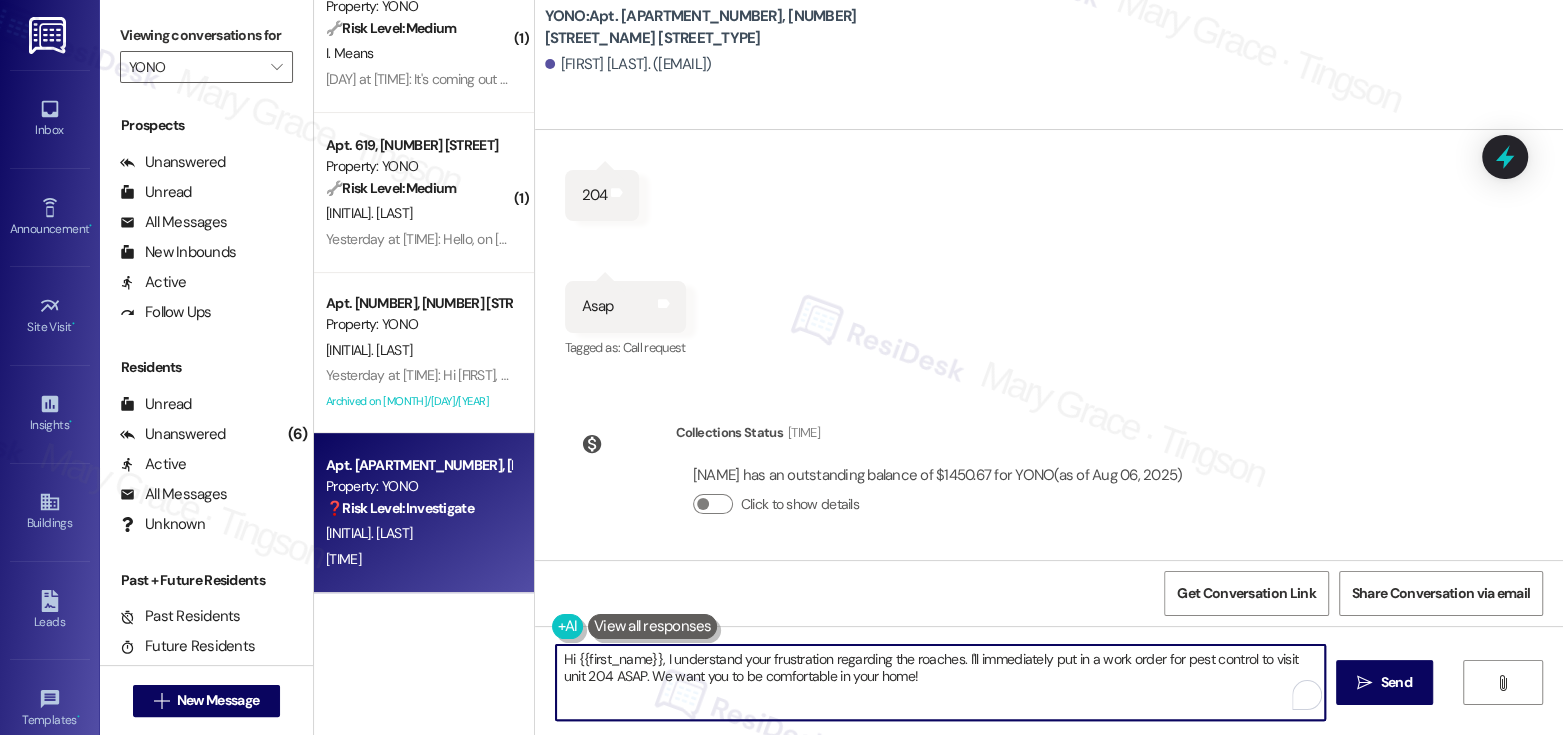 click on "Hi {{first_name}}, I understand your frustration regarding the roaches. I'll immediately put in a work order for pest control to visit unit 204 ASAP. We want you to be comfortable in your home!" at bounding box center (940, 682) 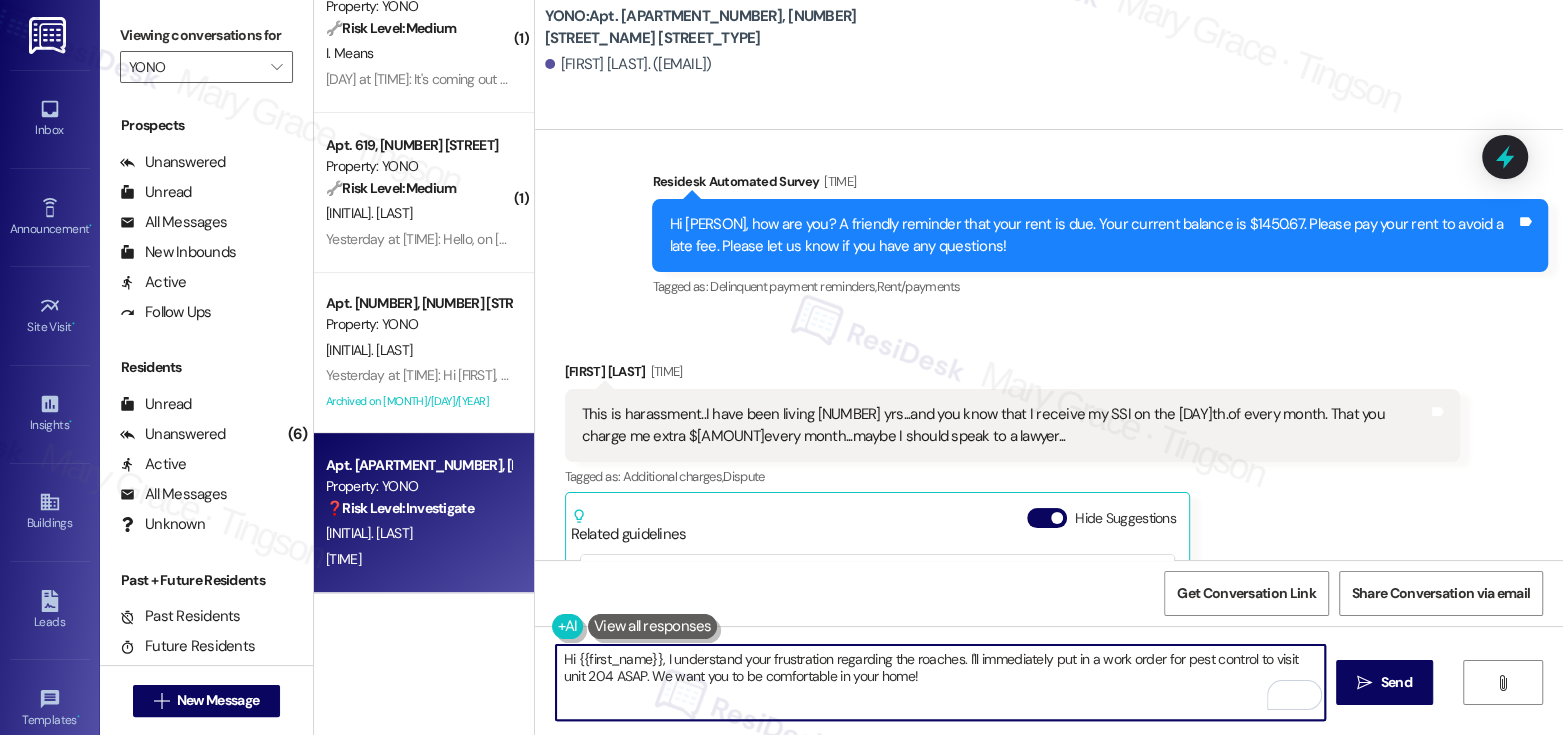 scroll, scrollTop: 4356, scrollLeft: 0, axis: vertical 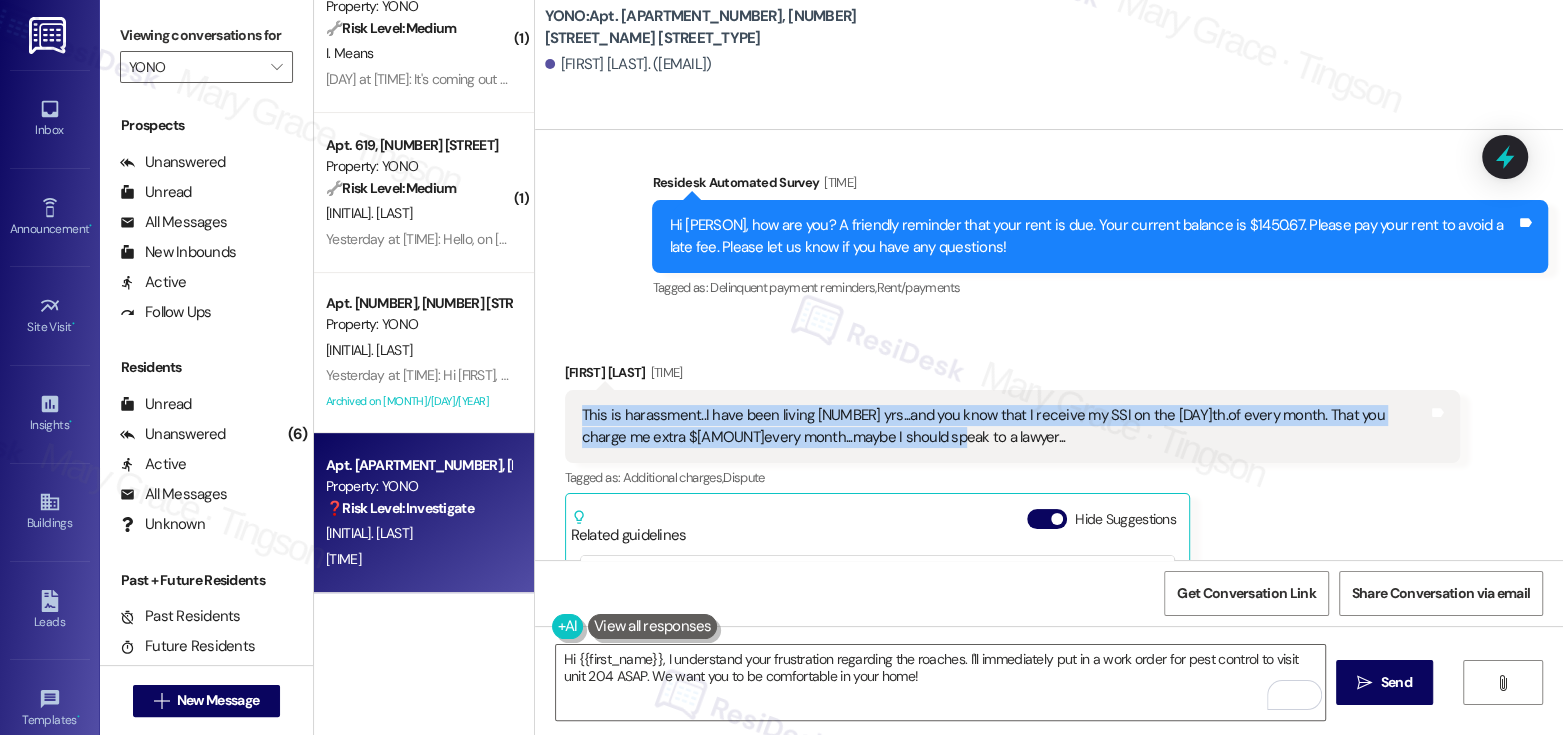 drag, startPoint x: 569, startPoint y: 412, endPoint x: 912, endPoint y: 430, distance: 343.472 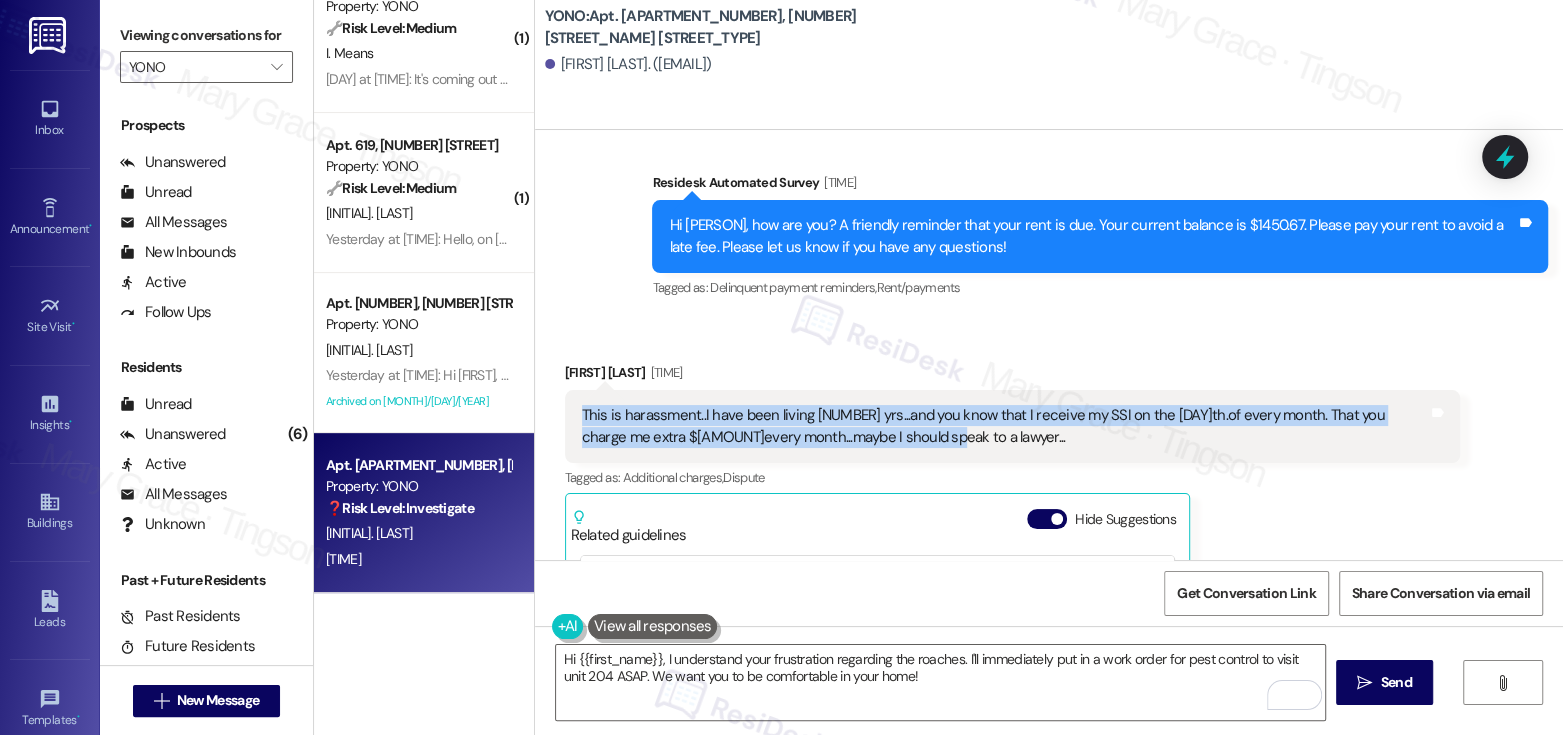 click 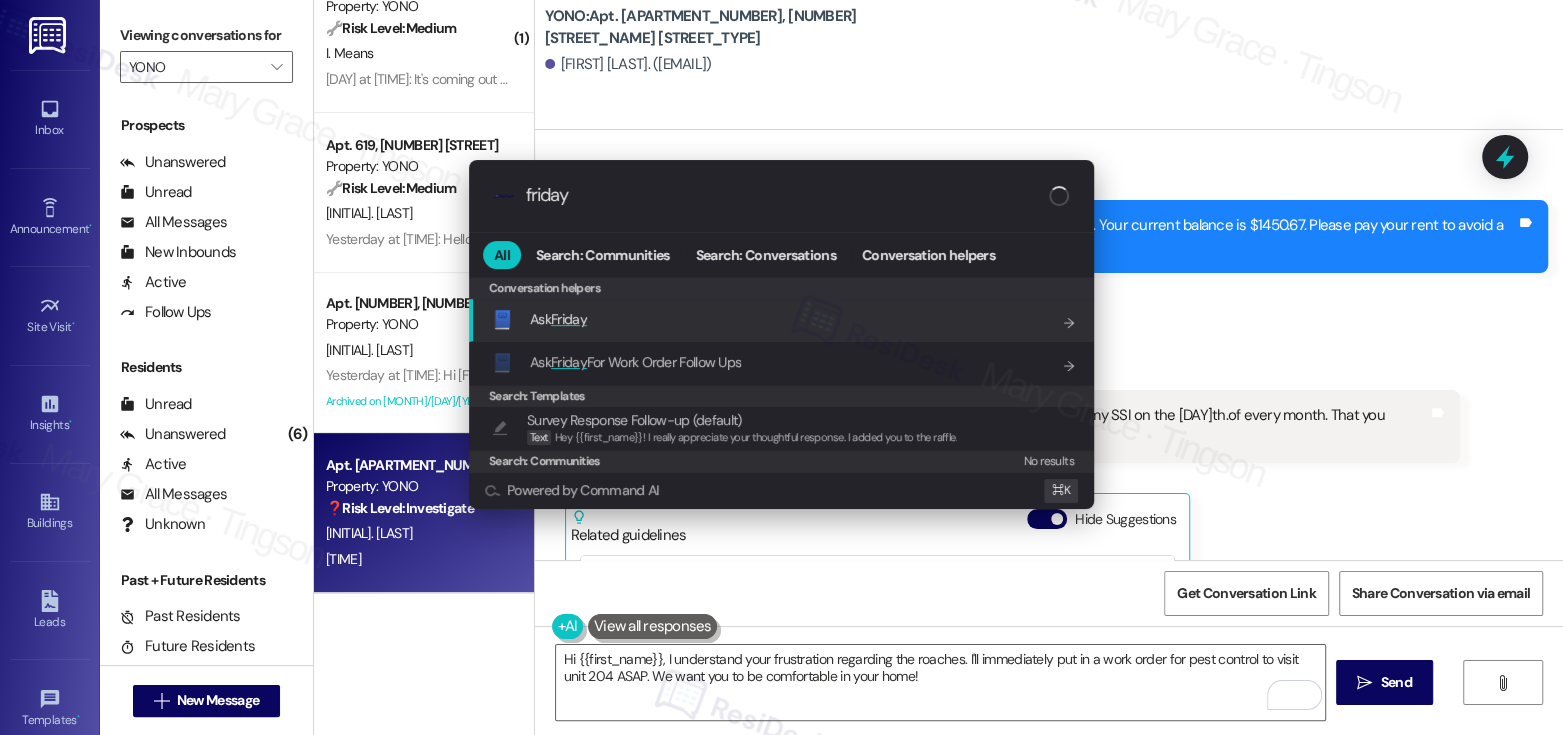 type on "friday" 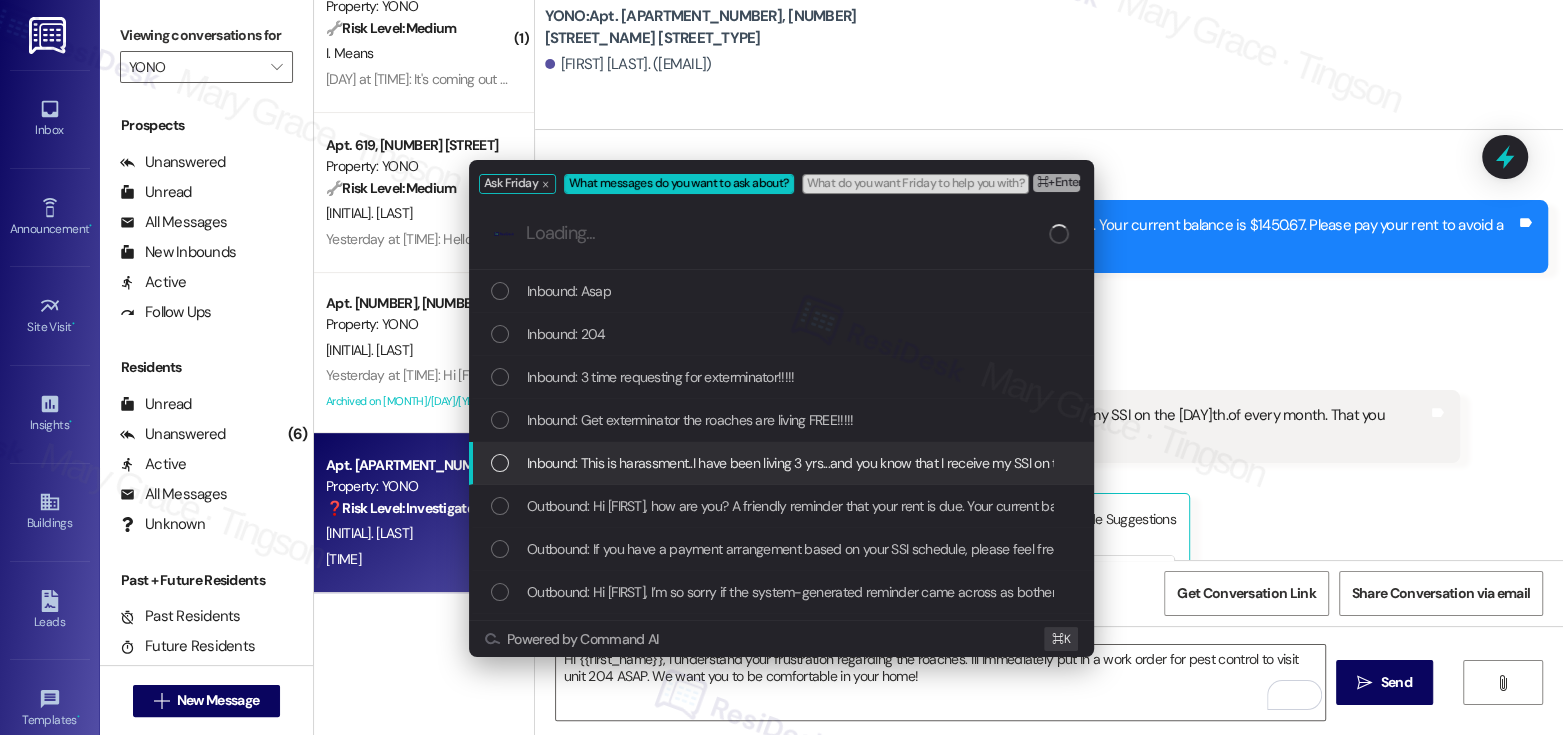 click on "Inbound: This is harassment..I have been living 3 yrs...and you know that I receive my SSI on the [DAY].of every month. That you charge me extra $every month...maybe I should speak to a lawyer..." at bounding box center (1084, 463) 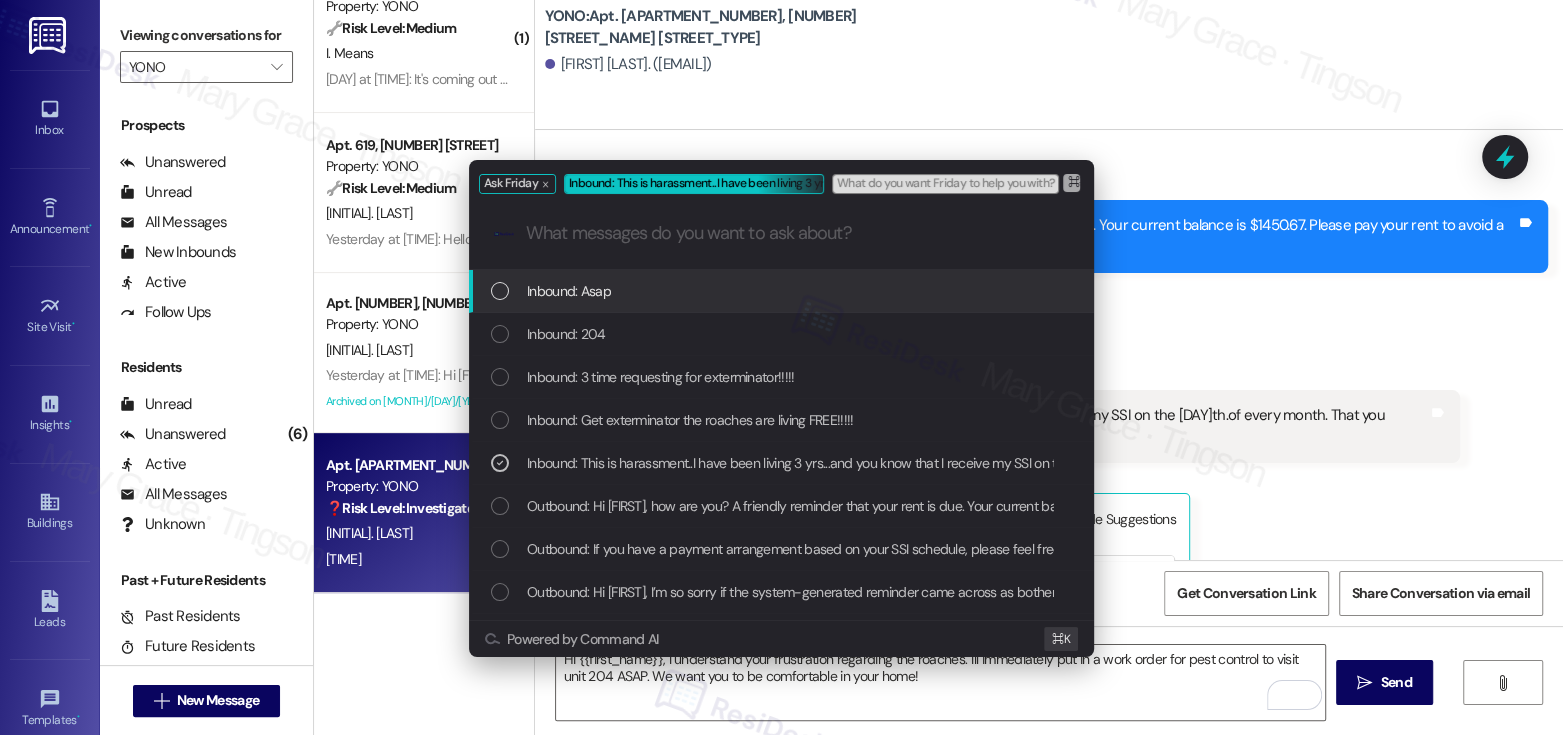 click on "⌘+Enter or click here to submit" at bounding box center (1148, 183) 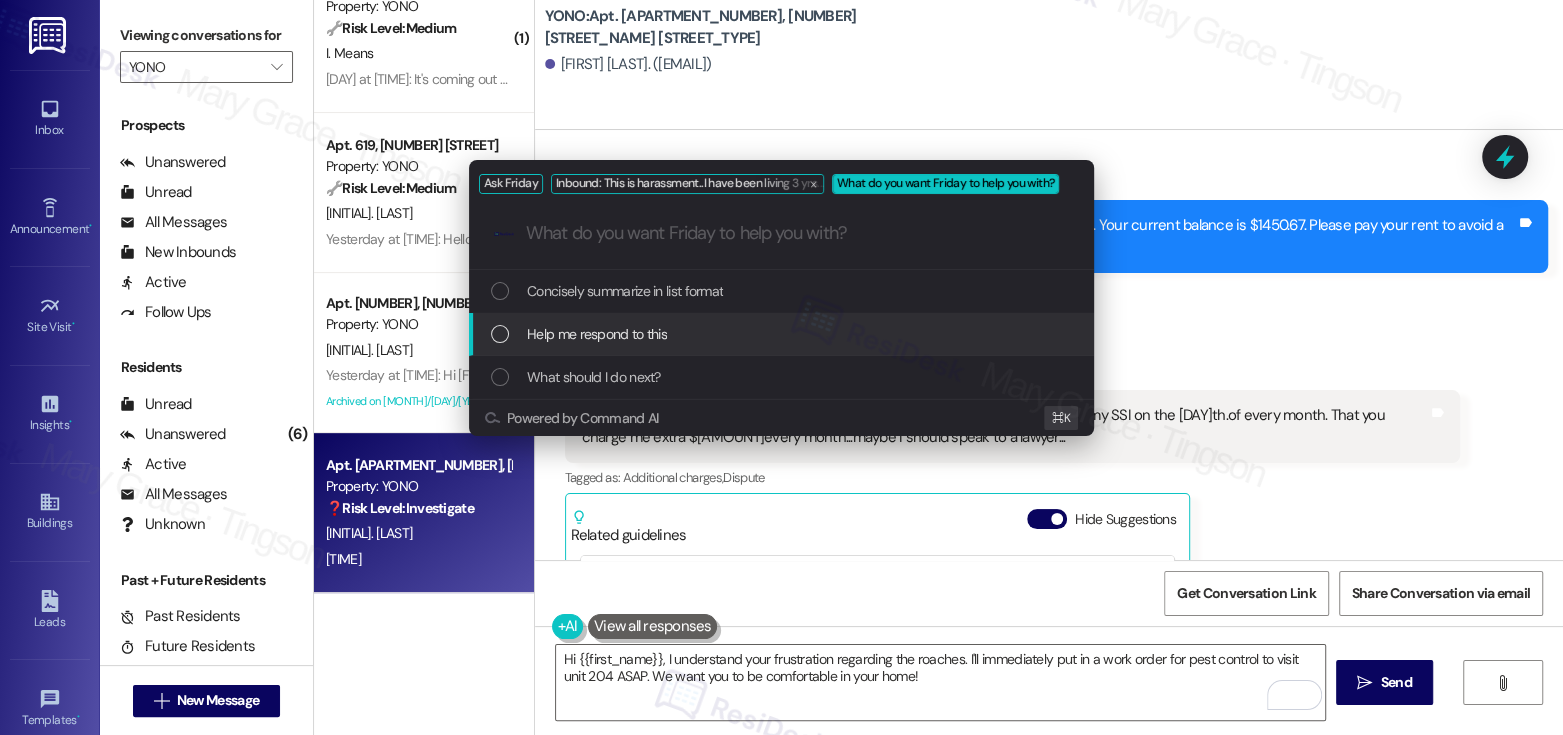 click on "Help me respond to this" at bounding box center (597, 334) 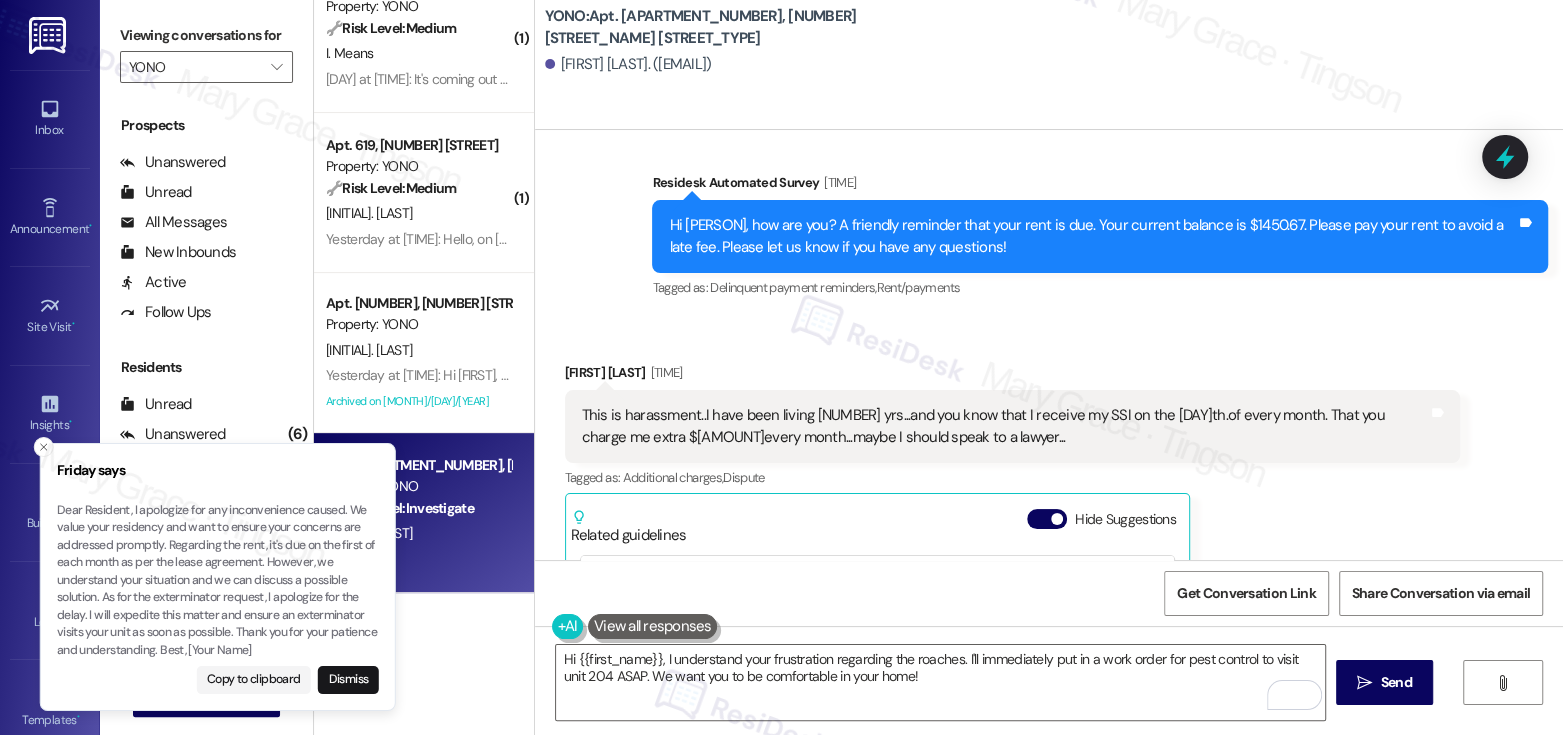 drag, startPoint x: 83, startPoint y: 529, endPoint x: 194, endPoint y: 526, distance: 111.040535 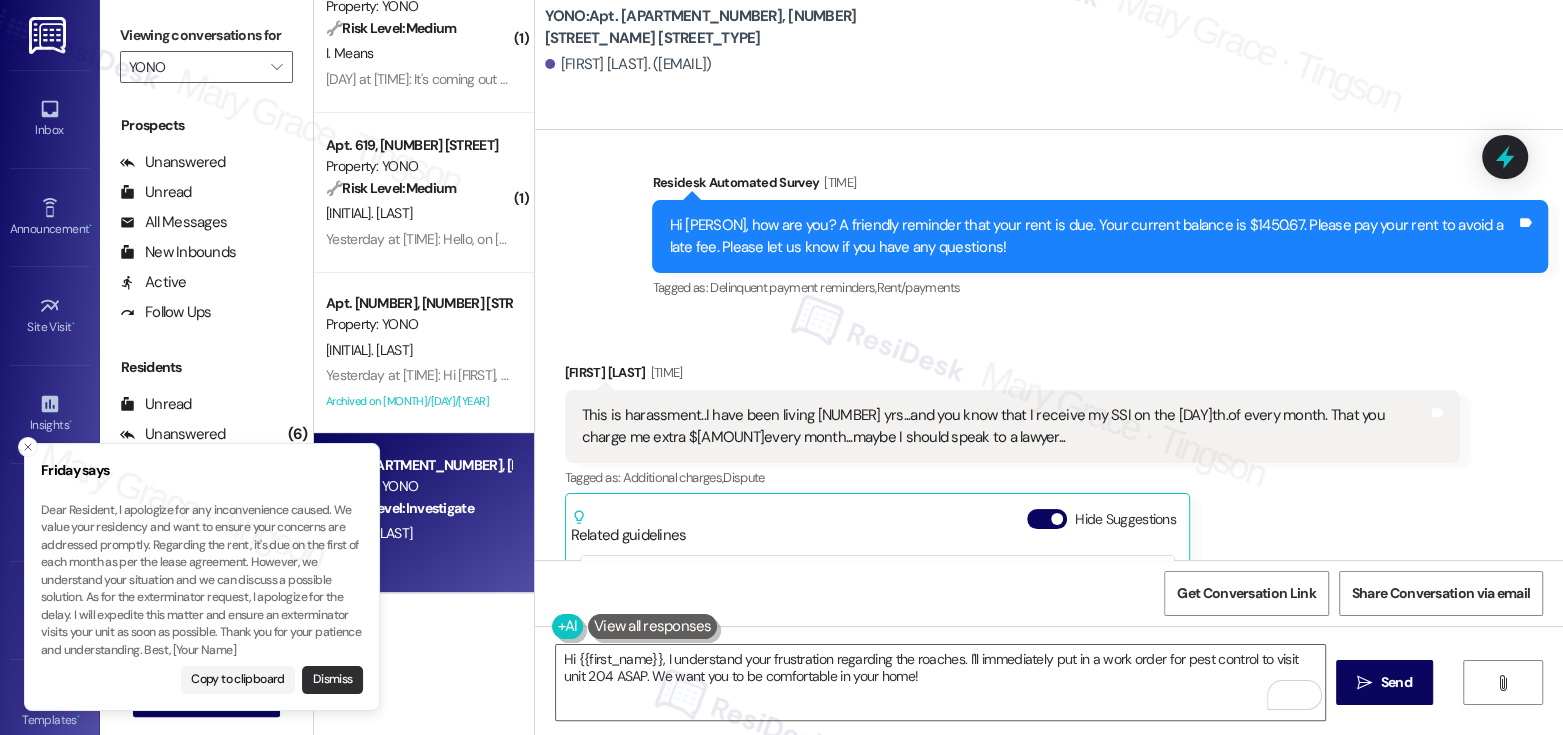 click on "Dismiss" at bounding box center [332, 680] 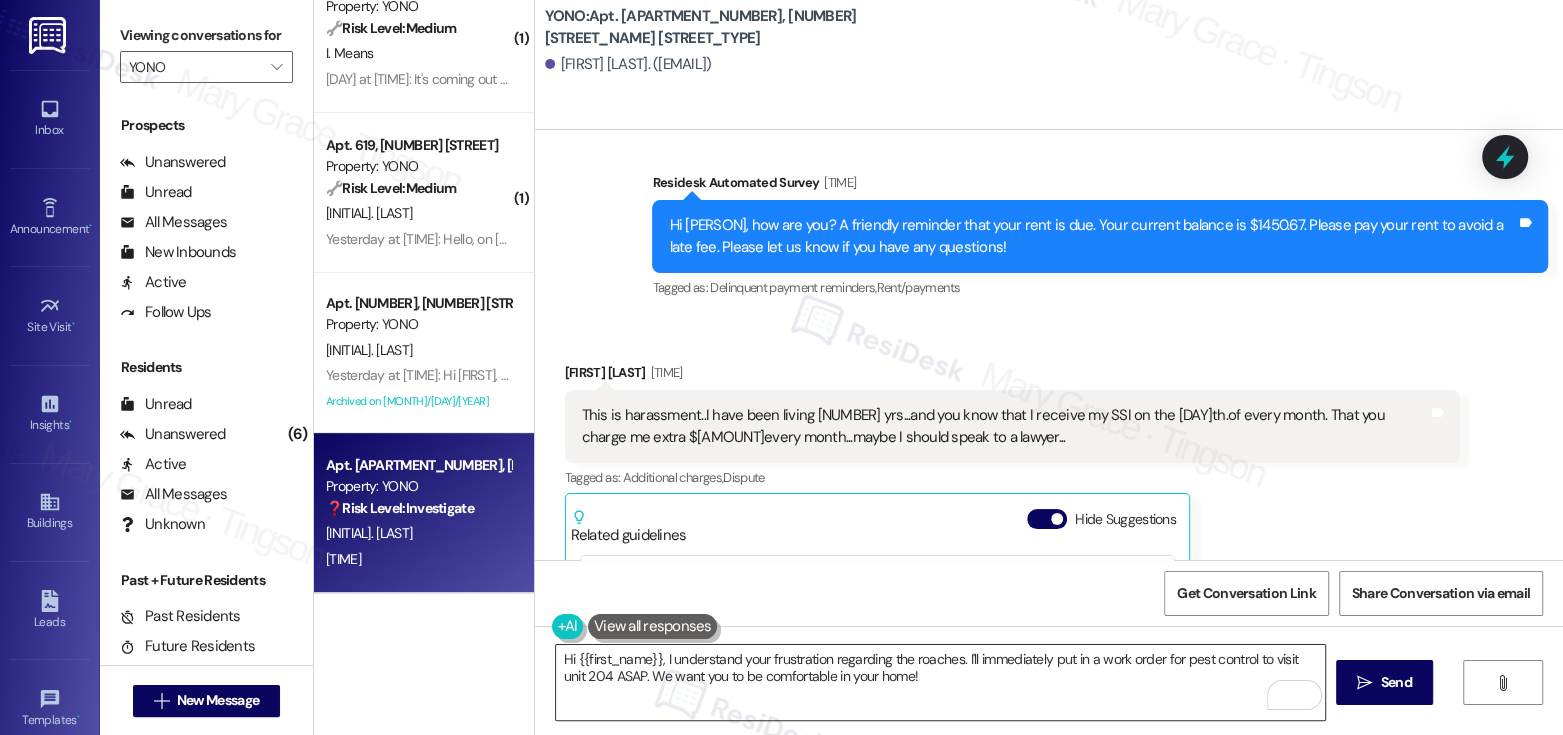 click on "Hi {{first_name}}, I understand your frustration regarding the roaches. I'll immediately put in a work order for pest control to visit unit 204 ASAP. We want you to be comfortable in your home!" at bounding box center (940, 682) 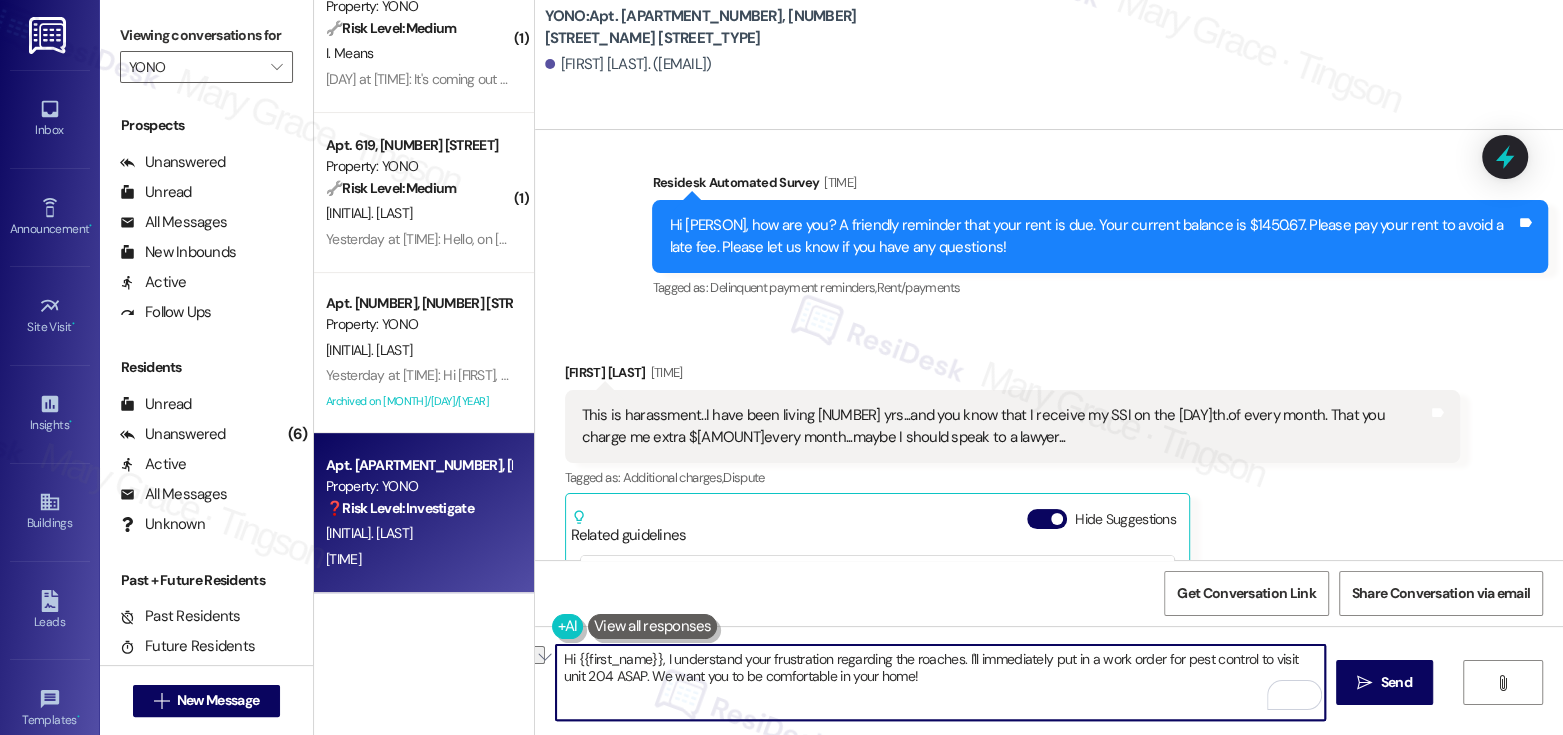 drag, startPoint x: 919, startPoint y: 680, endPoint x: 619, endPoint y: 682, distance: 300.00665 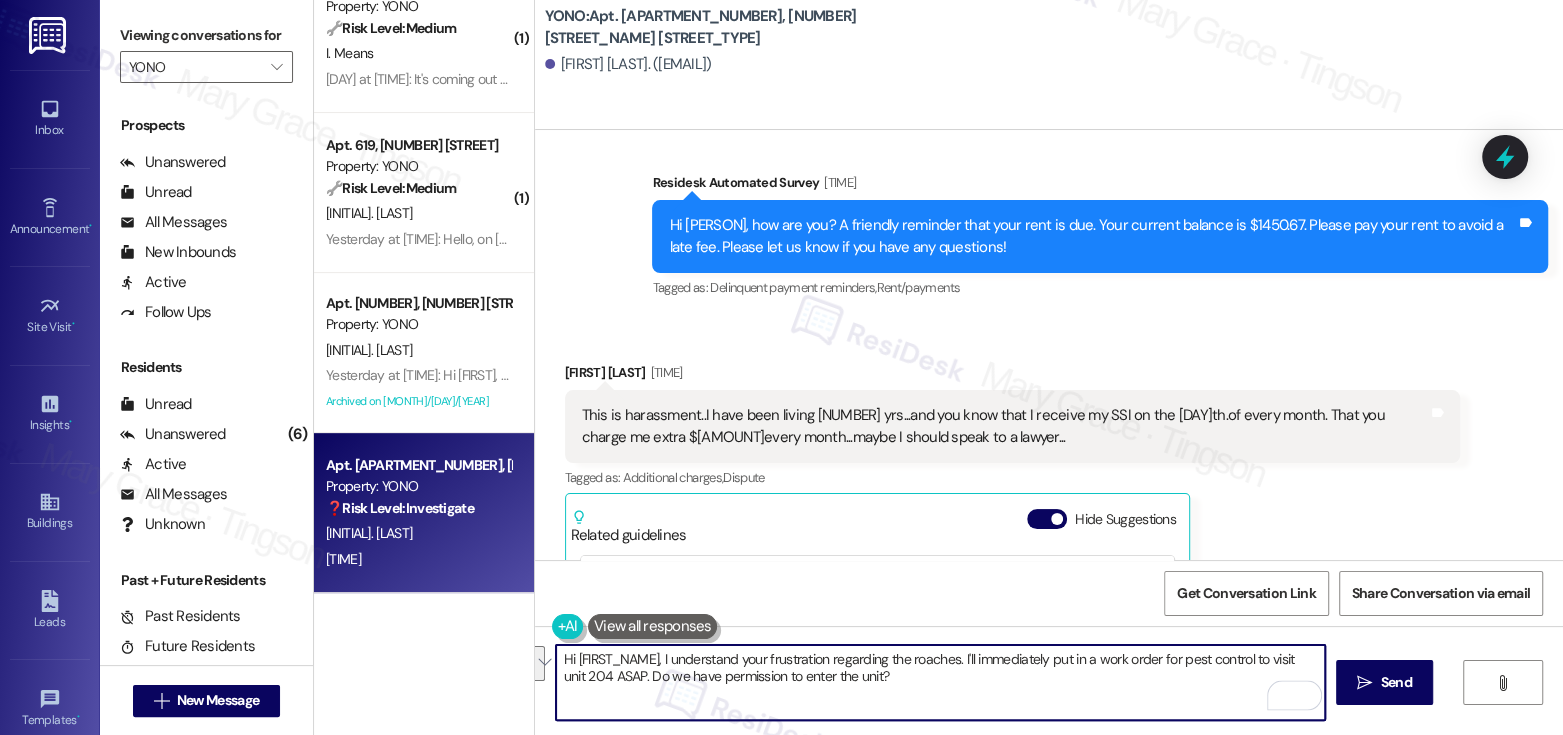 drag, startPoint x: 654, startPoint y: 653, endPoint x: 908, endPoint y: 694, distance: 257.28778 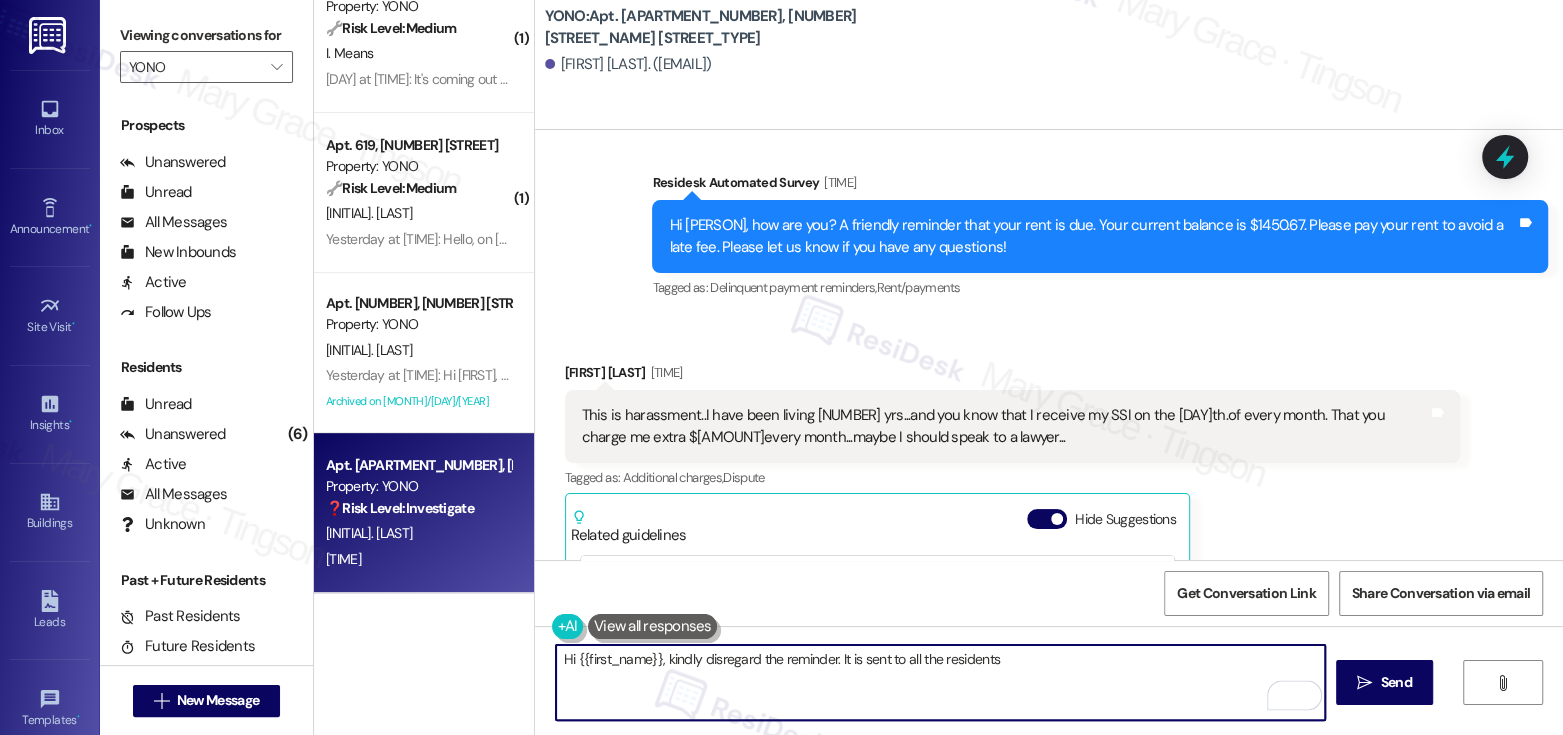 click on "Hi {{first_name}}, kindly disregard the reminder. It is sent to all the residents" at bounding box center [940, 682] 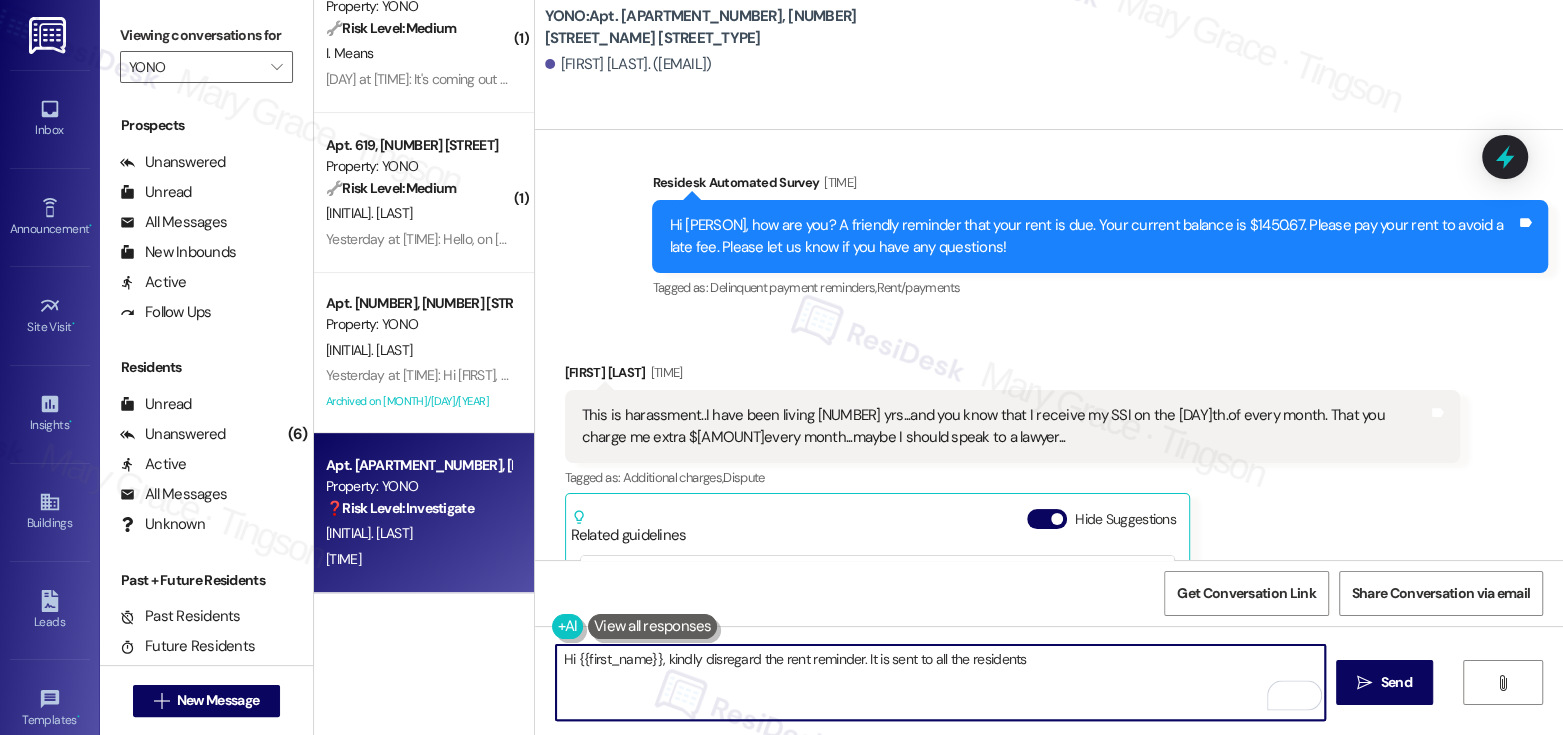 click on "Hi {{first_name}}, kindly disregard the rent reminder. It is sent to all the residents" at bounding box center [940, 682] 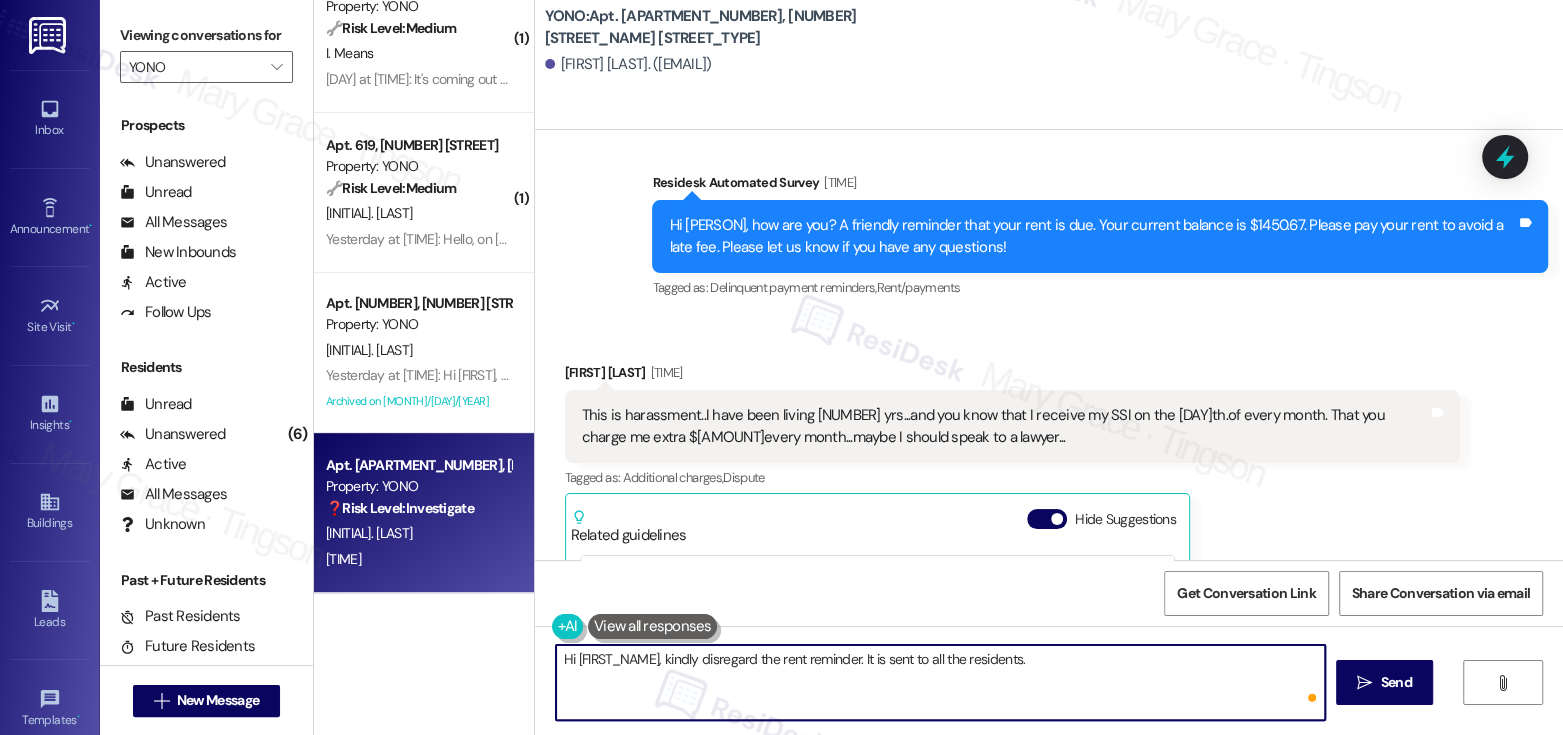 paste on "I understand your frustration regarding the roaches. I'll immediately put in a work order for pest control to visit unit [NUMBER] ASAP. Do we have permission to enter the unit?" 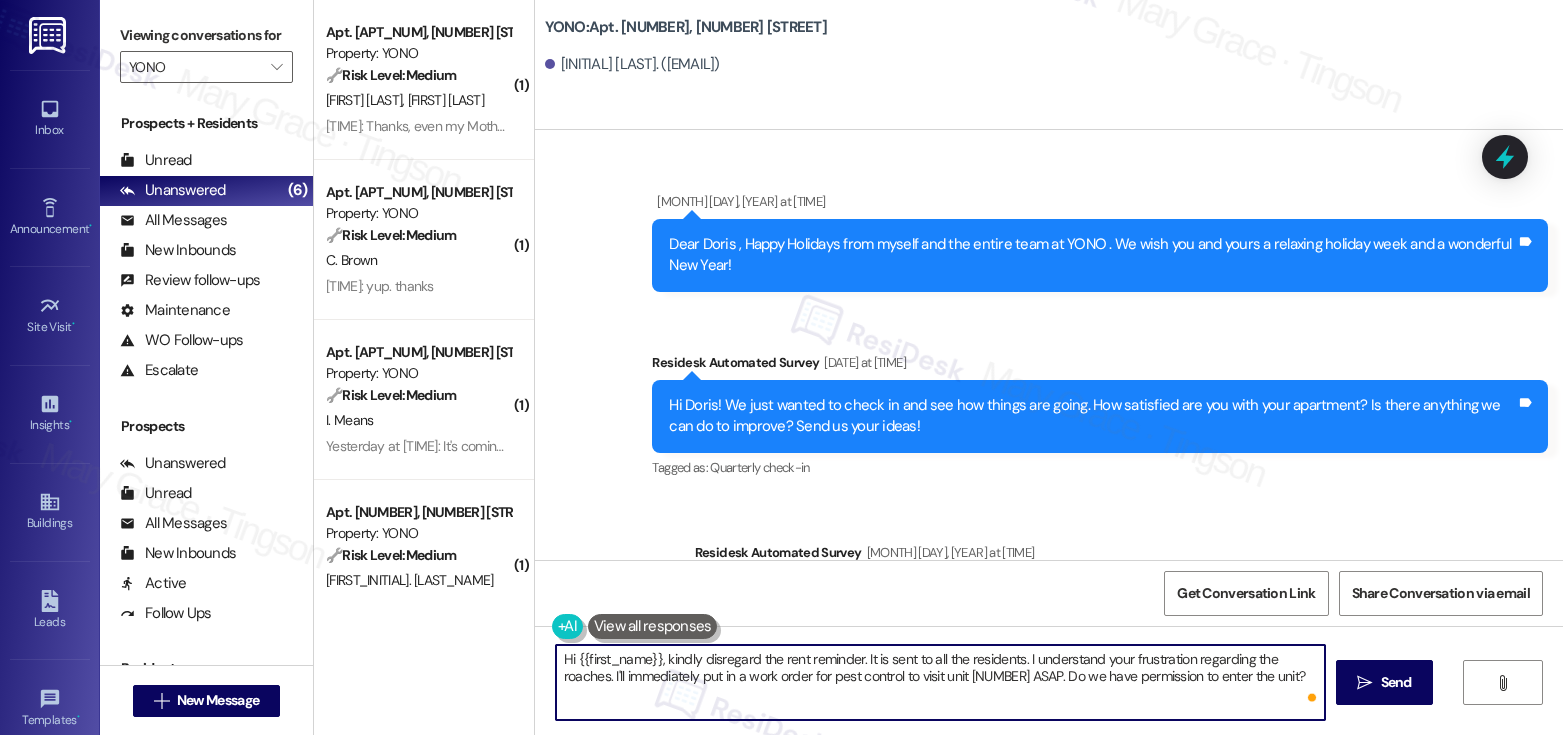 scroll, scrollTop: 0, scrollLeft: 0, axis: both 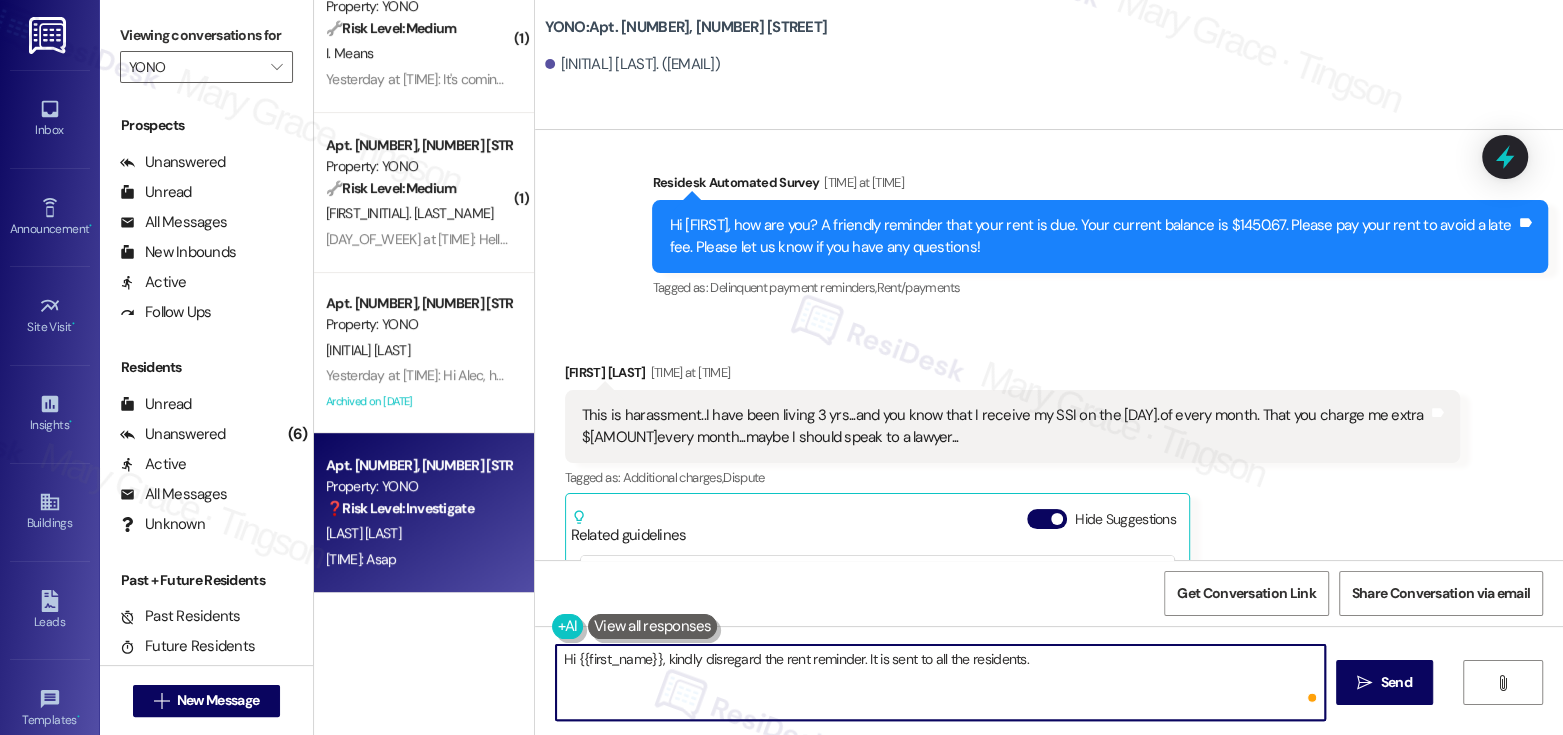 click on "Hi {{first_name}}, kindly disregard the rent reminder. It is sent to all the residents." at bounding box center (940, 682) 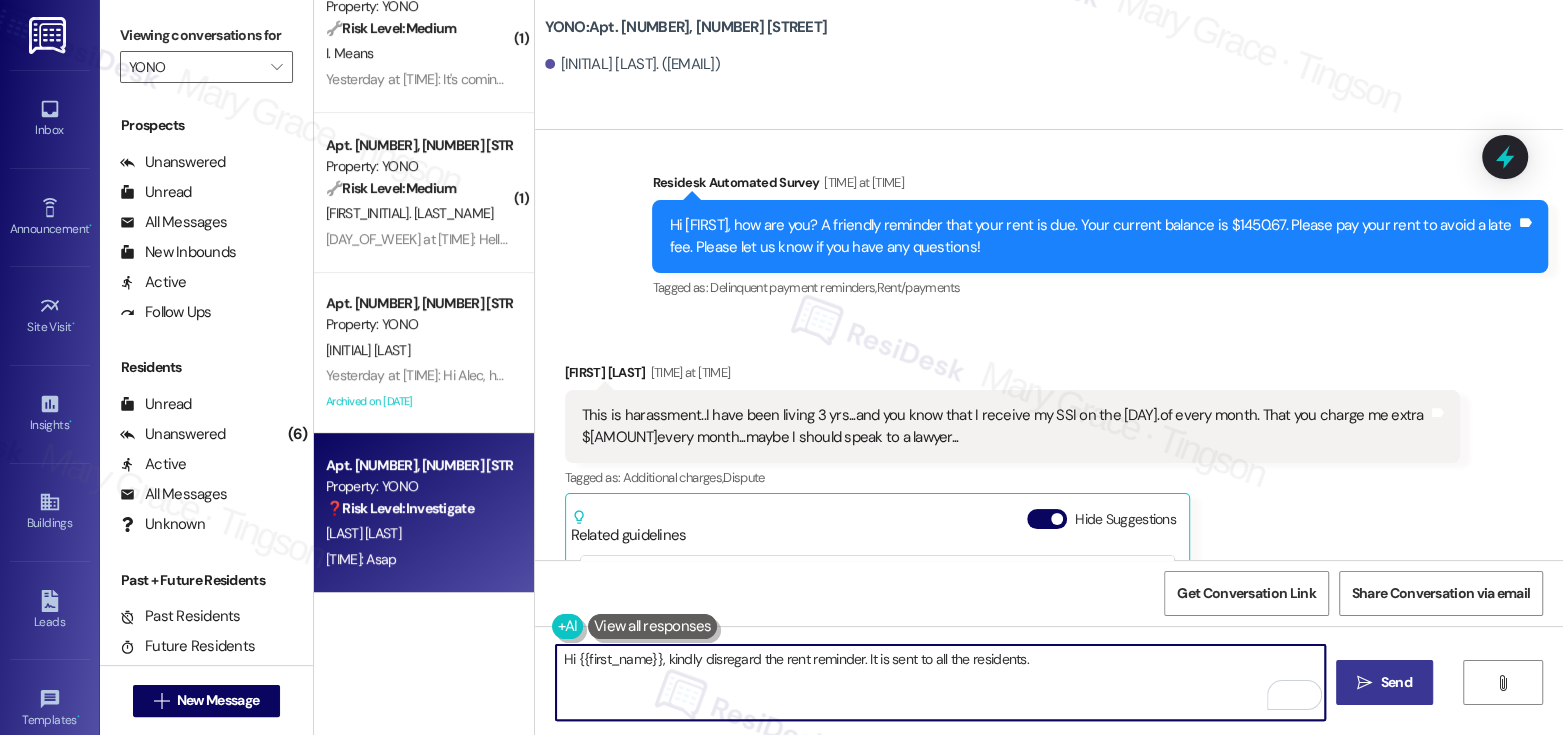 type on "Hi {{first_name}}, kindly disregard the rent reminder. It is sent to all the residents." 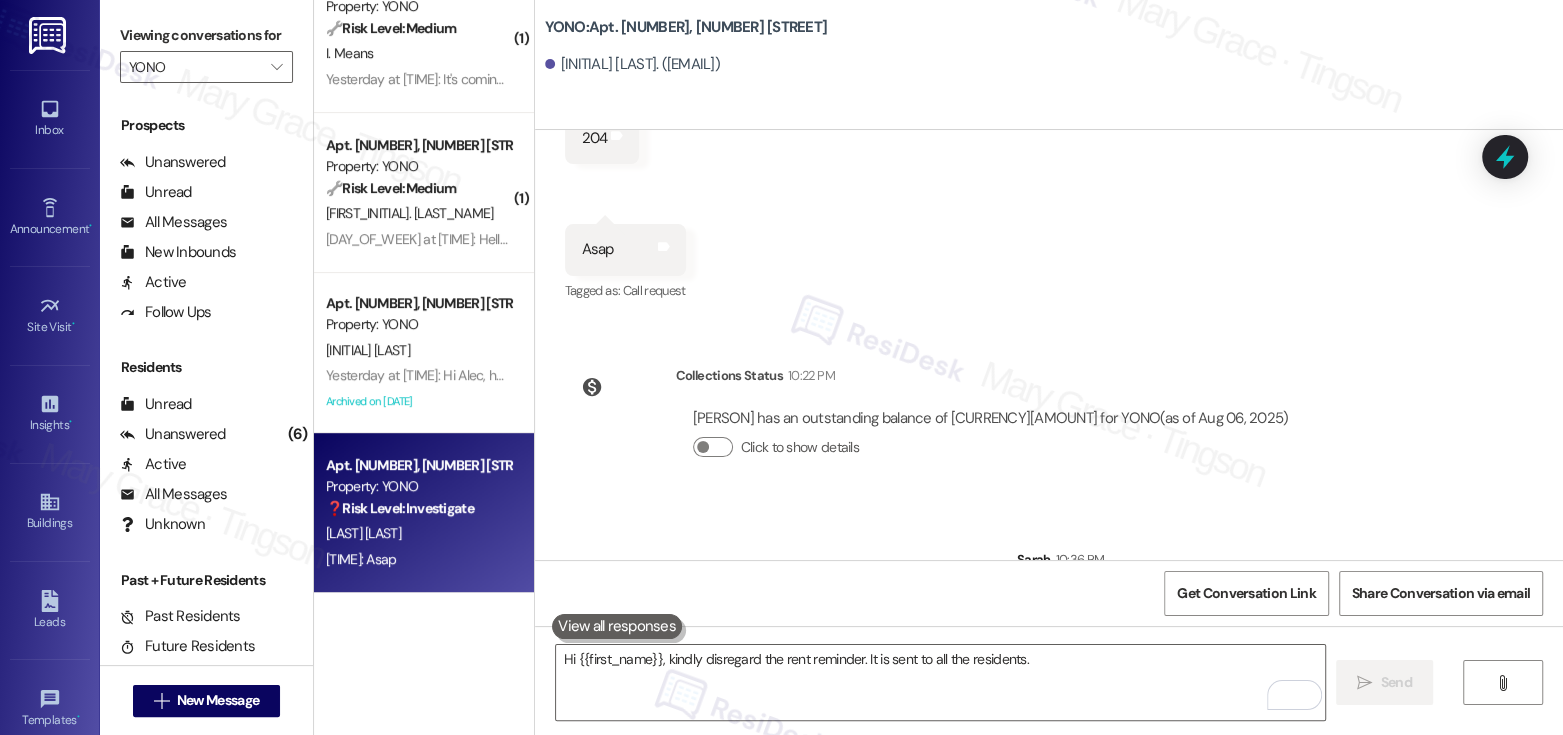 scroll, scrollTop: 5514, scrollLeft: 0, axis: vertical 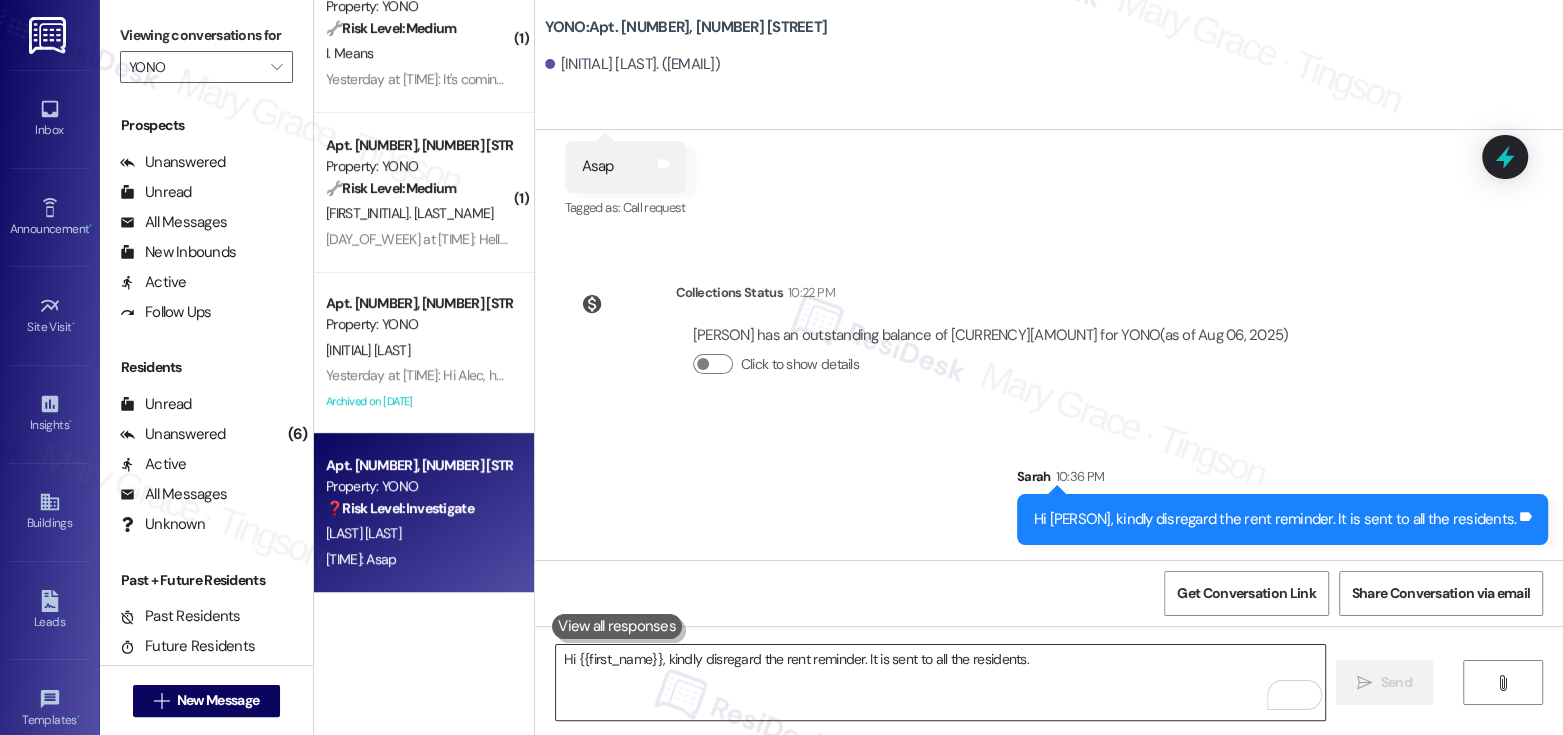 click on "Hi {{first_name}}, kindly disregard the rent reminder. It is sent to all the residents." at bounding box center (940, 682) 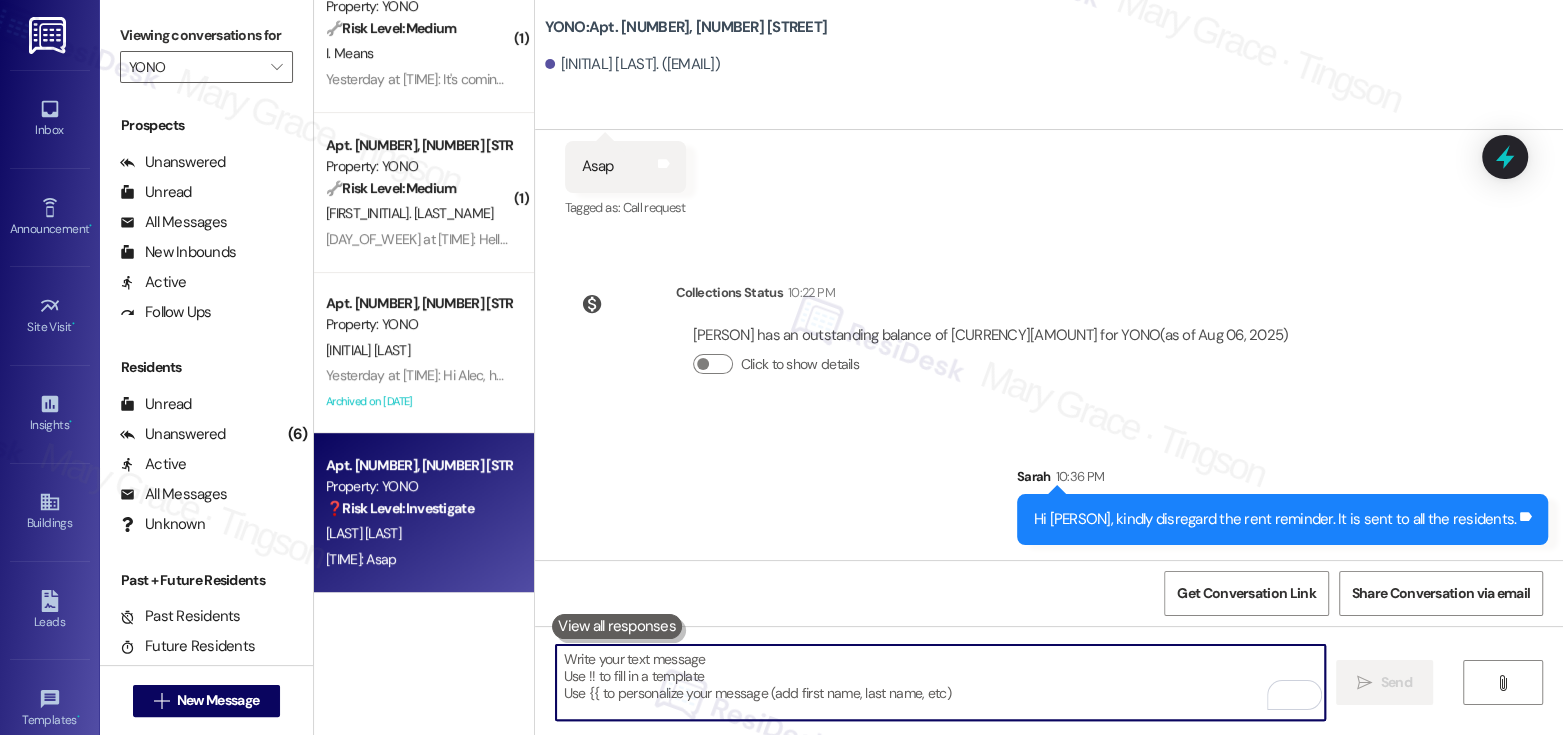 paste on "I understand your frustration regarding the roaches. I'll immediately put in a work order for pest control to visit unit [NUMBER] ASAP. Do we have permission to enter the unit?" 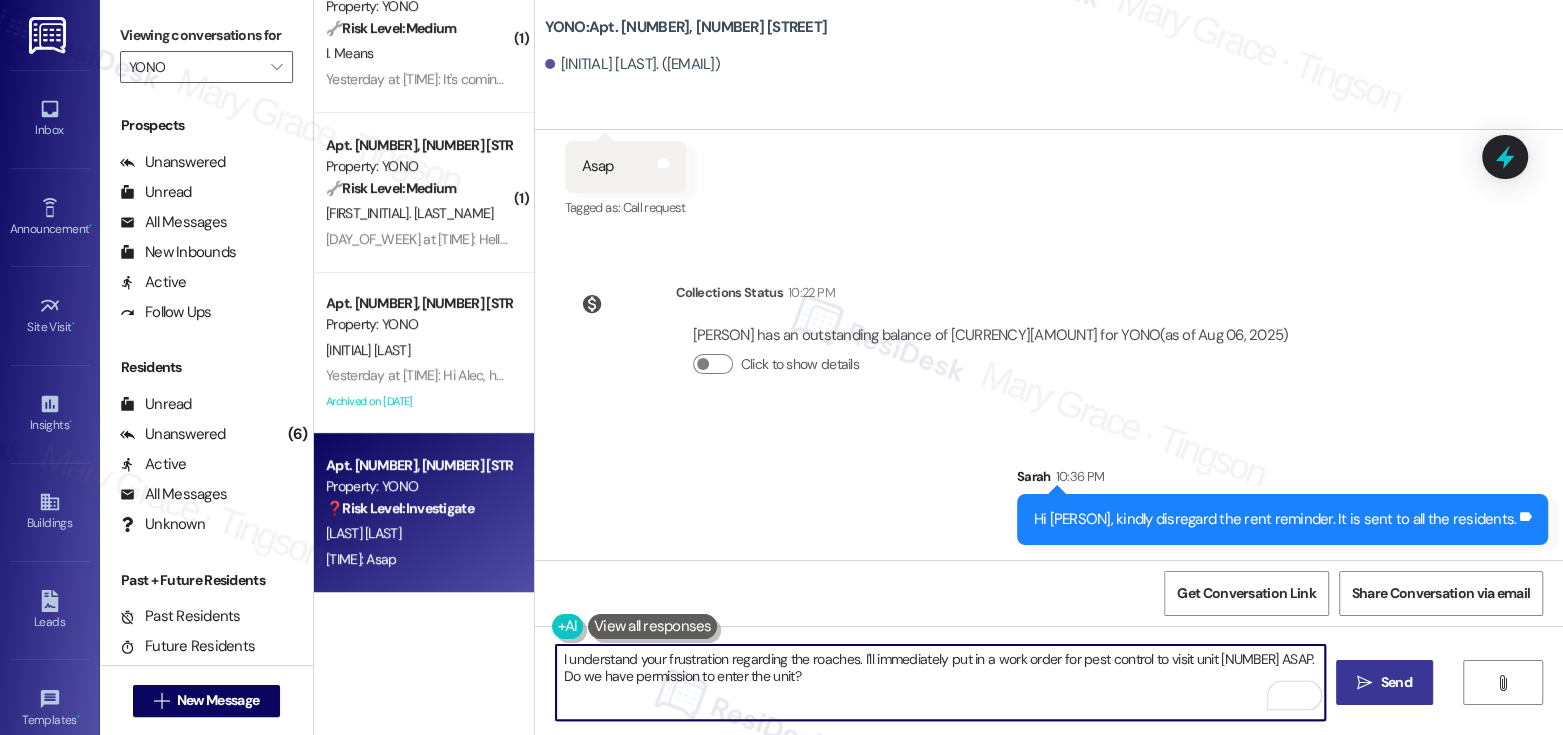 type on "I understand your frustration regarding the roaches. I'll immediately put in a work order for pest control to visit unit [NUMBER] ASAP. Do we have permission to enter the unit?" 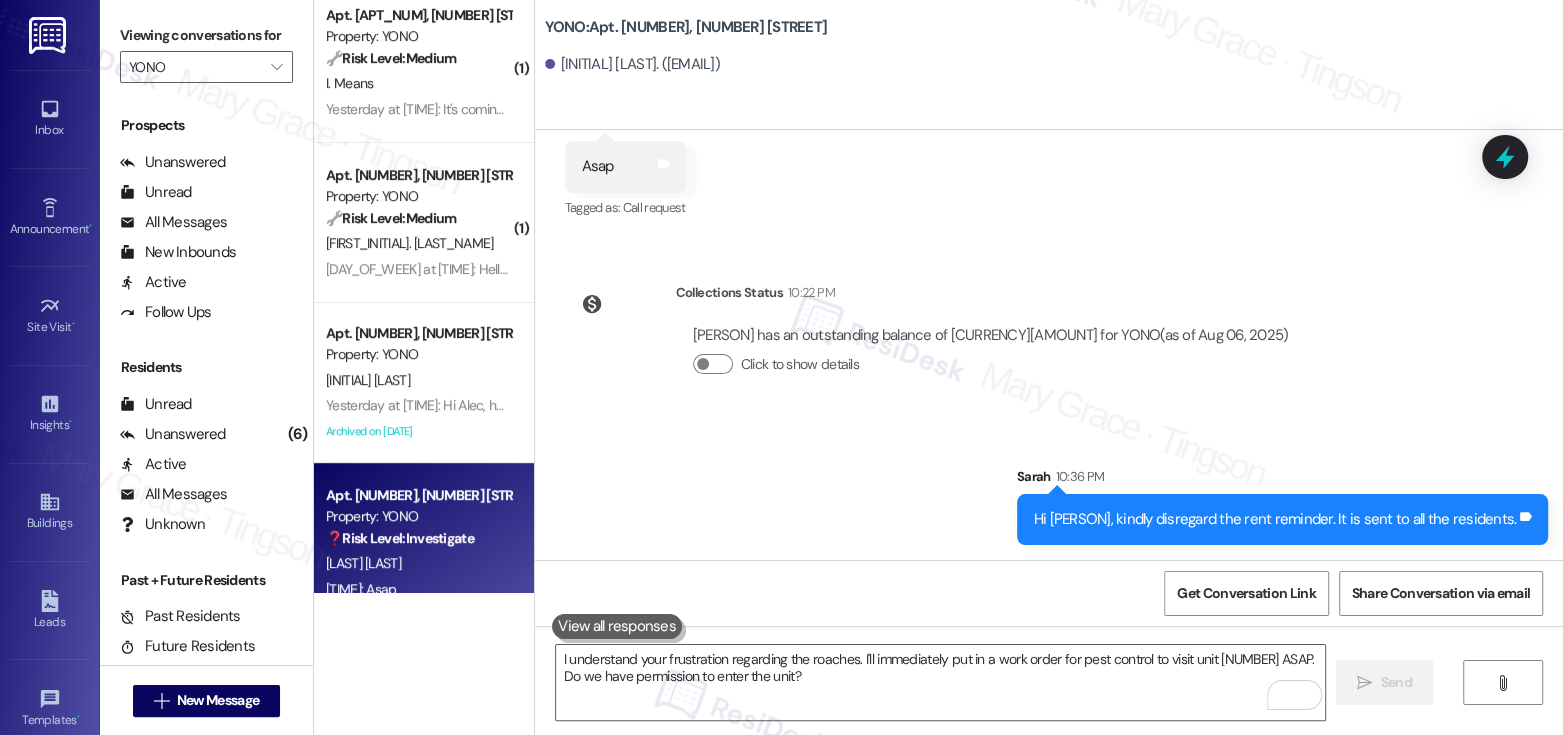 scroll, scrollTop: 367, scrollLeft: 0, axis: vertical 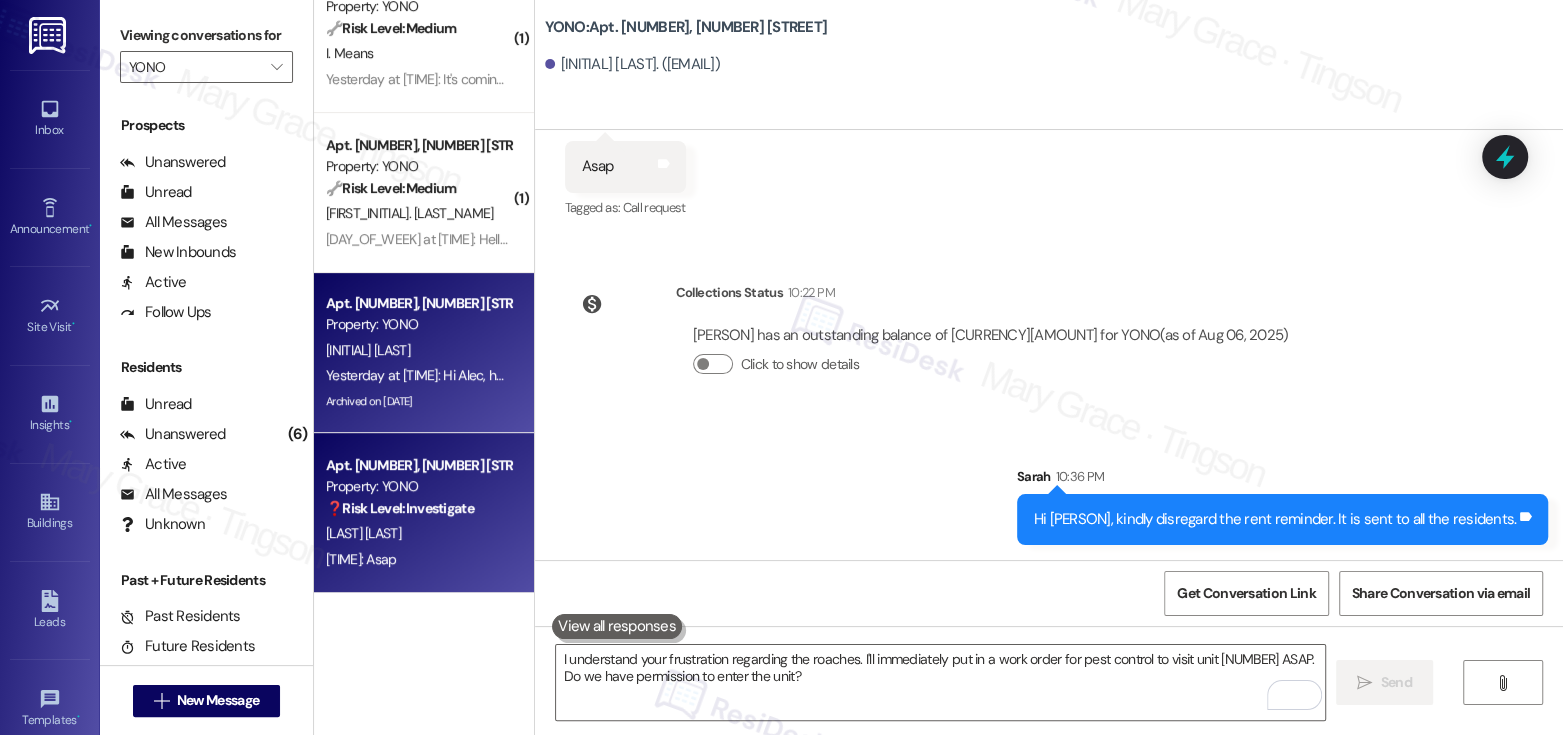 click on "[INITIAL] [LAST]" at bounding box center (418, 350) 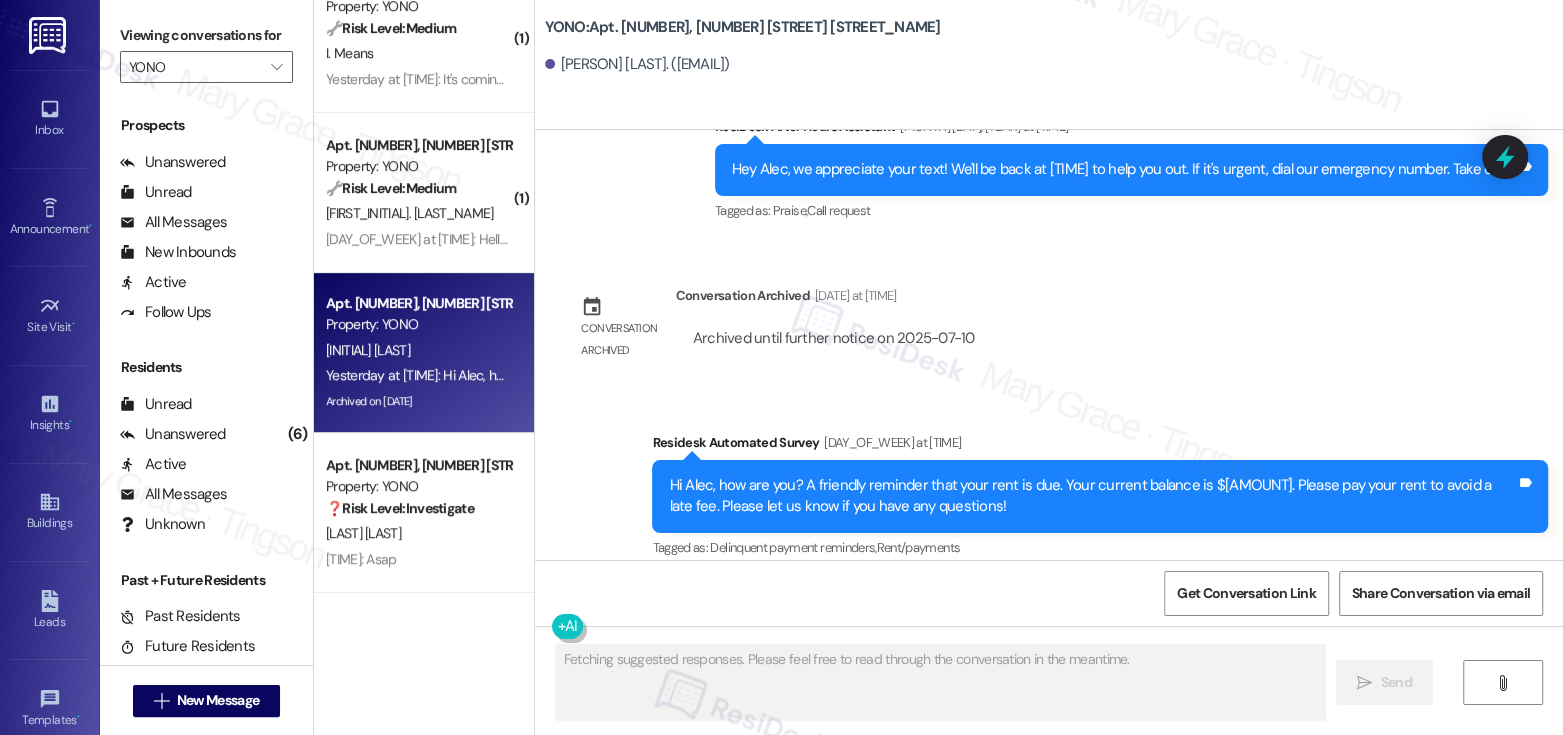 scroll, scrollTop: 6614, scrollLeft: 0, axis: vertical 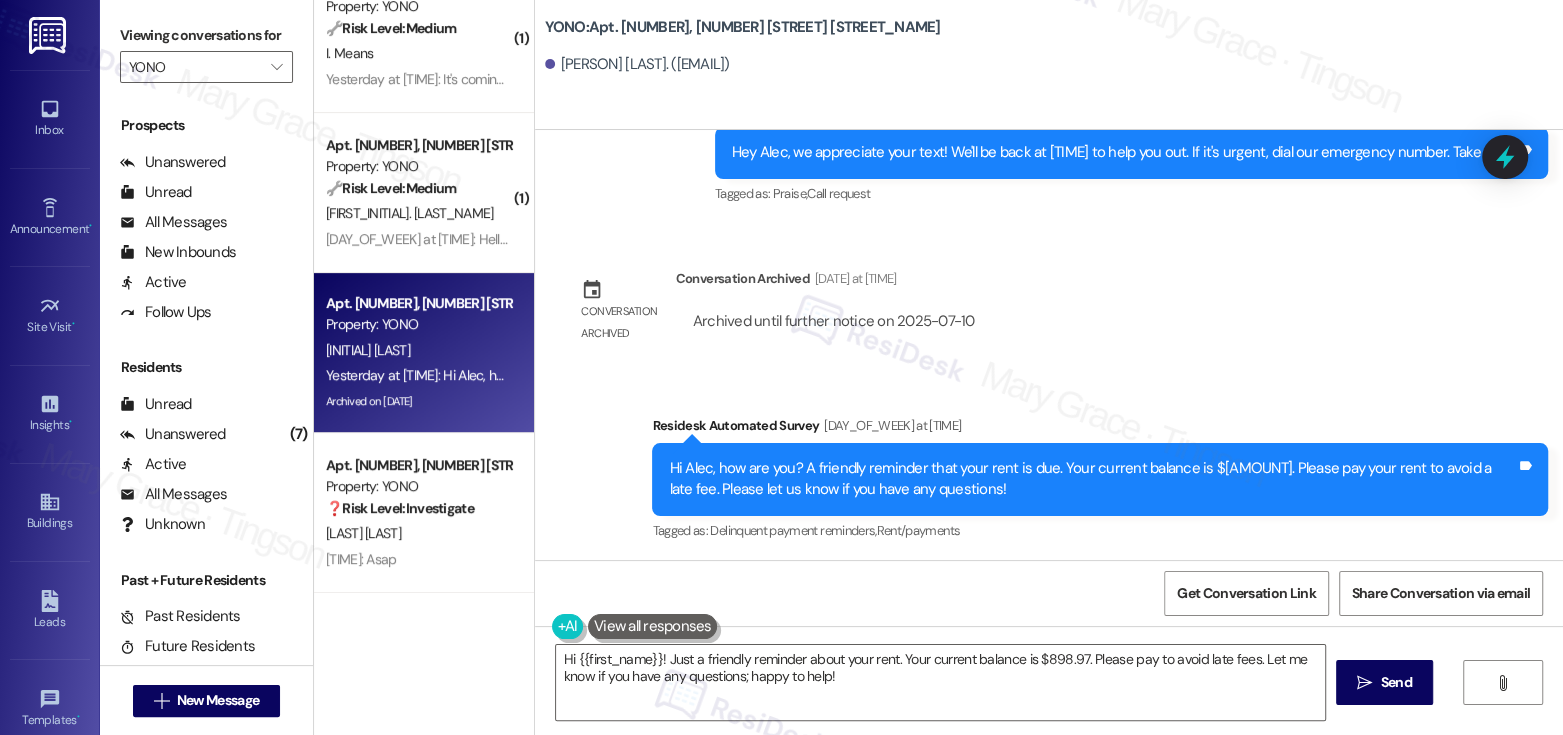 click on "Hi Alec, how are you? A friendly reminder that your rent is due. Your current balance is $[AMOUNT]. Please pay your rent to avoid a late fee. Please let us know if you have any questions!" at bounding box center [1092, 479] 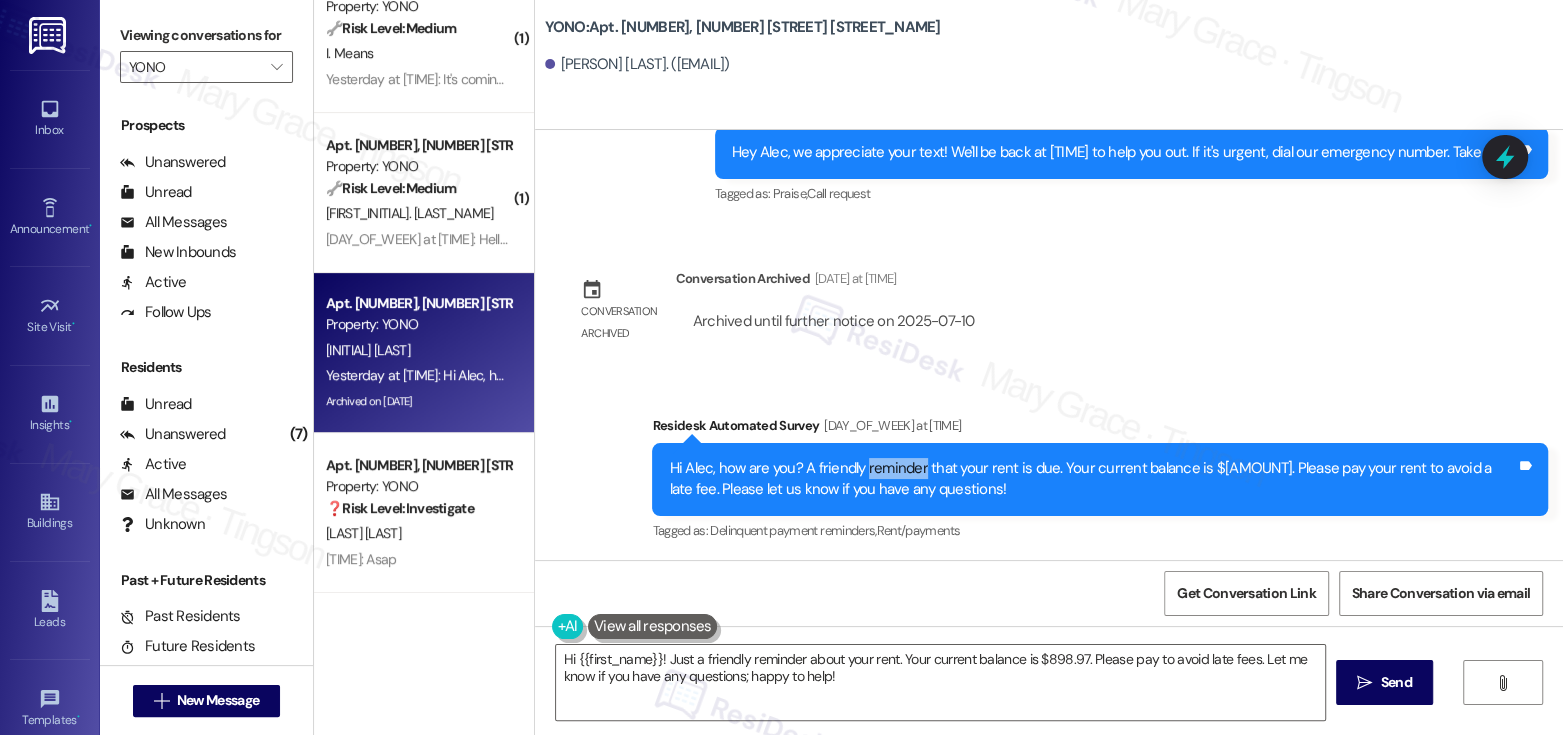 click on "Hi Alec, how are you? A friendly reminder that your rent is due. Your current balance is $[AMOUNT]. Please pay your rent to avoid a late fee. Please let us know if you have any questions!" at bounding box center (1092, 479) 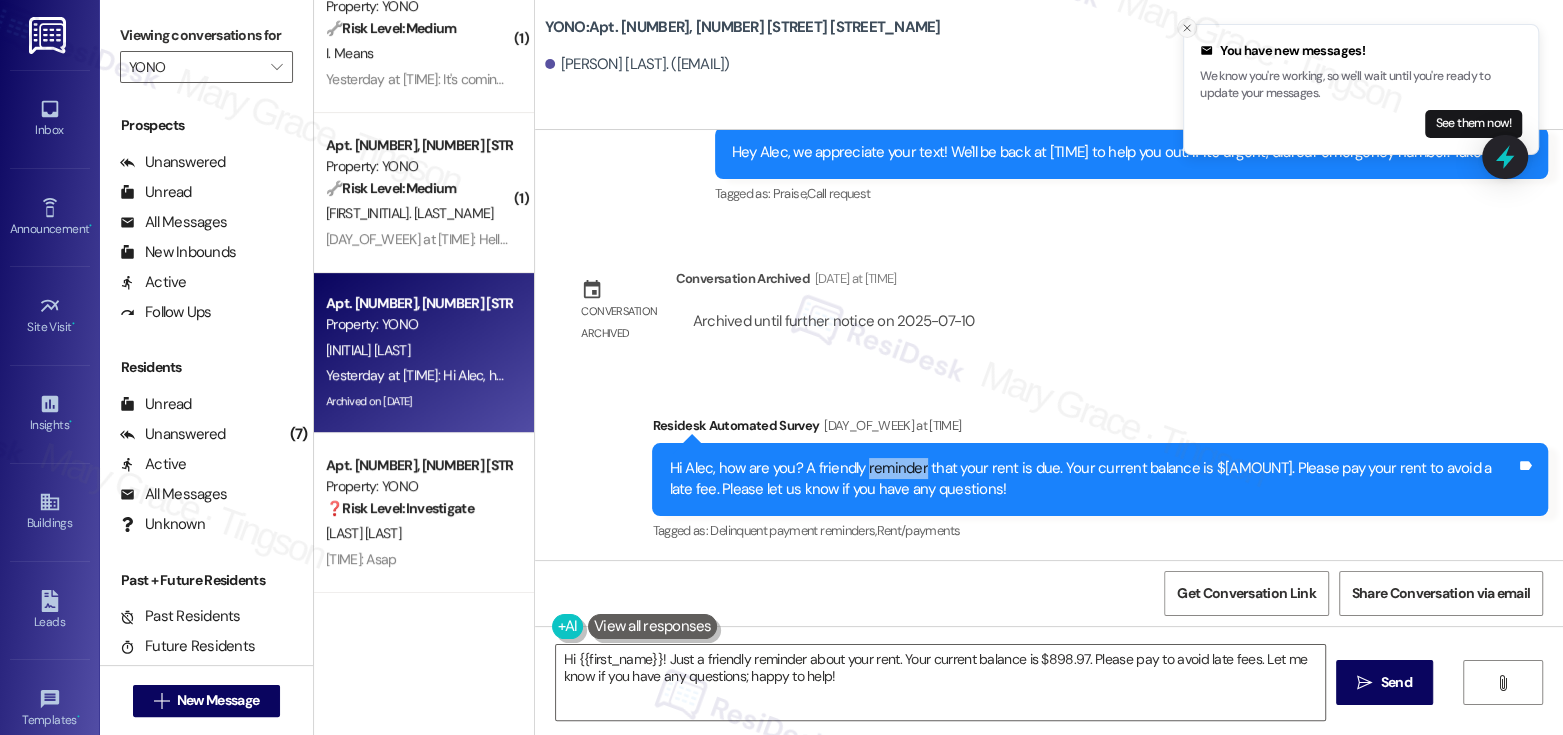 click 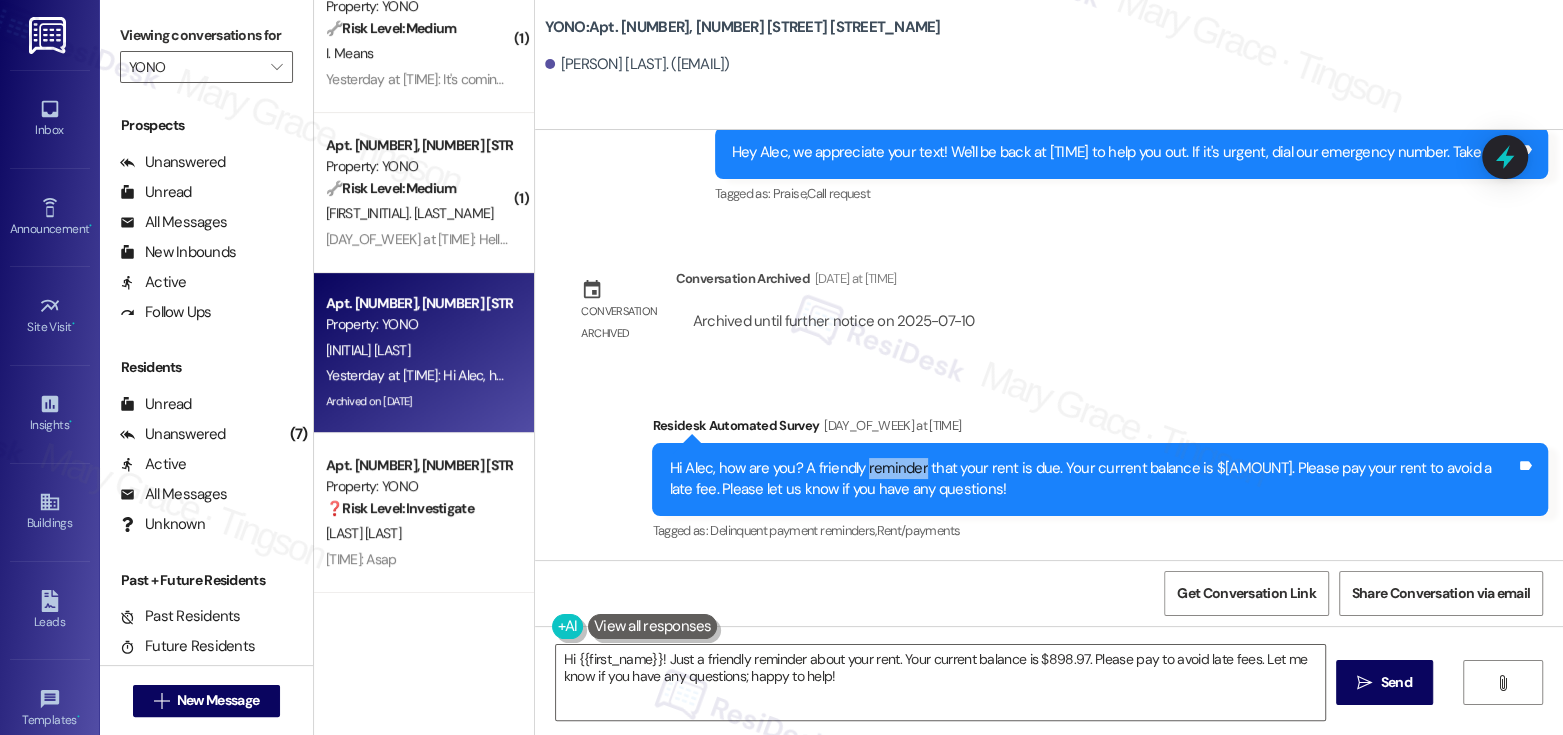 click on "Hi Alec, how are you? A friendly reminder that your rent is due. Your current balance is $[AMOUNT]. Please pay your rent to avoid a late fee. Please let us know if you have any questions!" at bounding box center [1092, 479] 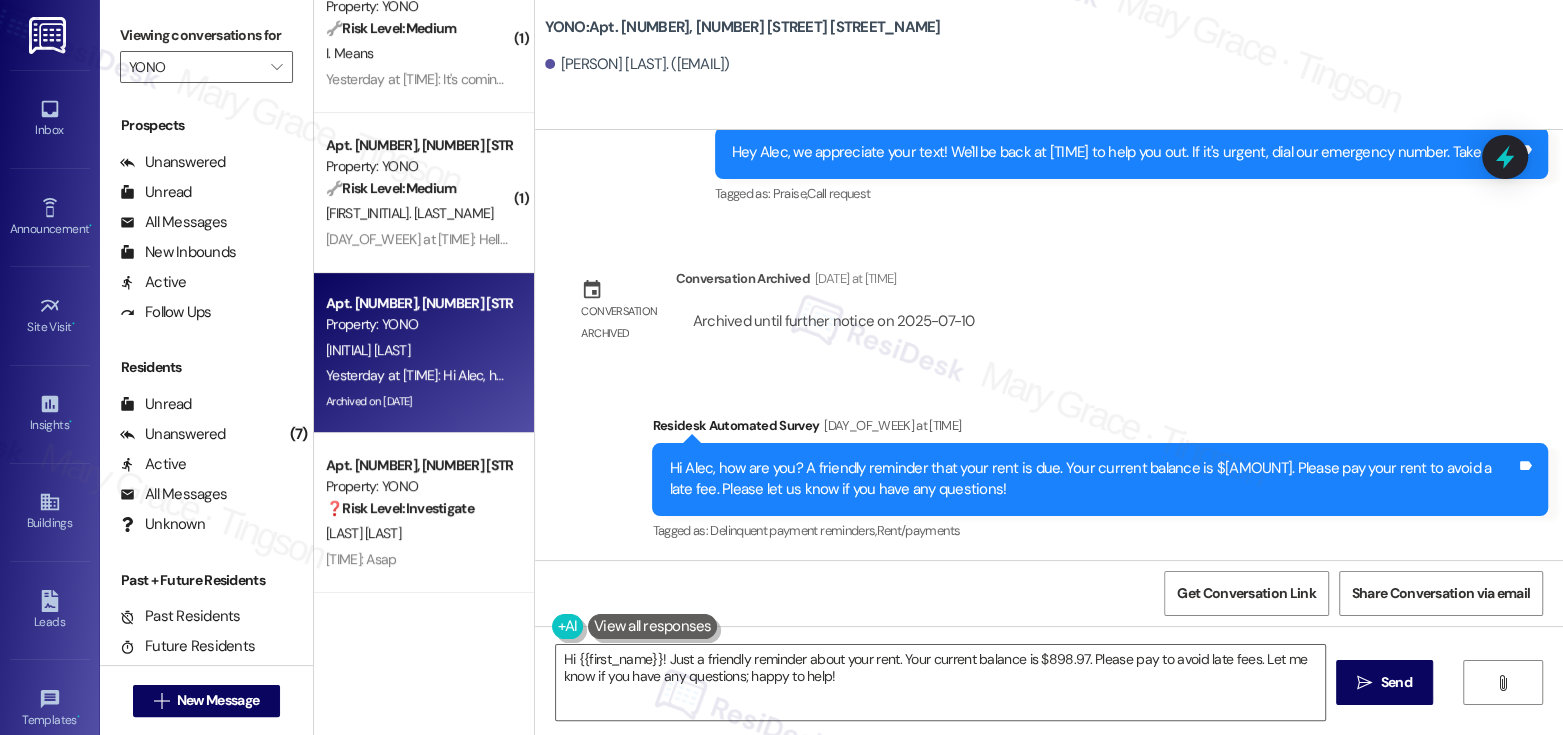 click on "Hi Alec, how are you? A friendly reminder that your rent is due. Your current balance is $[AMOUNT]. Please pay your rent to avoid a late fee. Please let us know if you have any questions!" at bounding box center [1092, 479] 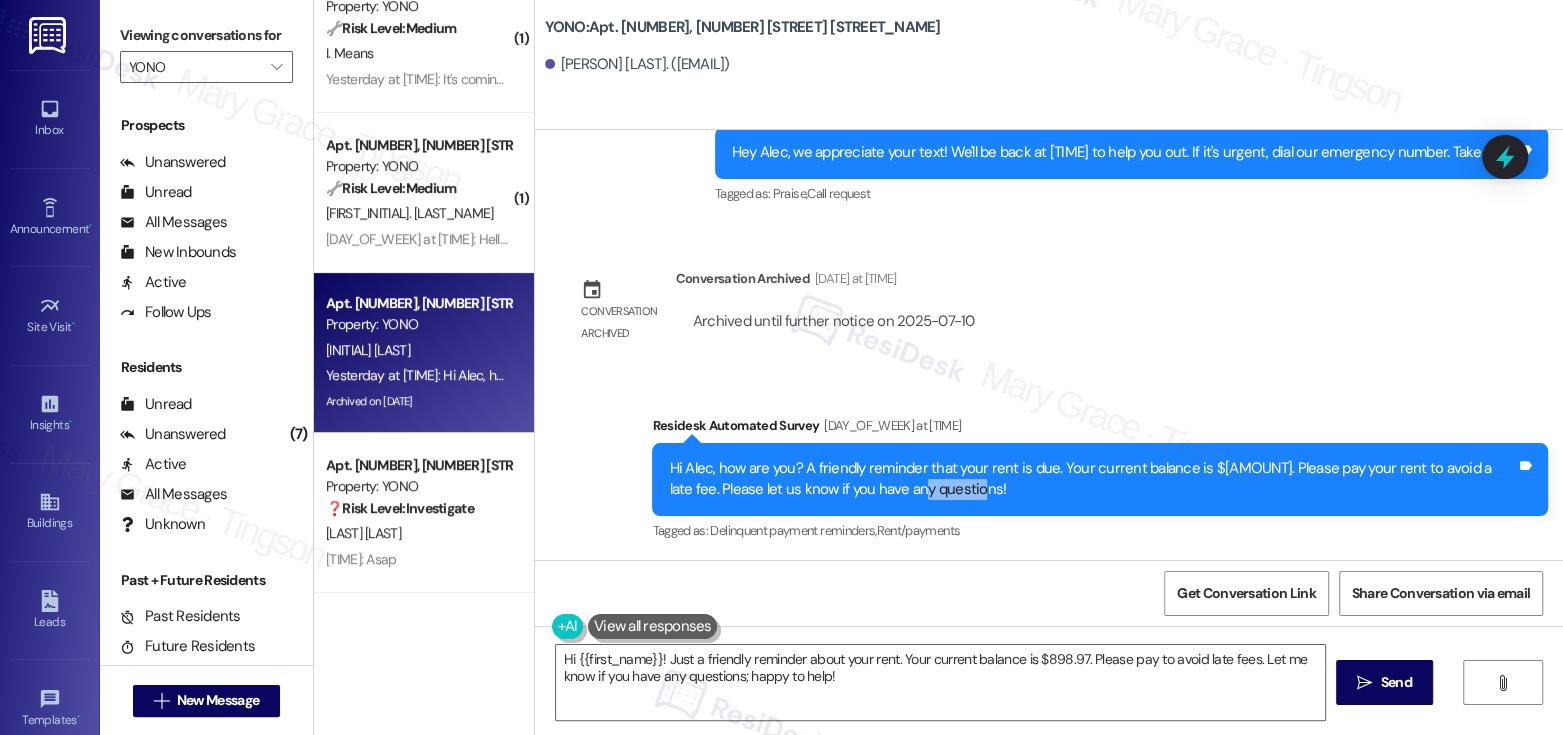 click on "Hi Alec, how are you? A friendly reminder that your rent is due. Your current balance is $[AMOUNT]. Please pay your rent to avoid a late fee. Please let us know if you have any questions!" at bounding box center (1092, 479) 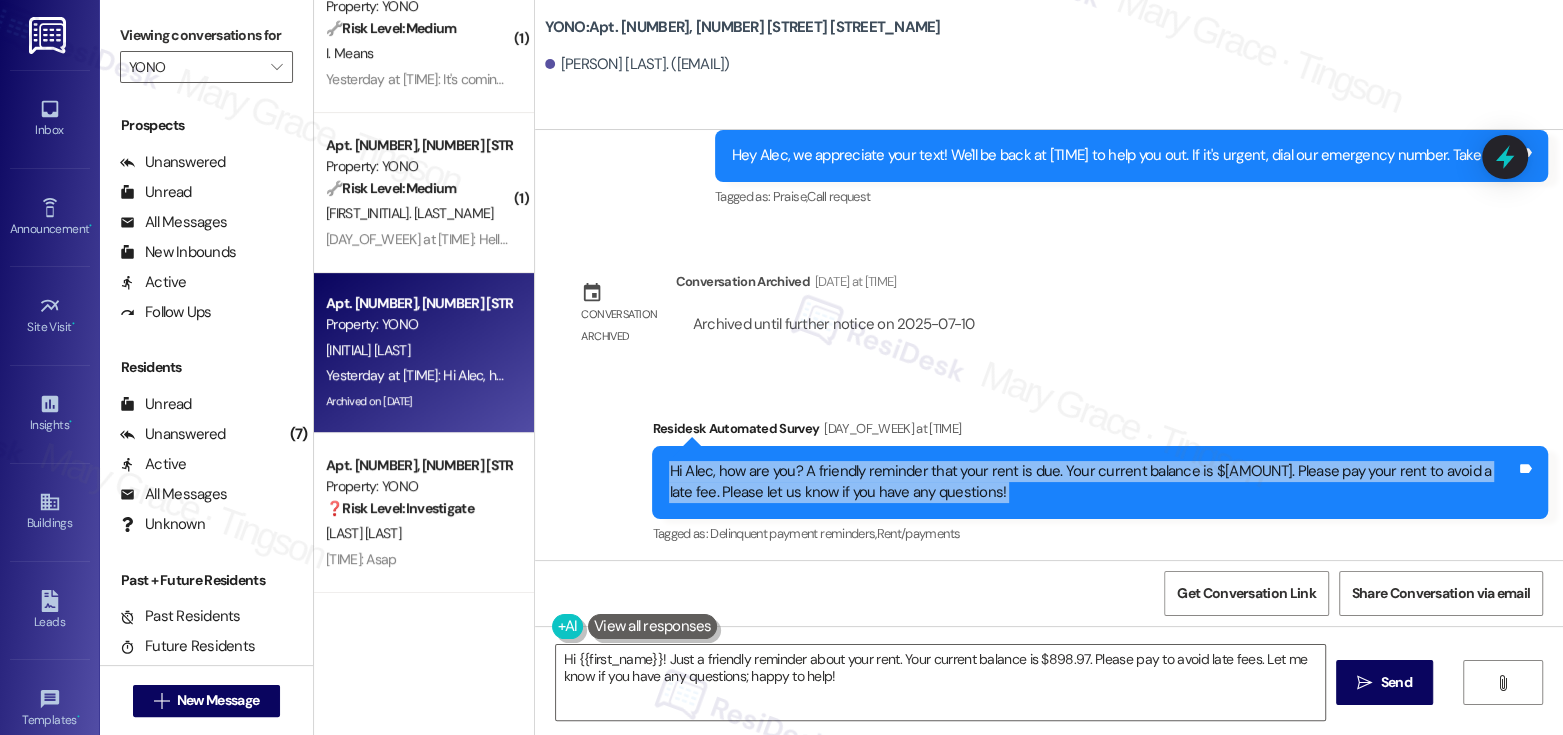 scroll, scrollTop: 6614, scrollLeft: 0, axis: vertical 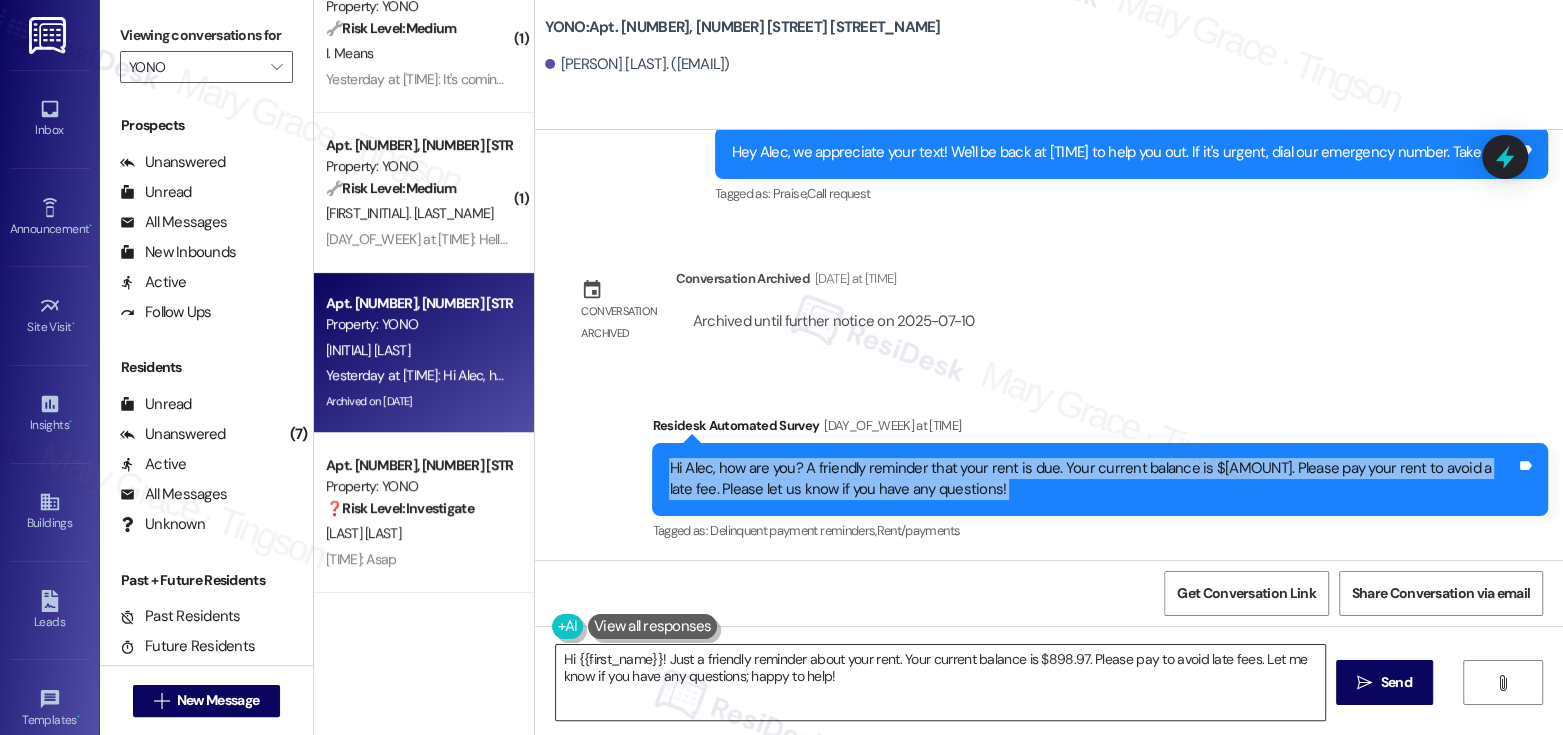 click on "Hi {{first_name}}! Just a friendly reminder about your rent. Your current balance is $898.97. Please pay to avoid late fees. Let me know if you have any questions; happy to help!" at bounding box center (940, 682) 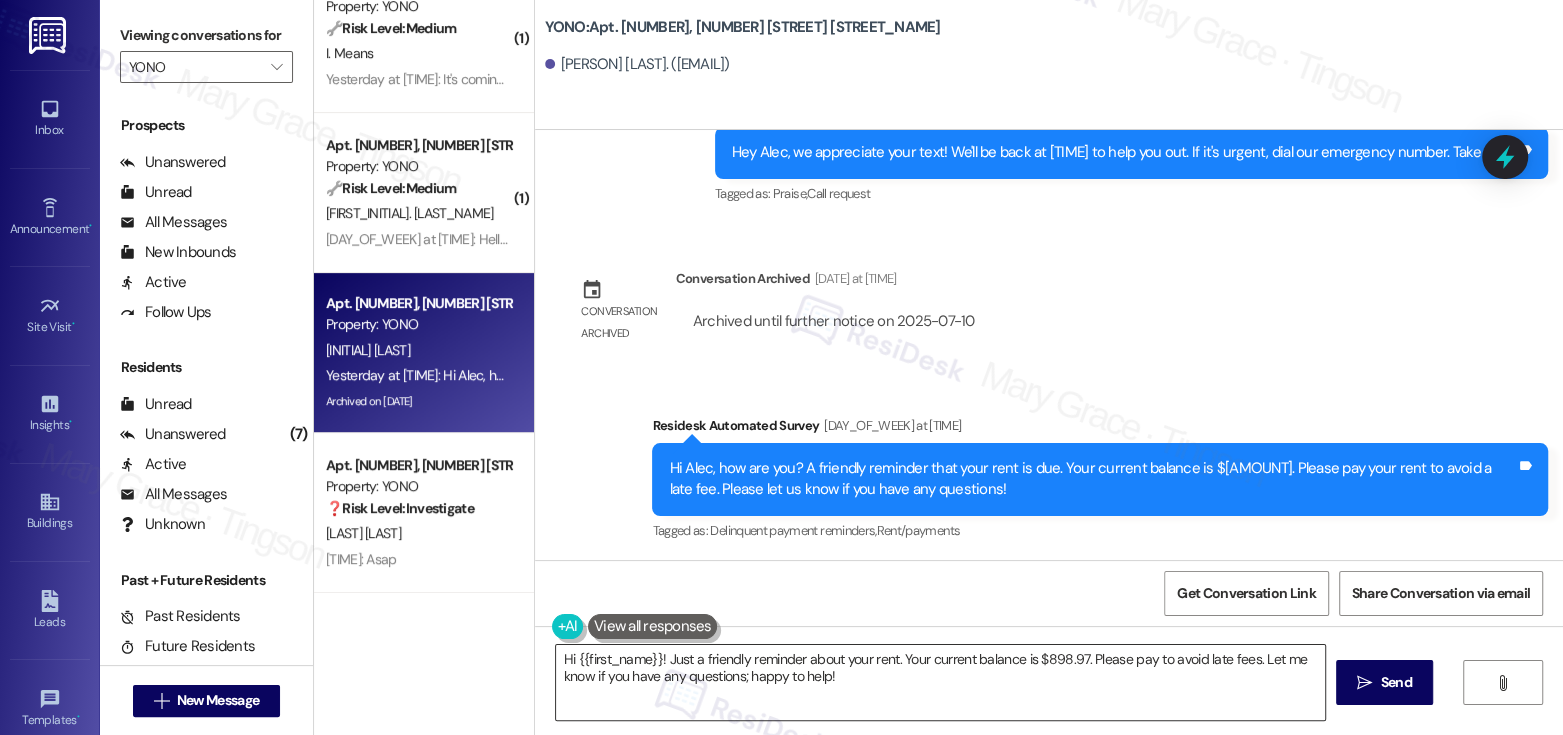click on "Hi {{first_name}}! Just a friendly reminder about your rent. Your current balance is $898.97. Please pay to avoid late fees. Let me know if you have any questions; happy to help!" at bounding box center [940, 682] 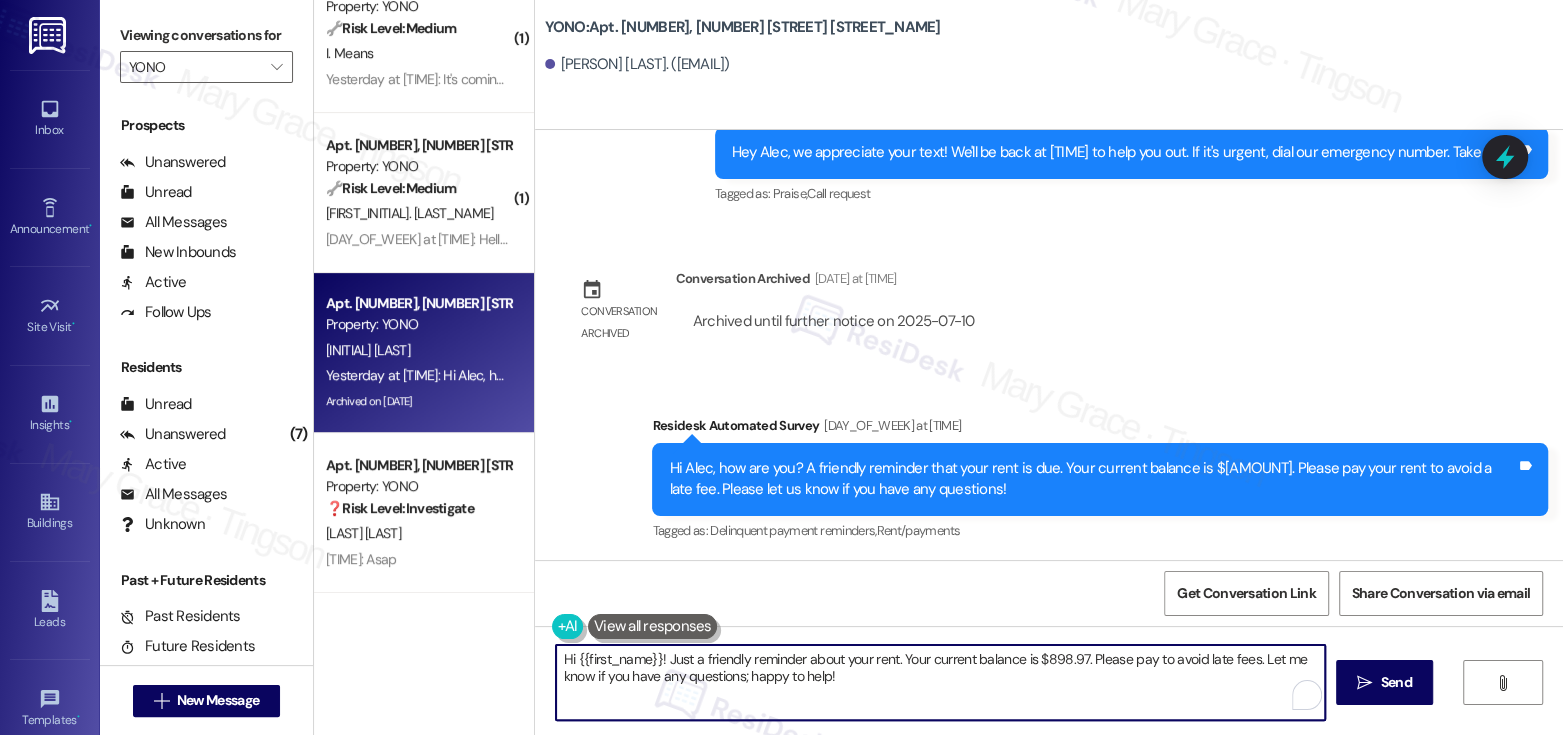 click on "Hi {{first_name}}! Just a friendly reminder about your rent. Your current balance is $898.97. Please pay to avoid late fees. Let me know if you have any questions; happy to help!" at bounding box center (940, 682) 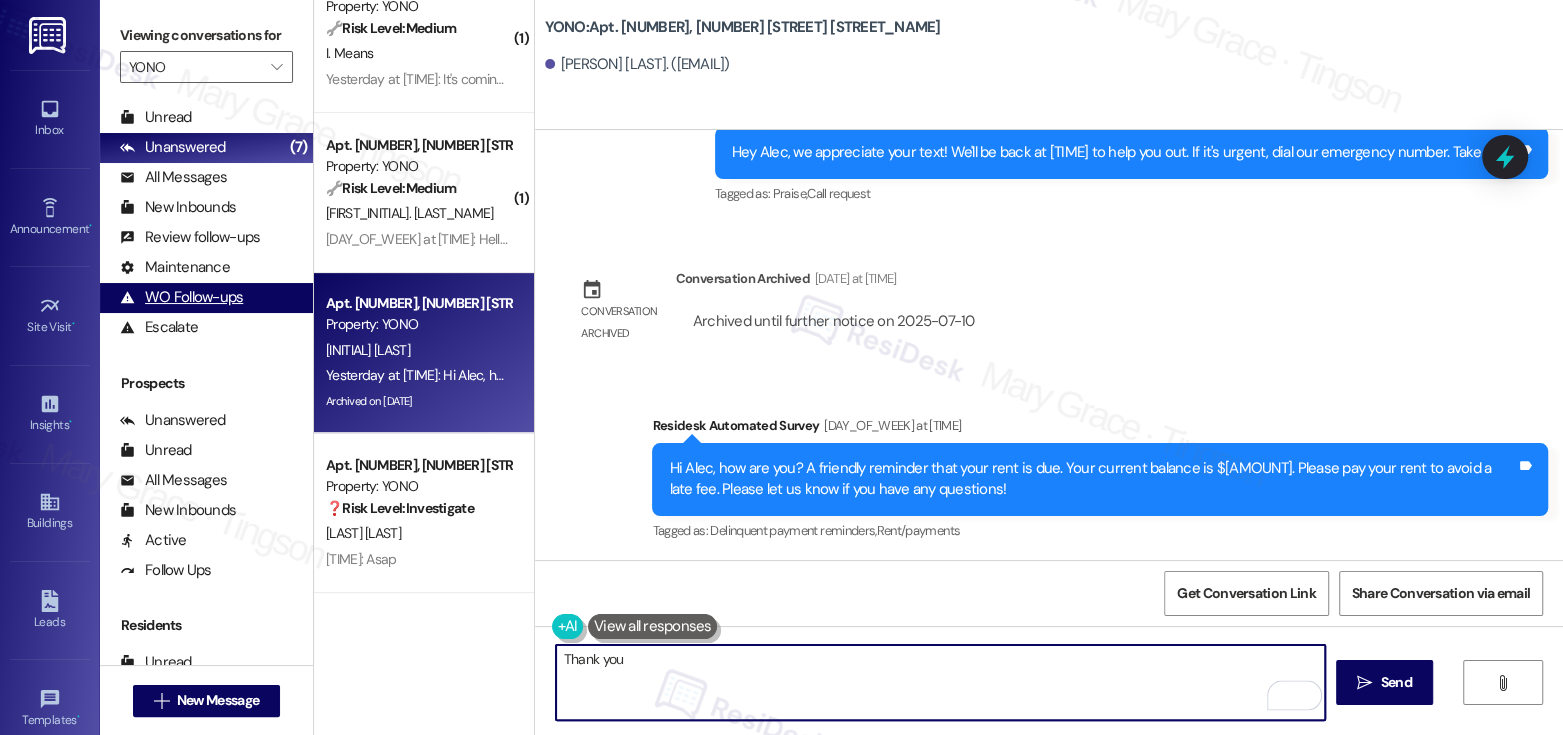 scroll, scrollTop: 0, scrollLeft: 0, axis: both 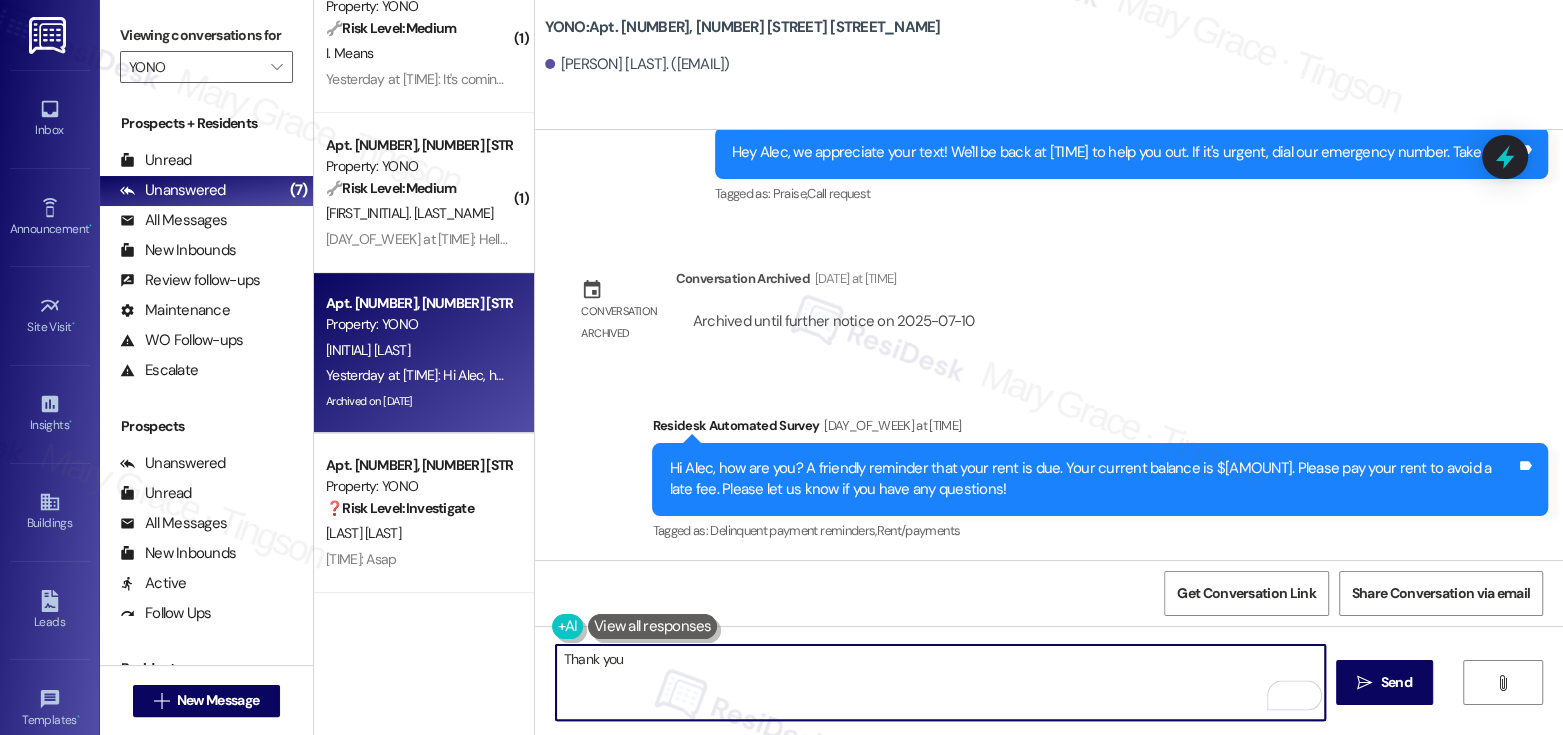 click on "Thank you" at bounding box center (940, 682) 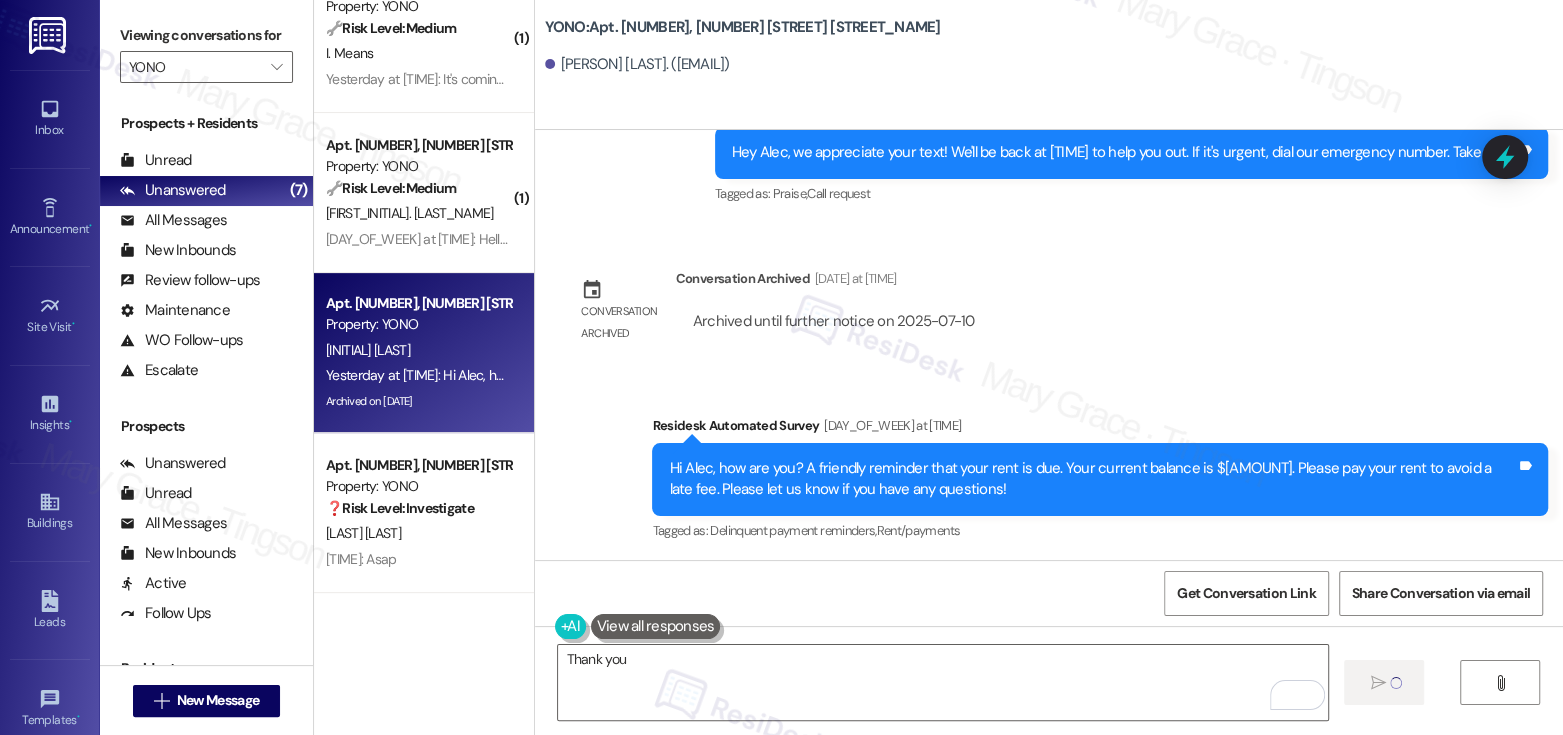 type 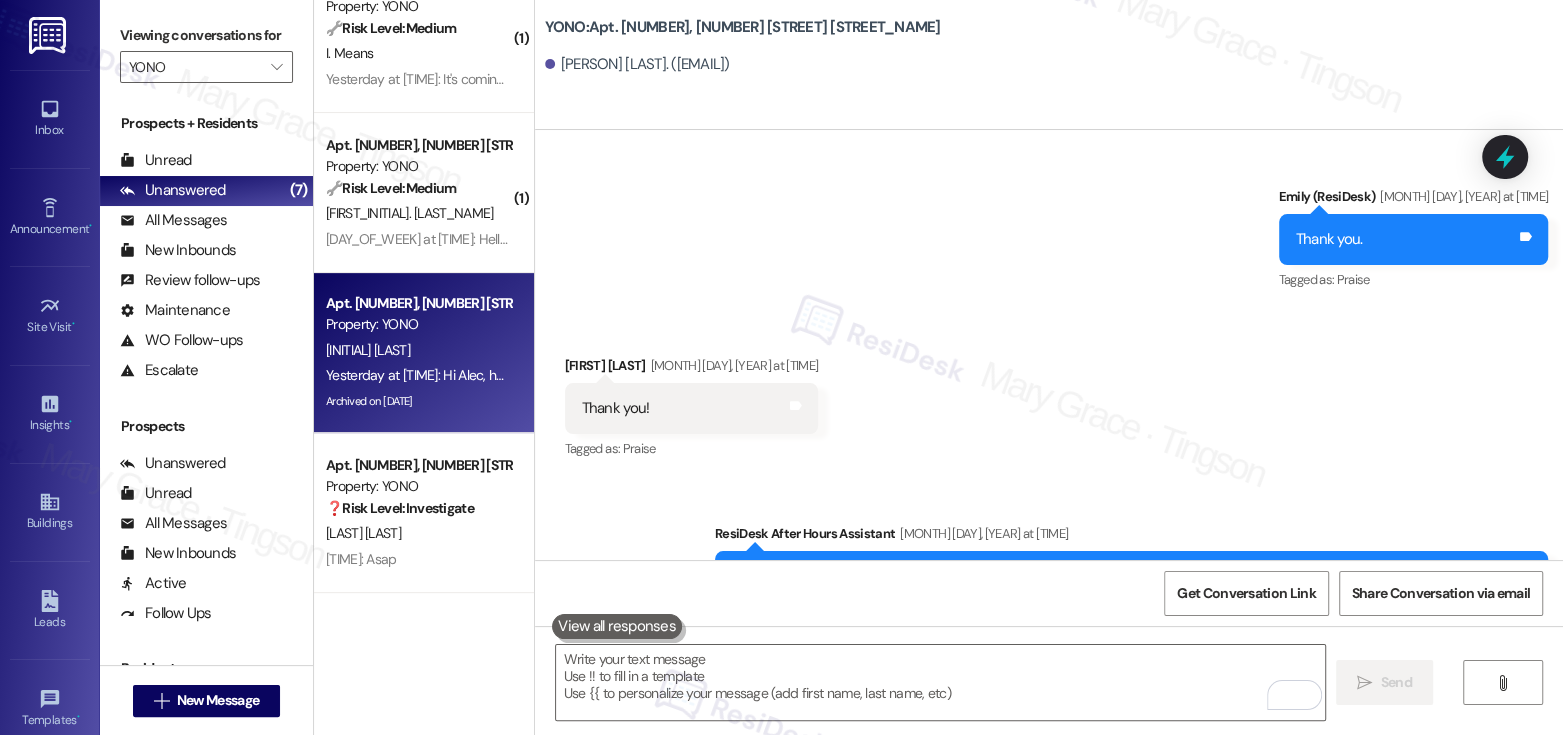 scroll, scrollTop: 6753, scrollLeft: 0, axis: vertical 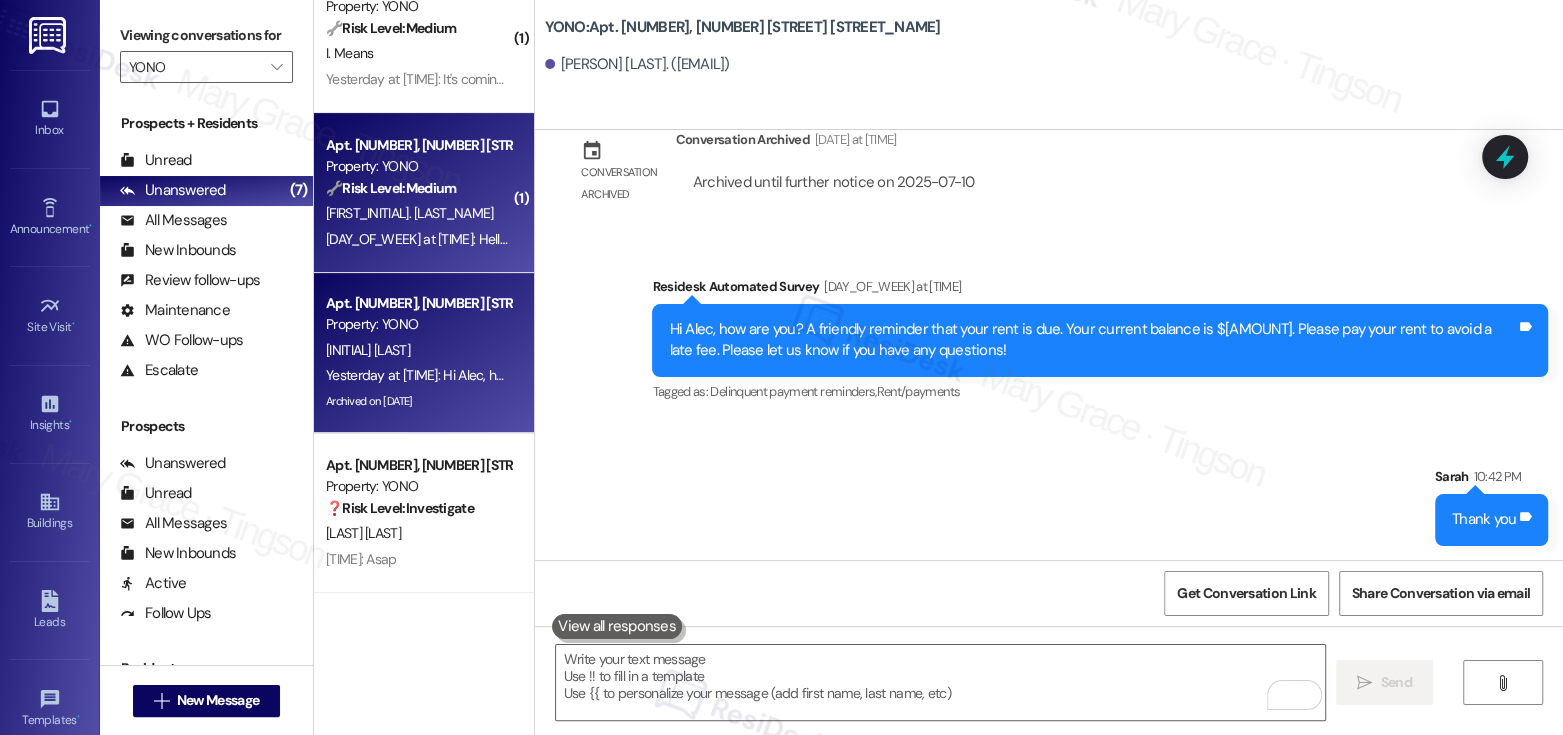 click on "Yesterday at 12:58 AM: Hello, on 8/2 i paid 2,000 towards my balance.
8/14
And 8/28 are pay weeks for me and my balance will be clear and up to date. Yesterday at 12:58 AM: Hello, on 8/2 i paid 2,000 towards my balance.
8/14
And 8/28 are pay weeks for me and my balance will be clear and up to date." at bounding box center (418, 239) 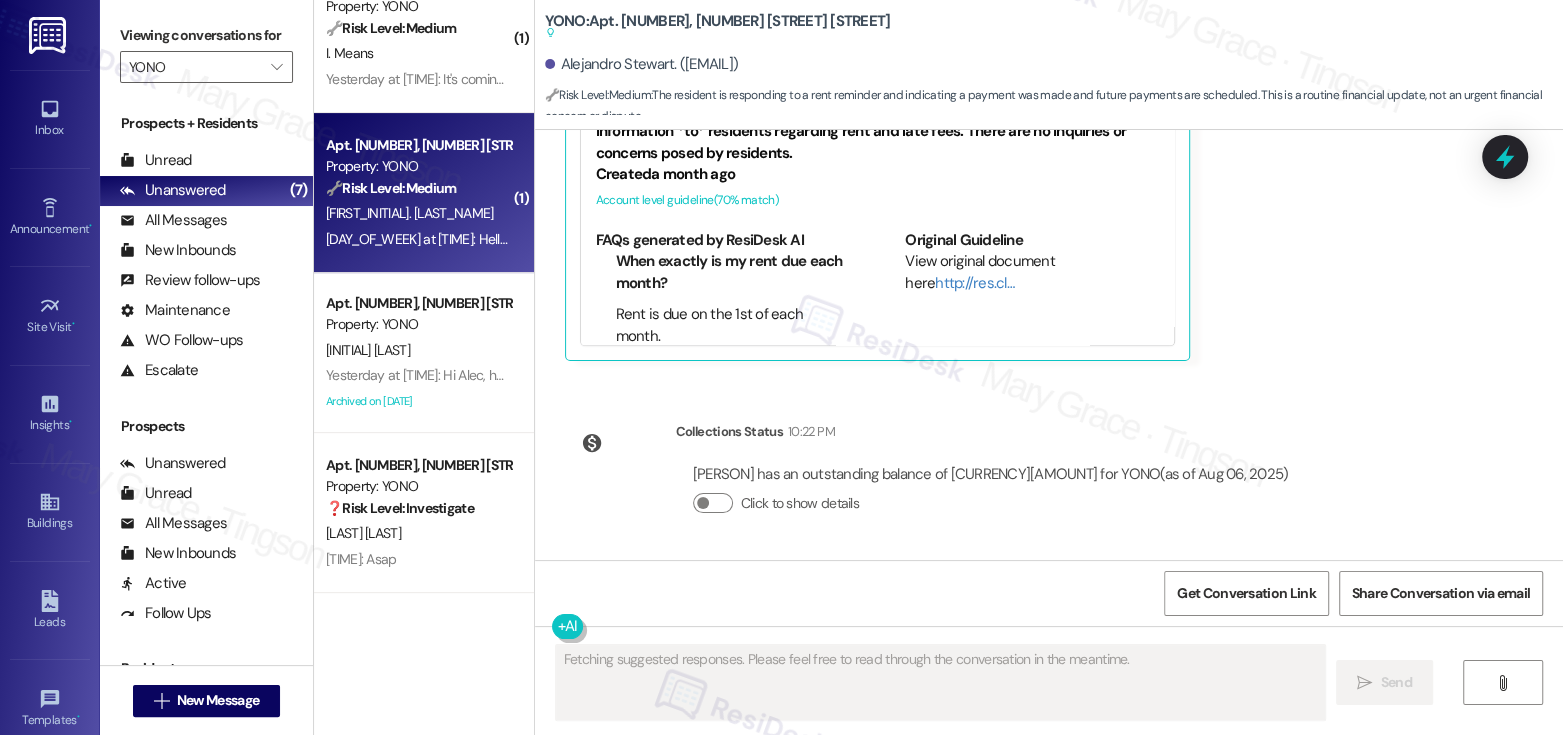 scroll, scrollTop: 2955, scrollLeft: 0, axis: vertical 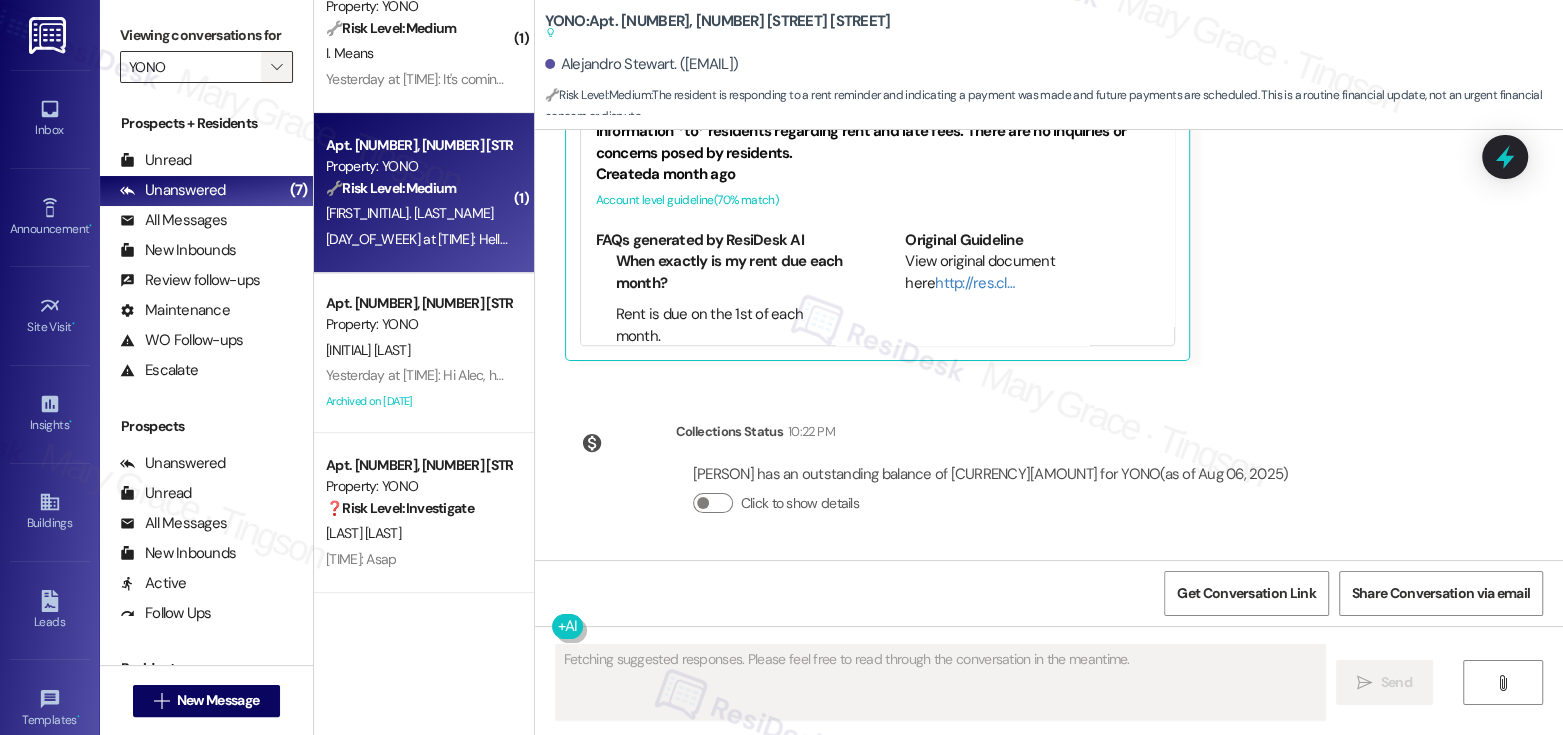 click on "" at bounding box center [276, 67] 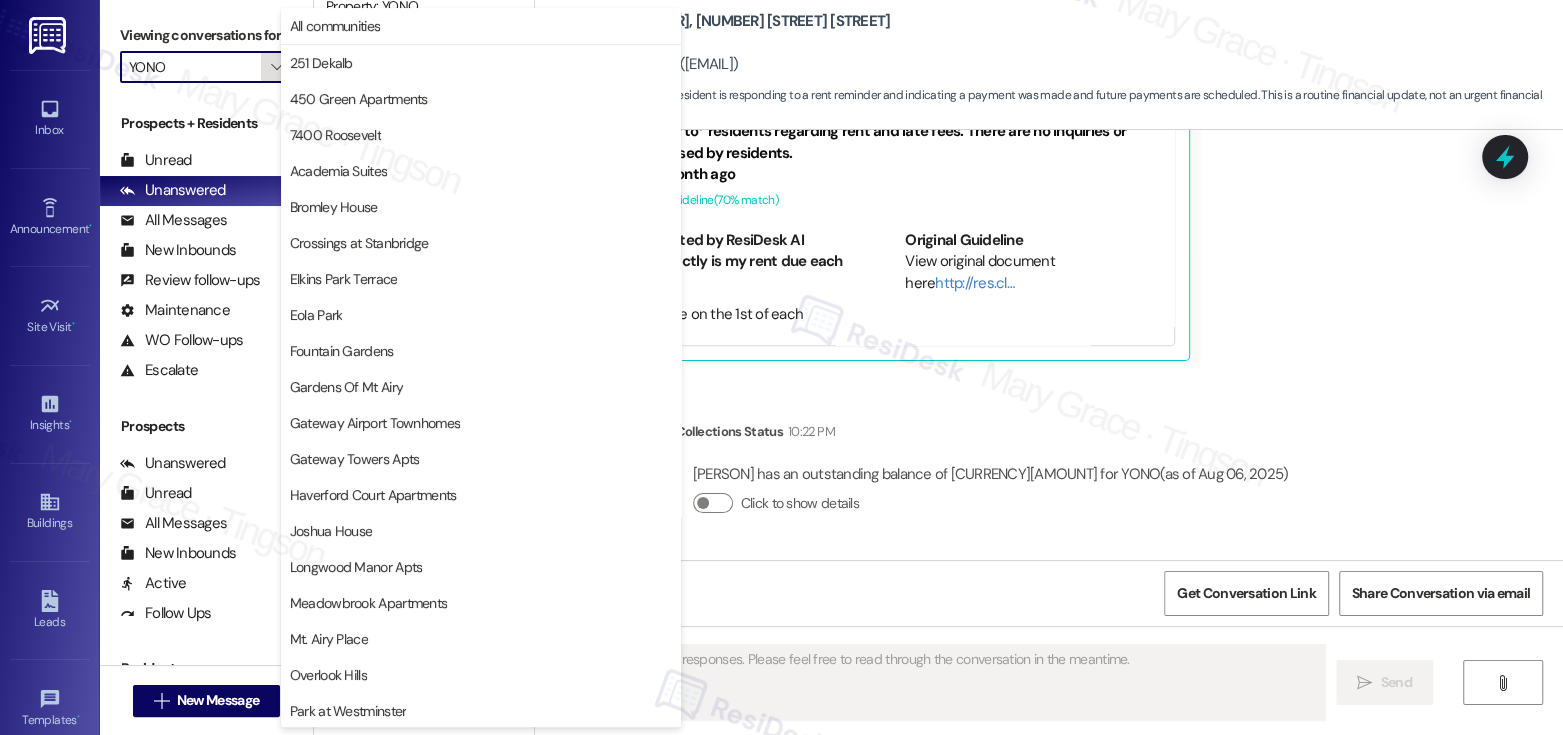 scroll, scrollTop: 470, scrollLeft: 0, axis: vertical 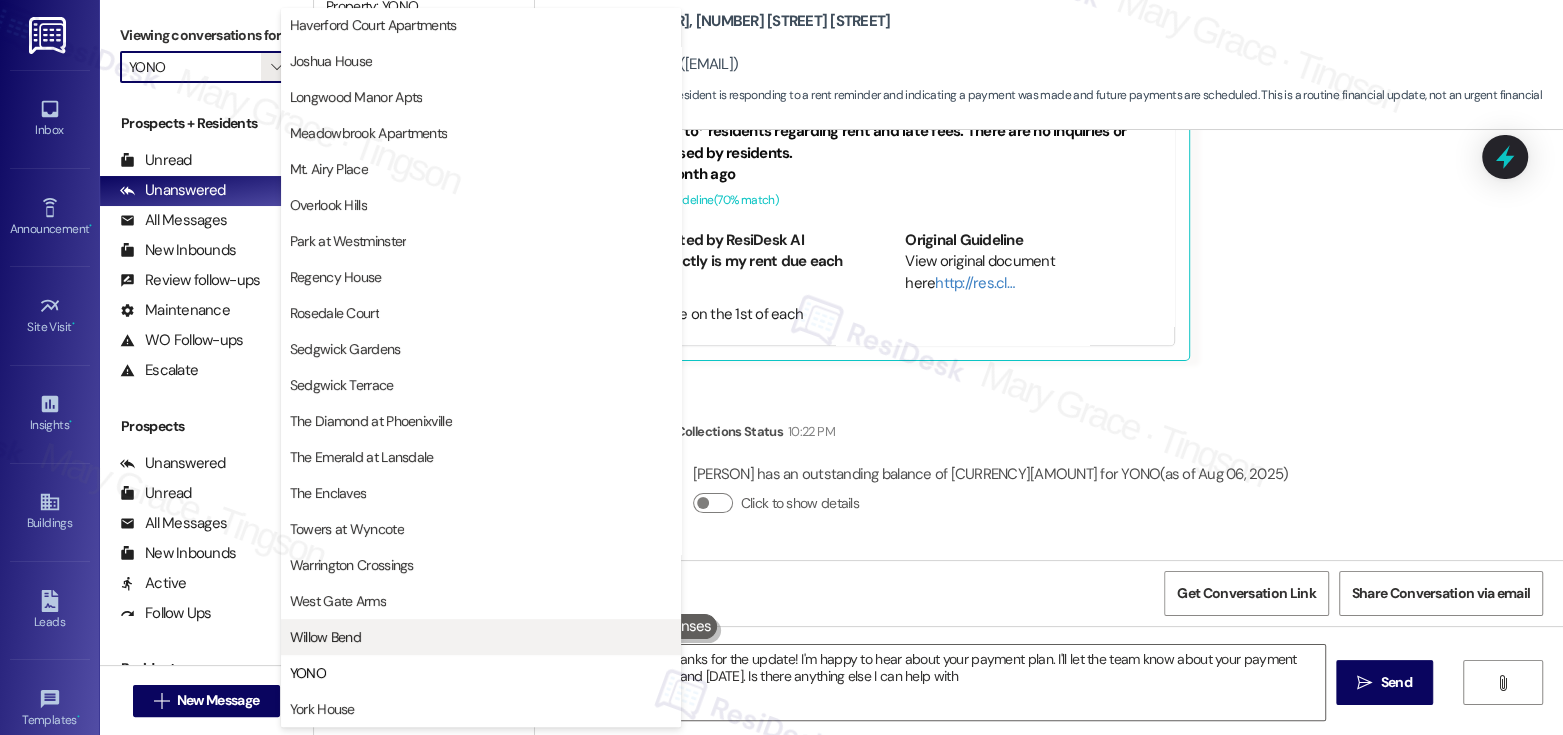 type on "Hi {{first_name}}, thanks for the update! I'm happy to hear about your payment plan. I'll let the team know about your payment schedule for 8/14 and 8/28. Is there anything else I can help with?" 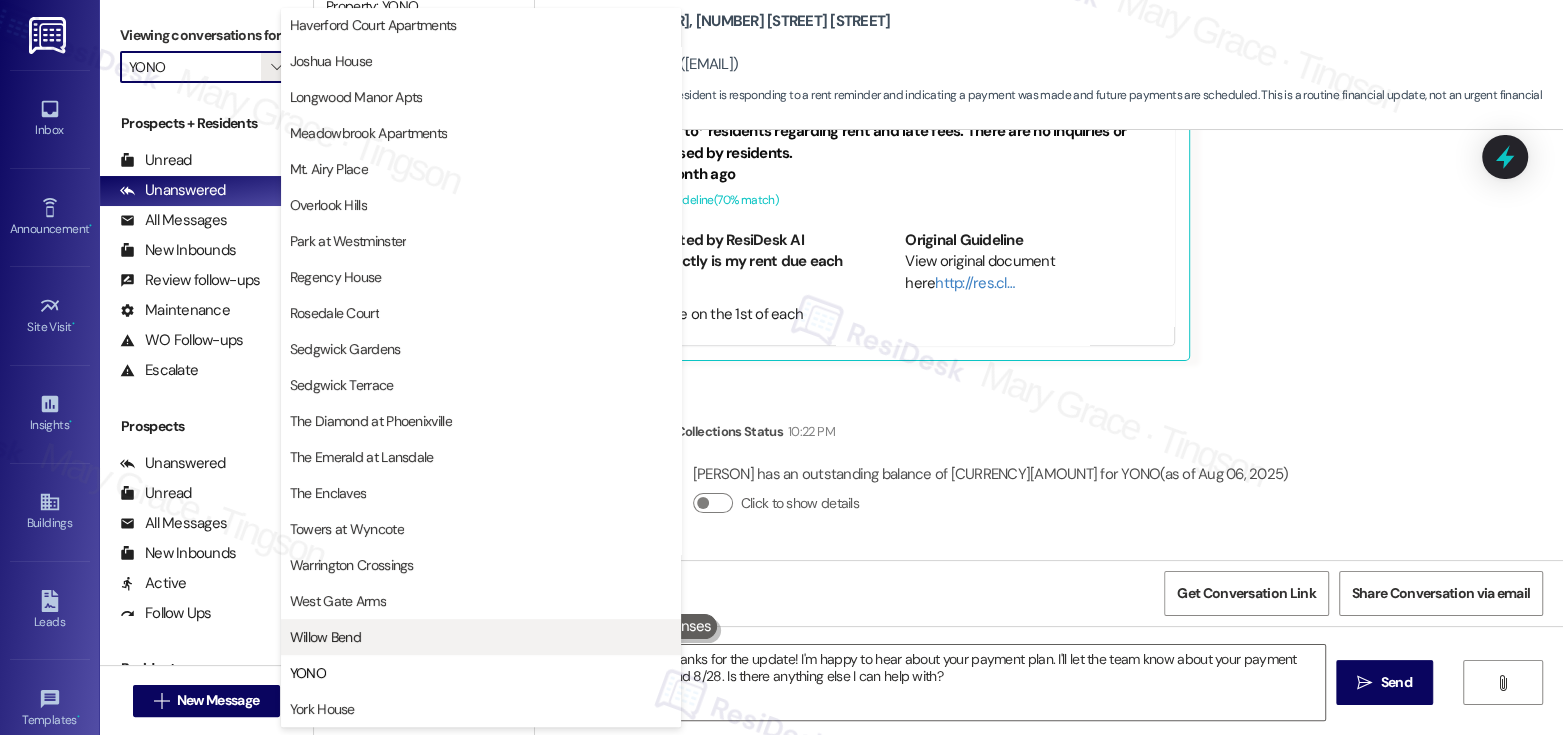 click on "Willow Bend" at bounding box center (481, 637) 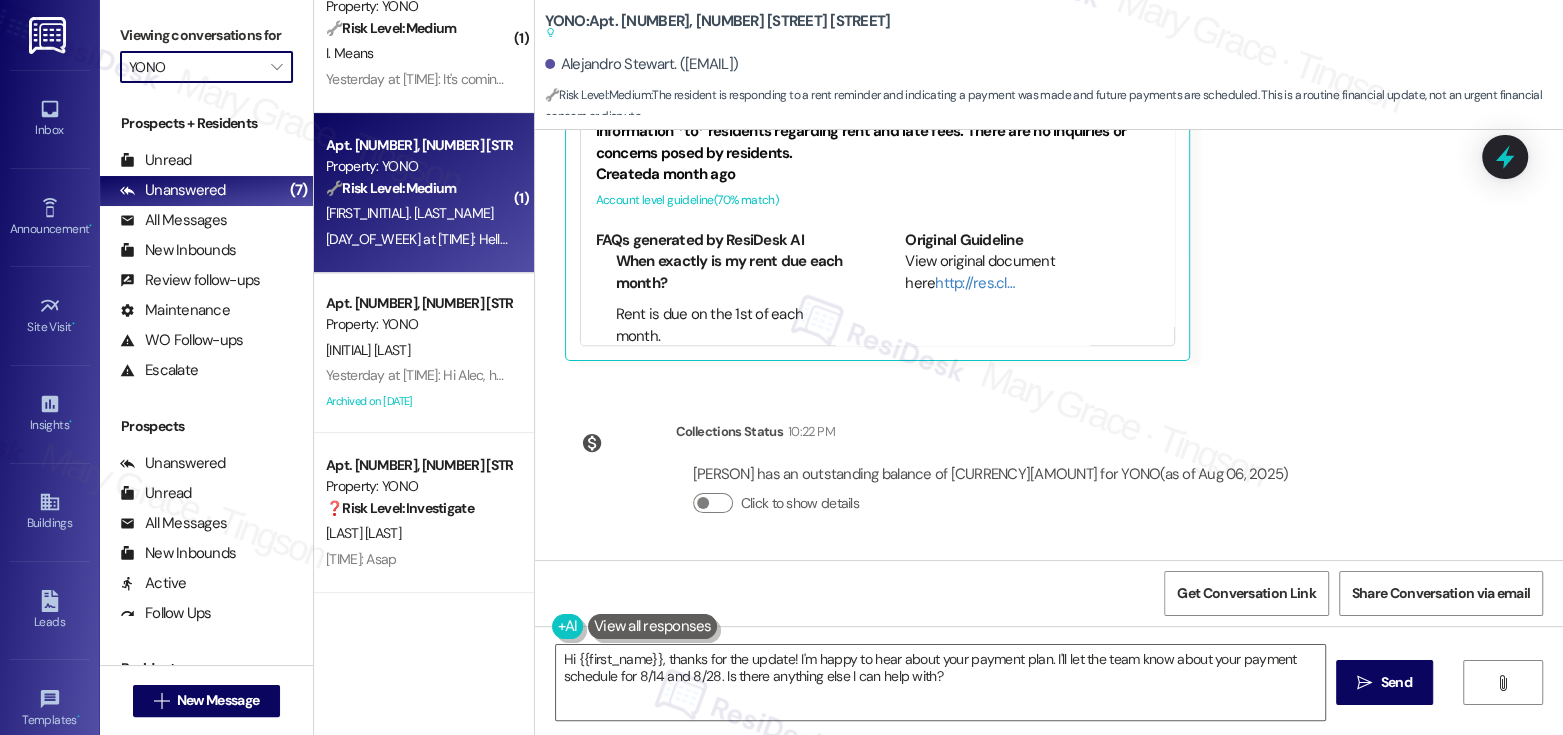 type on "Willow Bend" 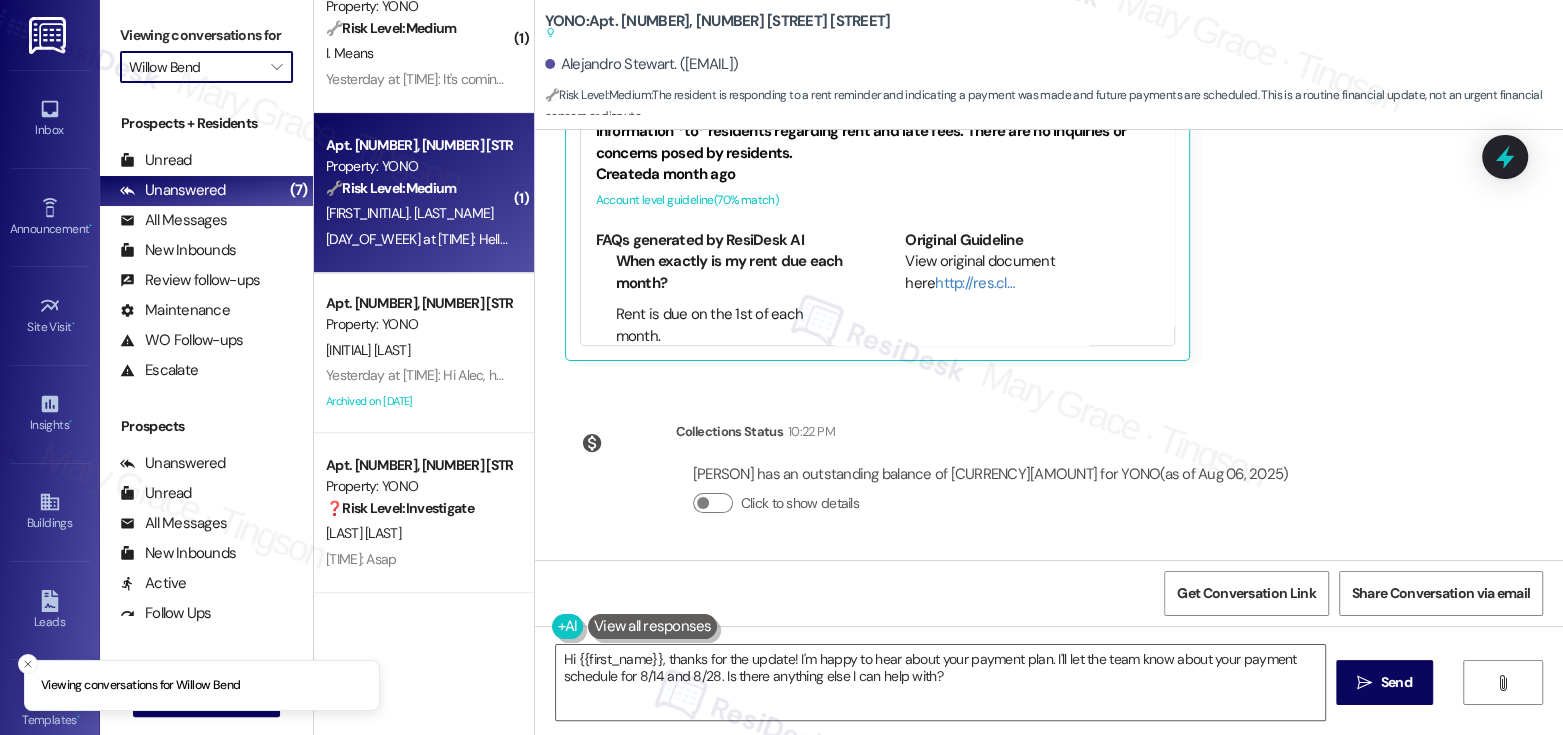 scroll, scrollTop: 0, scrollLeft: 0, axis: both 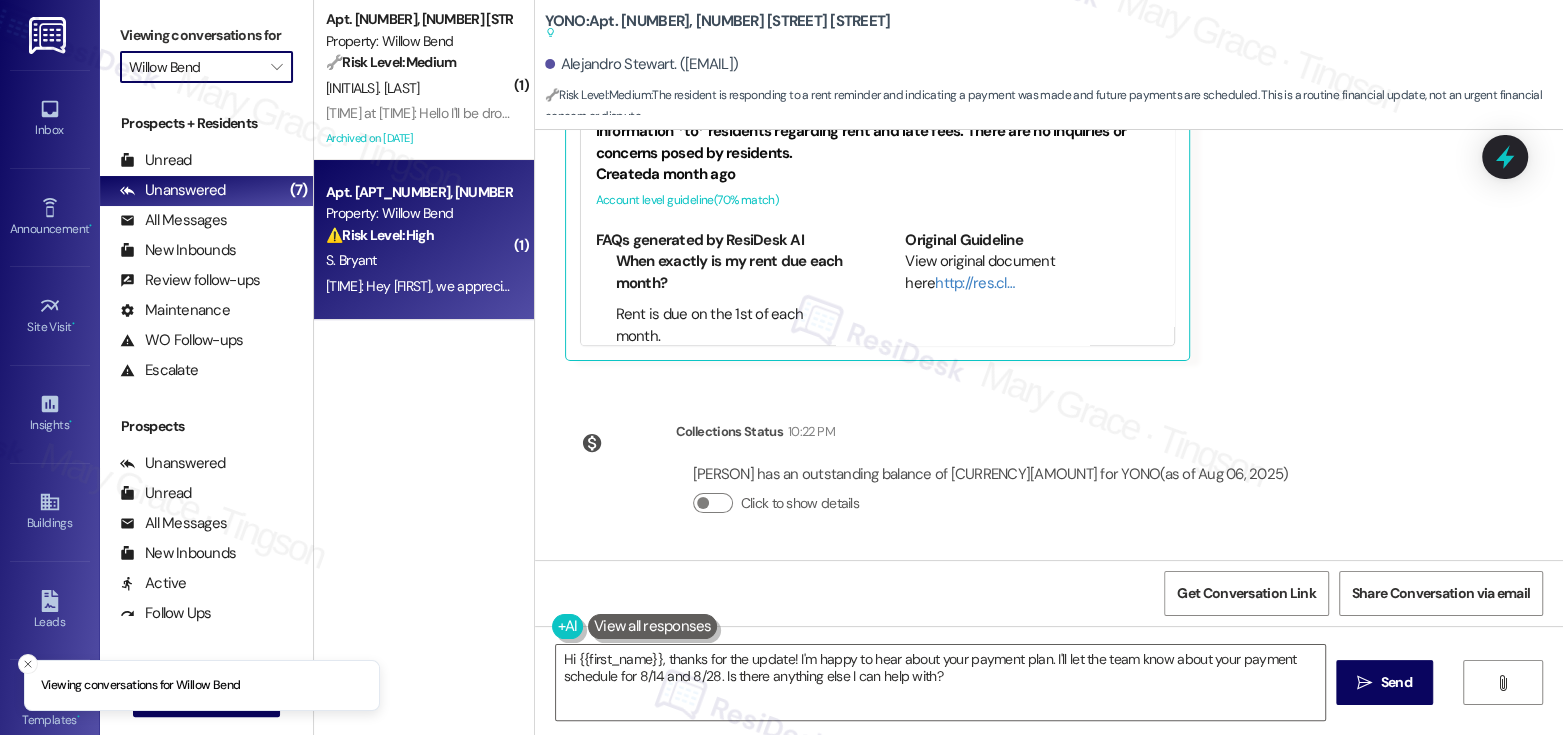 click on "S. Bryant" at bounding box center [418, 260] 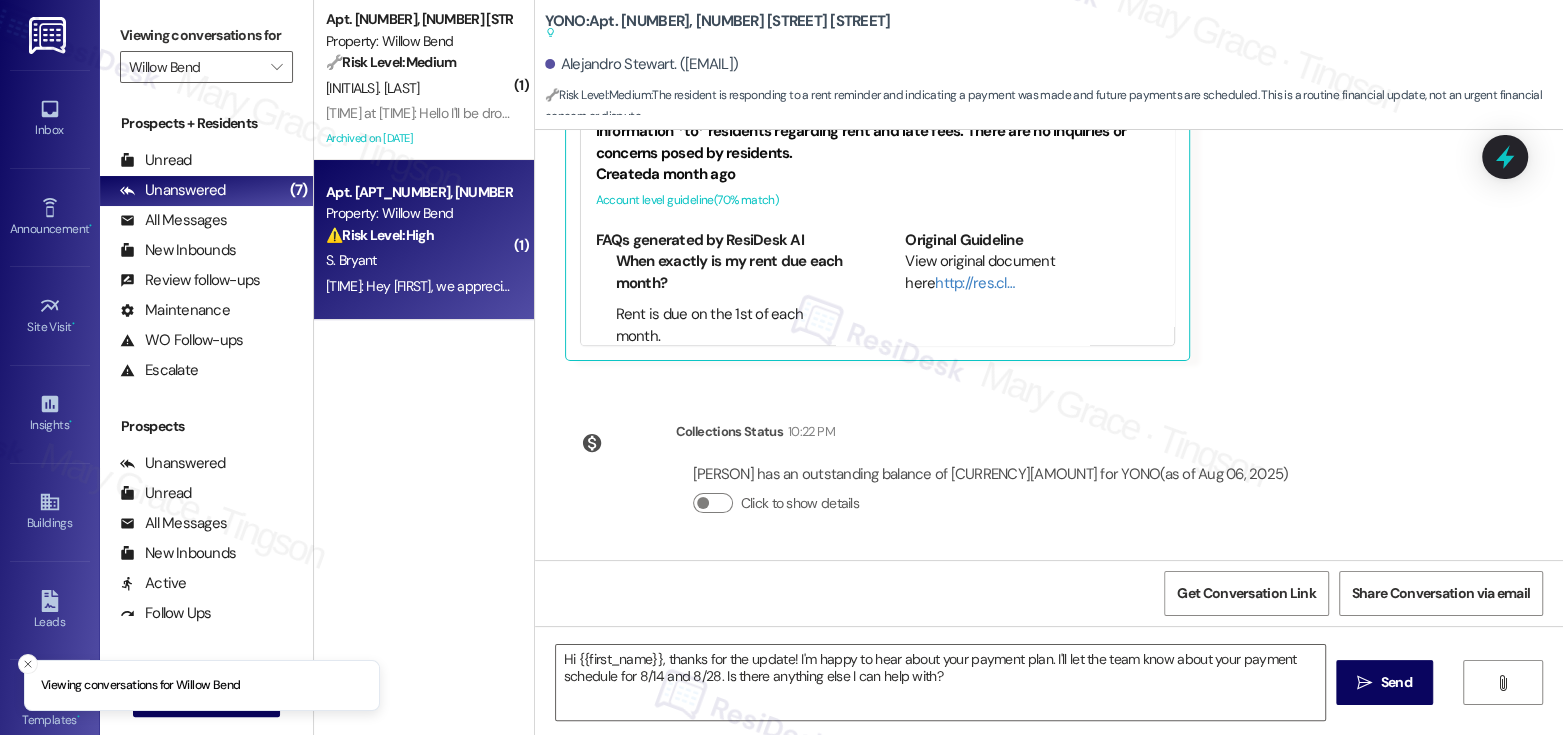 type on "Fetching suggested responses. Please feel free to read through the conversation in the meantime." 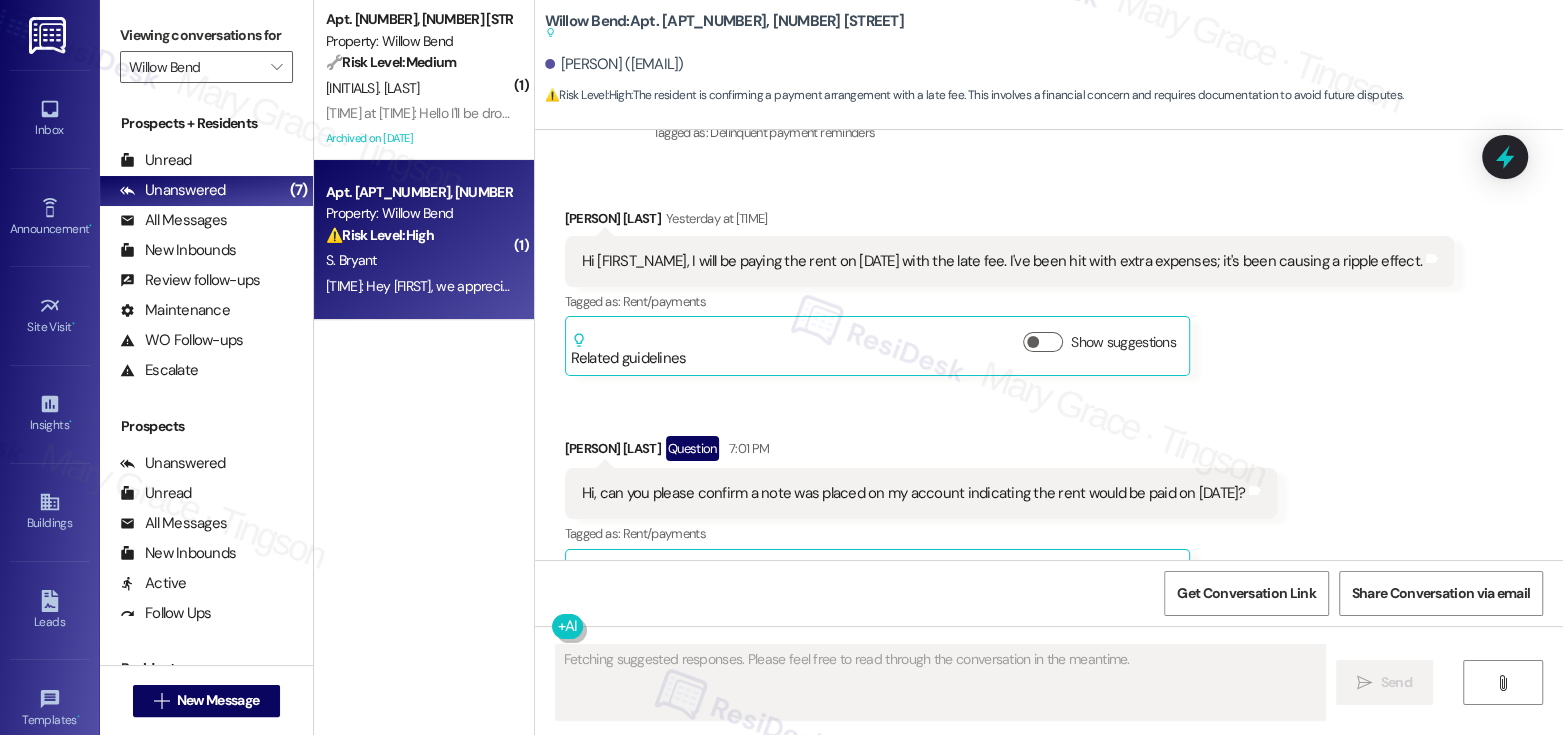 scroll, scrollTop: 7667, scrollLeft: 0, axis: vertical 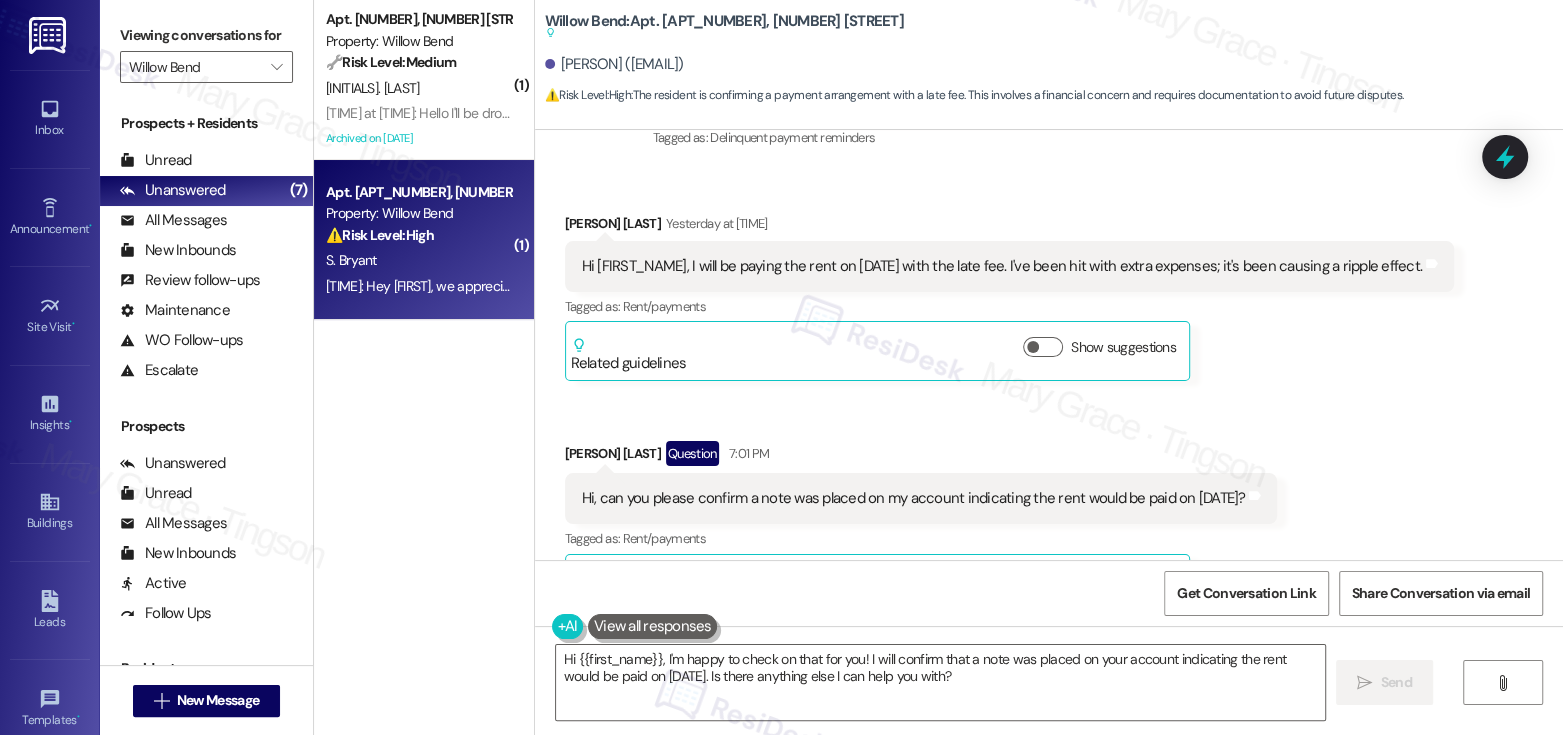 click on "Hi Emily, I will be paying the rent on 8/15 with the late fee. I've been hit with extra expenses; it's been causing a ripple effect." at bounding box center [1002, 266] 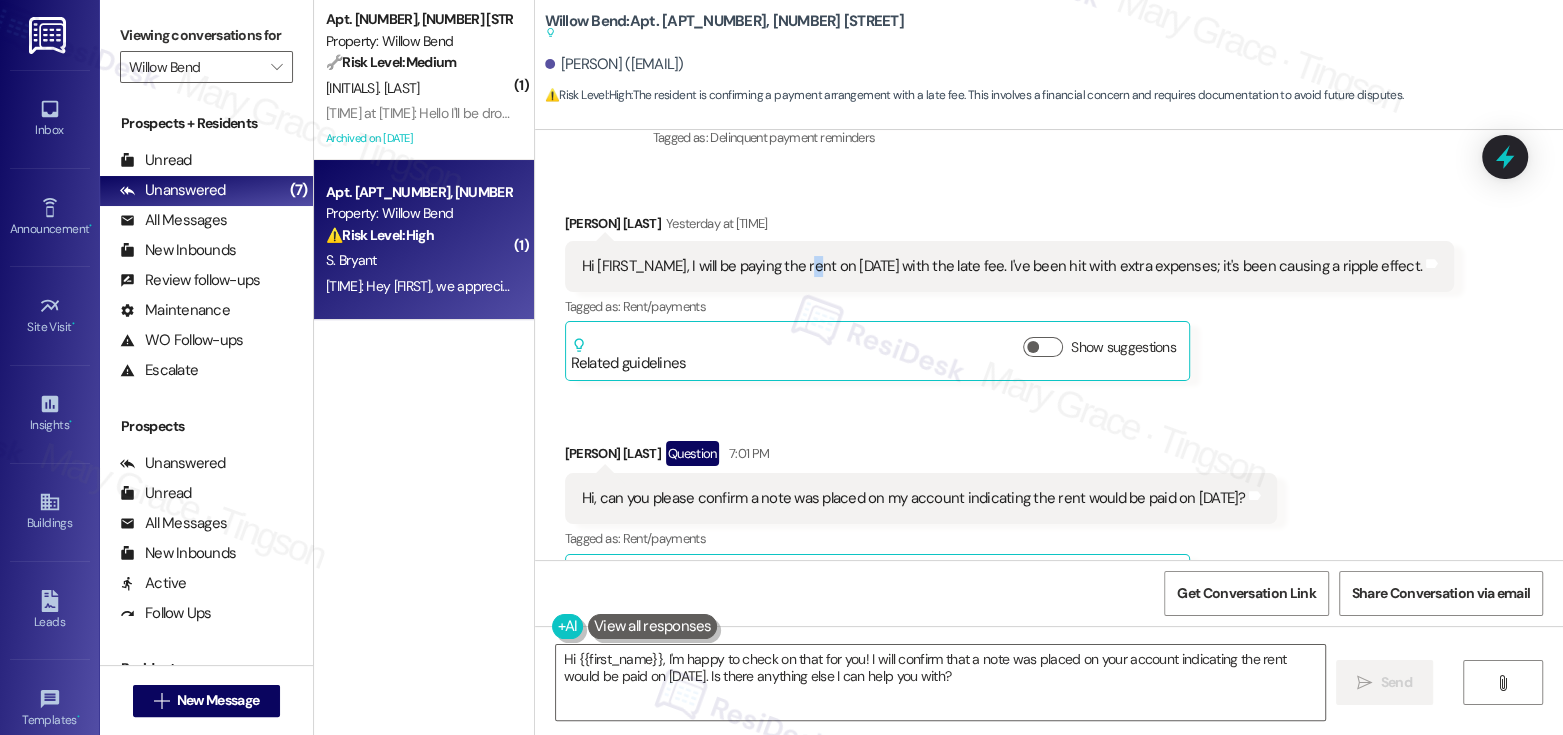 click on "Hi Emily, I will be paying the rent on 8/15 with the late fee. I've been hit with extra expenses; it's been causing a ripple effect." at bounding box center [1002, 266] 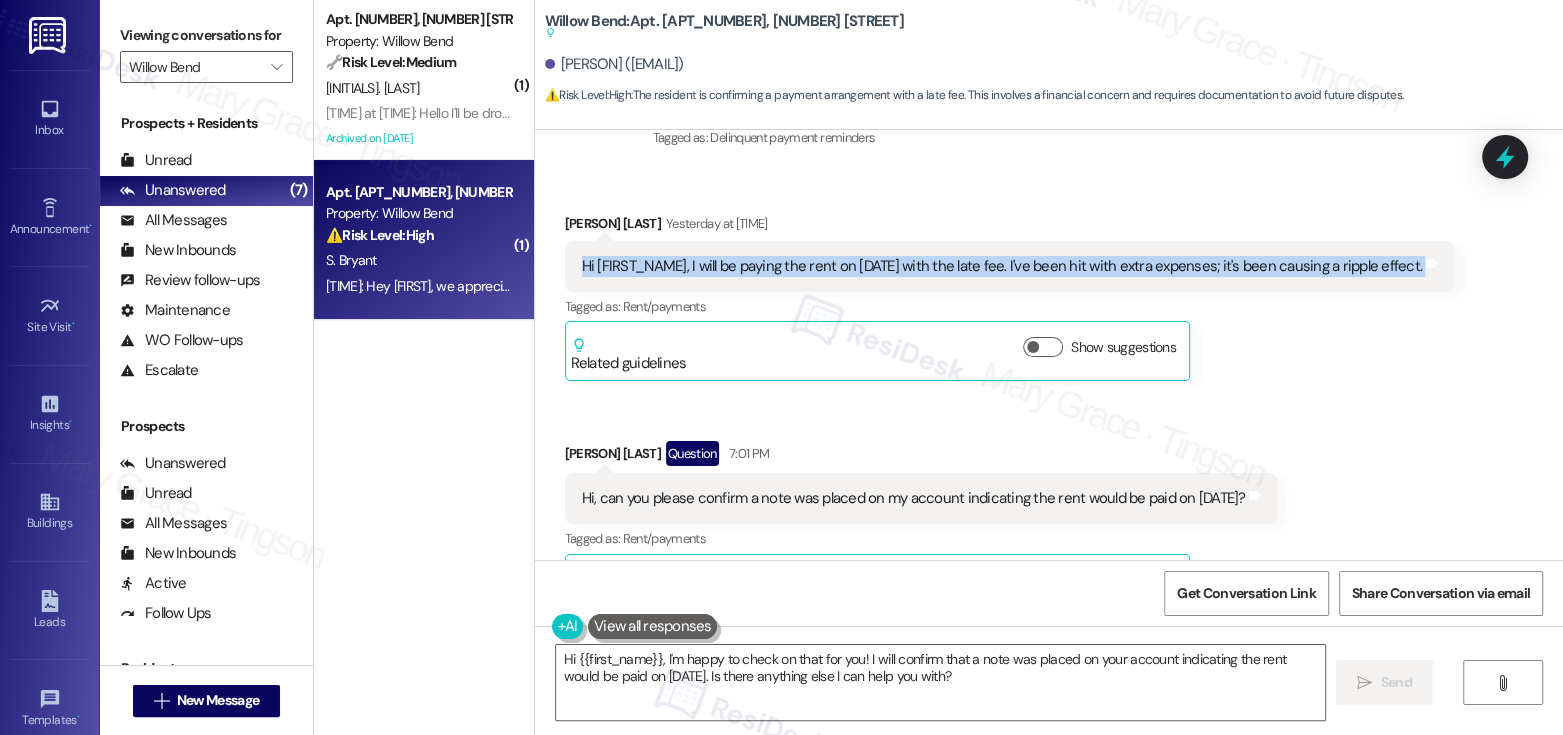 click on "Hi Emily, I will be paying the rent on 8/15 with the late fee. I've been hit with extra expenses; it's been causing a ripple effect." at bounding box center (1002, 266) 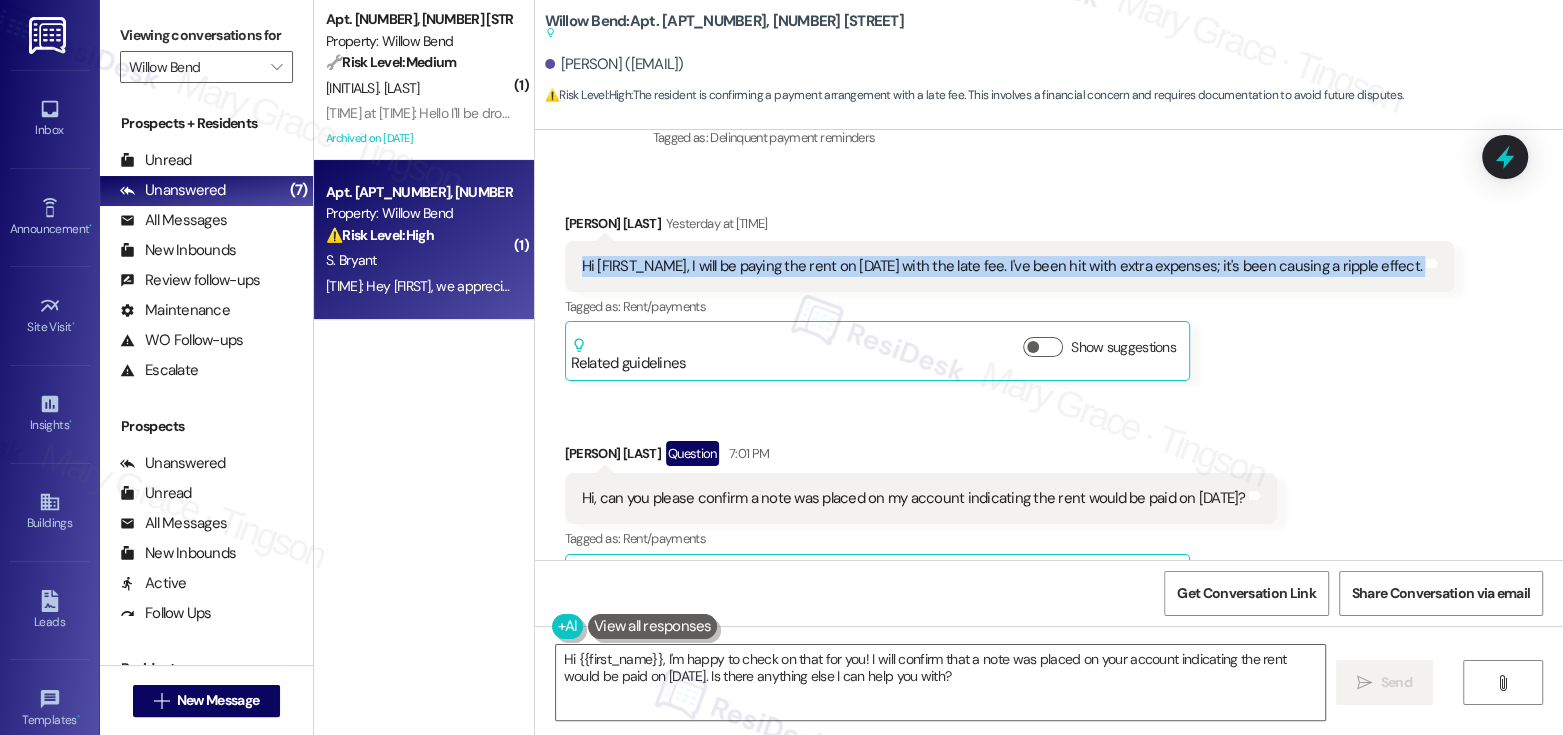 click on "Hi, can you please confirm a note was placed on my account indicating the rent would be paid on 8/15?" at bounding box center (914, 498) 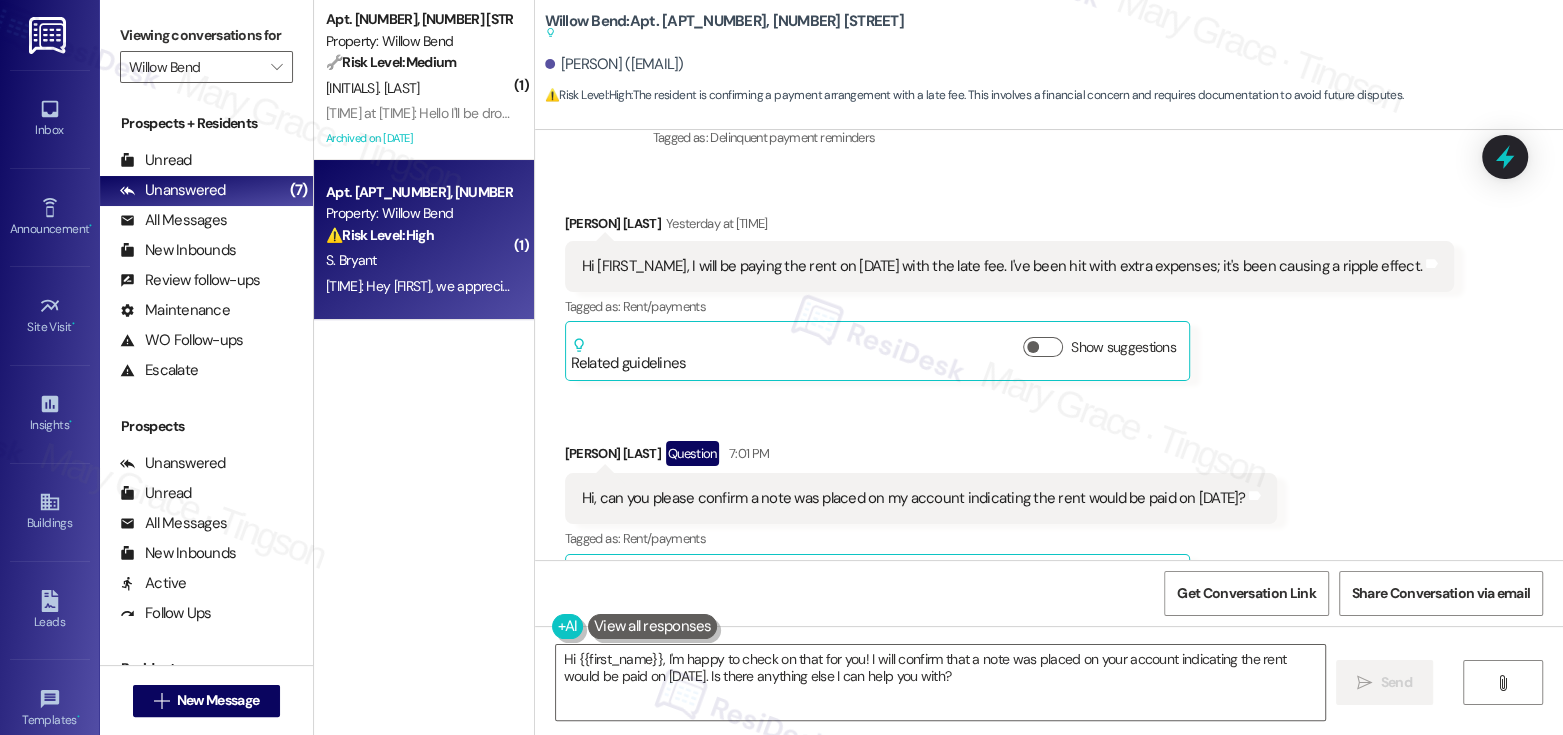 click on "Hi, can you please confirm a note was placed on my account indicating the rent would be paid on 8/15?" at bounding box center (914, 498) 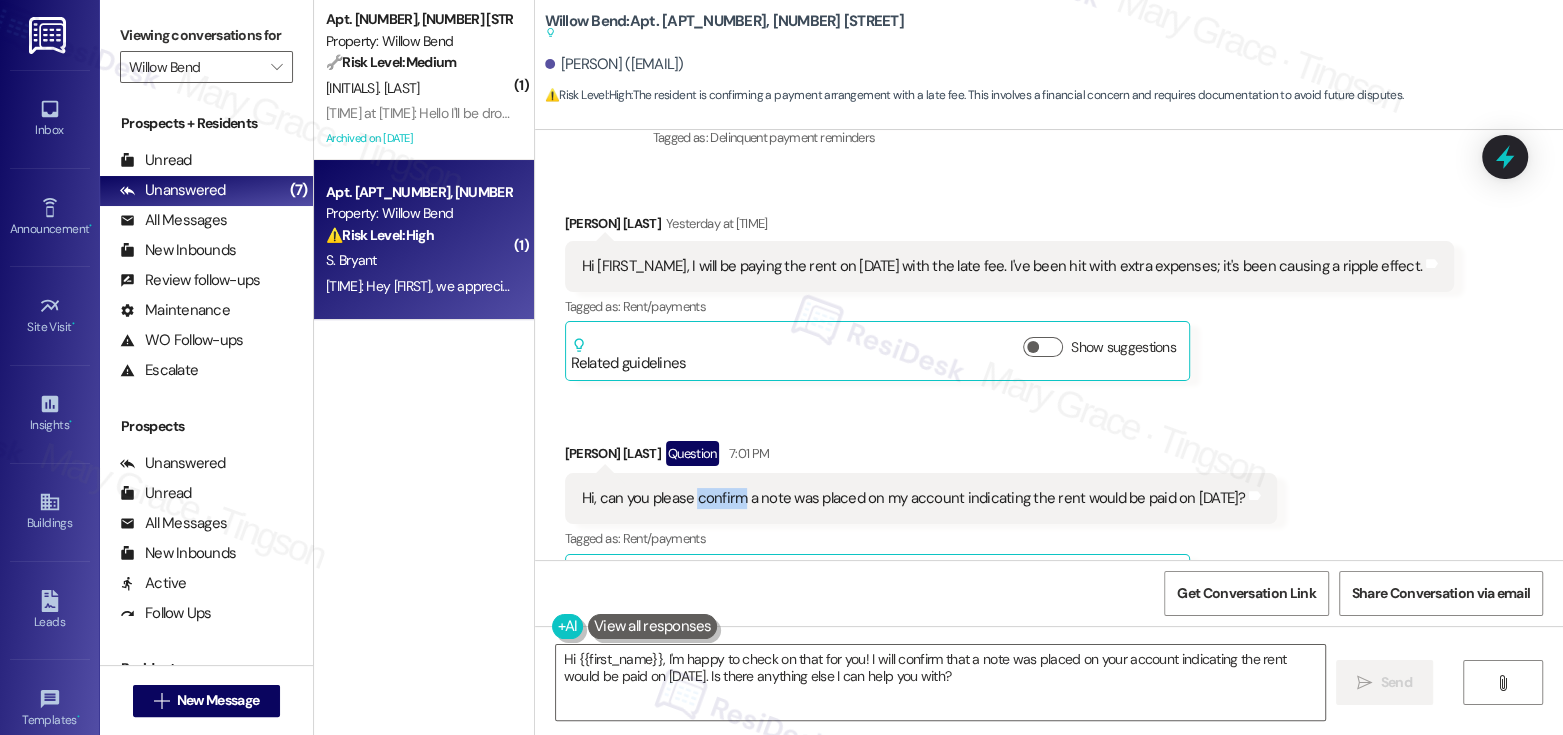 click on "Hi, can you please confirm a note was placed on my account indicating the rent would be paid on 8/15?" at bounding box center (914, 498) 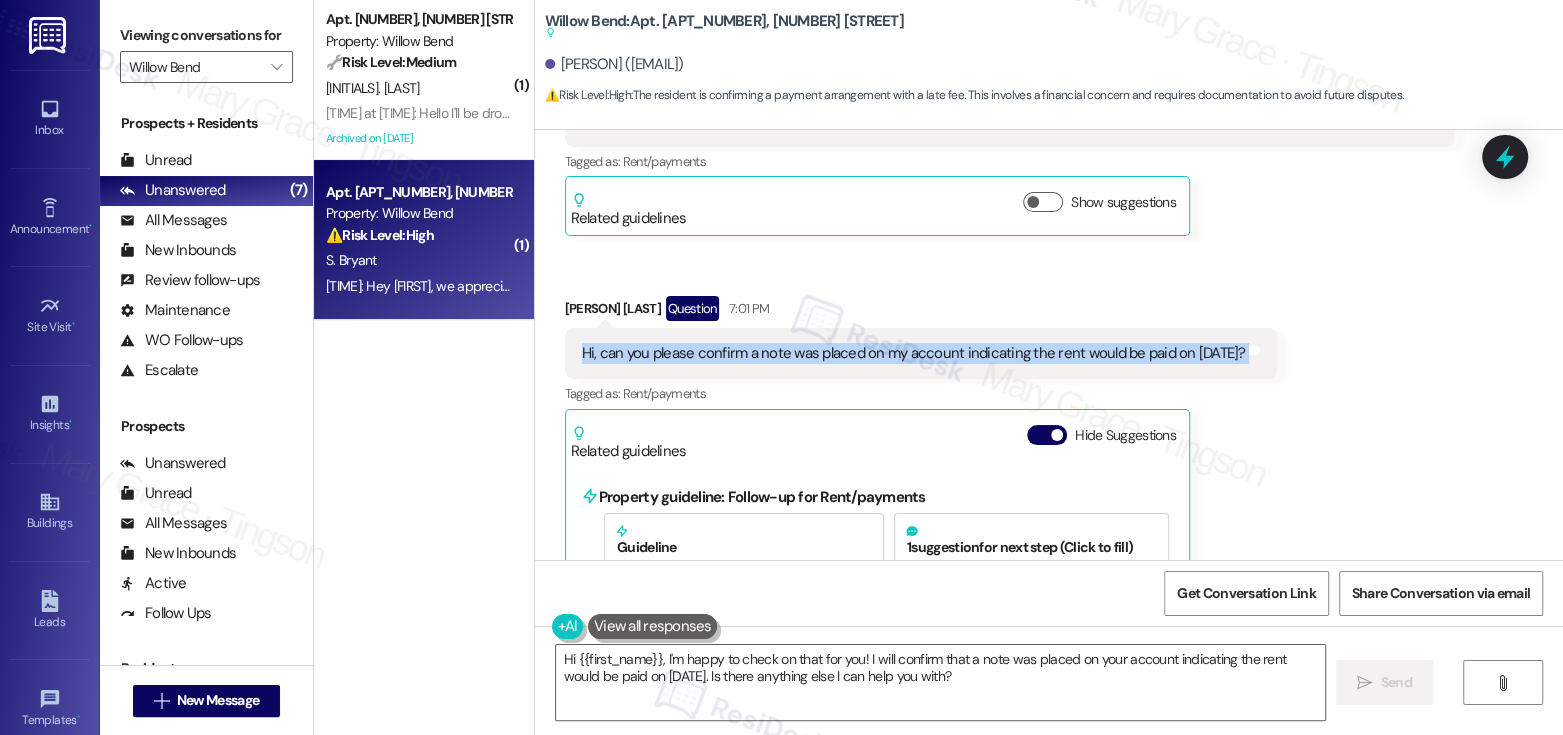 scroll, scrollTop: 7853, scrollLeft: 0, axis: vertical 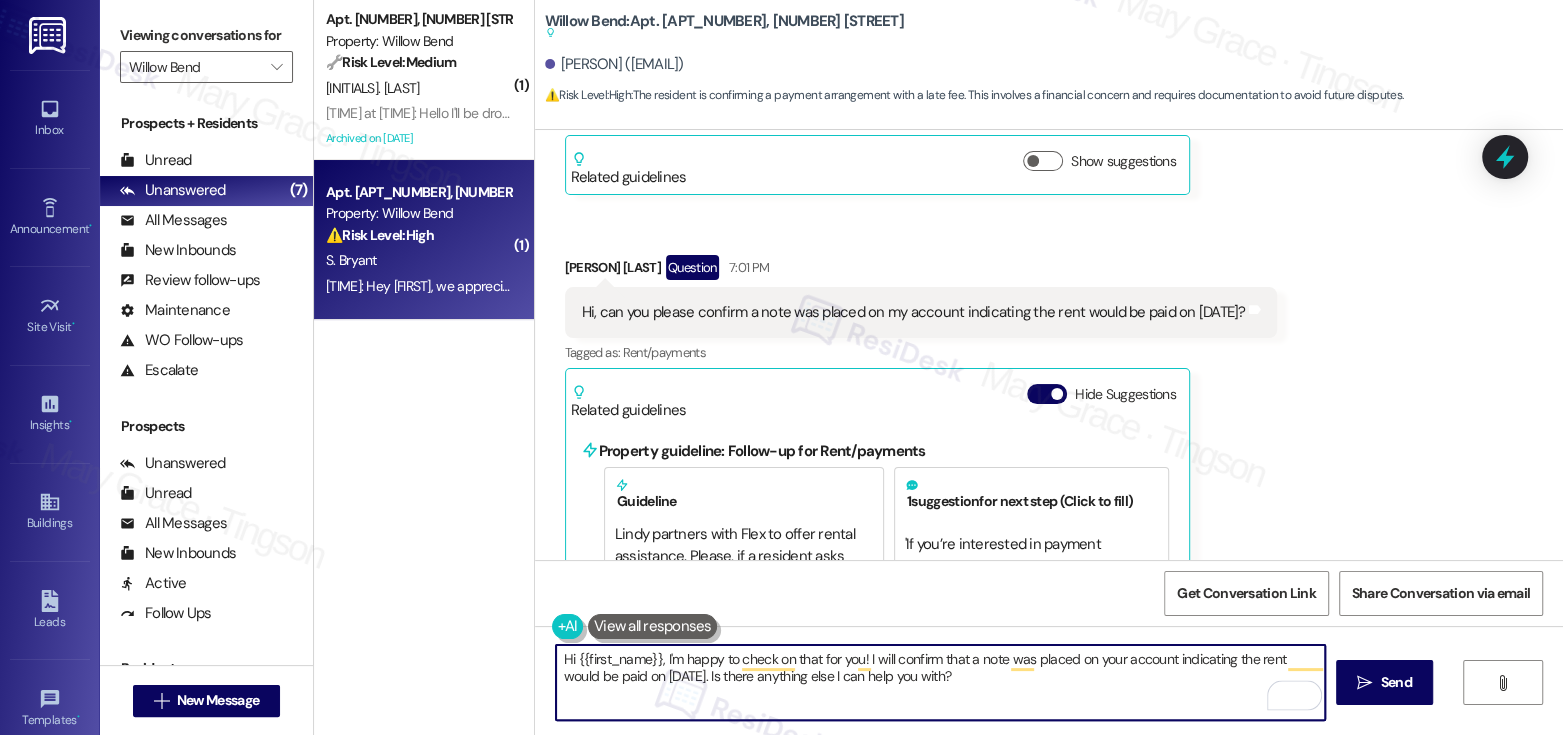 drag, startPoint x: 913, startPoint y: 677, endPoint x: 656, endPoint y: 654, distance: 258.02713 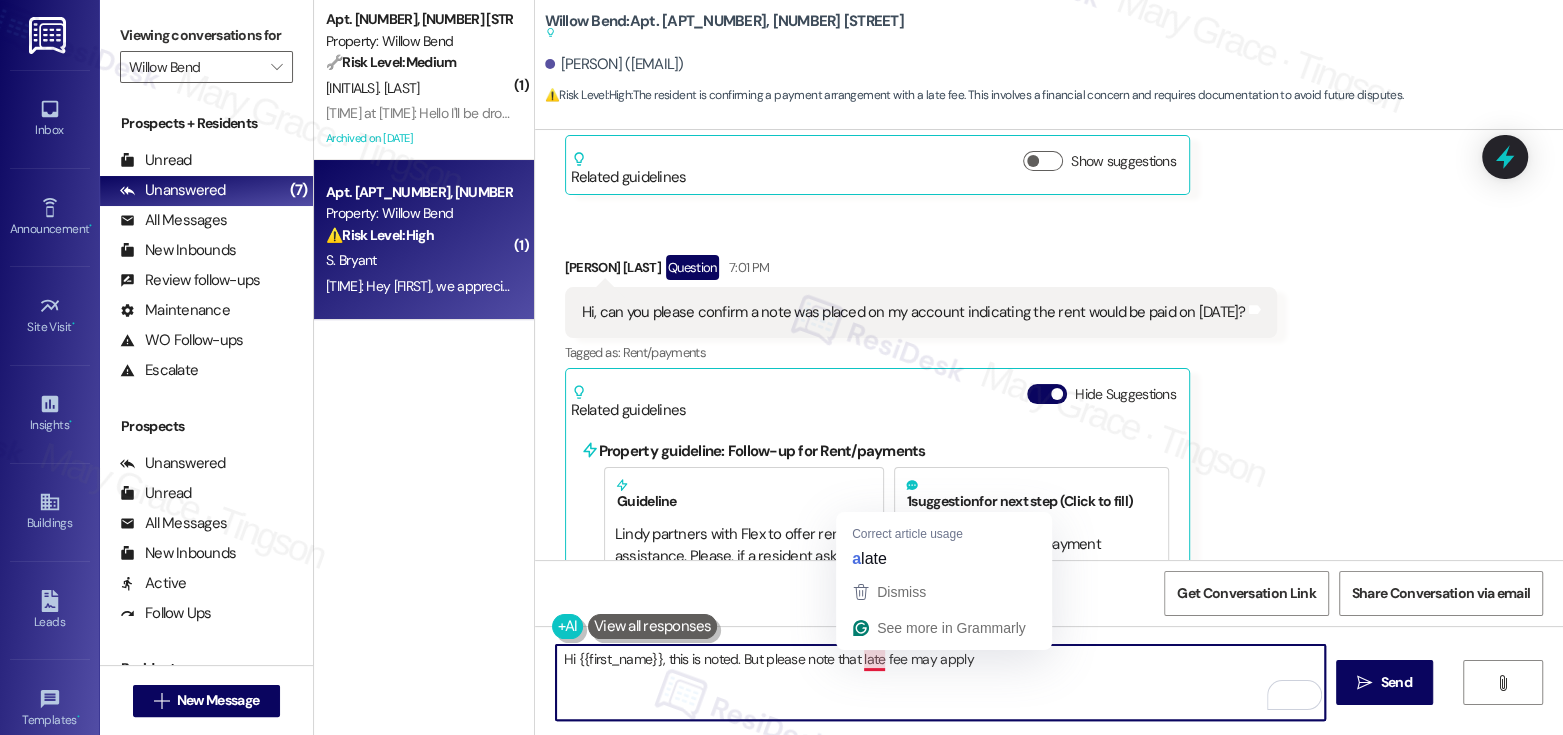 click on "Hi {{first_name}}, this is noted. But please note that late fee may apply" at bounding box center [940, 682] 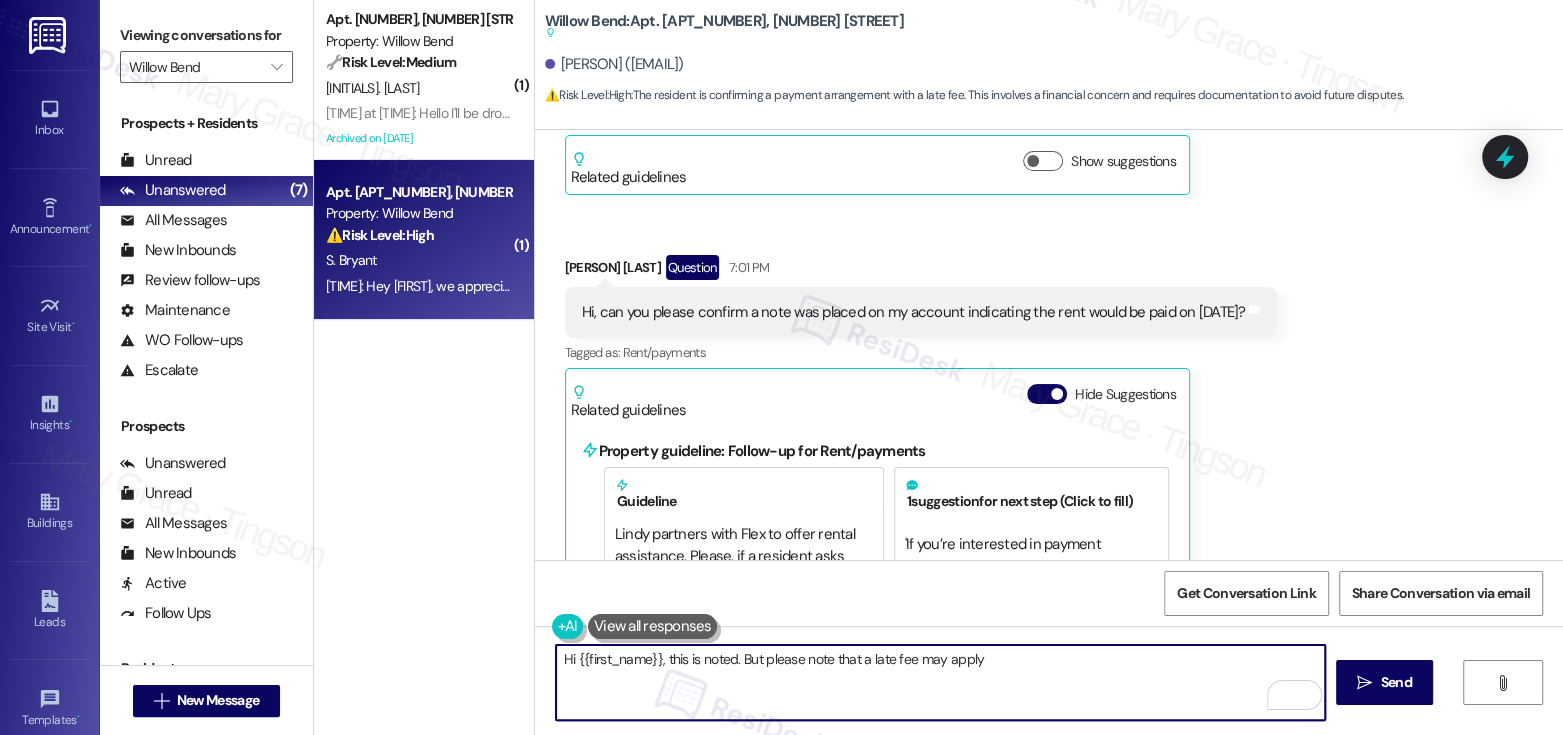 click on "Hi {{first_name}}, this is noted. But please note that a late fee may apply" at bounding box center [940, 682] 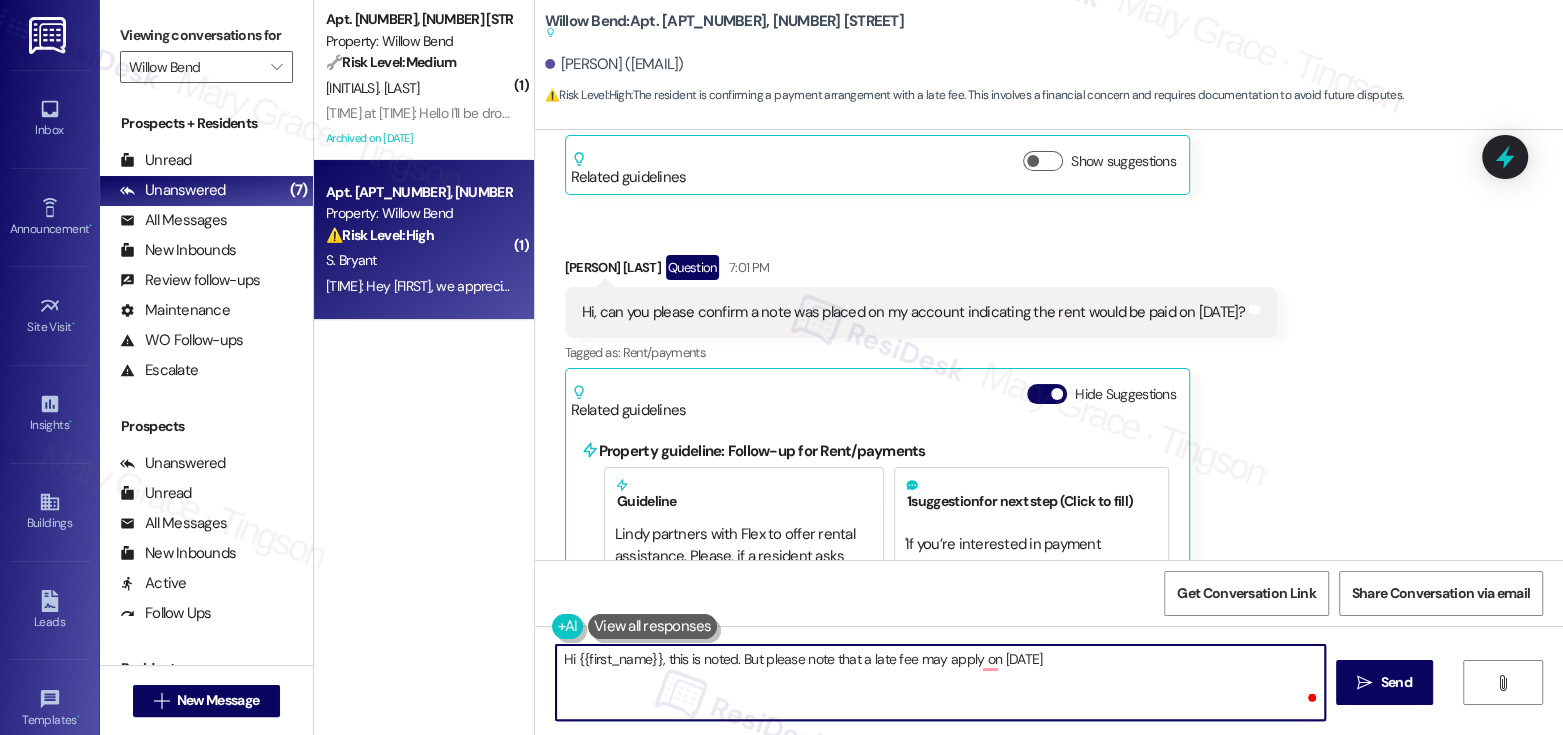 click on "Hi {{first_name}}, this is noted. But please note that a late fee may apply on 8/15" at bounding box center [940, 682] 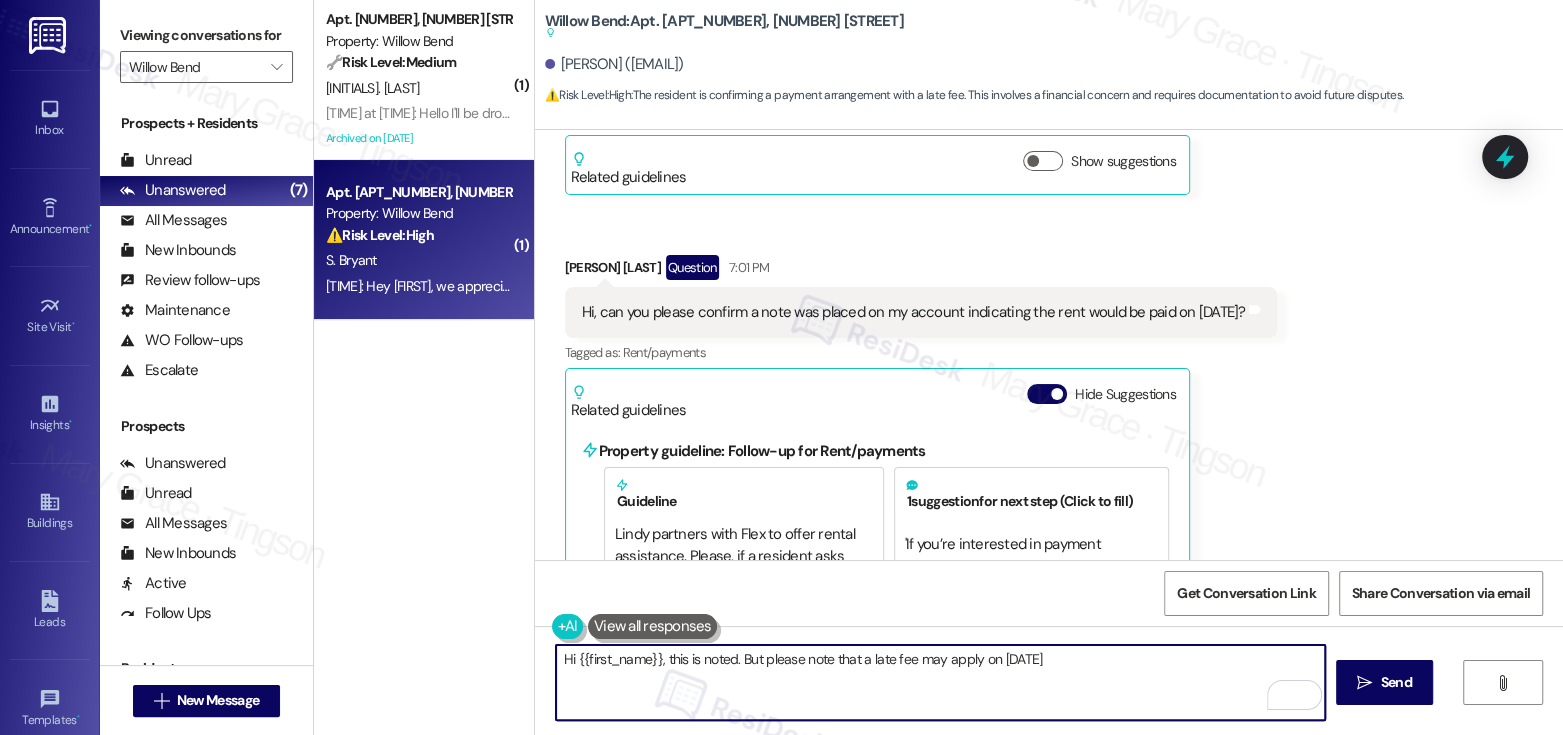 click on "Stacey Bryant. (bryants@aetna.com)" at bounding box center [614, 64] 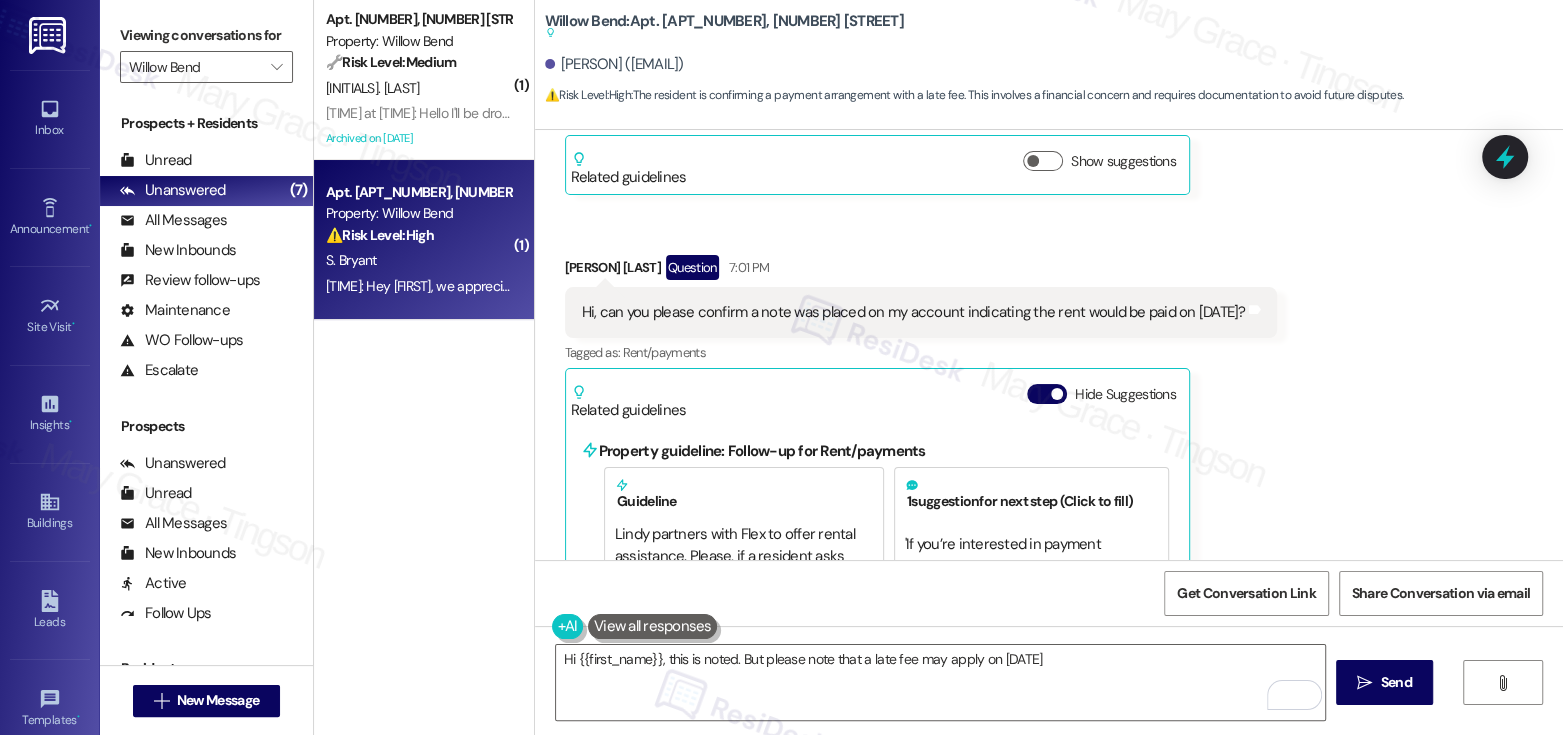 click on "Stacey Bryant. (bryants@aetna.com)" at bounding box center (614, 64) 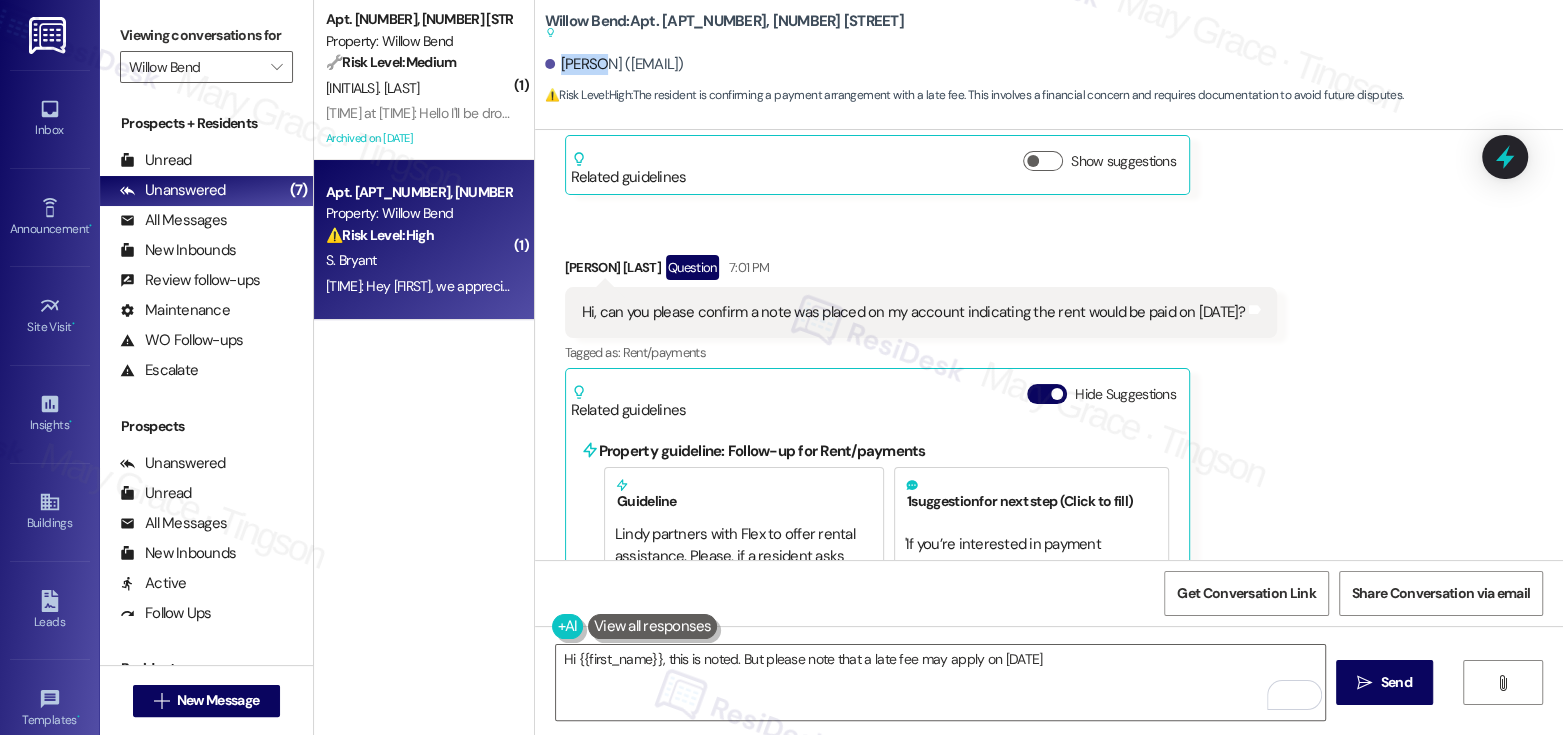 copy on "Stacey" 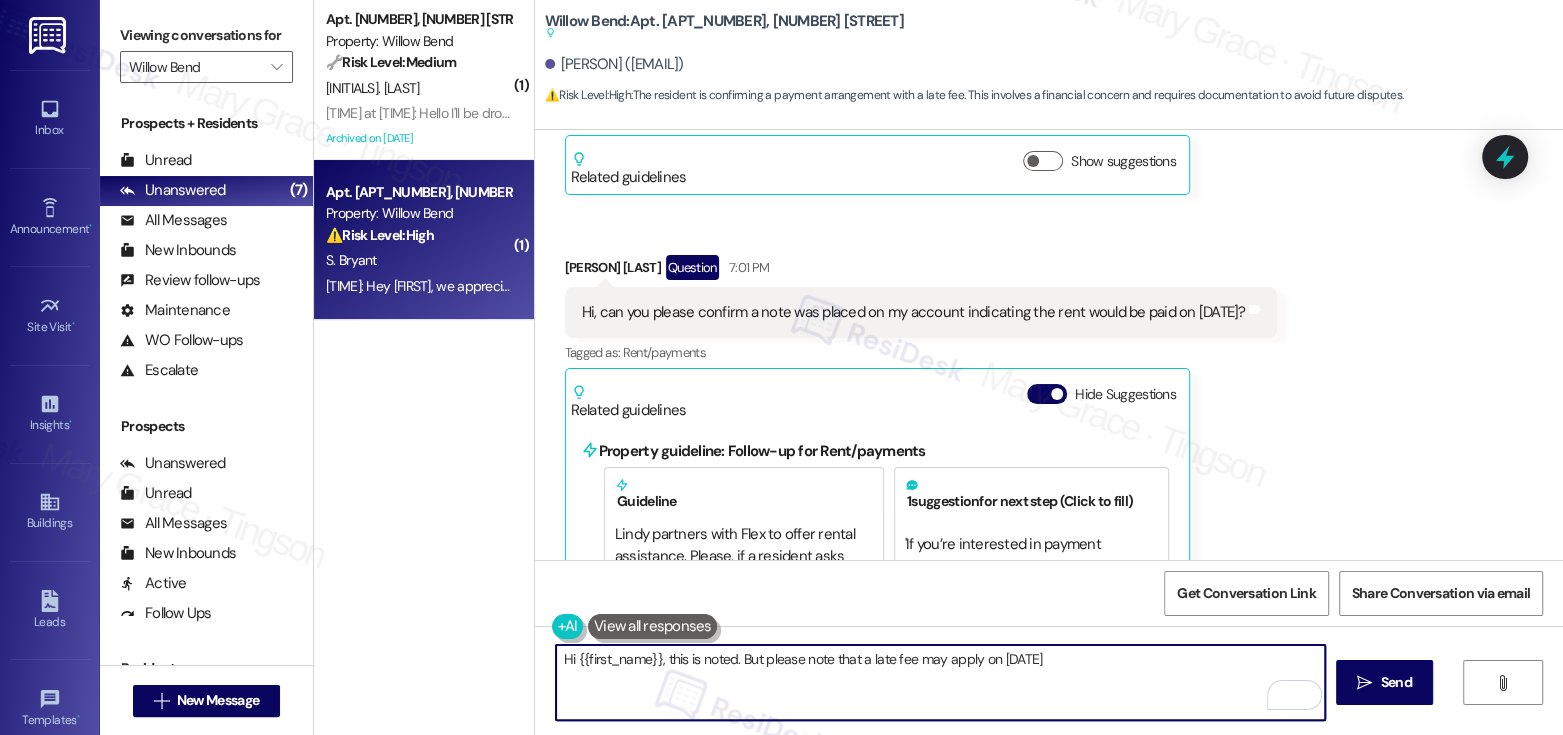 drag, startPoint x: 650, startPoint y: 659, endPoint x: 567, endPoint y: 662, distance: 83.0542 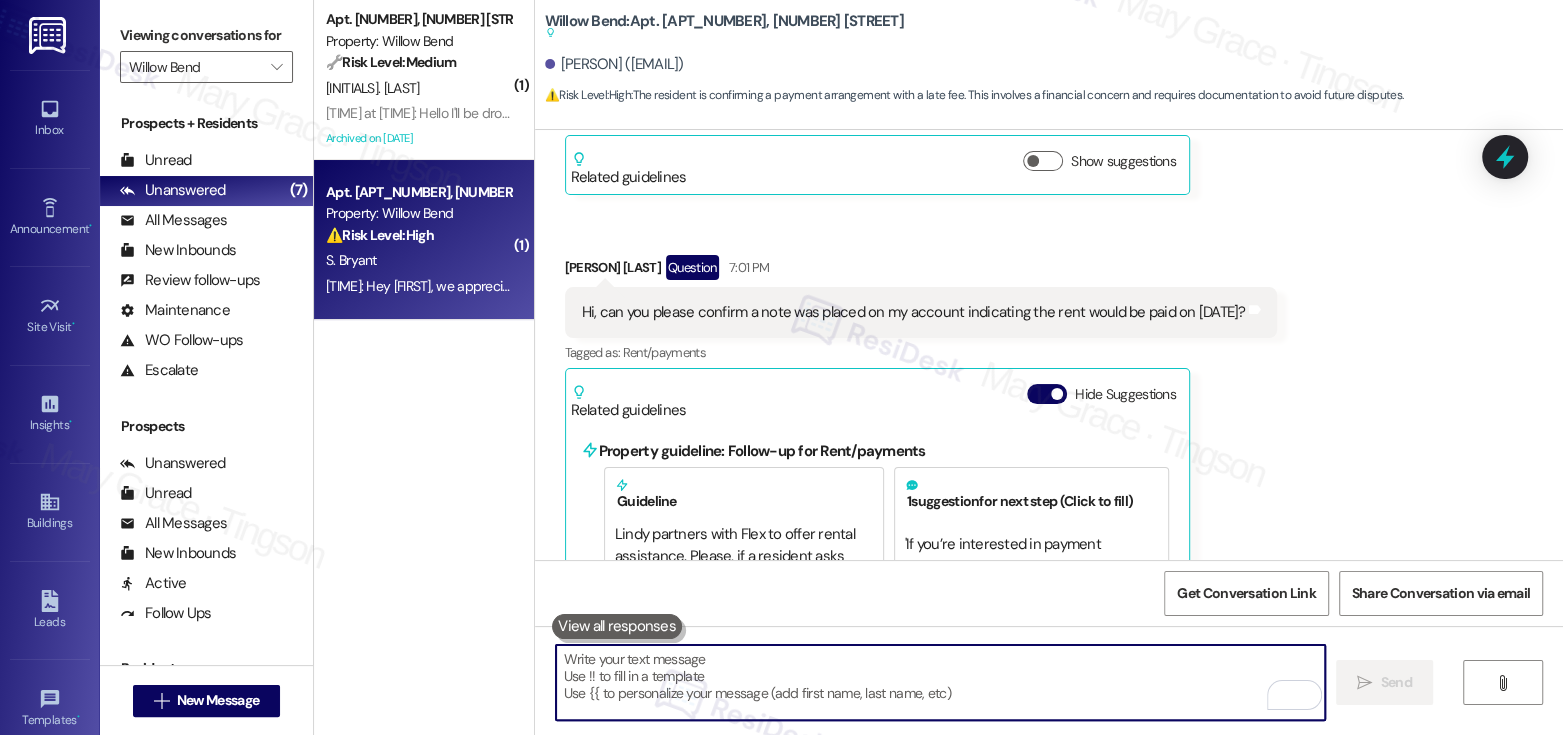 click at bounding box center [940, 682] 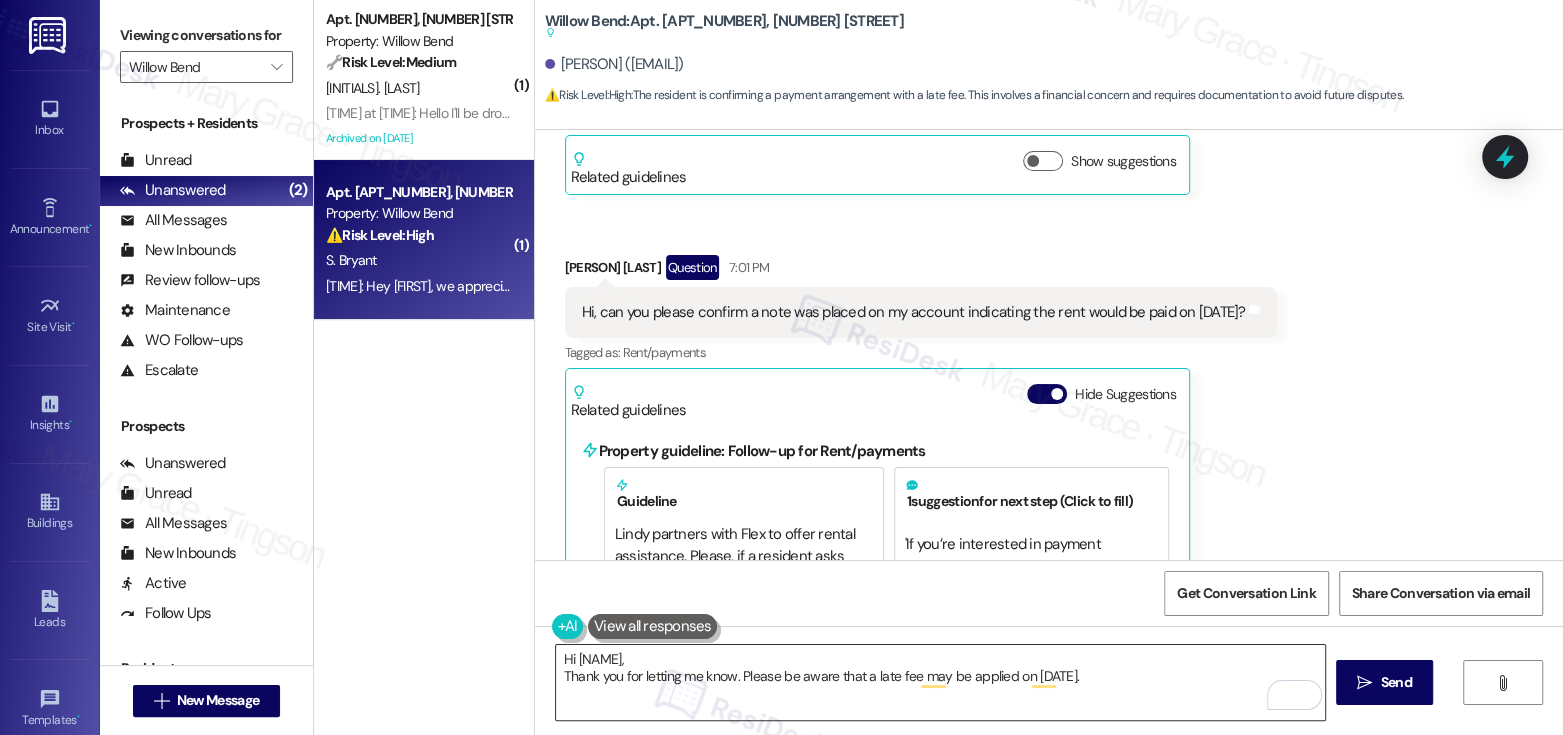 click on "Hi Stacey,
Thank you for letting me know. Please be aware that a late fee may be applied on 8/15." at bounding box center (940, 682) 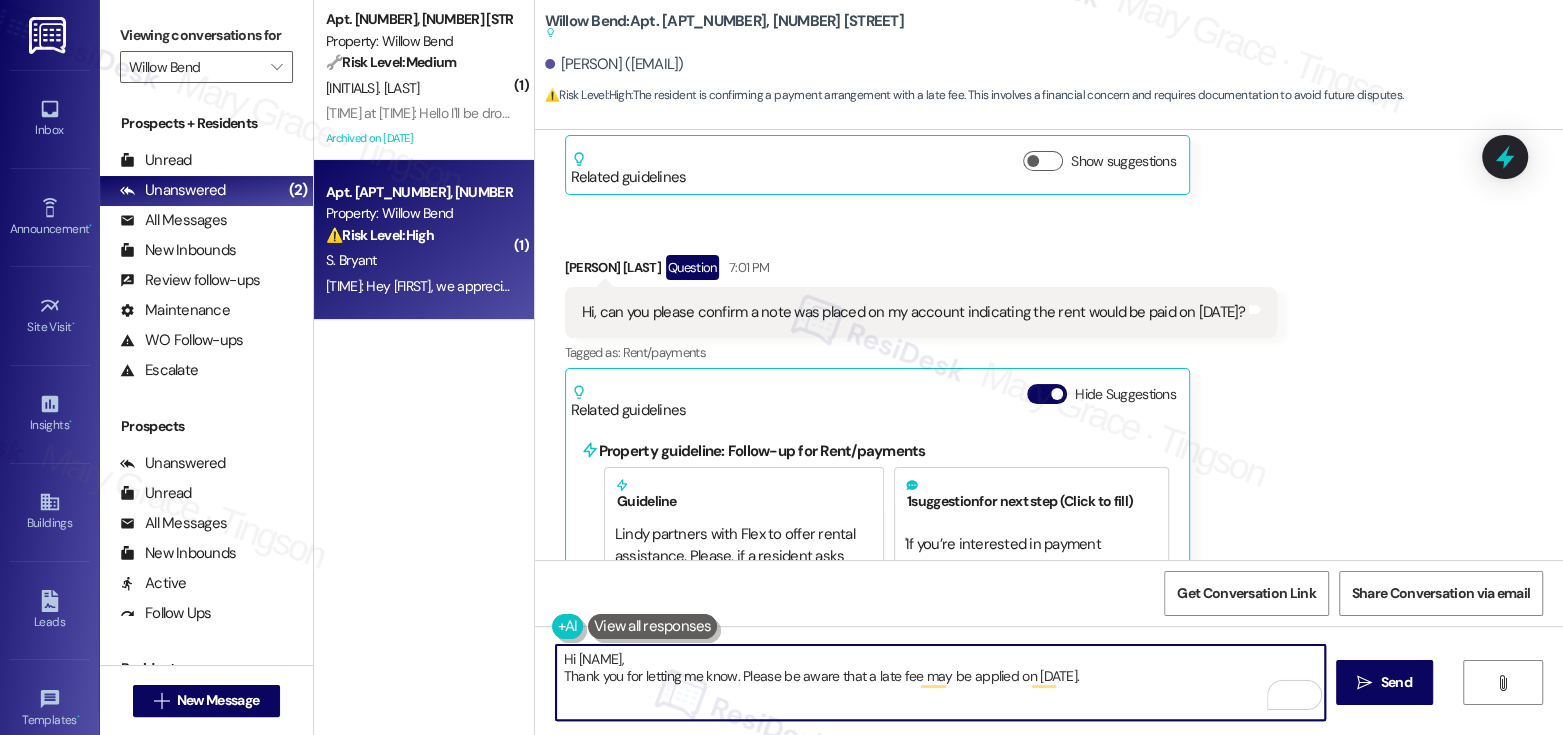 click on "Hi Stacey,
Thank you for letting me know. Please be aware that a late fee may be applied on 8/15." at bounding box center (940, 682) 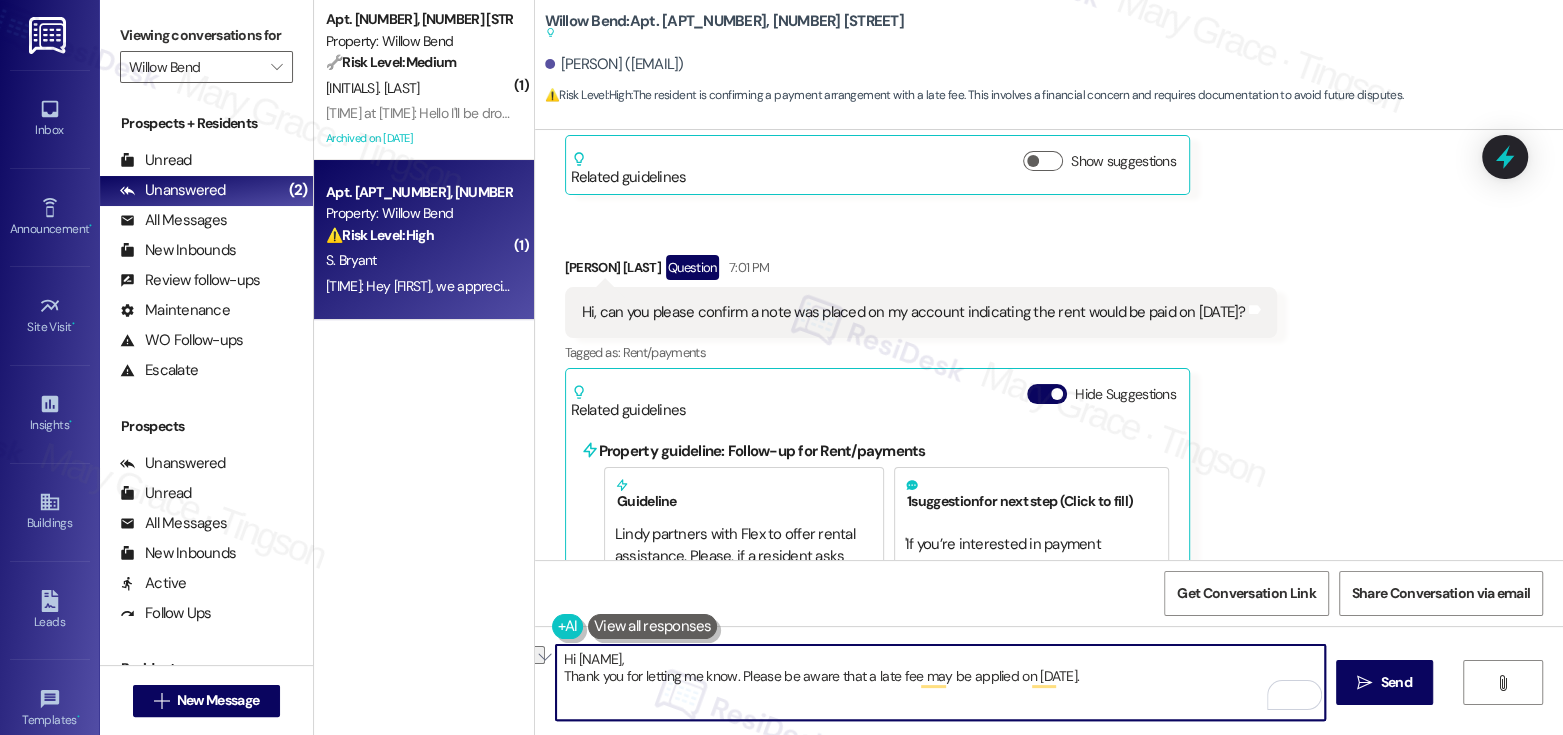 paste on "Hi Stacey,
Thanks for the update. I just want to make you aware that a late fee could" 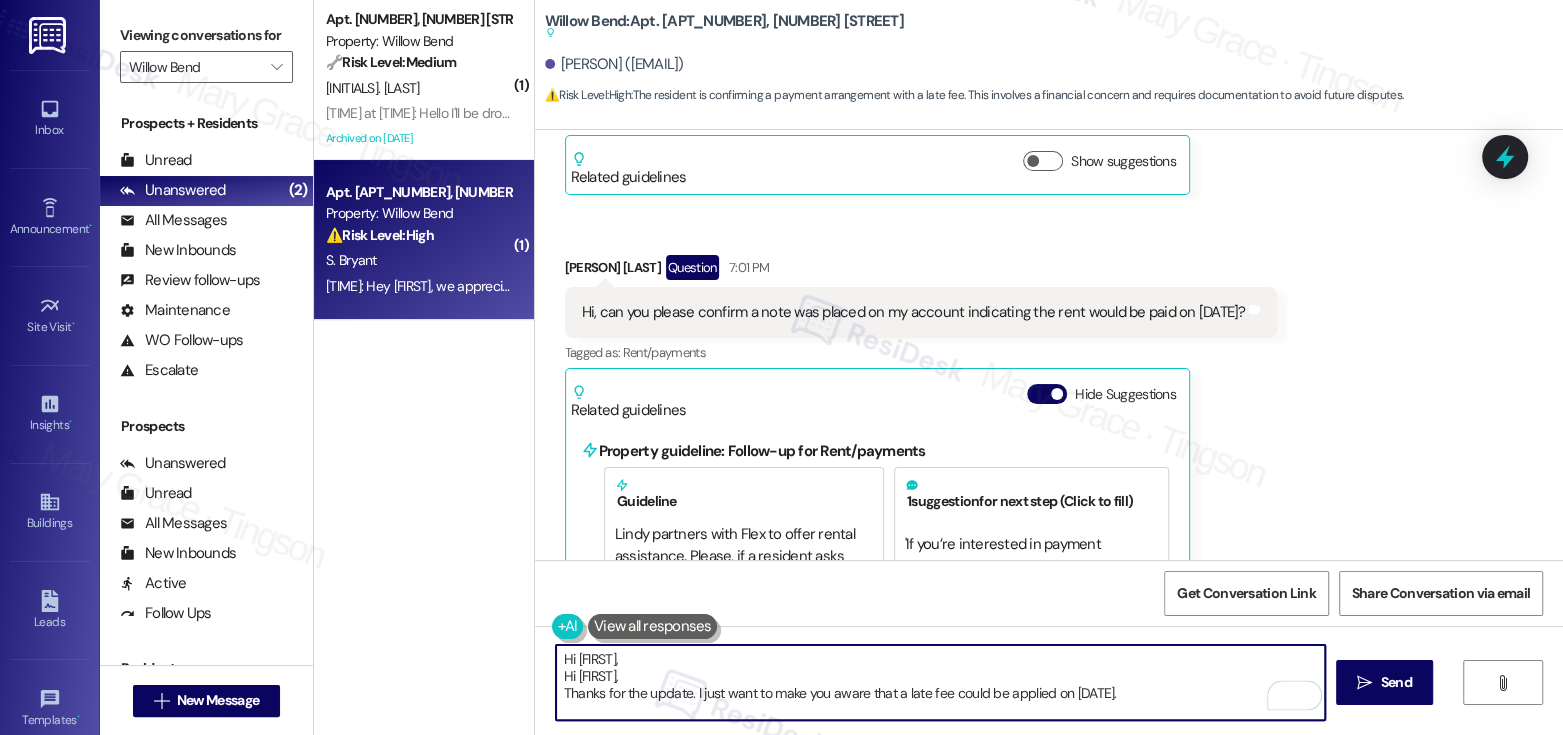 click on "Hi Stacey,
Hi Stacey,
Thanks for the update. I just want to make you aware that a late fee could be applied on 8/15." at bounding box center (940, 682) 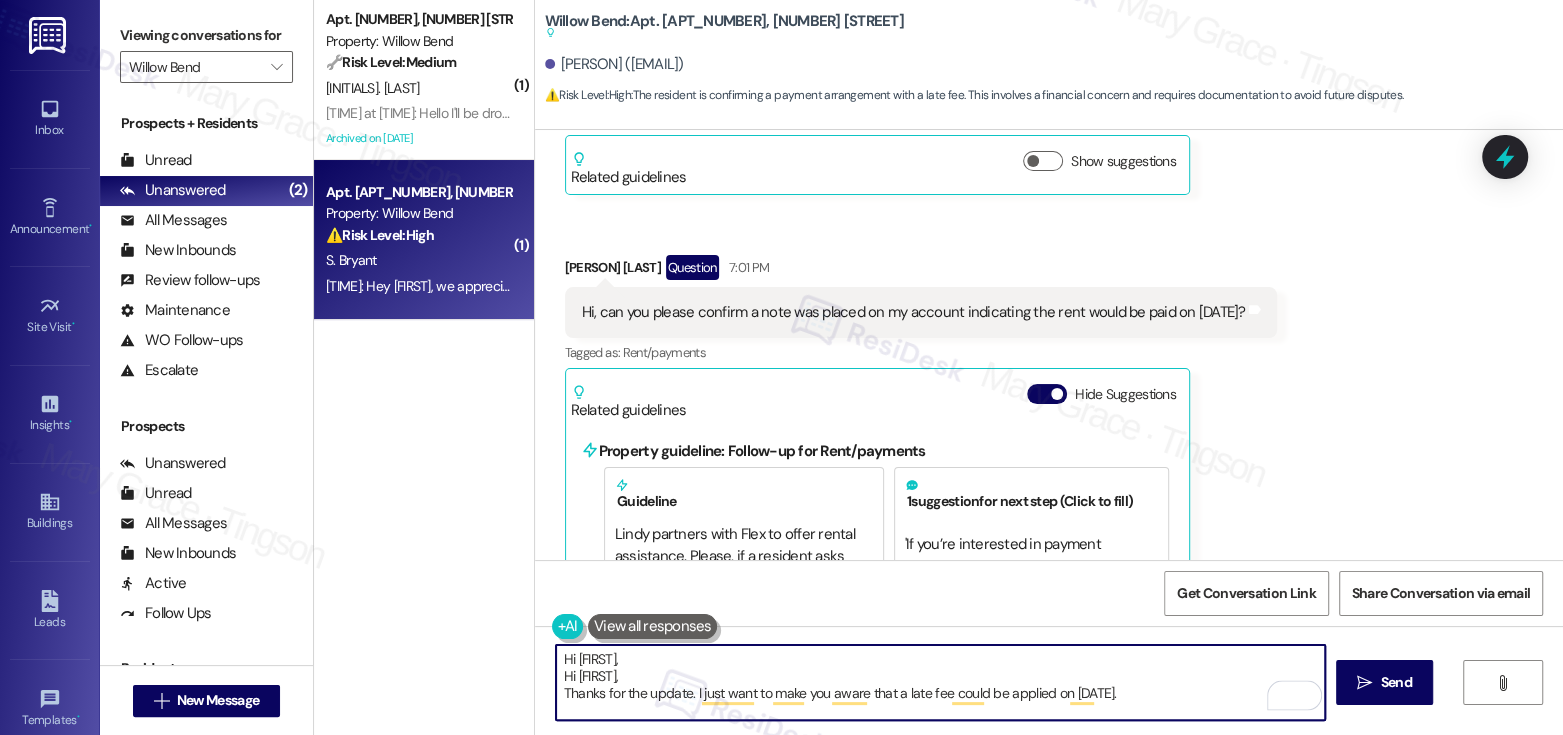 click on "Hi Stacey,
Hi Stacey,
Thanks for the update. I just want to make you aware that a late fee could be applied on 8/15." at bounding box center (940, 682) 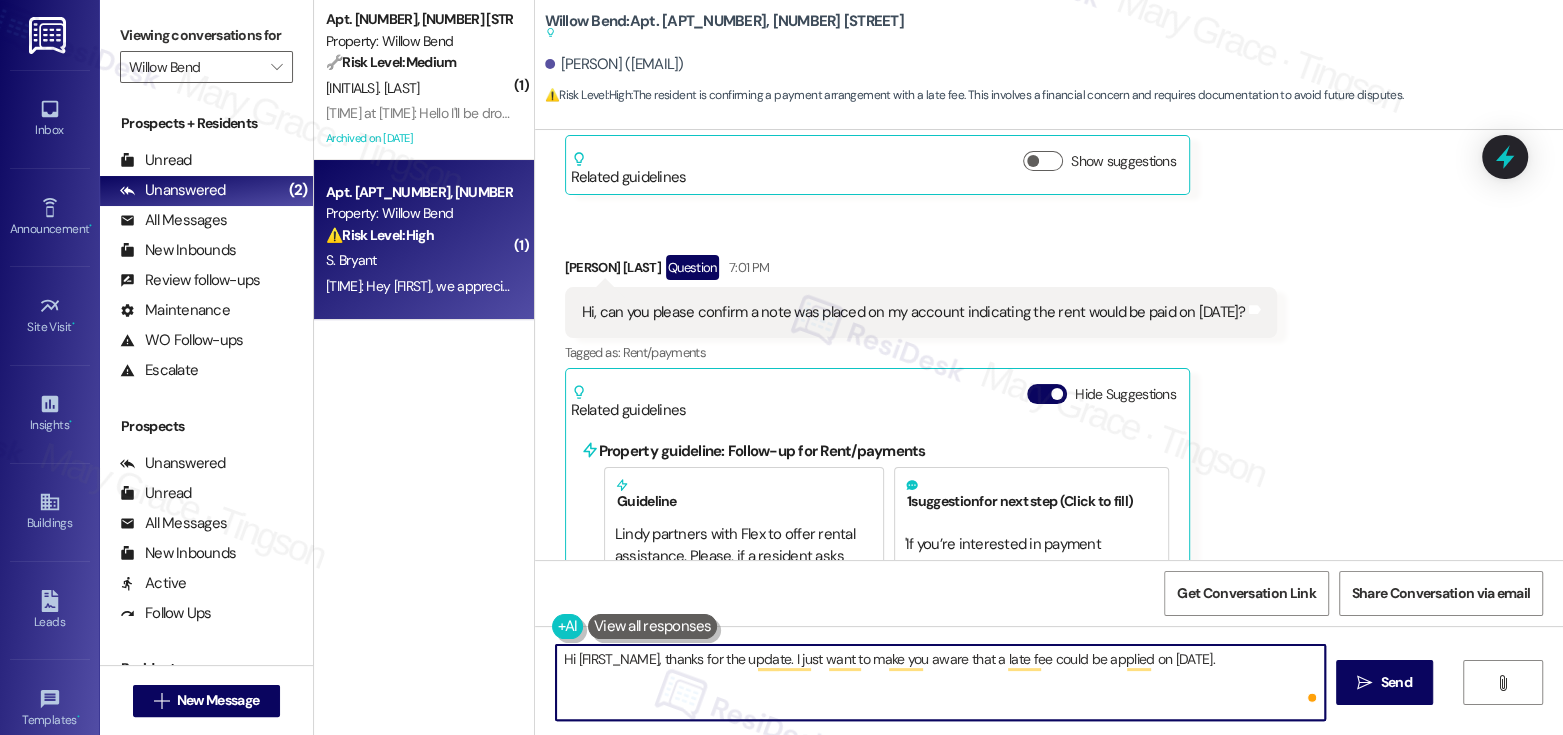 click on "Hi Stacey, thanks for the update. I just want to make you aware that a late fee could be applied on 8/15." at bounding box center (940, 682) 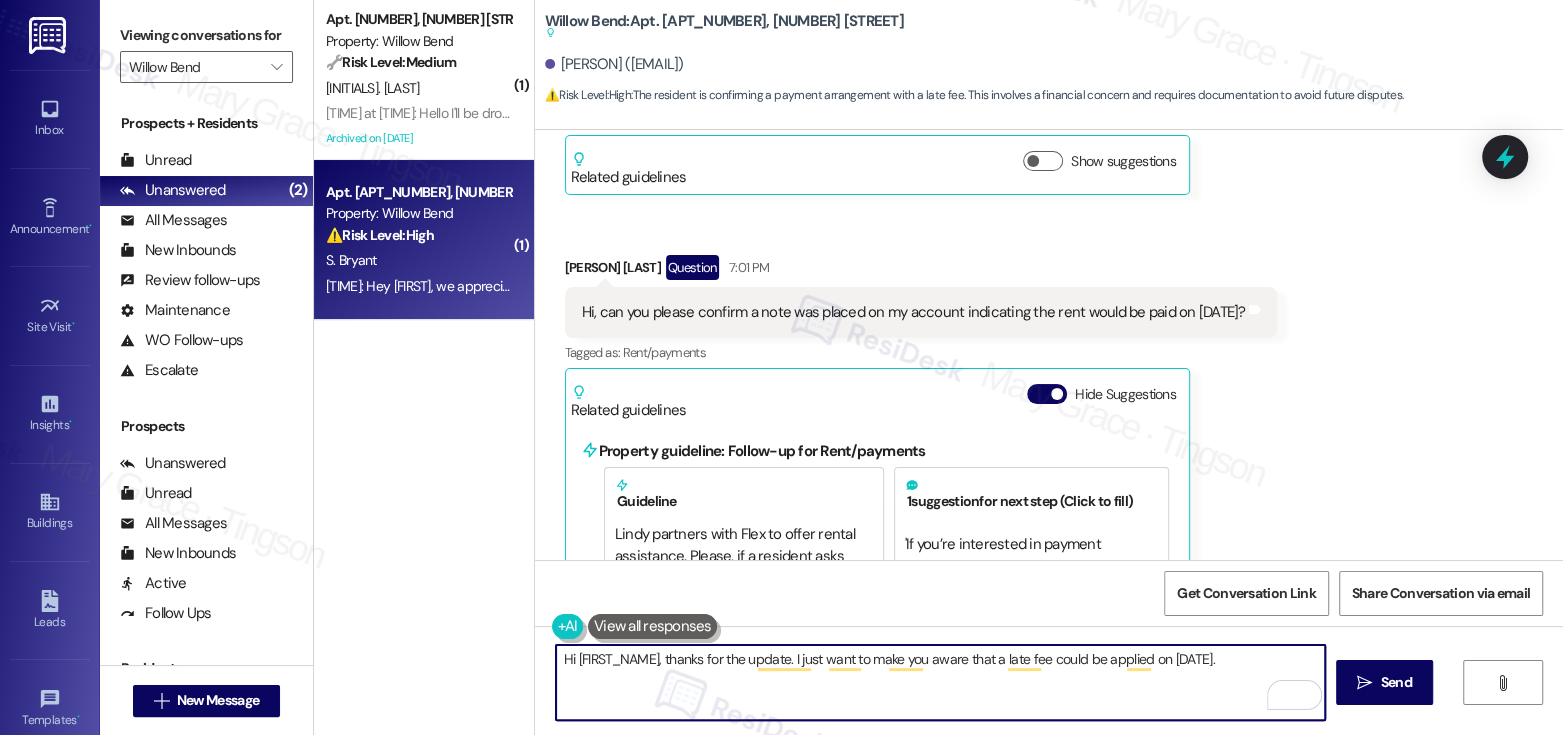 click on "Hi Stacey, thanks for the update. I just want to make you aware that a late fee could be applied on 8/15." at bounding box center (940, 682) 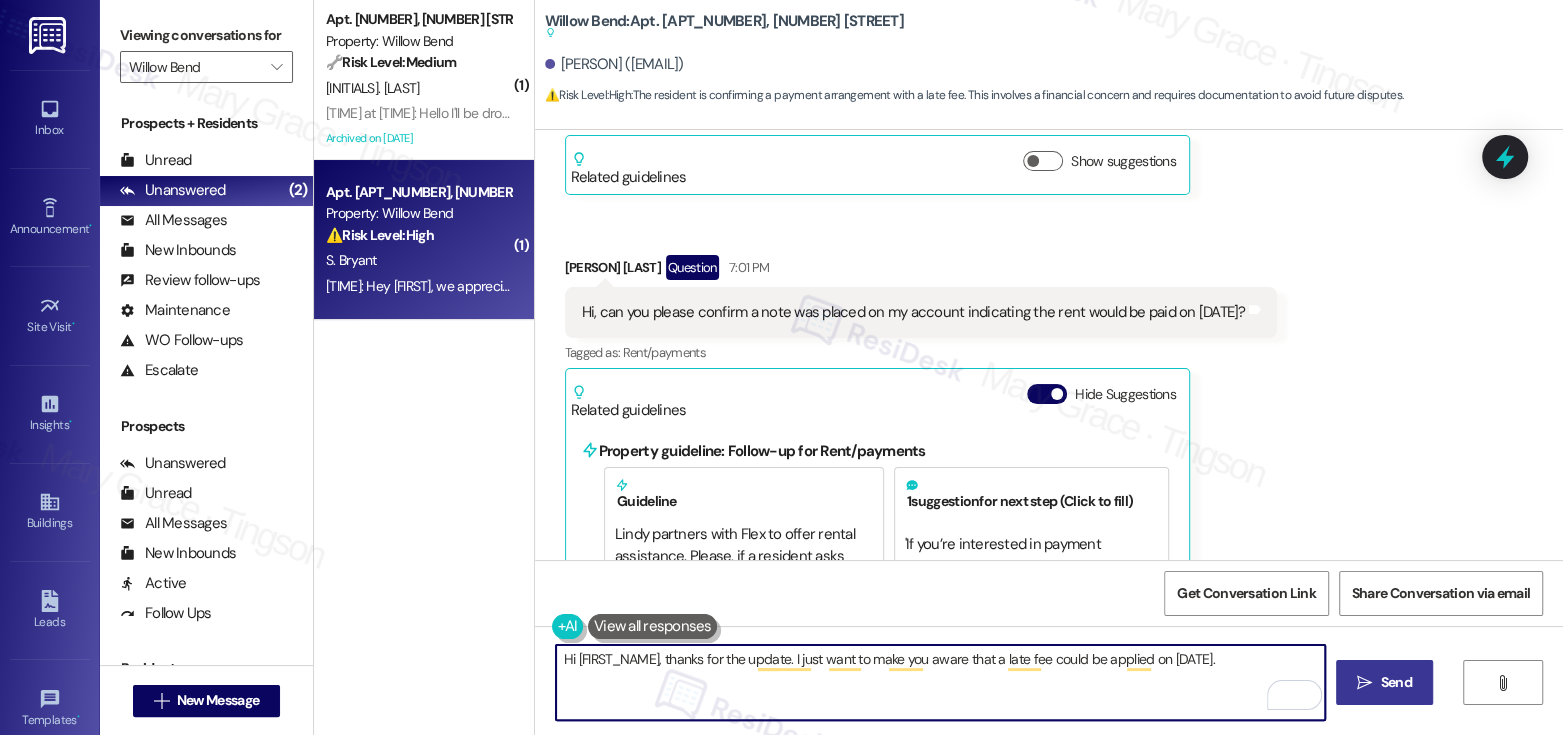 type on "Hi Stacey, thanks for the update. I just want to make you aware that a late fee could be applied on 8/15." 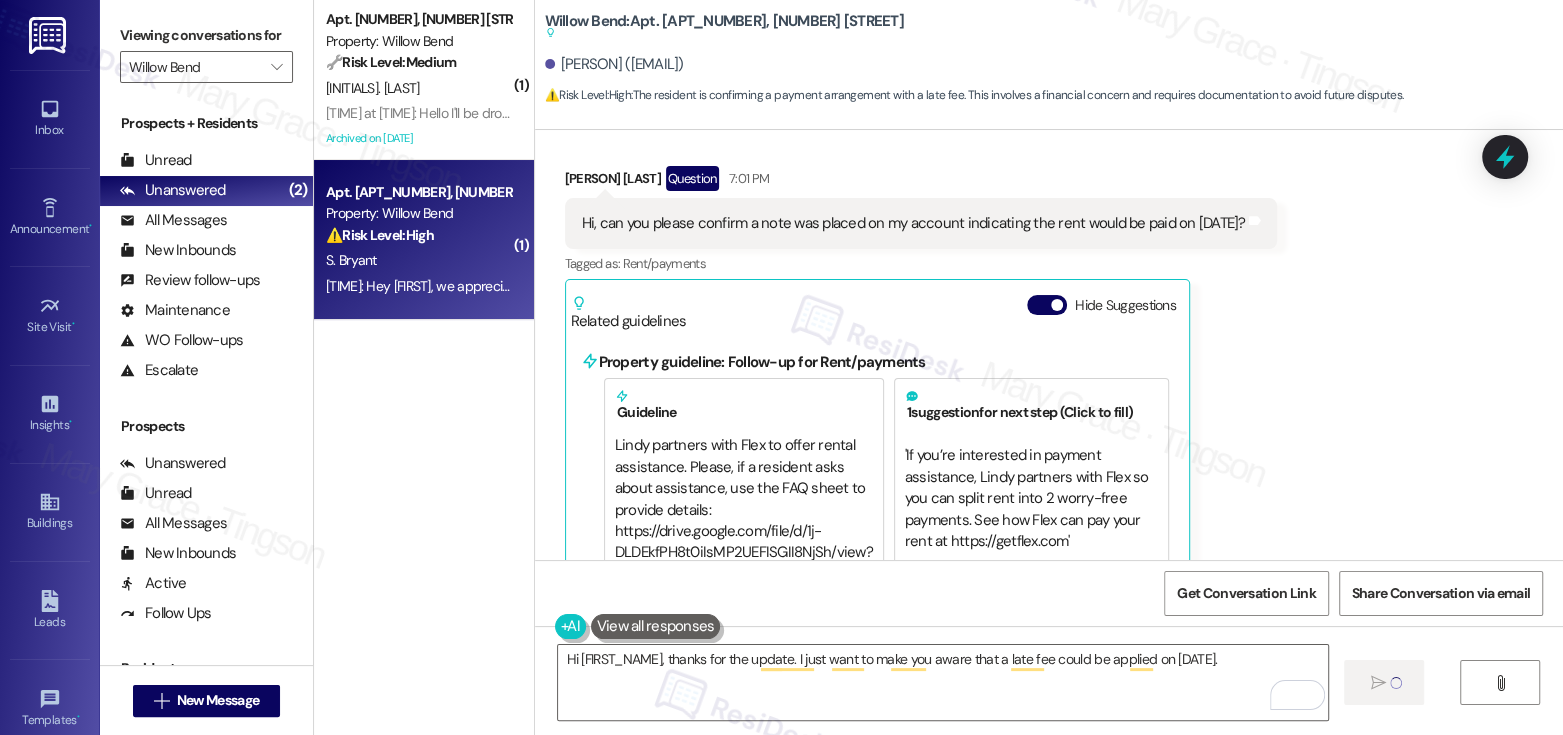 type 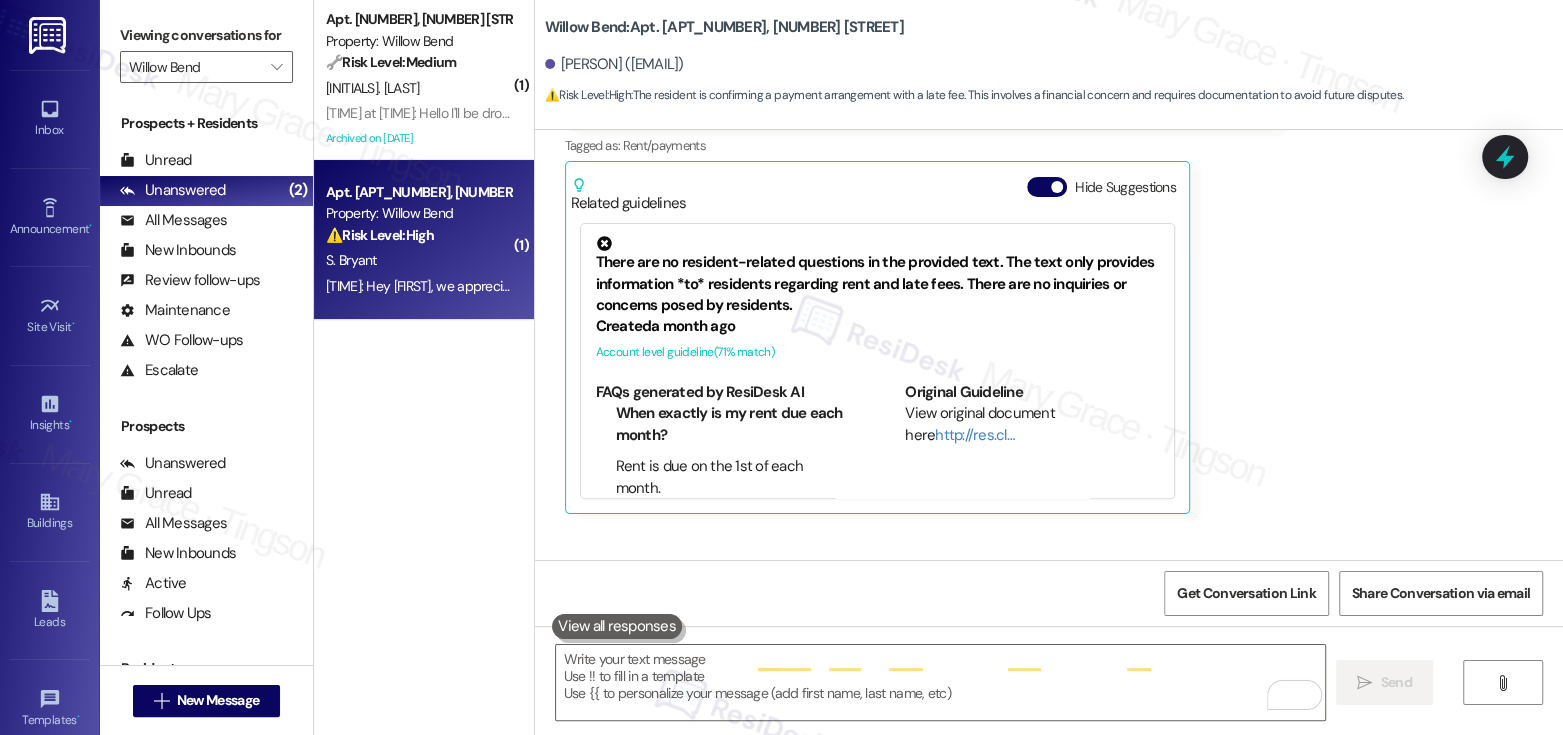 scroll, scrollTop: 8448, scrollLeft: 0, axis: vertical 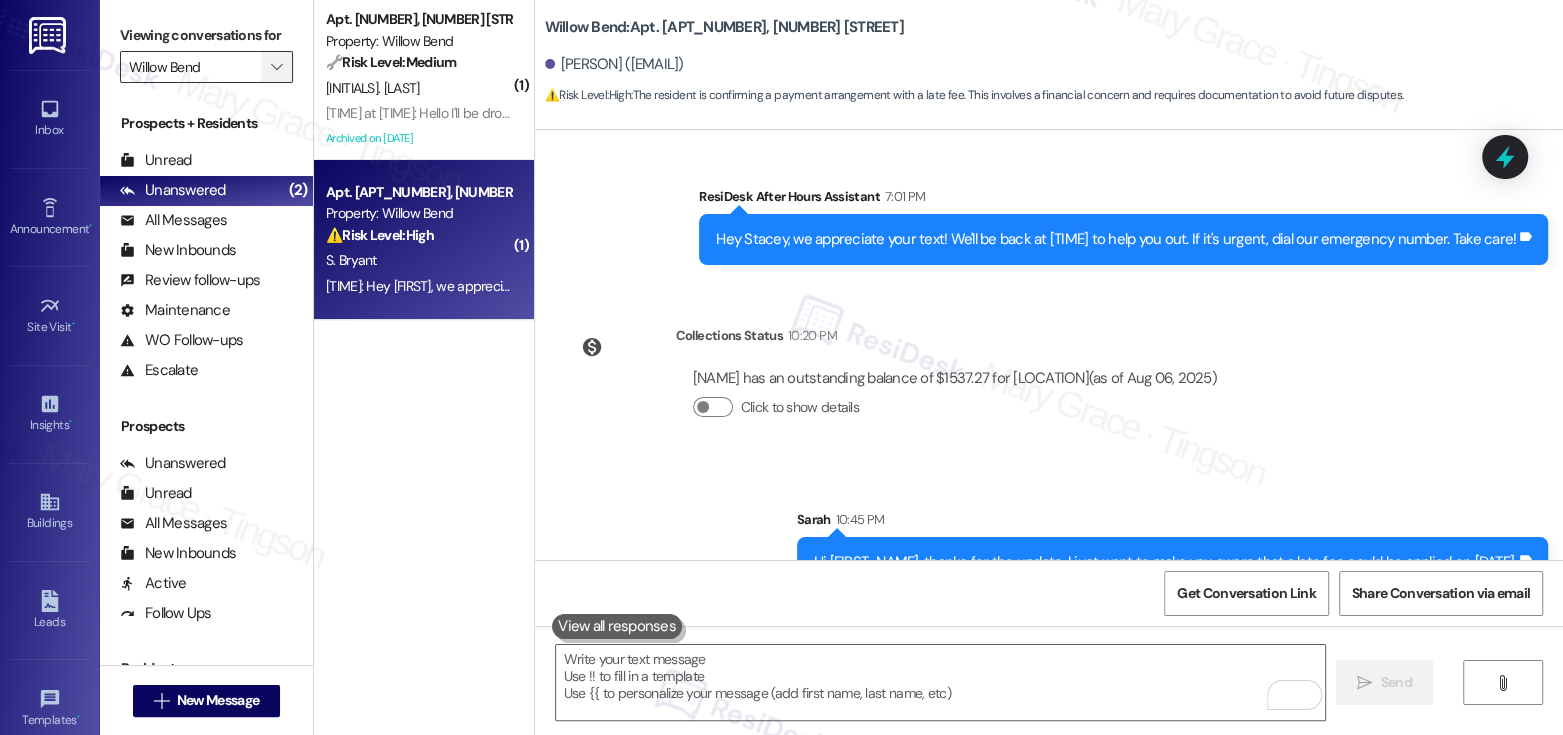 click on "" at bounding box center [276, 67] 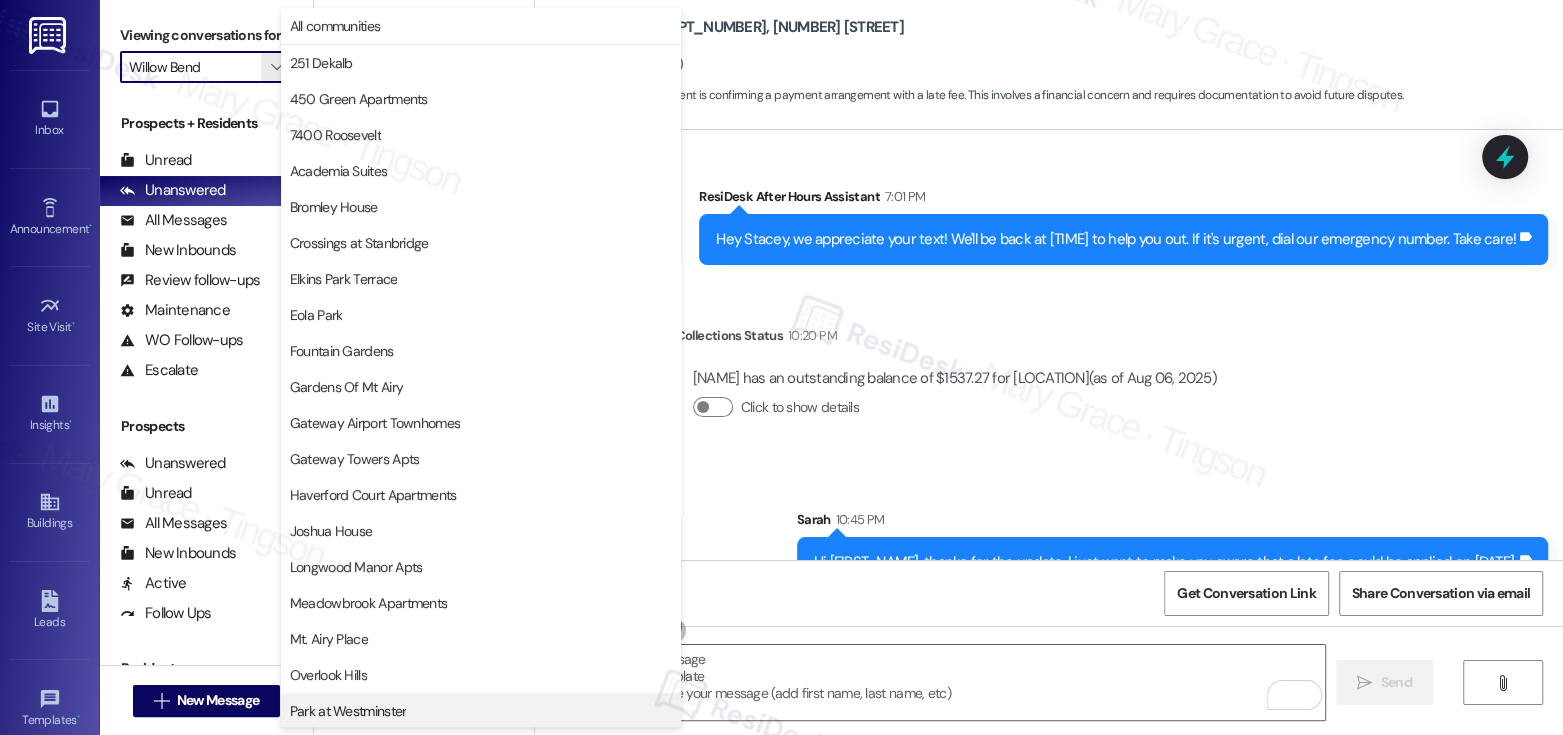scroll, scrollTop: 470, scrollLeft: 0, axis: vertical 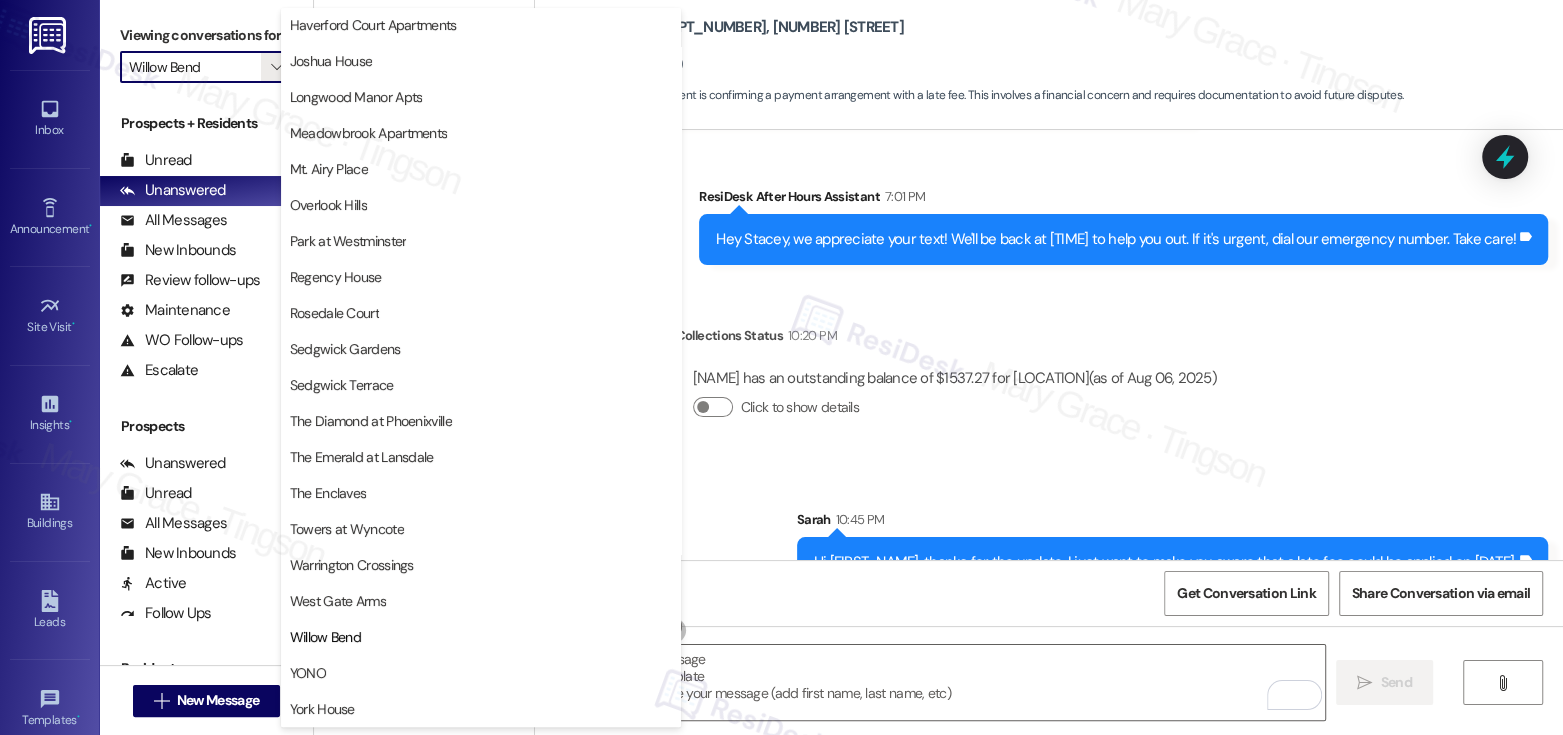 click on "West Gate Arms" at bounding box center (338, 601) 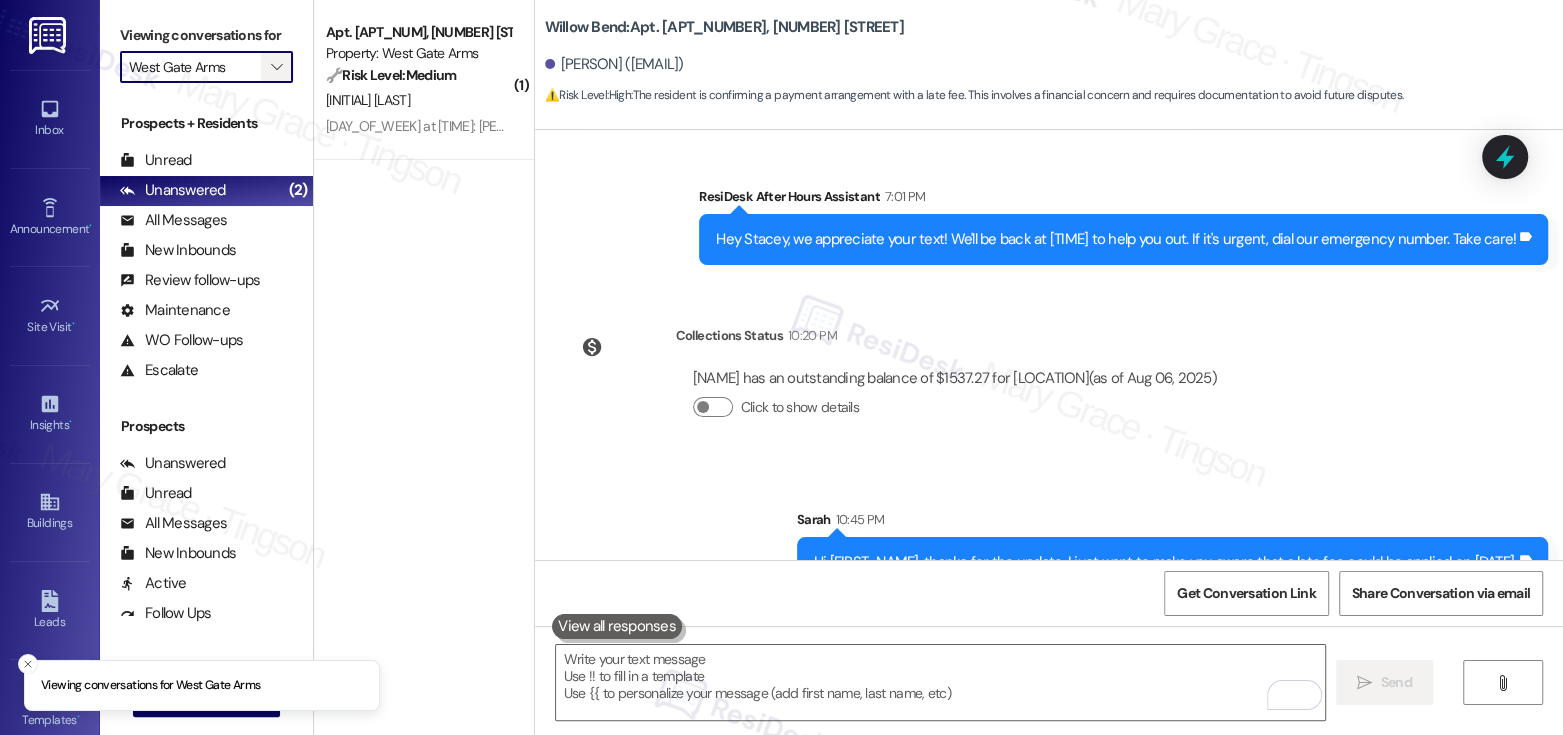 click on "" at bounding box center [276, 67] 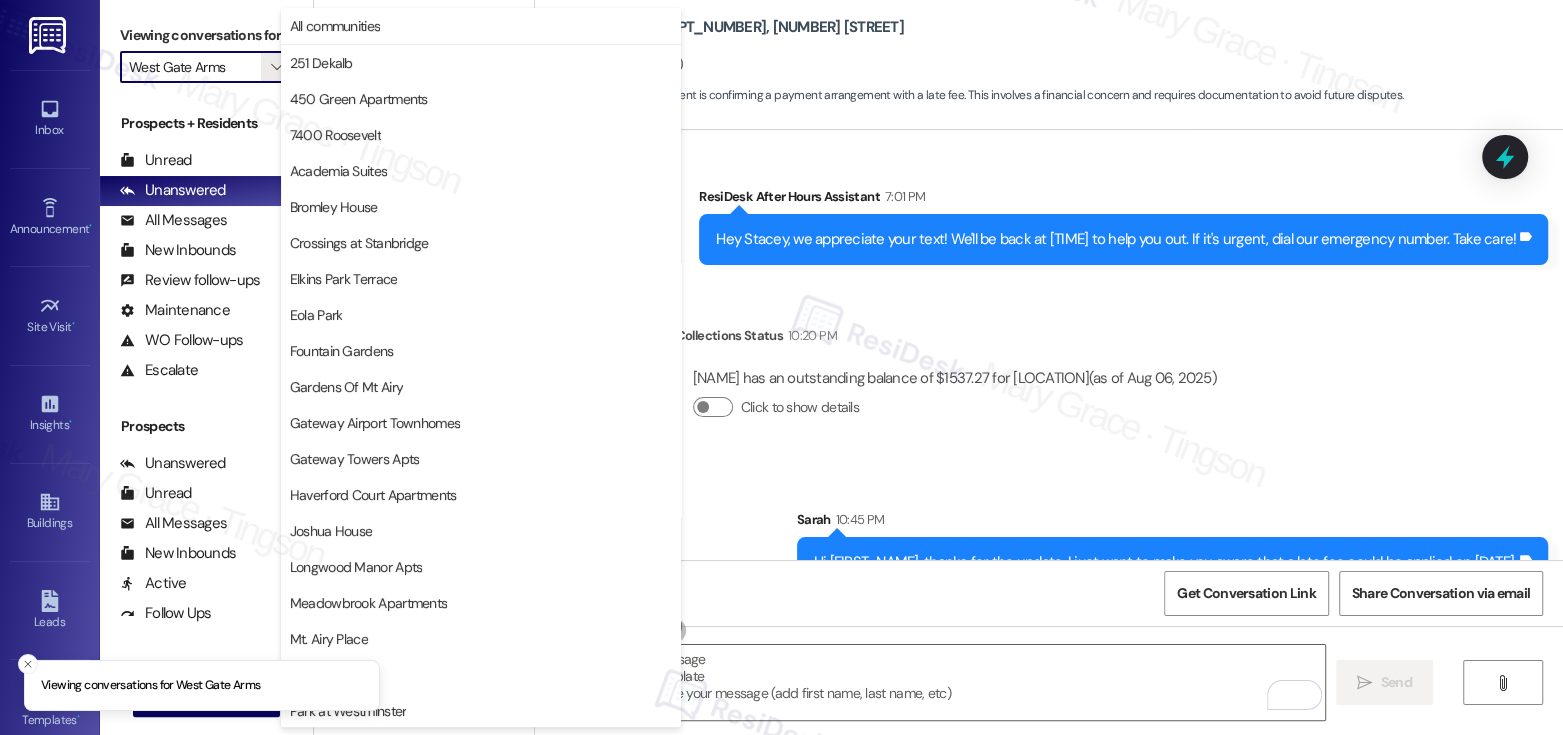 scroll, scrollTop: 470, scrollLeft: 0, axis: vertical 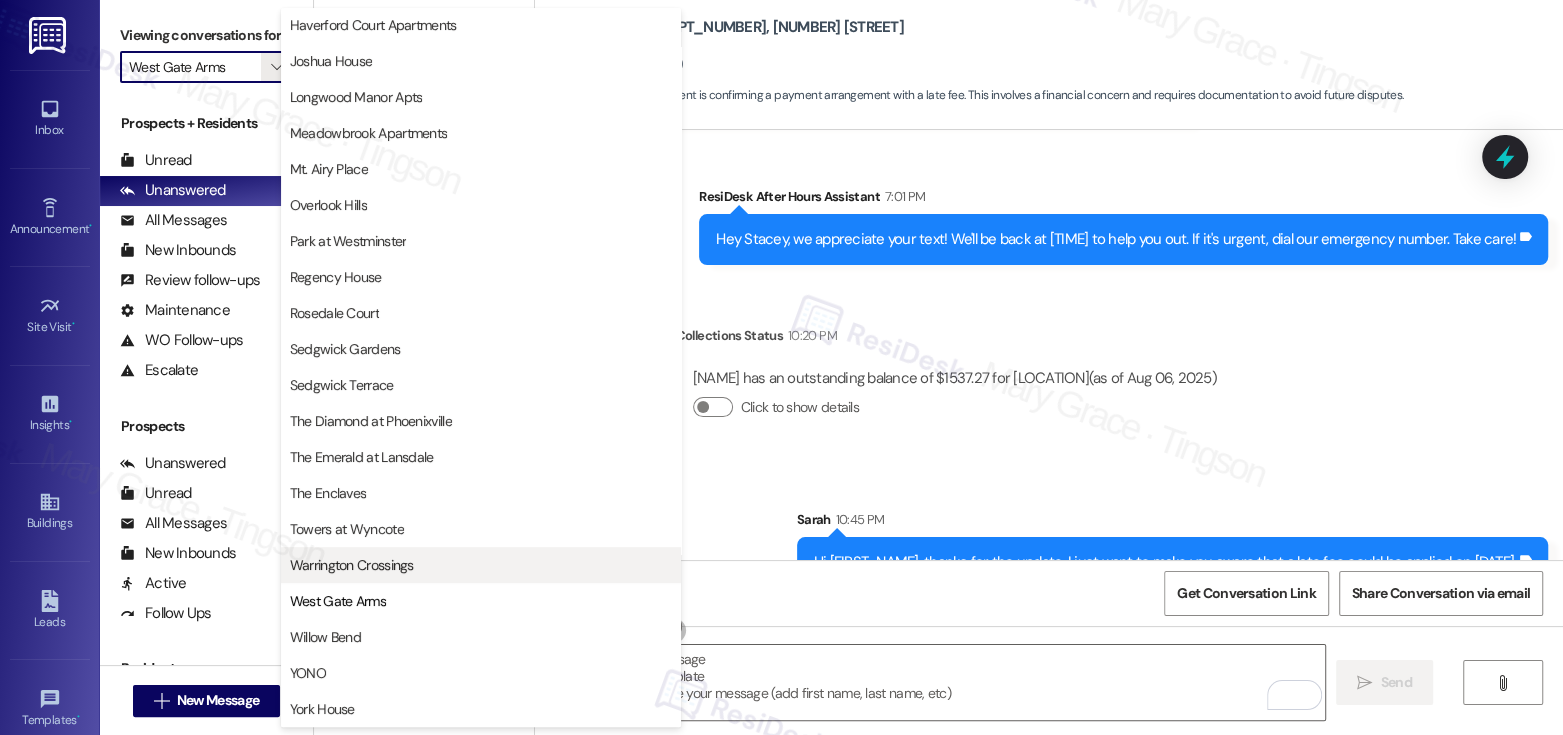 click on "Warrington Crossings" at bounding box center [352, 565] 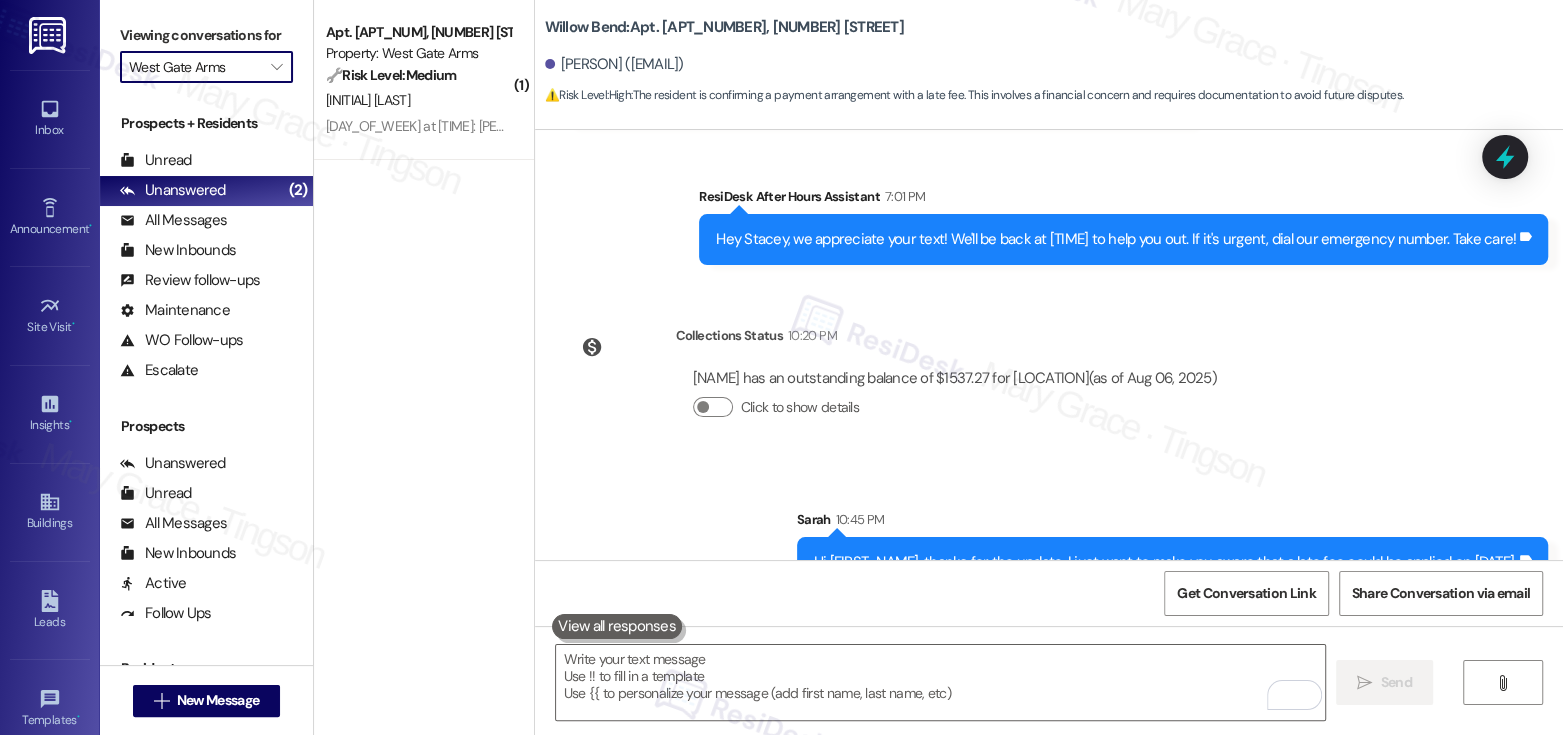 type on "Warrington Crossings" 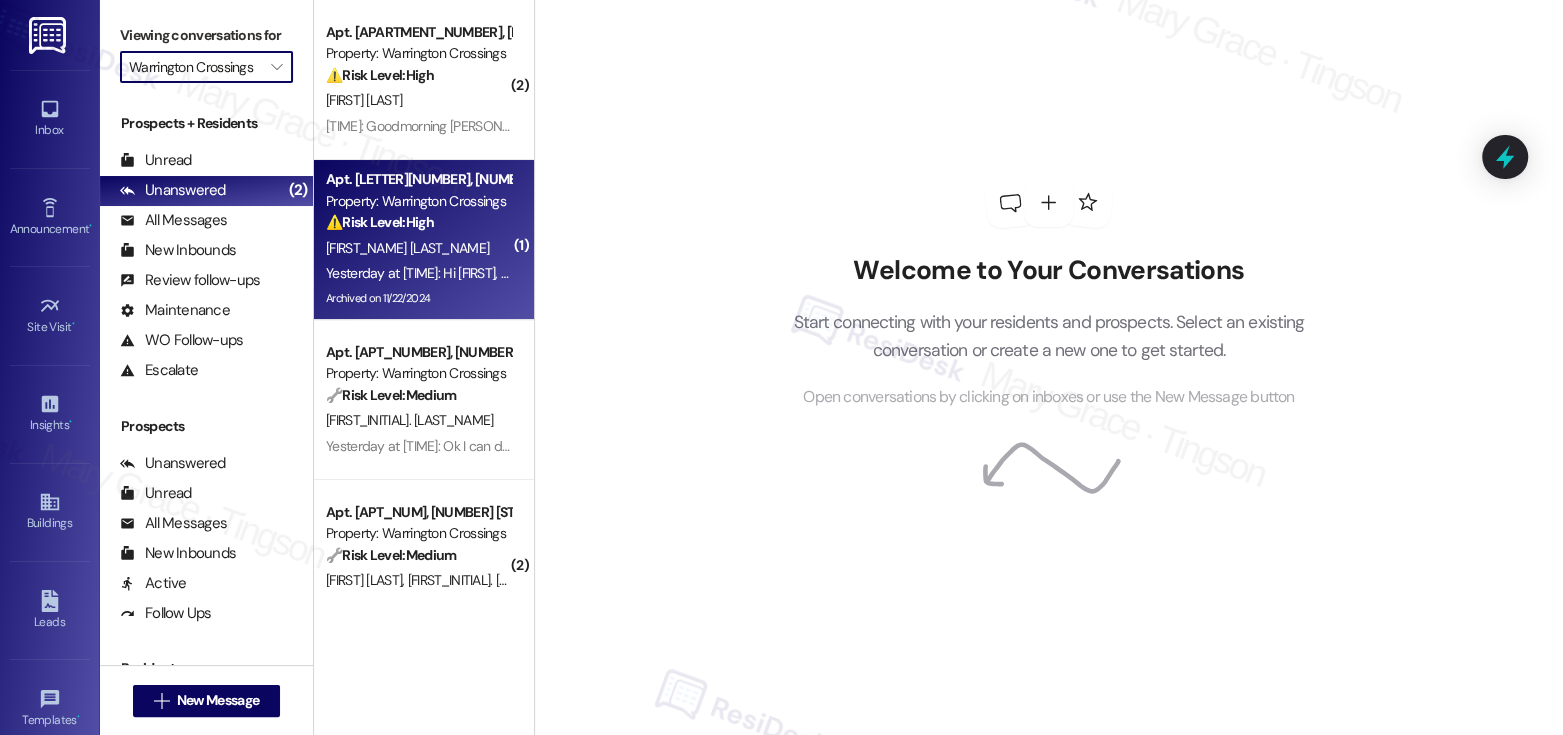 click on "Archived on 11/22/2024" at bounding box center [418, 298] 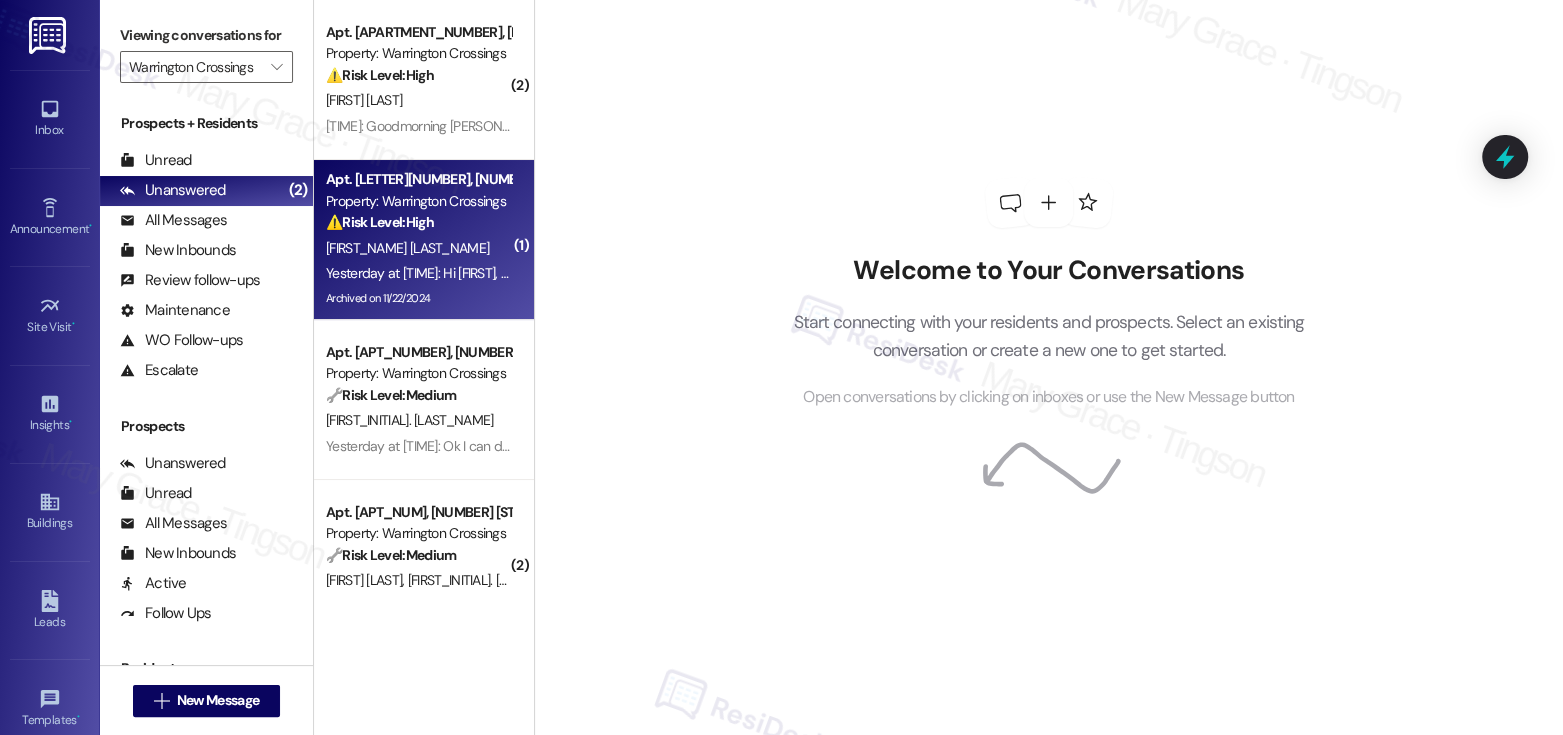 click on "J. Sanchez" at bounding box center [418, 248] 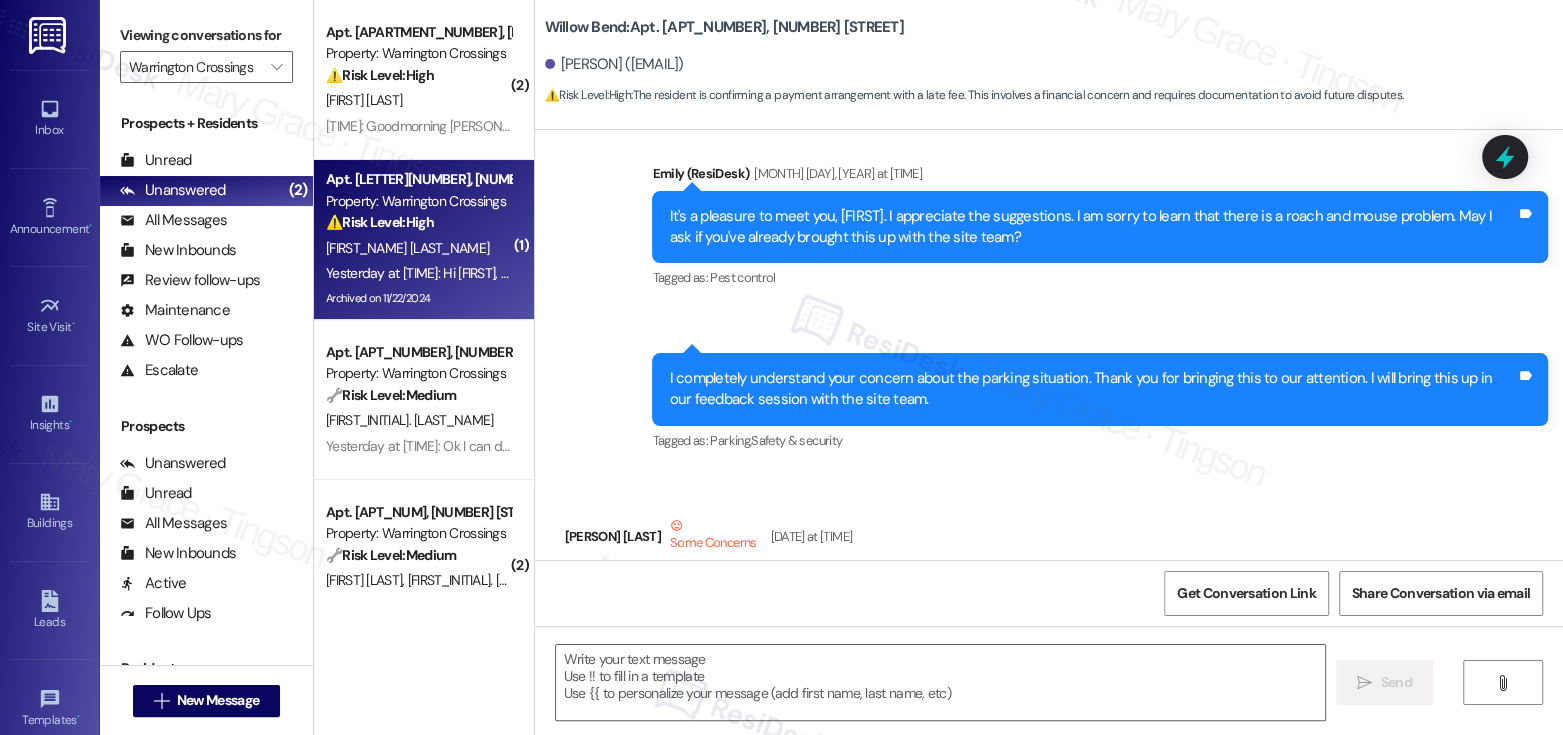 click on "J. Sanchez" at bounding box center [418, 248] 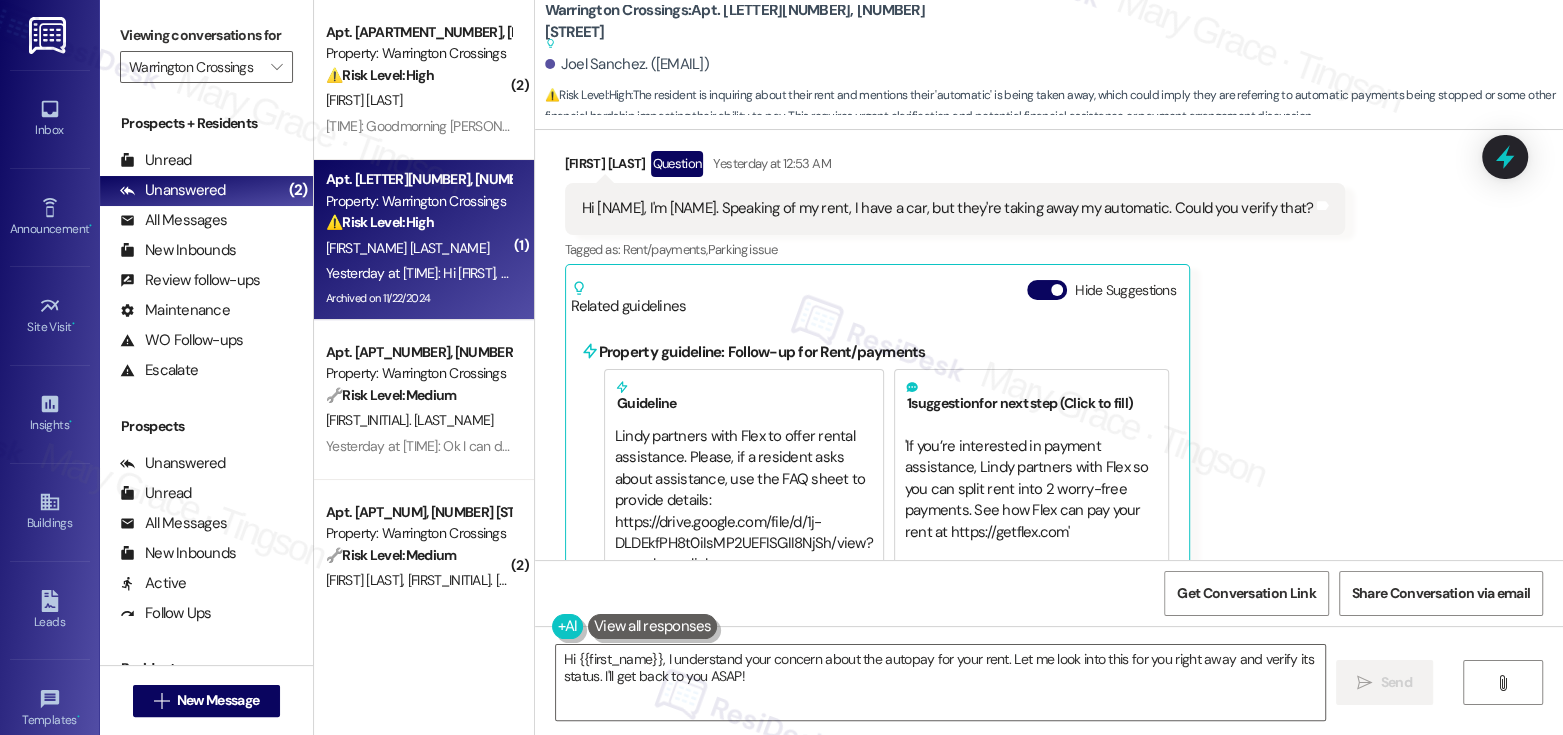 scroll, scrollTop: 9330, scrollLeft: 0, axis: vertical 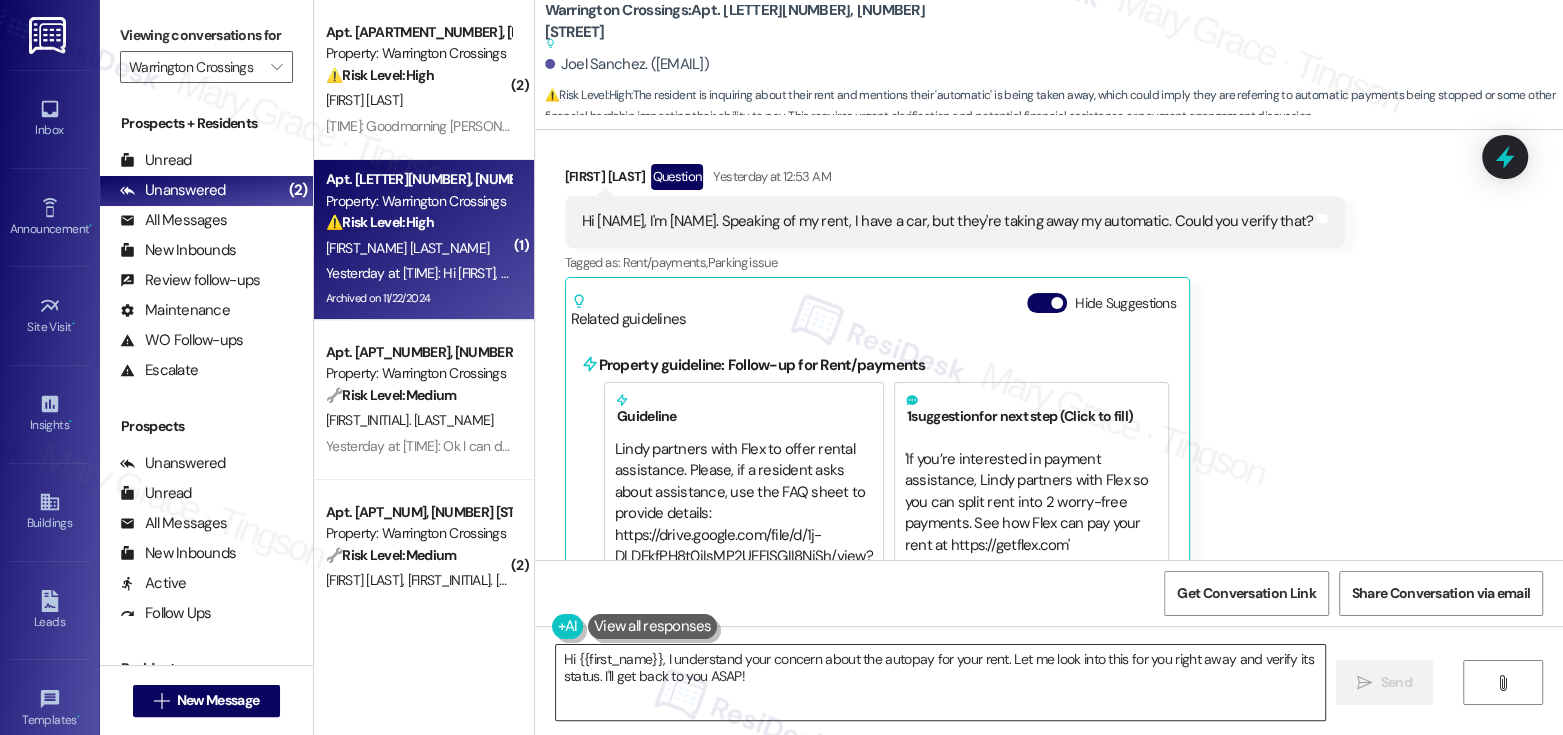 click on "Hi {{first_name}}, I understand your concern about the autopay for your rent. Let me look into this for you right away and verify its status. I'll get back to you ASAP!" at bounding box center [940, 682] 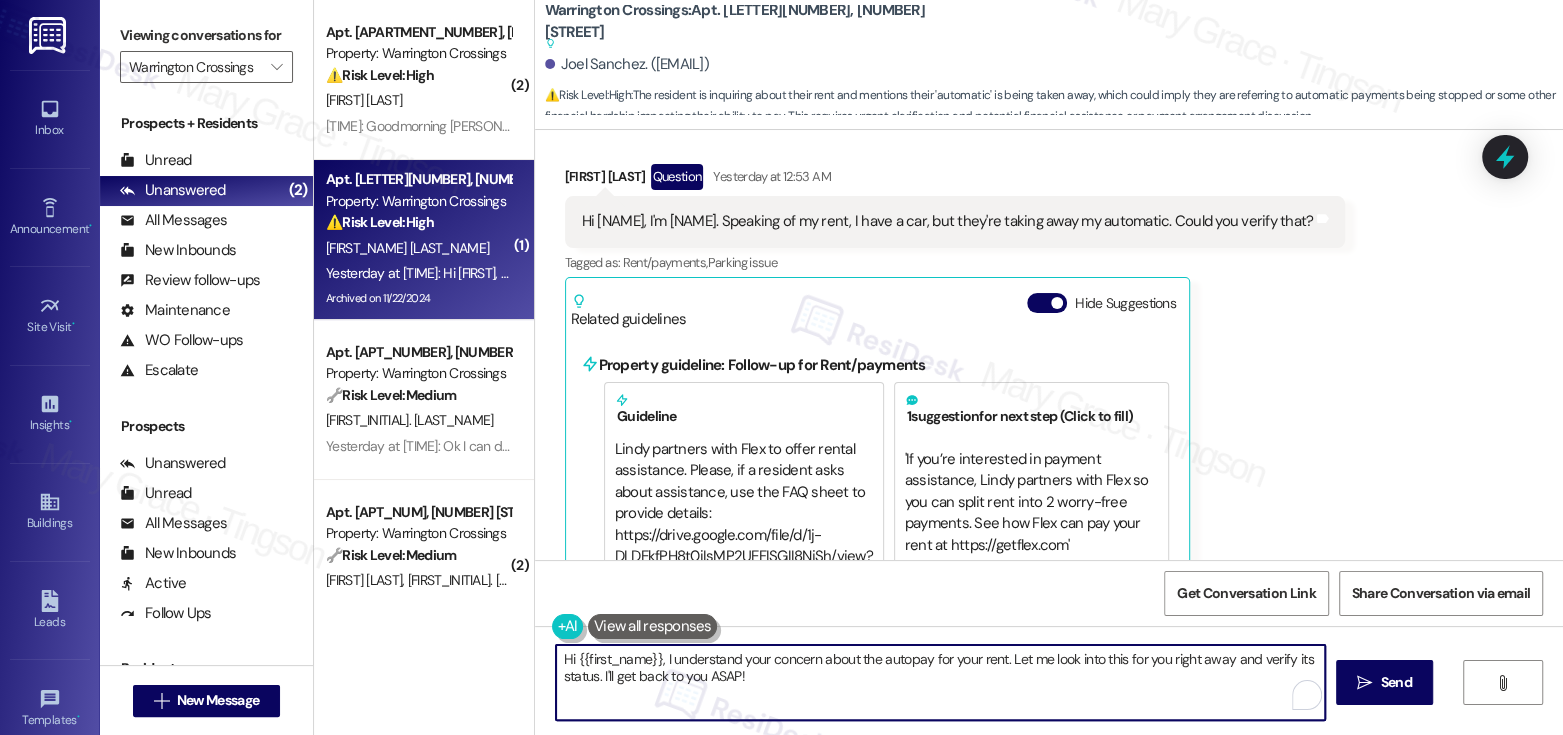 click on "Hi {{first_name}}, I understand your concern about the autopay for your rent. Let me look into this for you right away and verify its status. I'll get back to you ASAP!" at bounding box center (940, 682) 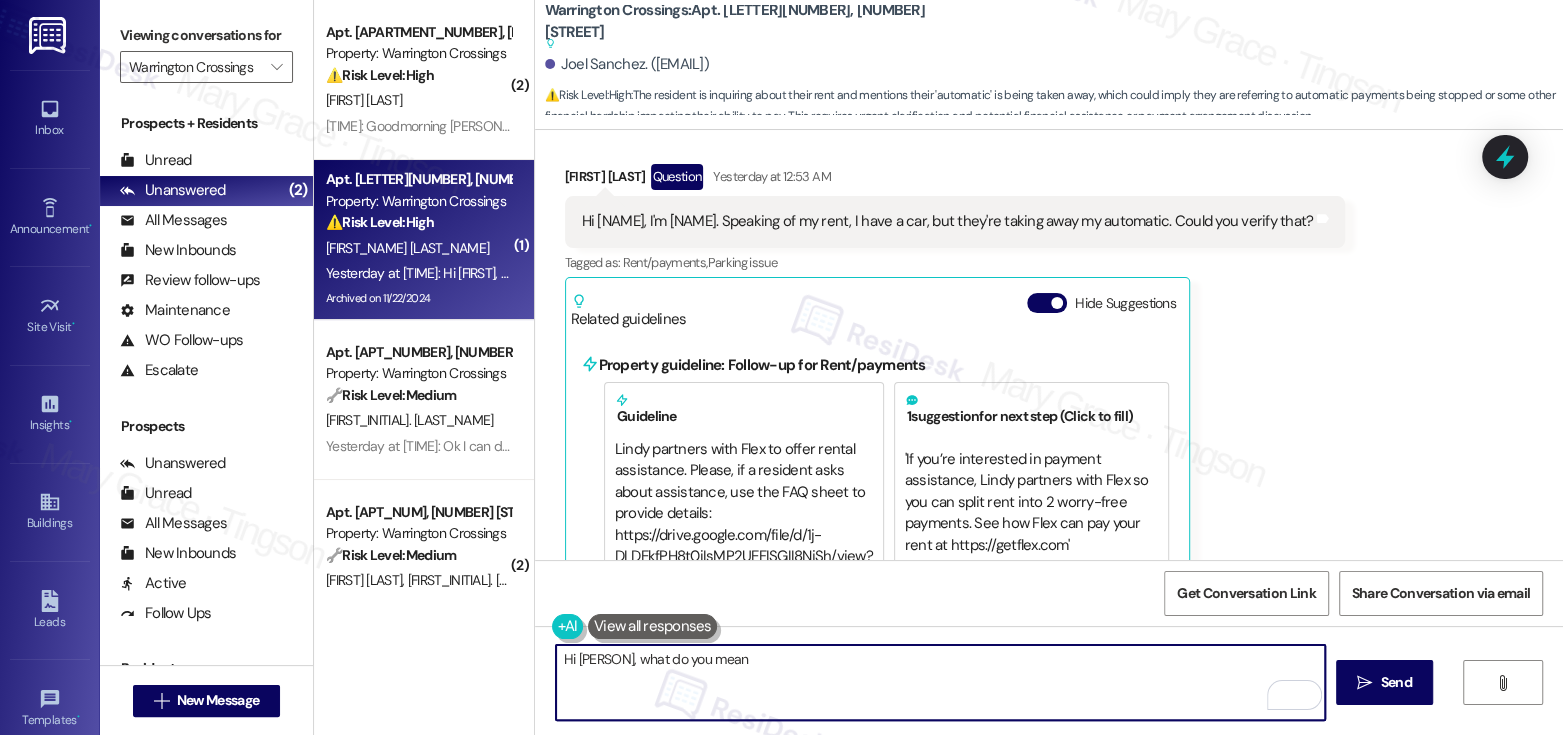 click on "Hi Emelin, I'm Joel. Speaking of my rent, I have a car, but they're taking away my automatic. Could you verify that?" at bounding box center (948, 221) 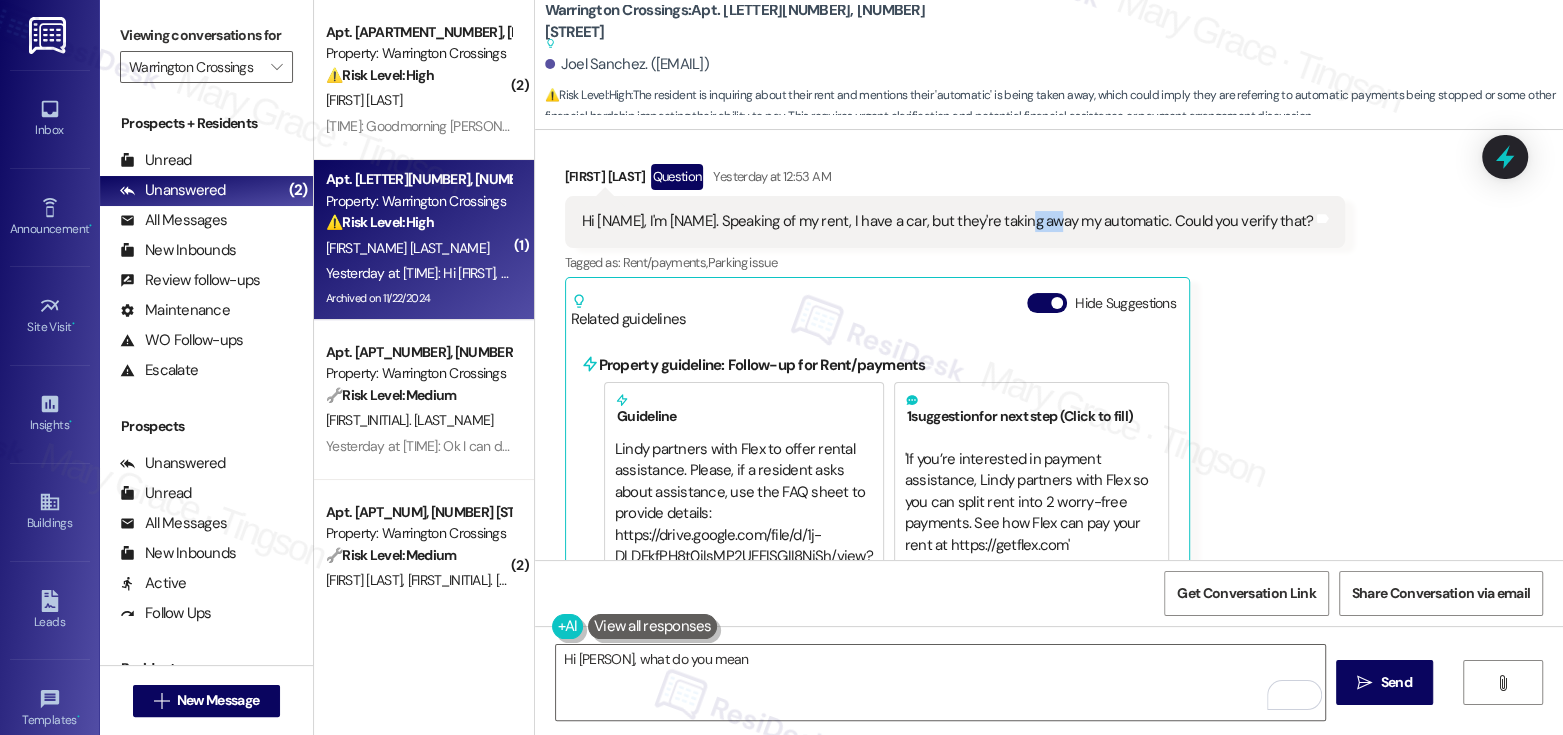 click on "Hi Emelin, I'm Joel. Speaking of my rent, I have a car, but they're taking away my automatic. Could you verify that?" at bounding box center (948, 221) 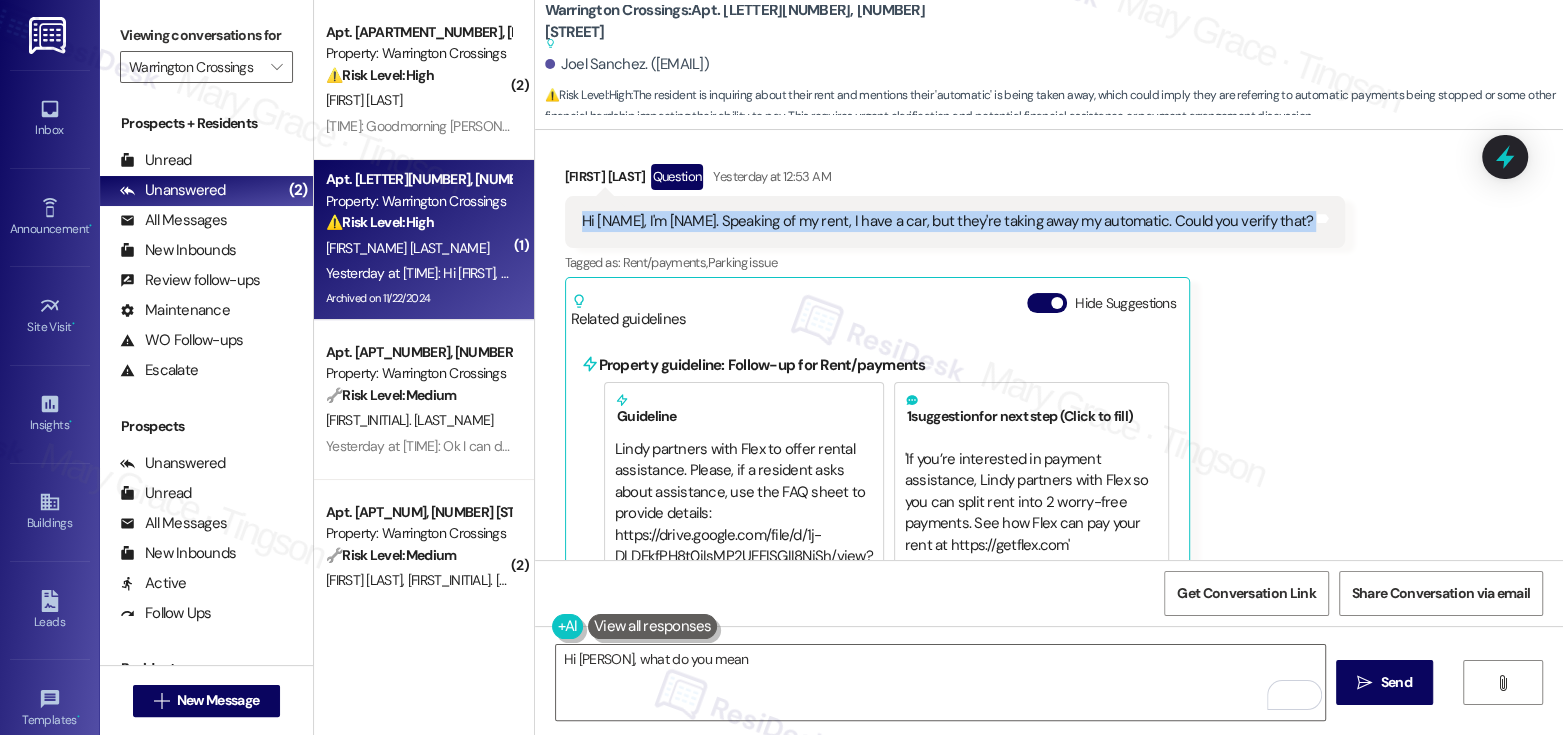 click on "Hi Emelin, I'm Joel. Speaking of my rent, I have a car, but they're taking away my automatic. Could you verify that?" at bounding box center (948, 221) 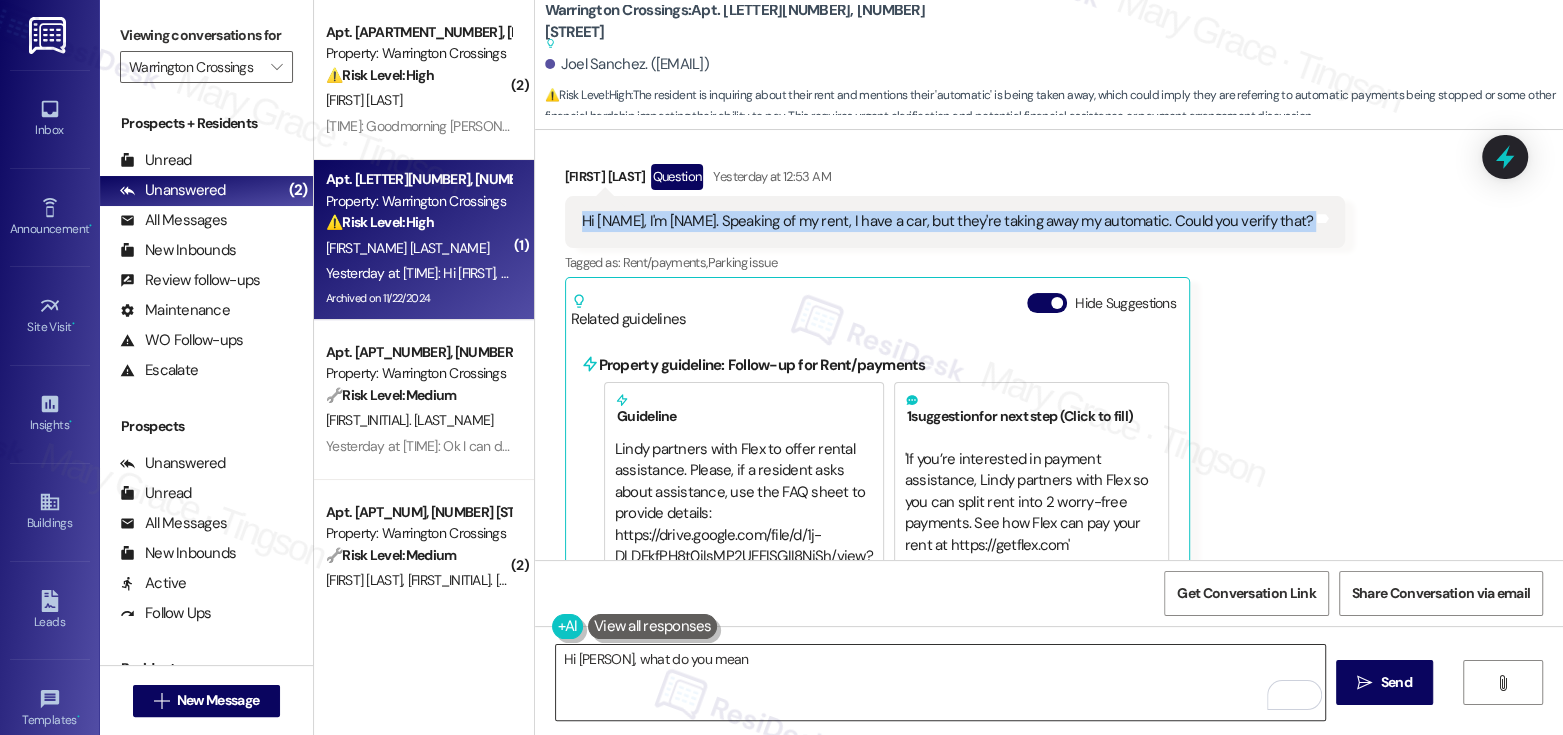 click on "Hi Joel, what do you mean" at bounding box center (940, 682) 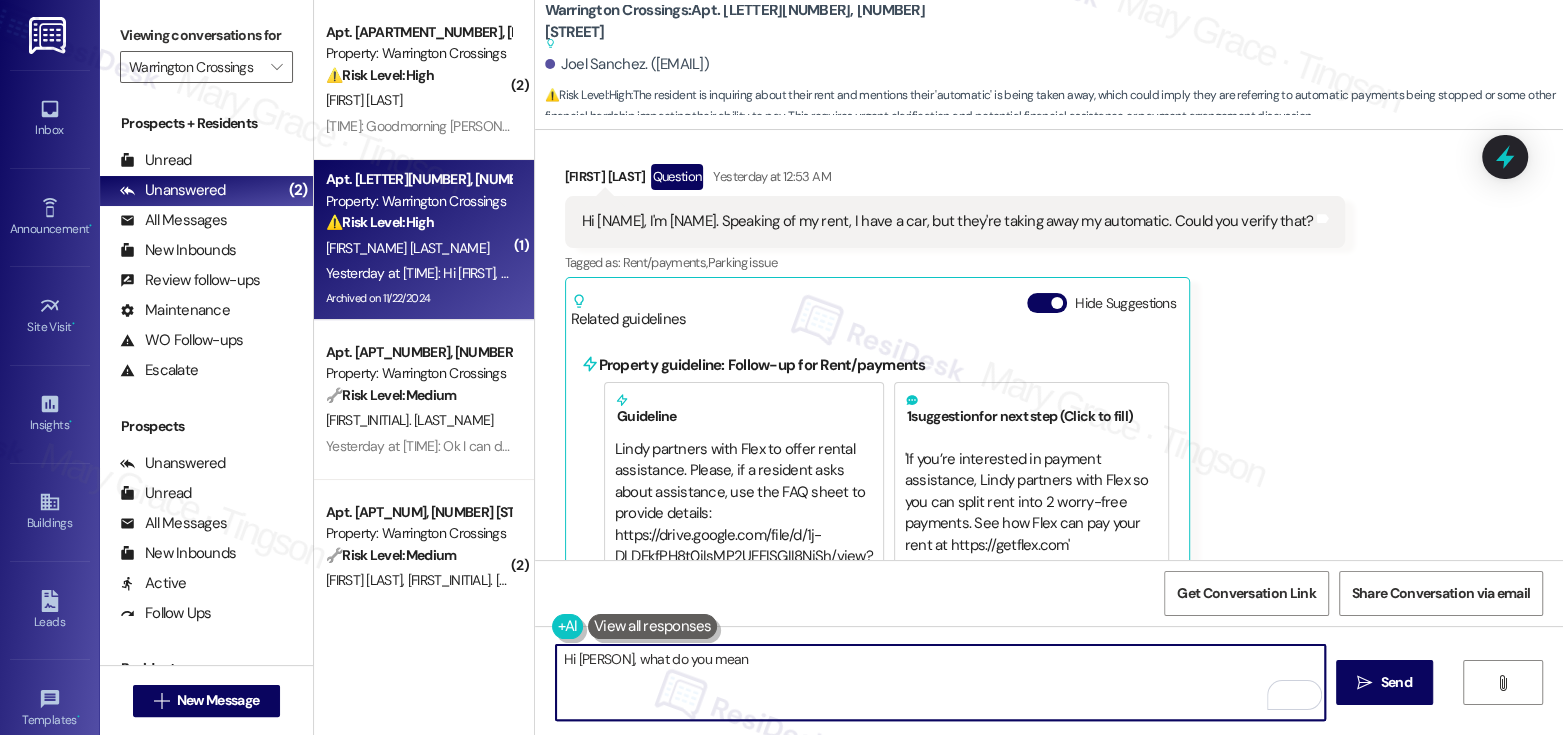 click on "Hi Joel, what do you mean" at bounding box center [940, 682] 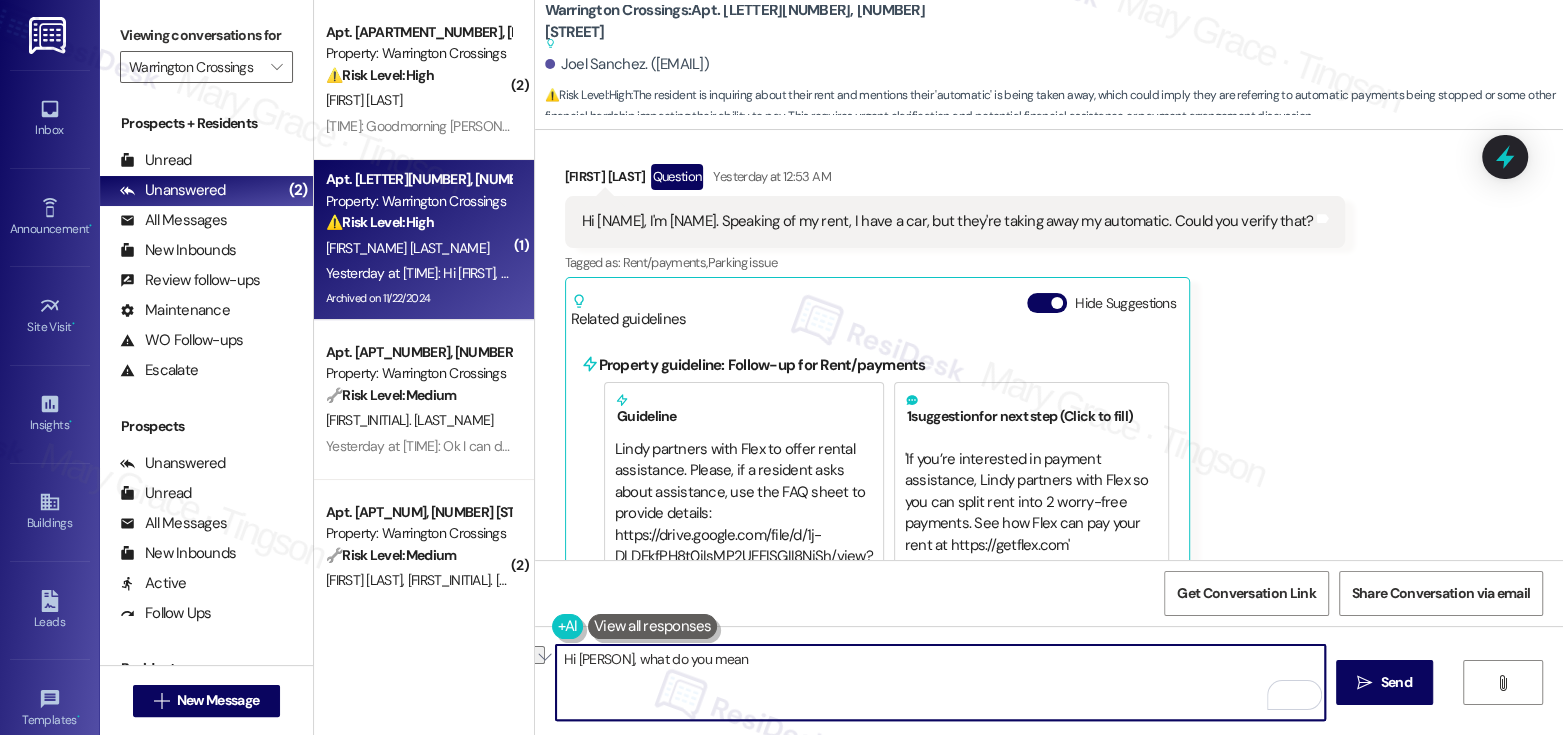 paste on "thanks for reaching out. Could you share more about what you mean by “taking away your automatic”? I just want to make sure I understand so I can help." 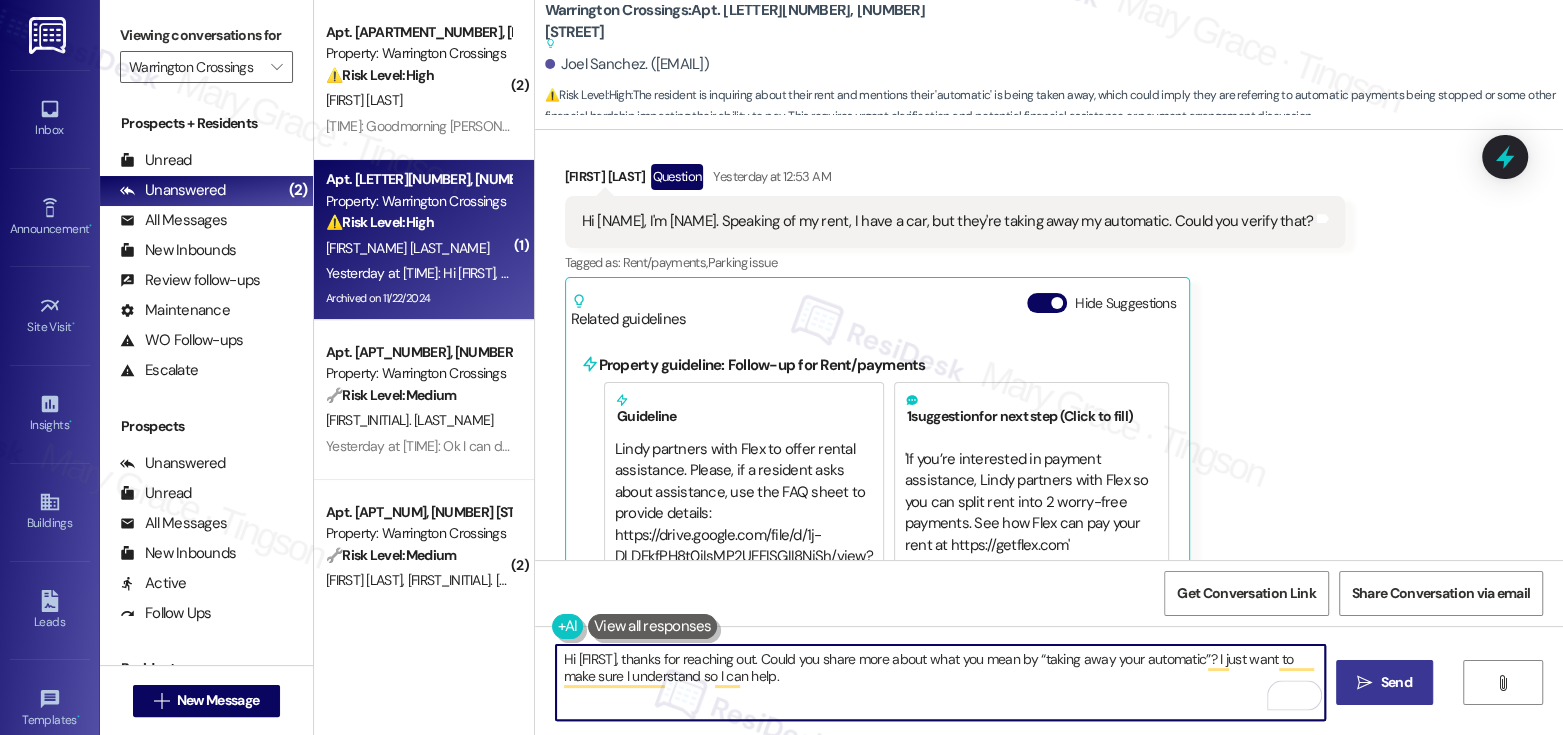 type on "Hi Joel, thanks for reaching out. Could you share more about what you mean by “taking away your automatic”? I just want to make sure I understand so I can help." 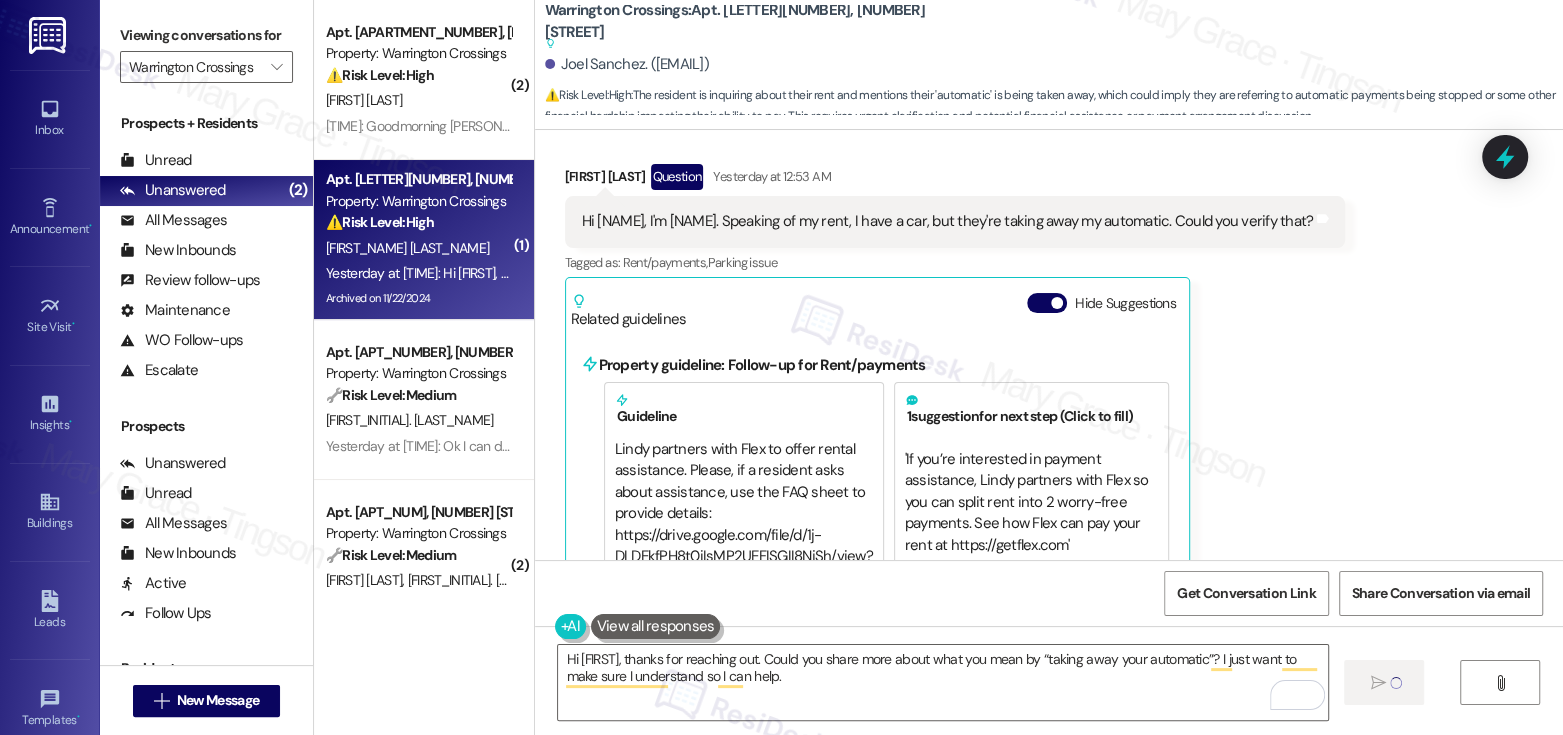 type 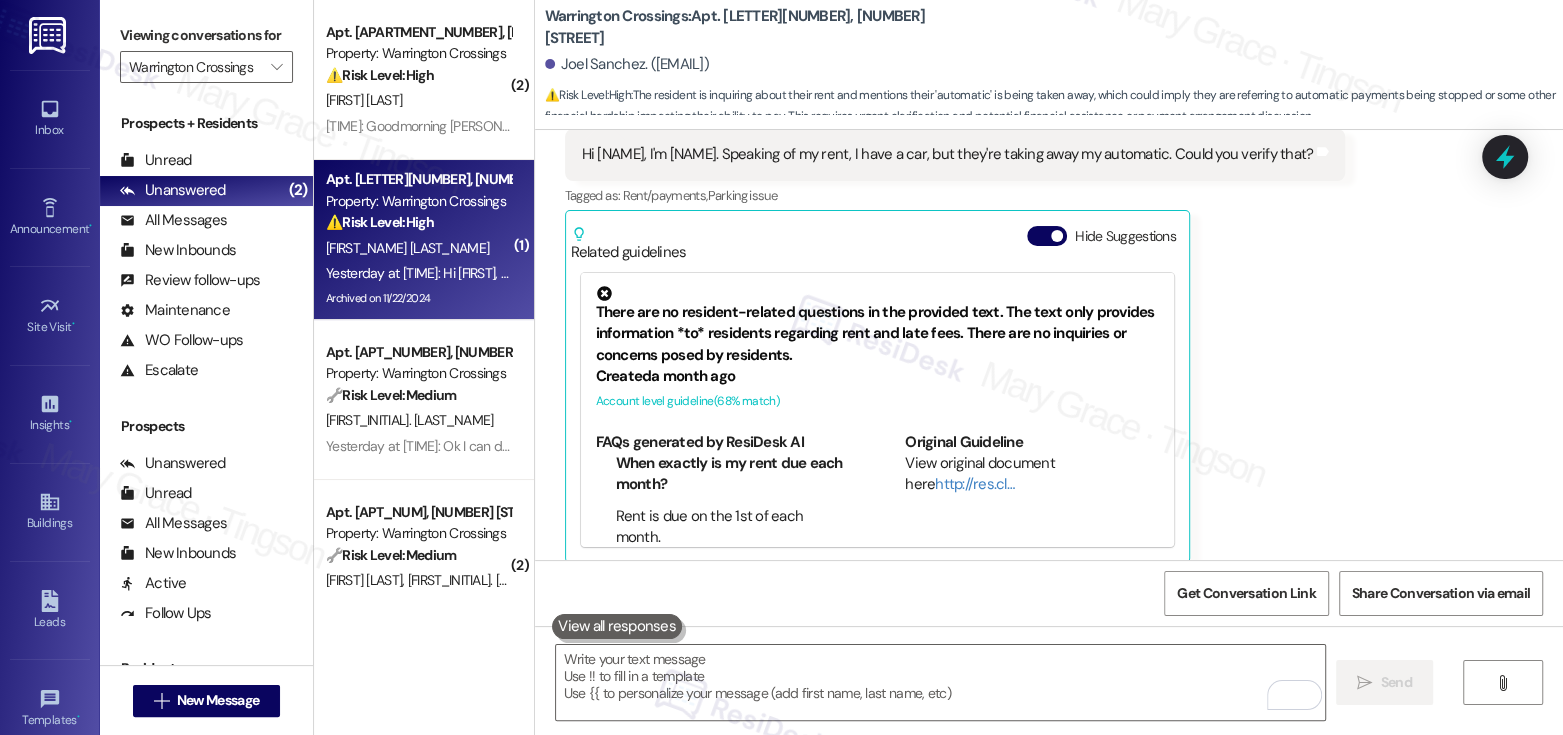 scroll, scrollTop: 9413, scrollLeft: 0, axis: vertical 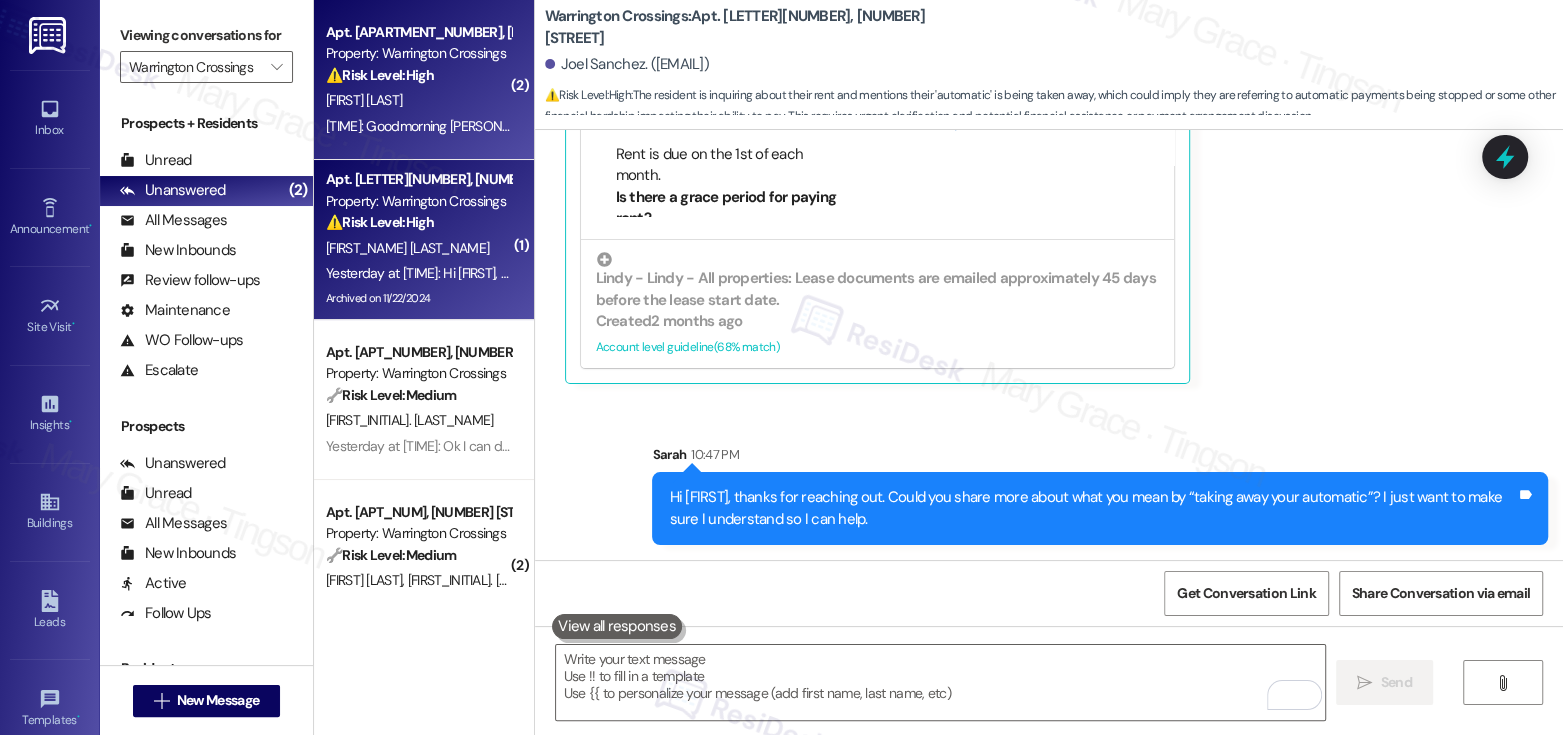 click on "⚠️  Risk Level:  High The resident is facing imminent eviction due to overdue rent and is requesting an extension. This involves a financial concern and potential legal action, requiring prompt attention to mitigate risk." at bounding box center [418, 75] 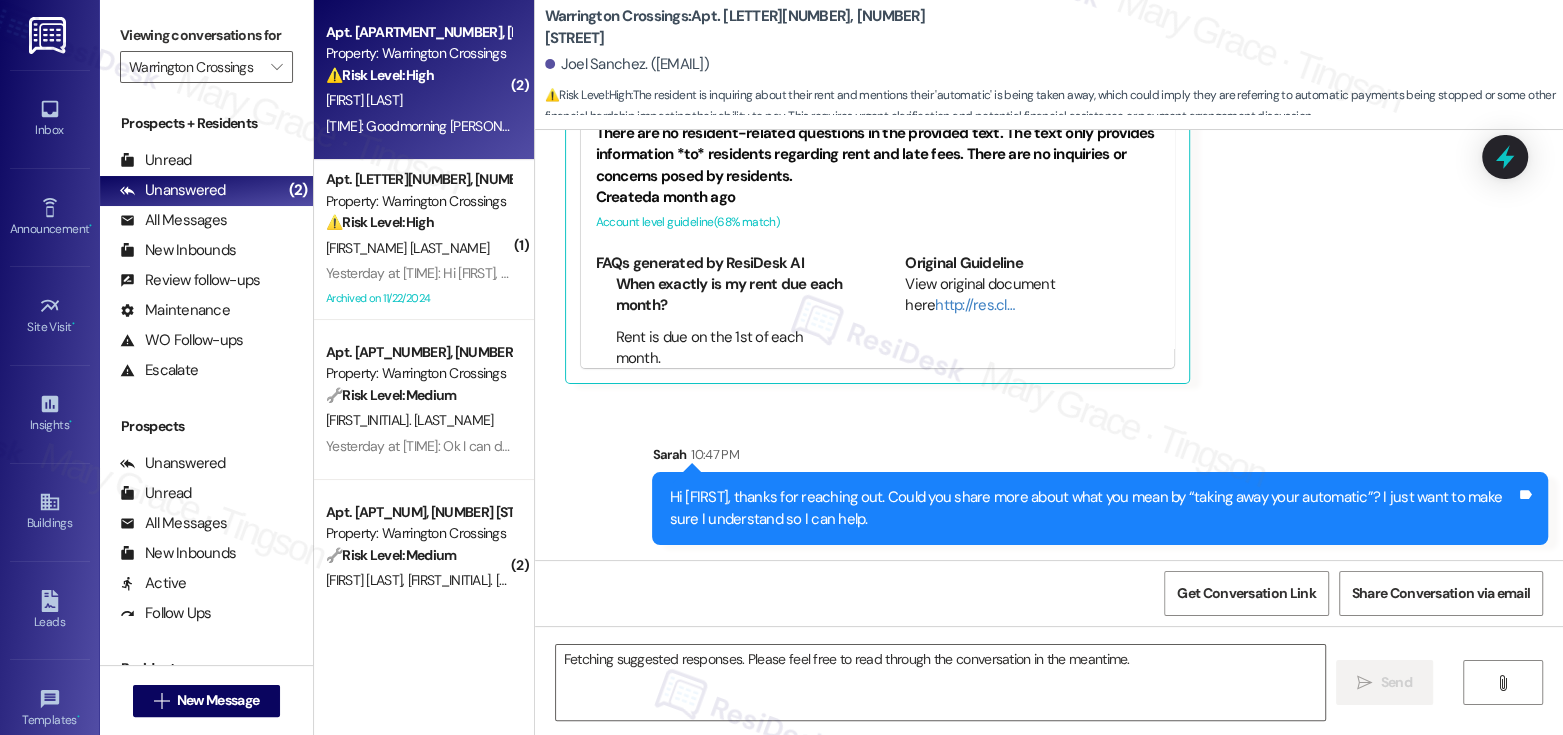 click on "⚠️  Risk Level:  High The resident is facing imminent eviction due to overdue rent and is requesting an extension. This involves a financial concern and potential legal action, requiring prompt attention to mitigate risk." at bounding box center [418, 75] 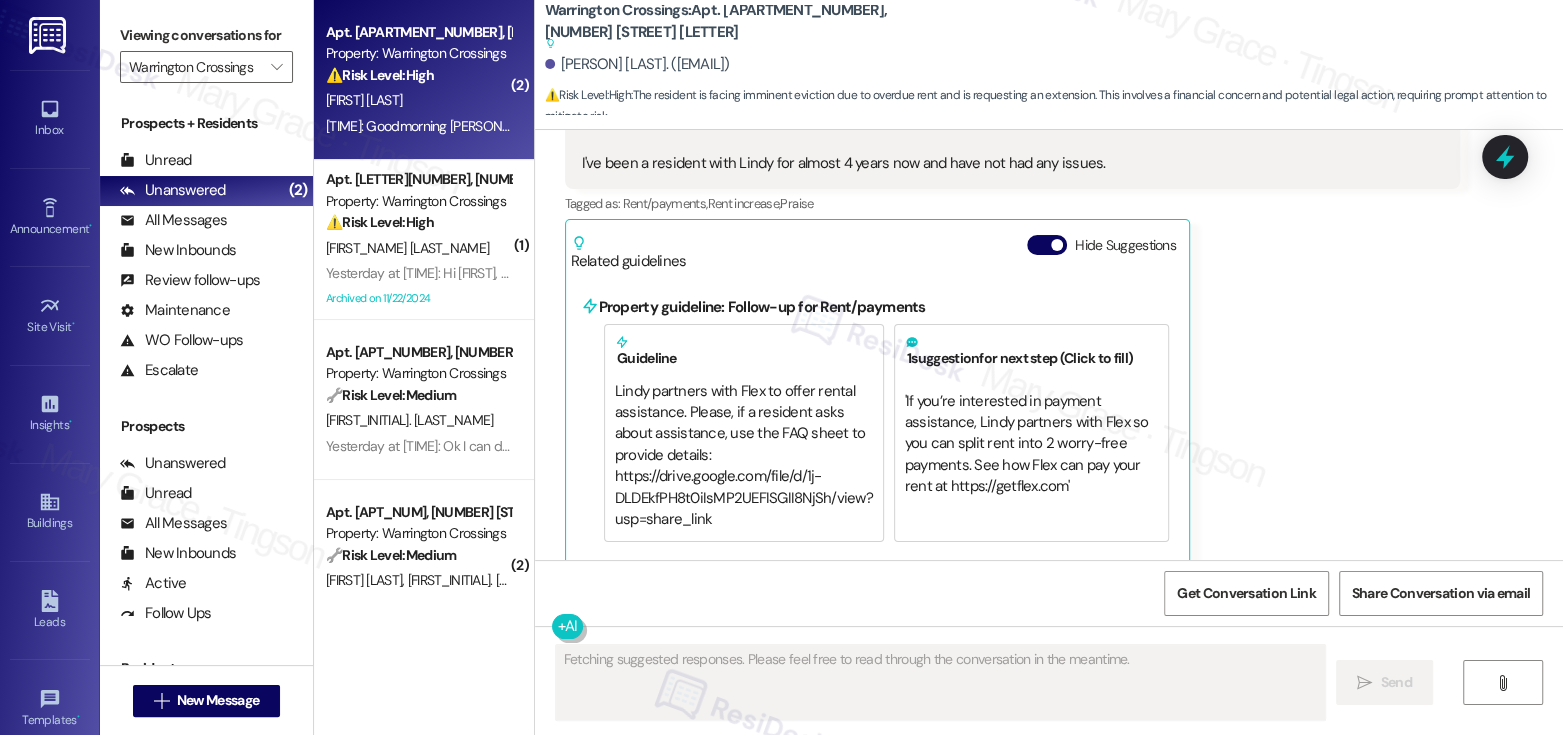 scroll, scrollTop: 3178, scrollLeft: 0, axis: vertical 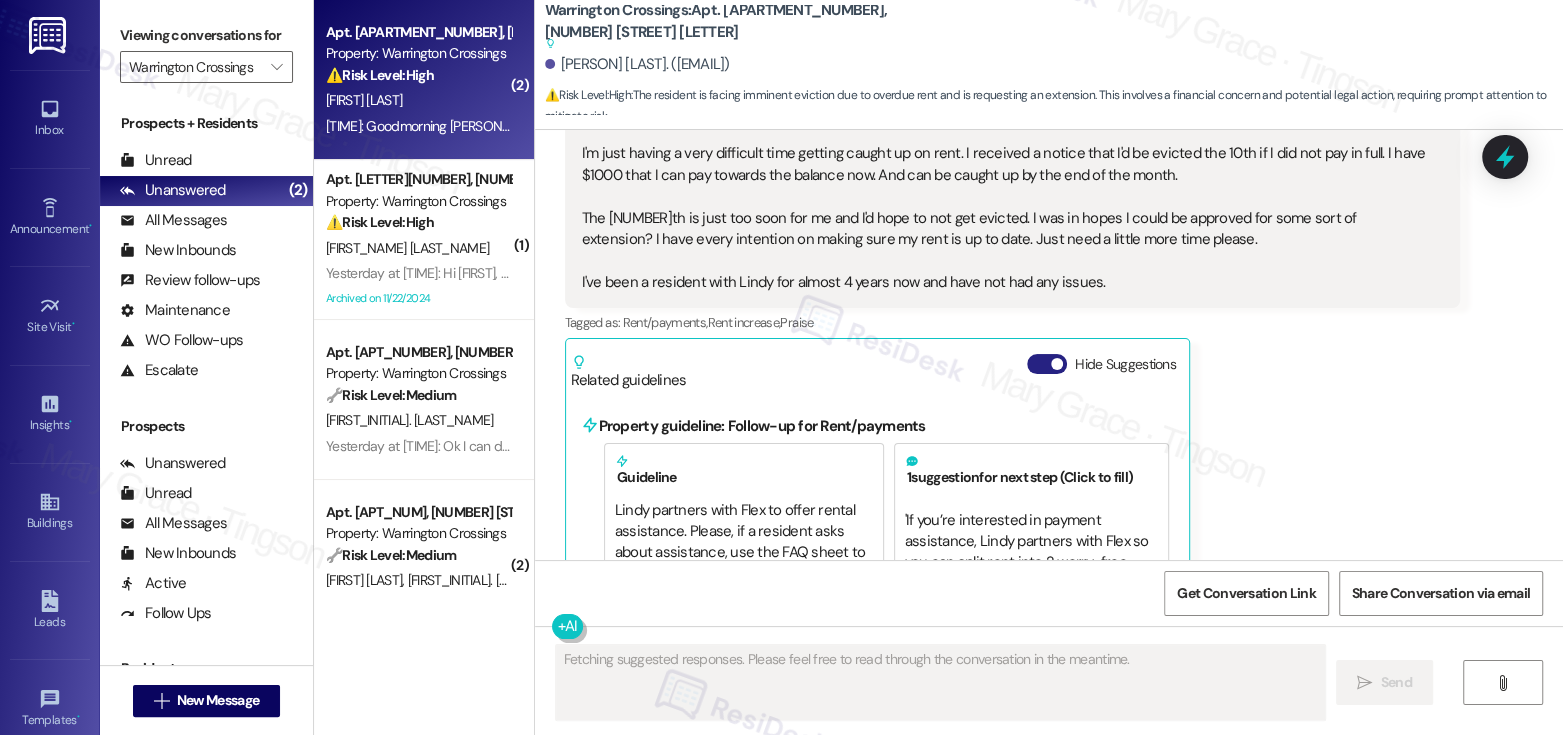 click on "Hide Suggestions" at bounding box center (1047, 364) 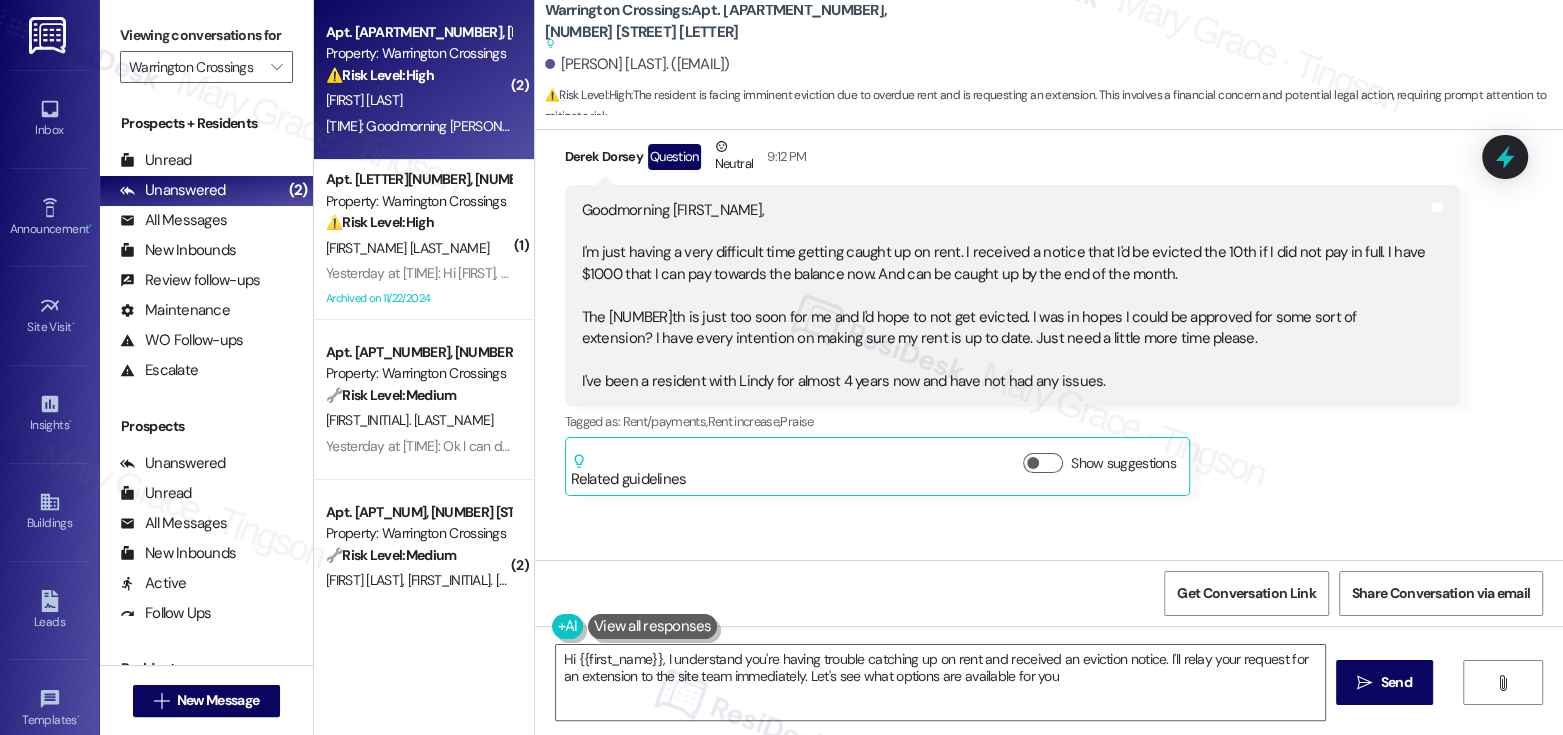 type on "Hi {{first_name}}, I understand you're having trouble catching up on rent and received an eviction notice. I'll relay your request for an extension to the site team immediately. Let's see what options are available for you." 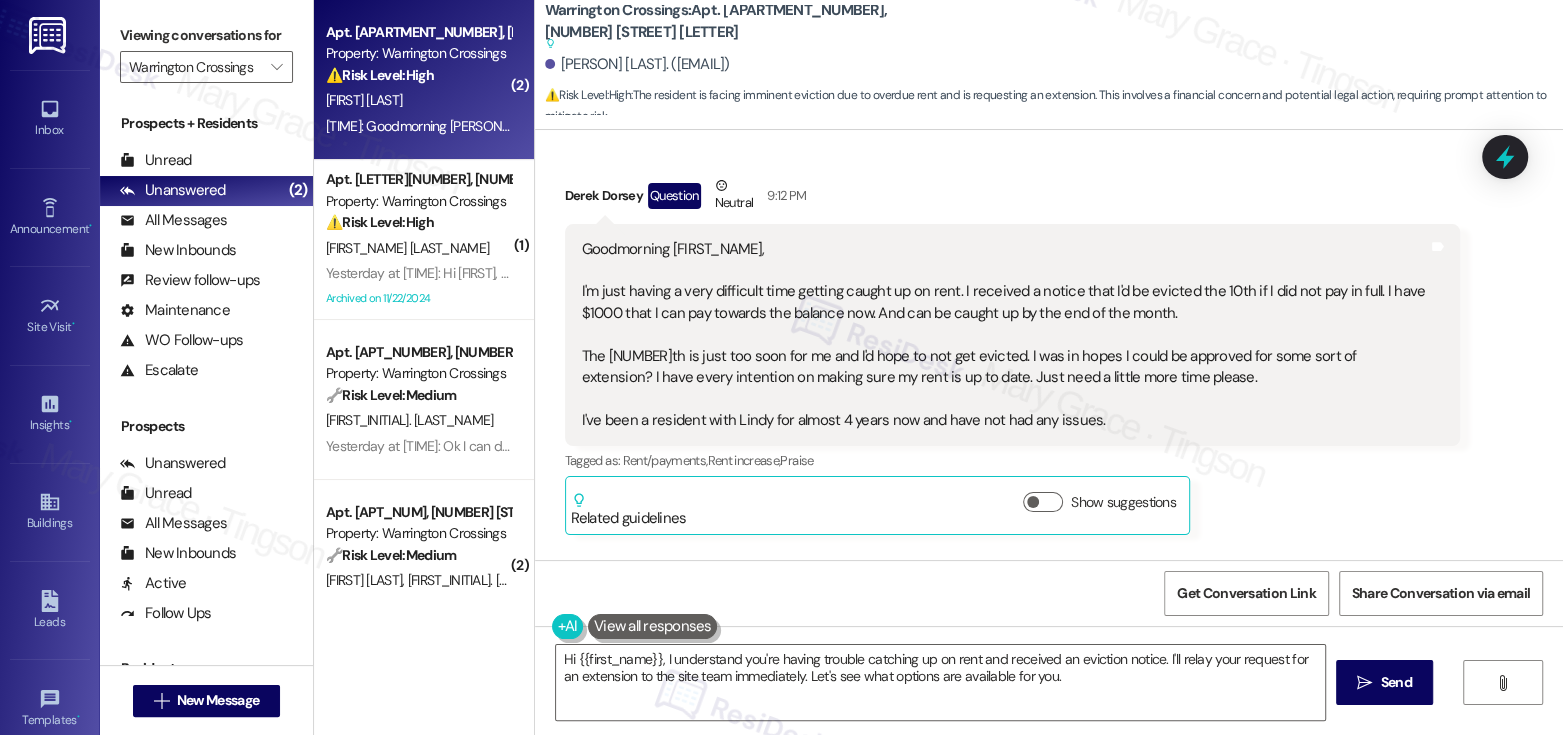 scroll, scrollTop: 2977, scrollLeft: 0, axis: vertical 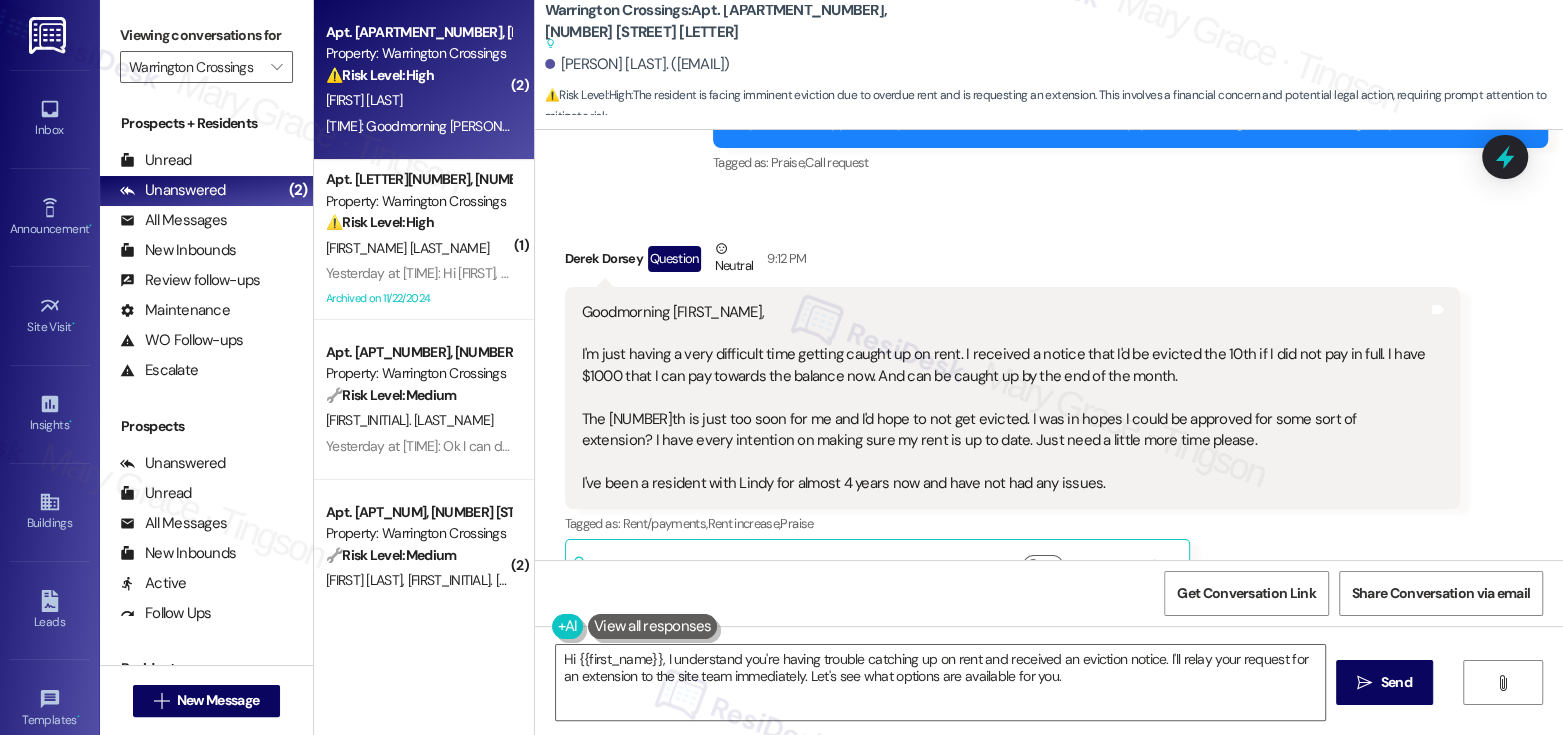 type 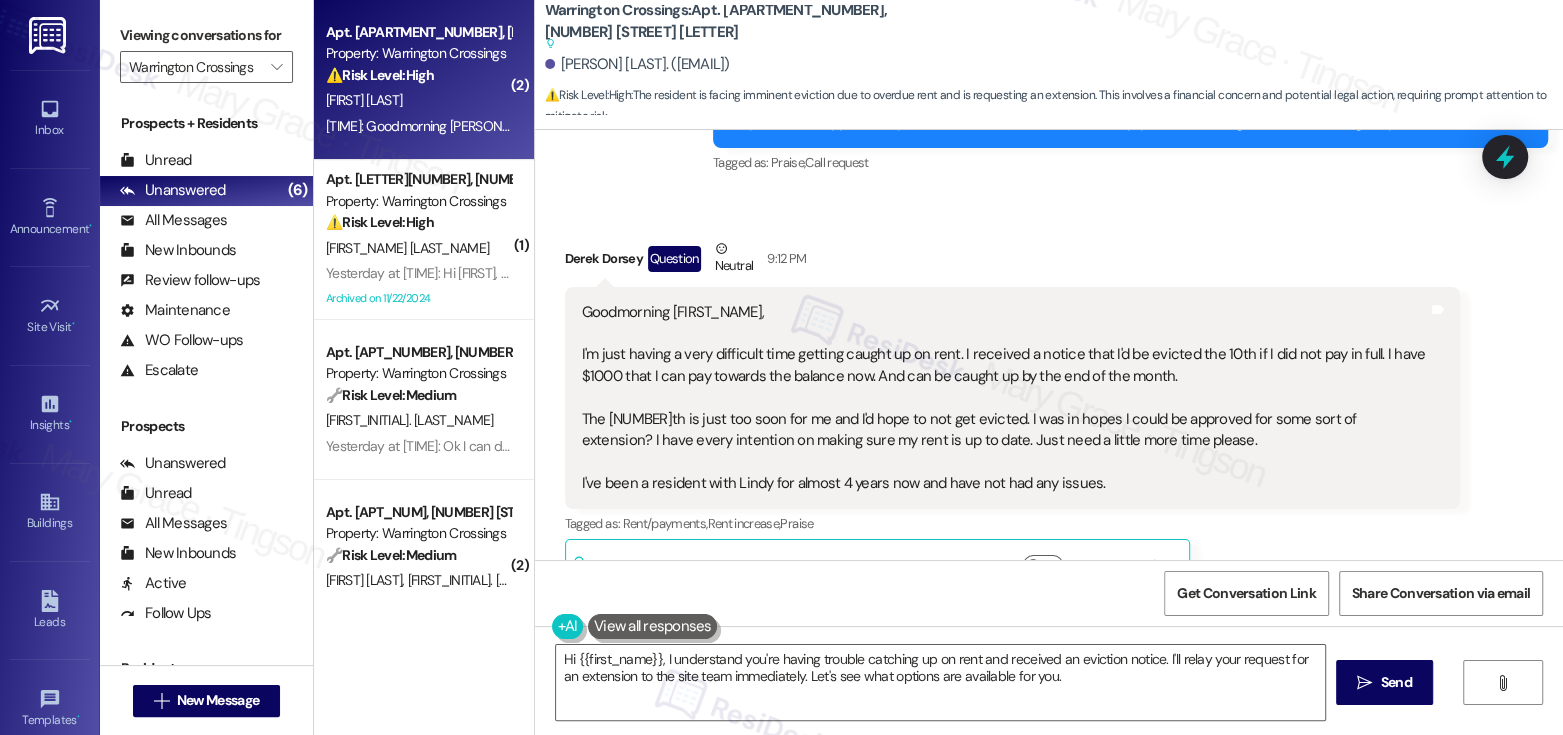 click on "Goodmorning Emily,
I'm just having a very difficult time getting caught up on rent. I received a notice that I'd be evicted the 10th if I did not pay in full. I have $1000 that I can pay towards the balance now. And can be caught up by the end of the month.
The 10th is just too soon for me and I'd hope to not get evicted. I was in hopes I could be approved for some sort of extension? I have every intention on making sure my rent is up to date. Just need a little more time please.
I've been a resident with Lindy for almost 4 years now and have not had any issues." at bounding box center [1005, 398] 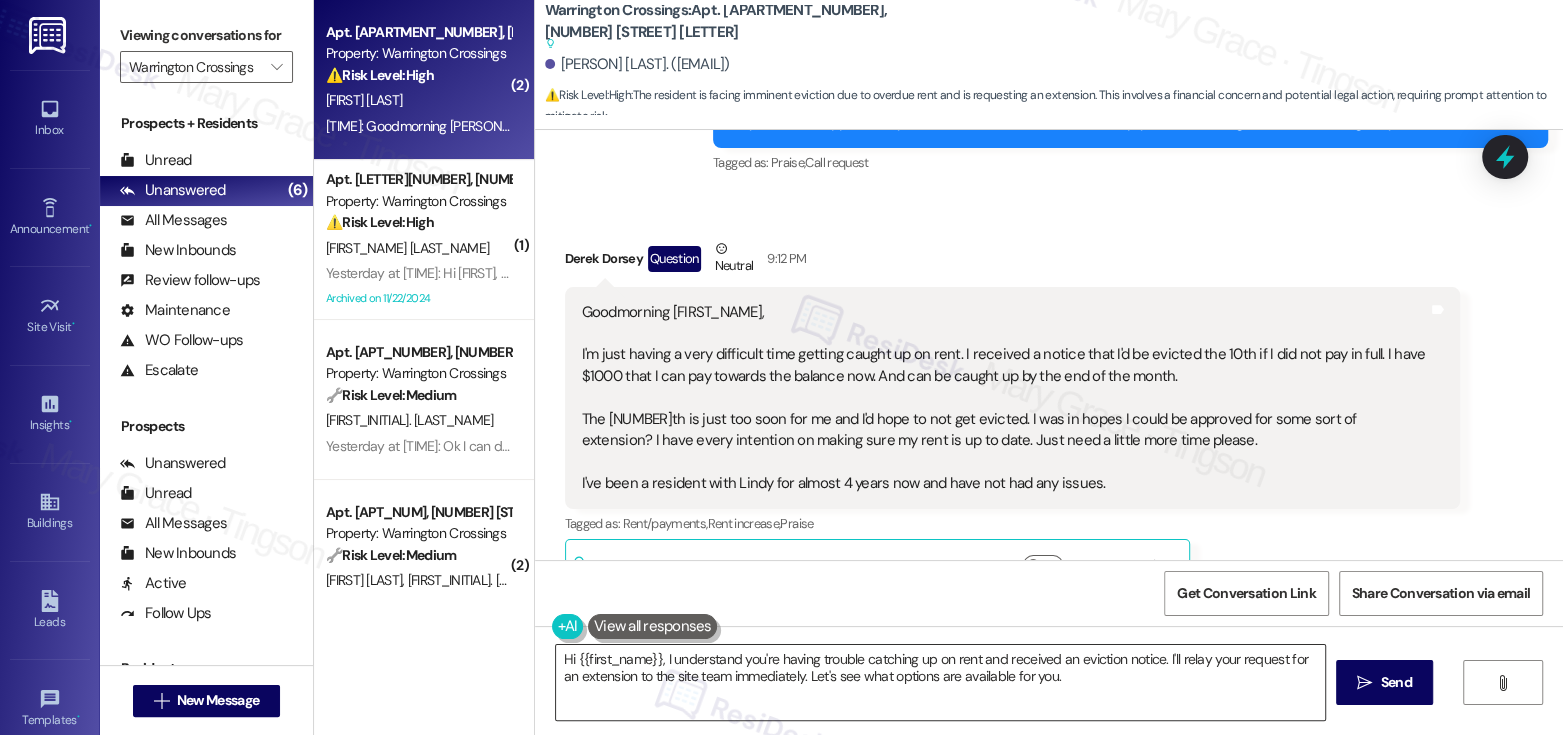 click on "Hi {{first_name}}, I understand you're having trouble catching up on rent and received an eviction notice. I'll relay your request for an extension to the site team immediately. Let's see what options are available for you." at bounding box center (940, 682) 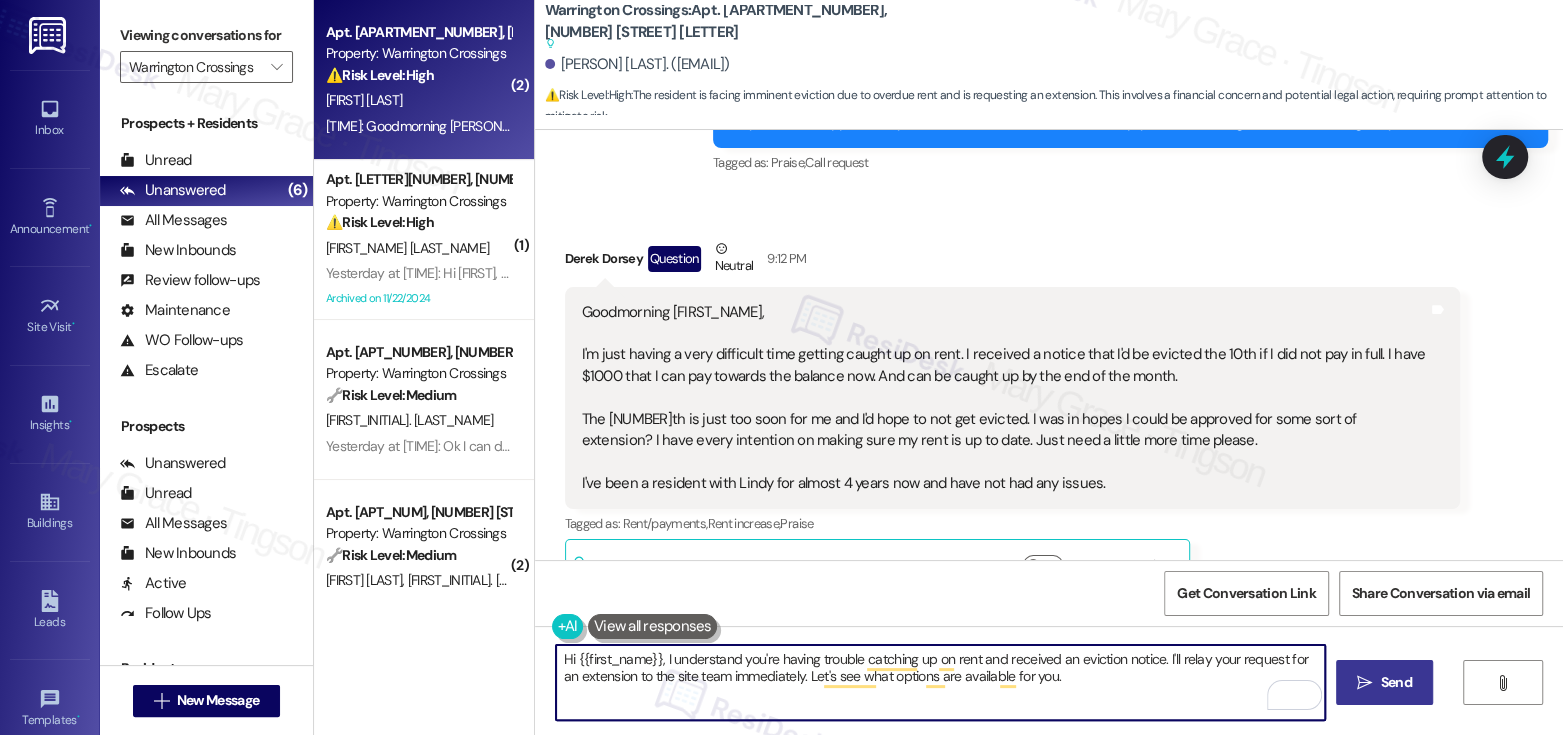 click on "Send" at bounding box center [1396, 682] 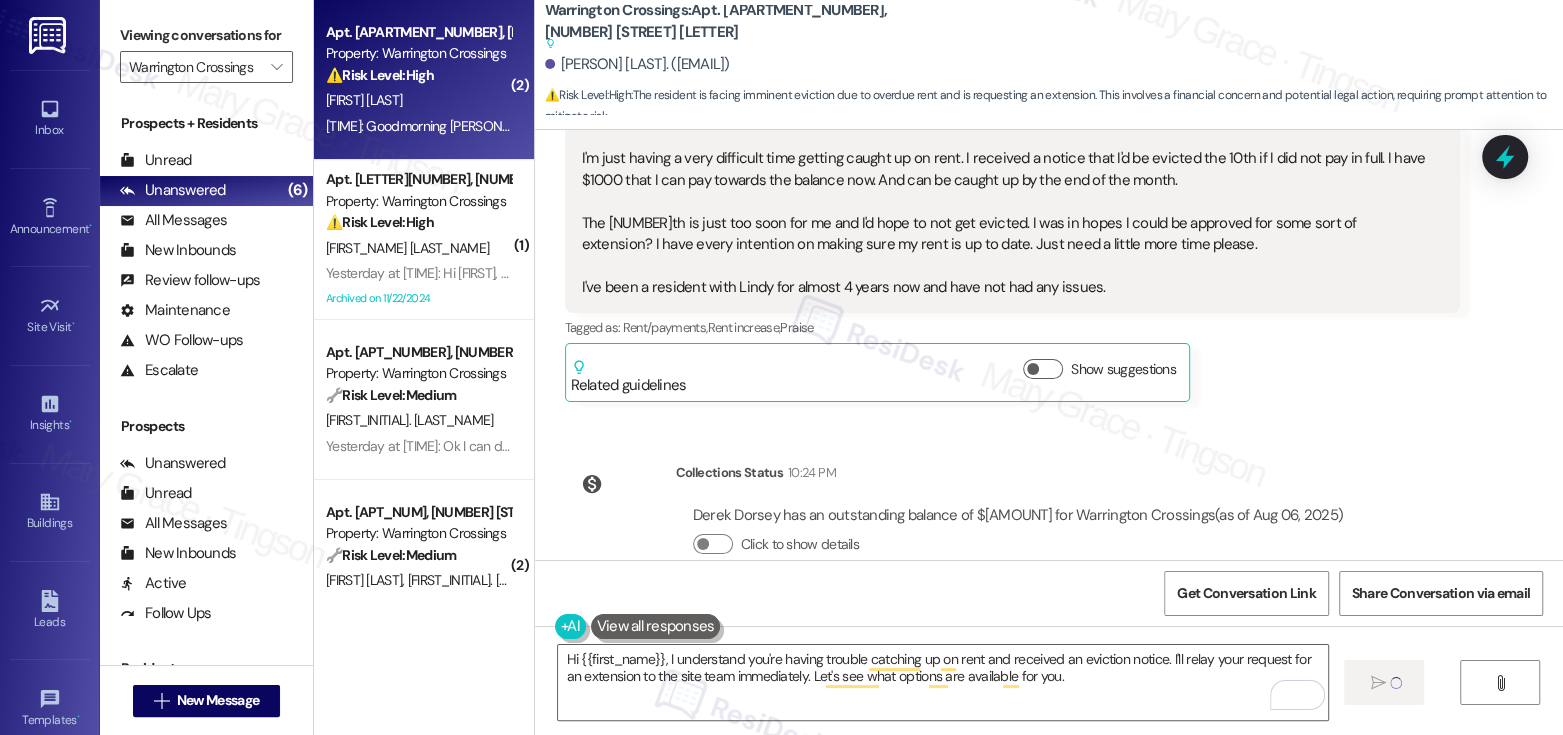 type 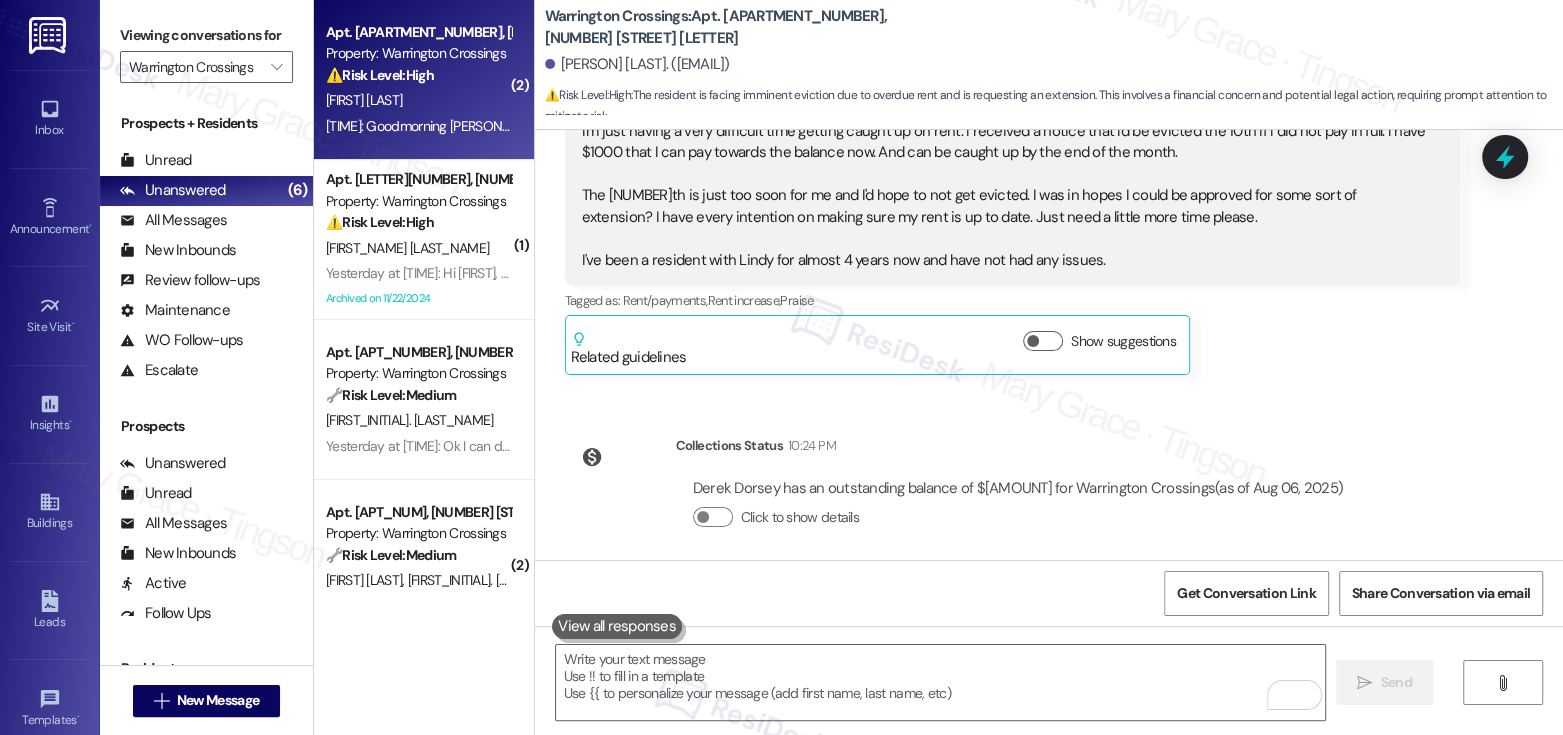 scroll, scrollTop: 3295, scrollLeft: 0, axis: vertical 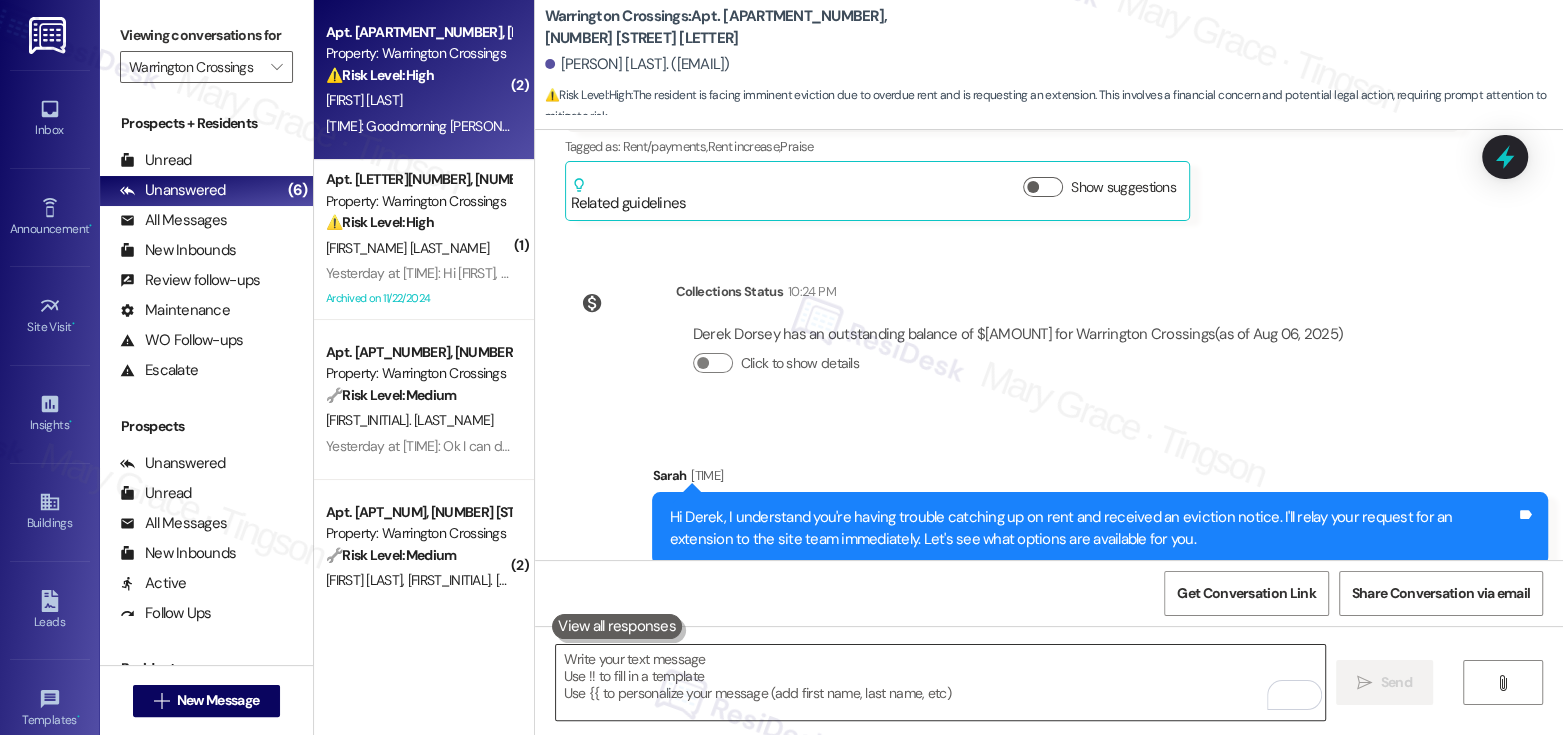 click at bounding box center (940, 682) 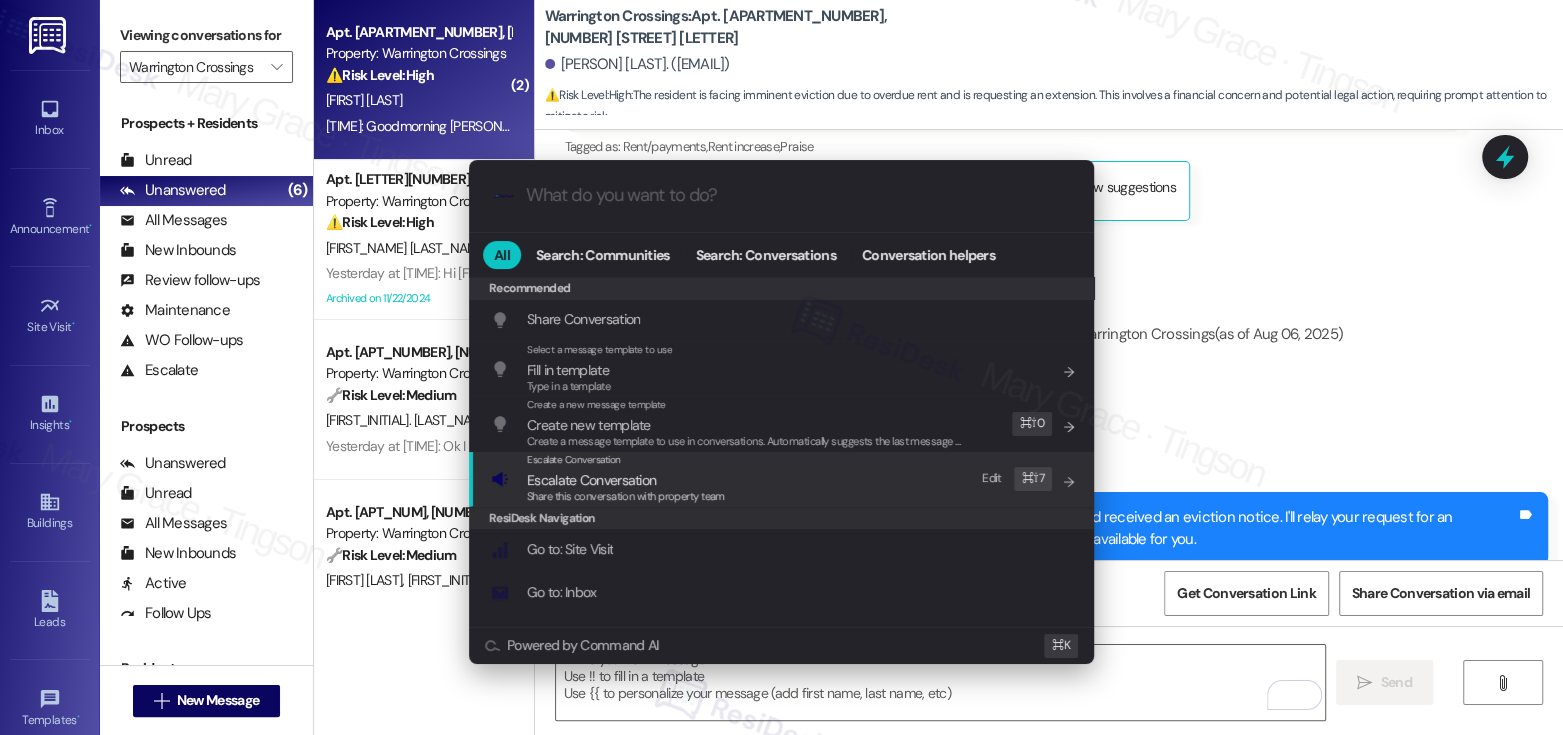 click on "Escalate Conversation Escalate Conversation Share this conversation with property team Edit ⌘ ⇧ 7" at bounding box center (783, 479) 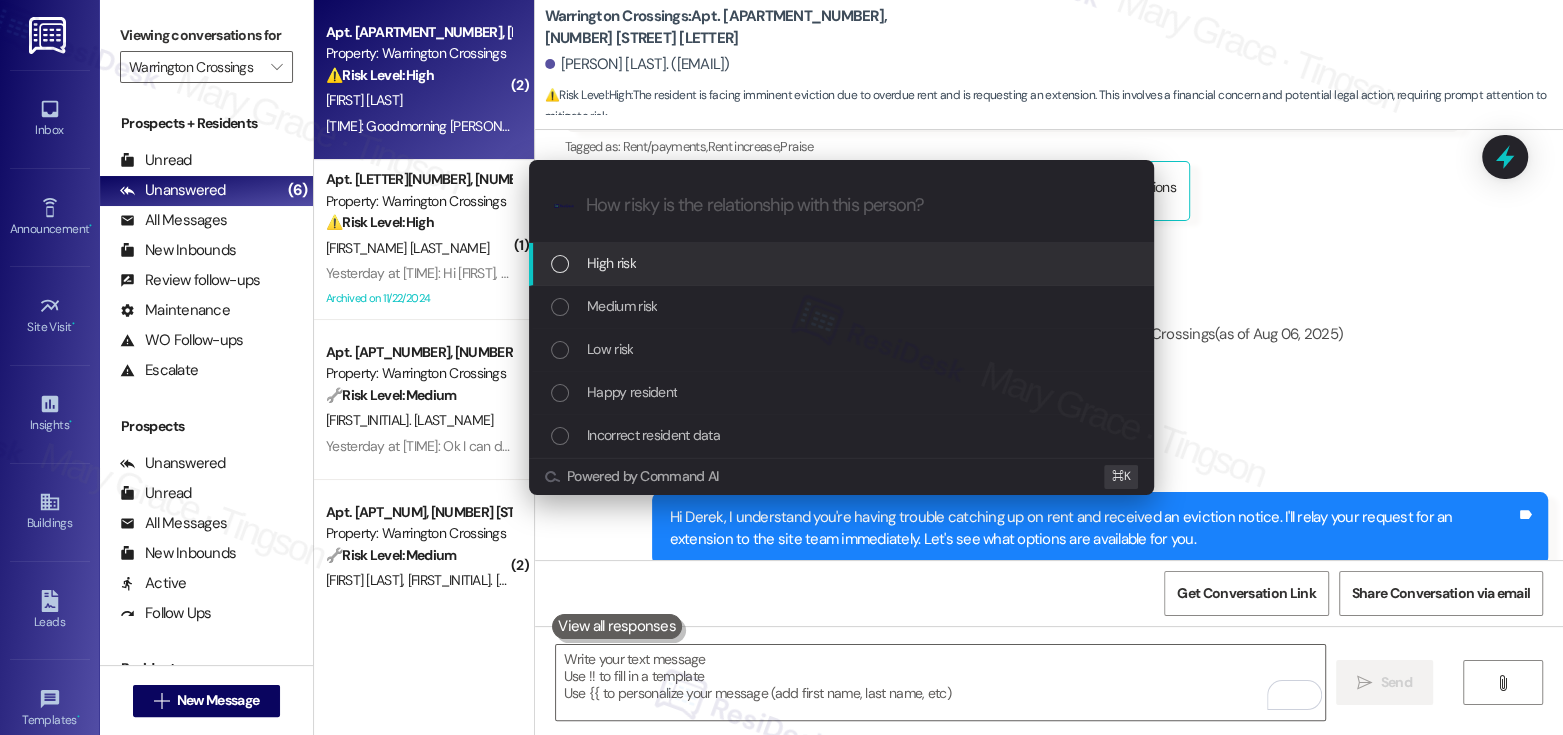 click on "High risk" at bounding box center [843, 263] 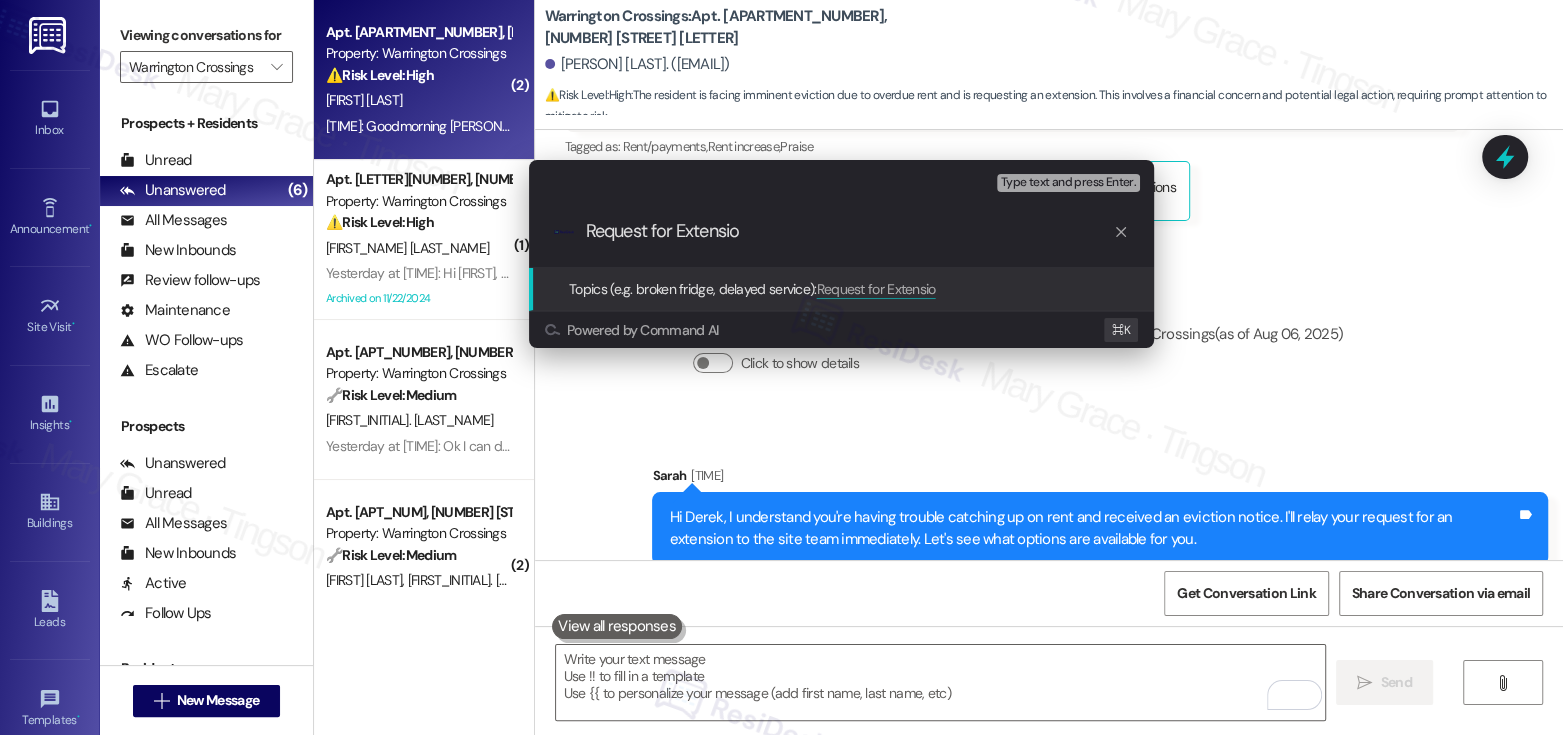 type on "Request for Extension" 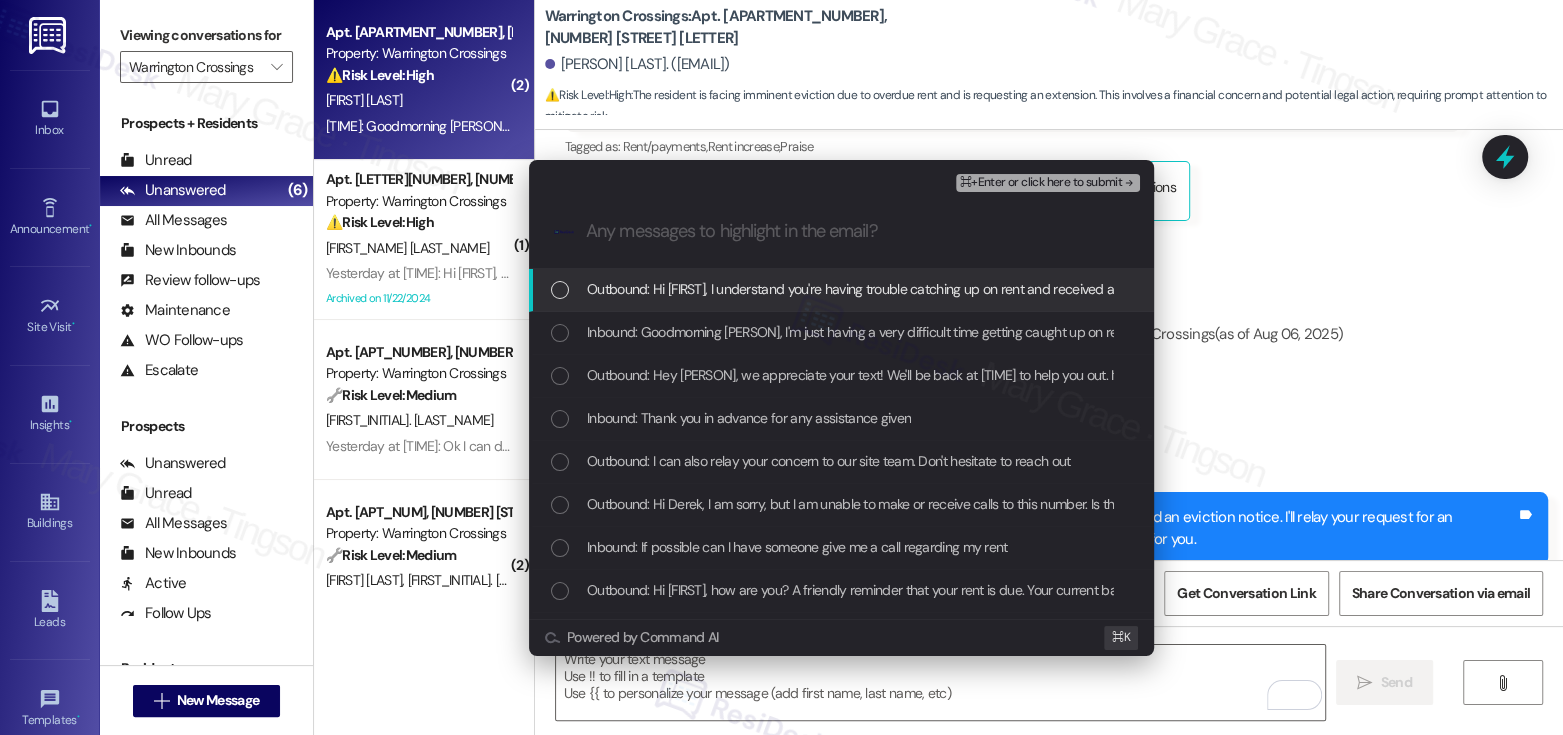 click on "Outbound: Hi Derek, I understand you're having trouble catching up on rent and received an eviction notice. I'll relay your request for an extension to the site team immediately. Let's see what options are available for you." at bounding box center [1219, 289] 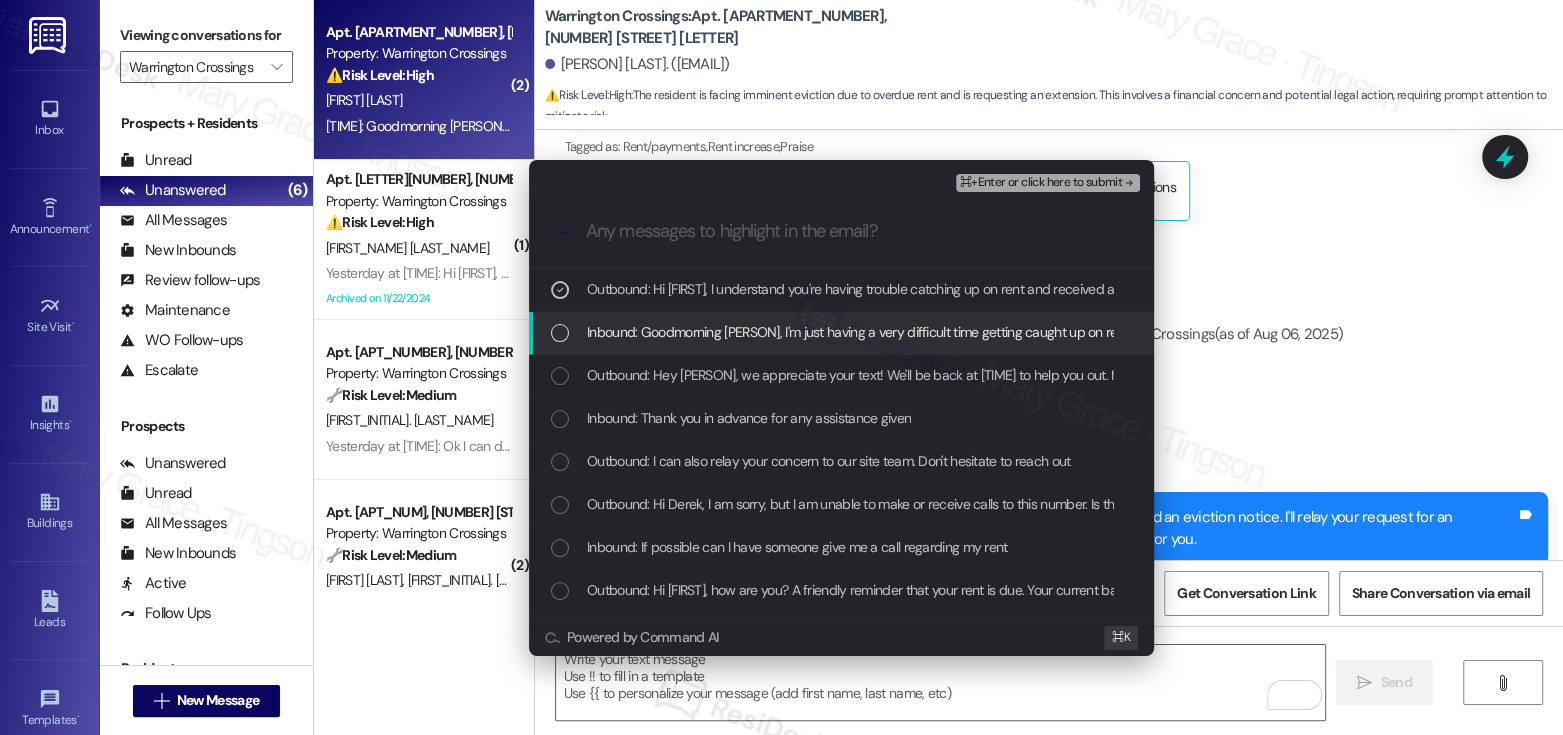 click on "Inbound: Goodmorning Emily,
I'm just having a very difficult time getting caught up on rent. I received a notice that I'd be evicted the 10th if I did not pay in full. I have $1000 that I can pay towards the balance now. And can be caught up by the end of the month.
The 10th is just too soon for me and I'd hope to not get evicted. I was in hopes I could be approved for some sort of extension? I have every intention on making sure my rent is up to date. Just need a little more time please.
I've been a resident with Lindy for almost 4 years now and have not had any issues." at bounding box center [2293, 332] 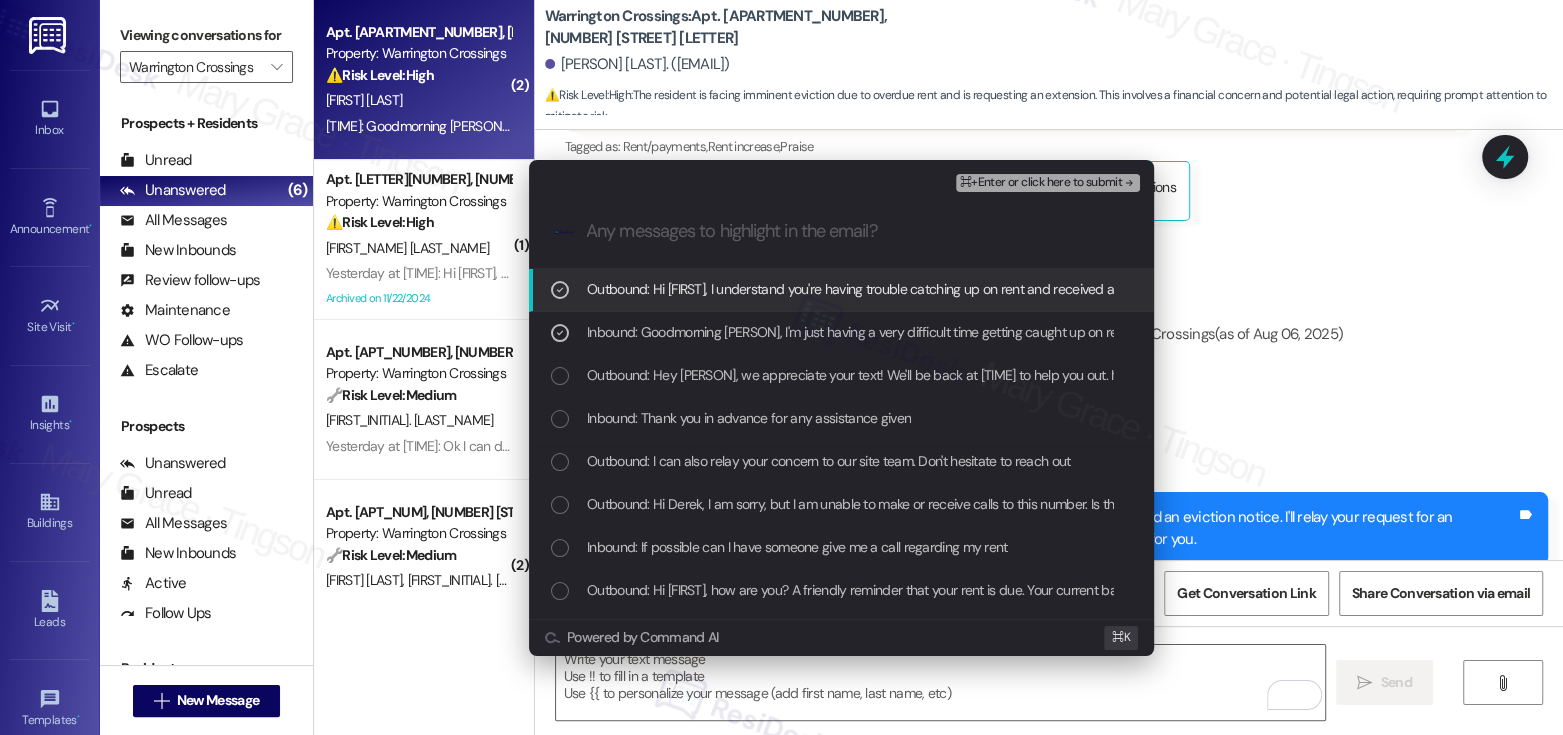 click on "⌘+Enter or click here to submit" at bounding box center (1041, 183) 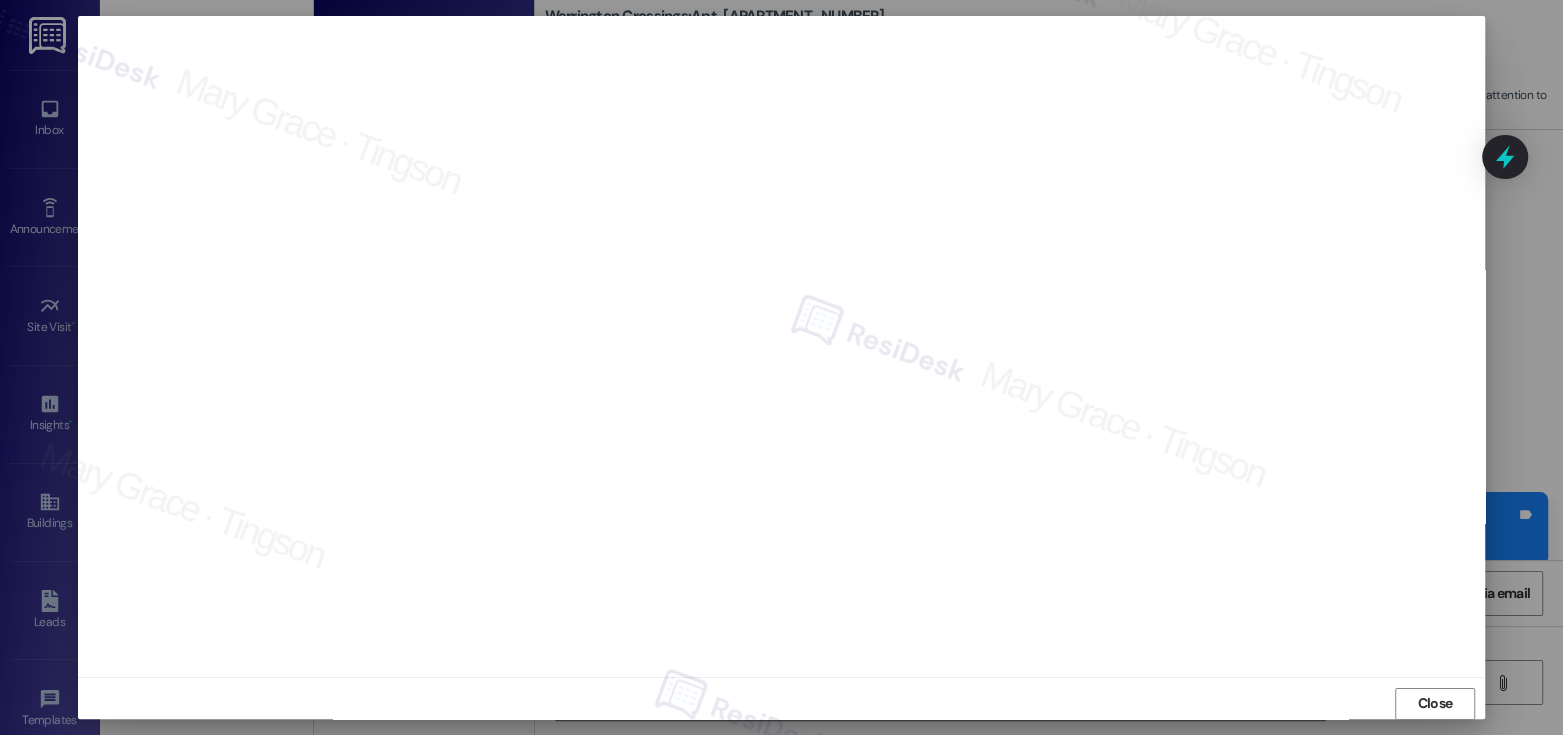 scroll, scrollTop: 10, scrollLeft: 0, axis: vertical 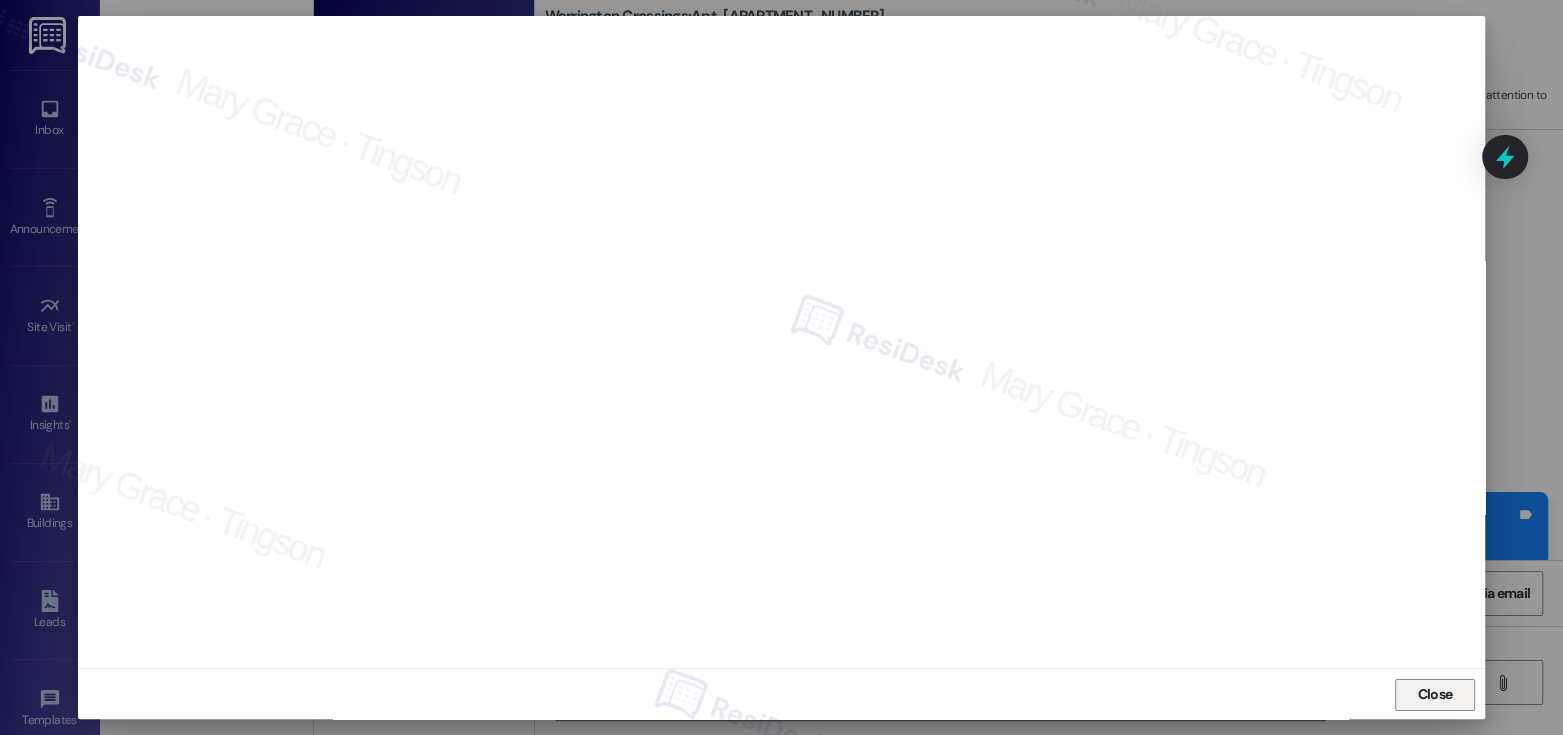 click on "Close" at bounding box center [1435, 695] 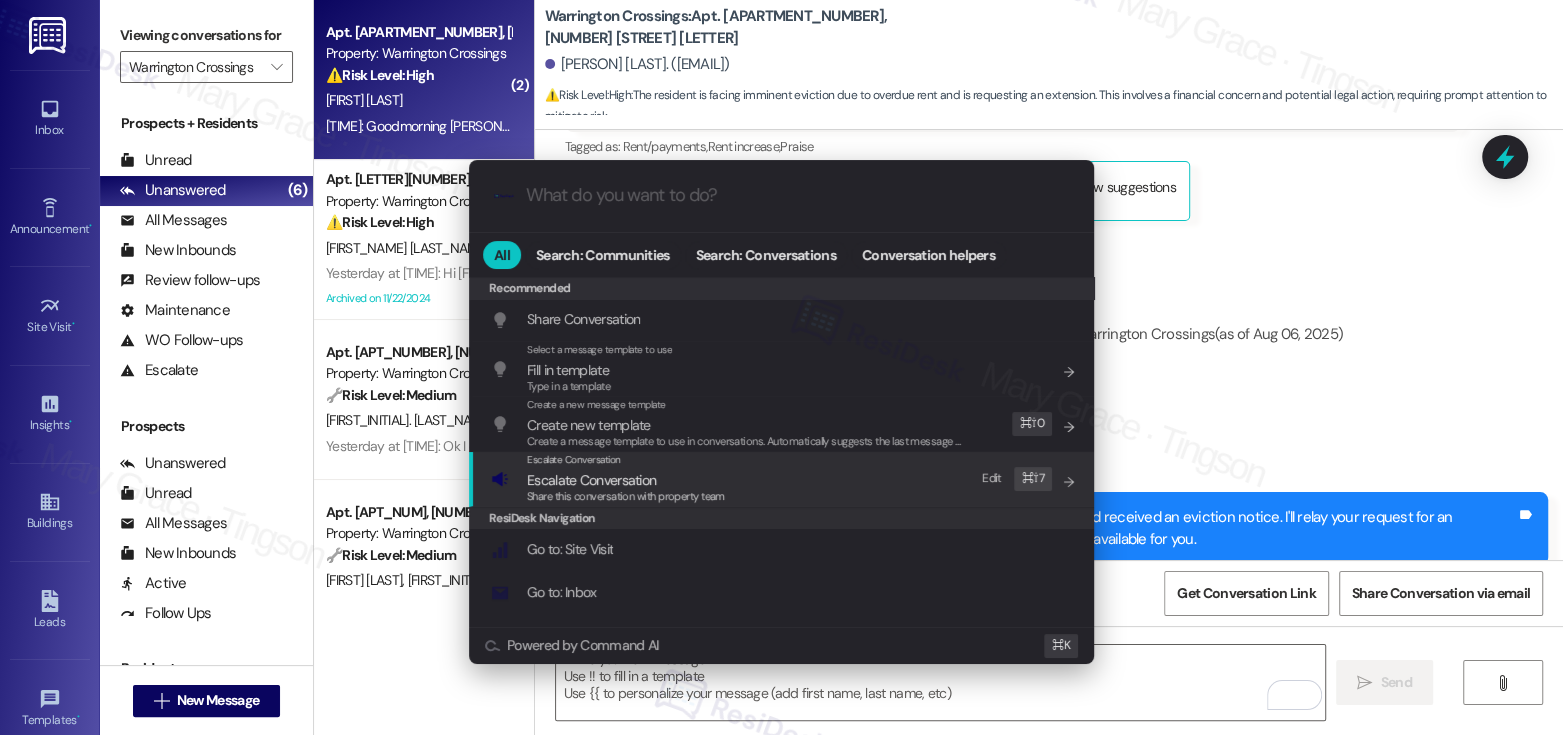 click on "Escalate Conversation Escalate Conversation Share this conversation with property team Edit ⌘ ⇧ 7" at bounding box center (783, 479) 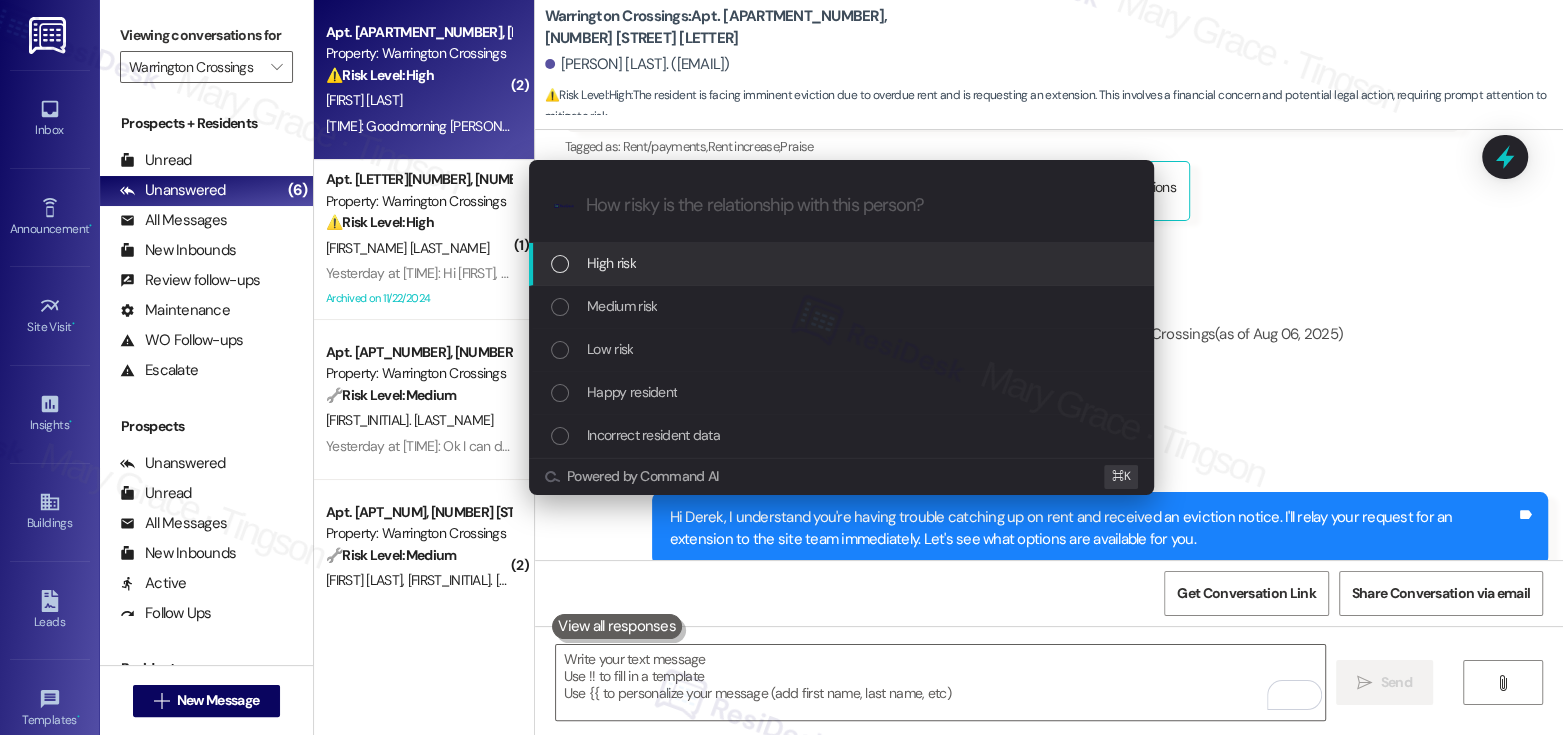click on "High risk" at bounding box center [841, 264] 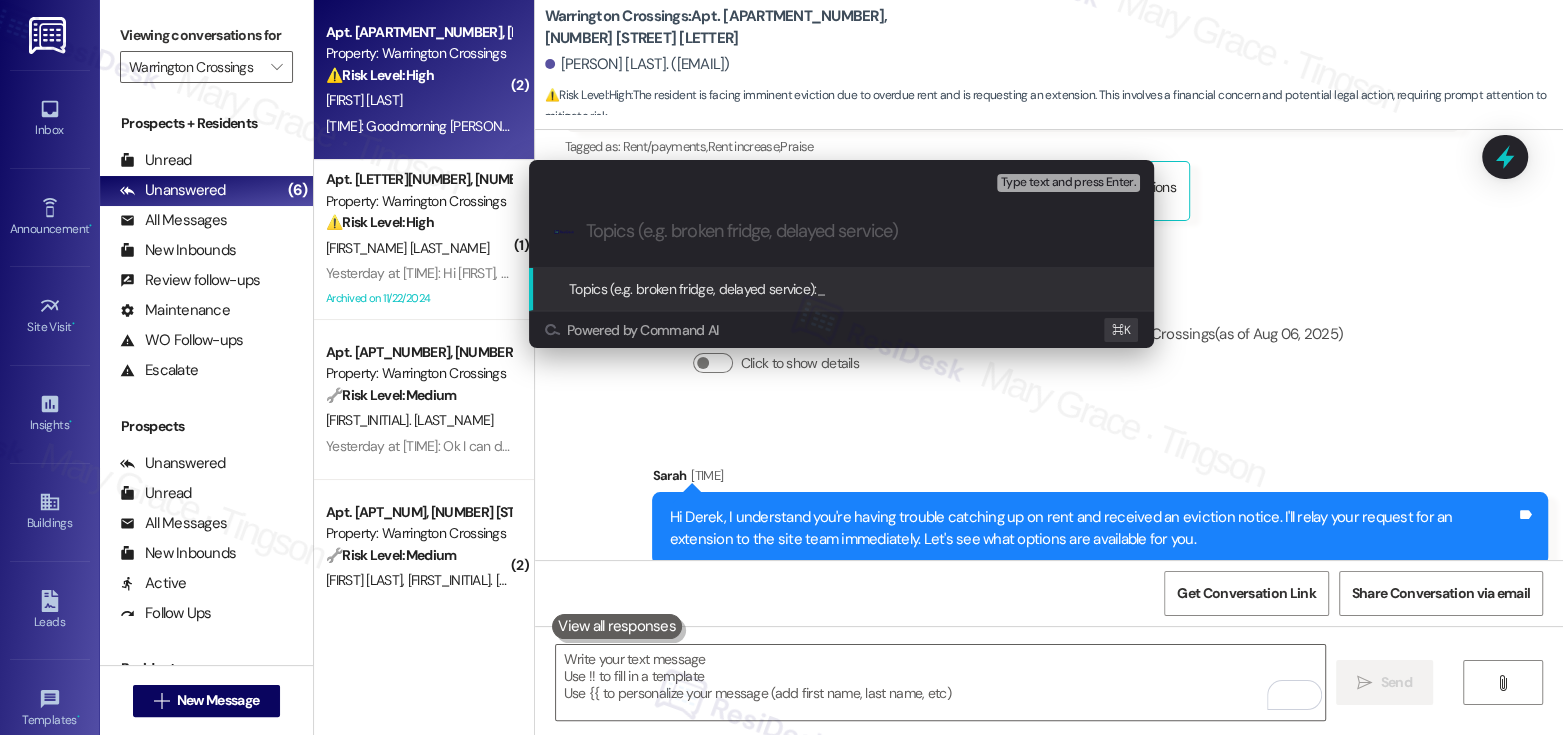 paste on "Request for Extension" 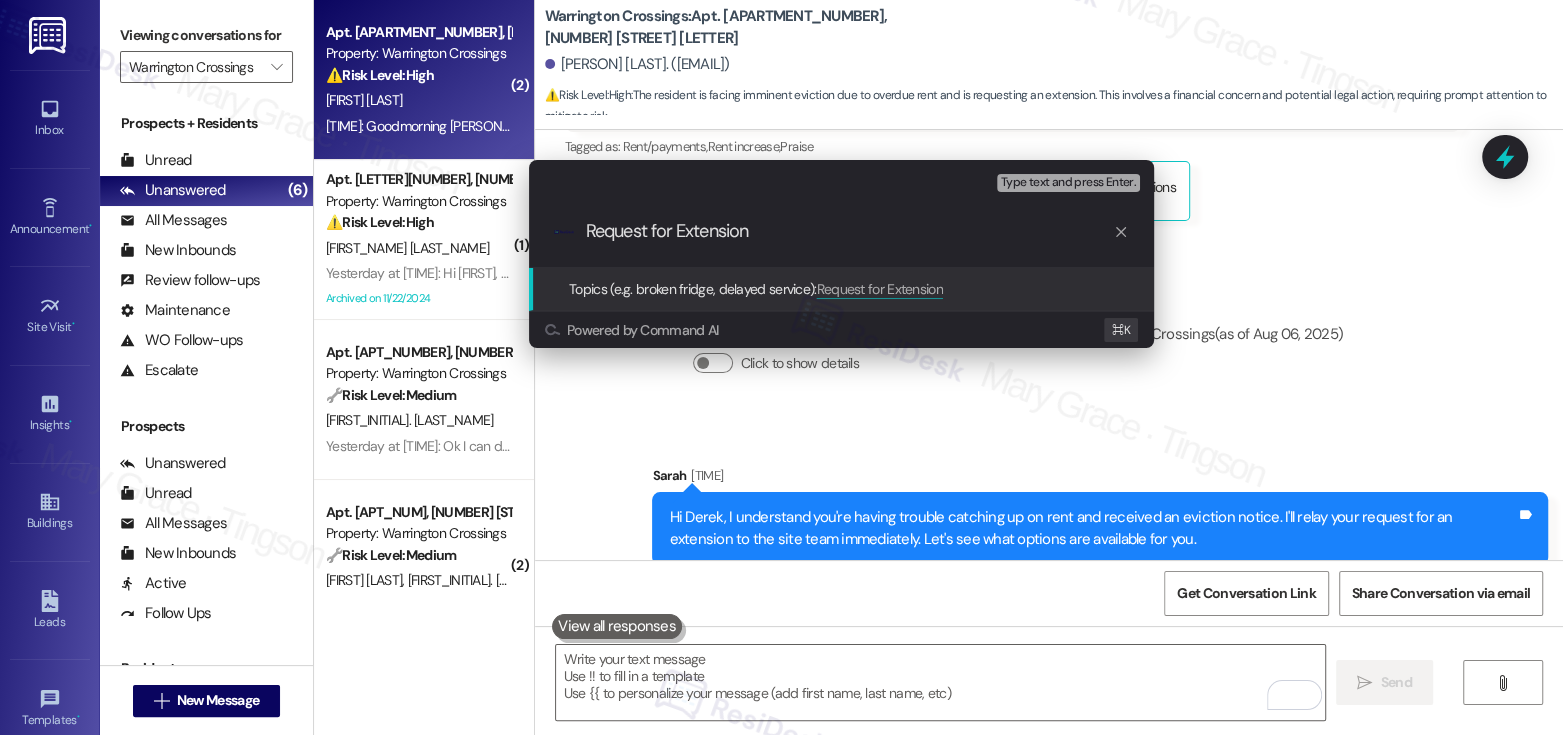 type 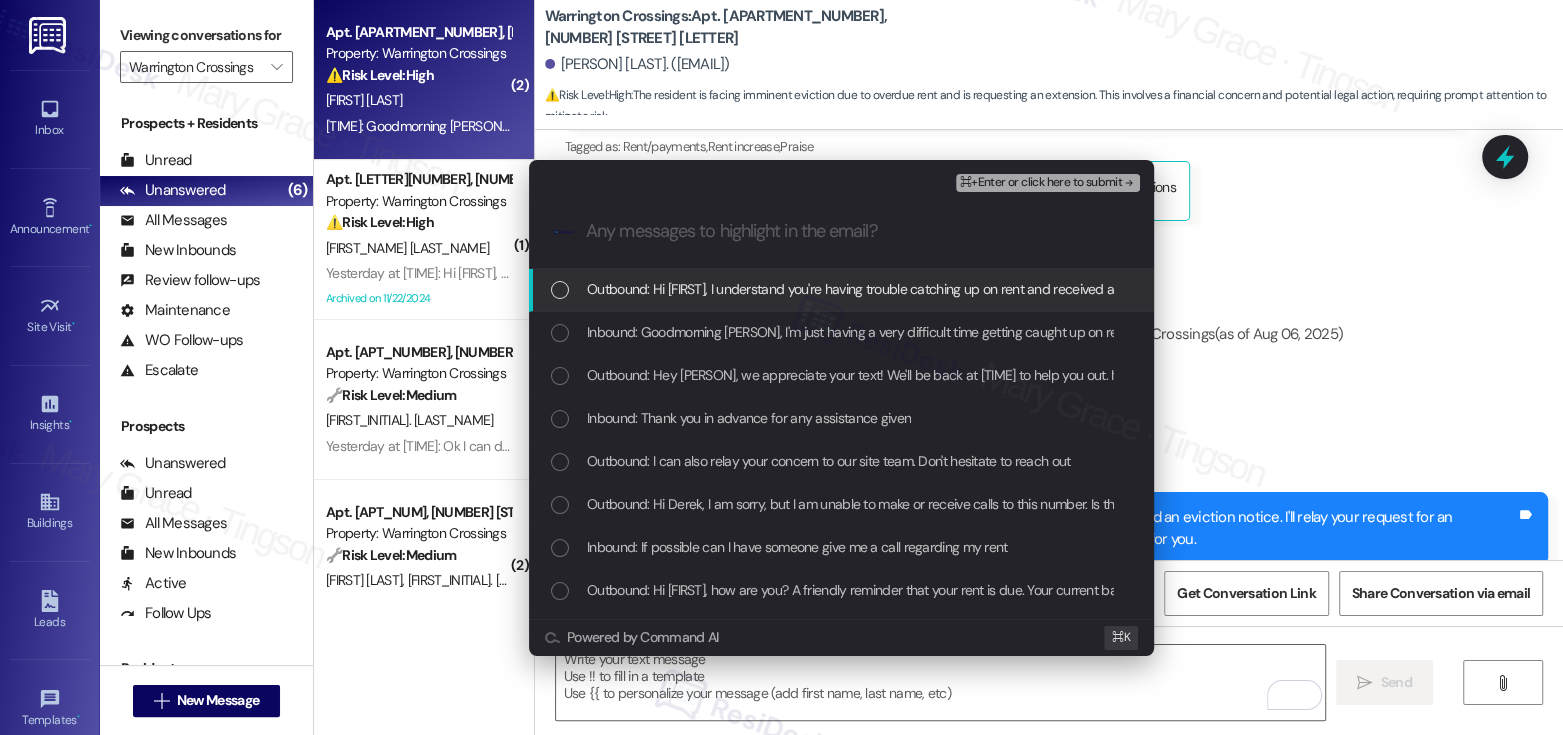 click on "Outbound: Hi Derek, I understand you're having trouble catching up on rent and received an eviction notice. I'll relay your request for an extension to the site team immediately. Let's see what options are available for you." at bounding box center (1219, 289) 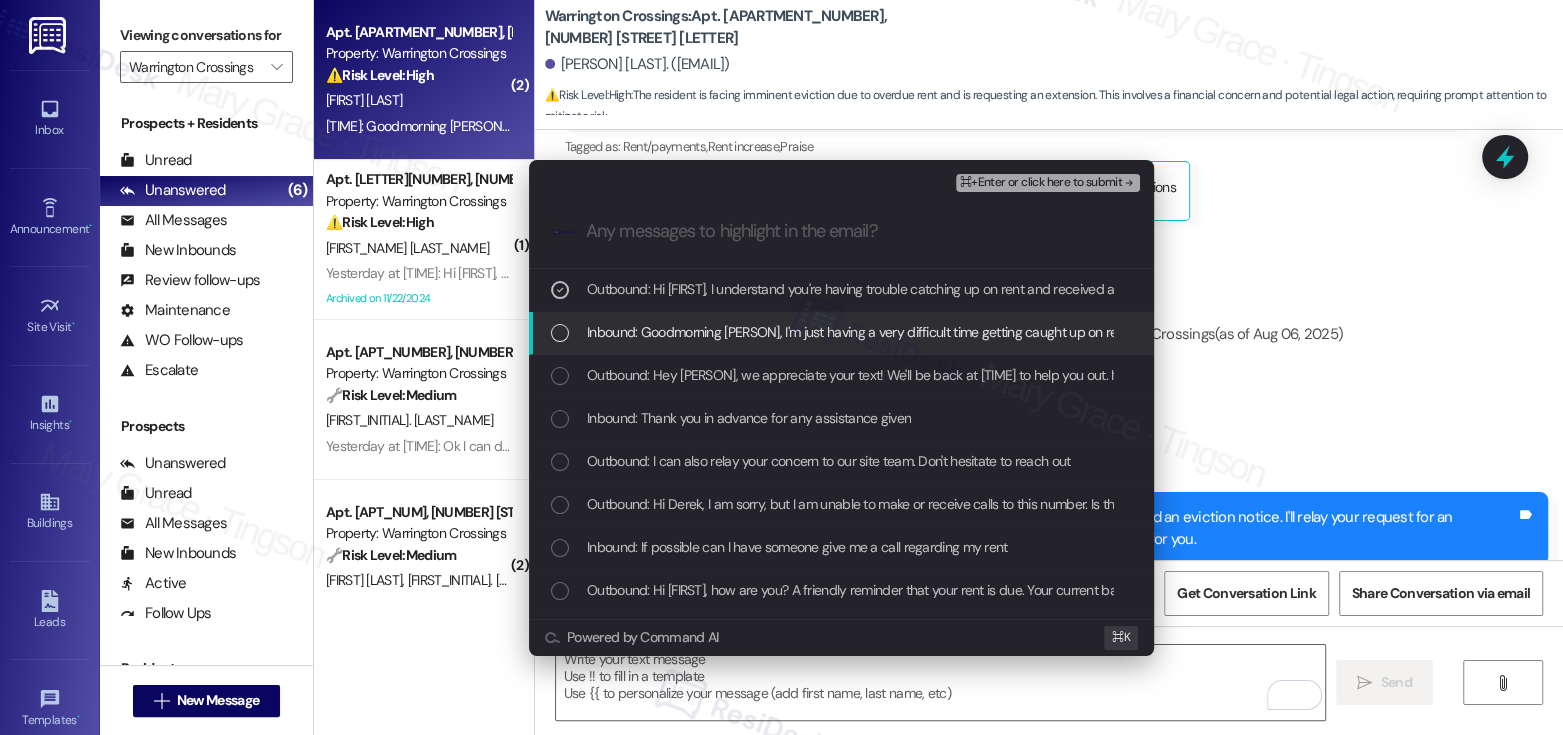 click on "Inbound: Goodmorning Emily,
I'm just having a very difficult time getting caught up on rent. I received a notice that I'd be evicted the 10th if I did not pay in full. I have $1000 that I can pay towards the balance now. And can be caught up by the end of the month.
The 10th is just too soon for me and I'd hope to not get evicted. I was in hopes I could be approved for some sort of extension? I have every intention on making sure my rent is up to date. Just need a little more time please.
I've been a resident with Lindy for almost 4 years now and have not had any issues." at bounding box center (2293, 332) 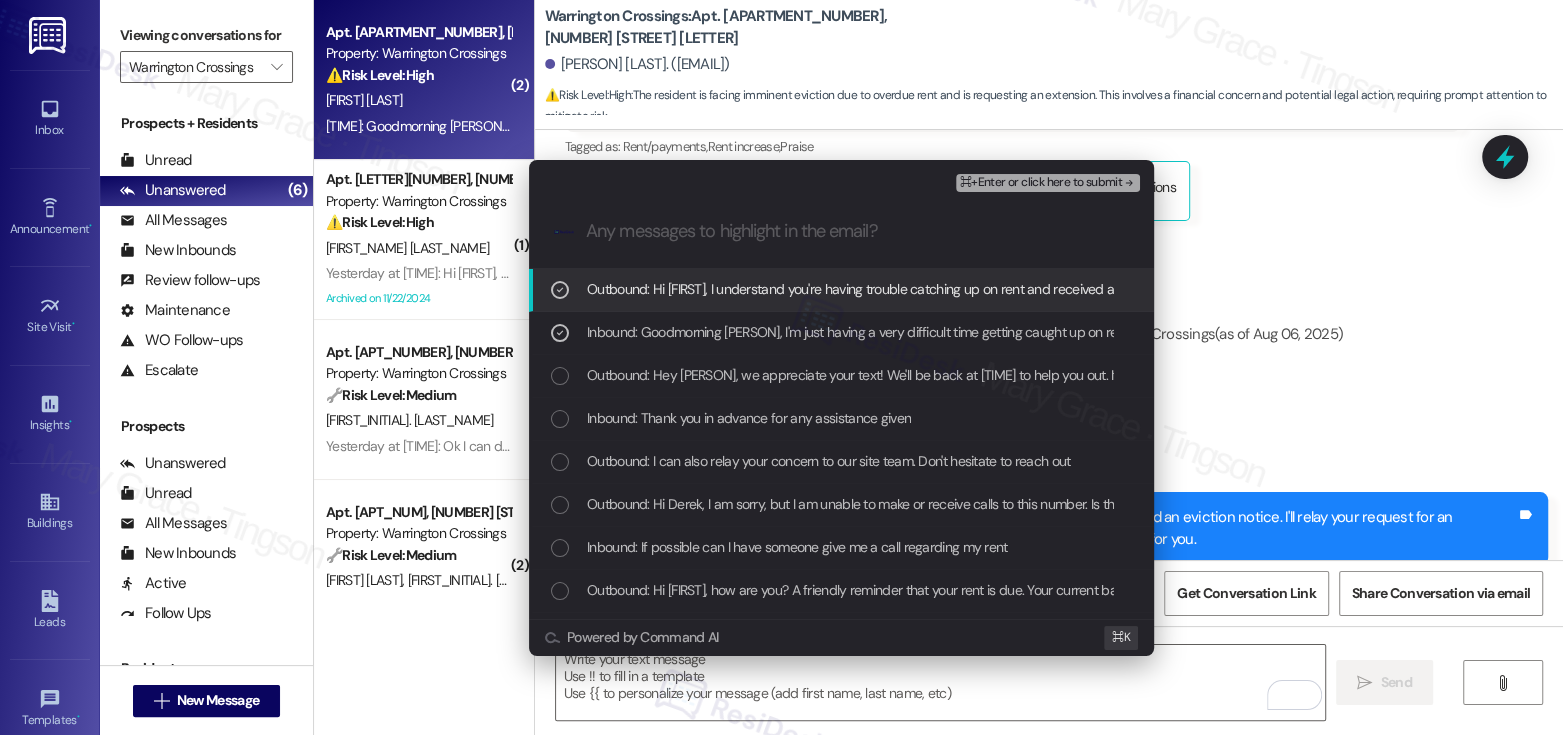 click on "⌘+Enter or click here to submit" at bounding box center [1041, 183] 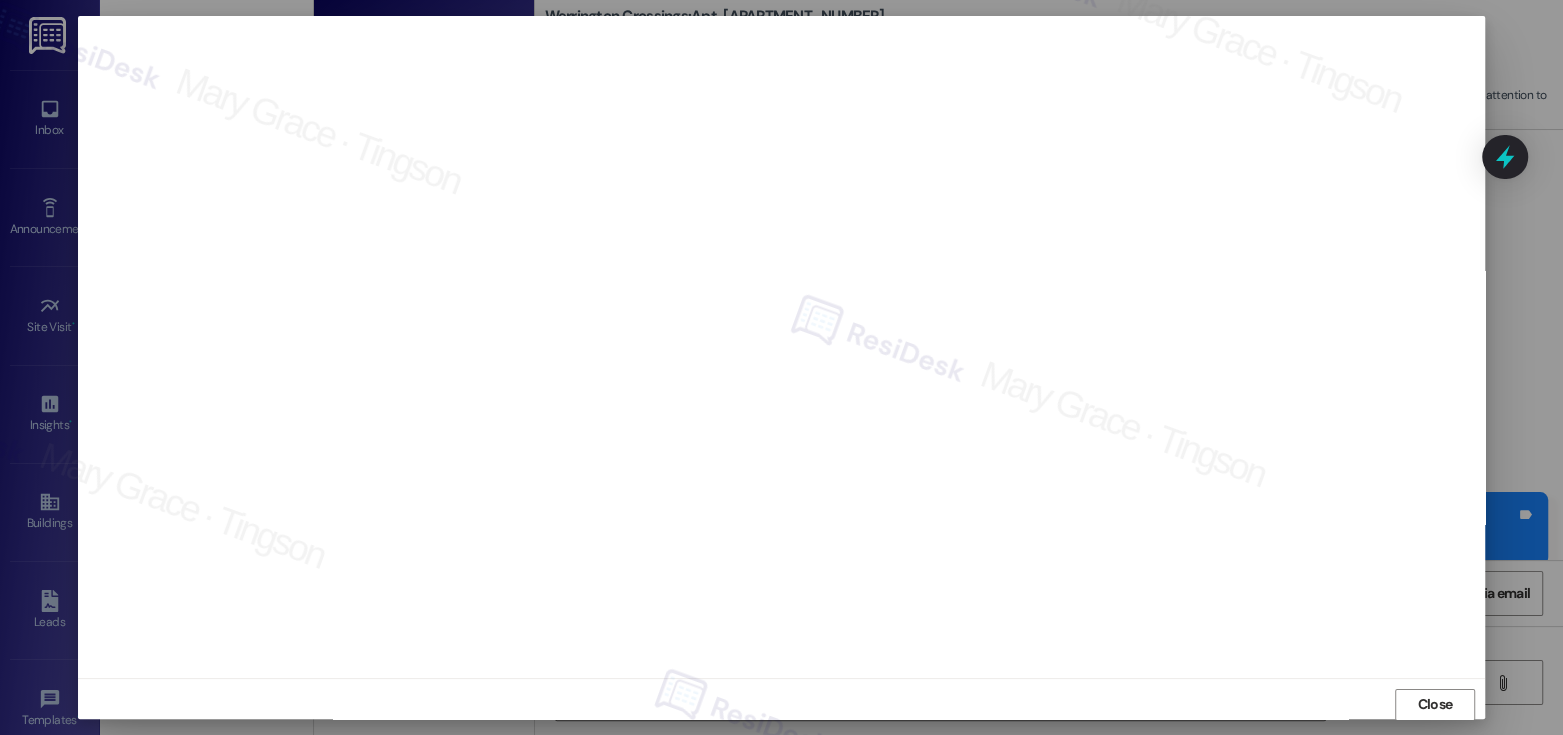 scroll, scrollTop: 1, scrollLeft: 0, axis: vertical 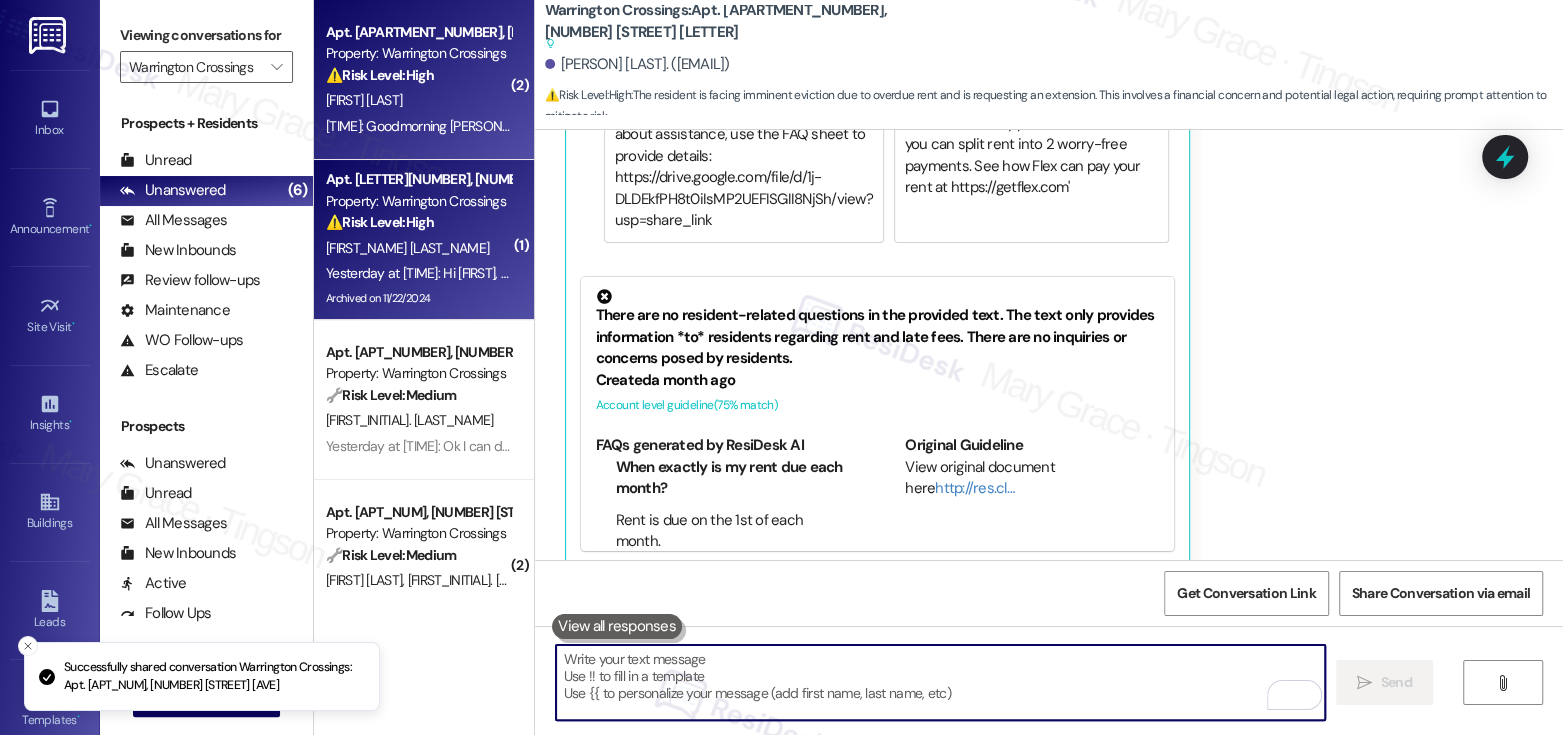 click on "J. Sanchez" at bounding box center [418, 248] 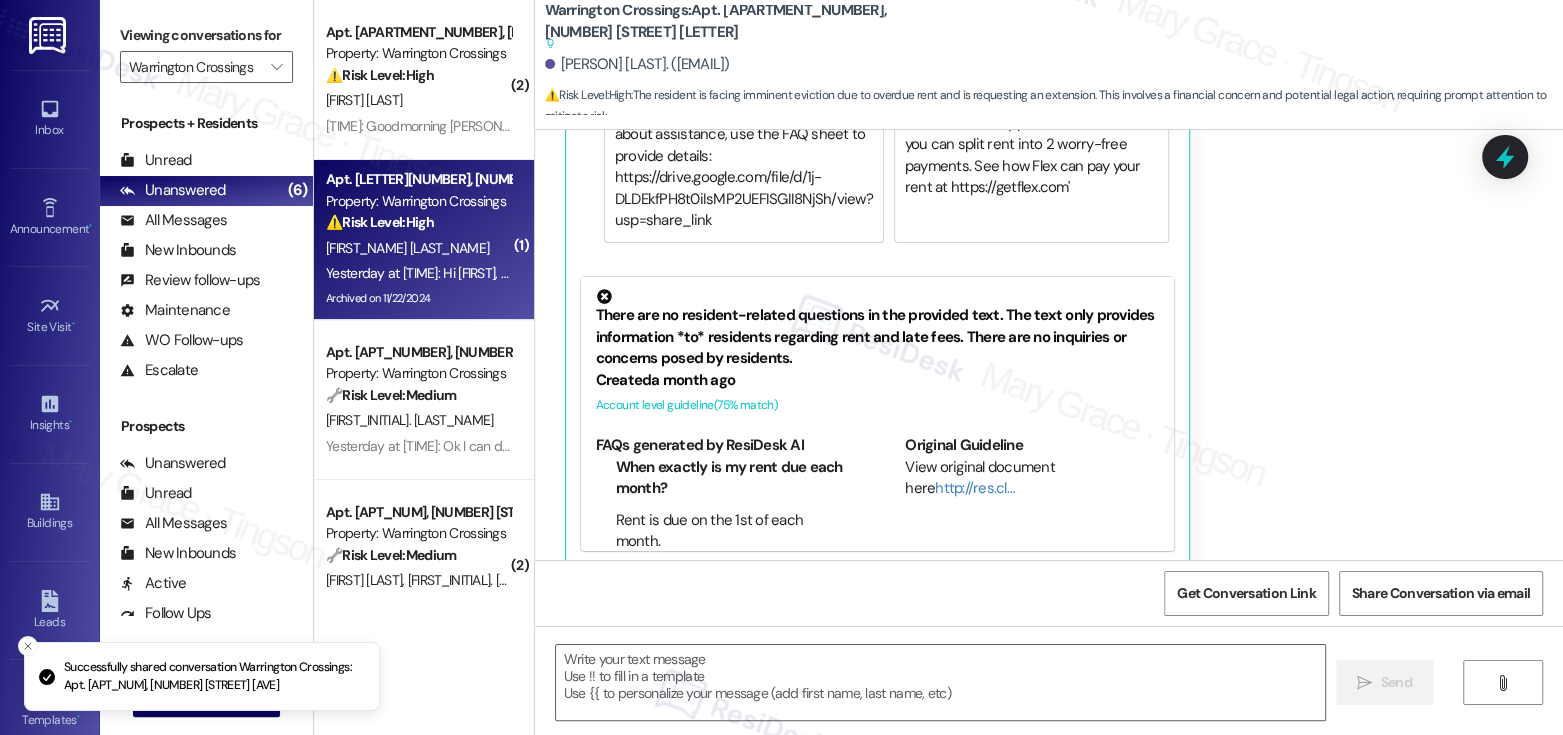 type on "Fetching suggested responses. Please feel free to read through the conversation in the meantime." 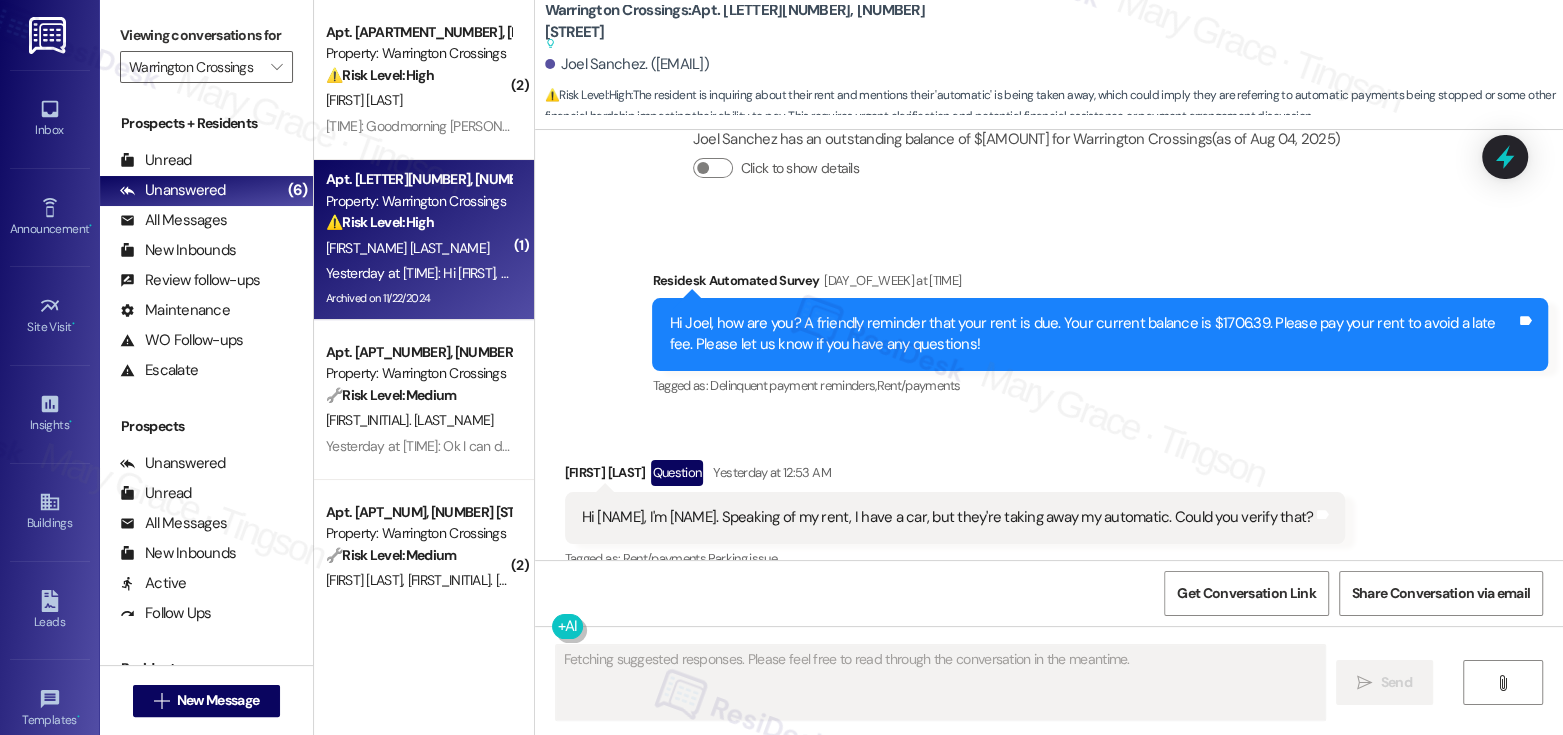 scroll, scrollTop: 9012, scrollLeft: 0, axis: vertical 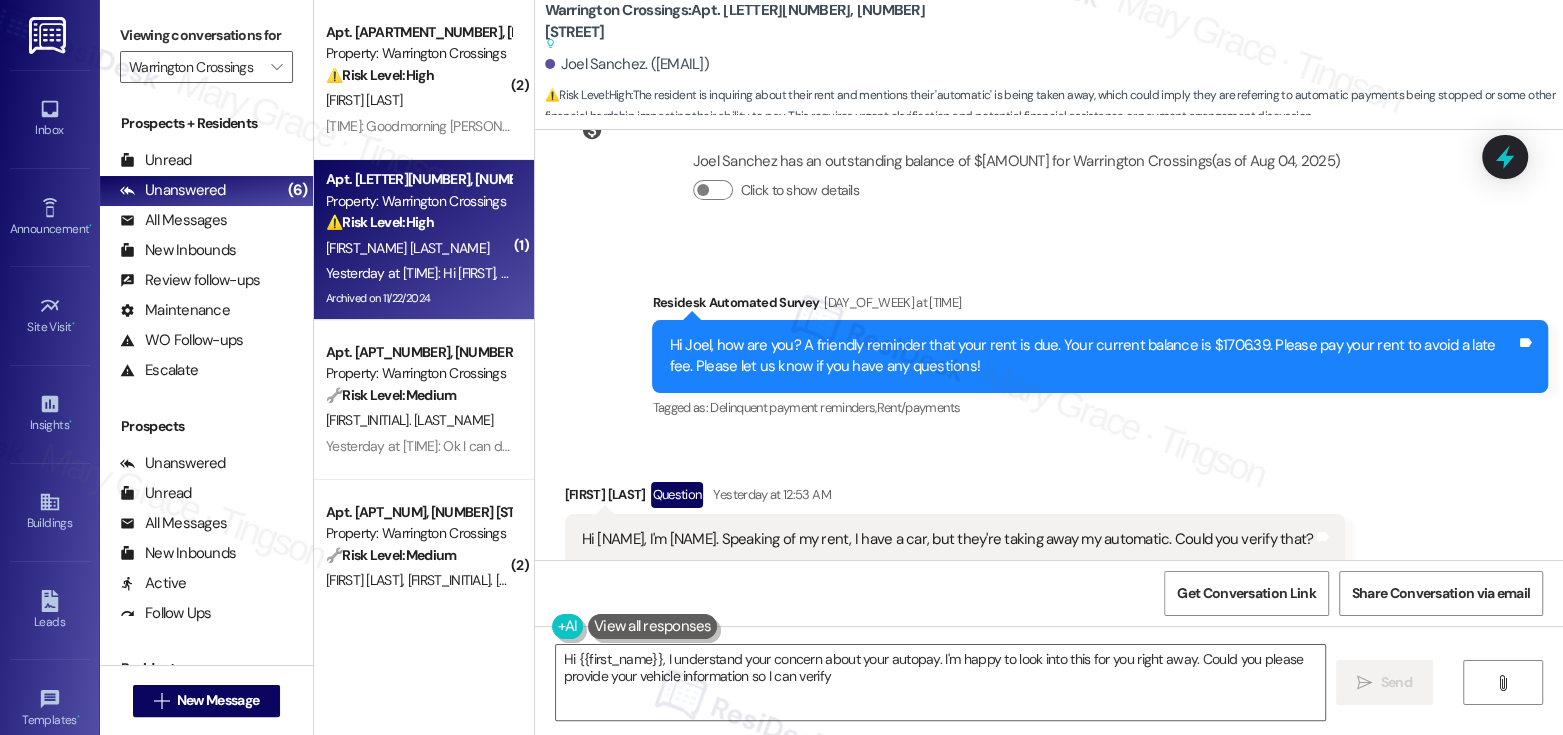 type on "Hi {{first_name}}, I understand your concern about your autopay. I'm happy to look into this for you right away. Could you please provide your vehicle information so I can verify?" 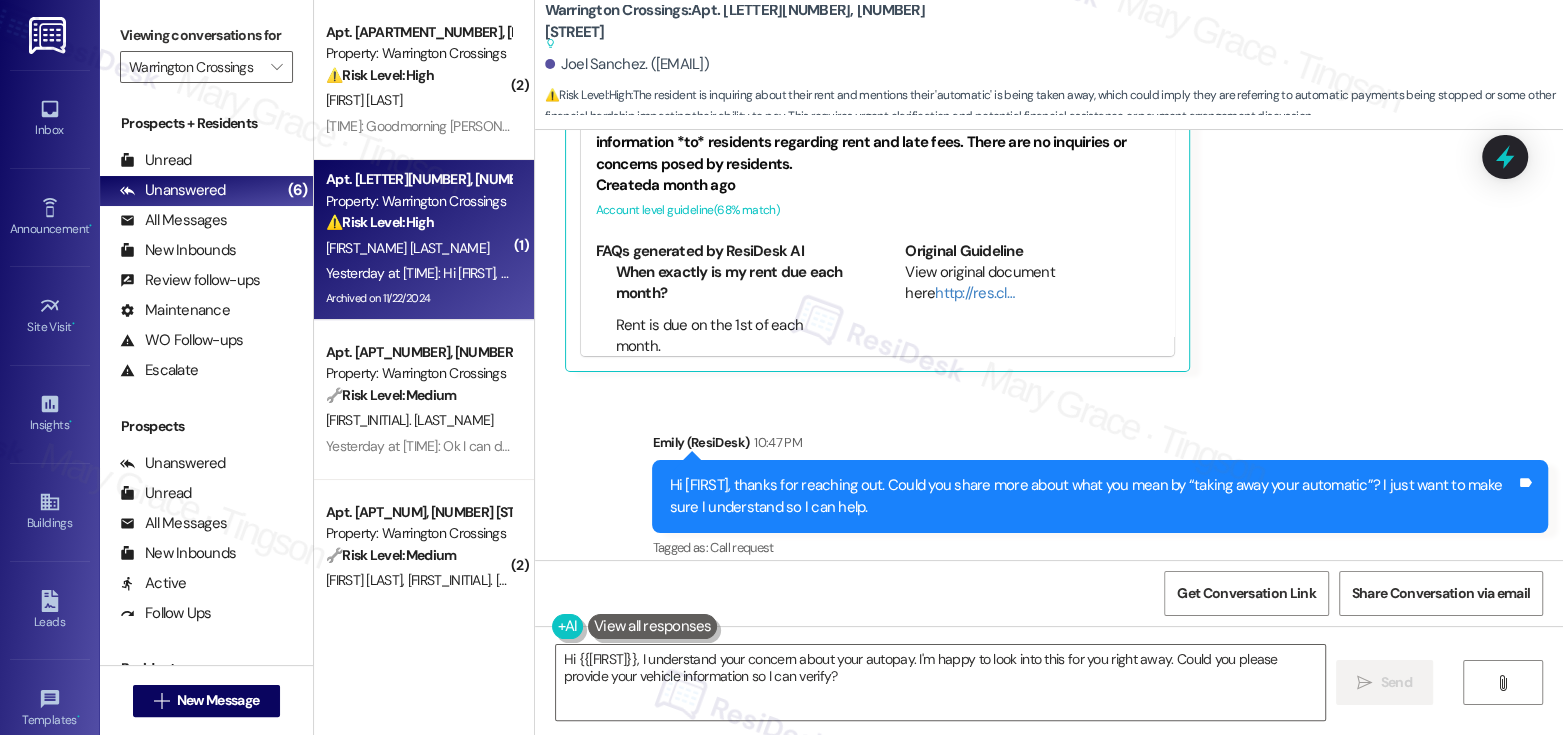 scroll, scrollTop: 9880, scrollLeft: 0, axis: vertical 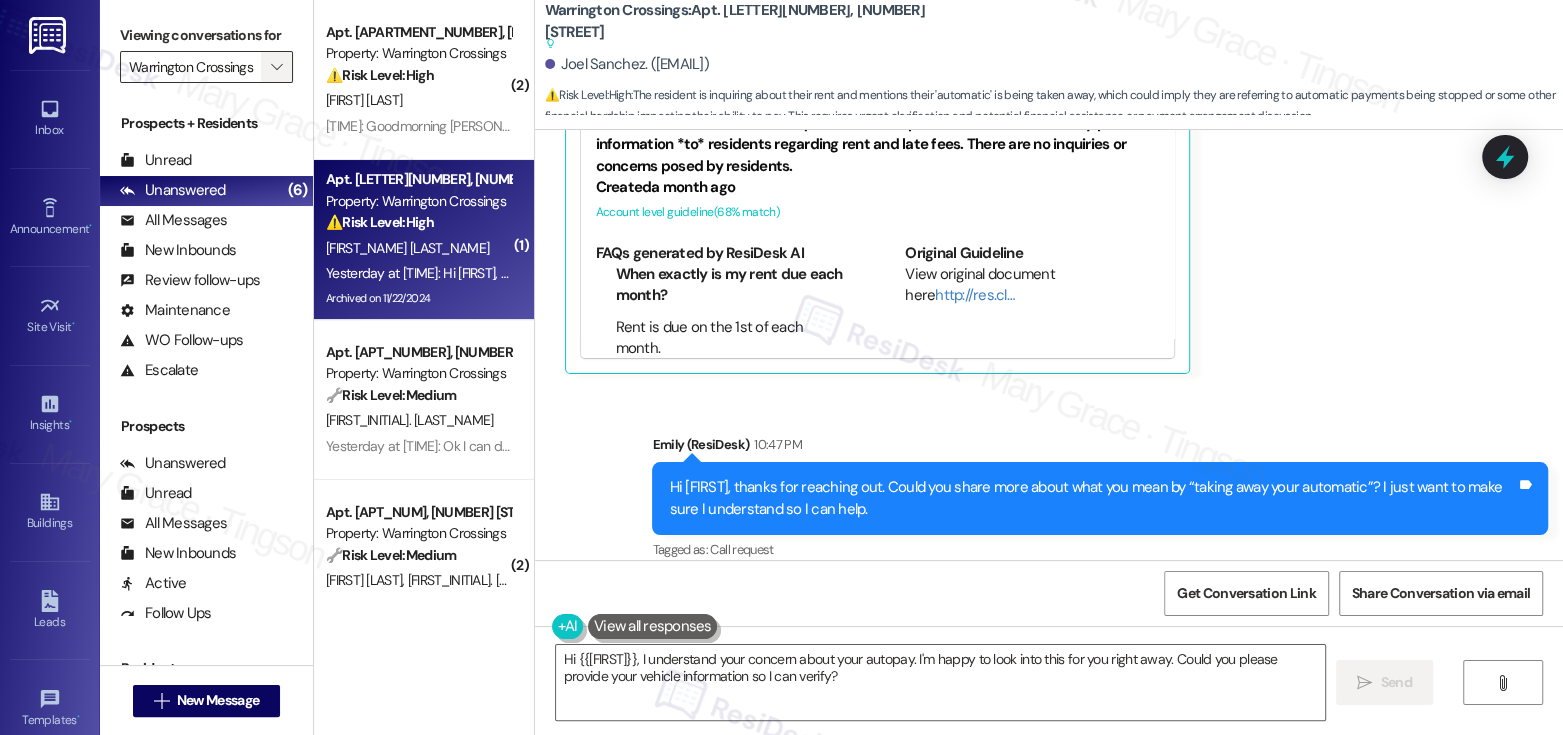 click on "" at bounding box center [276, 67] 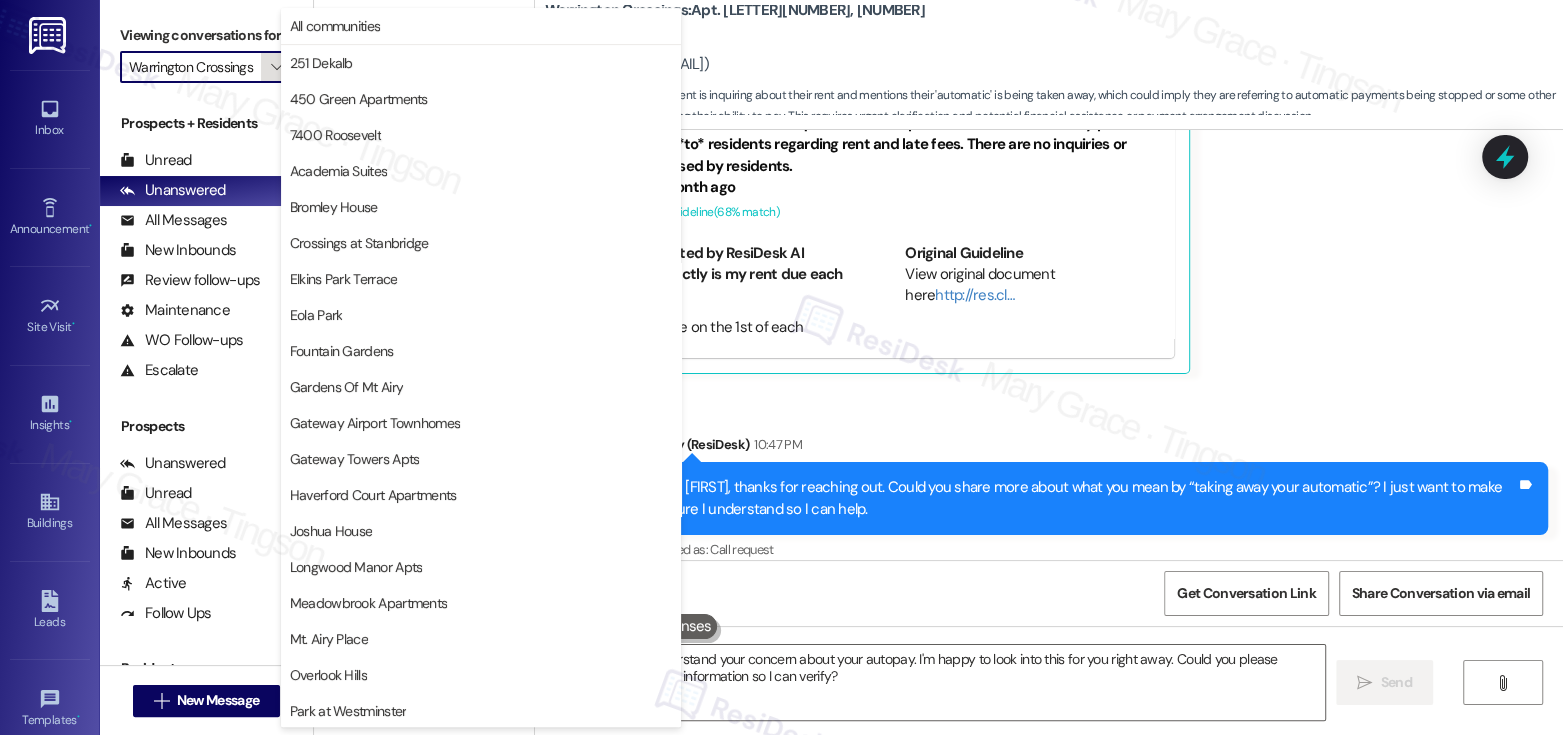 scroll, scrollTop: 470, scrollLeft: 0, axis: vertical 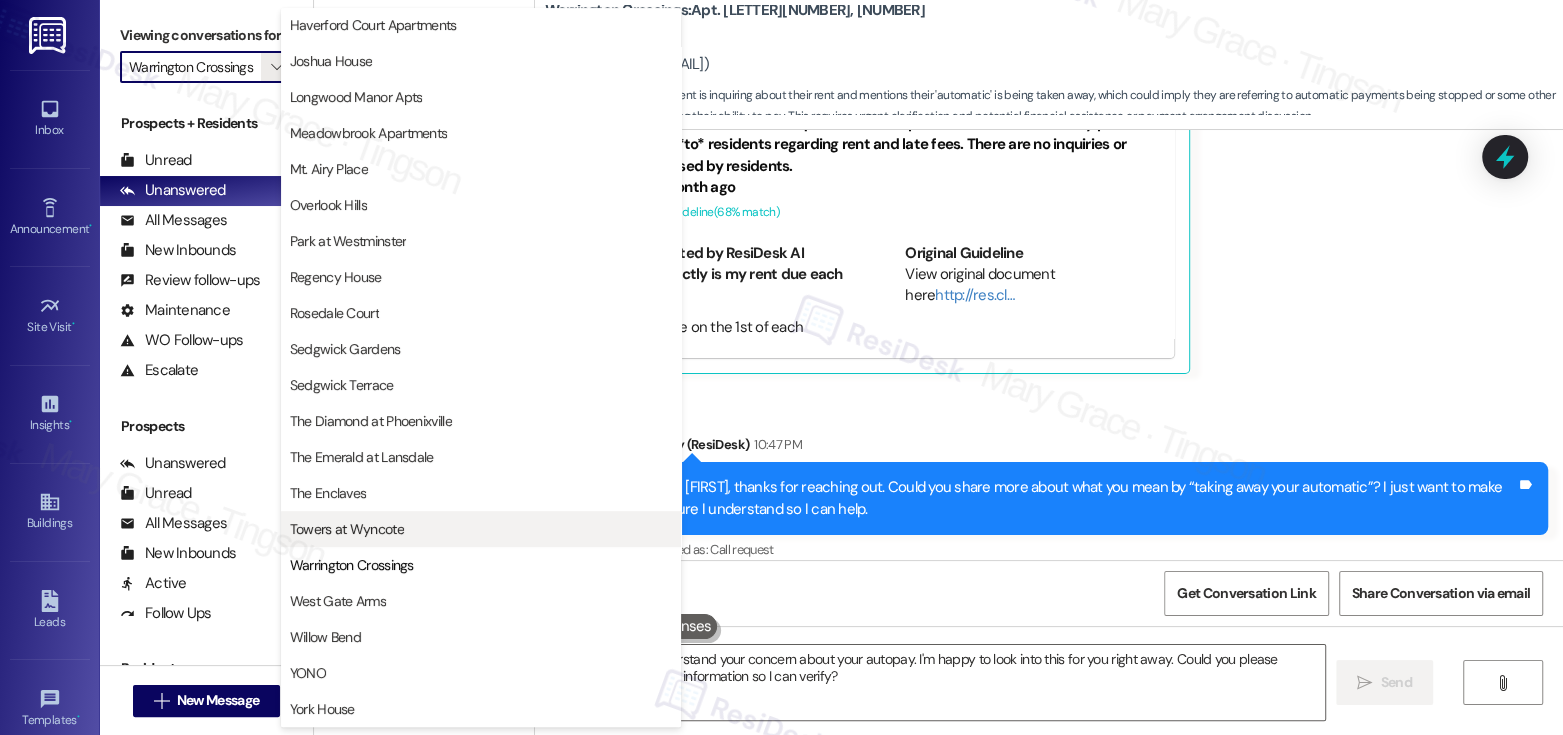 click on "Towers at Wyncote" at bounding box center [347, 529] 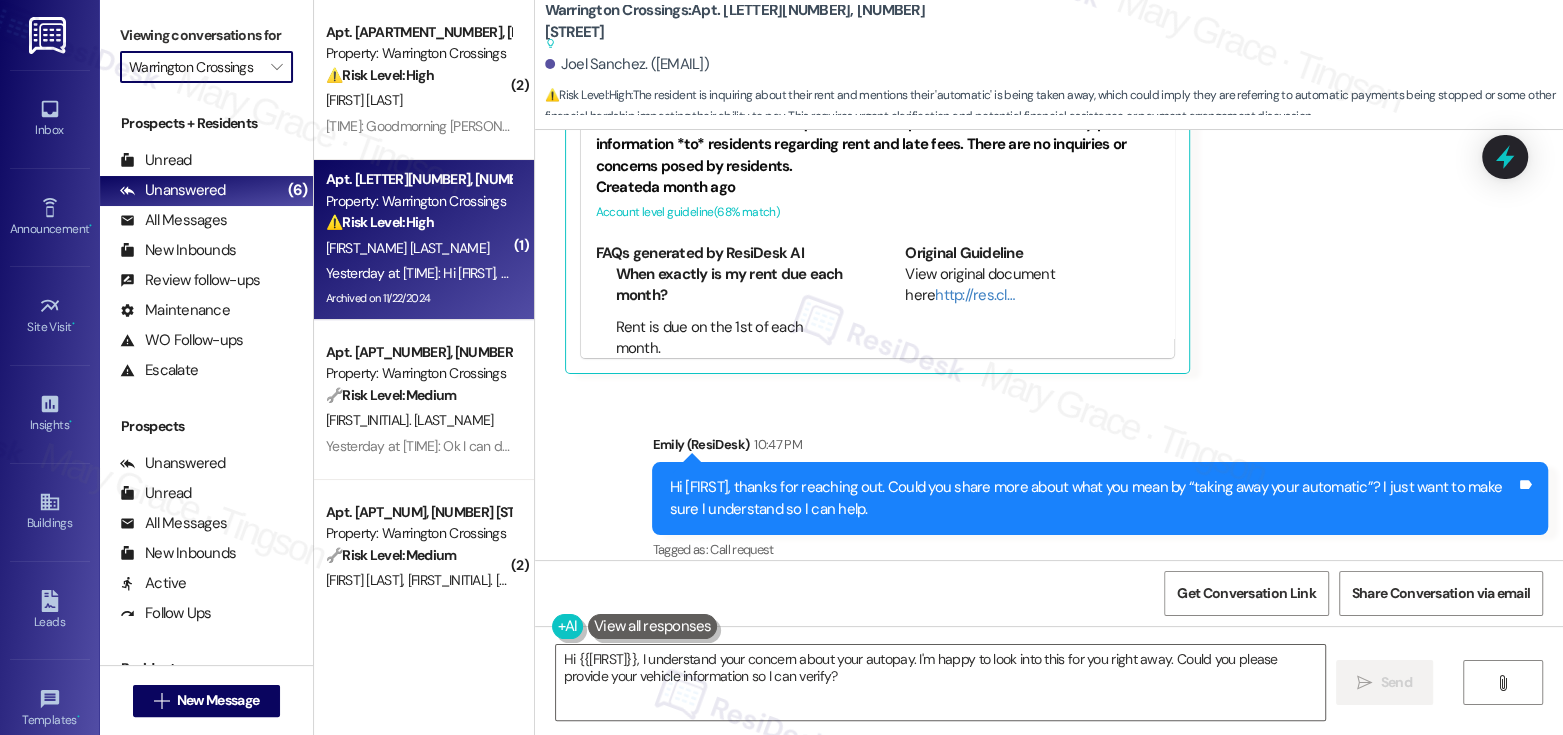 type on "Towers at Wyncote" 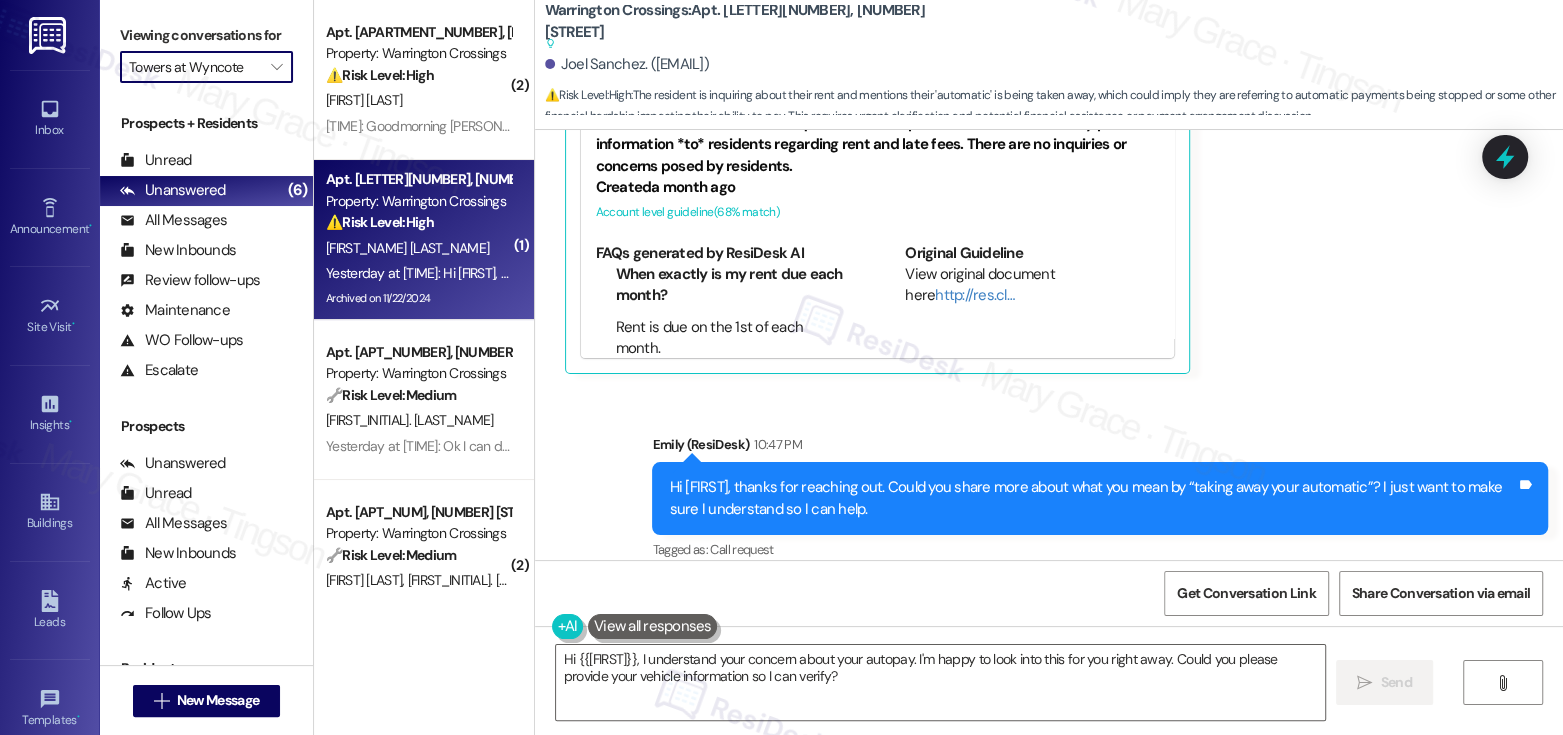 scroll, scrollTop: 0, scrollLeft: 0, axis: both 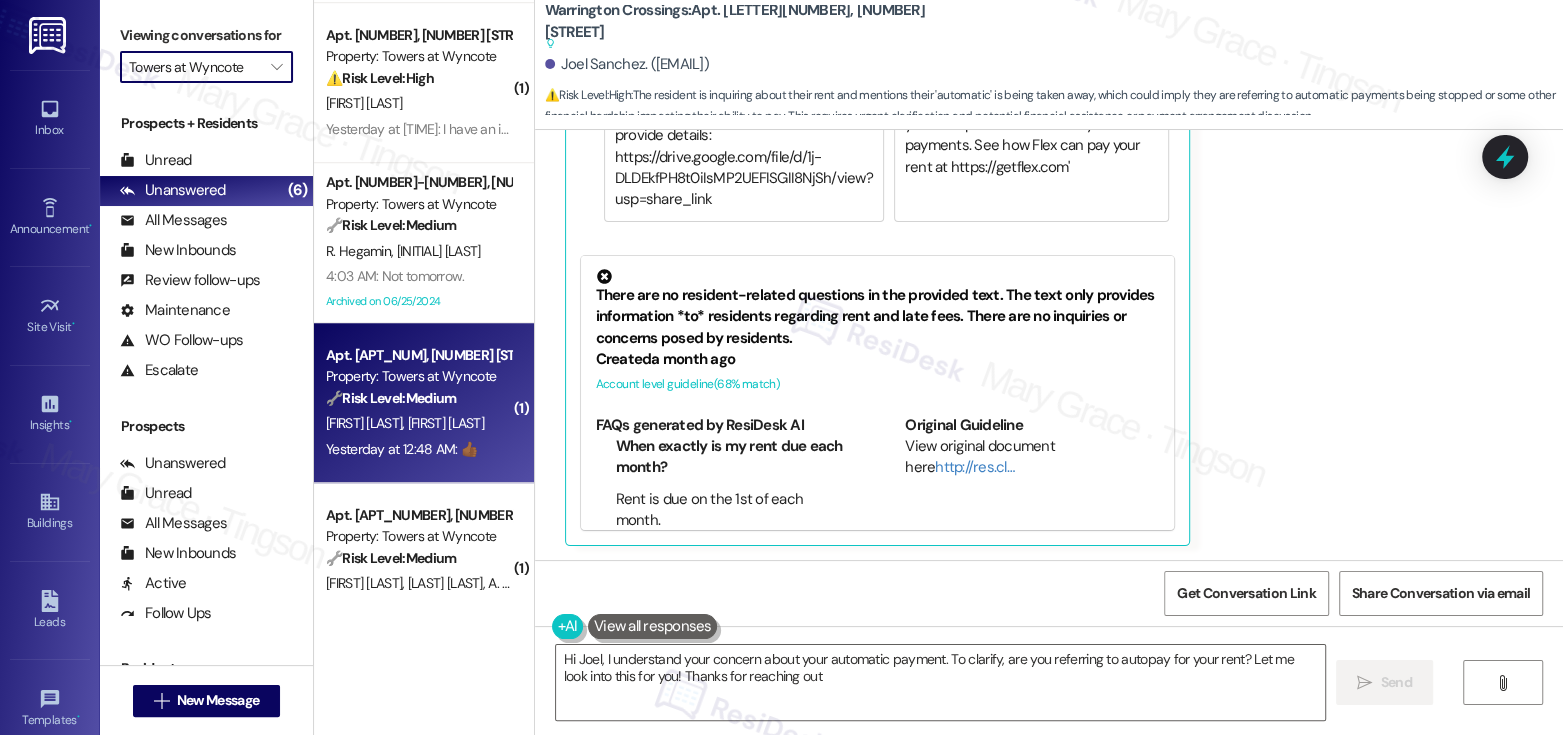 type on "Hi Joel, I understand your concern about your automatic payment. To clarify, are you referring to autopay for your rent? Let me look into this for you! Thanks for reaching out!" 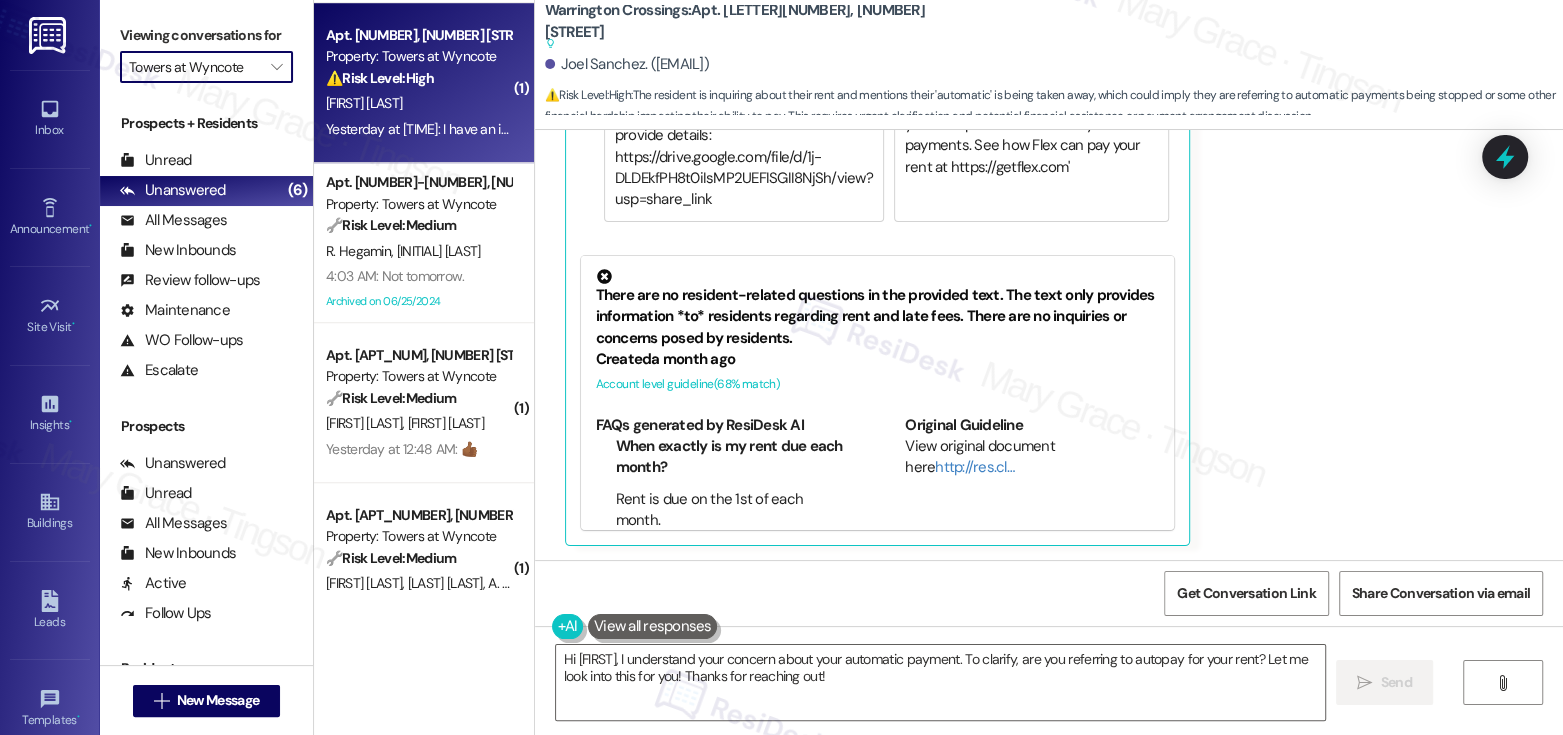click on "Yesterday at 12:41 AM: I have an invoice into Linda and Frank that removes that $700 from my rent Yesterday at 12:41 AM: I have an invoice into Linda and Frank that removes that $700 from my rent" at bounding box center [608, 129] 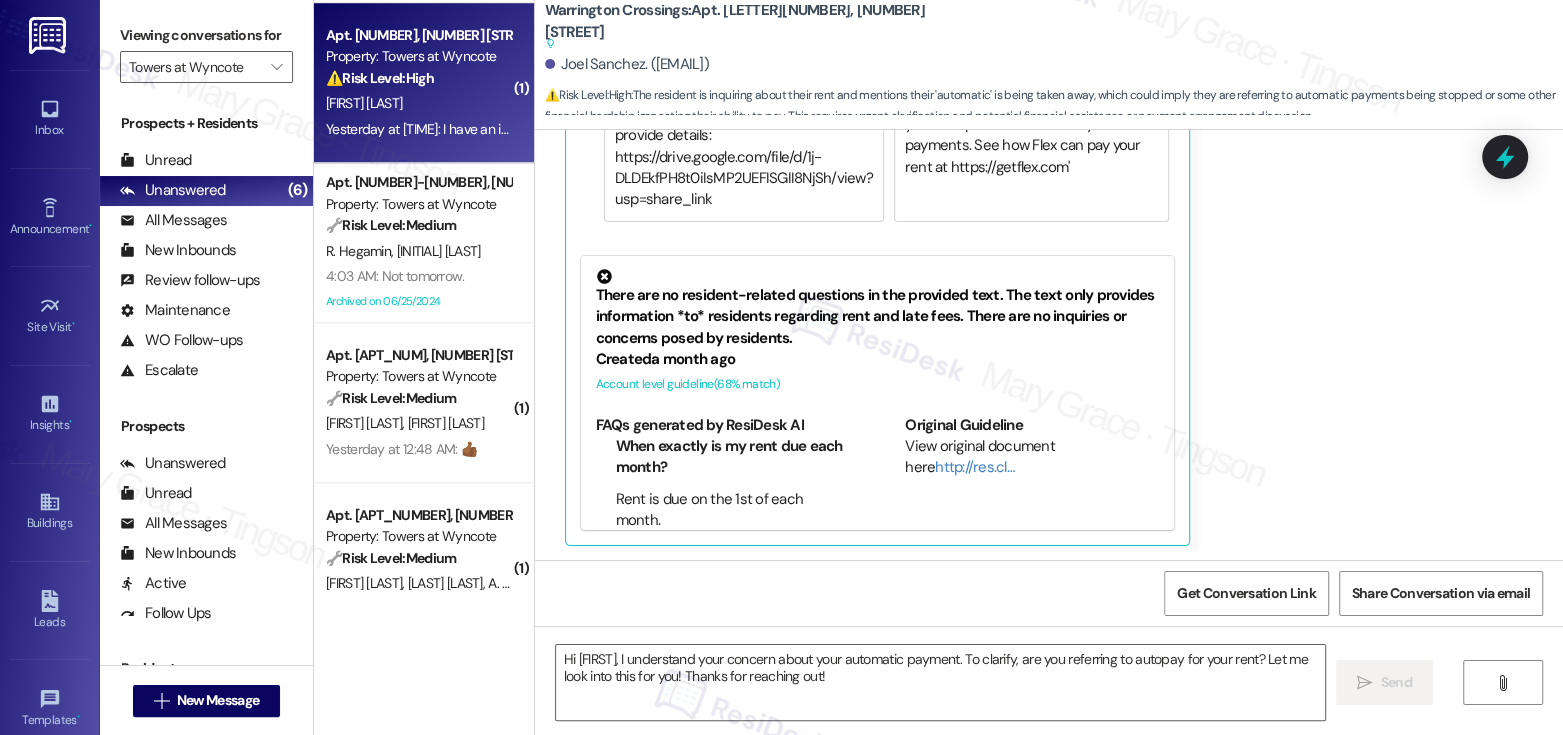 type on "Fetching suggested responses. Please feel free to read through the conversation in the meantime." 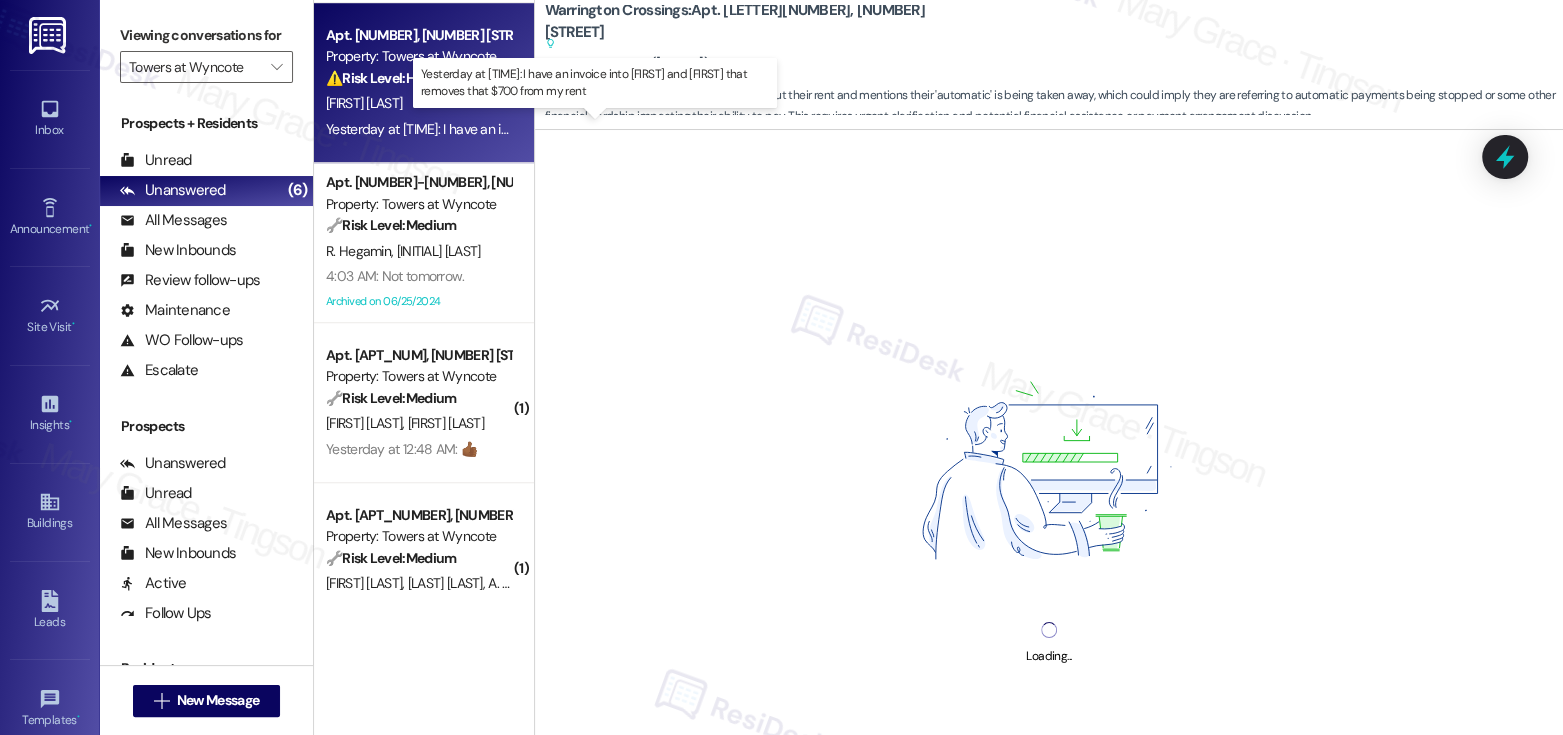 click on "Yesterday at 12:41 AM: I have an invoice into Linda and Frank that removes that $700 from my rent Yesterday at 12:41 AM: I have an invoice into Linda and Frank that removes that $700 from my rent" at bounding box center [608, 129] 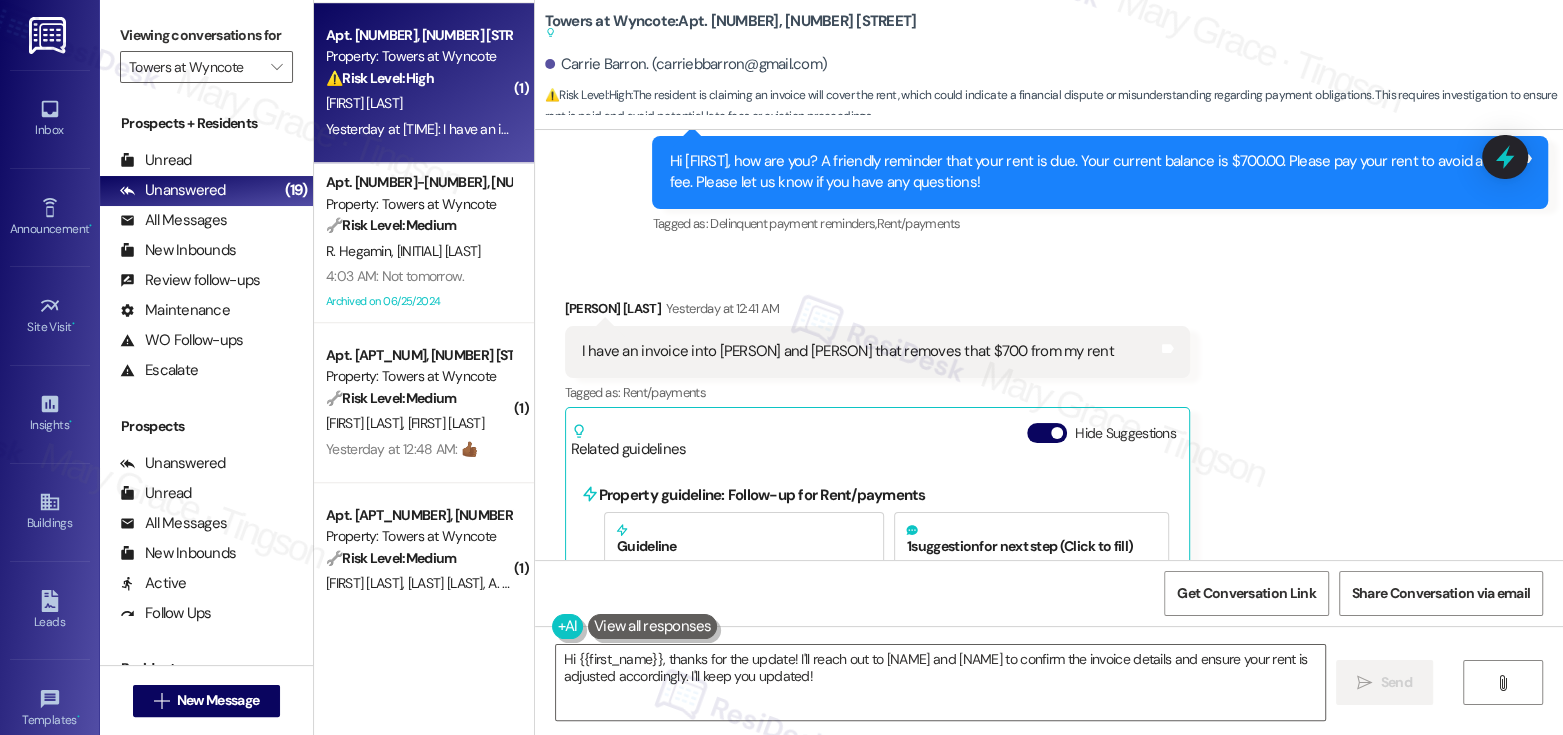 scroll, scrollTop: 11277, scrollLeft: 0, axis: vertical 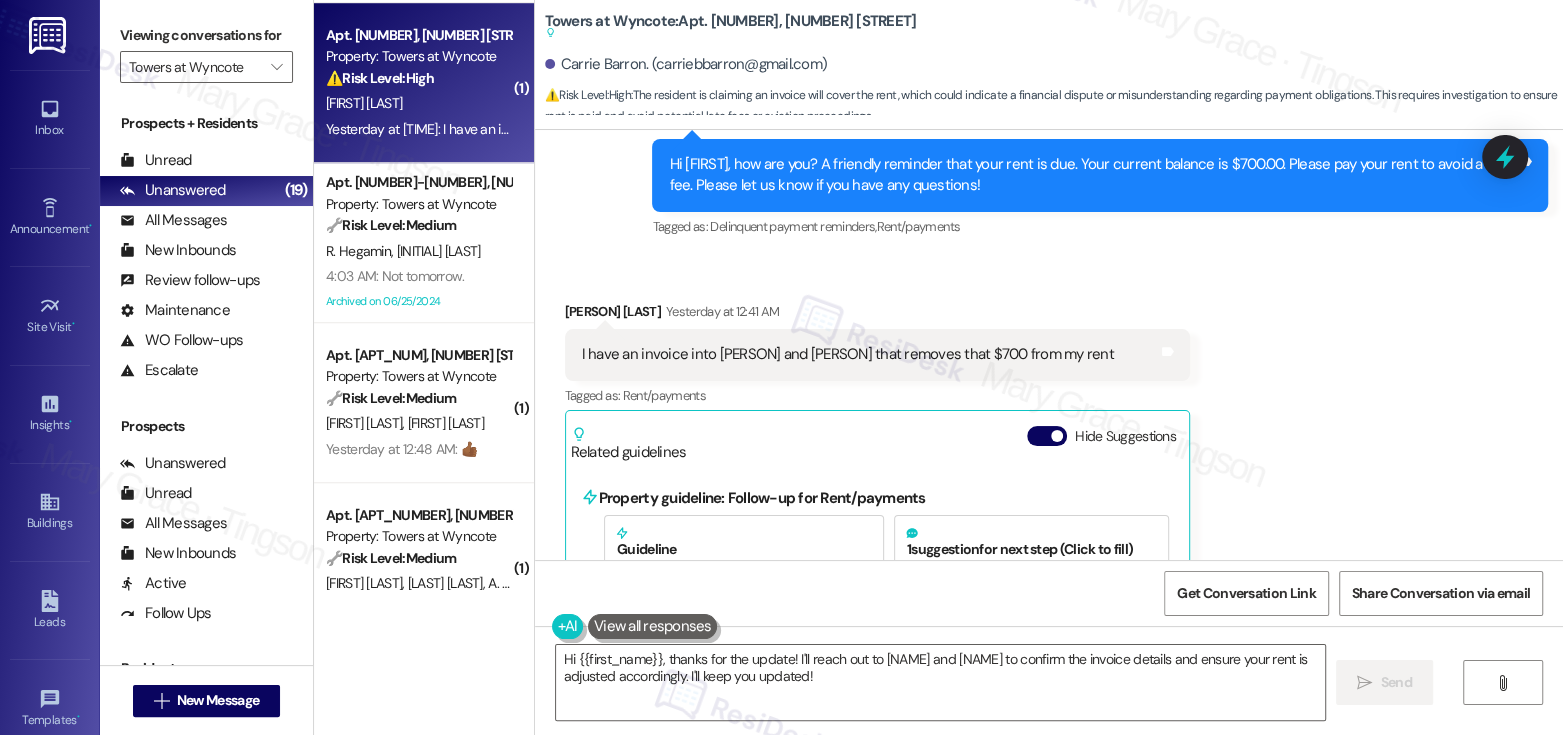 click on "I have an invoice into Linda and Frank that removes that $700 from my rent" at bounding box center (848, 354) 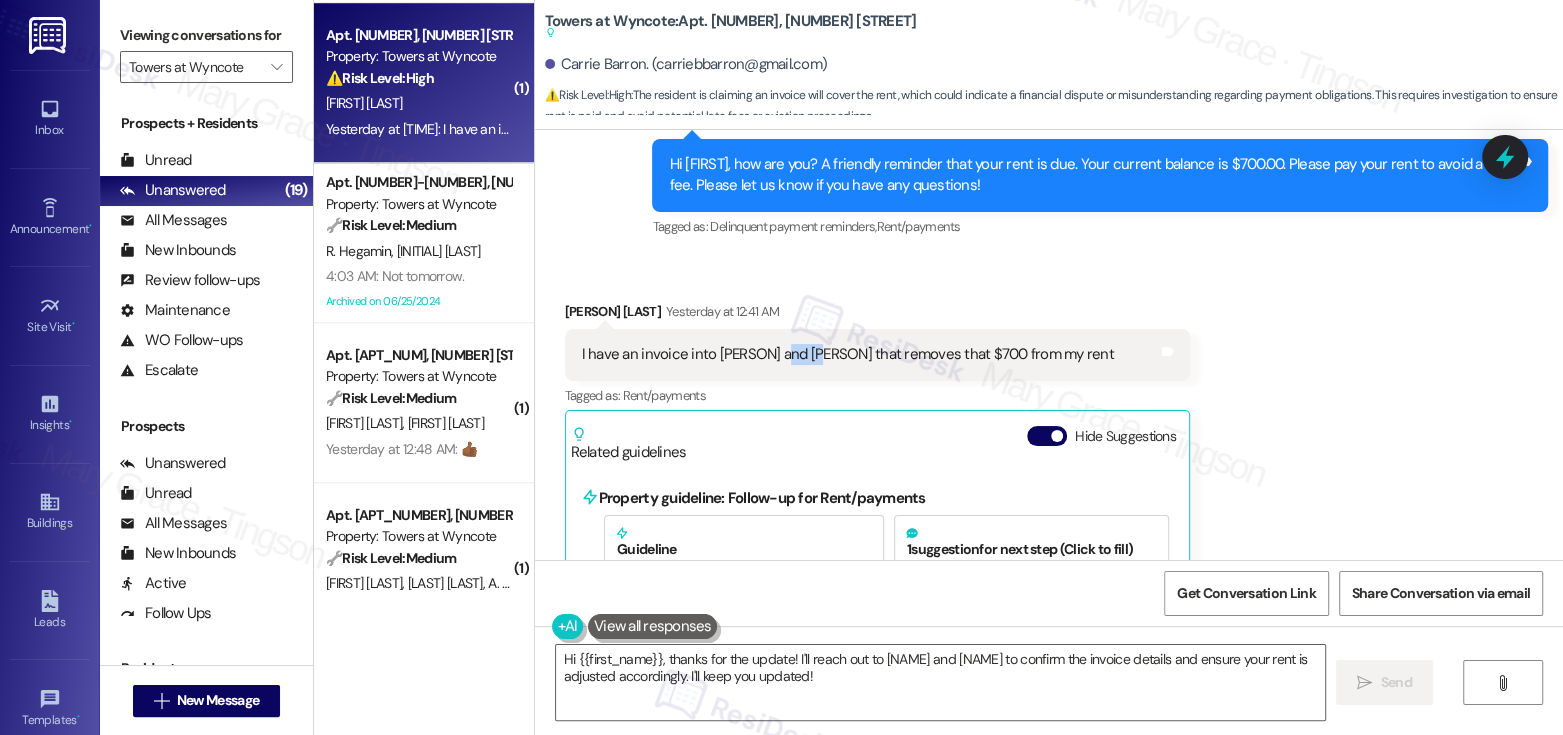 click on "I have an invoice into Linda and Frank that removes that $700 from my rent" at bounding box center (848, 354) 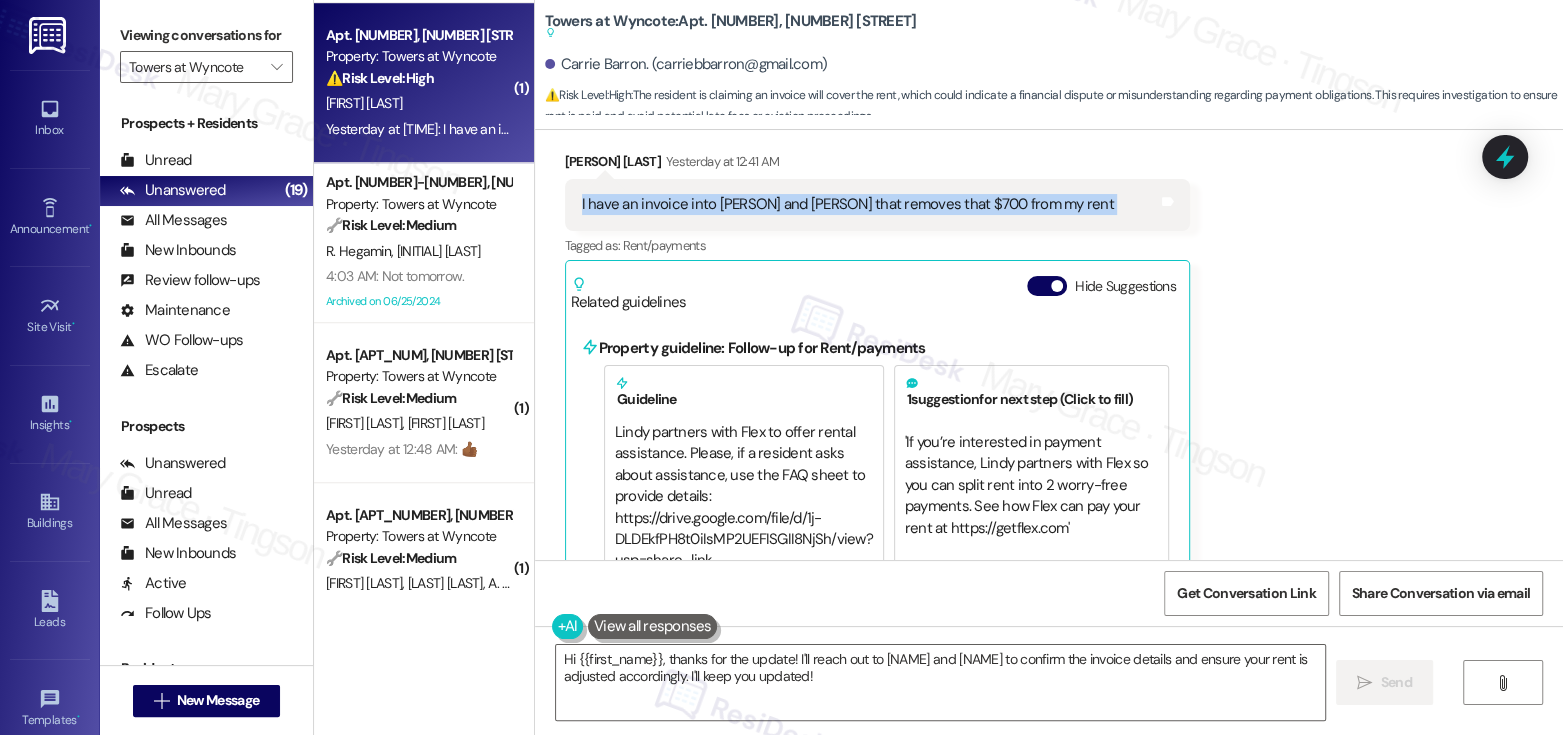 scroll, scrollTop: 11633, scrollLeft: 0, axis: vertical 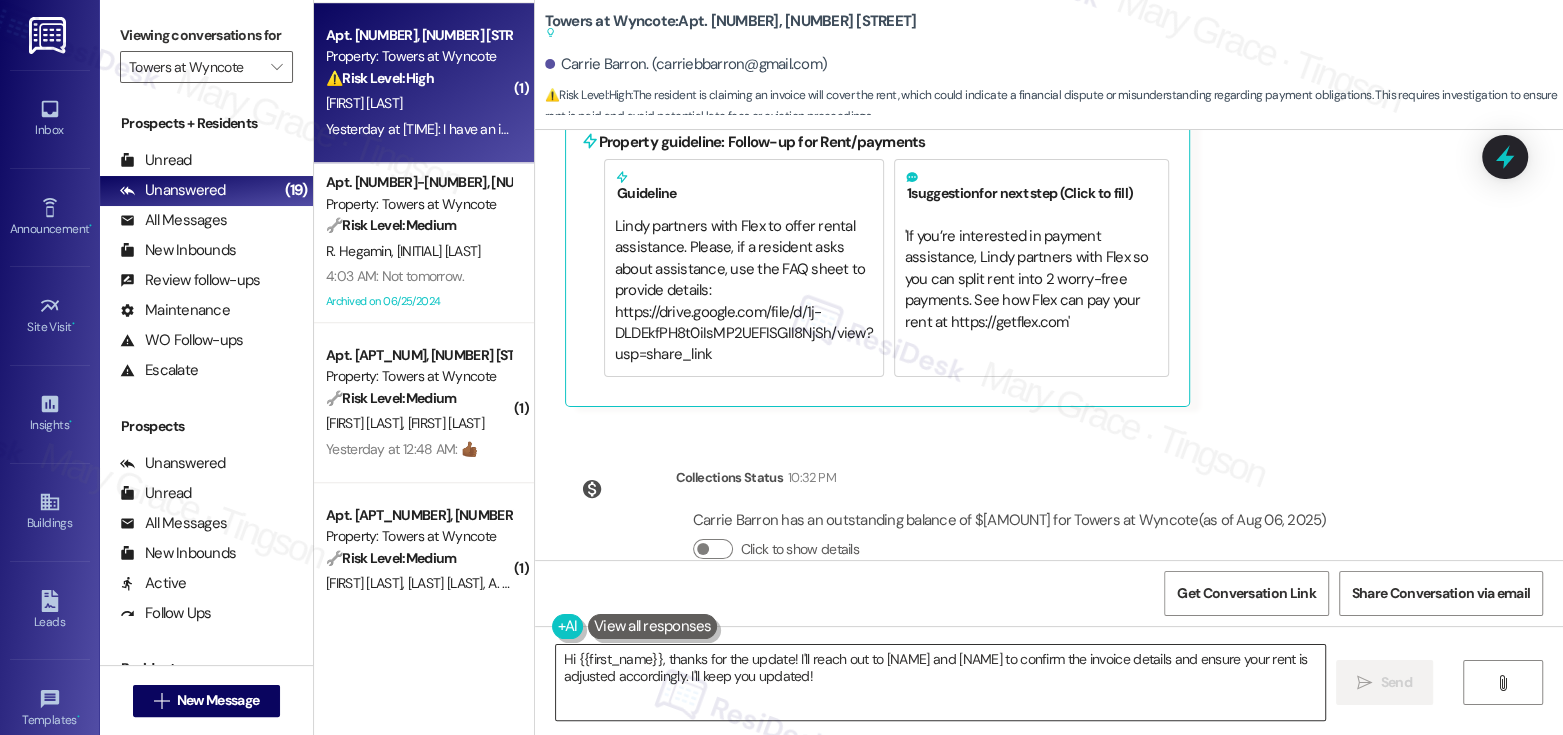 click on "Hi {{first_name}}, thanks for the update! I'll reach out to Linda and Frank to confirm the invoice details and ensure your rent is adjusted accordingly. I'll keep you updated!" at bounding box center (940, 682) 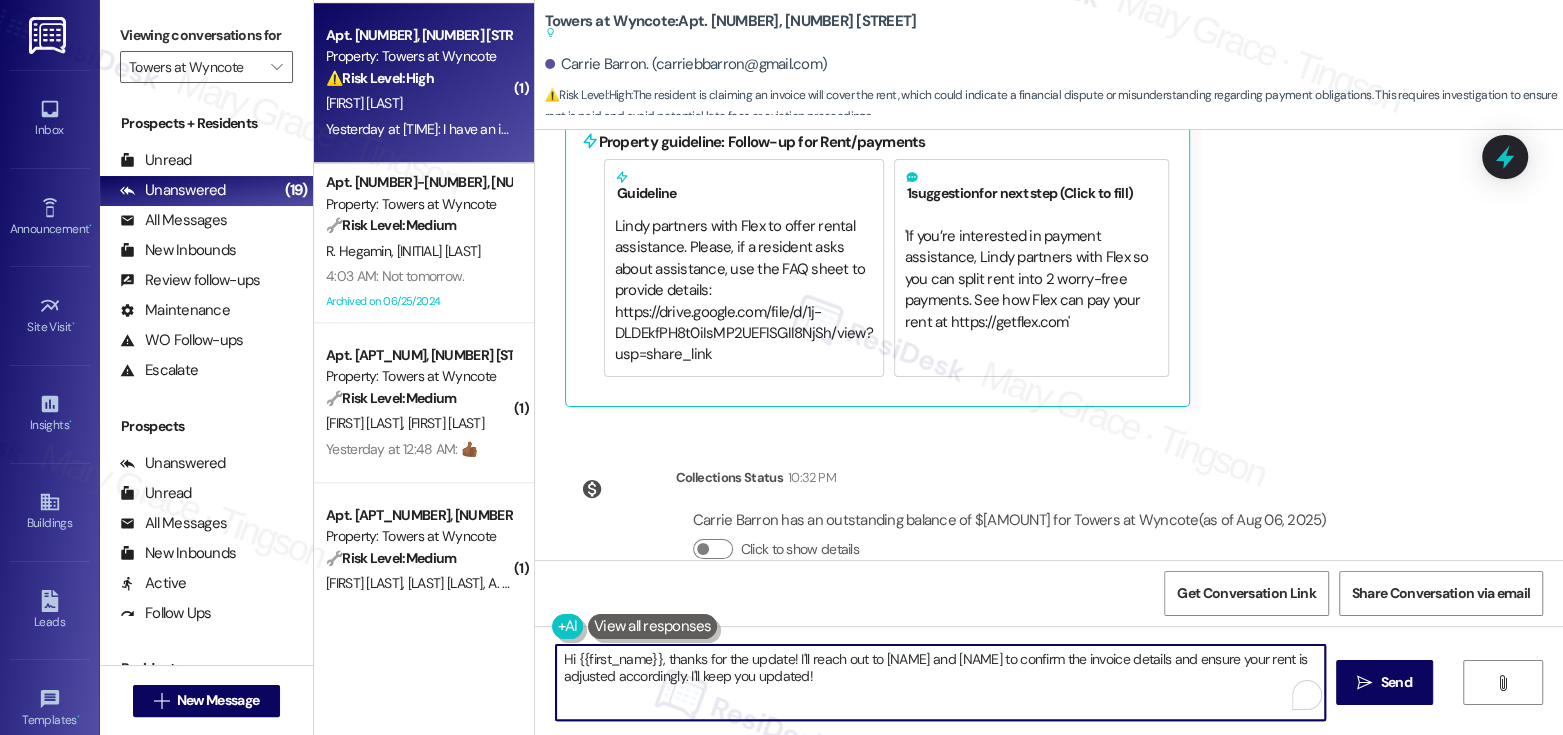 click on "Hi {{first_name}}, thanks for the update! I'll reach out to Linda and Frank to confirm the invoice details and ensure your rent is adjusted accordingly. I'll keep you updated!" at bounding box center [940, 682] 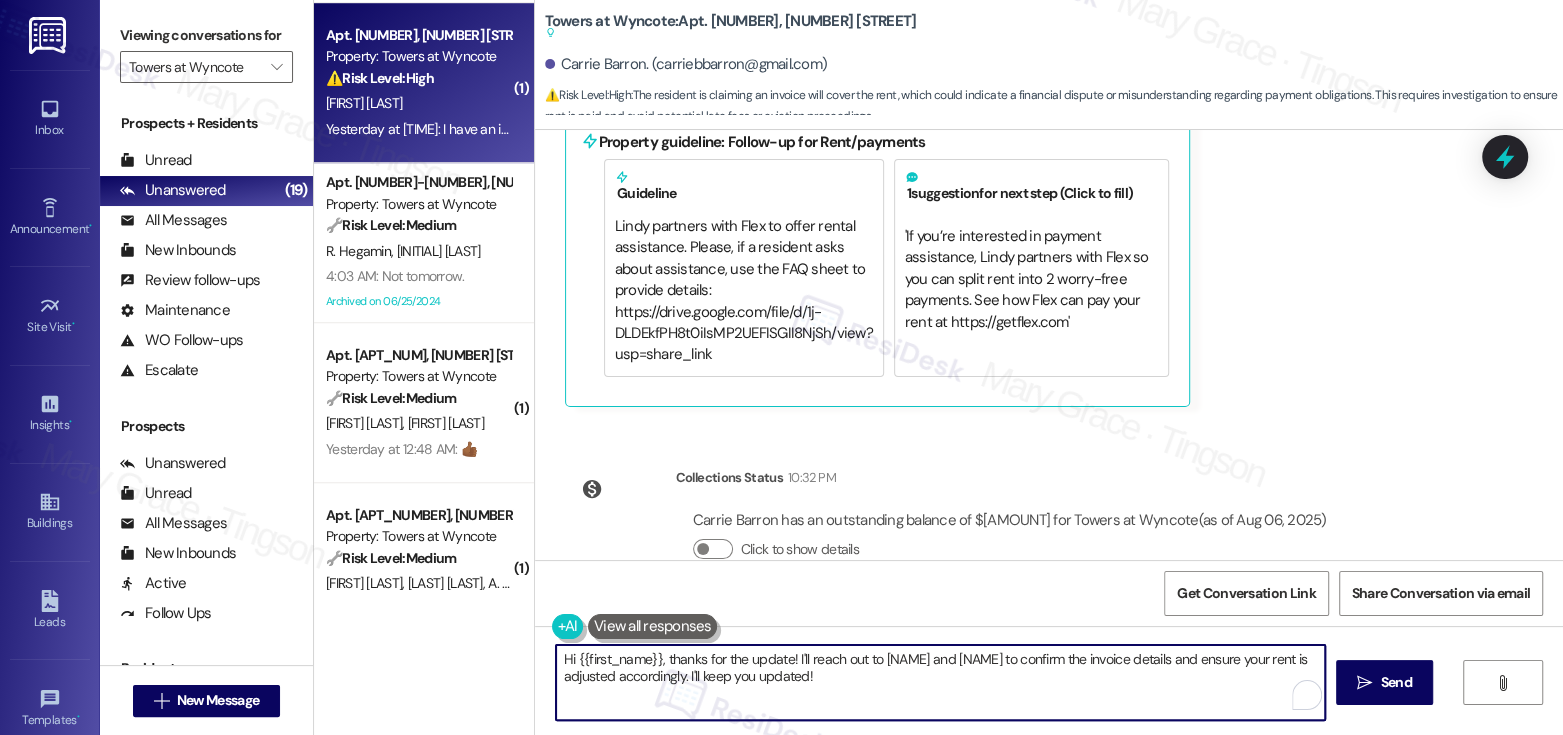 click on "Hi {{first_name}}, thanks for the update! I'll reach out to Linda and Frank to confirm the invoice details and ensure your rent is adjusted accordingly. I'll keep you updated!" at bounding box center (940, 682) 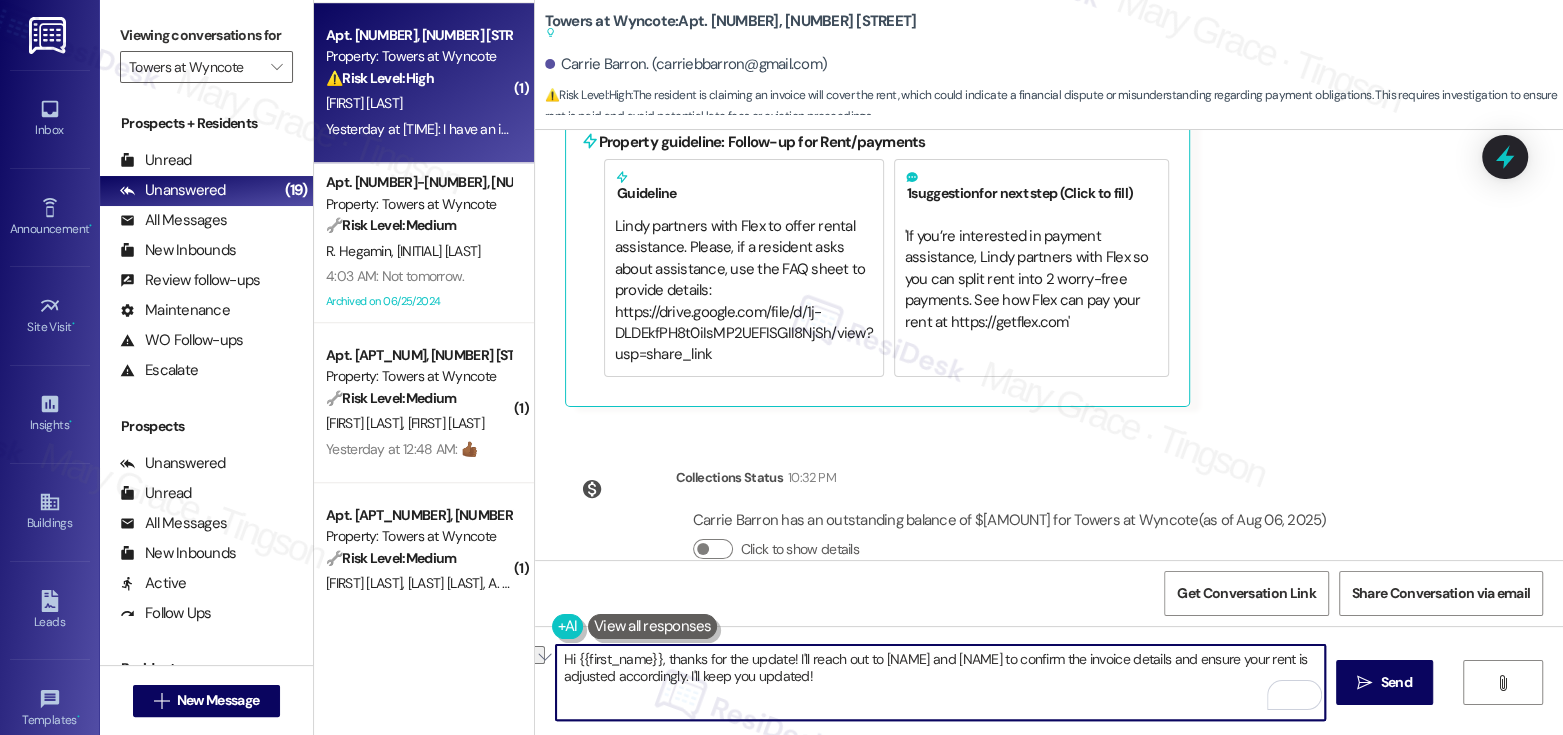 drag, startPoint x: 873, startPoint y: 656, endPoint x: 966, endPoint y: 656, distance: 93 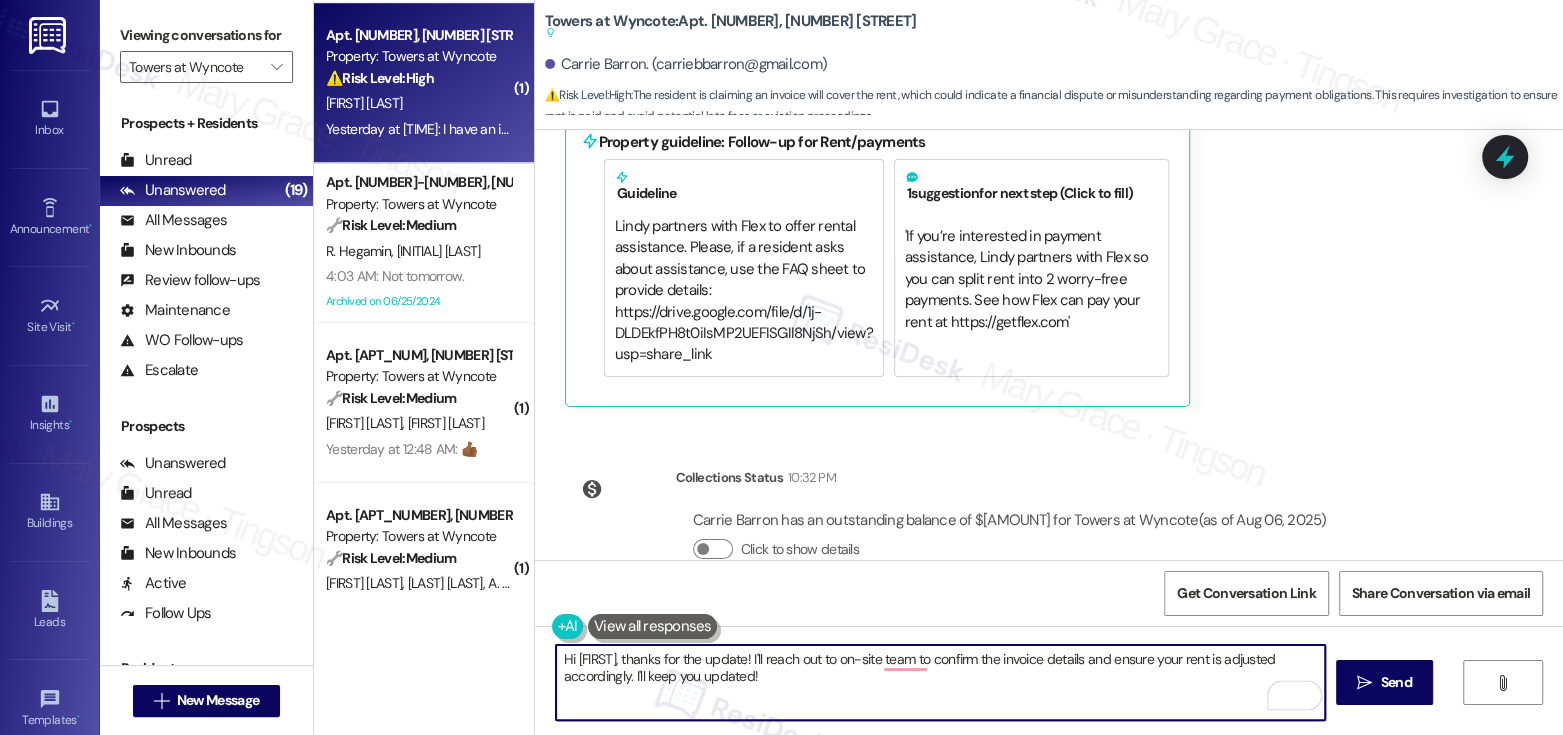 click on "Hi {{first_name}}, thanks for the update! I'll reach out to on-site team to confirm the invoice details and ensure your rent is adjusted accordingly. I'll keep you updated!" at bounding box center (940, 682) 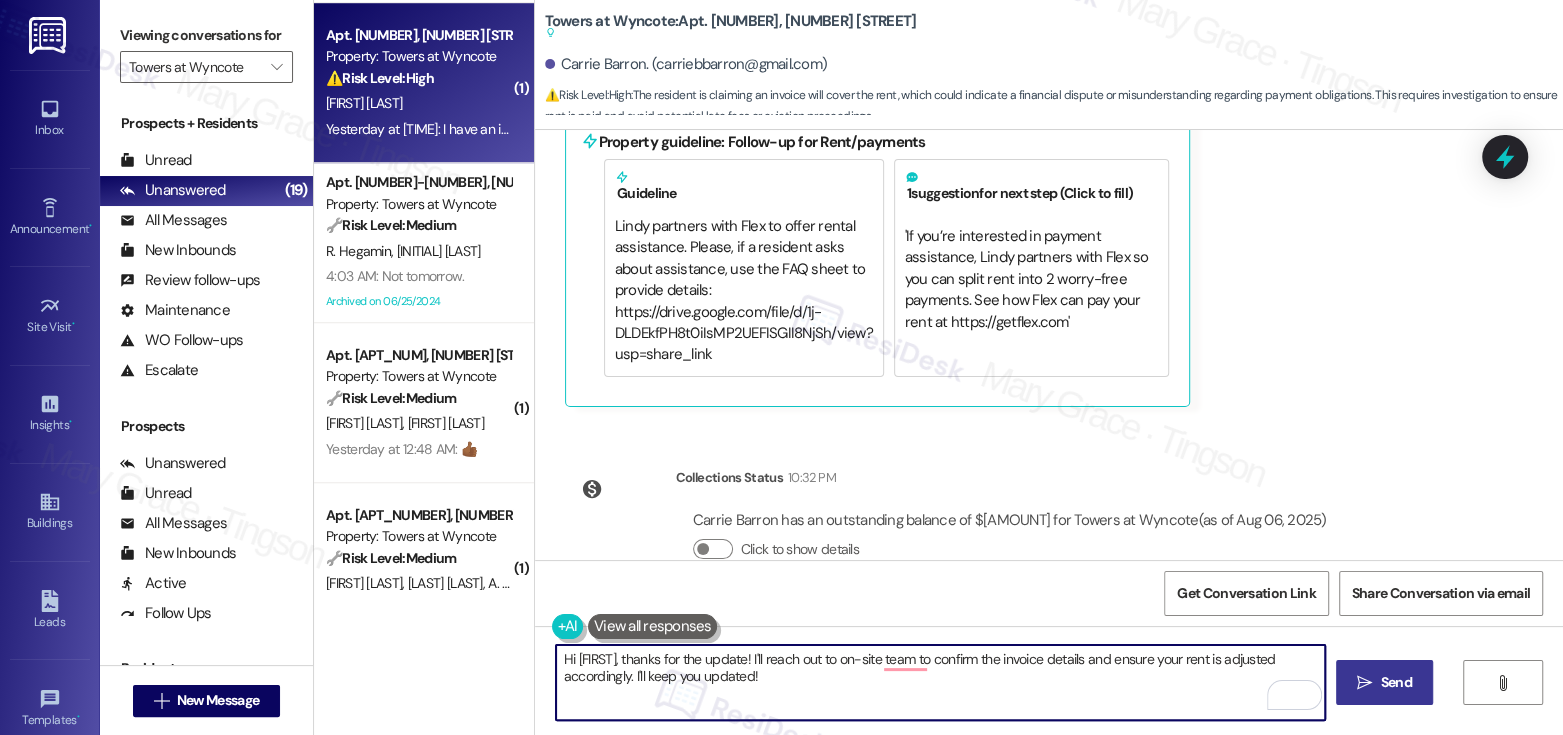 type on "Hi {{first_name}}, thanks for the update! I'll reach out to on-site team to confirm the invoice details and ensure your rent is adjusted accordingly. I'll keep you updated!" 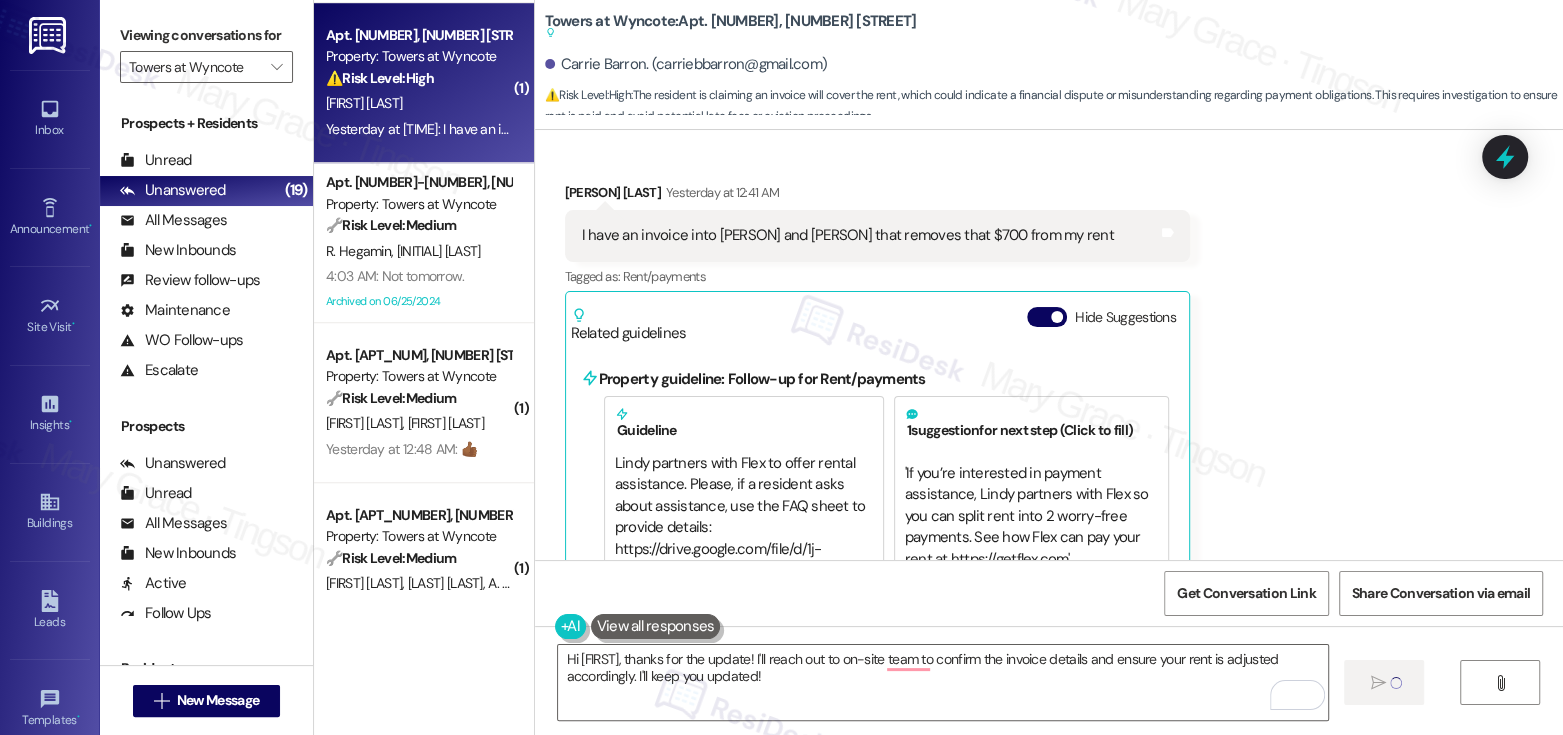 scroll, scrollTop: 11373, scrollLeft: 0, axis: vertical 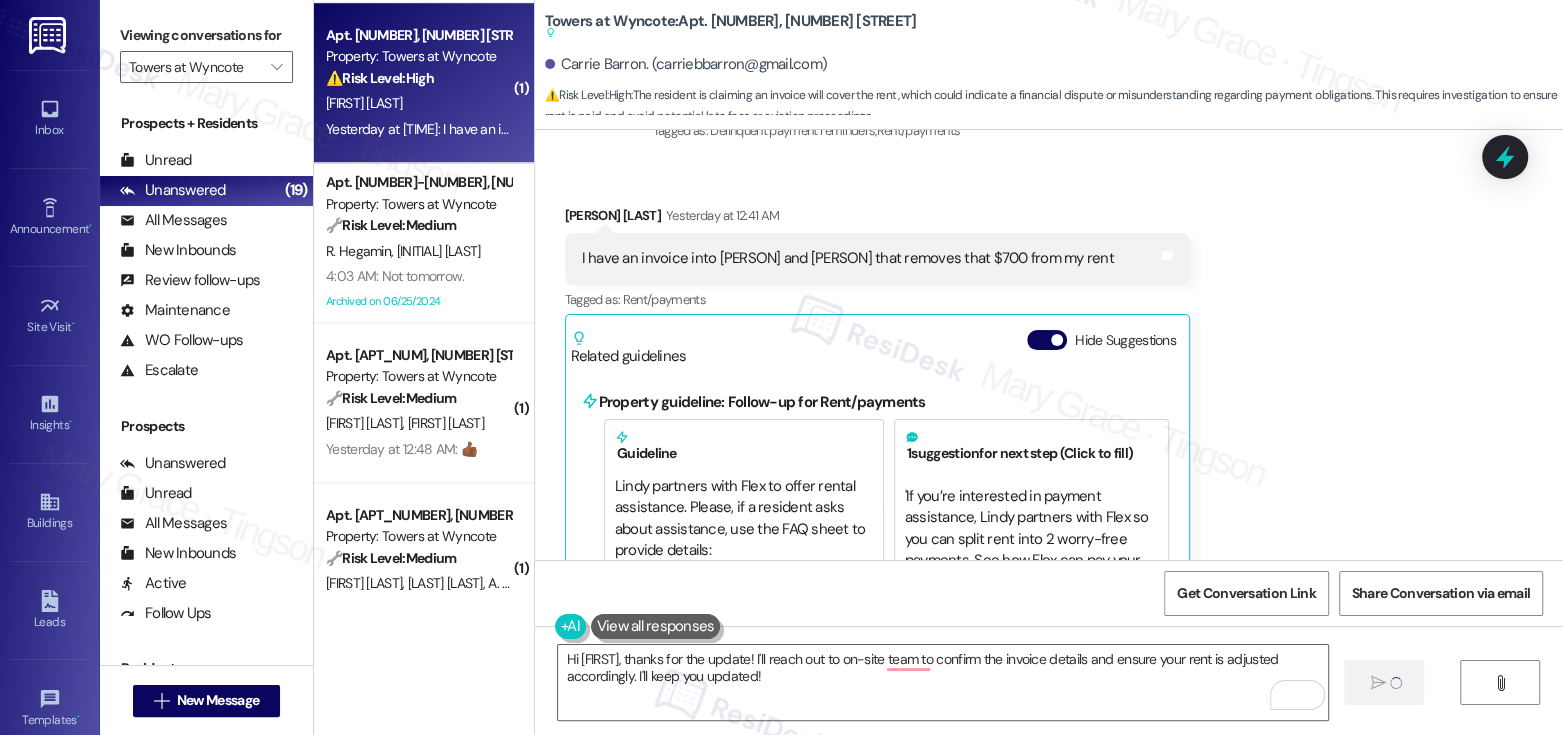 type 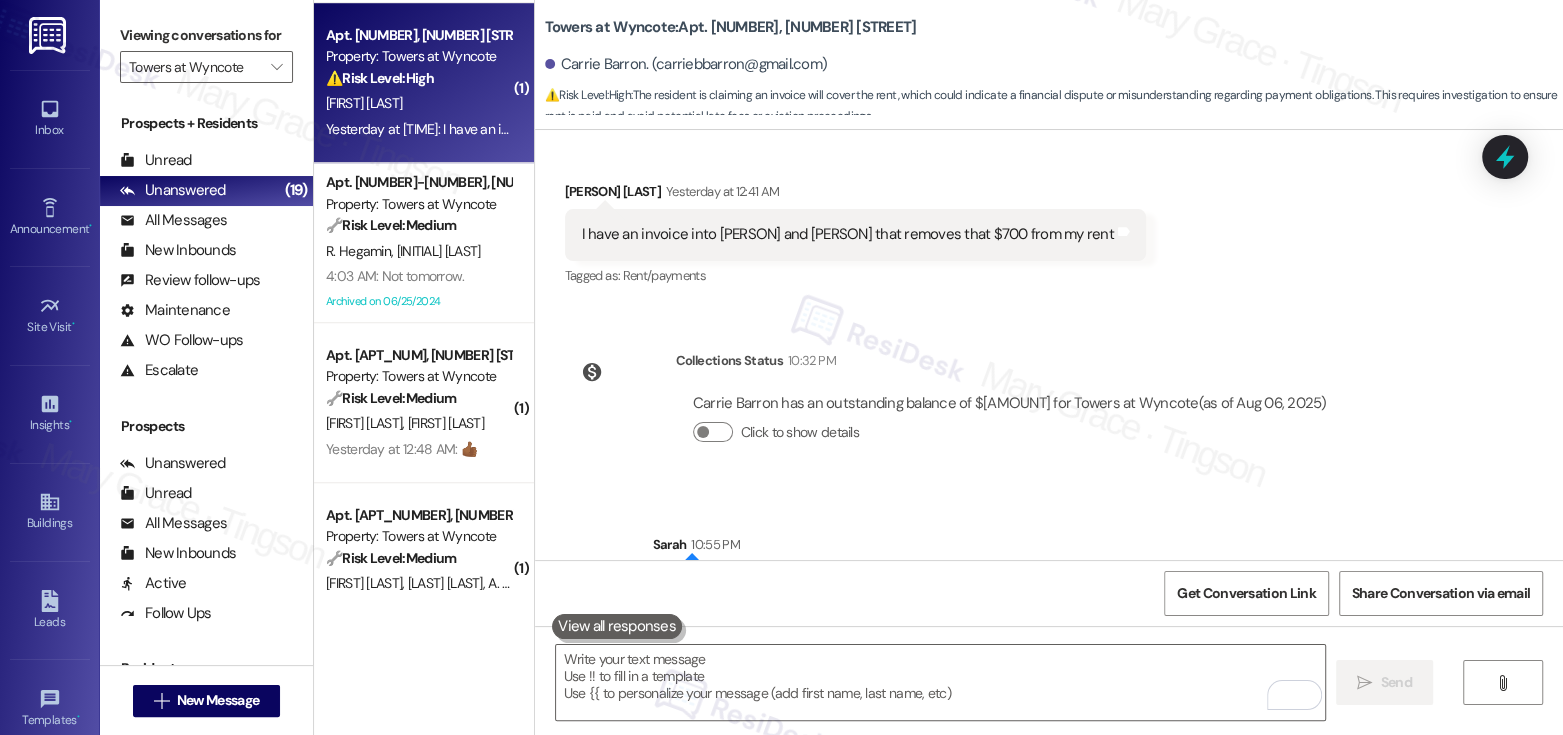 scroll, scrollTop: 11441, scrollLeft: 0, axis: vertical 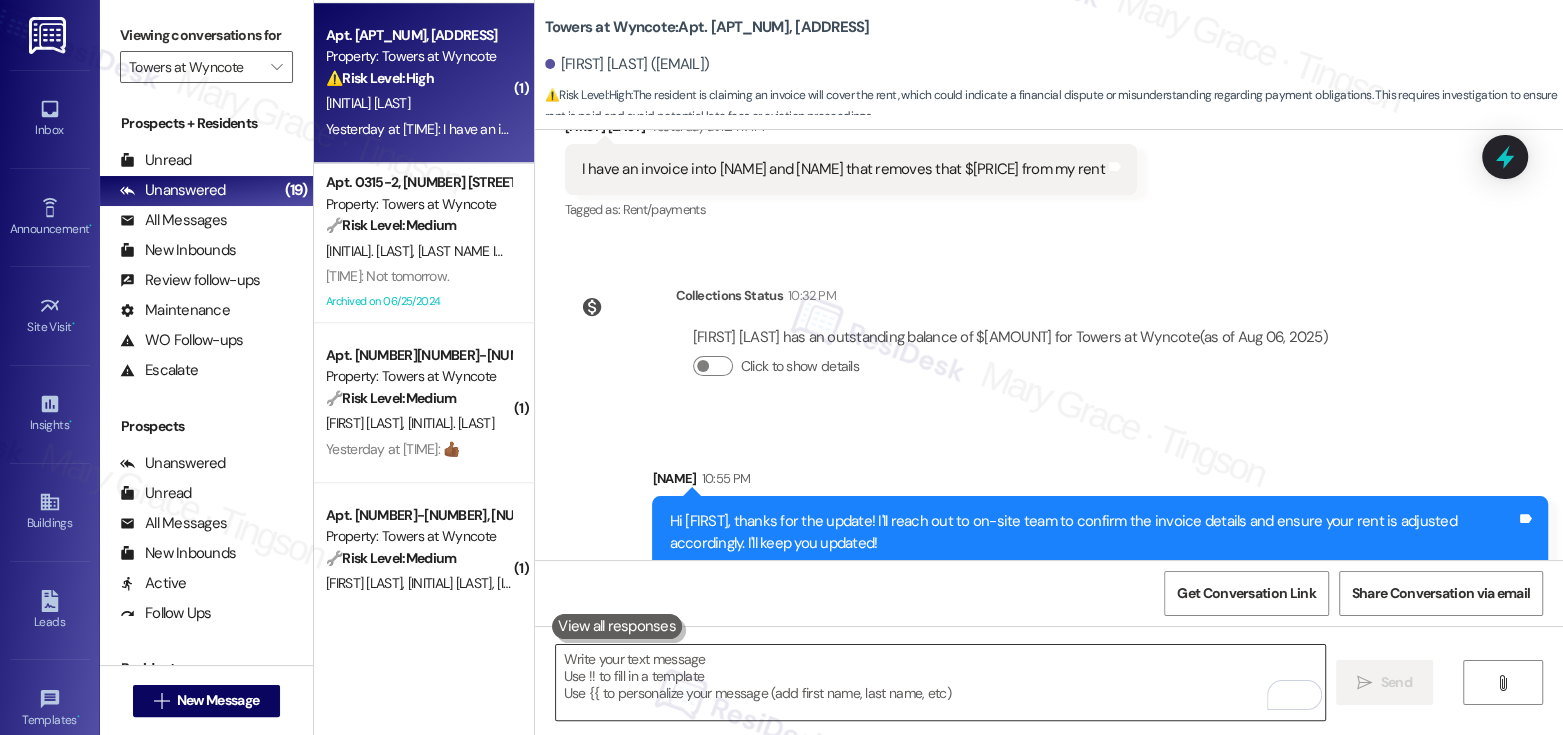 click at bounding box center [940, 682] 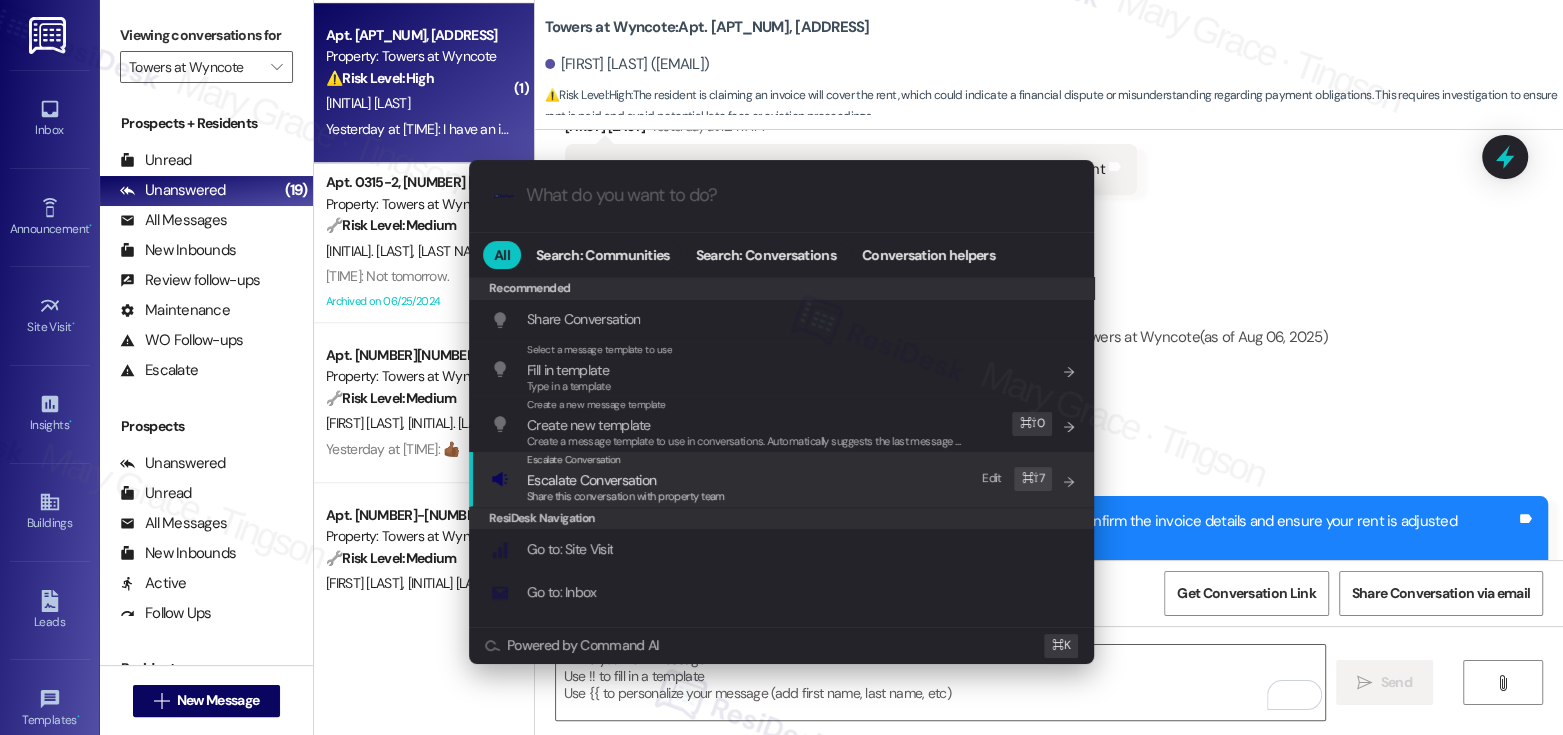 click on "Share this conversation with property team" at bounding box center (626, 497) 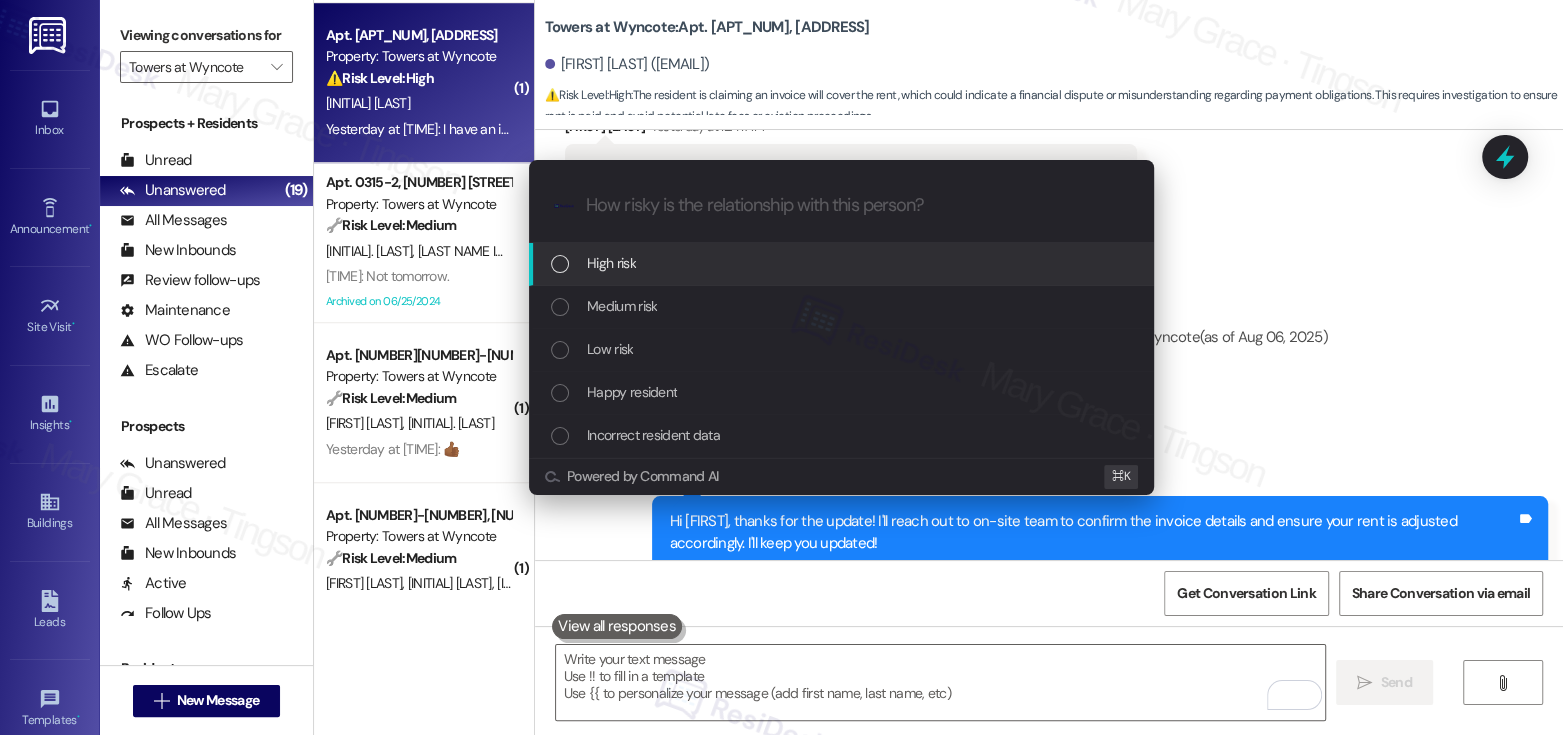 click on "High risk" at bounding box center [841, 264] 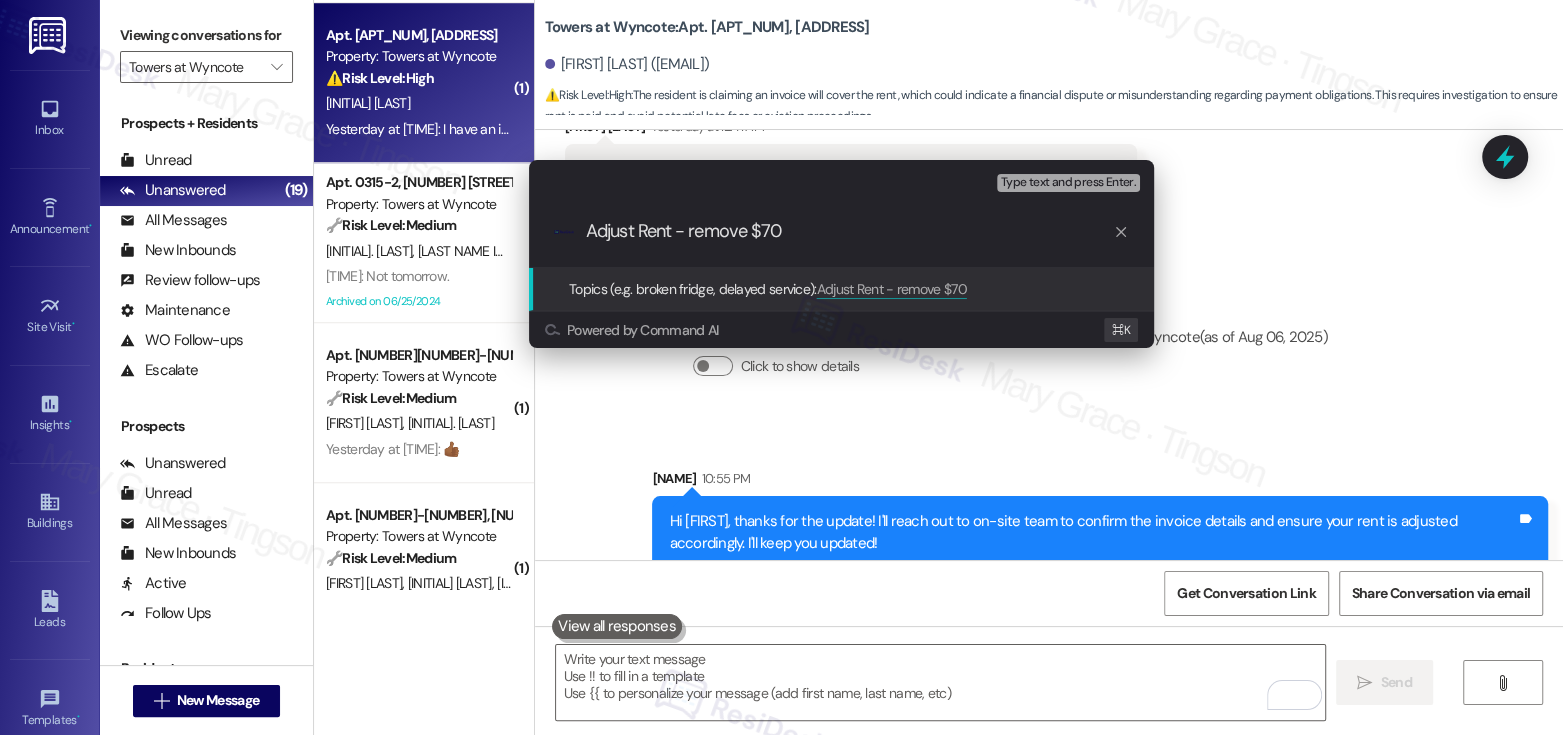 type on "Adjust Rent - remove $700" 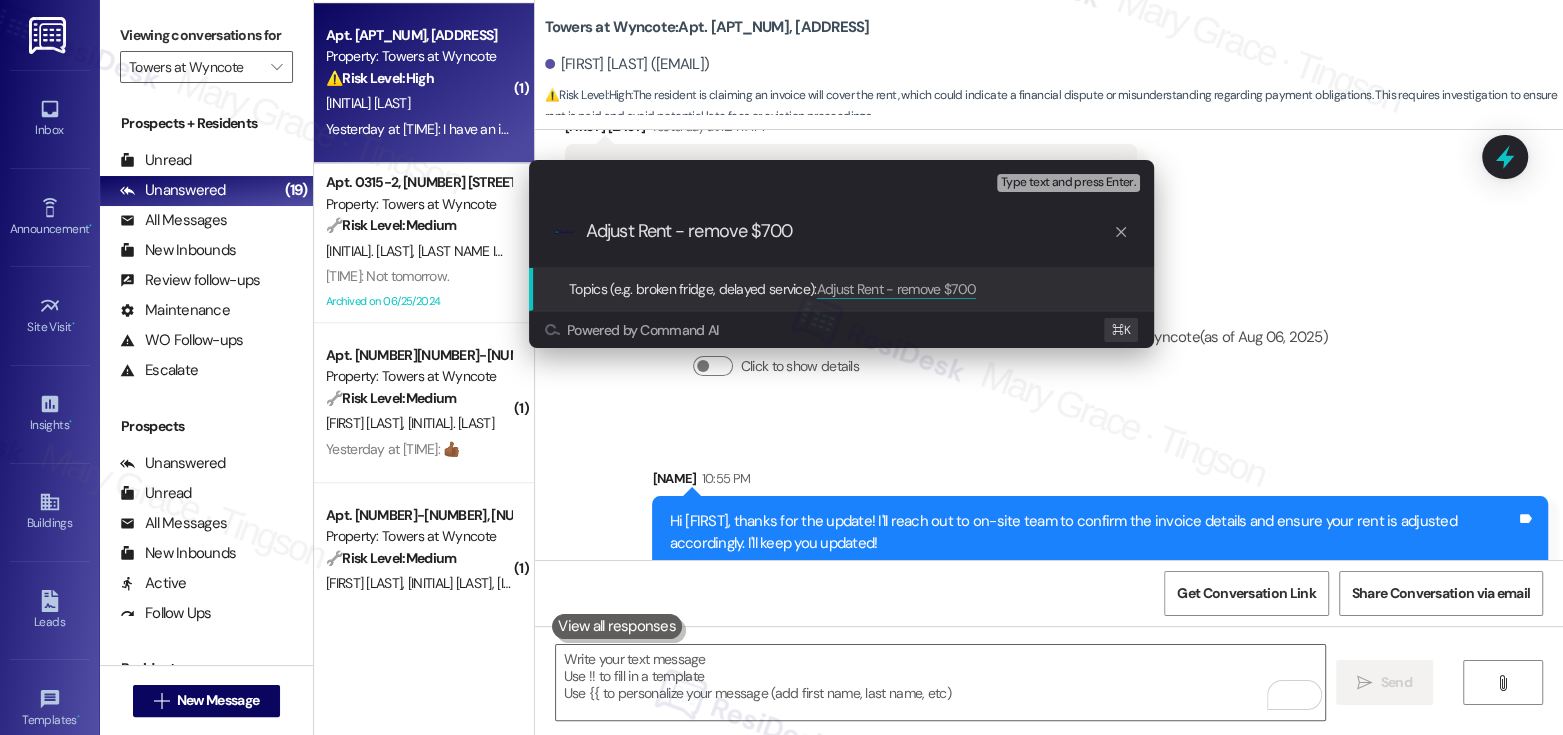 type 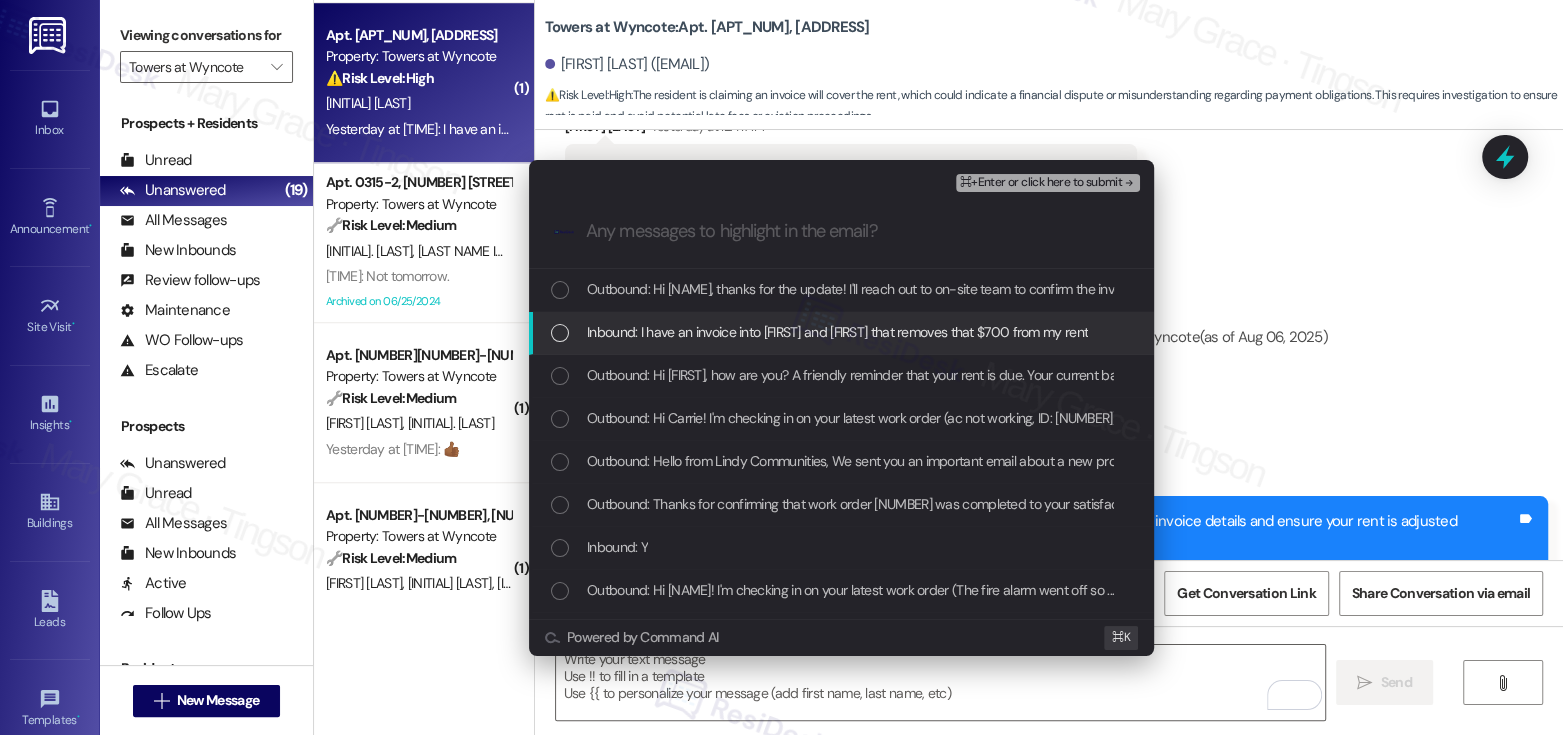 click on "Inbound: I have an invoice into Linda and Frank that removes that $700 from my rent" at bounding box center [908, 332] 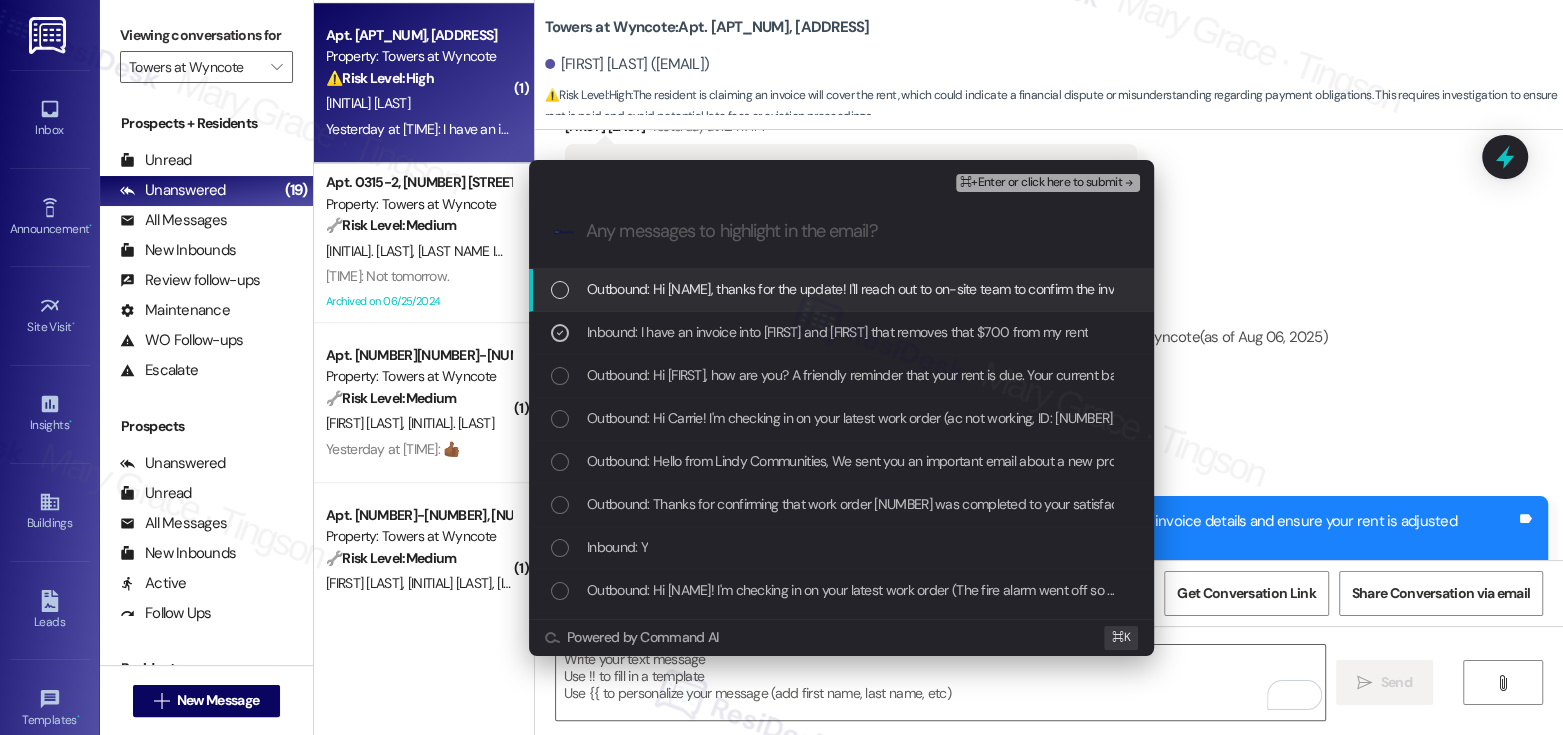 click on "Outbound: Hi Carrie, thanks for the update! I'll reach out to on-site team to confirm the invoice details and ensure your rent is adjusted accordingly. I'll keep you updated!" at bounding box center (1073, 289) 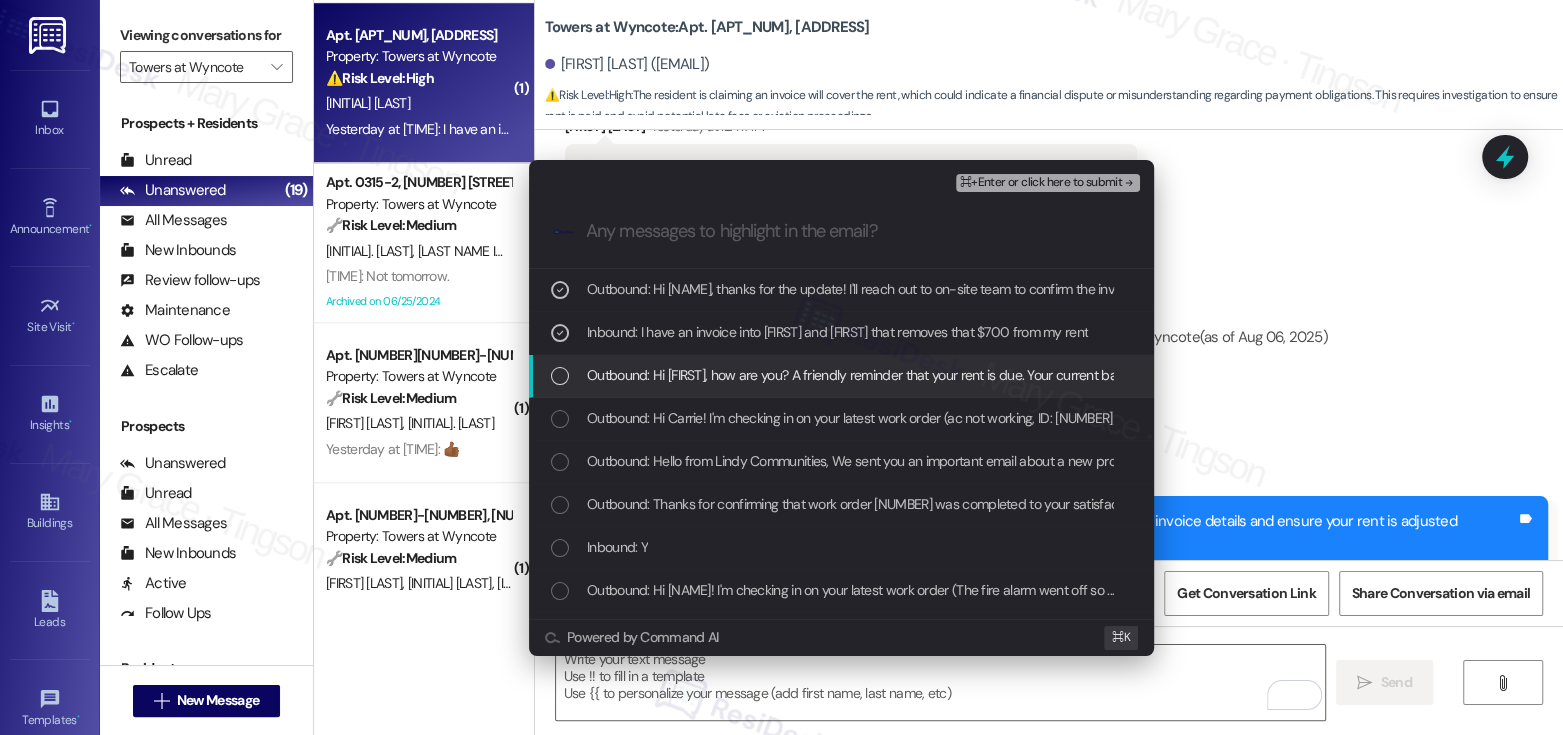 click on "Outbound: Hi Carrie, how are you? A friendly reminder that your rent is due. Your current balance is $700.00. Please pay your rent to avoid a late fee. Please let us know if you have any questions!" at bounding box center (1157, 375) 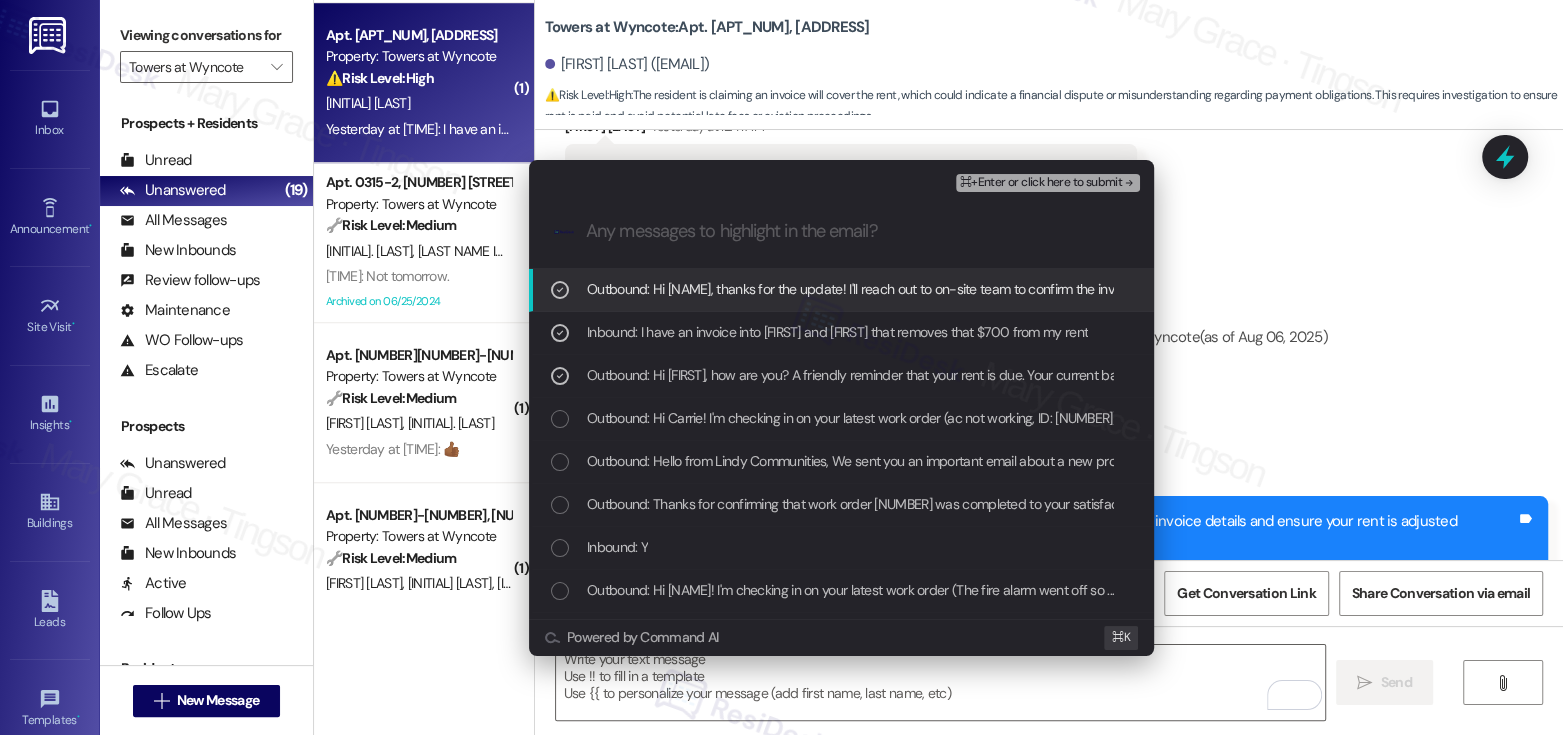 click on "⌘+Enter or click here to submit" at bounding box center [1048, 183] 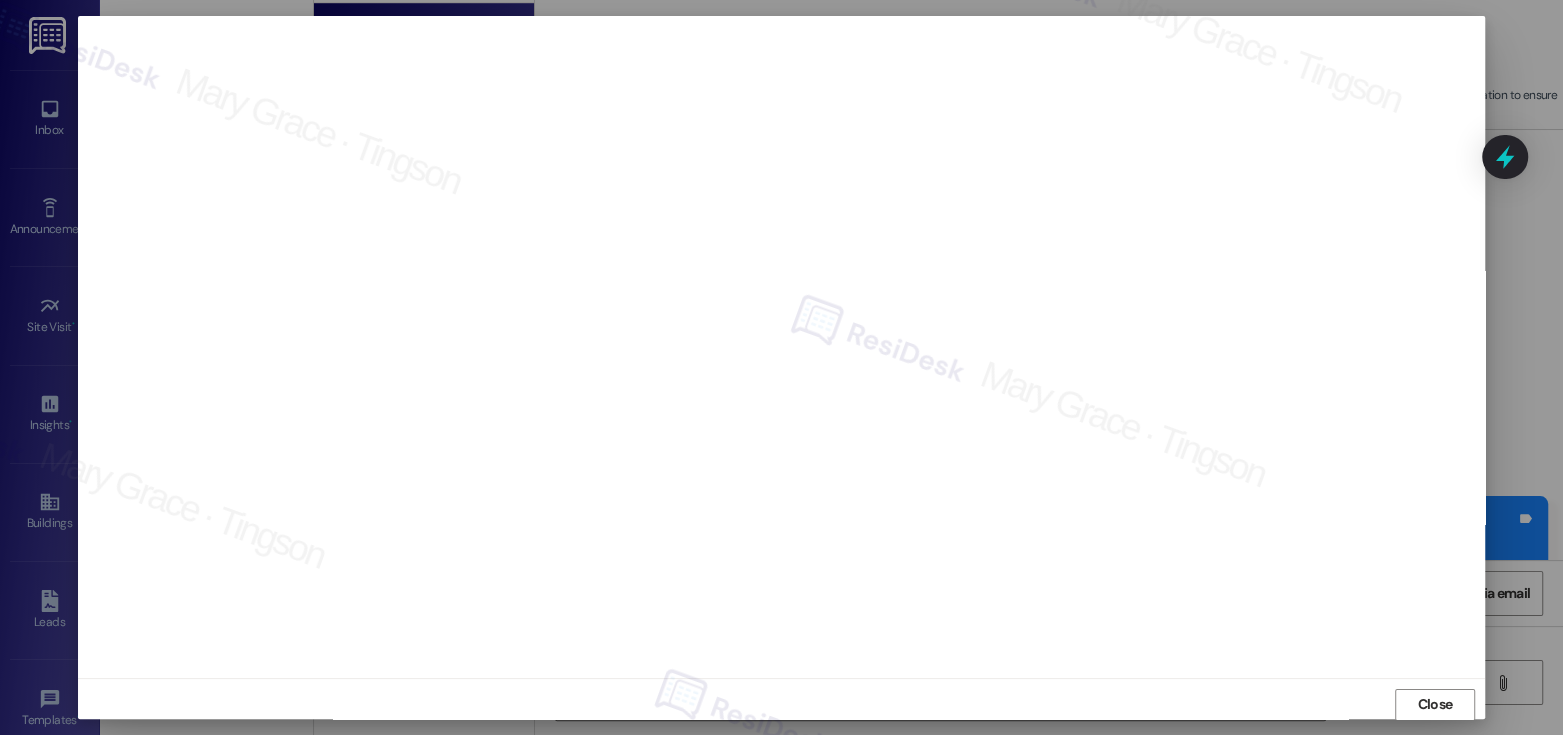 scroll, scrollTop: 1, scrollLeft: 0, axis: vertical 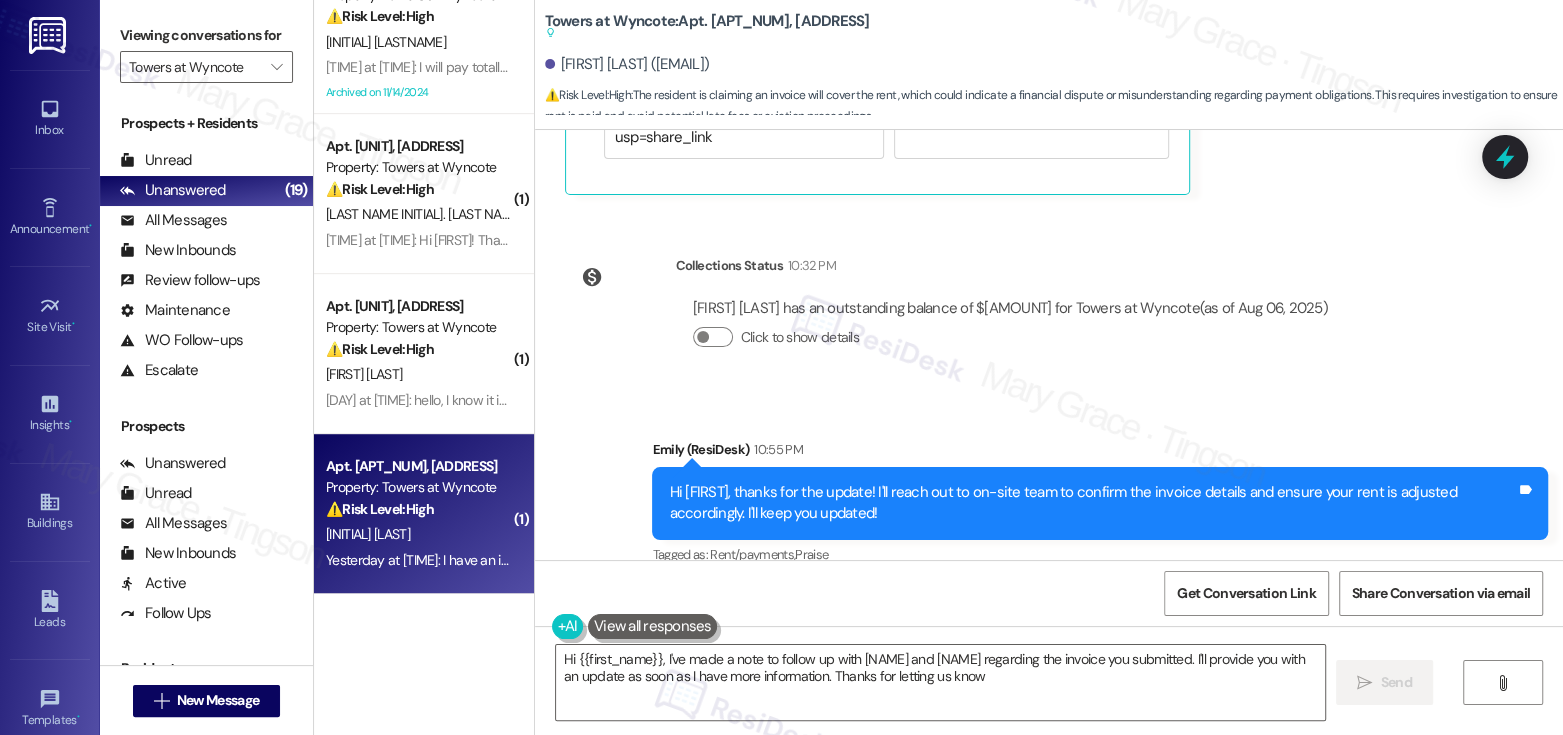 type on "Hi {{first_name}}, I've made a note to follow up with Linda and Frank regarding the invoice you submitted. I'll provide you with an update as soon as I have more information. Thanks for letting us know!" 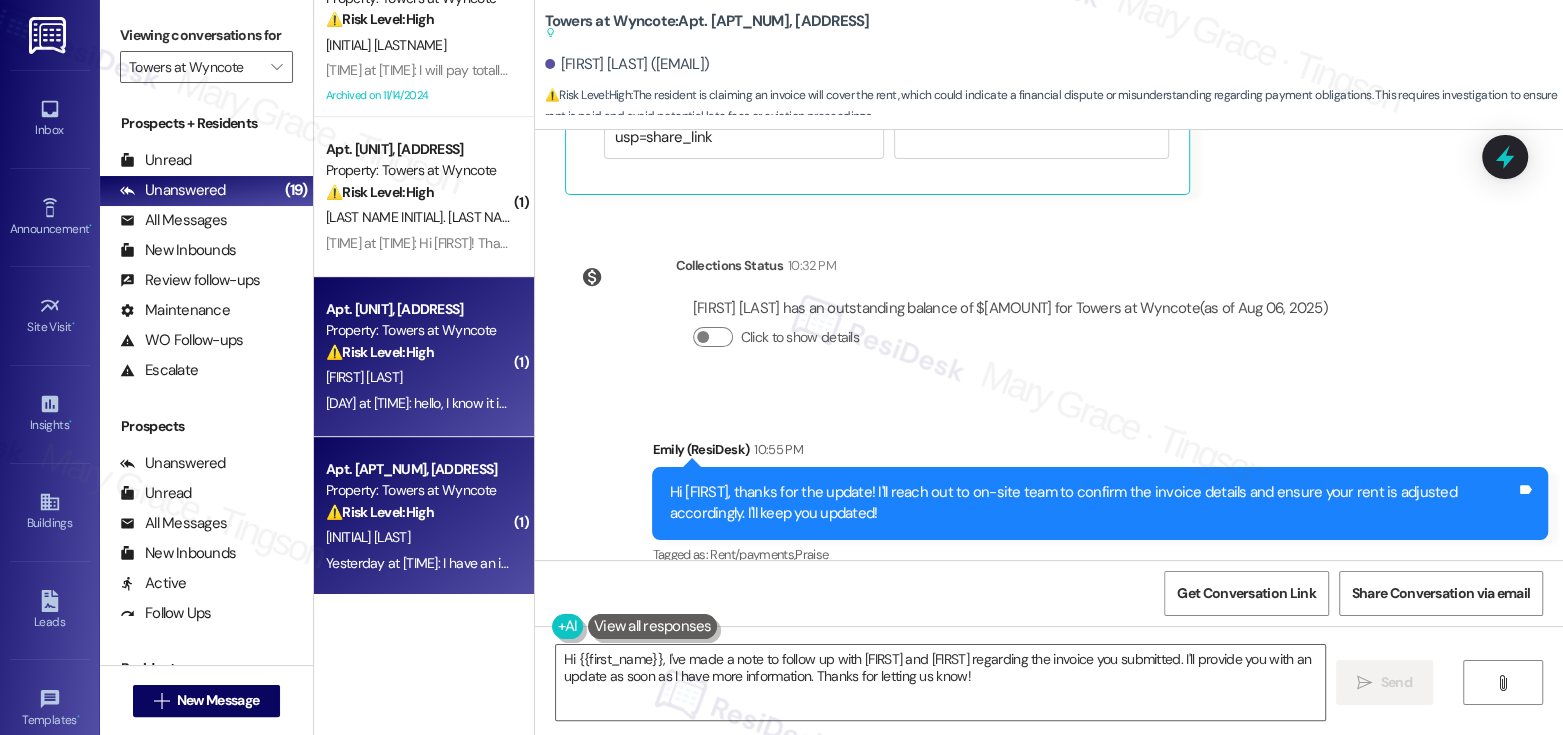 click on "K. Goffney" at bounding box center (418, 377) 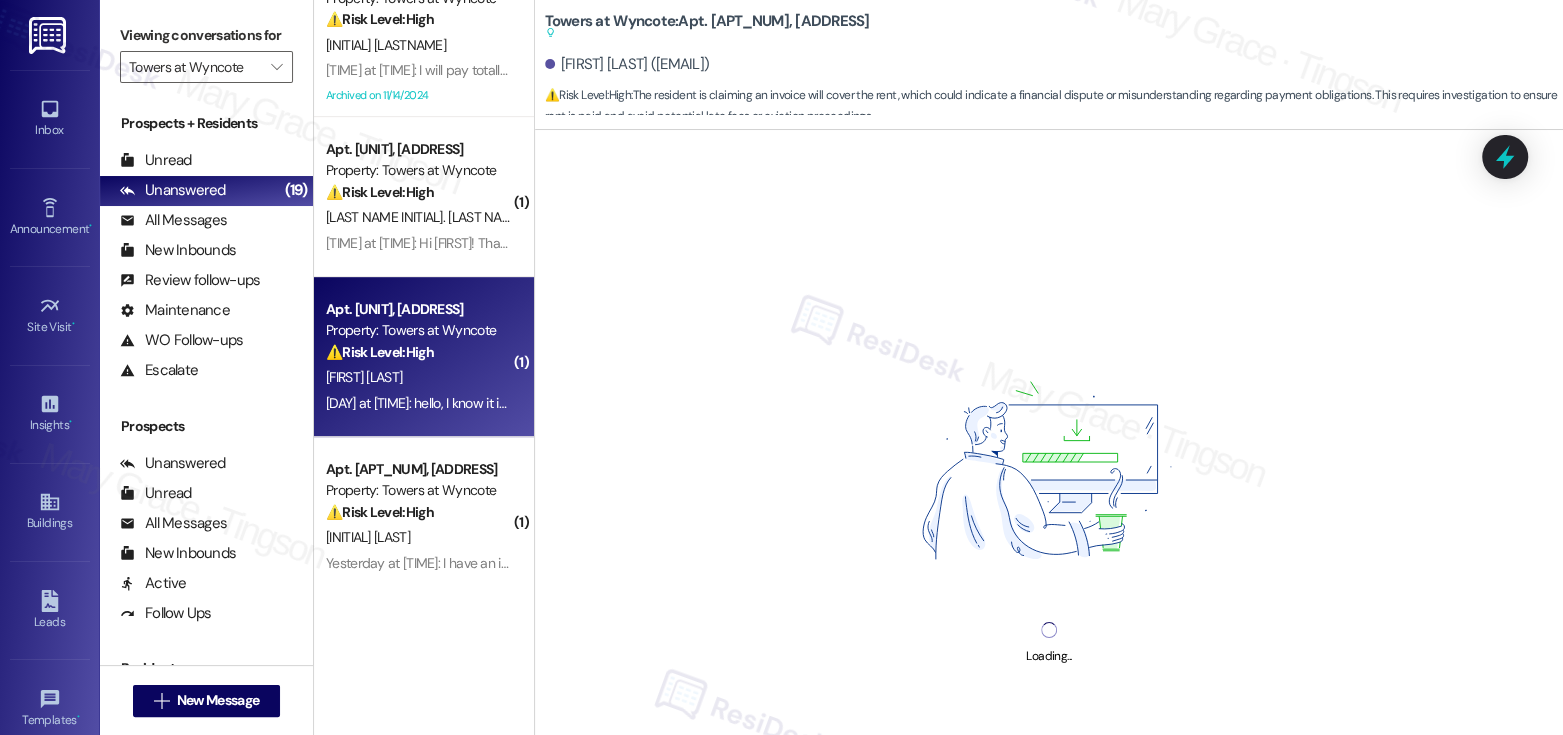 click on "K. Goffney" at bounding box center [418, 377] 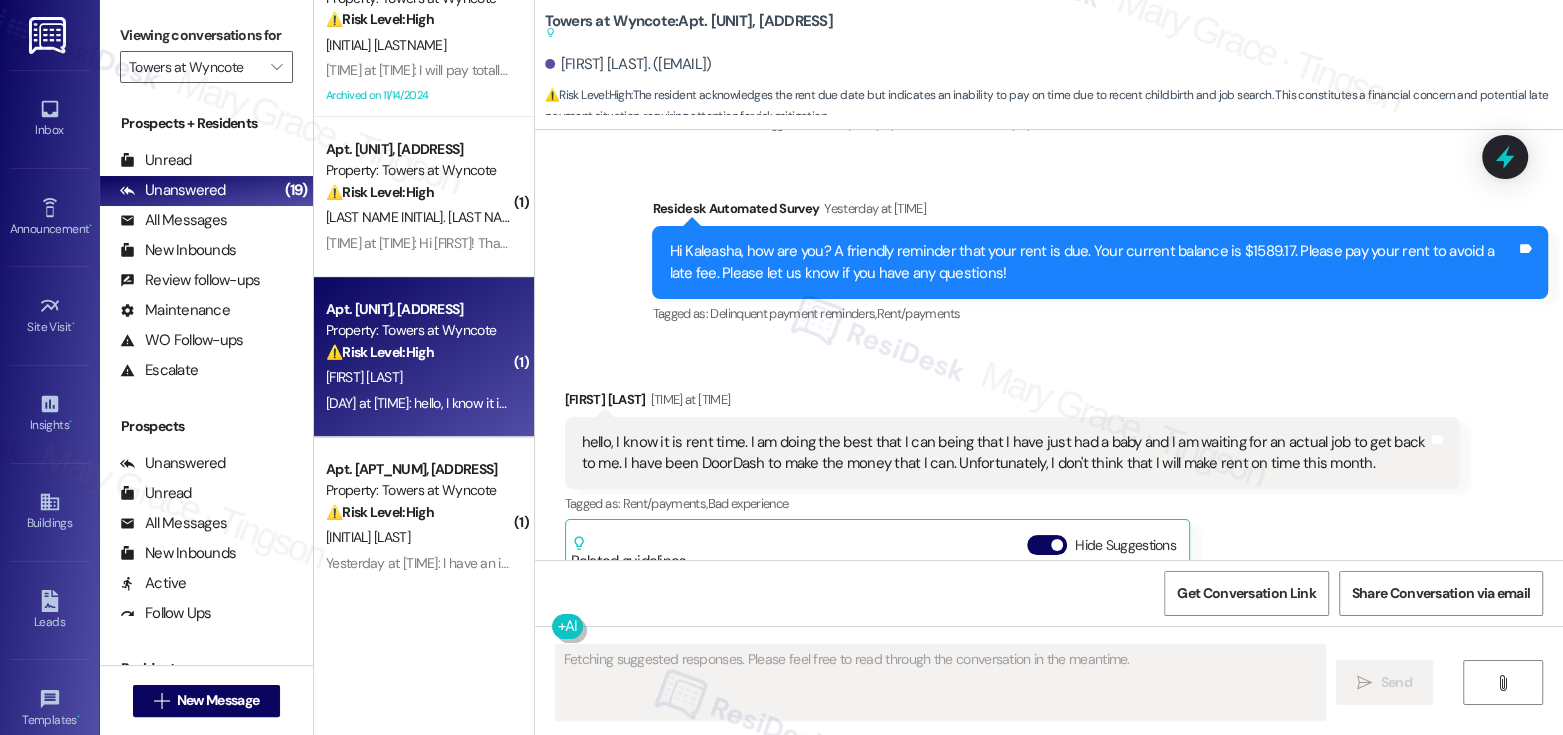 scroll, scrollTop: 2573, scrollLeft: 0, axis: vertical 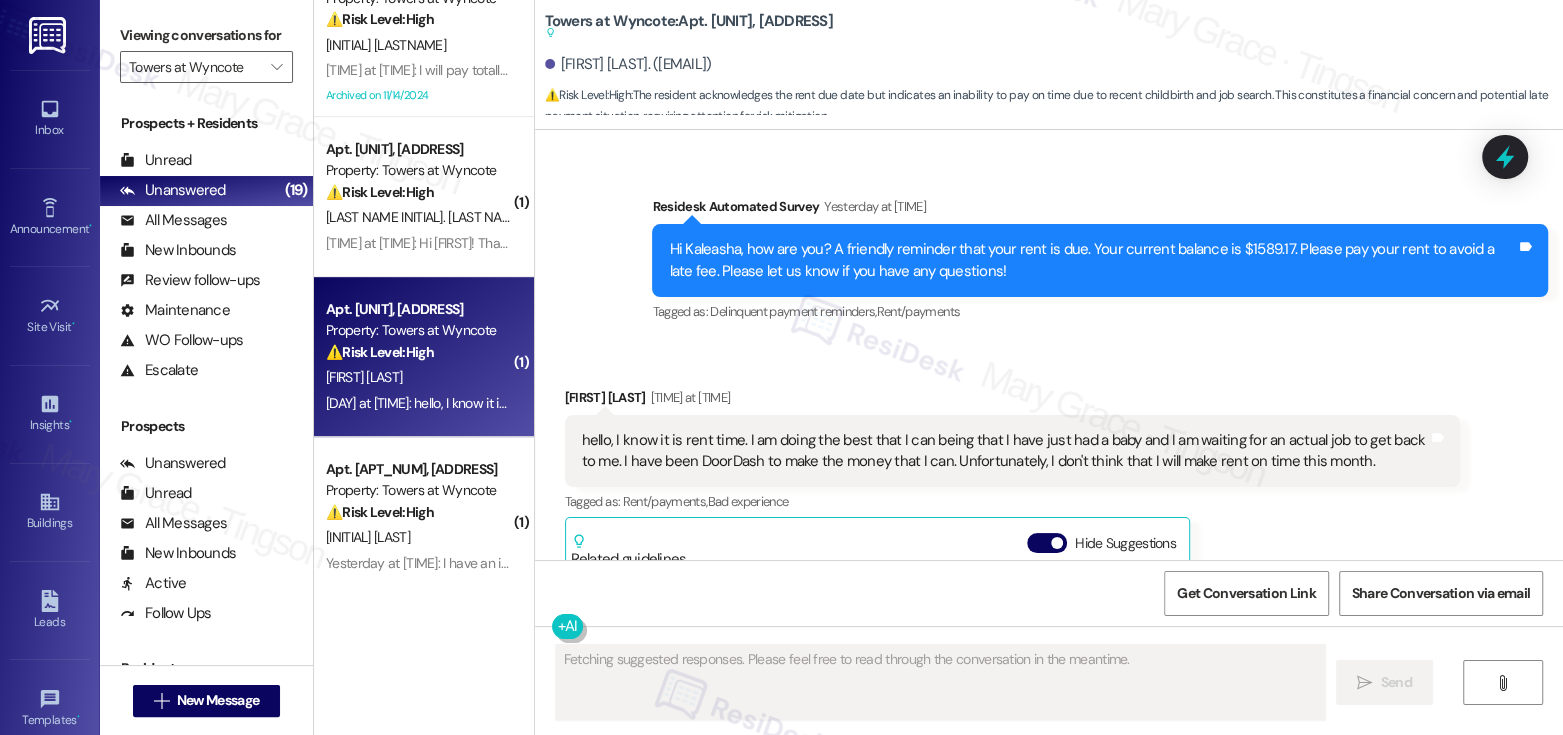 click on "hello, I know it is rent time. I am doing the best that I can being that I have just had a baby and I am waiting for an actual job to get back to me. I have been DoorDash to make the money that I can. Unfortunately, I don't think that I will make rent on time this month." at bounding box center (1005, 451) 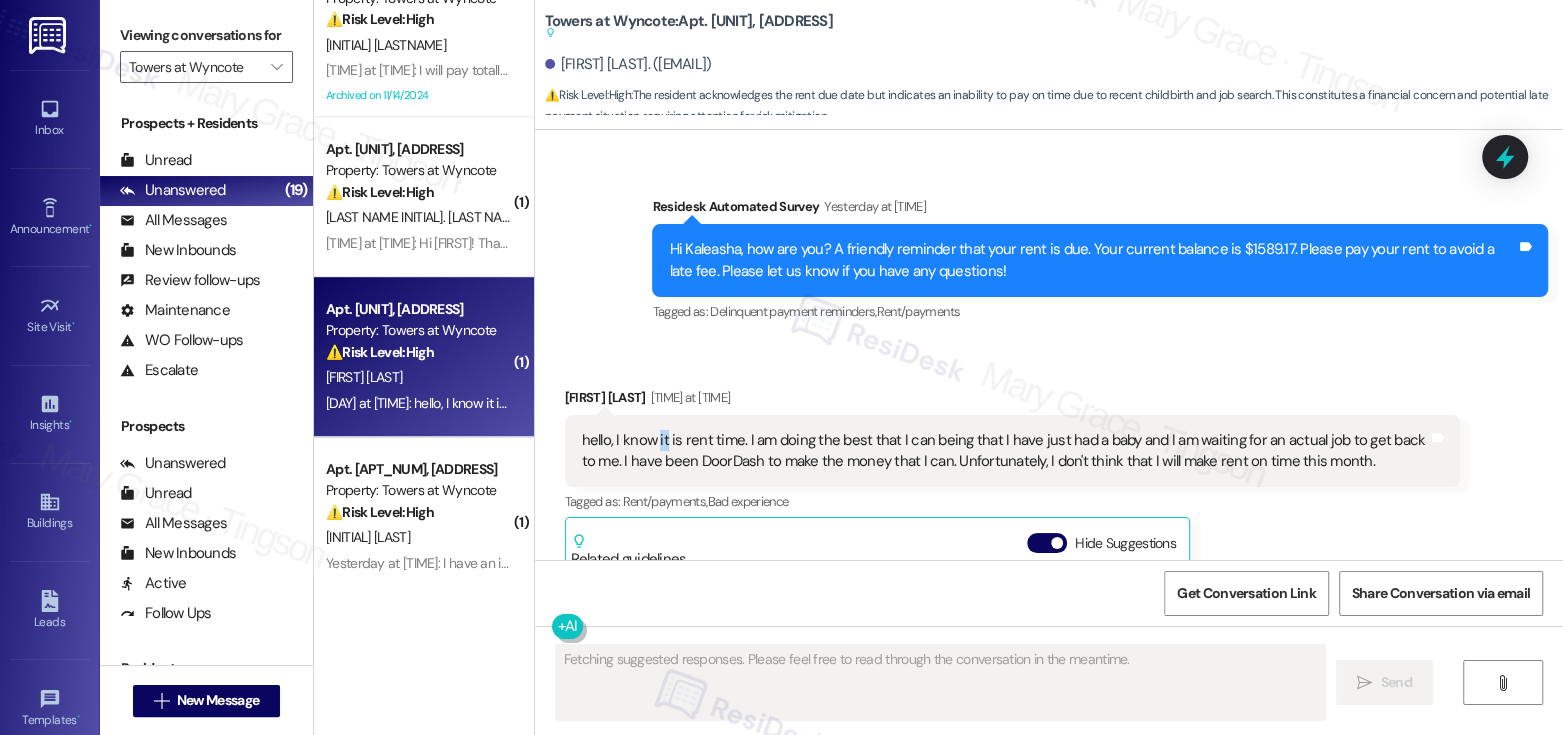 click on "hello, I know it is rent time. I am doing the best that I can being that I have just had a baby and I am waiting for an actual job to get back to me. I have been DoorDash to make the money that I can. Unfortunately, I don't think that I will make rent on time this month." at bounding box center [1005, 451] 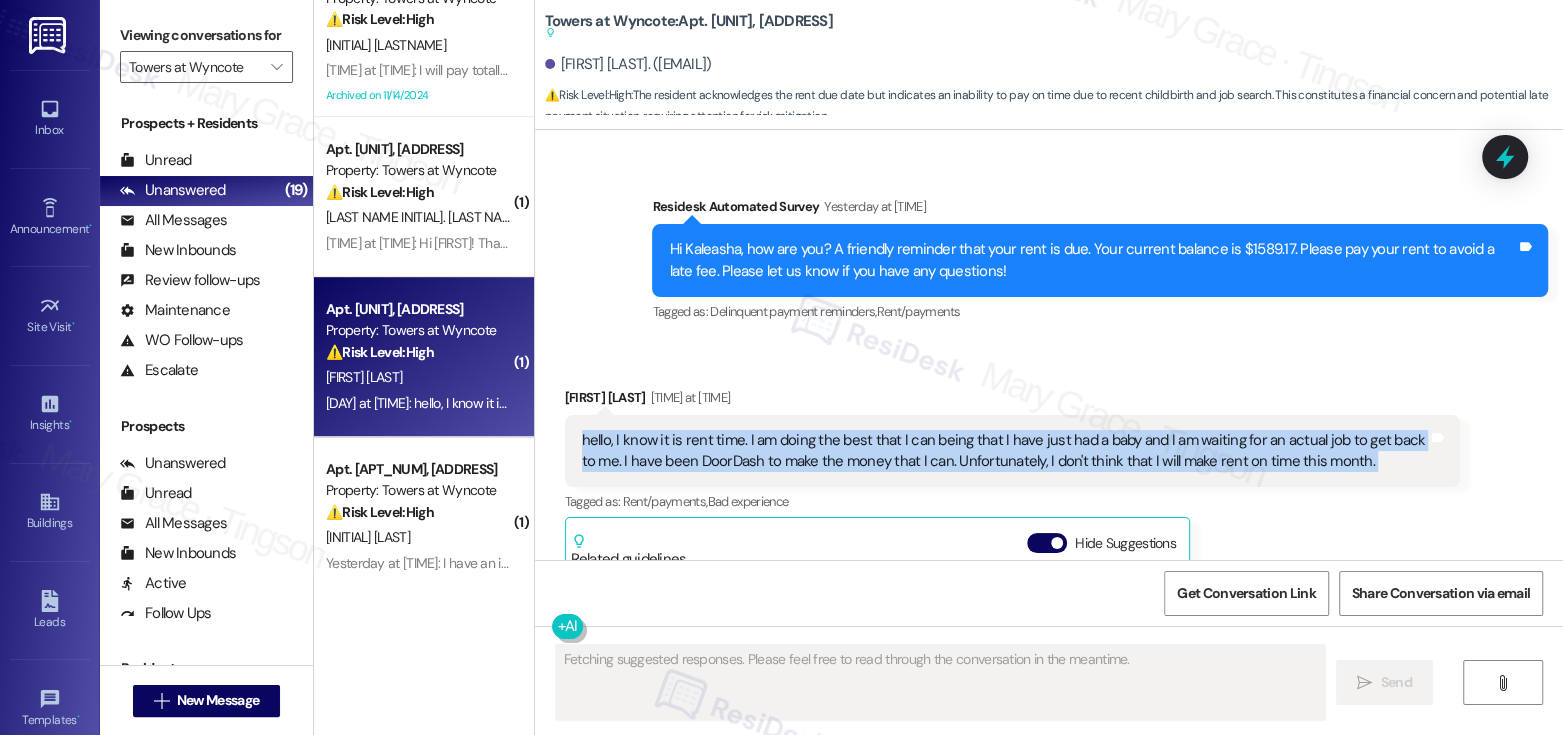 click on "hello, I know it is rent time. I am doing the best that I can being that I have just had a baby and I am waiting for an actual job to get back to me. I have been DoorDash to make the money that I can. Unfortunately, I don't think that I will make rent on time this month." at bounding box center (1005, 451) 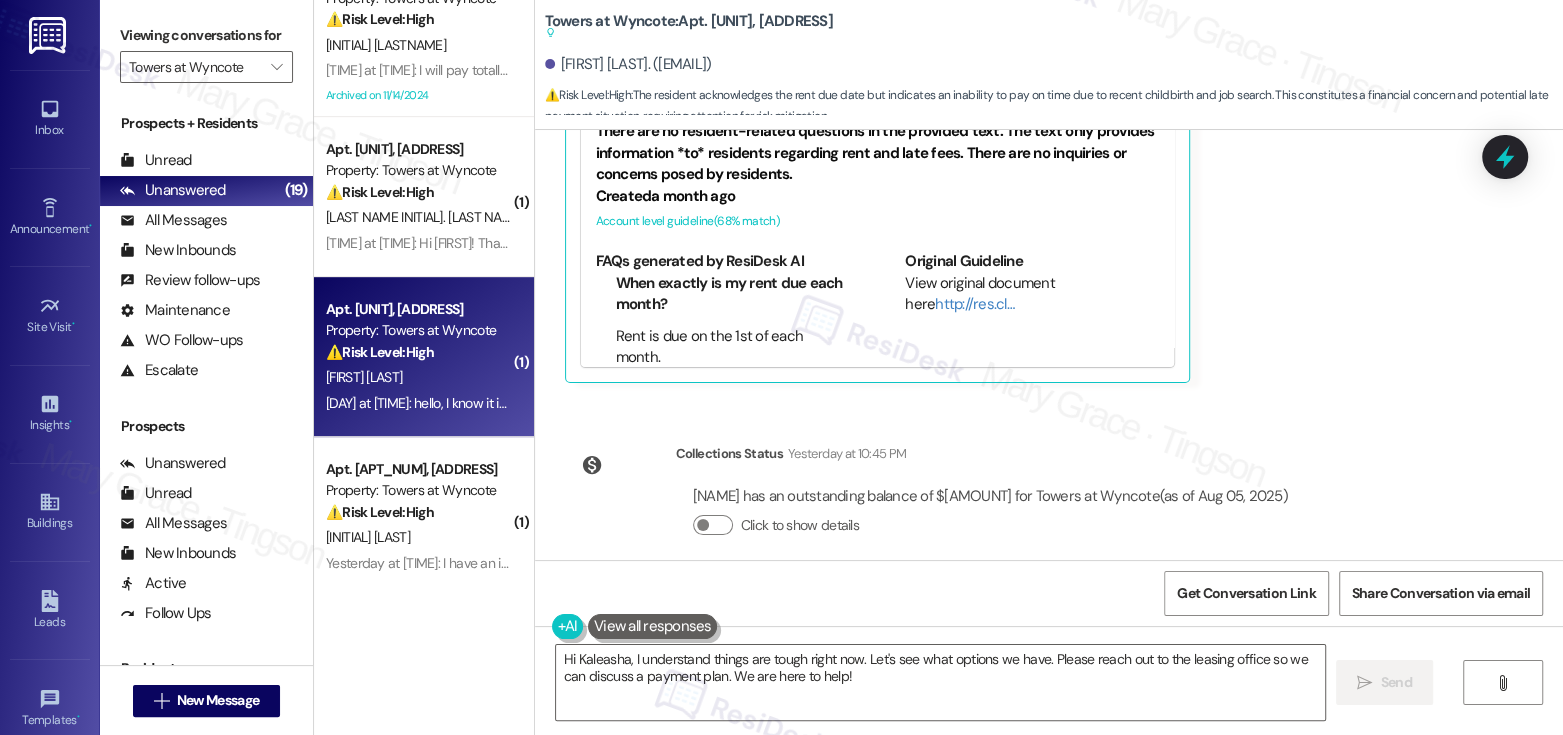 scroll, scrollTop: 3376, scrollLeft: 0, axis: vertical 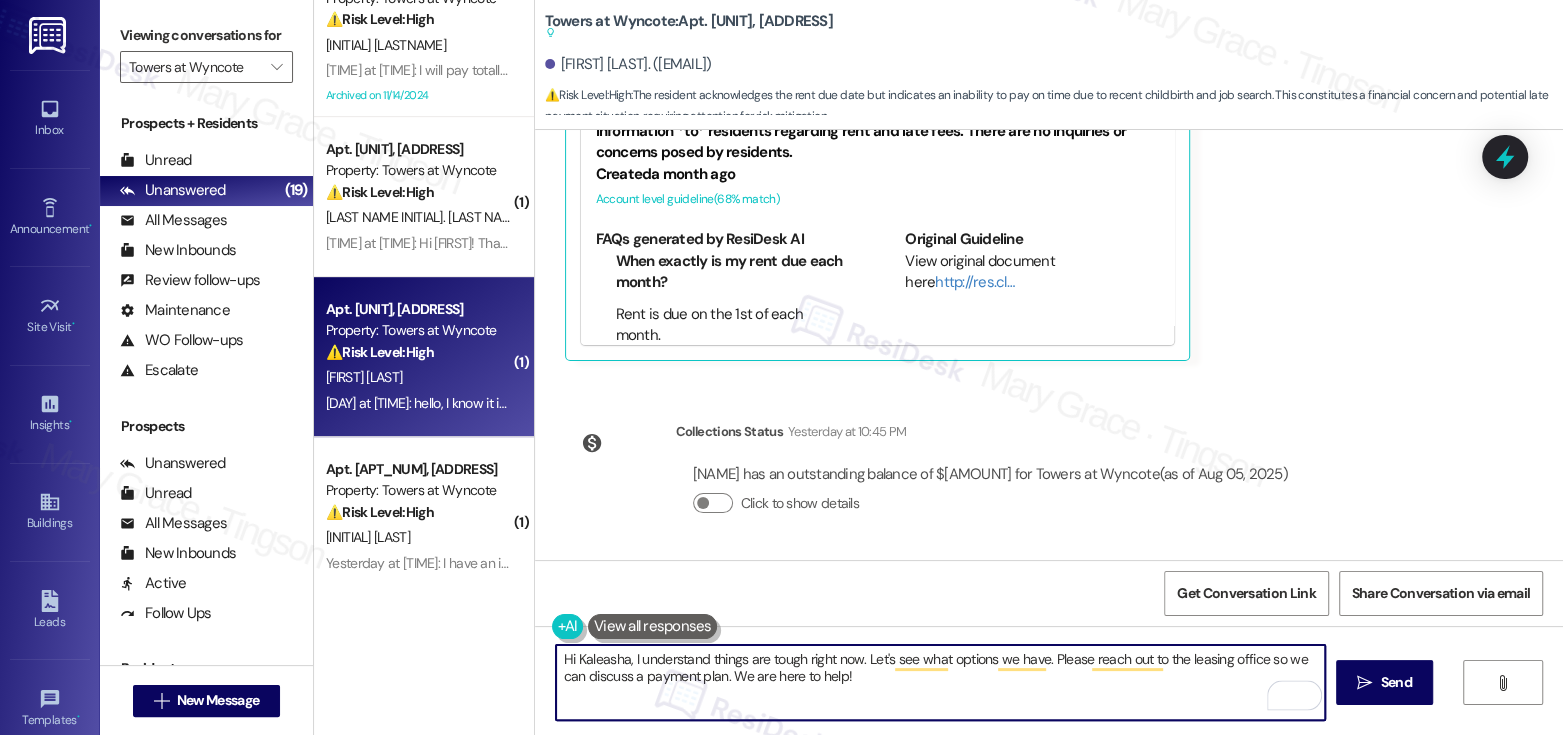 drag, startPoint x: 856, startPoint y: 658, endPoint x: 869, endPoint y: 679, distance: 24.698177 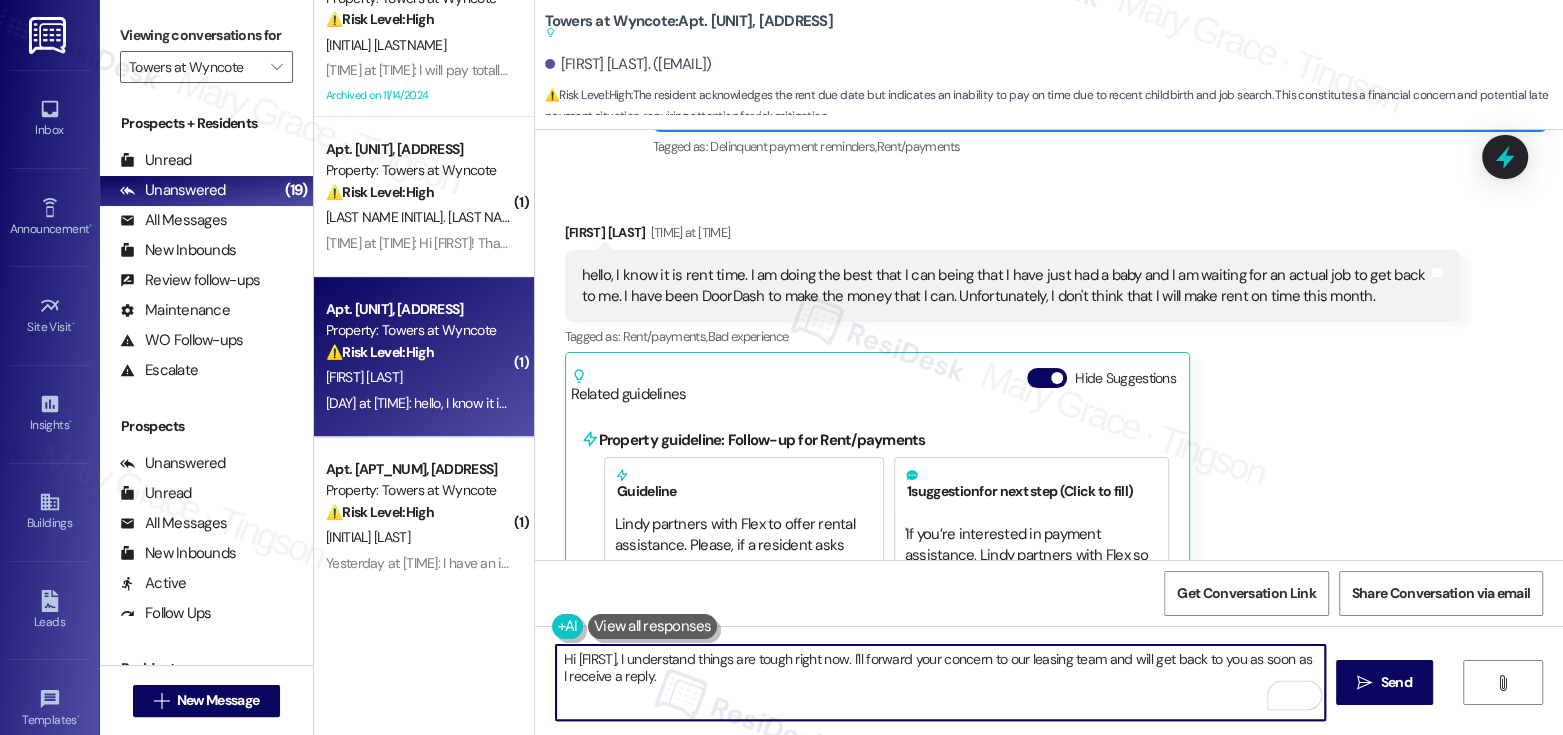 scroll, scrollTop: 2703, scrollLeft: 0, axis: vertical 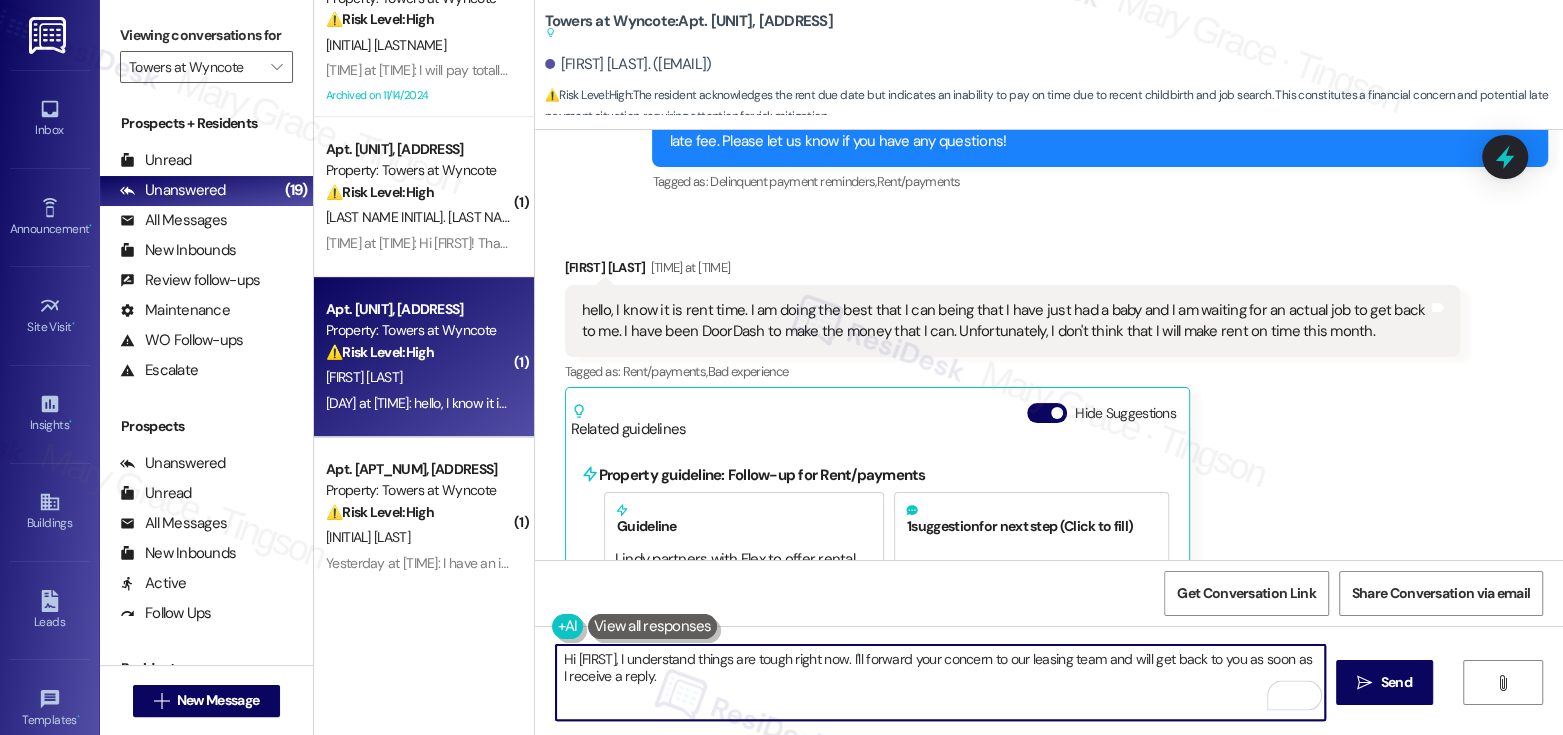 type on "Hi Kaleasha, I understand things are tough right now. I'll forward your concern to our leasing team and will get back to you as soon as I receive a reply." 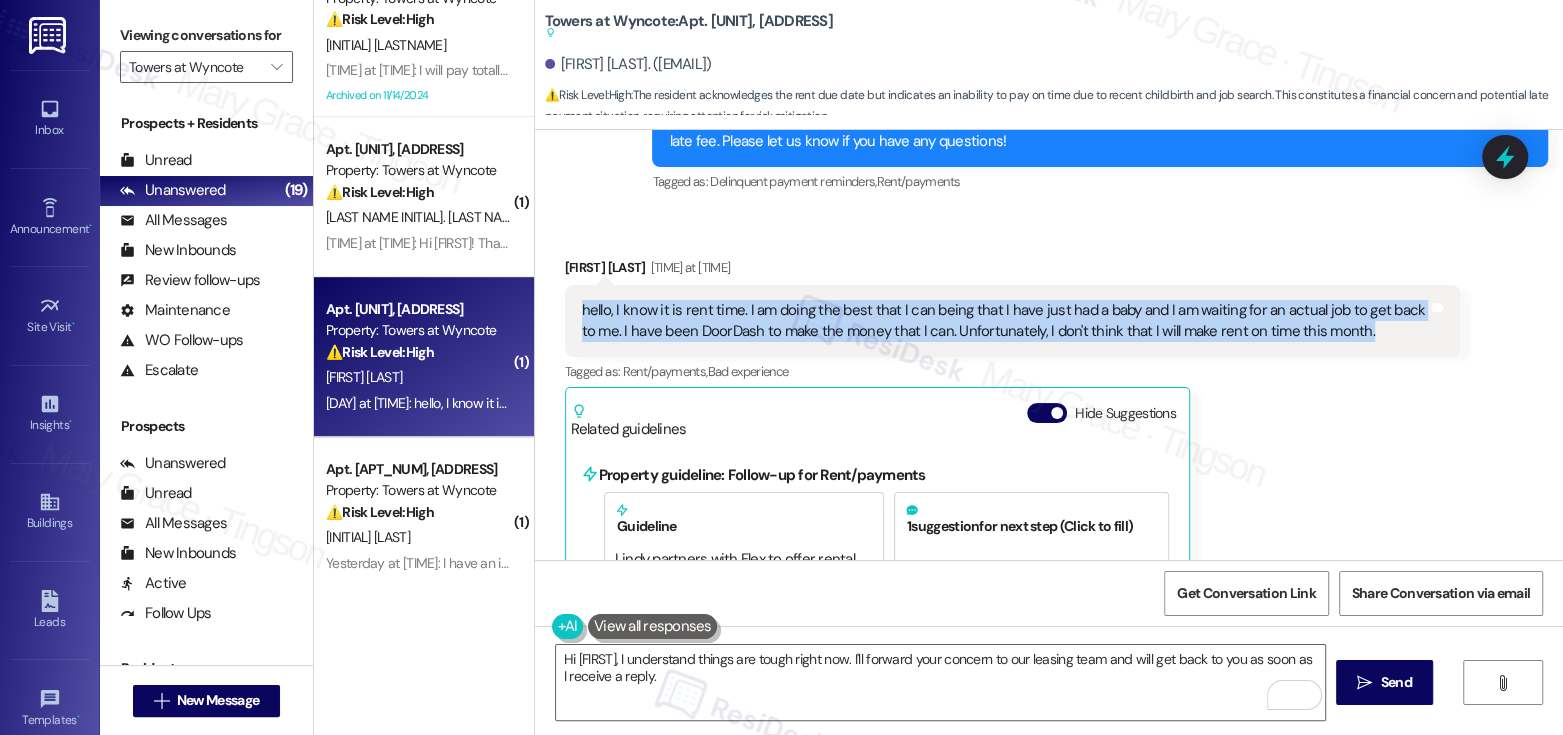drag, startPoint x: 571, startPoint y: 308, endPoint x: 1338, endPoint y: 341, distance: 767.7096 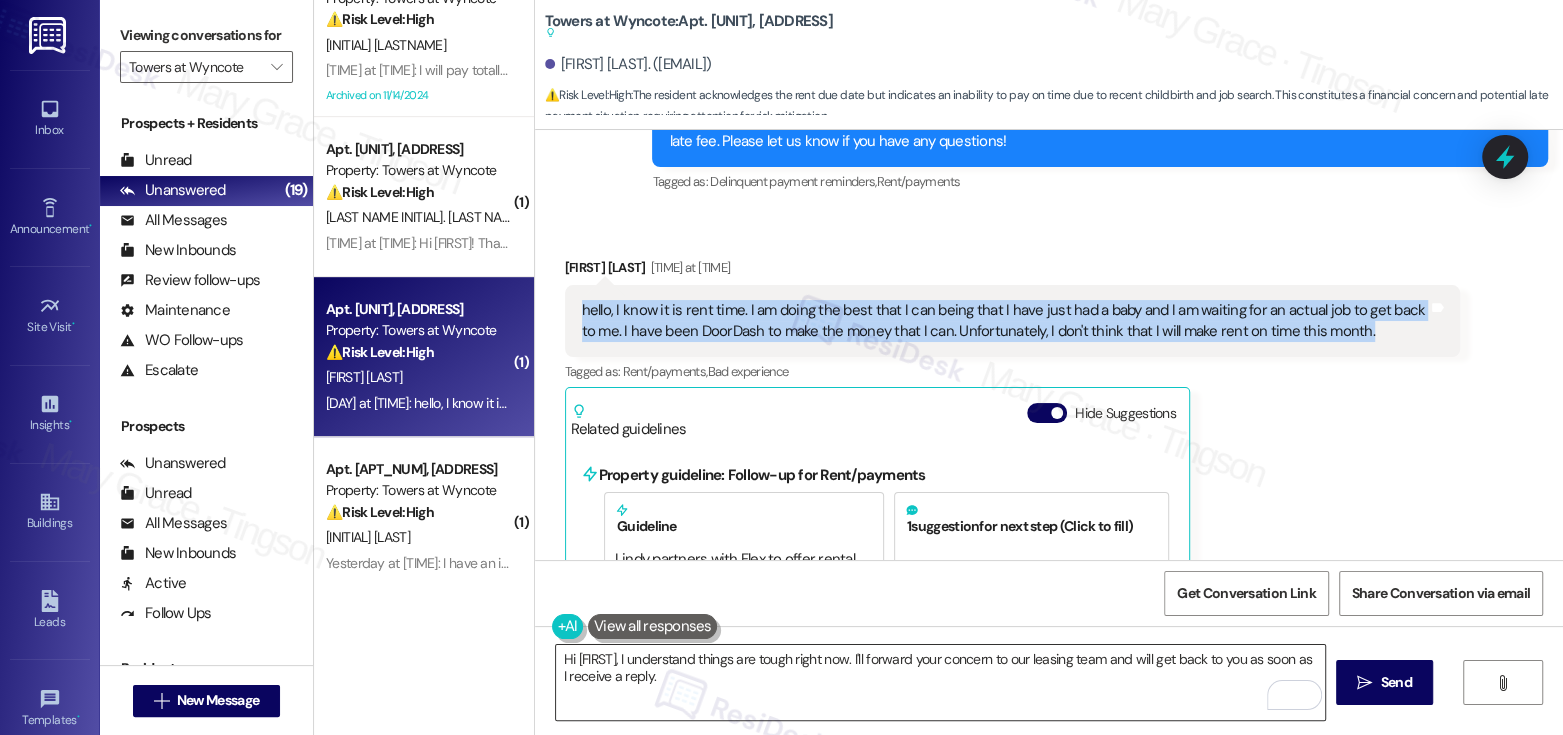 copy on "hello, I know it is rent time. I am doing the best that I can being that I have just had a baby and I am waiting for an actual job to get back to me. I have been DoorDash to make the money that I can. Unfortunately, I don't think that I will make rent on time this month." 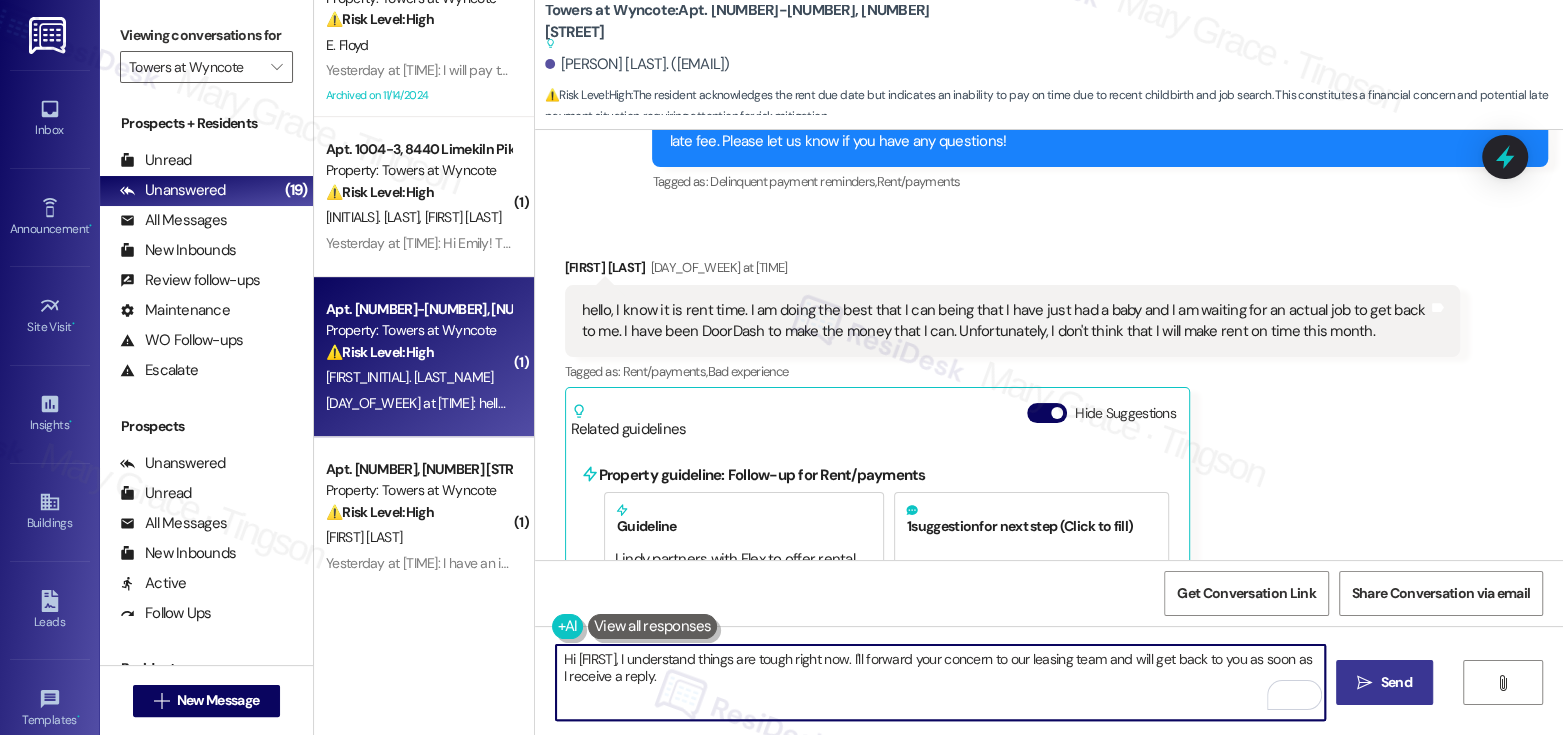 click on "Send" at bounding box center (1396, 682) 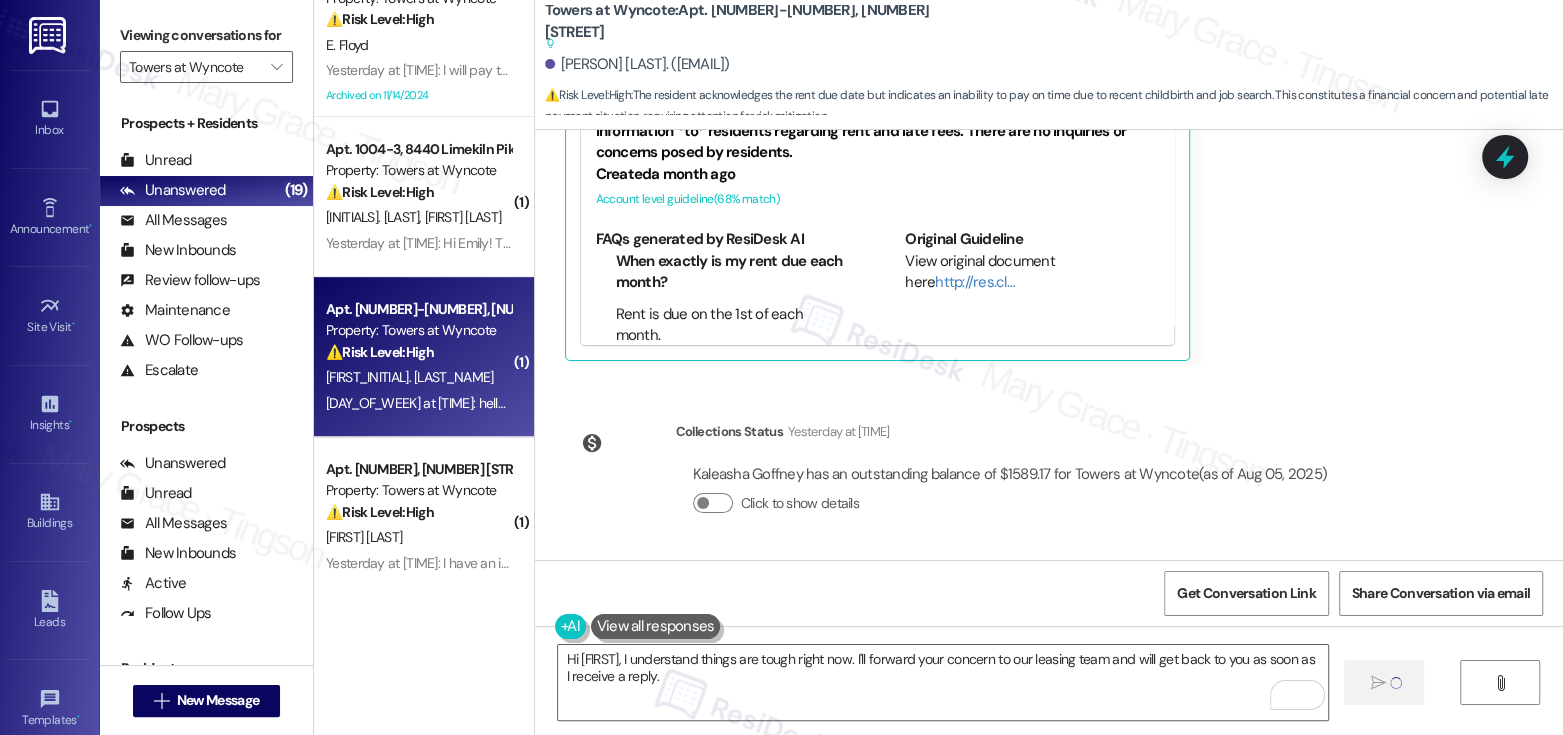 type 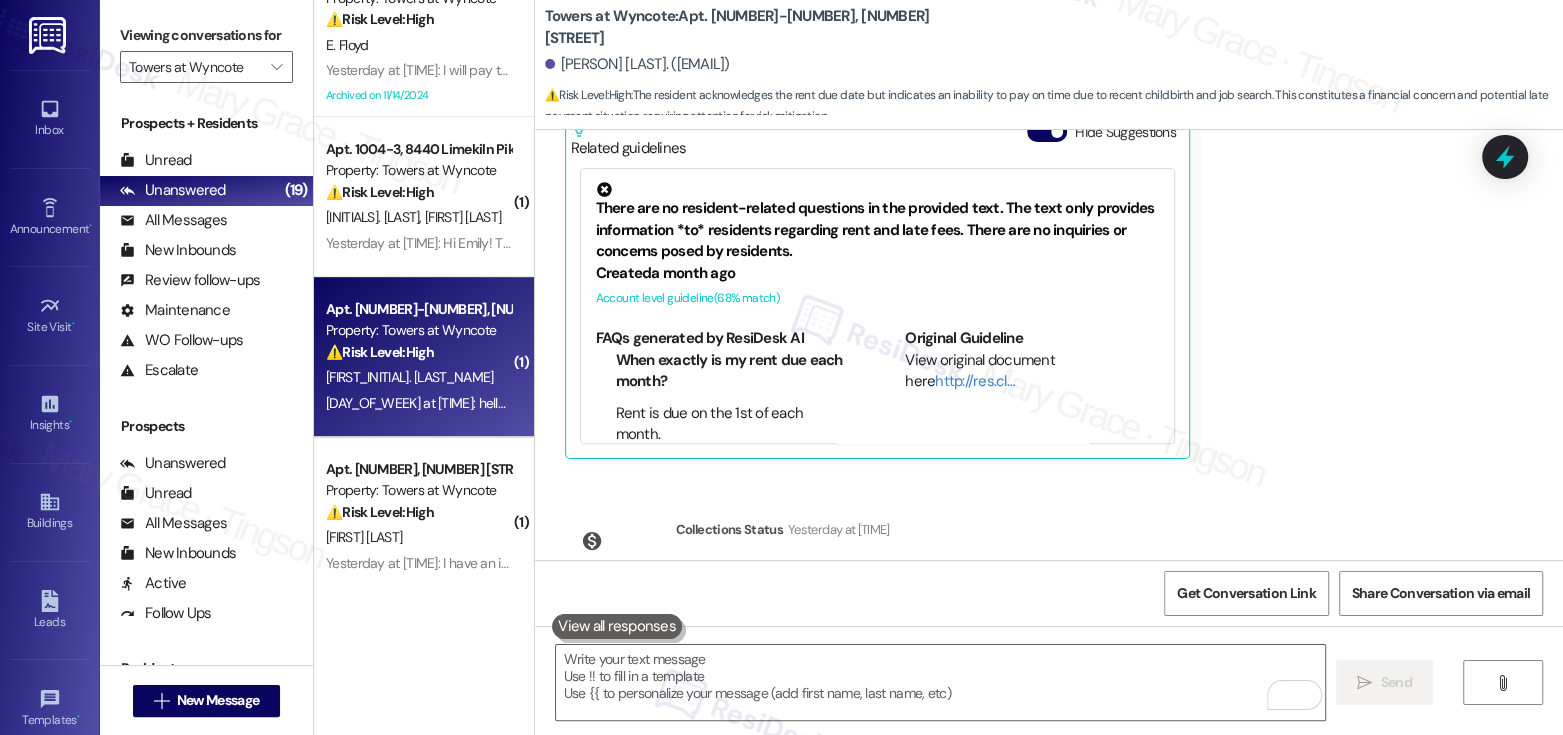 scroll, scrollTop: 3243, scrollLeft: 0, axis: vertical 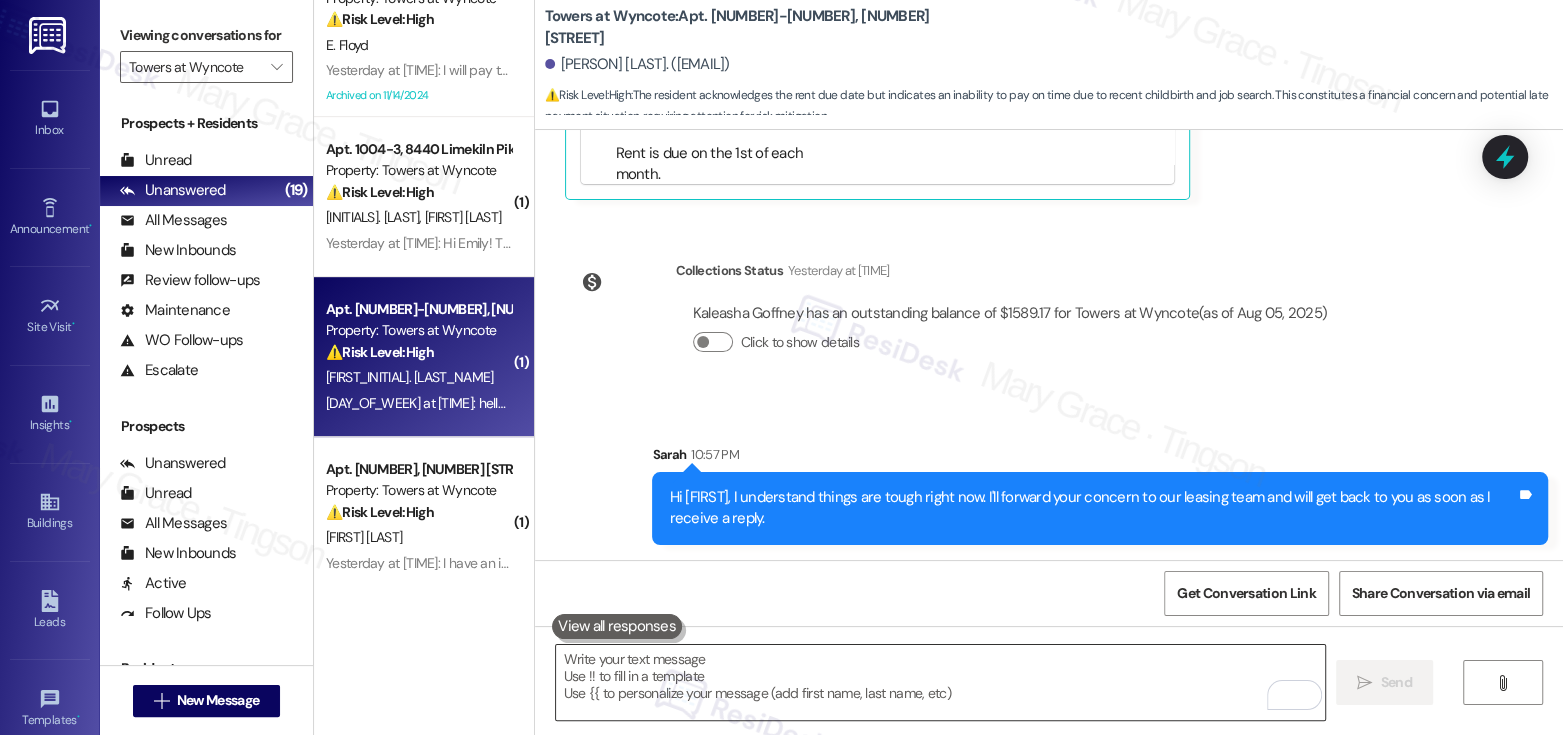 click at bounding box center [940, 682] 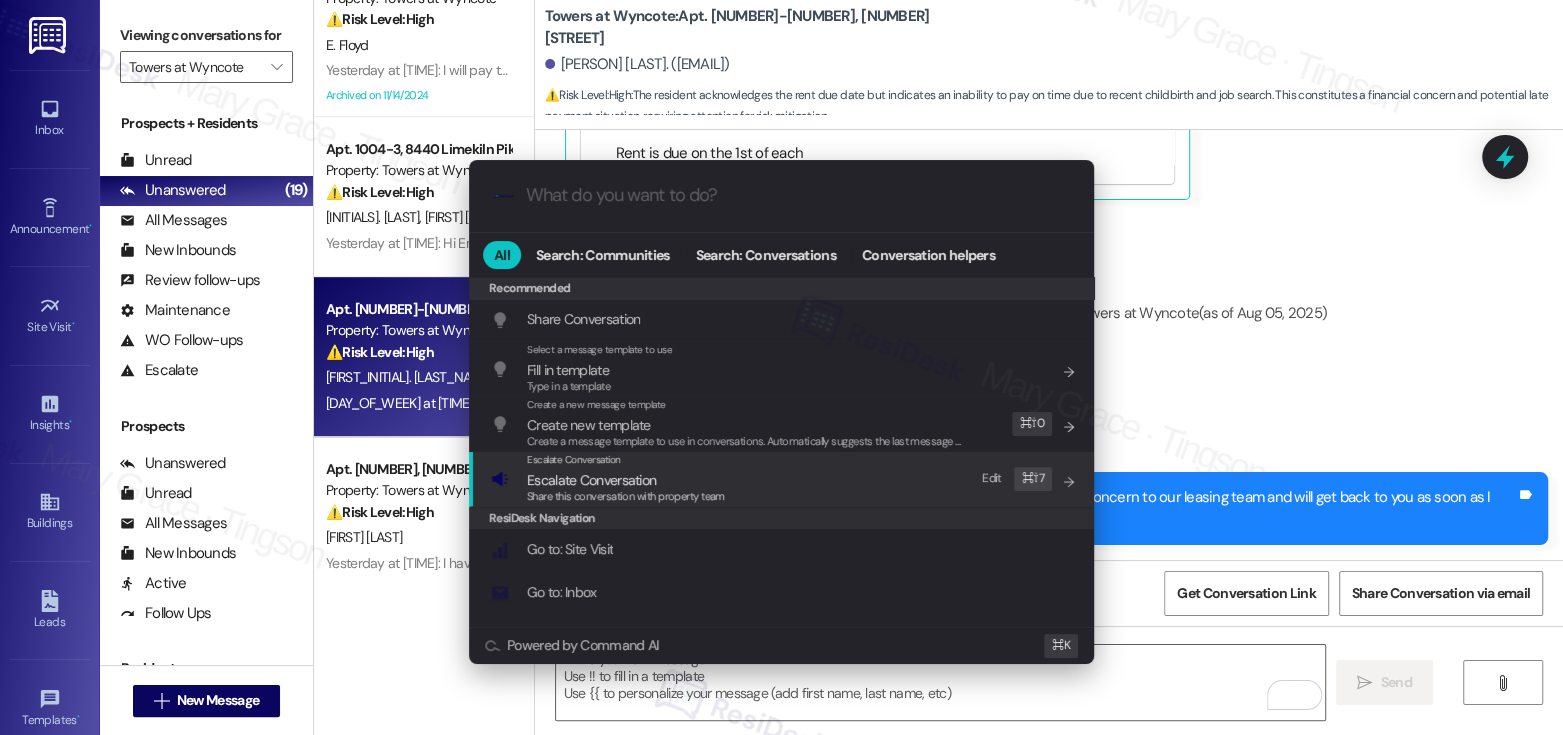 click on "Escalate Conversation Escalate Conversation Share this conversation with property team Edit ⌘ ⇧ 7" at bounding box center (783, 479) 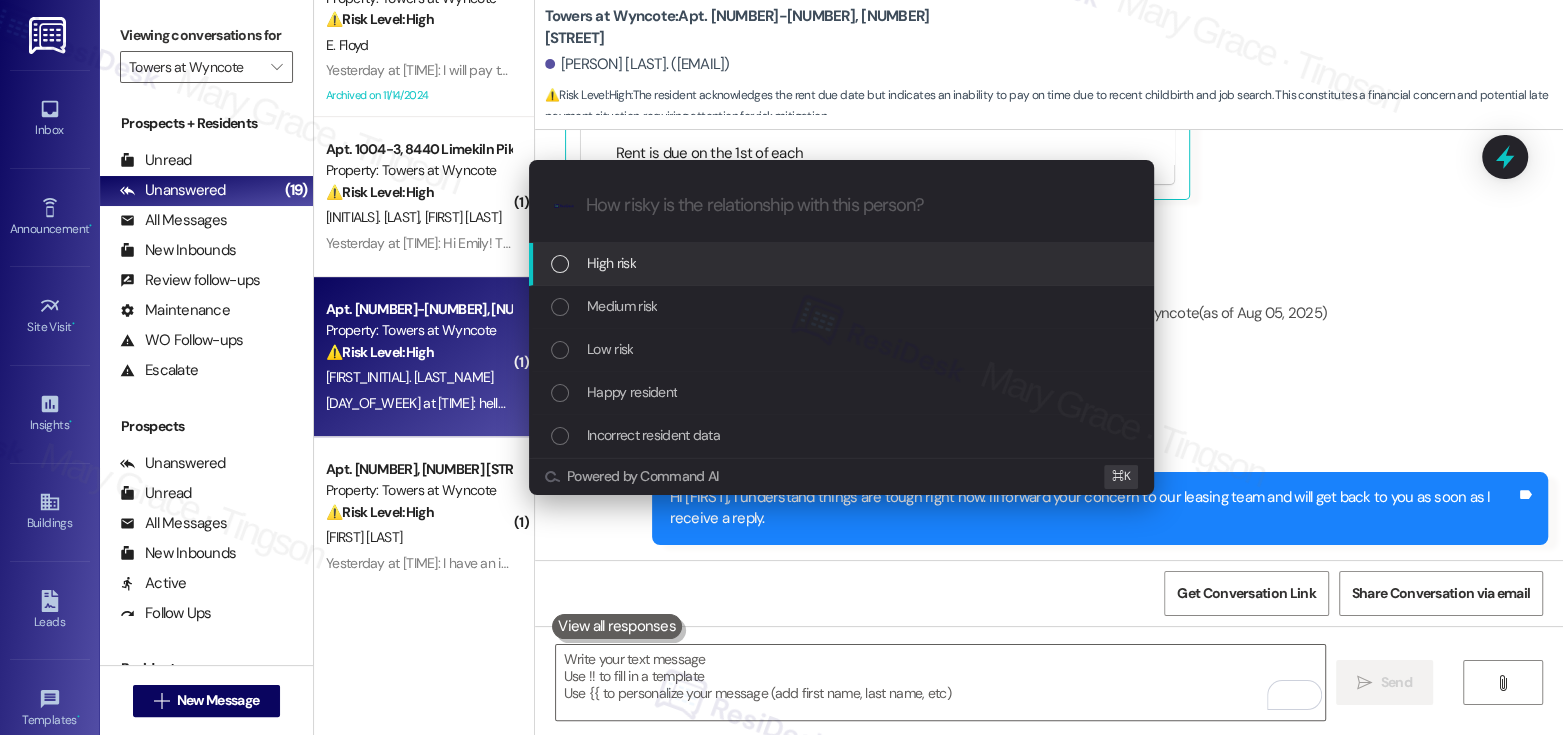 click on "High risk" at bounding box center (843, 263) 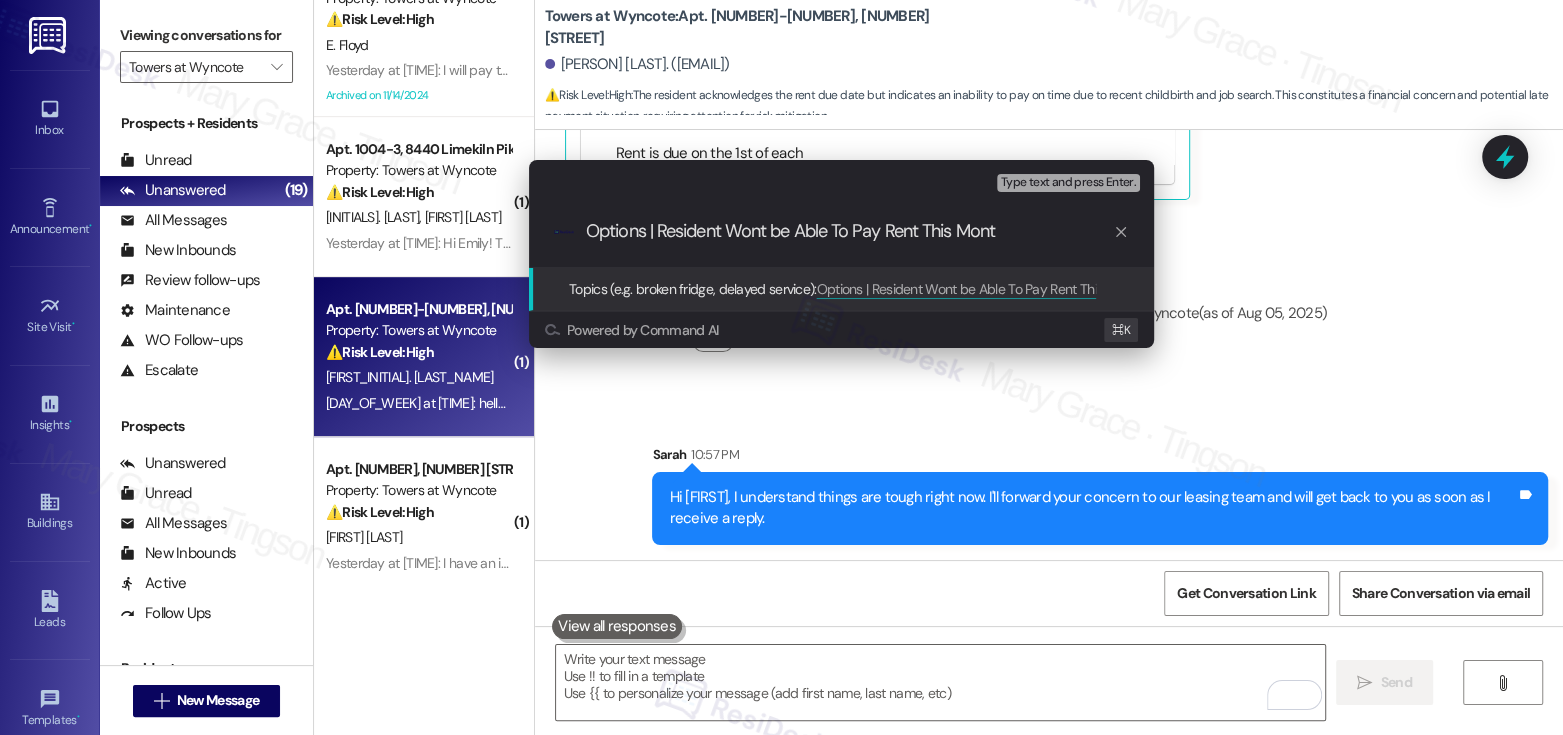 type on "Options | Resident Wont be Able To Pay Rent This Month" 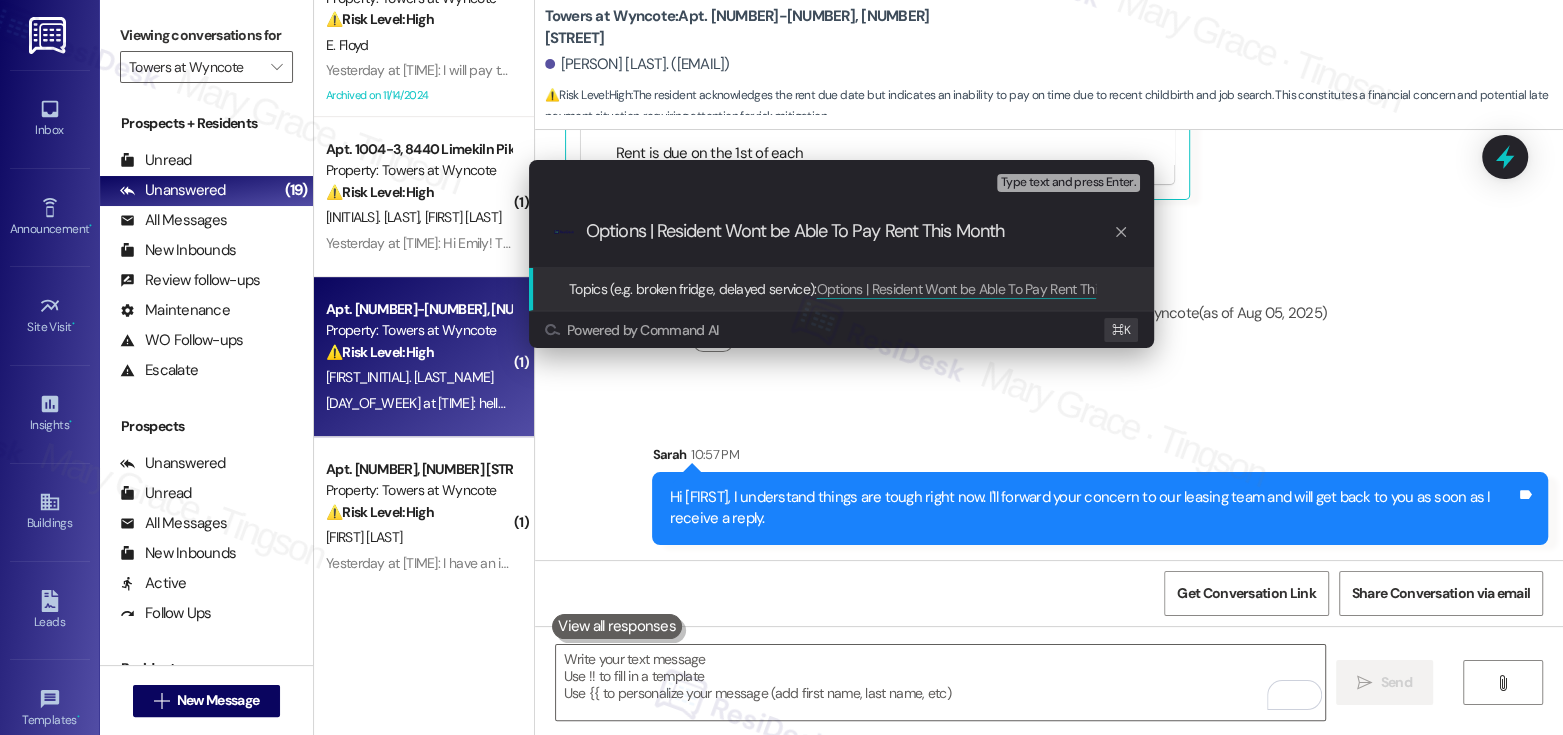 type 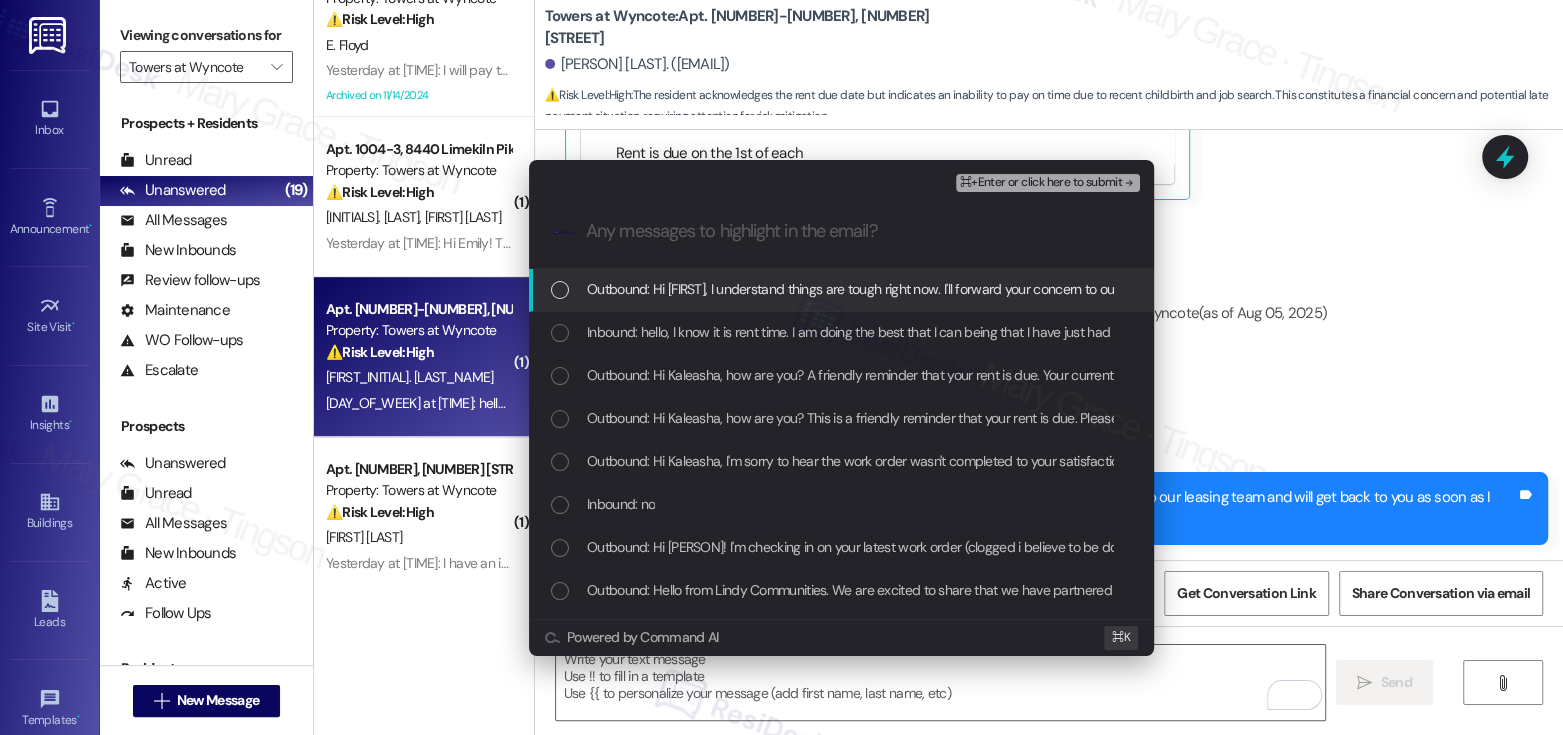 click on "Outbound: Hi Kaleasha, I understand things are tough right now. I'll forward your concern to our leasing team and will get back to you as soon as I receive a reply." at bounding box center (1042, 289) 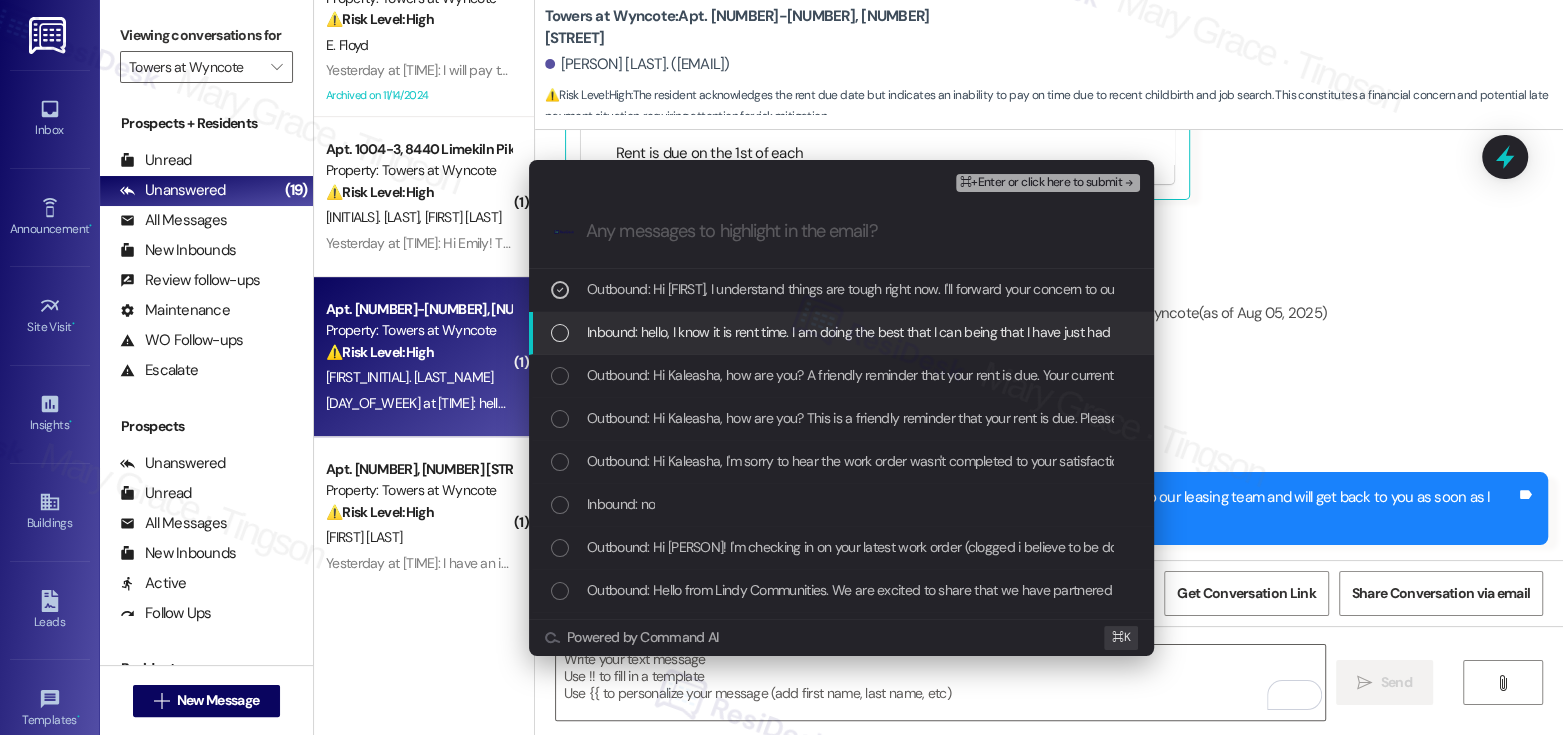click on "Inbound: hello, I know it is rent time. I am doing the best that I can being that I have just had a baby and I am waiting for an actual job to get back to me. I have been DoorDash to make the money that I can. Unfortunately, I don't think that I will make rent on time this month." at bounding box center (1365, 332) 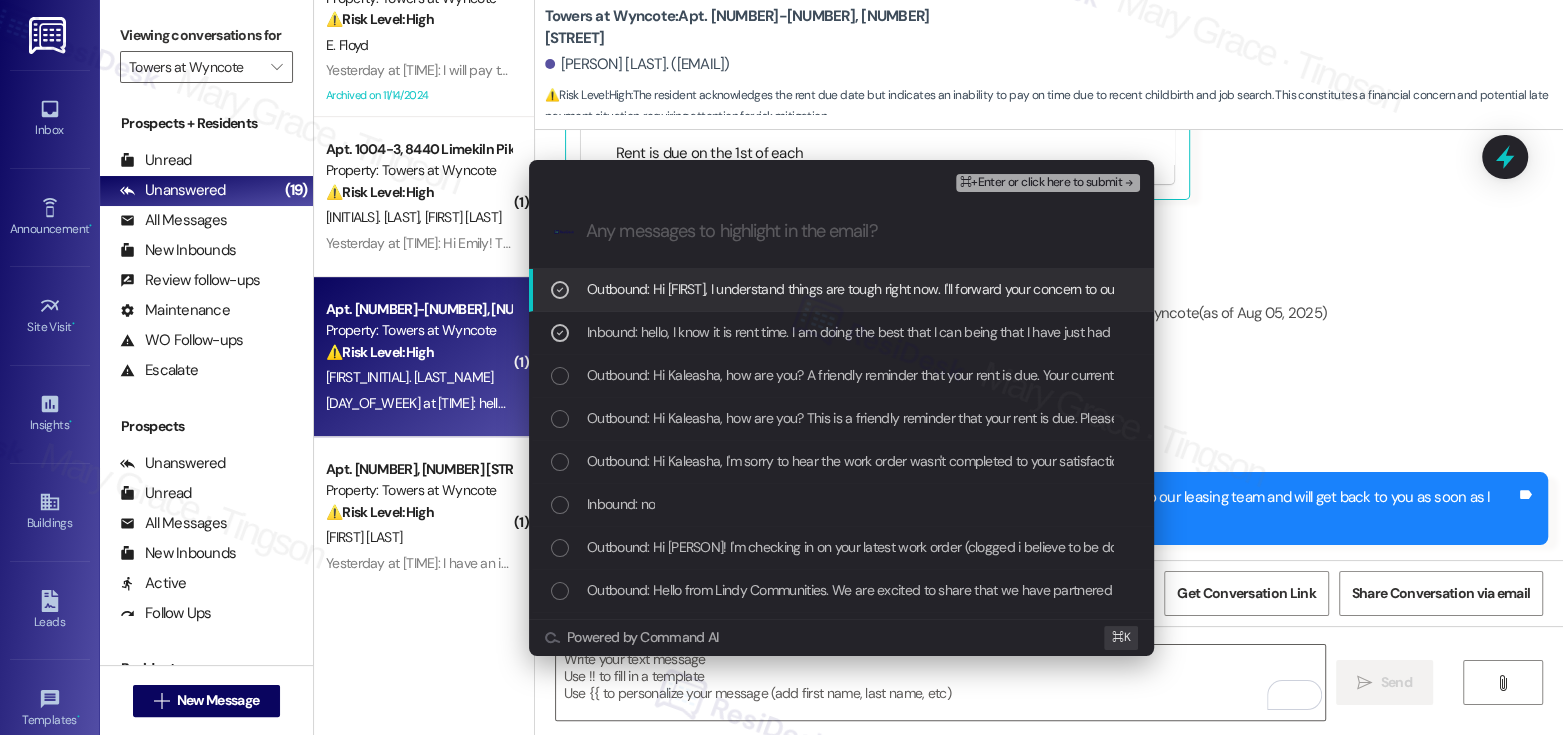 click on "⌘+Enter or click here to submit" at bounding box center [1041, 183] 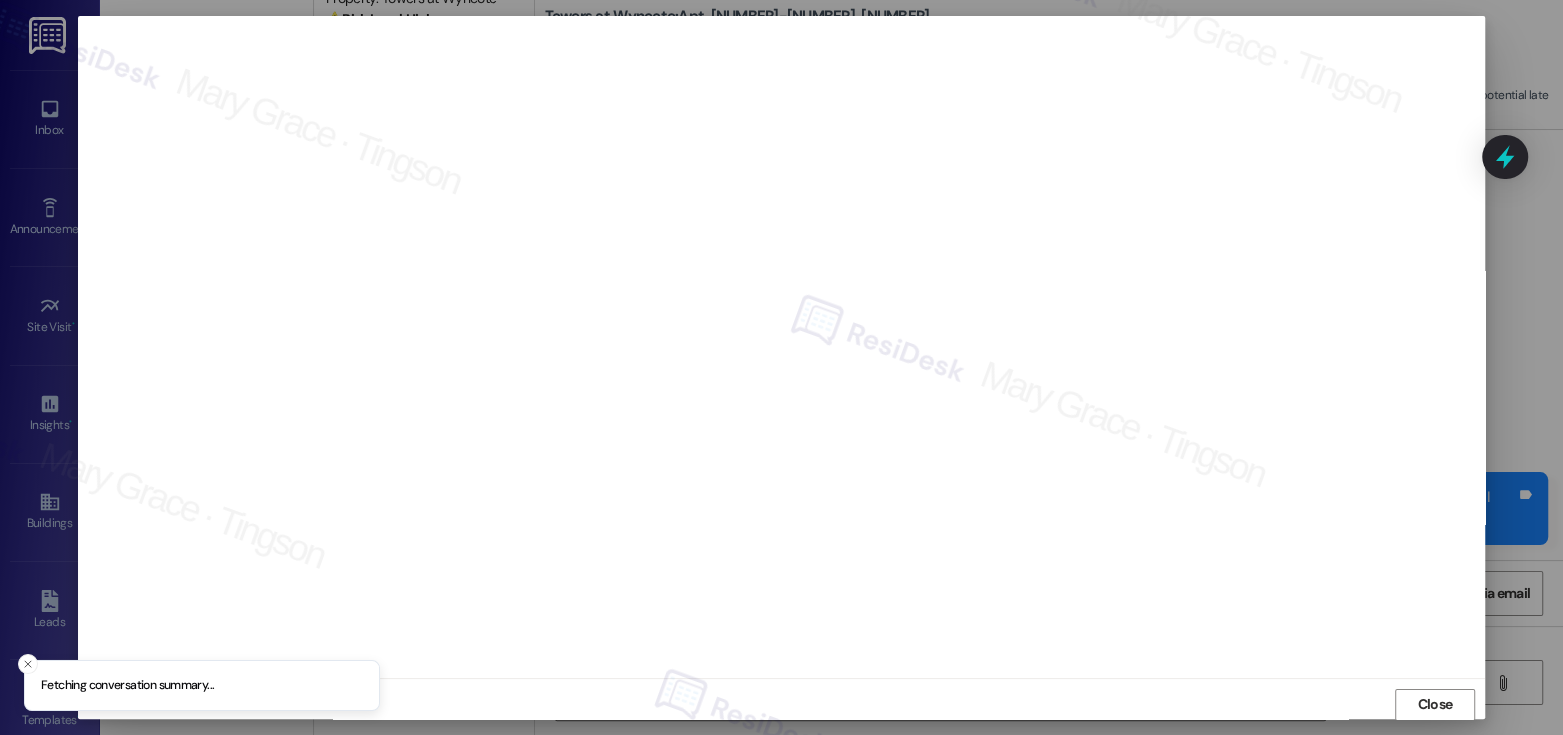 scroll, scrollTop: 1, scrollLeft: 0, axis: vertical 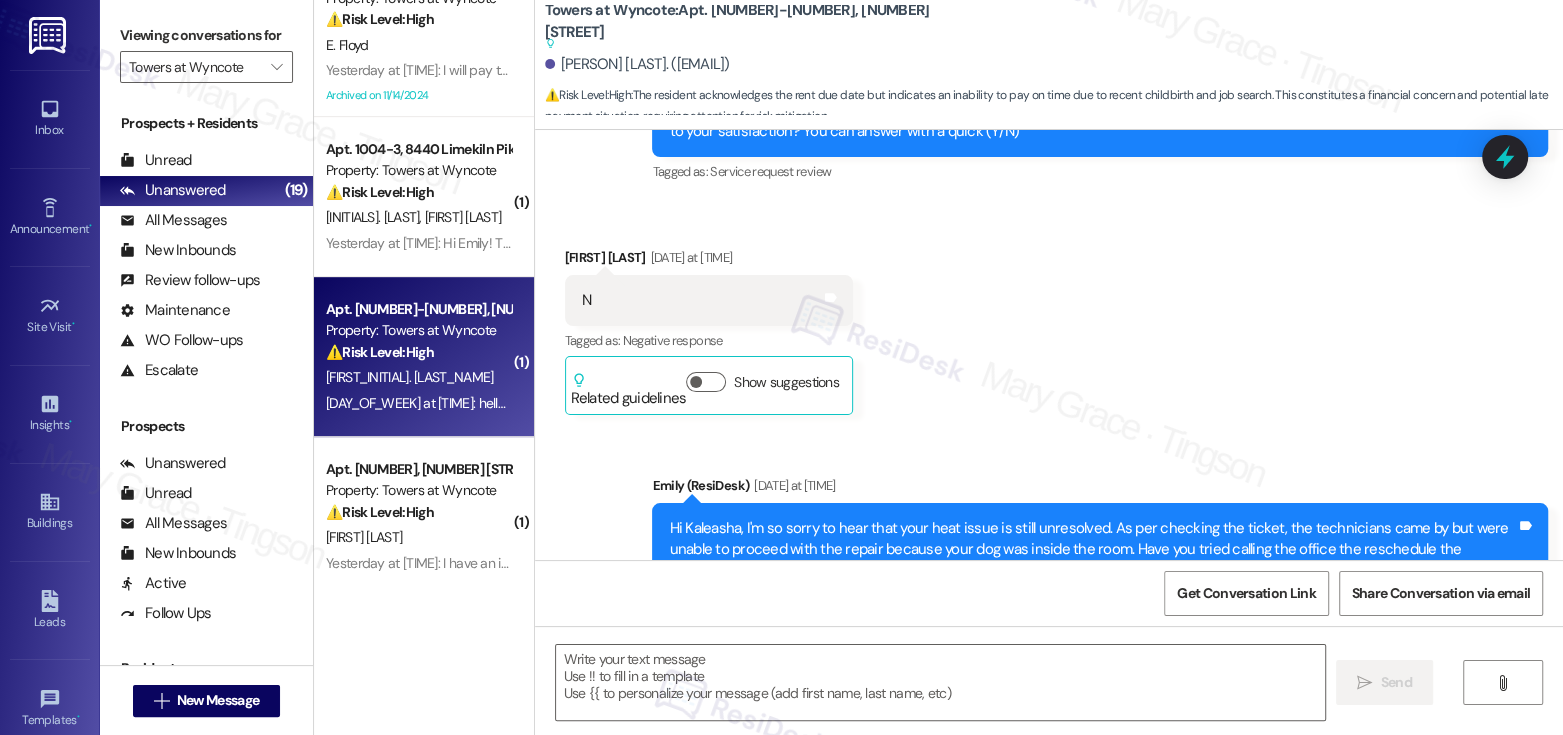 type on "Fetching suggested responses. Please feel free to read through the conversation in the meantime." 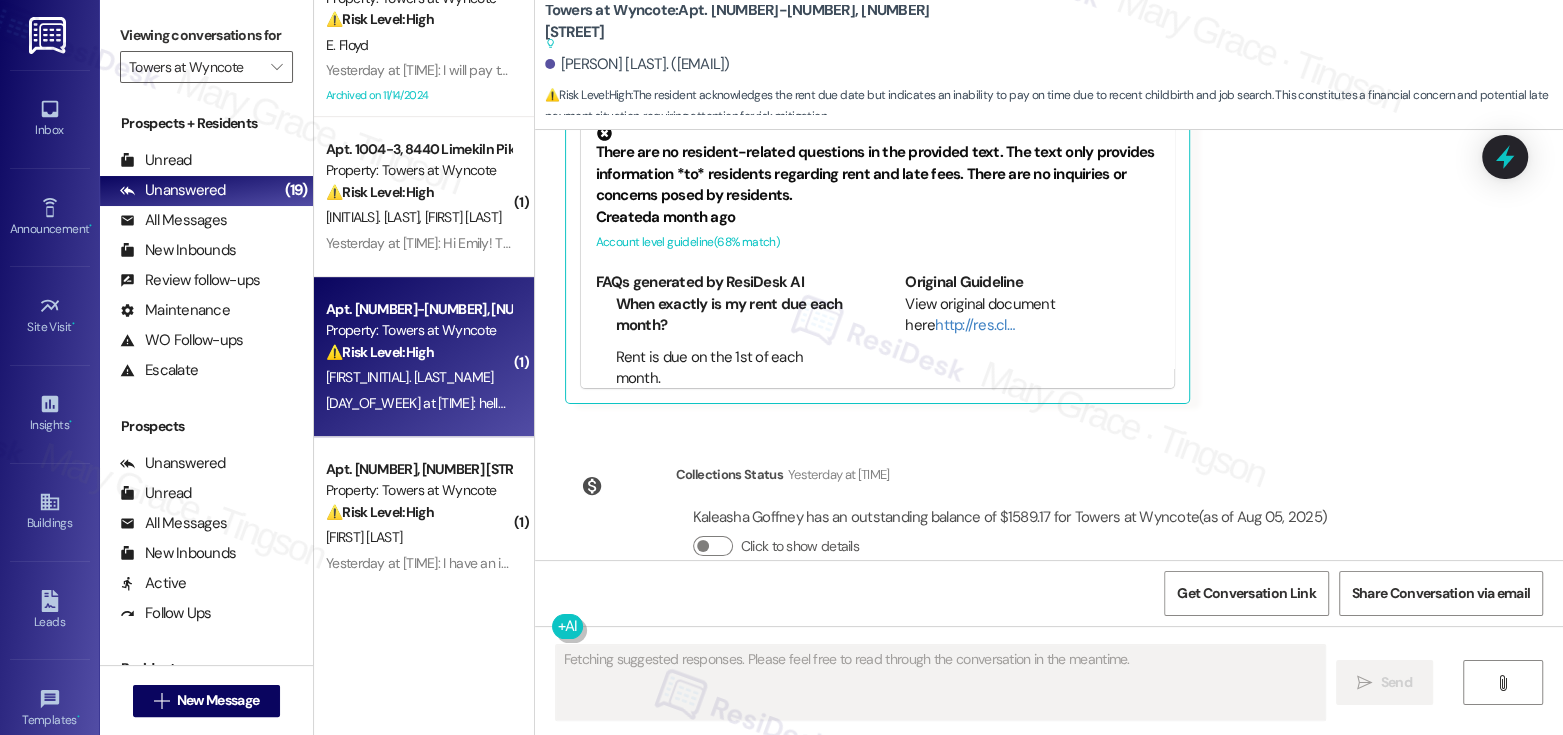 scroll, scrollTop: 3566, scrollLeft: 0, axis: vertical 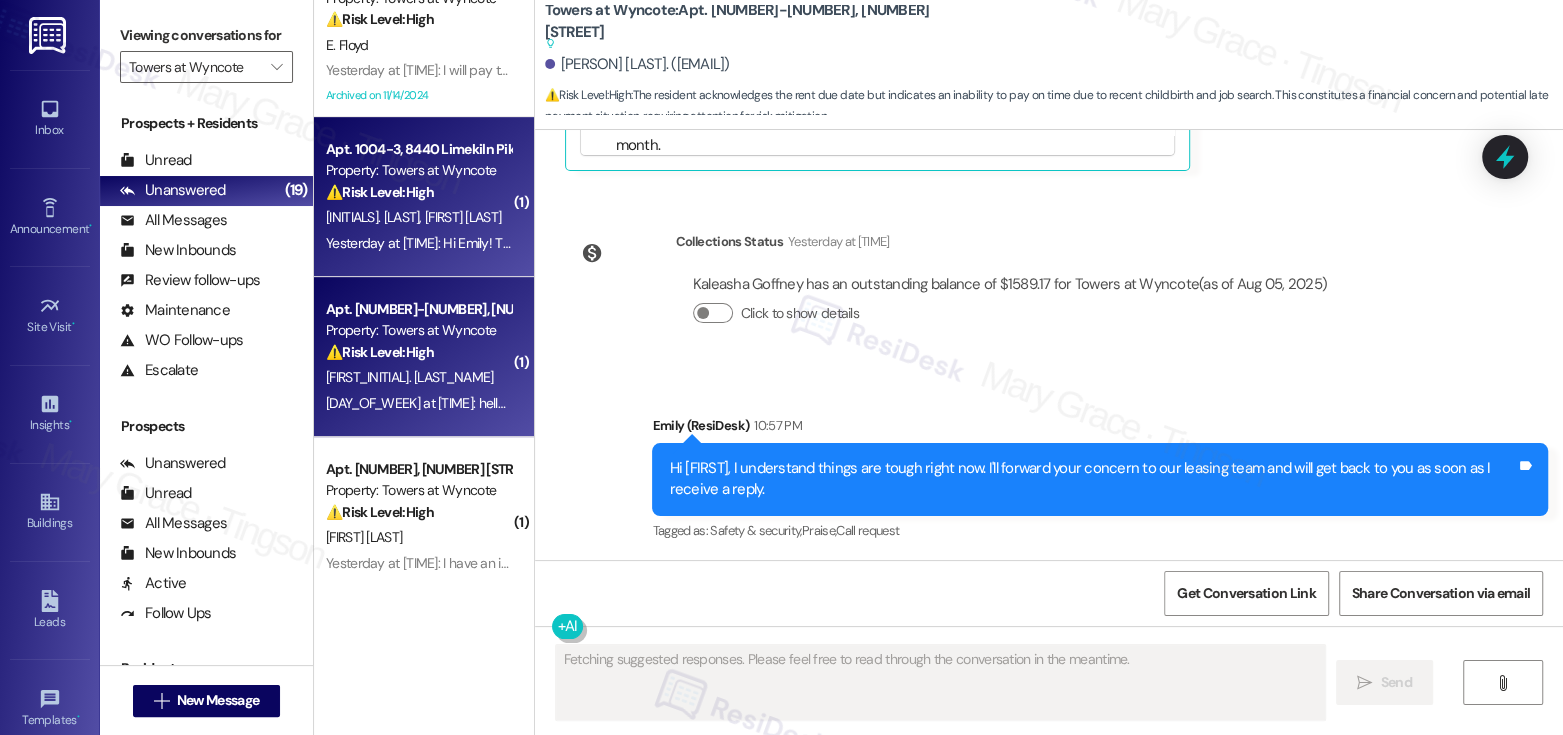 click on "Yesterday at 12:47 AM: Hi Emily! Thank you so much for reaching out. I actually have been trying to reach the office regarding an incorrect fee on this month's bill. When we moved in, I provided proof of our rental insurance, but for some reason we've been charged this month and last month for not having renters insurance. Could this be updated on the bill, to remove that charge, as well as some type of refund for the penalty fee that was charged last month?  Yesterday at 12:47 AM: Hi Emily! Thank you so much for reaching out. I actually have been trying to reach the office regarding an incorrect fee on this month's bill. When we moved in, I provided proof of our rental insurance, but for some reason we've been charged this month and last month for not having renters insurance. Could this be updated on the bill, to remove that charge, as well as some type of refund for the penalty fee that was charged last month?" at bounding box center (1648, 243) 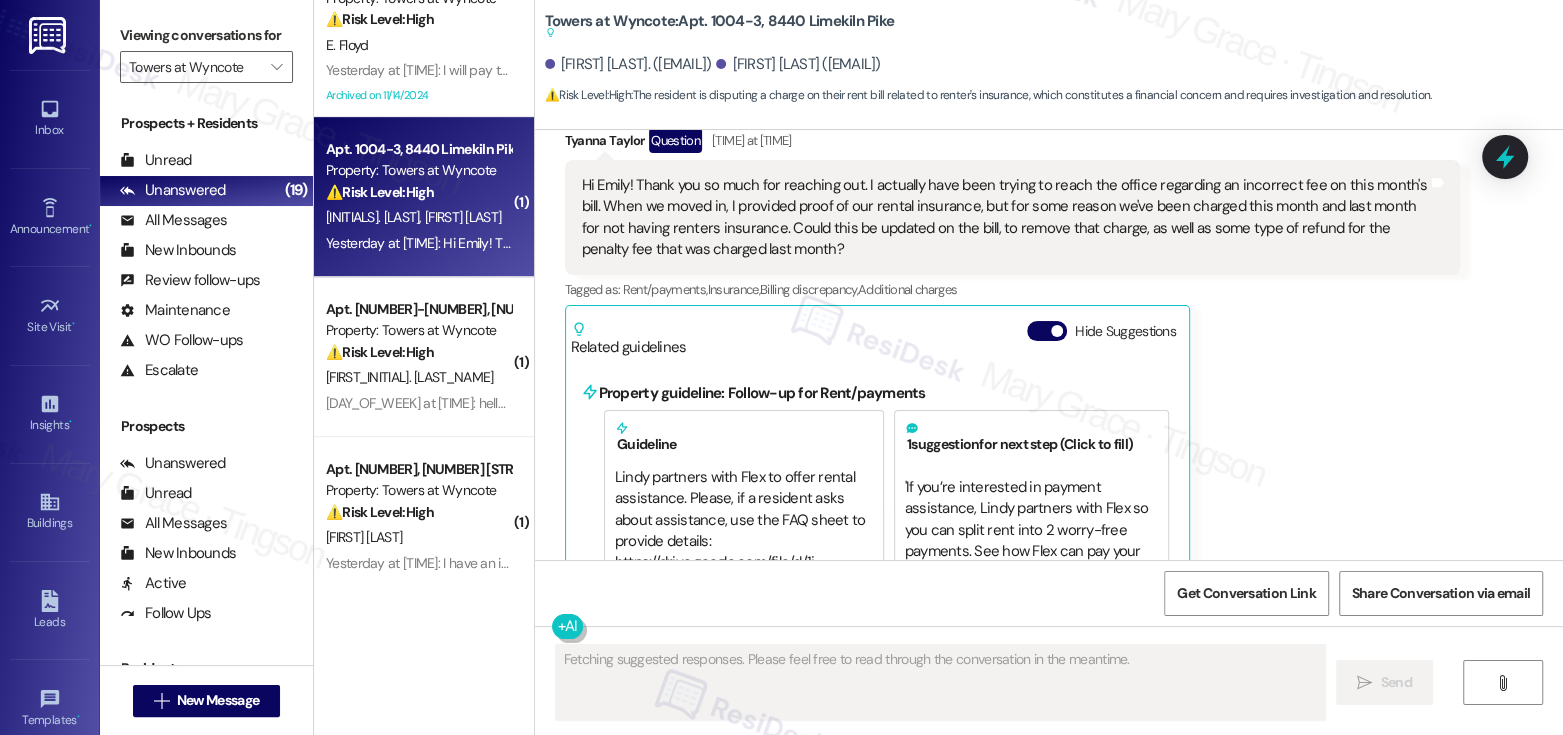 scroll, scrollTop: 900, scrollLeft: 0, axis: vertical 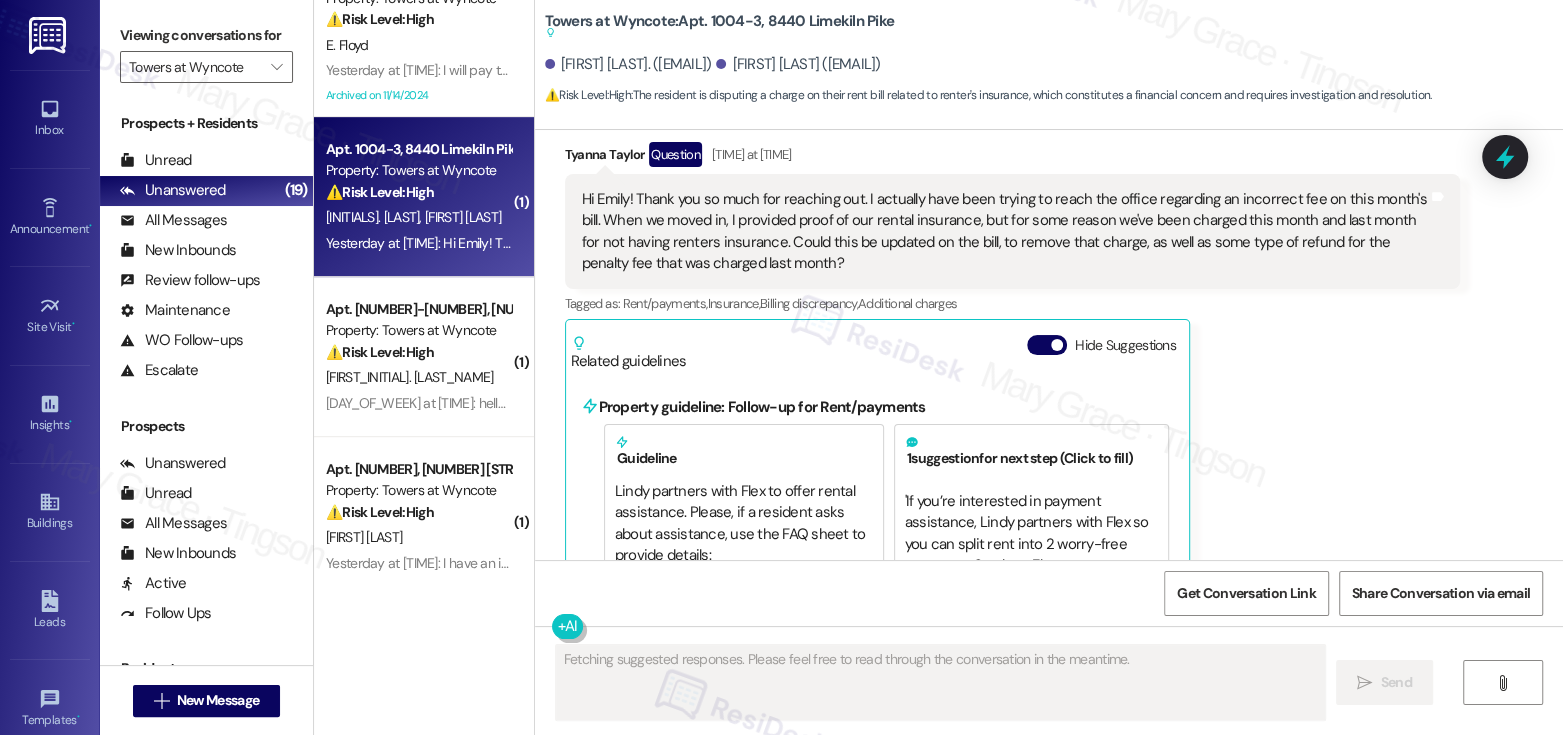 click on "Hide Suggestions" at bounding box center [1105, 353] 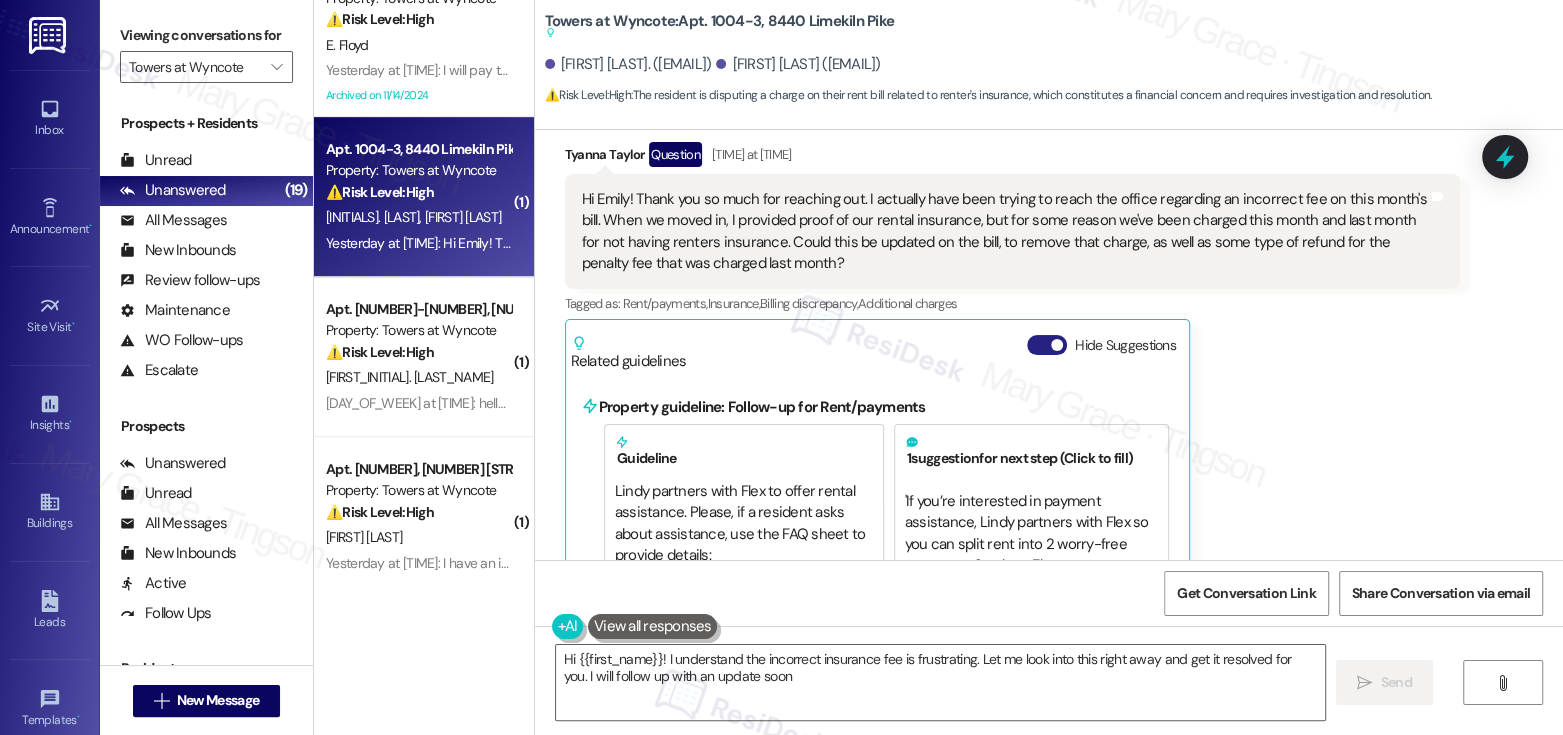 type on "Hi {{first_name}}! I understand the incorrect insurance fee is frustrating. Let me look into this right away and get it resolved for you. I will follow up with an update soon!" 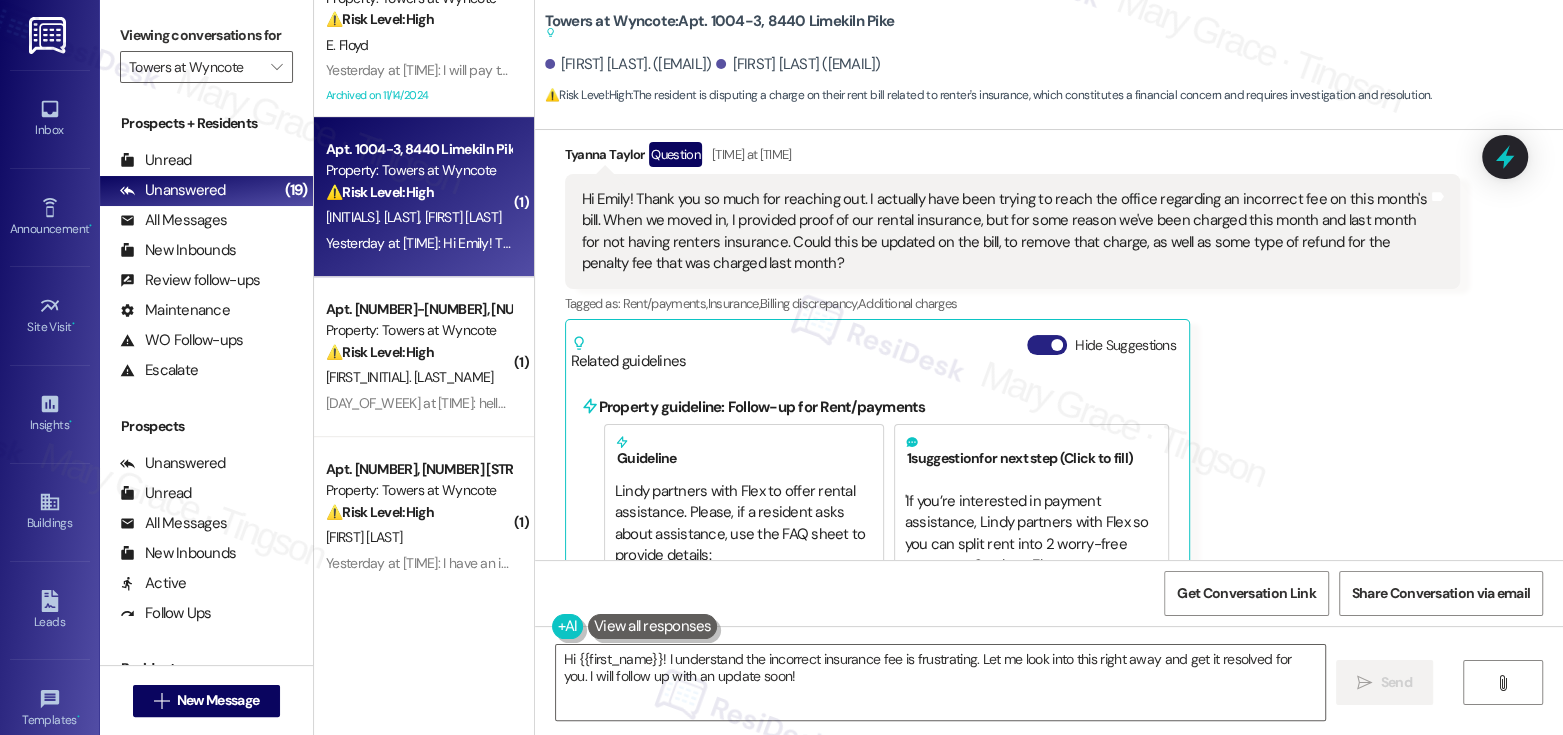 click on "Hide Suggestions" at bounding box center [1047, 345] 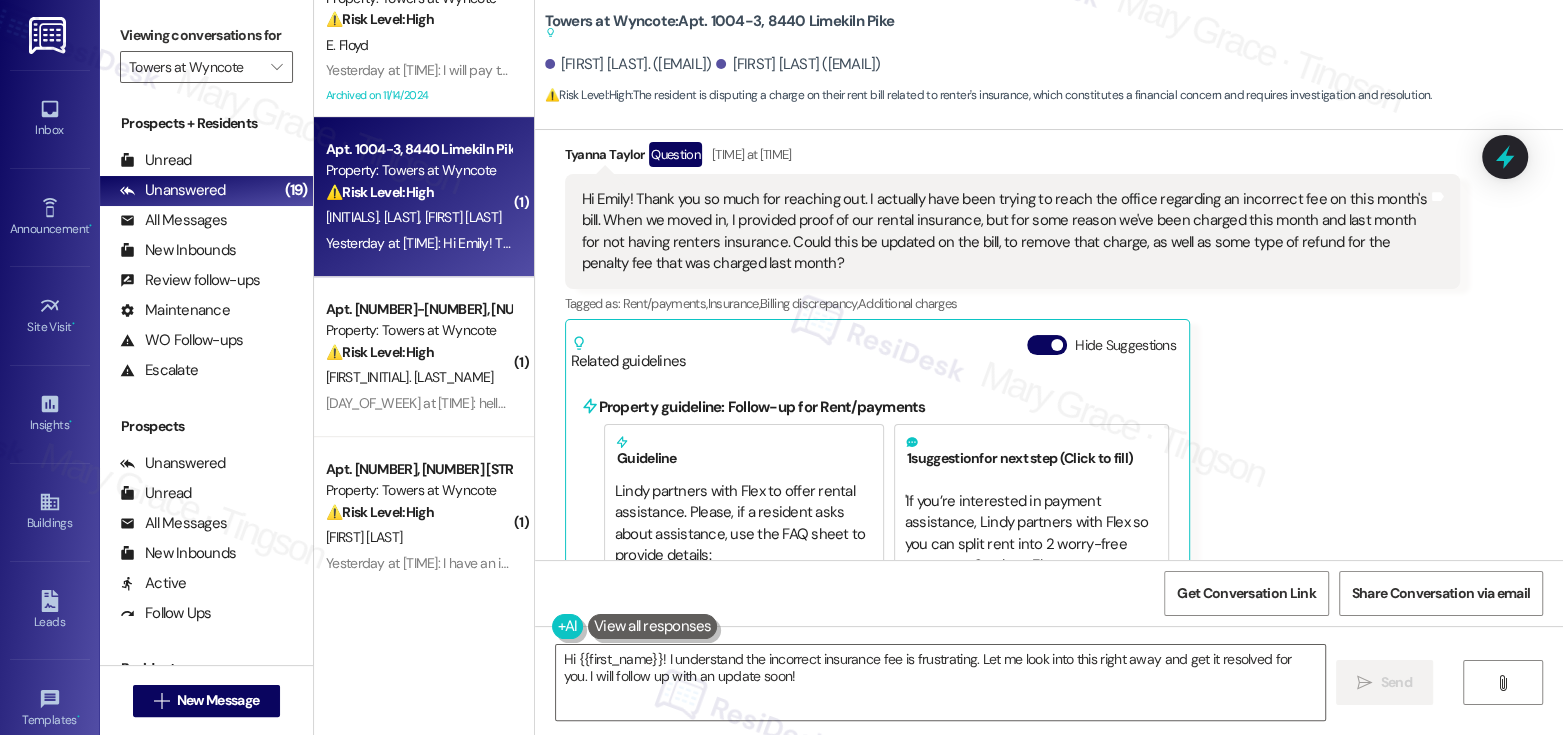scroll, scrollTop: 734, scrollLeft: 0, axis: vertical 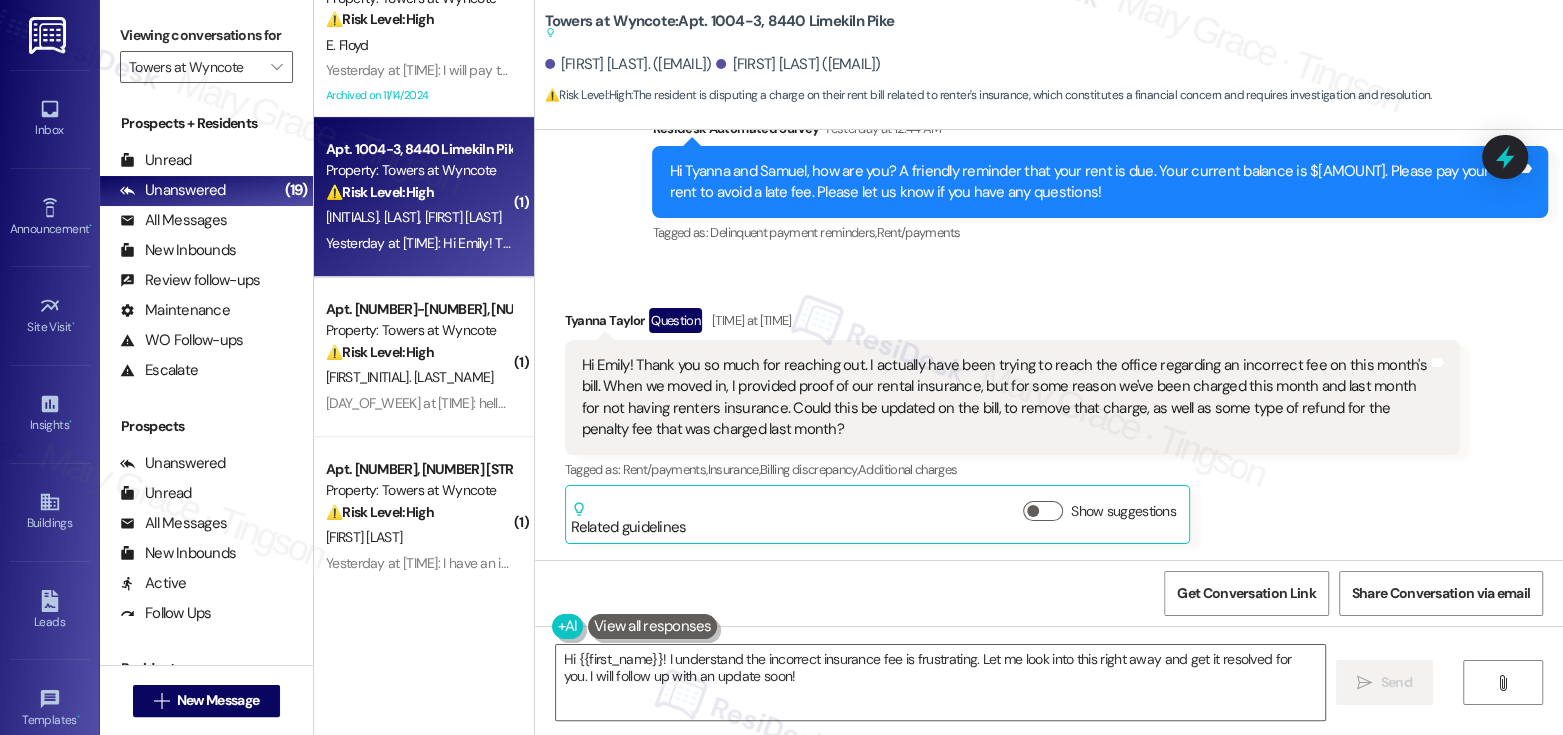click on "Hi Emily! Thank you so much for reaching out. I actually have been trying to reach the office regarding an incorrect fee on this month's bill. When we moved in, I provided proof of our rental insurance, but for some reason we've been charged this month and last month for not having renters insurance. Could this be updated on the bill, to remove that charge, as well as some type of refund for the penalty fee that was charged last month?" at bounding box center [1005, 398] 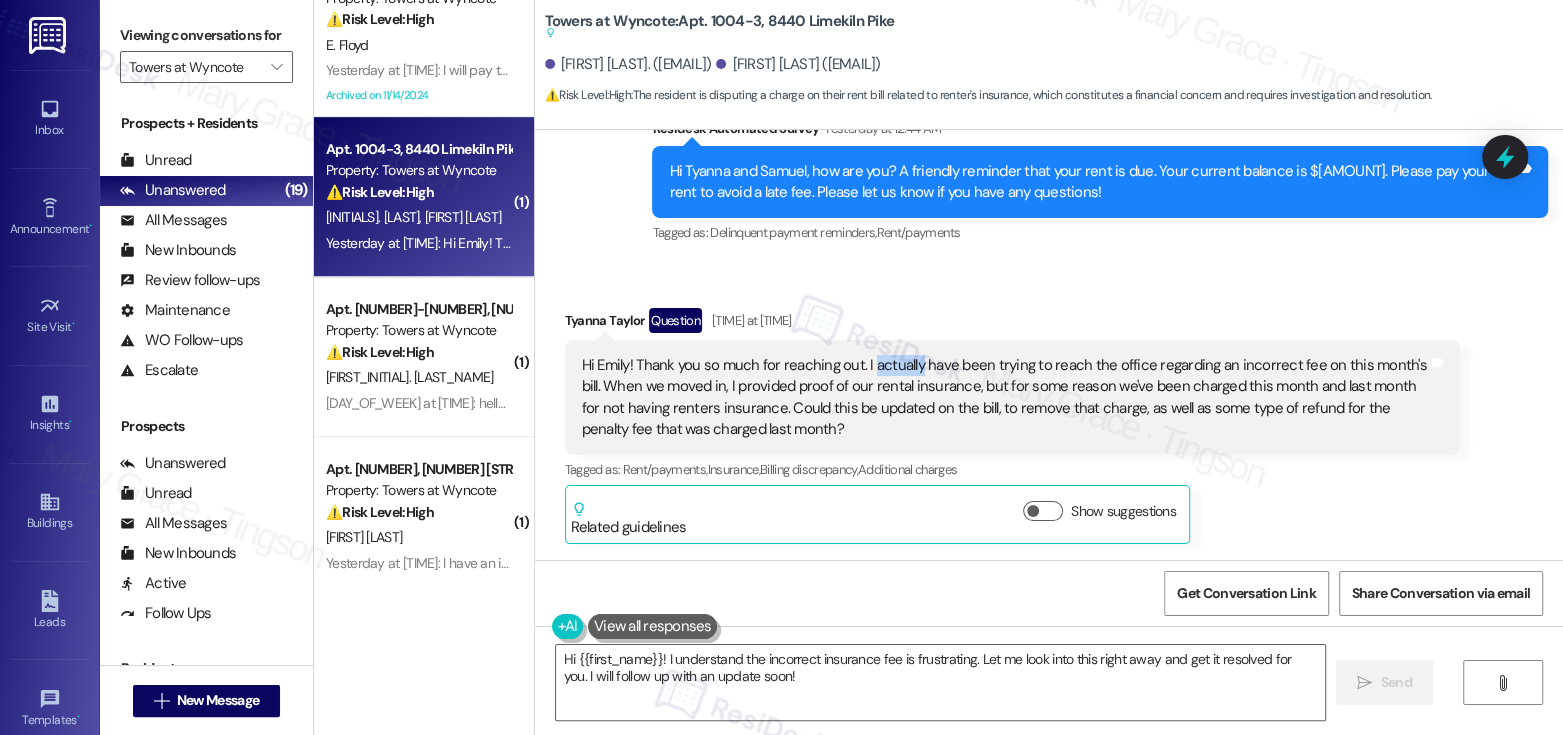 click on "Hi Emily! Thank you so much for reaching out. I actually have been trying to reach the office regarding an incorrect fee on this month's bill. When we moved in, I provided proof of our rental insurance, but for some reason we've been charged this month and last month for not having renters insurance. Could this be updated on the bill, to remove that charge, as well as some type of refund for the penalty fee that was charged last month?" at bounding box center (1005, 398) 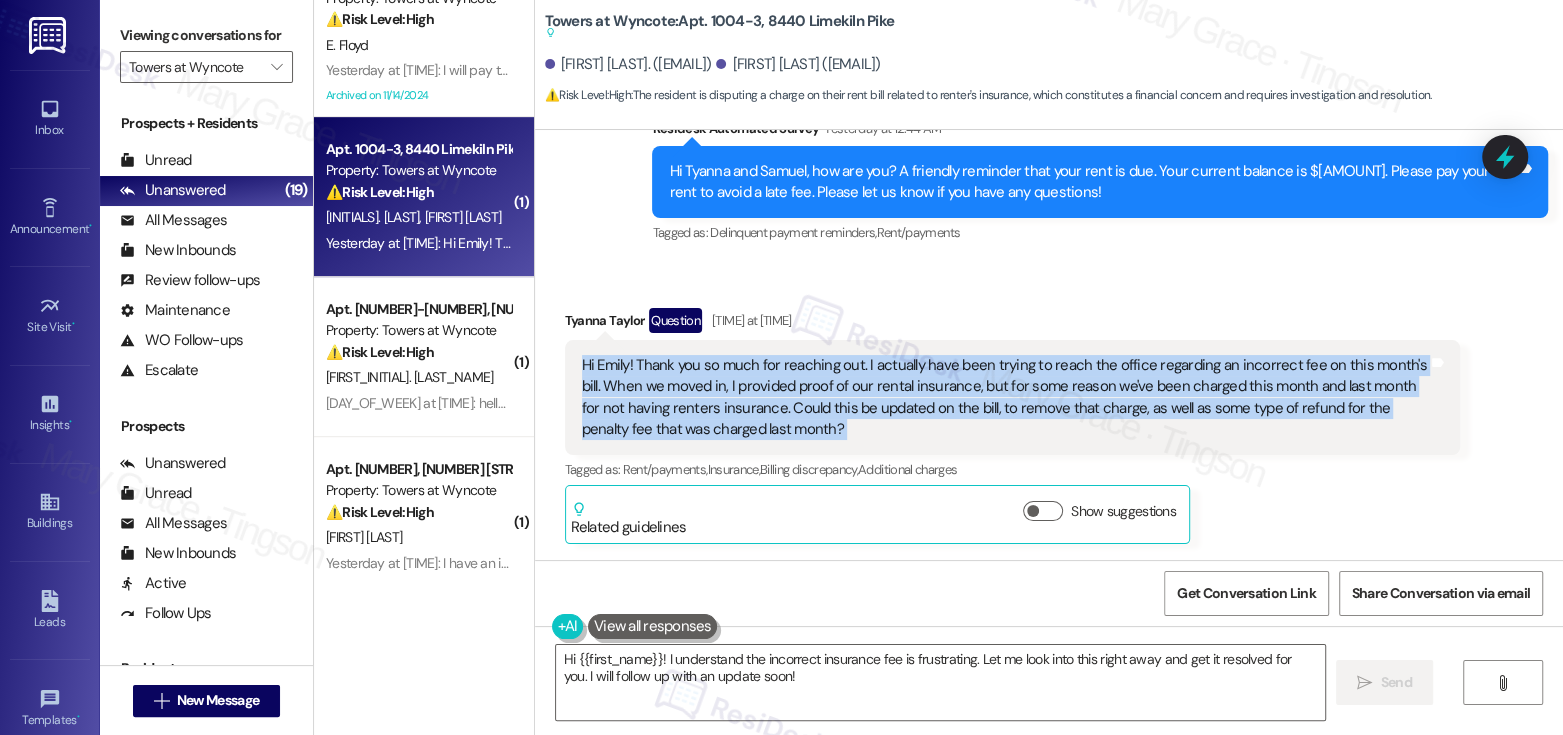click on "Hi Emily! Thank you so much for reaching out. I actually have been trying to reach the office regarding an incorrect fee on this month's bill. When we moved in, I provided proof of our rental insurance, but for some reason we've been charged this month and last month for not having renters insurance. Could this be updated on the bill, to remove that charge, as well as some type of refund for the penalty fee that was charged last month?" at bounding box center (1005, 398) 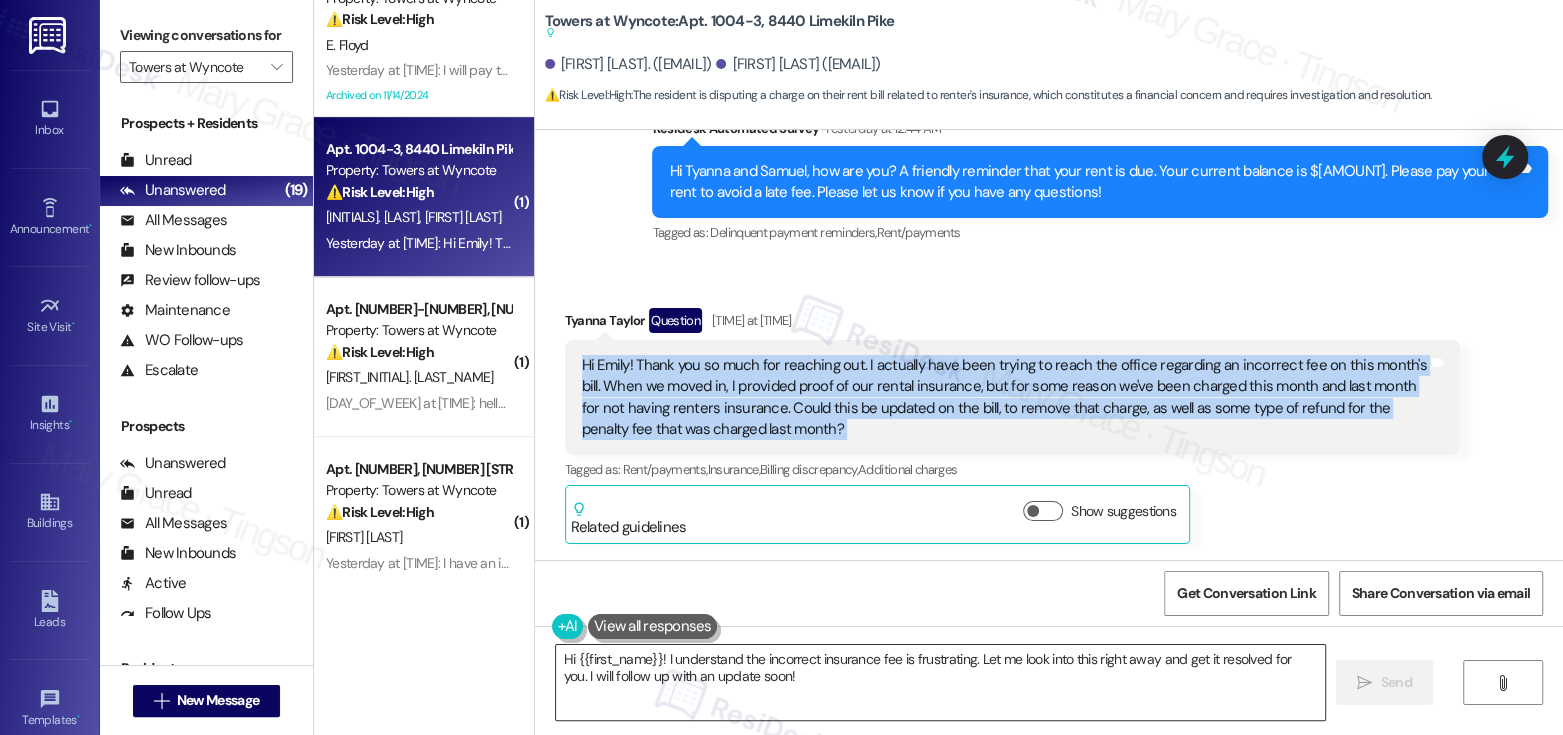 click on "Hi {{first_name}}! I understand the incorrect insurance fee is frustrating. Let me look into this right away and get it resolved for you. I will follow up with an update soon!" at bounding box center [940, 682] 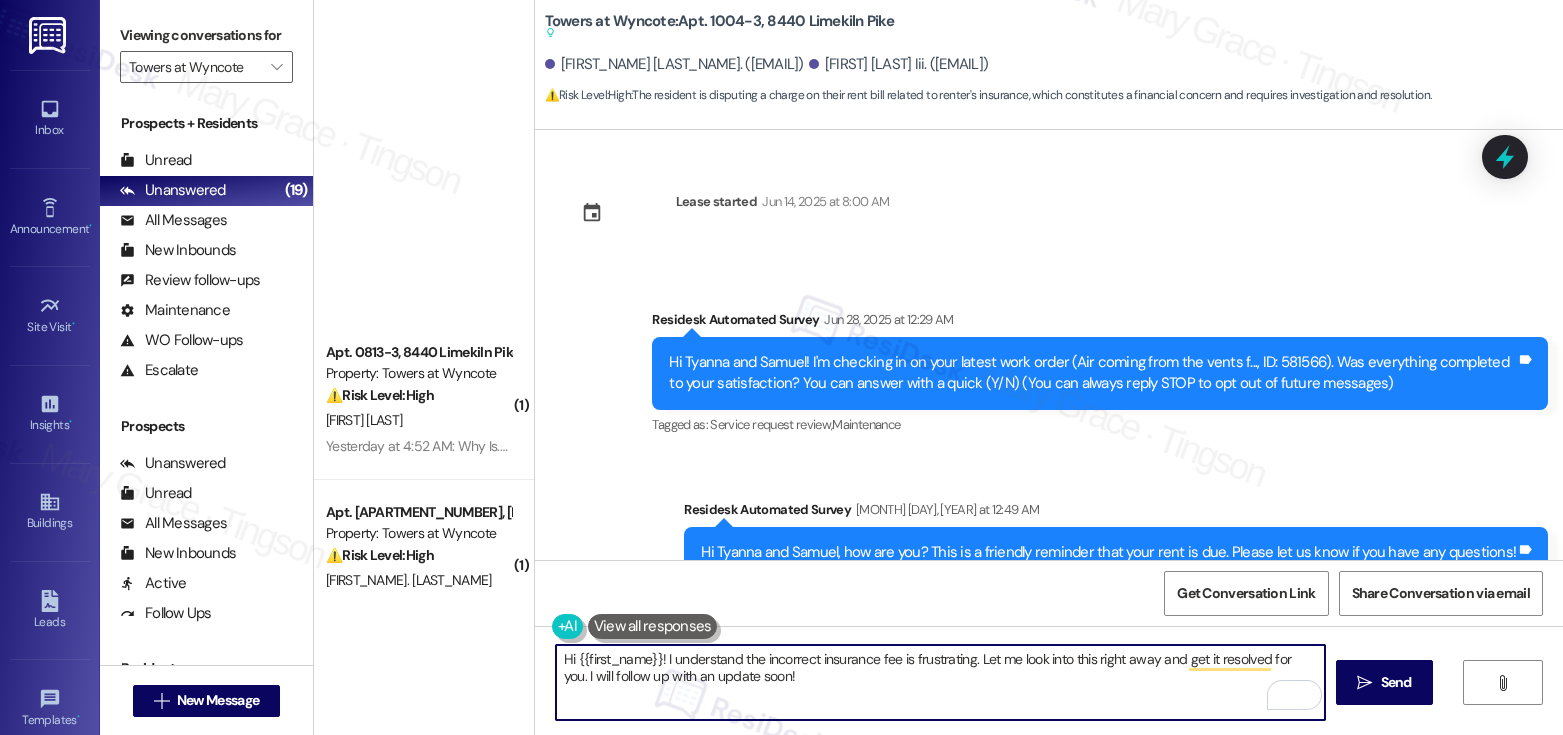 scroll, scrollTop: 0, scrollLeft: 0, axis: both 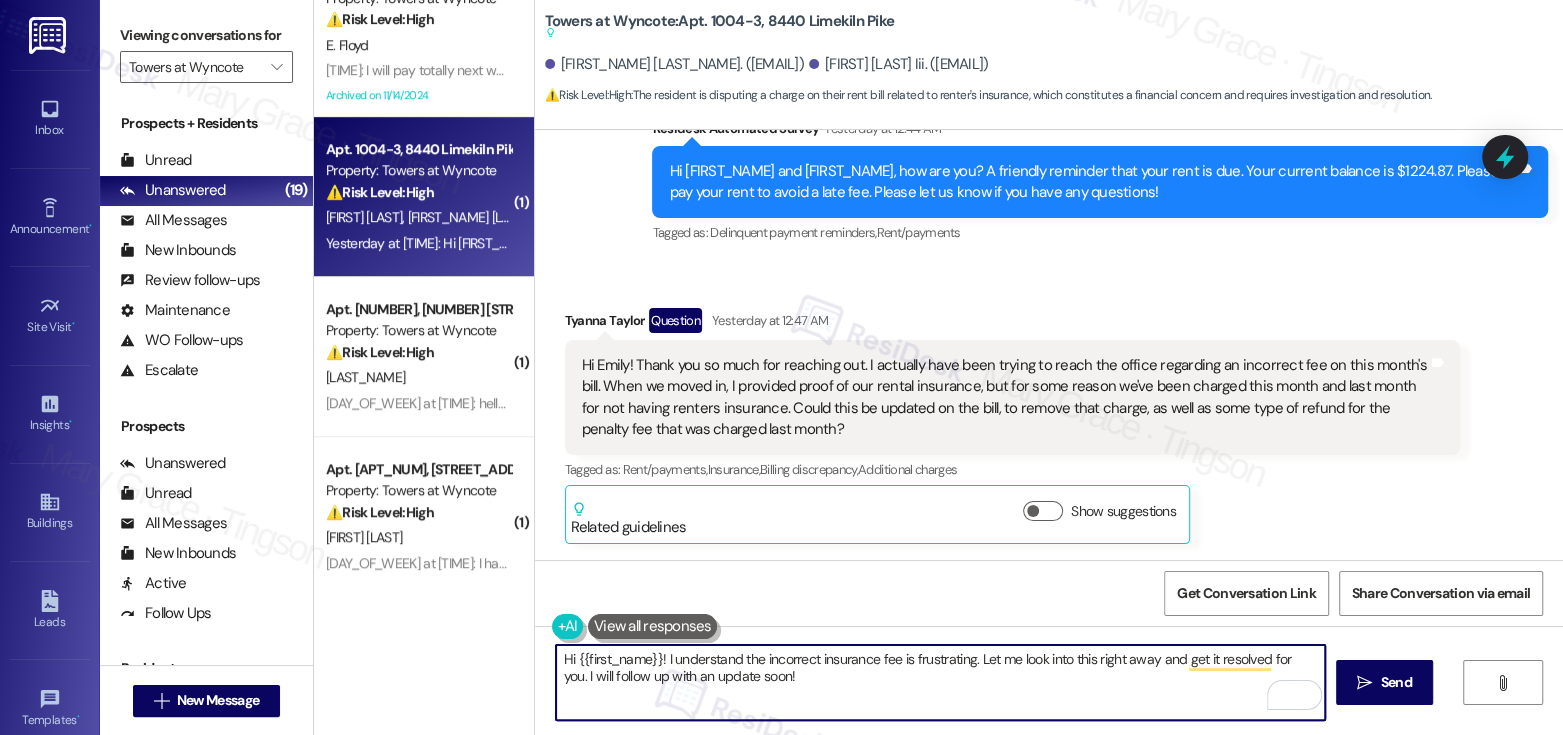 click on "Hi {{first_name}}! I understand the incorrect insurance fee is frustrating. Let me look into this right away and get it resolved for you. I will follow up with an update soon!" at bounding box center [940, 682] 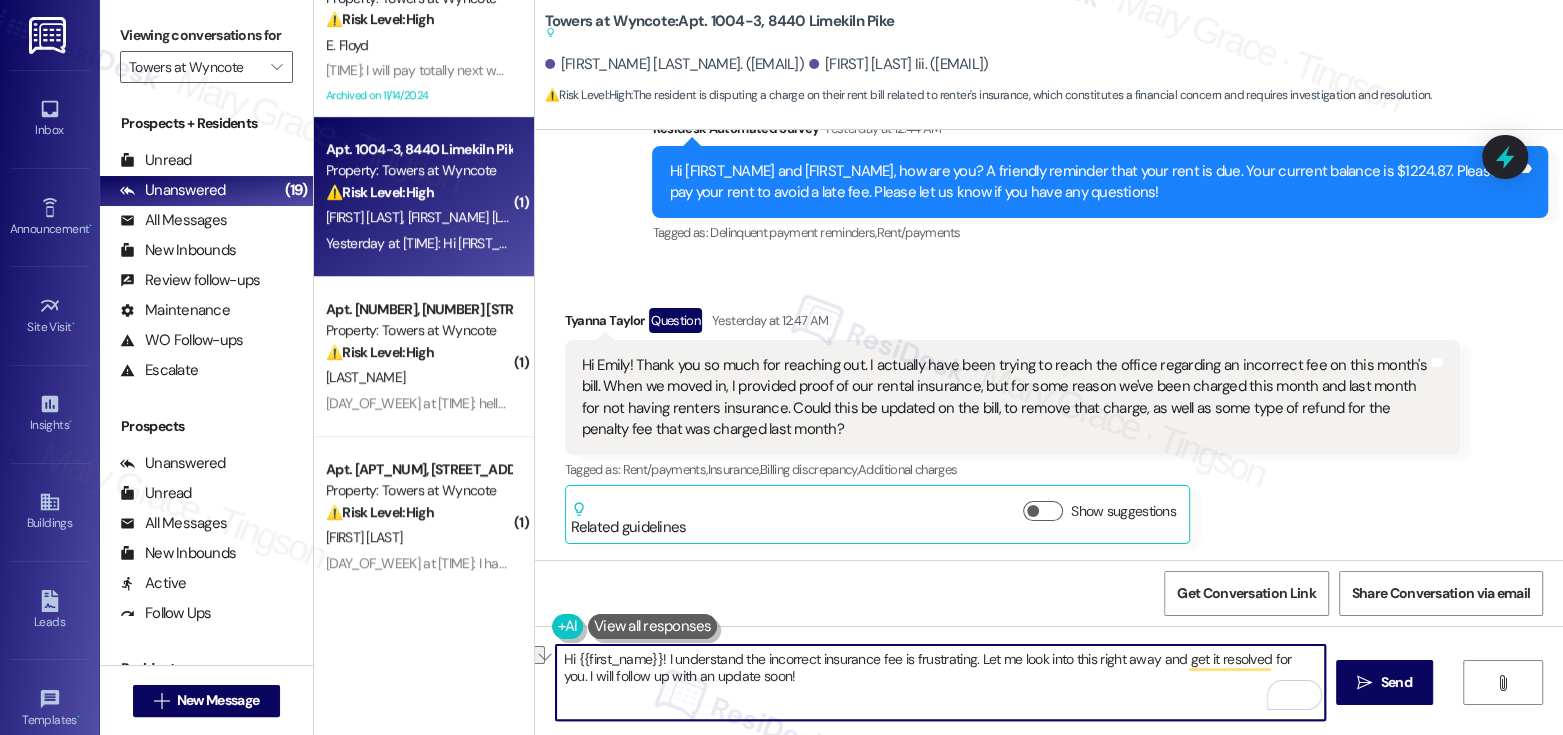 drag, startPoint x: 657, startPoint y: 658, endPoint x: 806, endPoint y: 657, distance: 149.00336 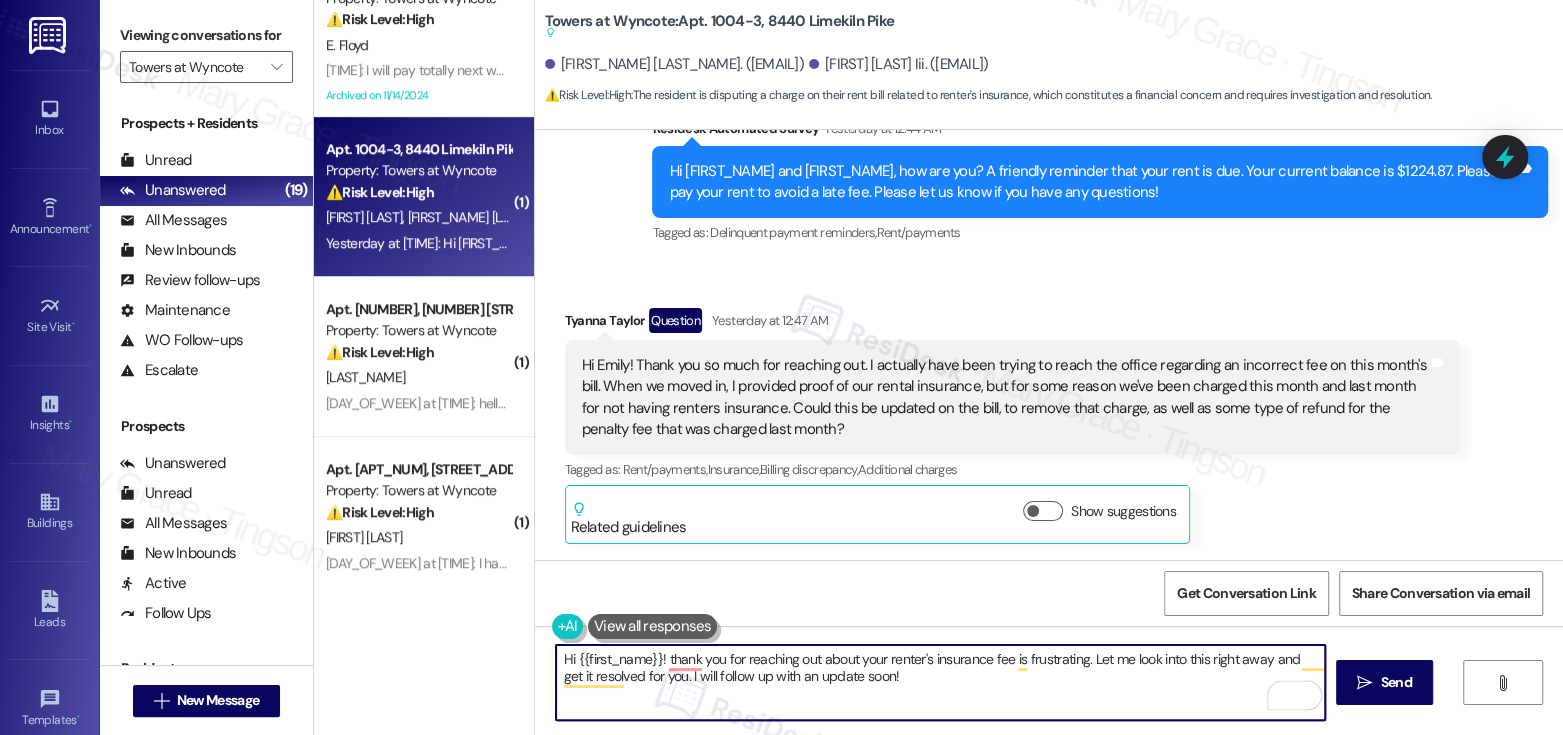 click on "Hi {{first_name}}! thank you for reaching out about your renter's insurance fee is frustrating. Let me look into this right away and get it resolved for you. I will follow up with an update soon!" at bounding box center [940, 682] 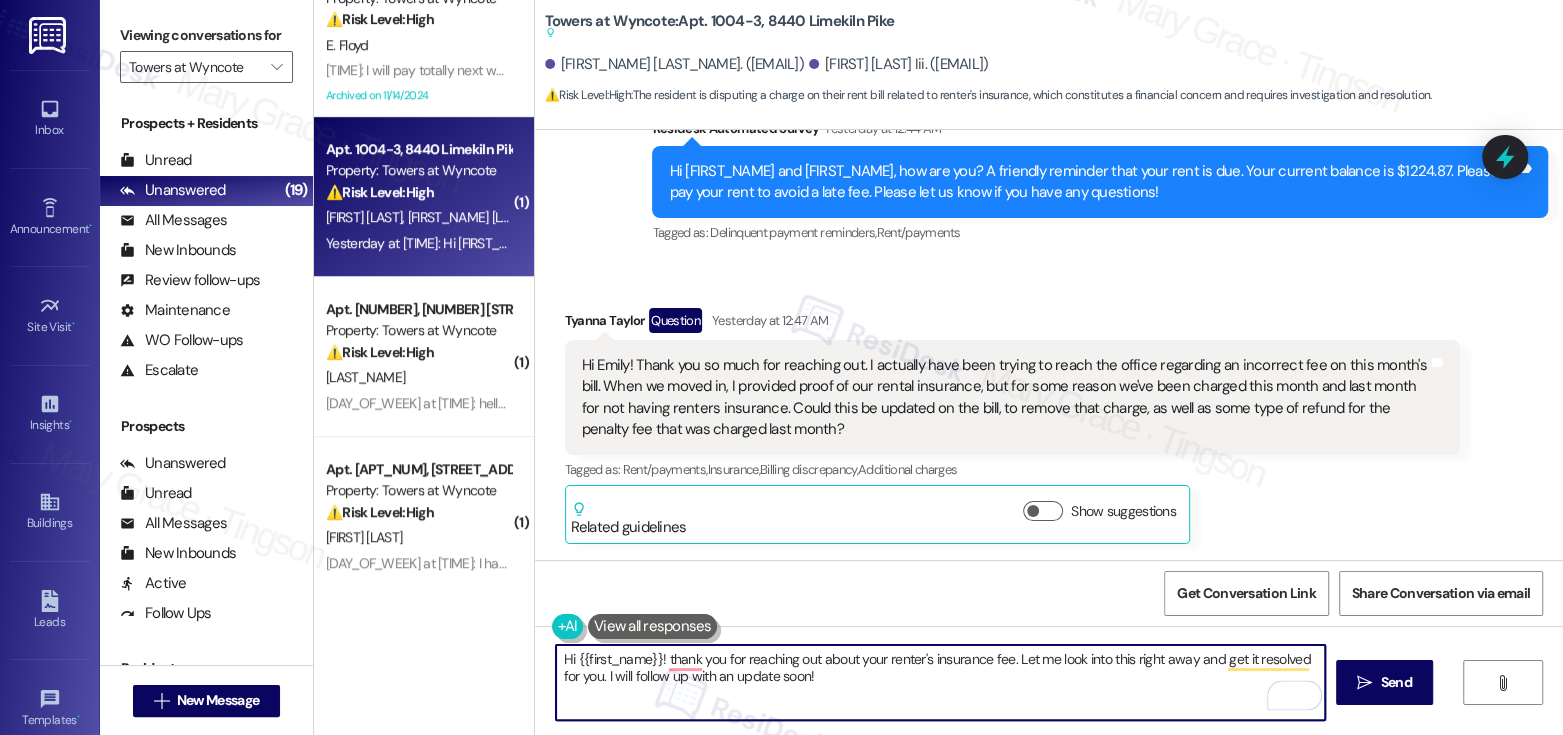 click on "Hi {{first_name}}! thank you for reaching out about your renter's insurance fee. Let me look into this right away and get it resolved for you. I will follow up with an update soon!" at bounding box center (940, 682) 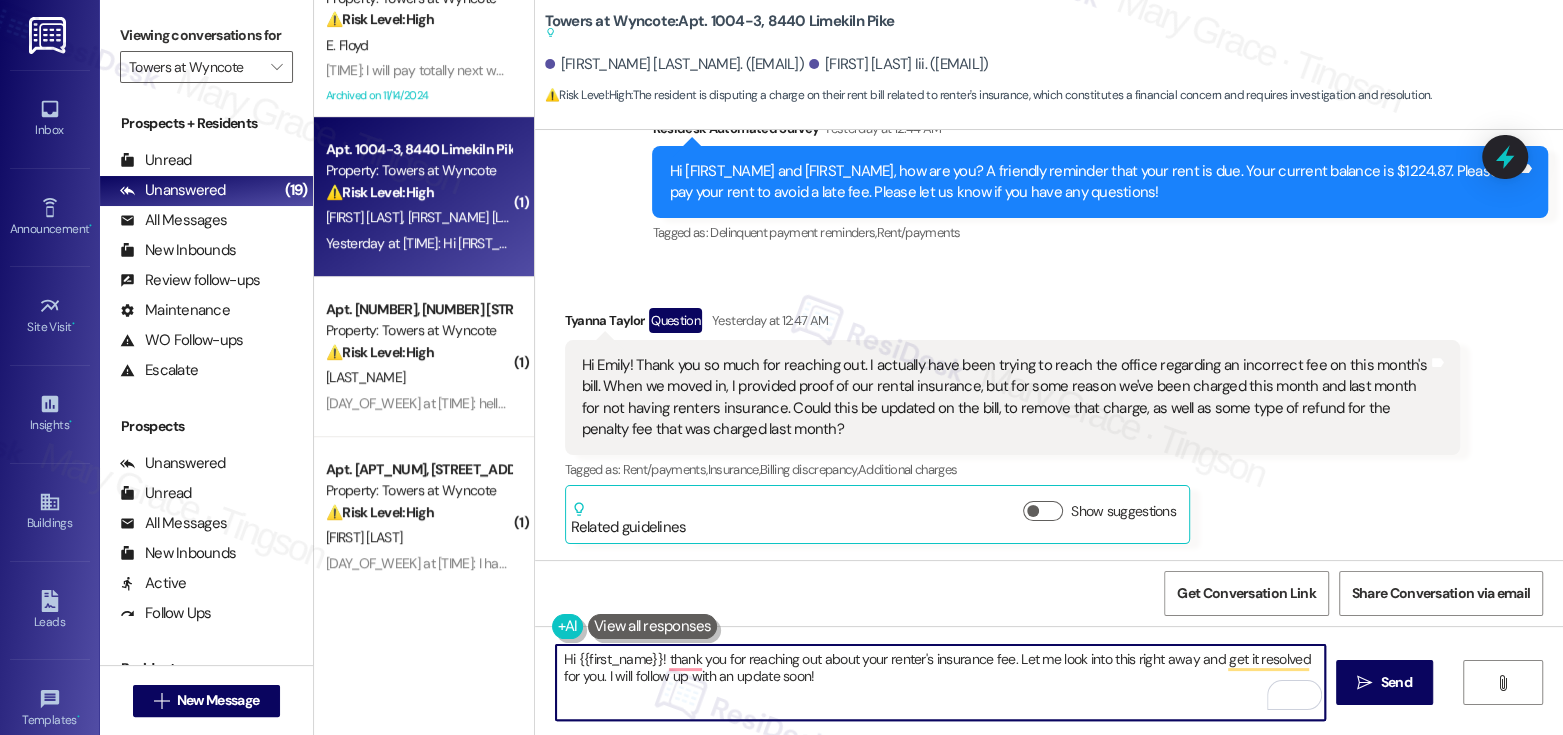 click on "[FIRST_NAME] [LAST_NAME] Question Yesterday at 12:47 AM" at bounding box center (1013, 324) 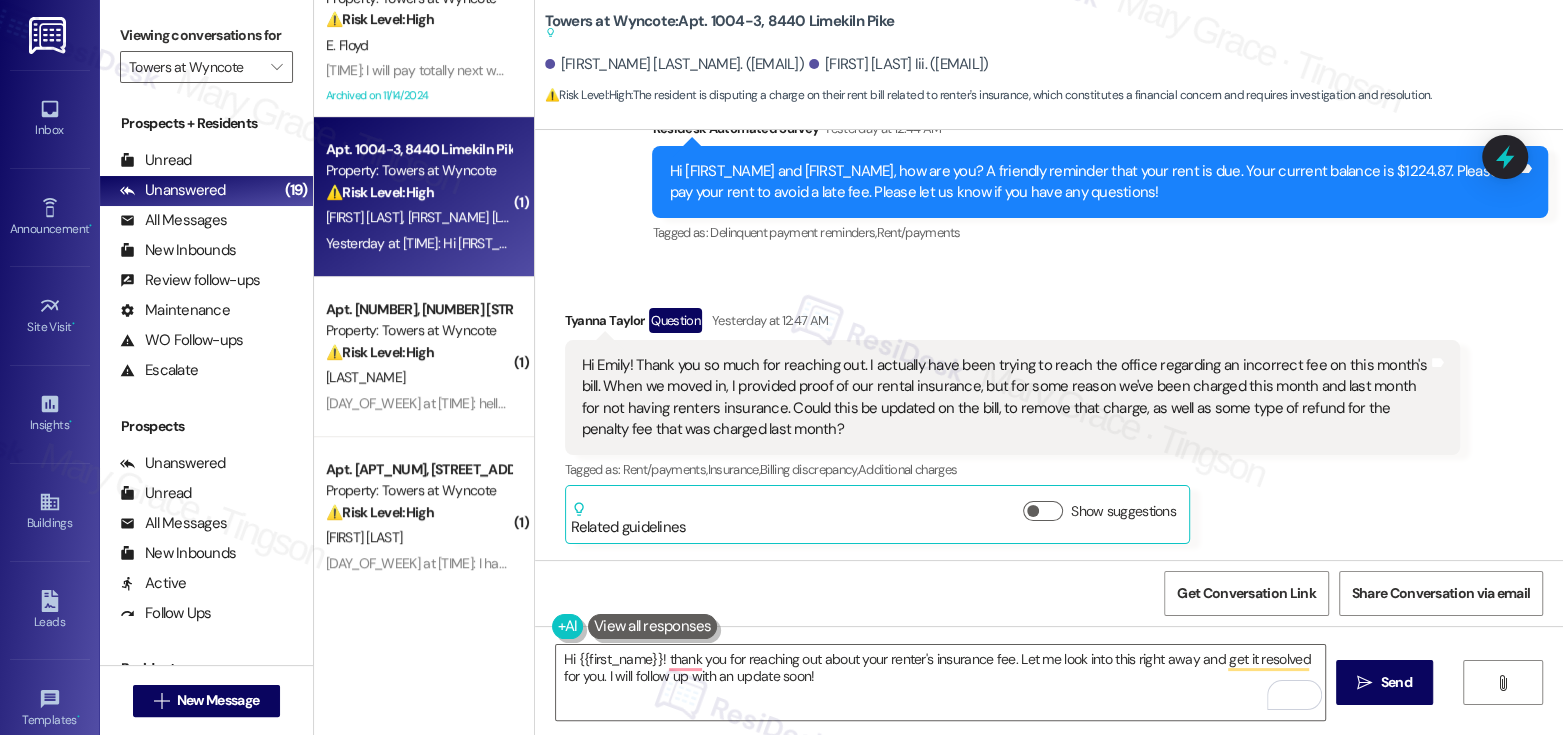 click on "[FIRST_NAME] [LAST_NAME] Question Yesterday at 12:47 AM" at bounding box center (1013, 324) 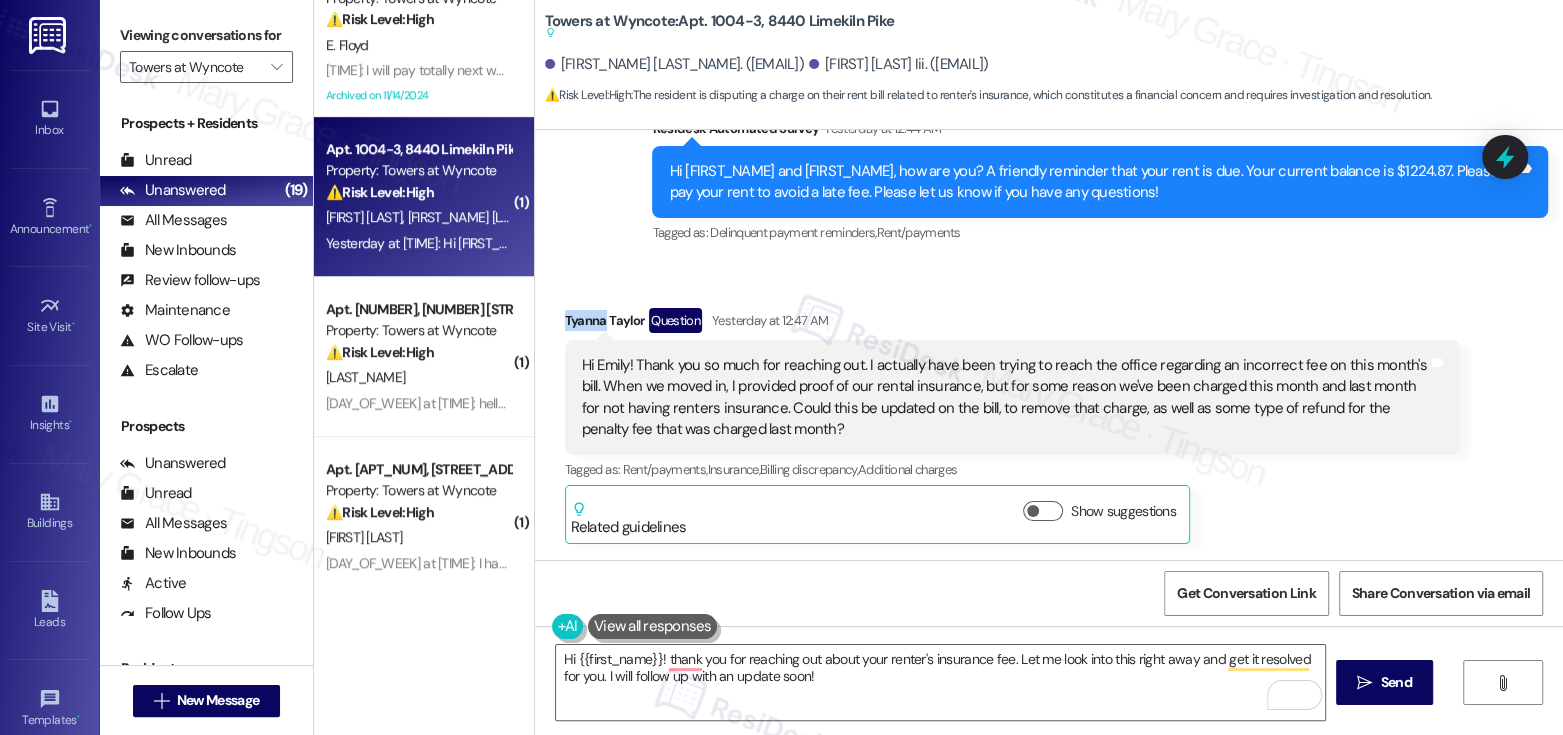 copy on "[NAME]" 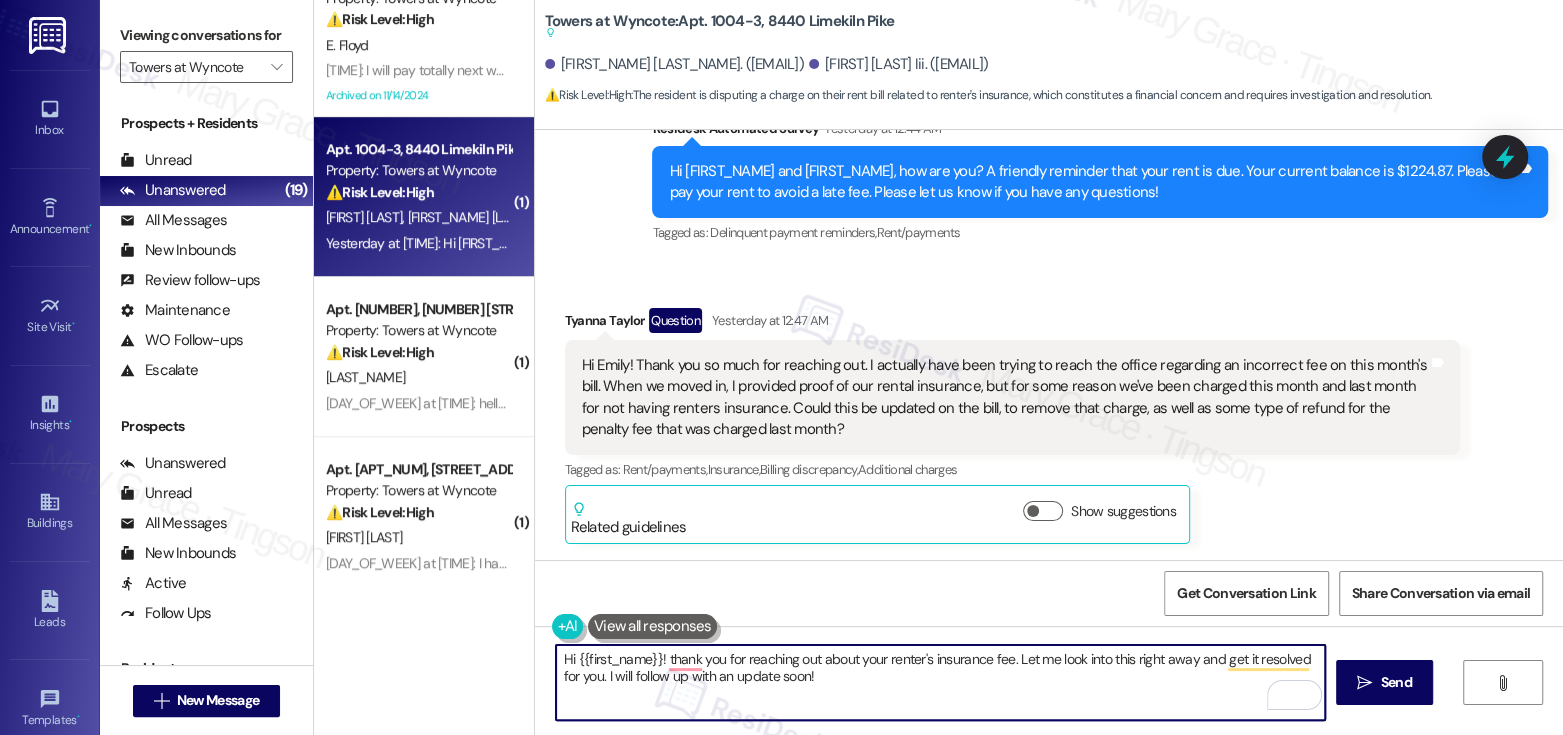 drag, startPoint x: 567, startPoint y: 658, endPoint x: 649, endPoint y: 654, distance: 82.0975 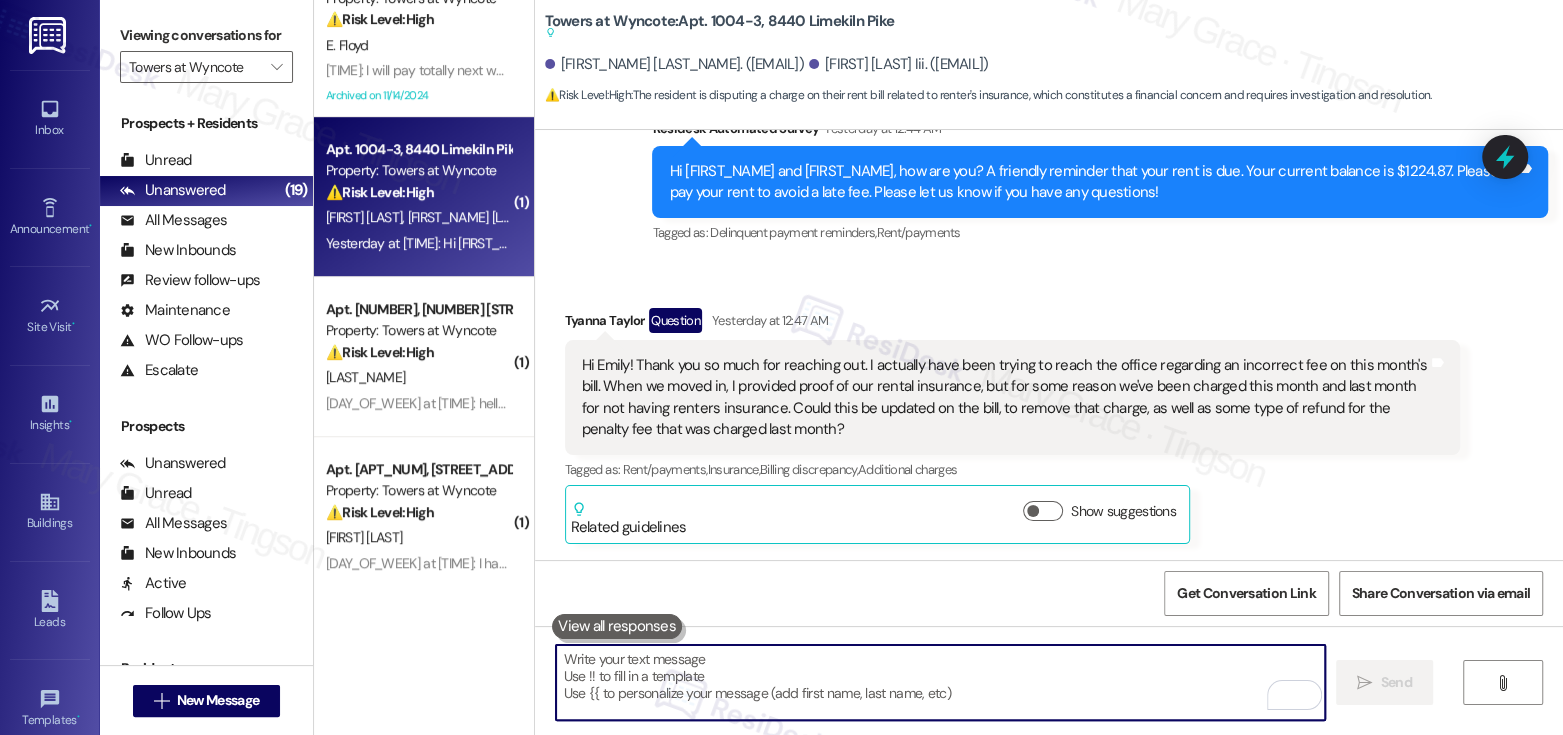 paste on "Hi [FIRST_NAME]!
Thanks for reaching out about your renter’s insurance fee. I’ll look into this right away and work on getting it resolved for you. I’ll follow up with an update as soon as I have one." 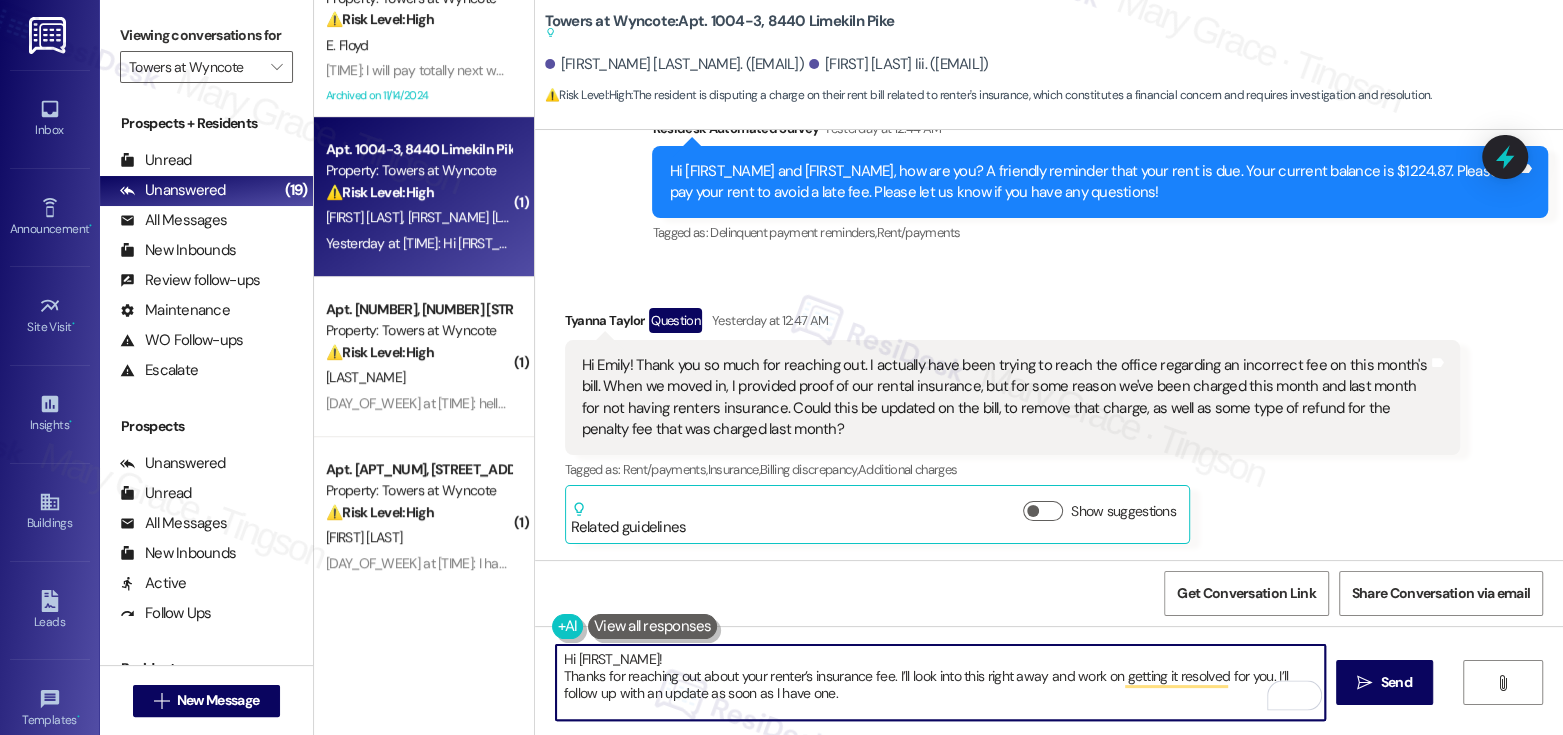click on "Hi [FIRST_NAME]!
Thanks for reaching out about your renter’s insurance fee. I’ll look into this right away and work on getting it resolved for you. I’ll follow up with an update as soon as I have one." at bounding box center [940, 682] 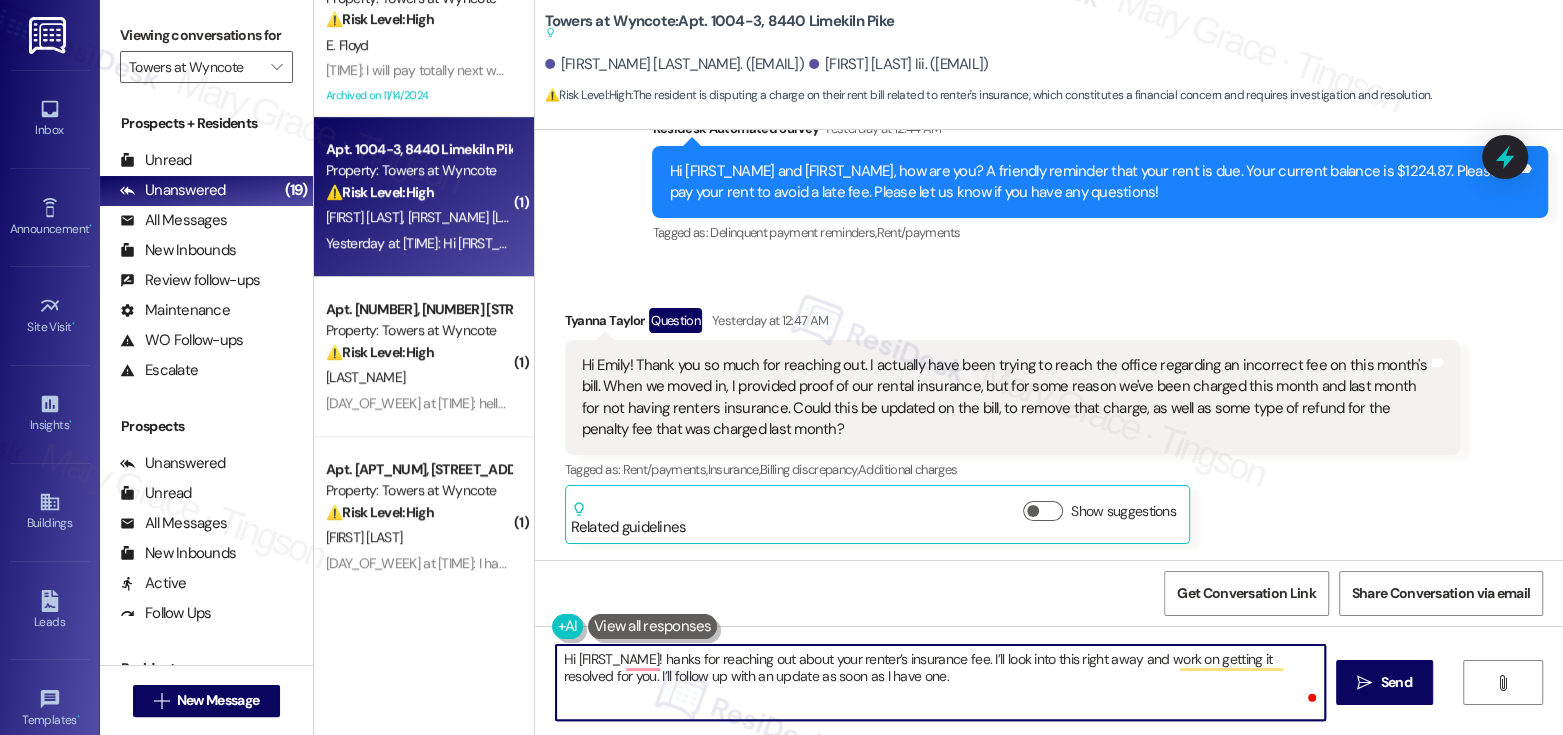 type on "Hi Tyanna! thanks for reaching out about your renter’s insurance fee. I’ll look into this right away and work on getting it resolved for you. I’ll follow up with an update as soon as I have one." 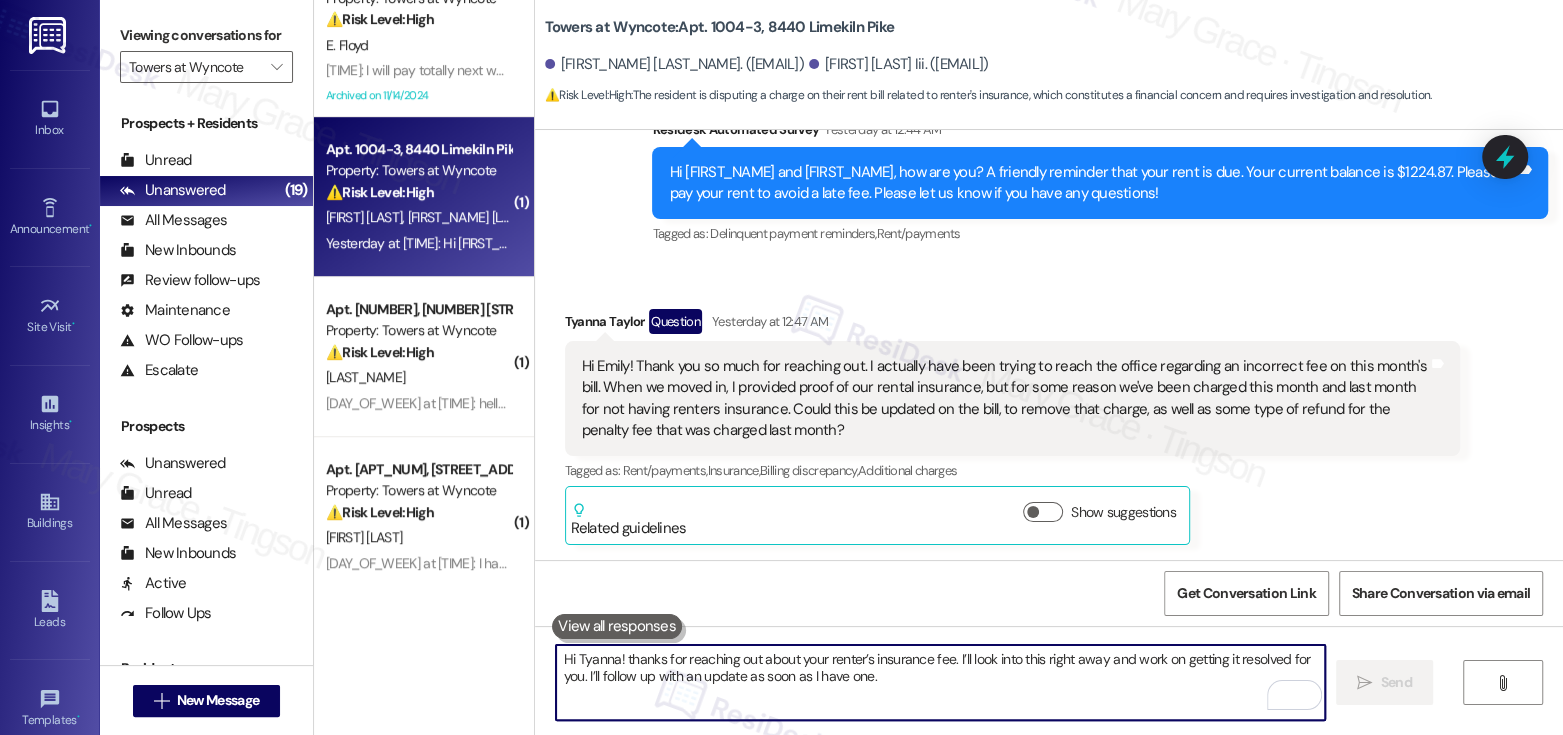 scroll, scrollTop: 895, scrollLeft: 0, axis: vertical 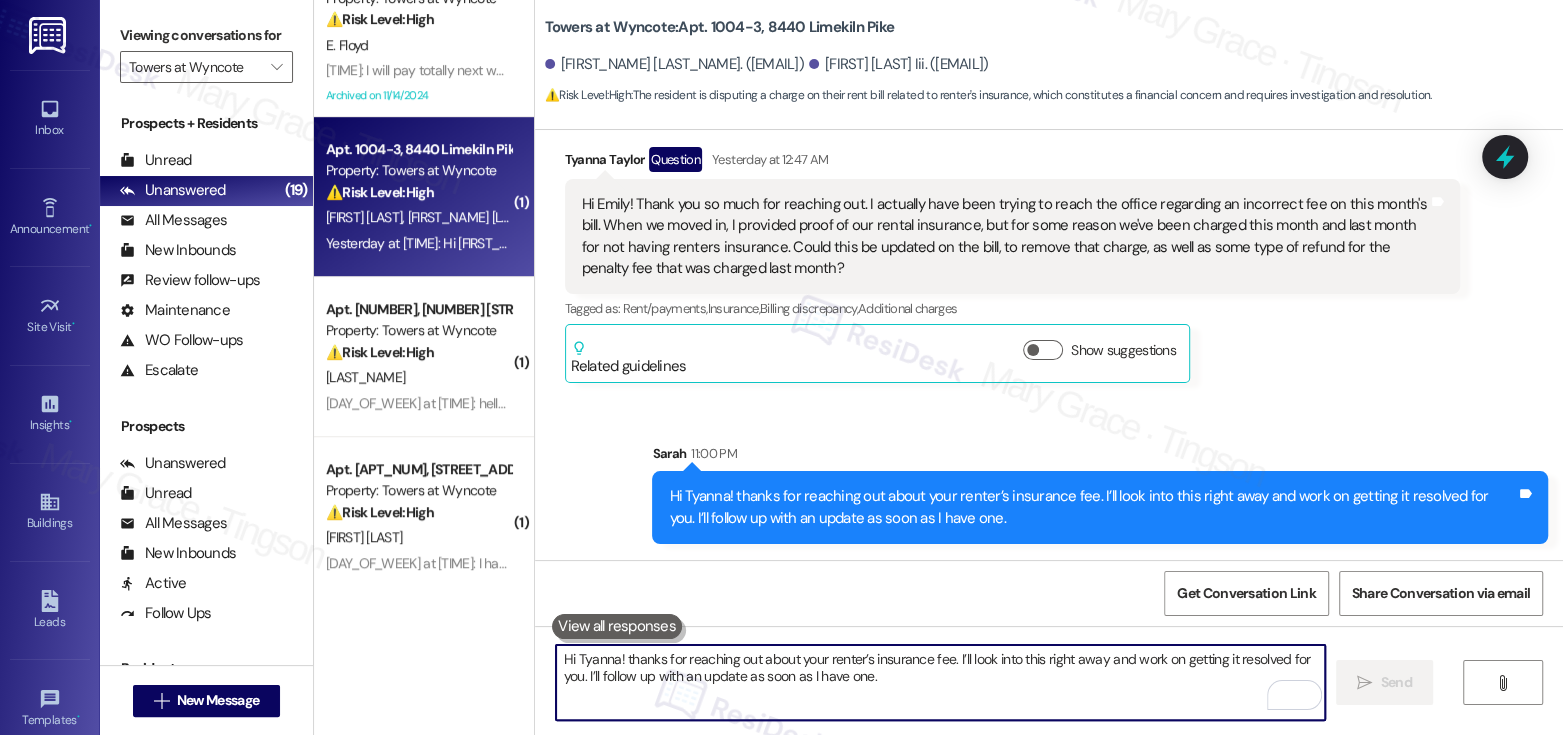 click on "Hi Tyanna! thanks for reaching out about your renter’s insurance fee. I’ll look into this right away and work on getting it resolved for you. I’ll follow up with an update as soon as I have one." at bounding box center [940, 682] 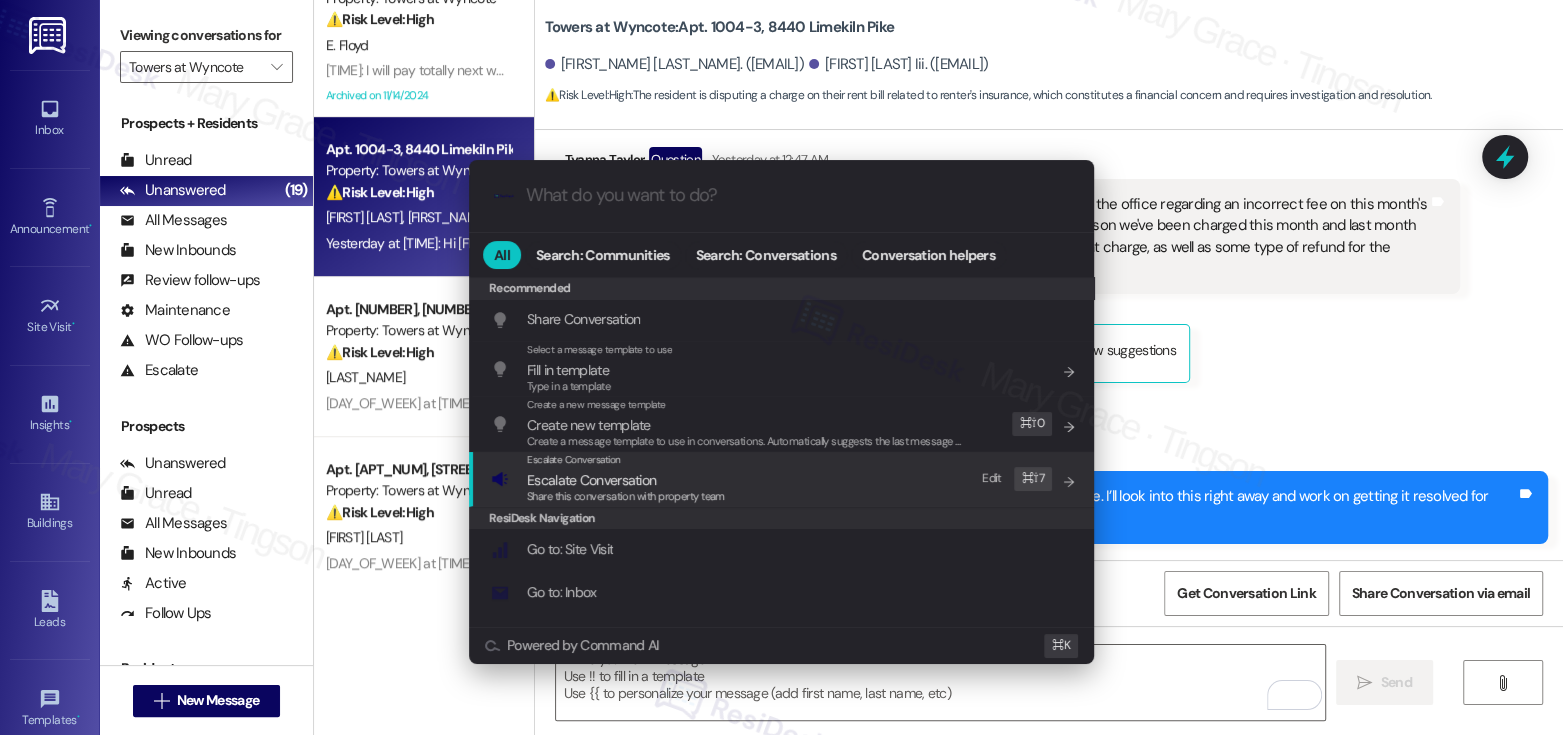click on "Escalate Conversation Escalate Conversation Share this conversation with property team Edit ⌘ ⇧ 7" at bounding box center [783, 479] 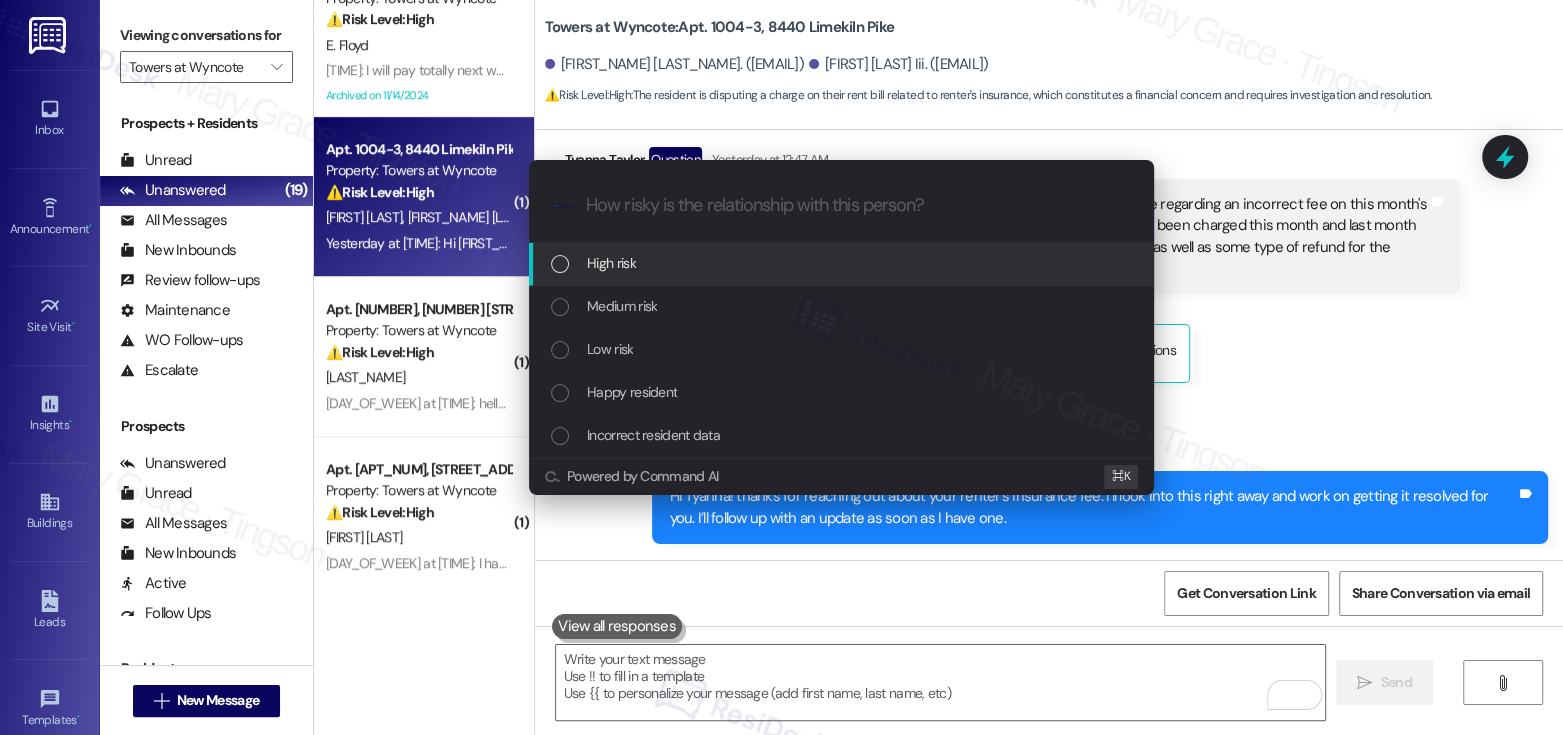 click on "High risk" at bounding box center [843, 263] 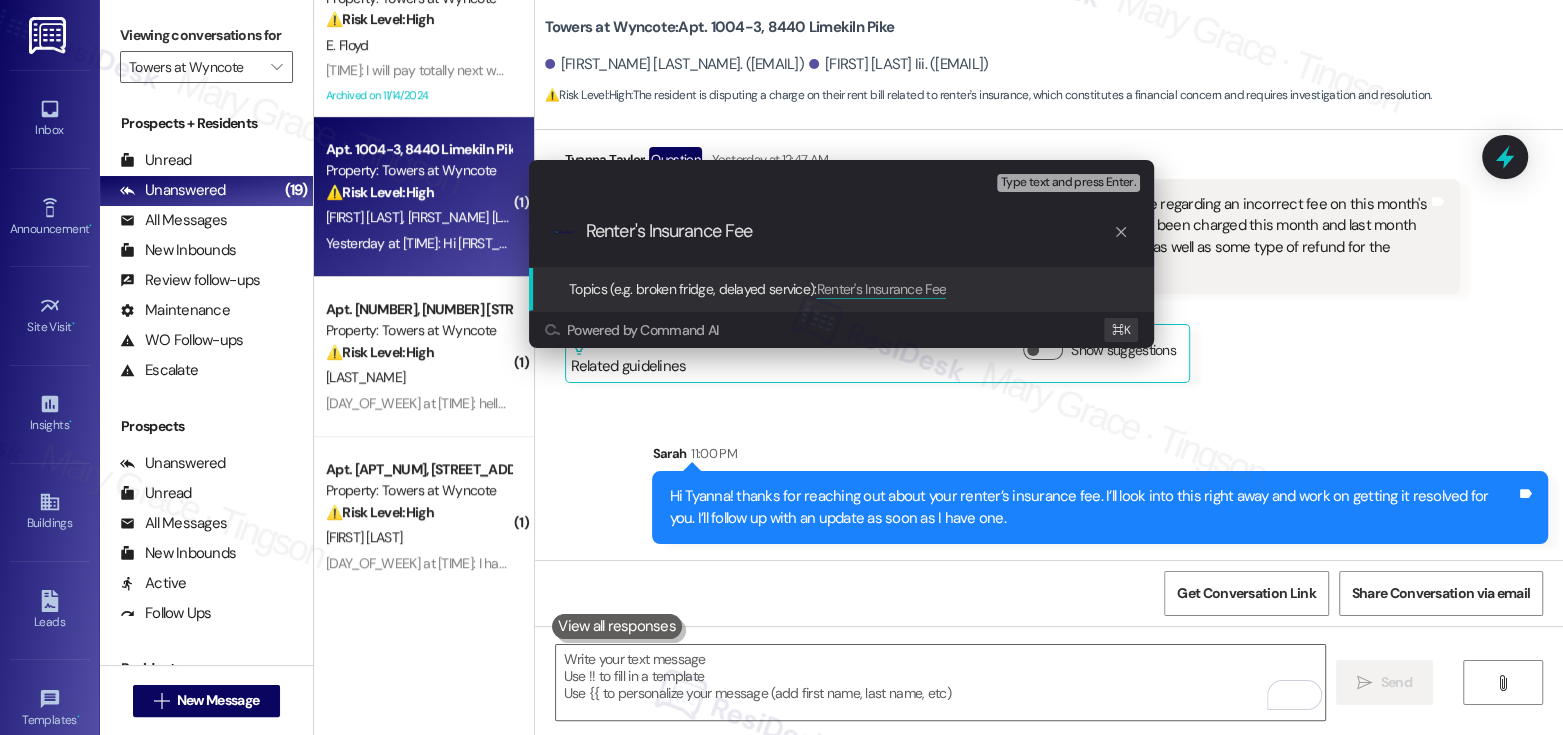 click on "Renter's Insurance Fee" at bounding box center (849, 231) 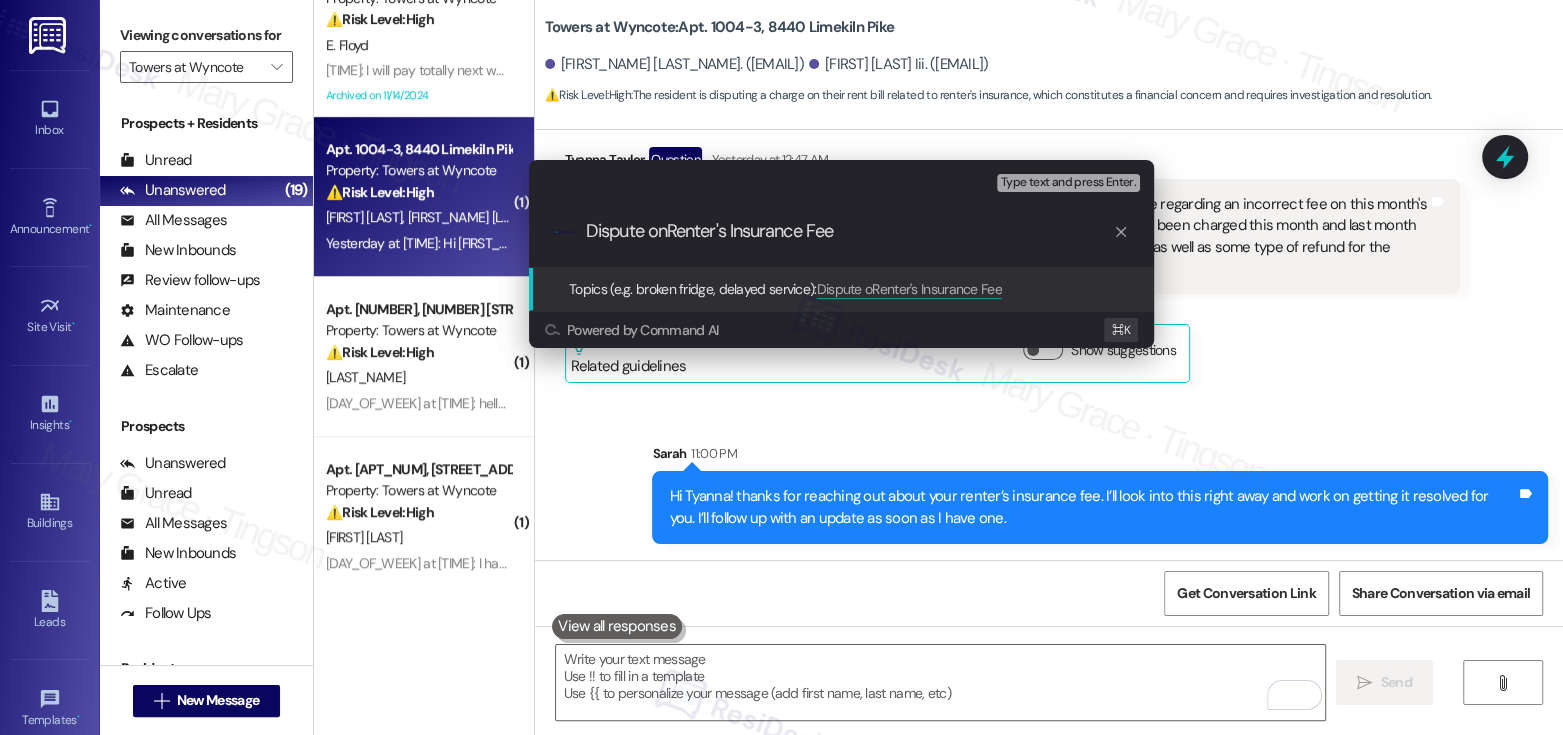 type on "Dispute on Renter's Insurance Fee" 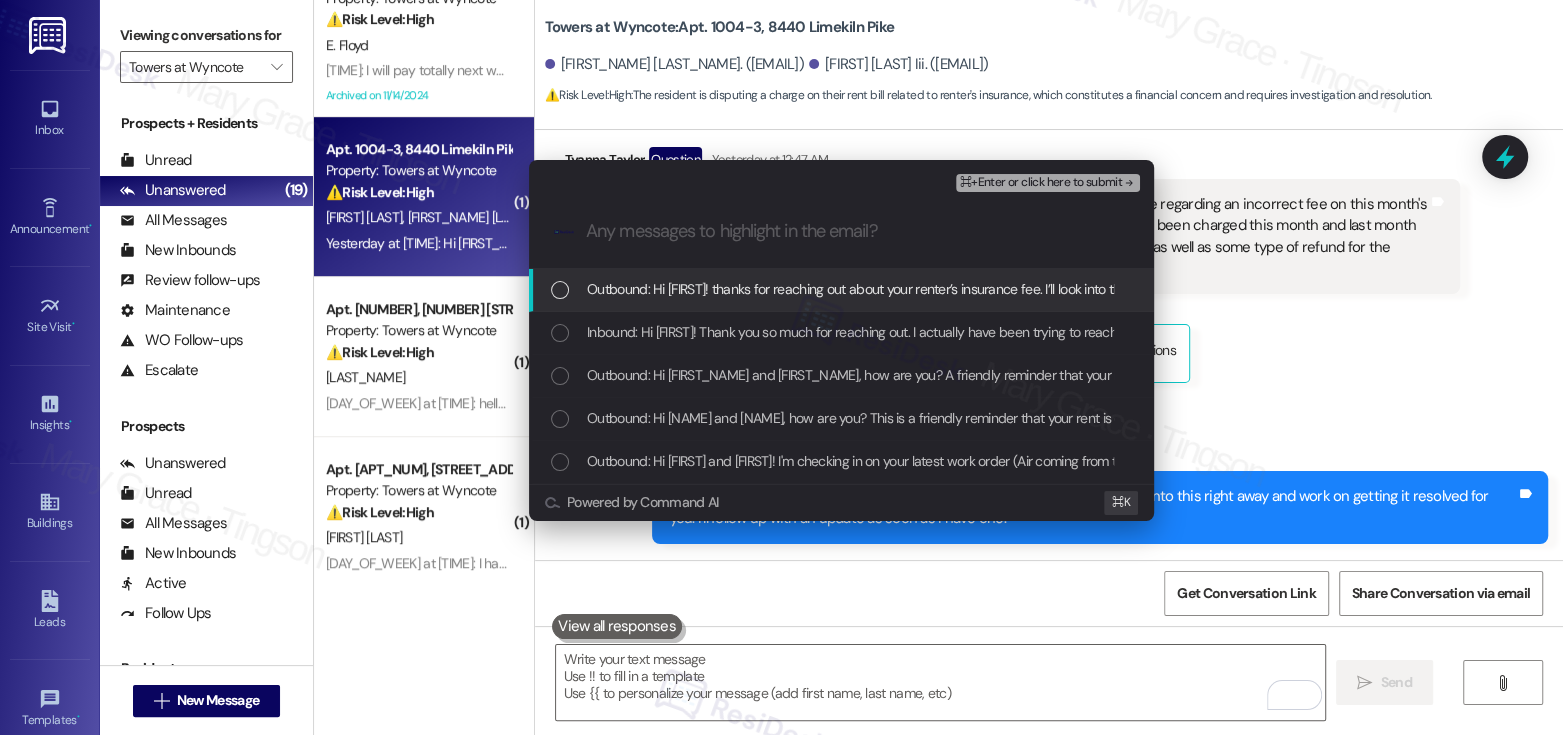 click on "Outbound: Hi Tyanna! thanks for reaching out about your renter’s insurance fee. I’ll look into this right away and work on getting it resolved for you. I’ll follow up with an update as soon as I have one." at bounding box center [1149, 289] 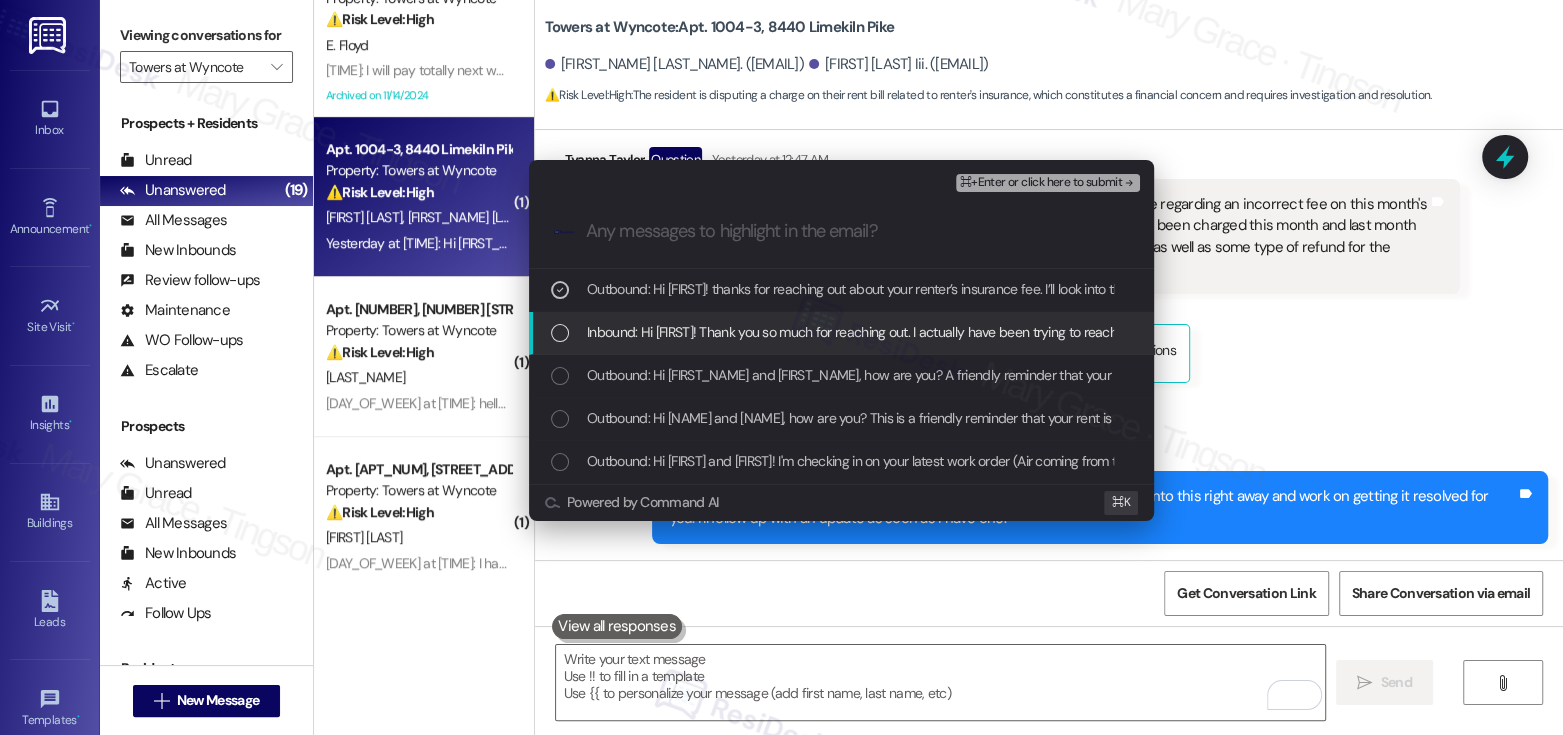 click on "Inbound: Hi Emily! Thank you so much for reaching out. I actually have been trying to reach the office regarding an incorrect fee on this month's bill. When we moved in, I provided proof of our rental insurance, but for some reason we've been charged this month and last month for not having renters insurance. Could this be updated on the bill, to remove that charge, as well as some type of refund for the penalty fee that was charged last month?" at bounding box center (1881, 332) 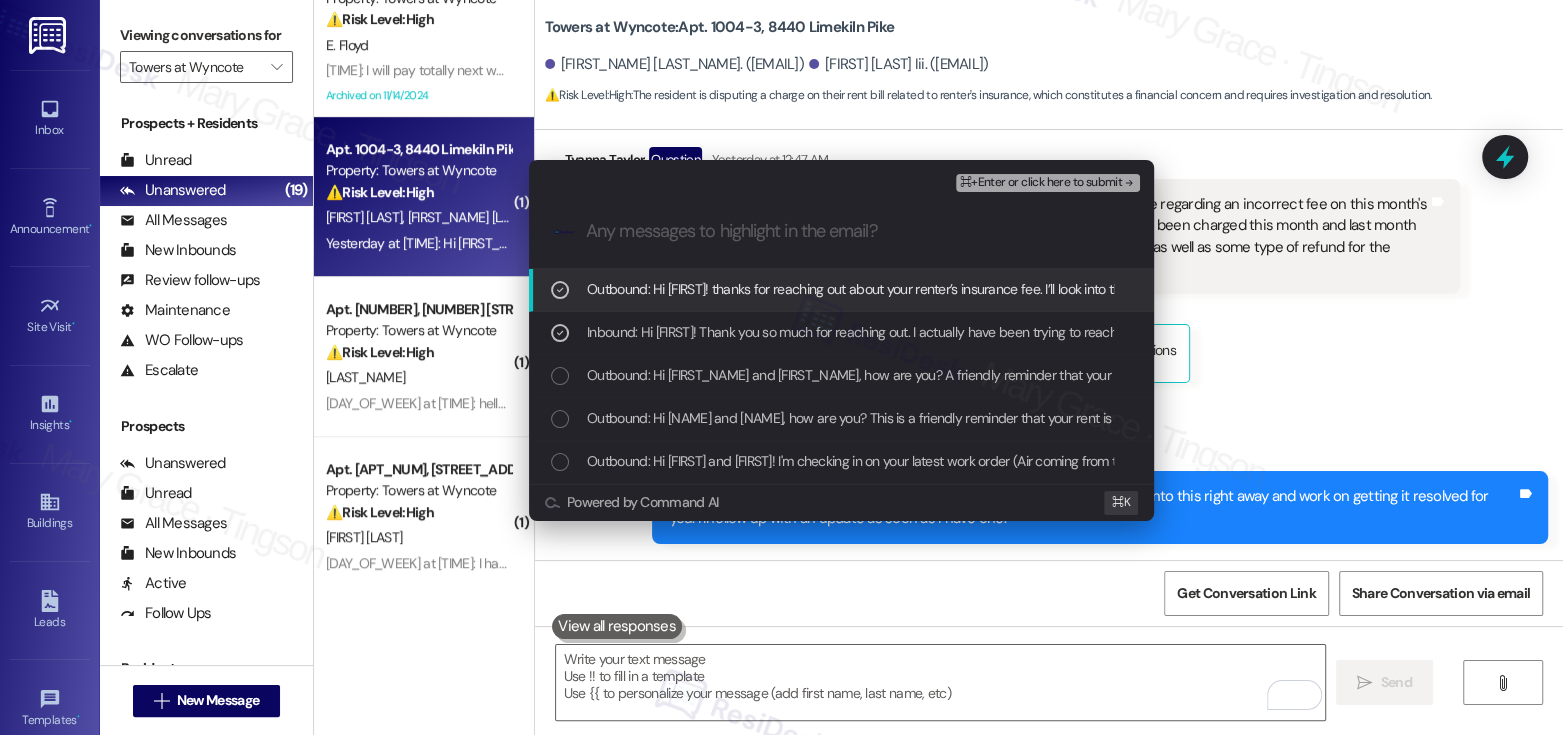 click on "⌘+Enter or click here to submit" at bounding box center [1041, 183] 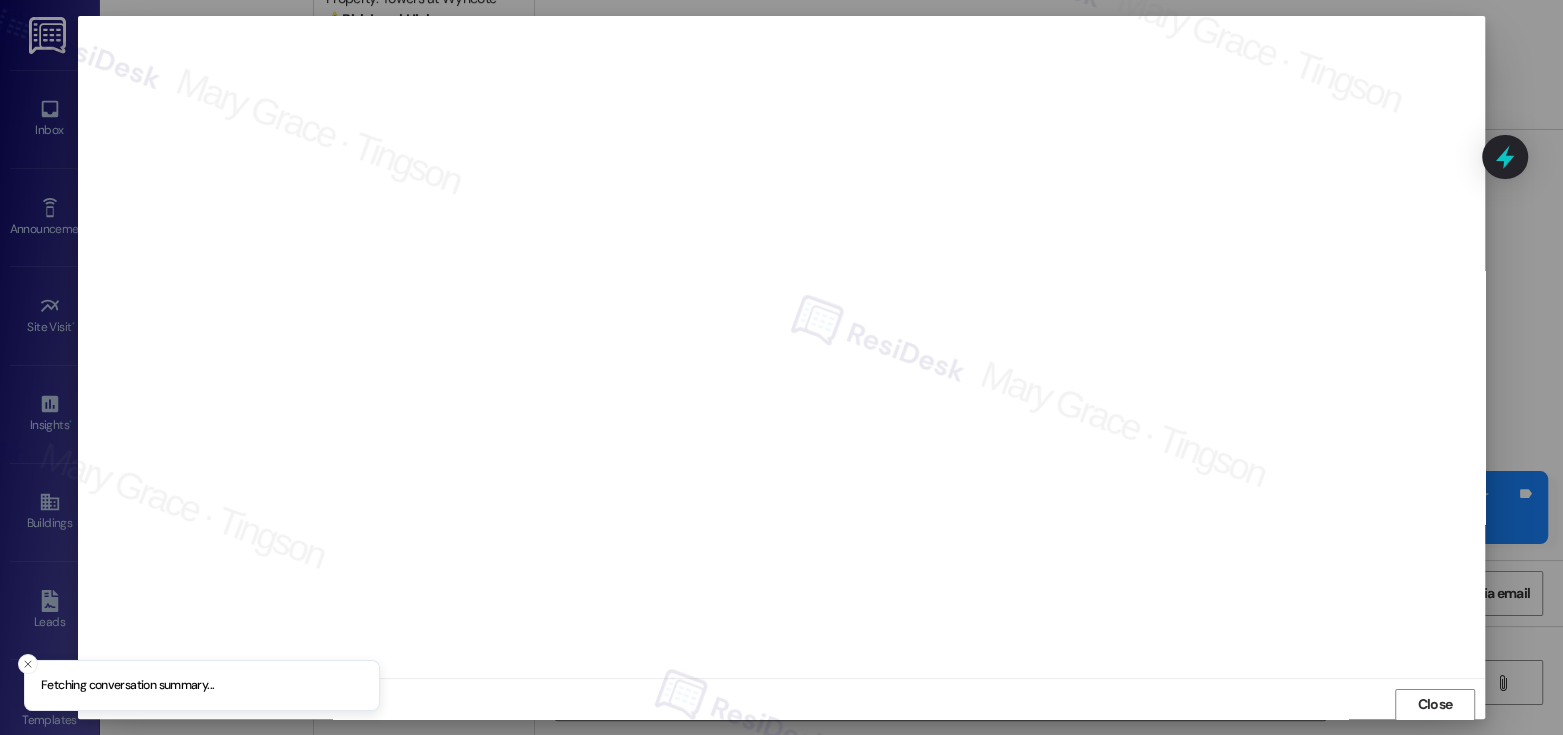 scroll, scrollTop: 1, scrollLeft: 0, axis: vertical 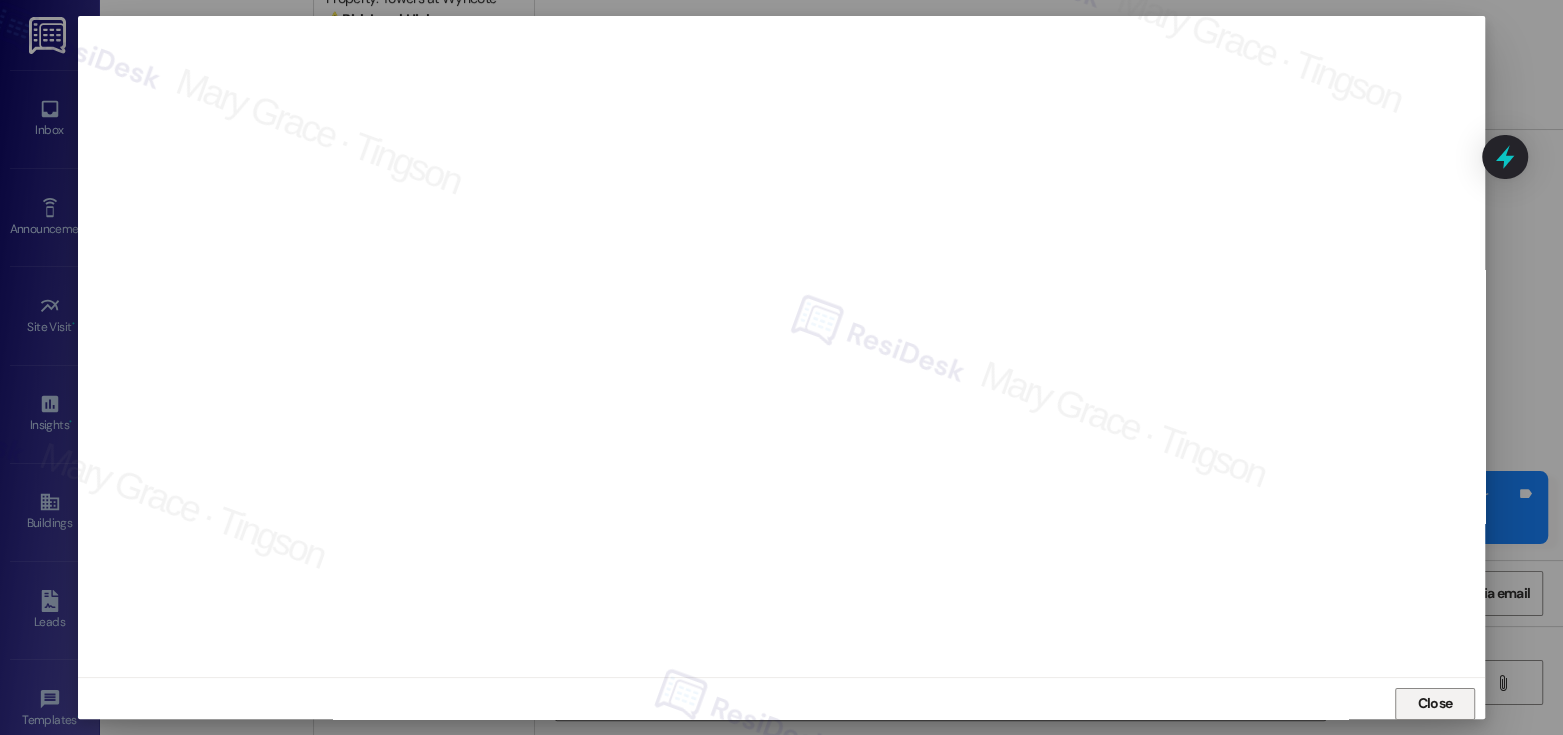 click on "Close" at bounding box center [1435, 704] 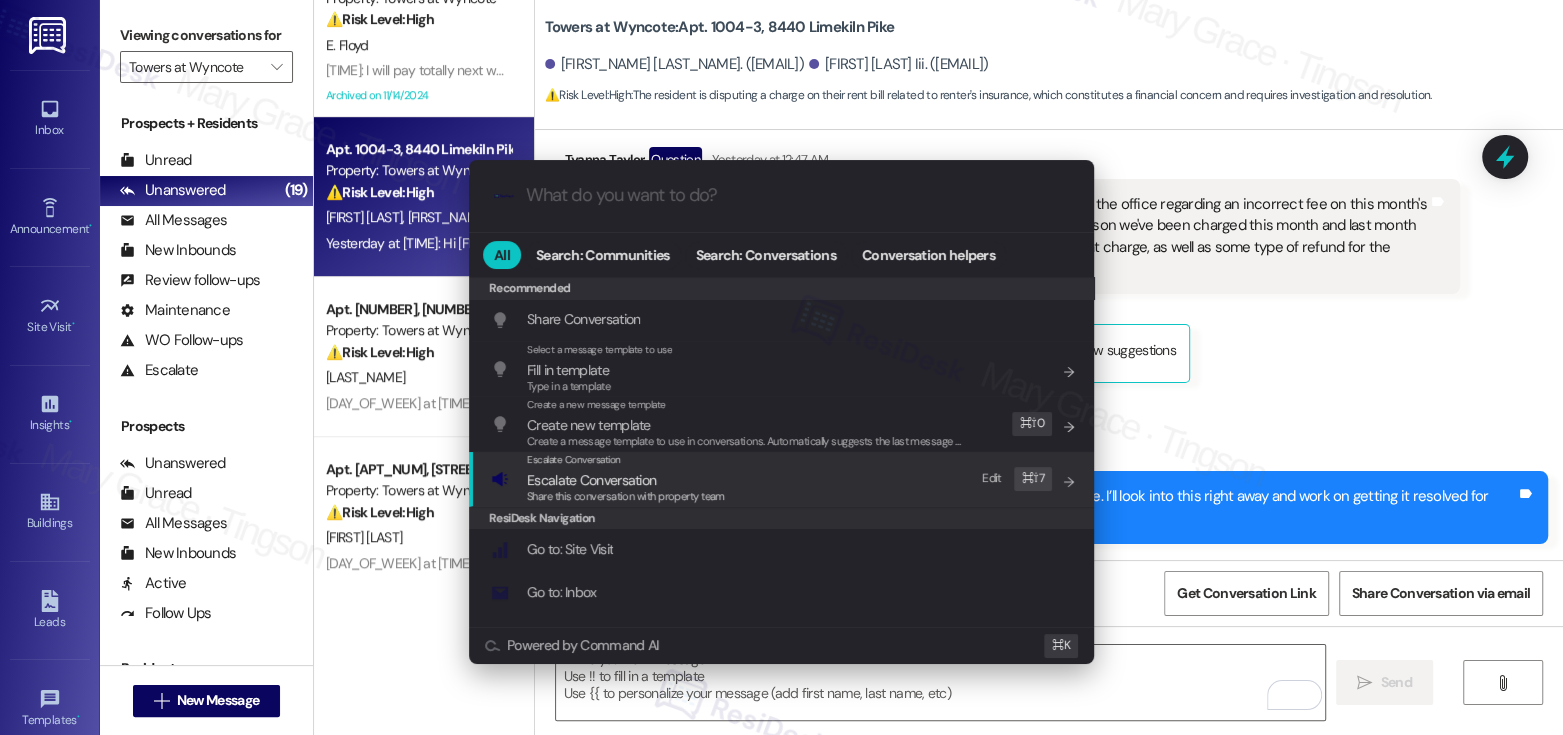 click on "Escalate Conversation Escalate Conversation Share this conversation with property team Edit ⌘ ⇧ 7" at bounding box center [783, 479] 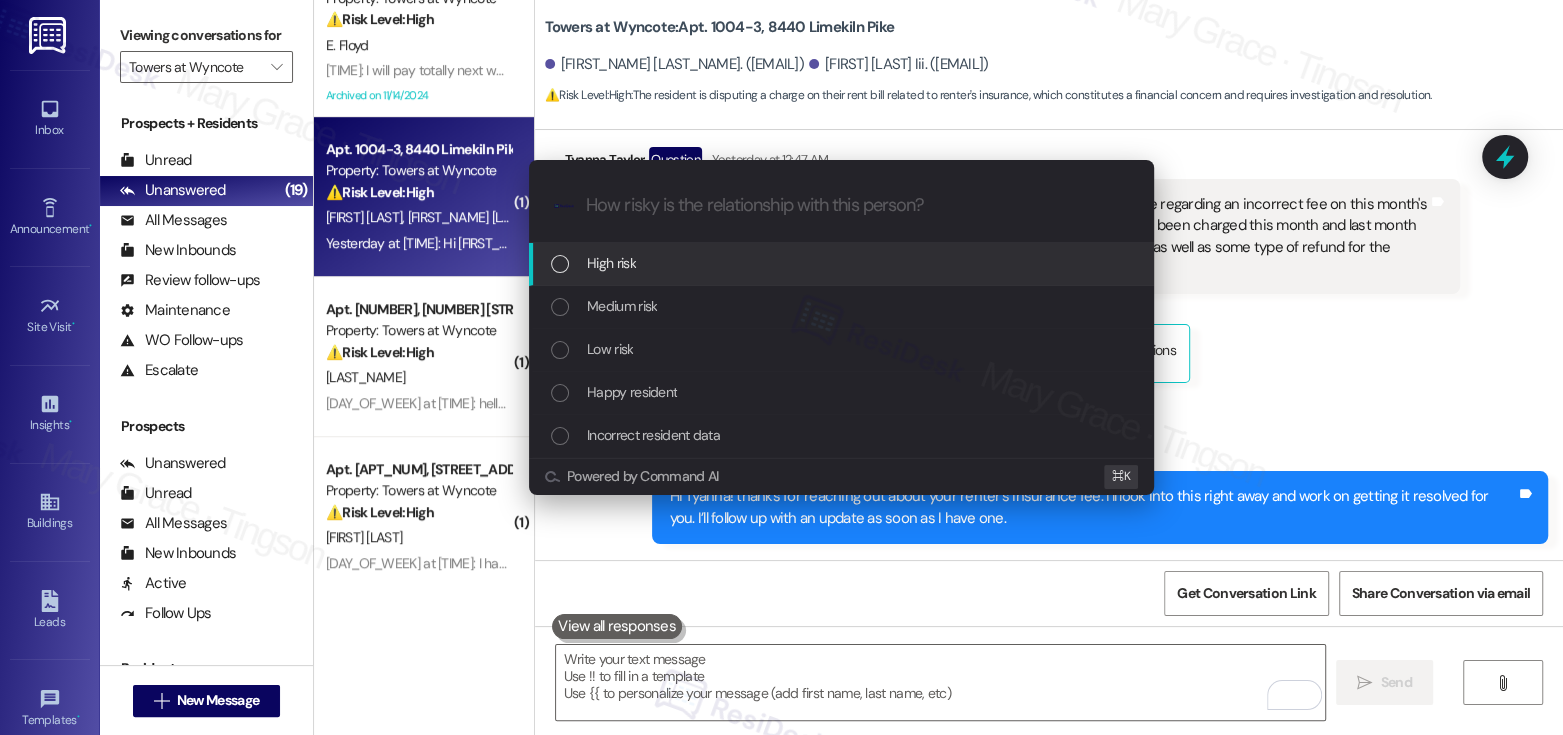 click on "High risk" at bounding box center (843, 263) 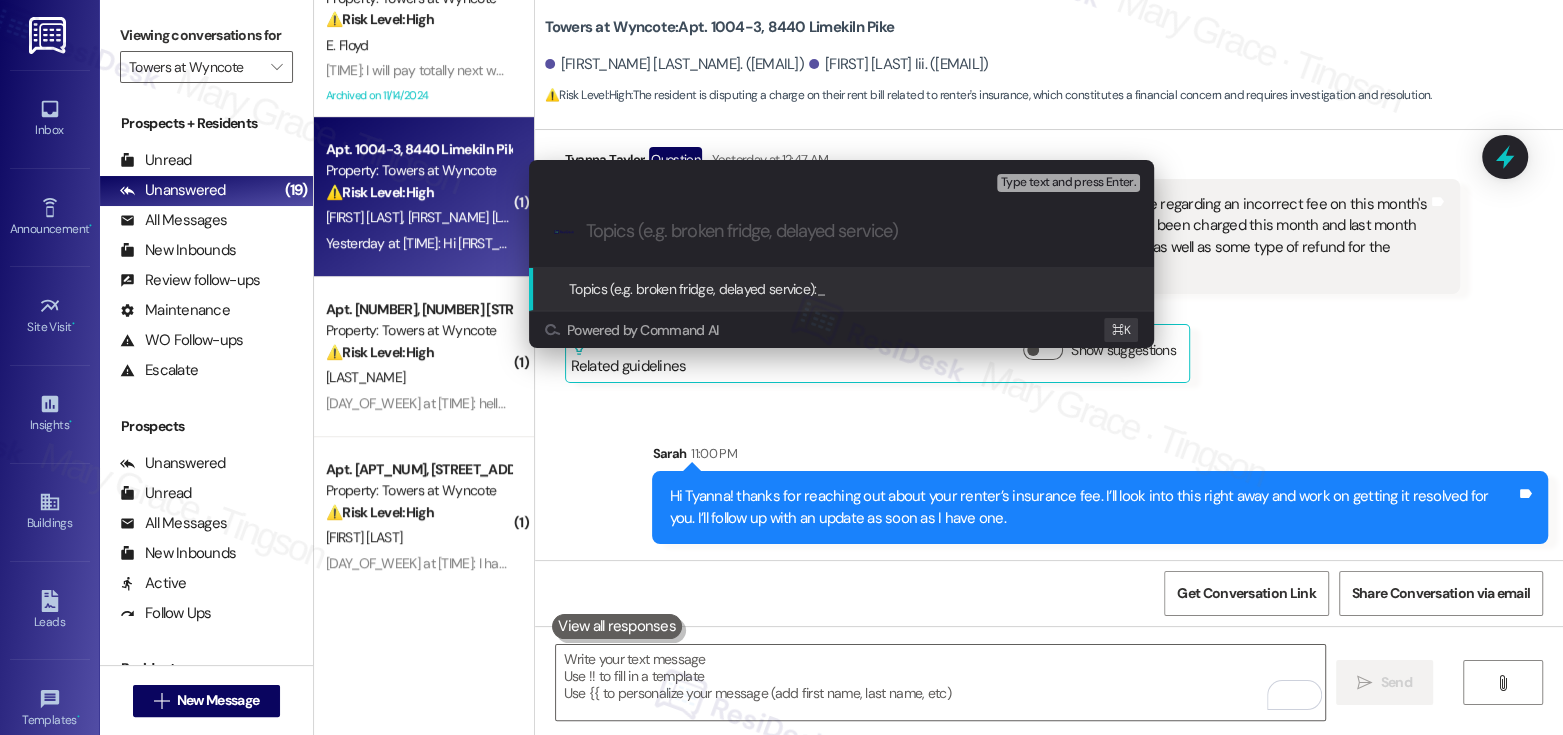 paste on "Dispute on Renter's Insurance Fee" 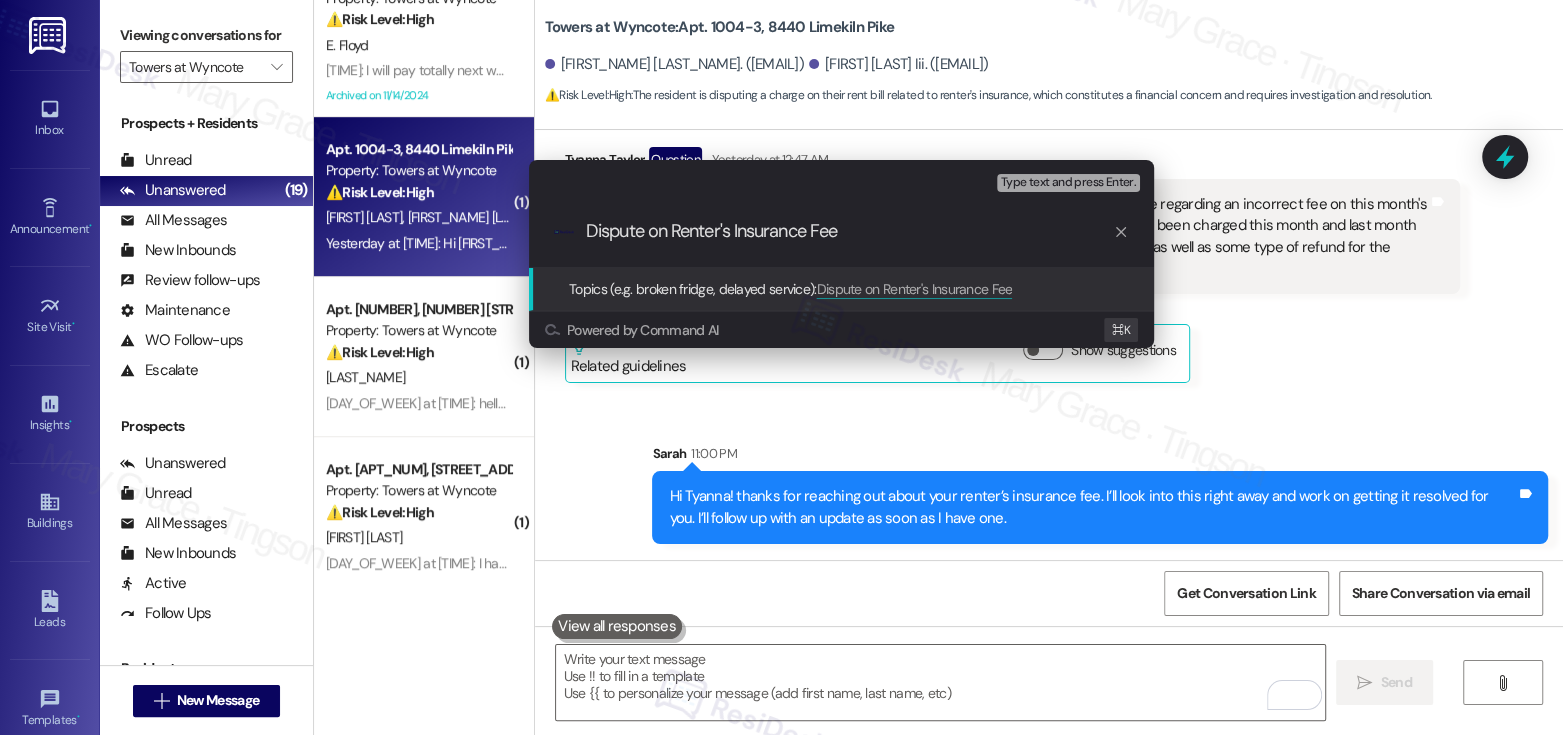 type 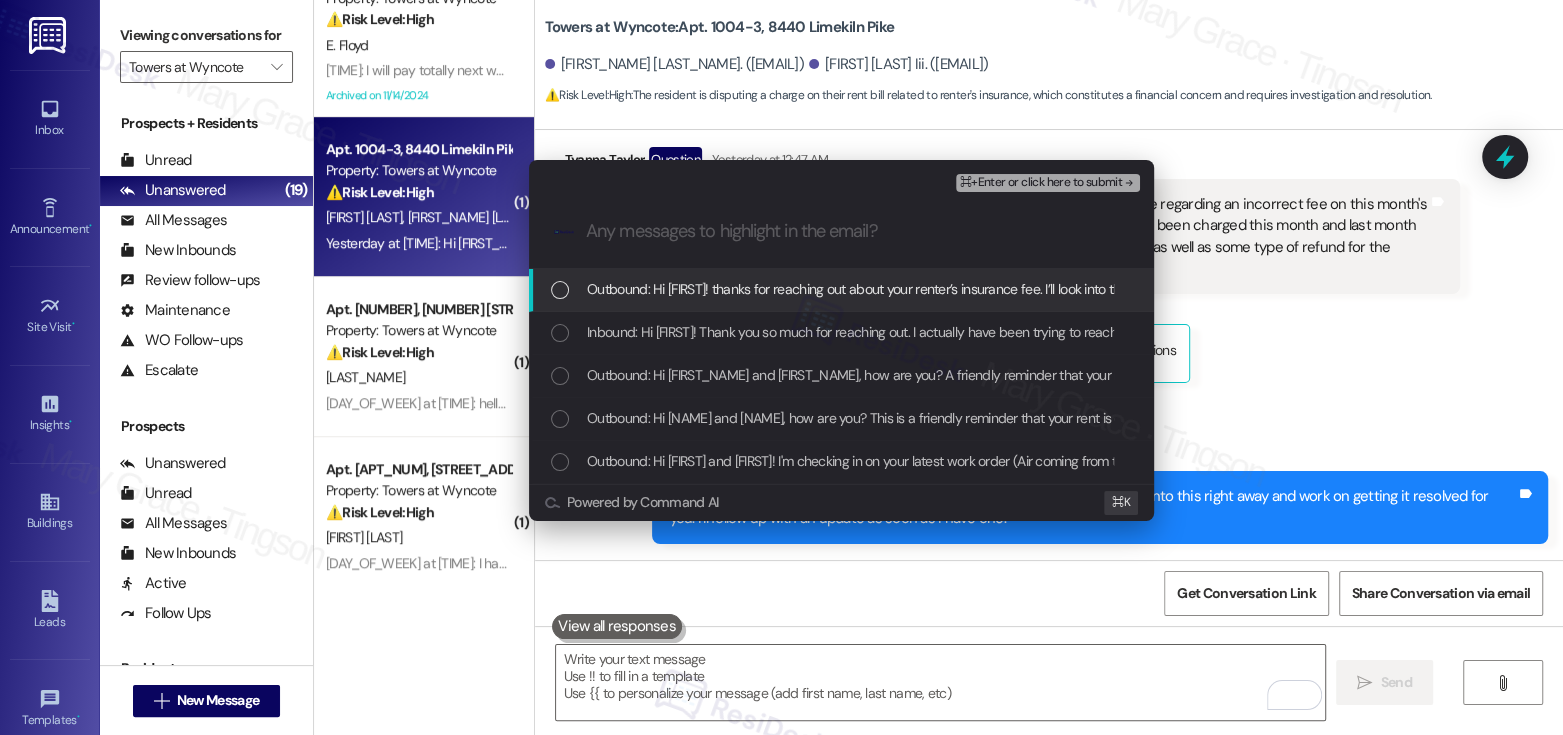 click on "Outbound: Hi Tyanna! thanks for reaching out about your renter’s insurance fee. I’ll look into this right away and work on getting it resolved for you. I’ll follow up with an update as soon as I have one." at bounding box center (1149, 289) 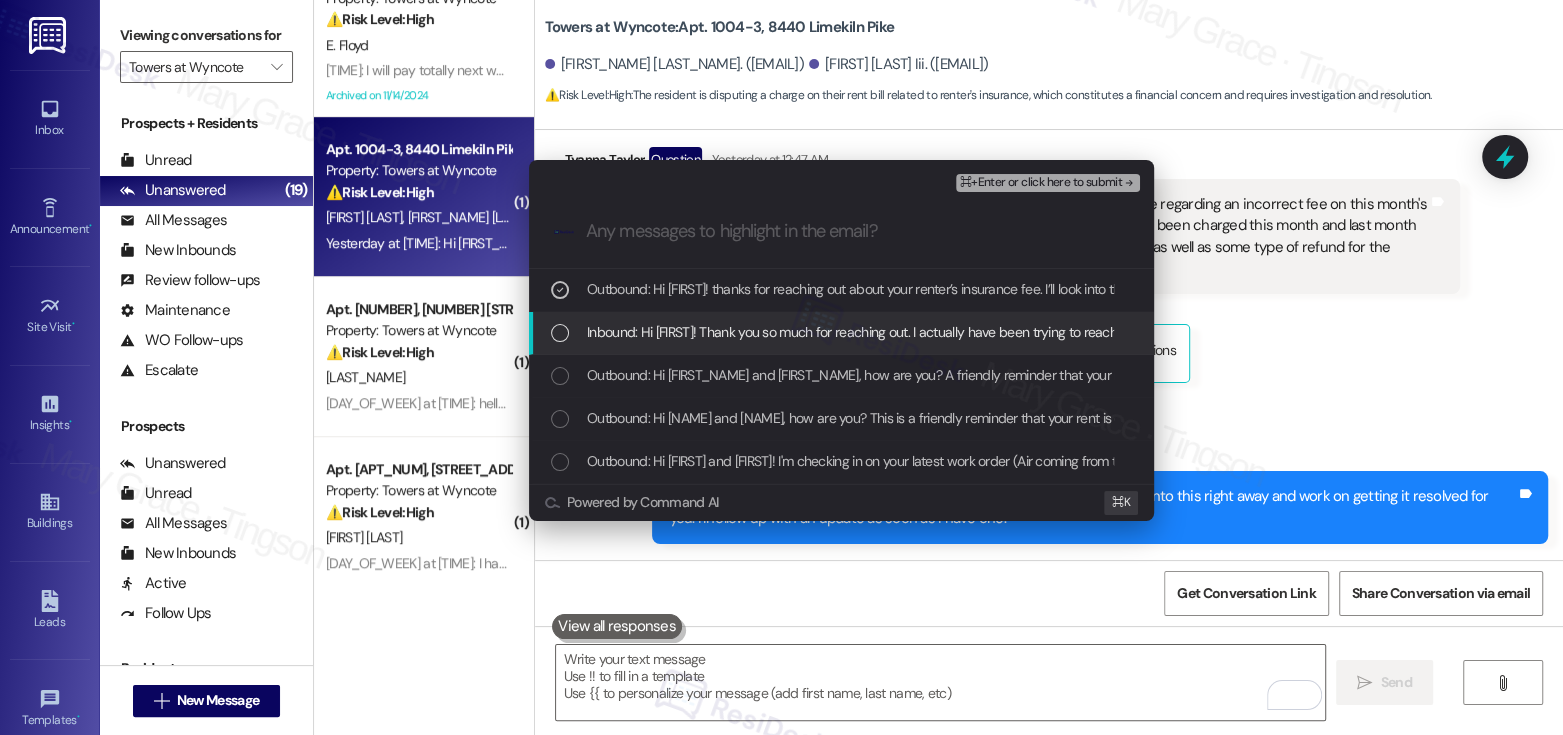 click on "Inbound: Hi Emily! Thank you so much for reaching out. I actually have been trying to reach the office regarding an incorrect fee on this month's bill. When we moved in, I provided proof of our rental insurance, but for some reason we've been charged this month and last month for not having renters insurance. Could this be updated on the bill, to remove that charge, as well as some type of refund for the penalty fee that was charged last month?" at bounding box center (1881, 332) 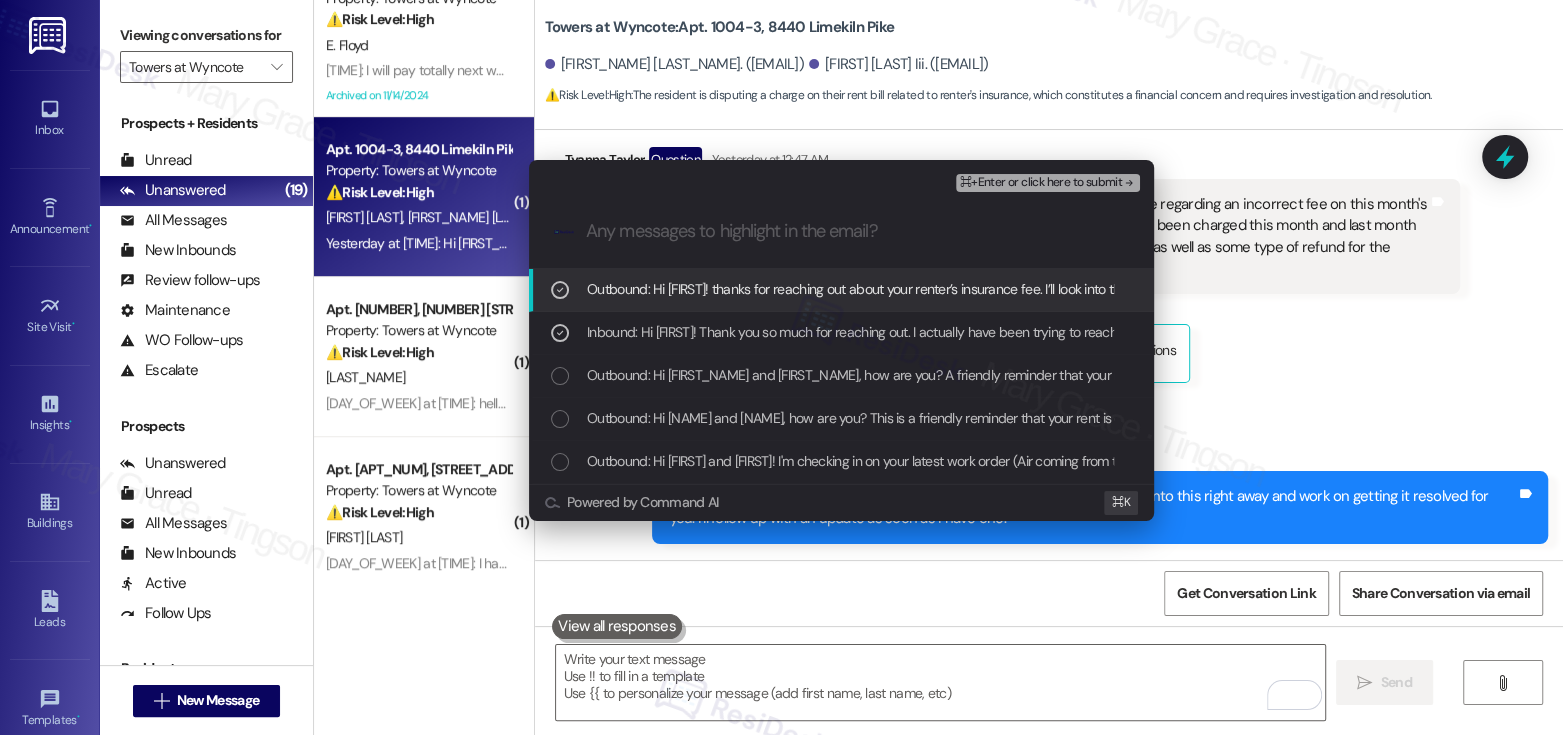 click on "⌘+Enter or click here to submit" at bounding box center [1041, 183] 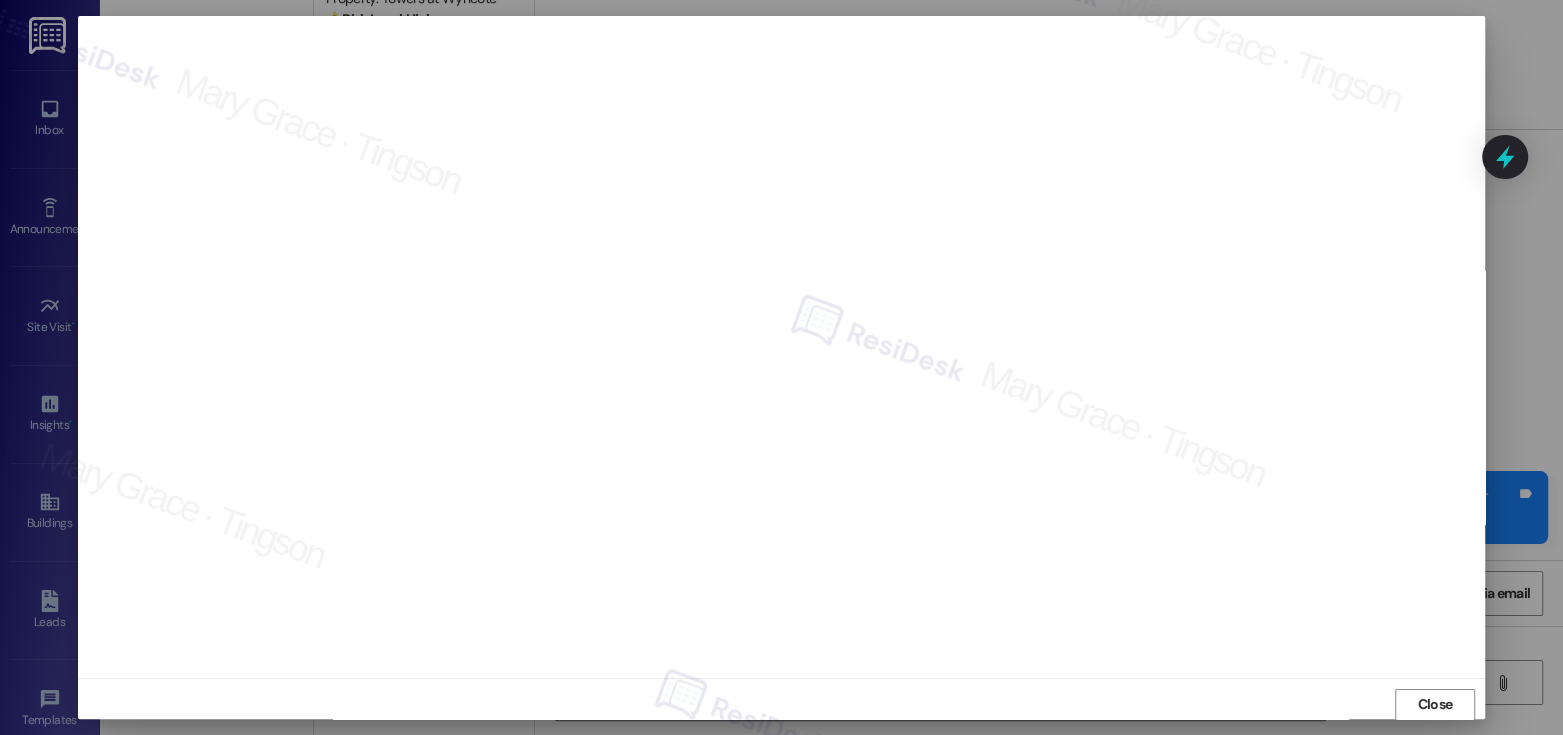 scroll, scrollTop: 10, scrollLeft: 0, axis: vertical 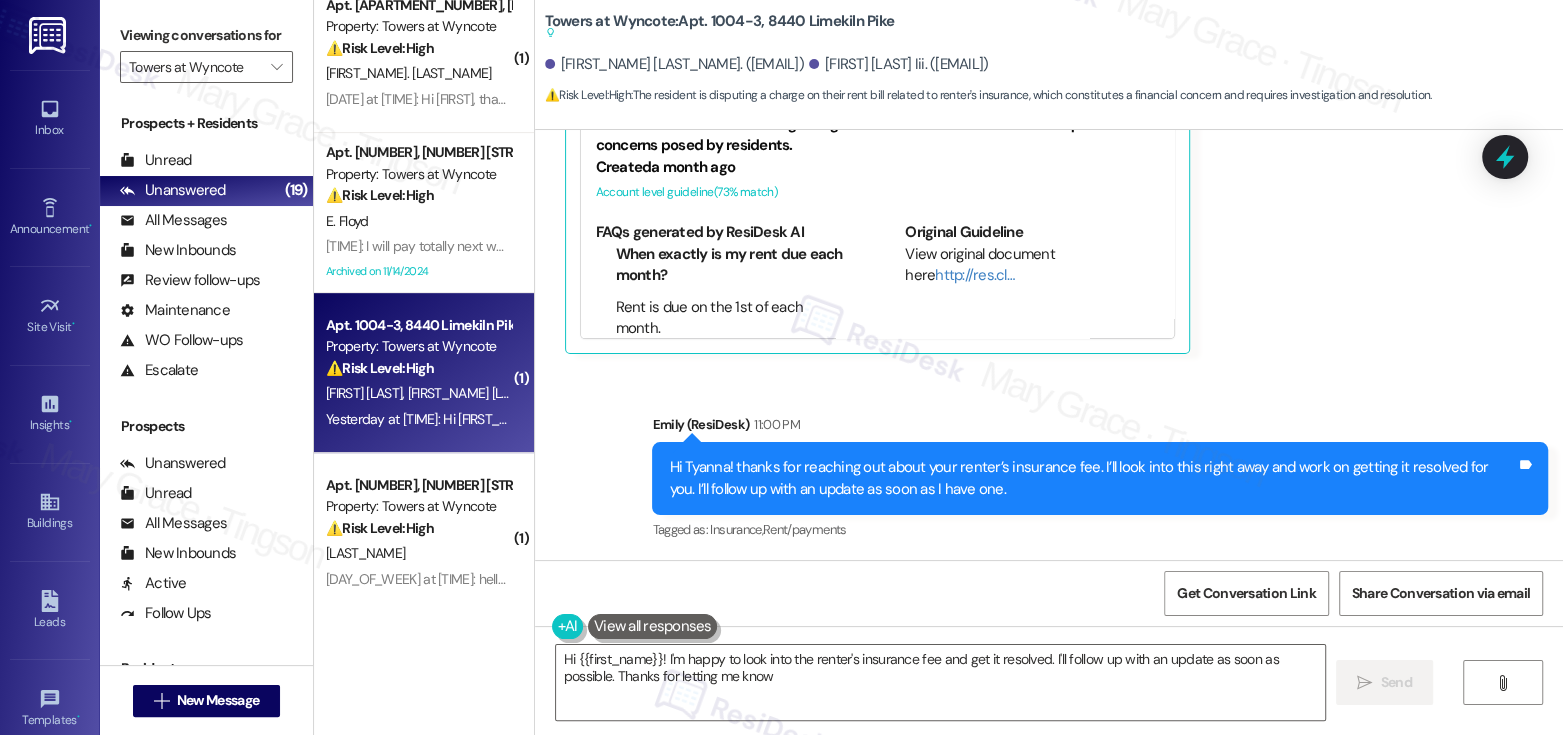 type on "Hi {{first_name}}! I'm happy to look into the renter's insurance fee and get it resolved. I'll follow up with an update as soon as possible. Thanks for letting me know!" 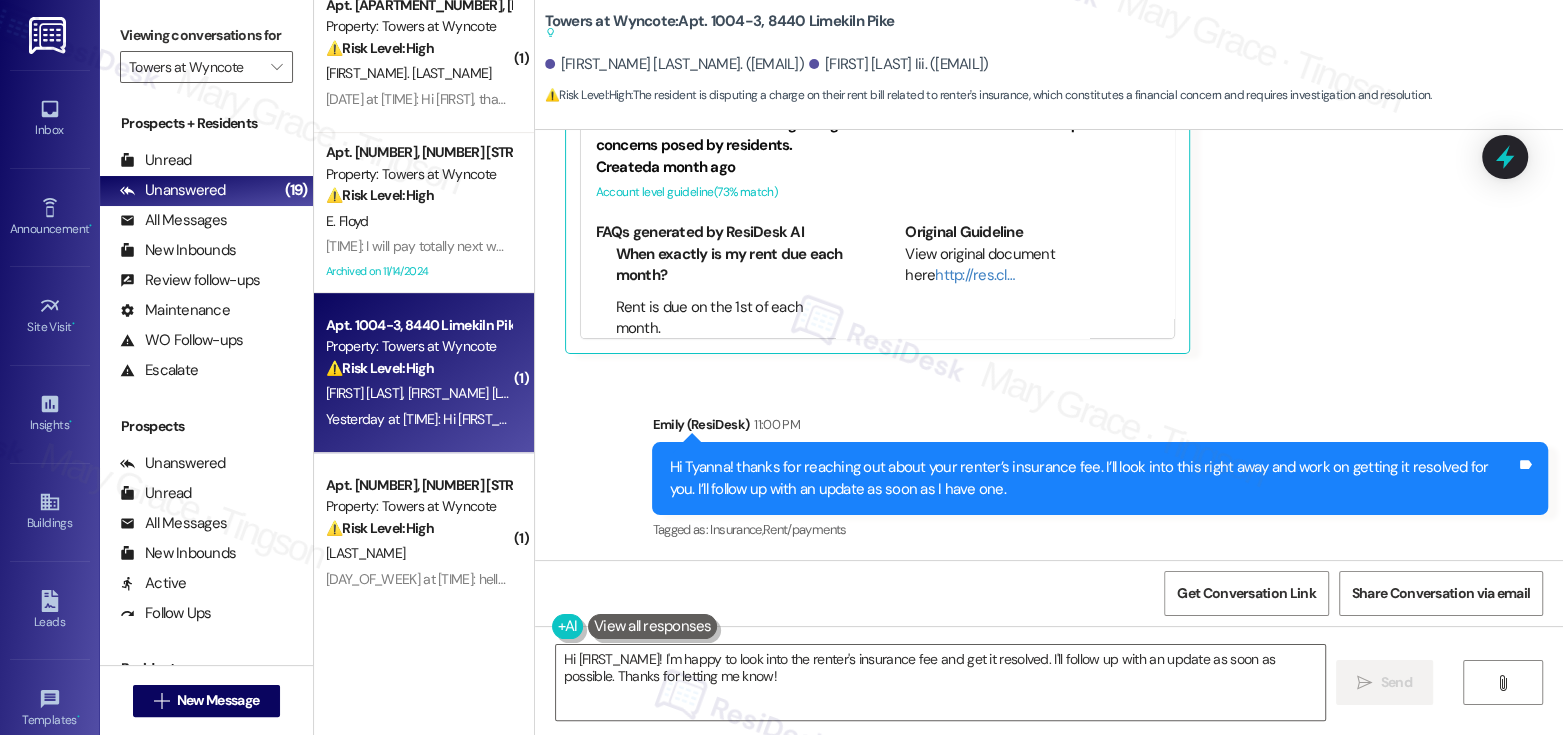 scroll, scrollTop: 496, scrollLeft: 0, axis: vertical 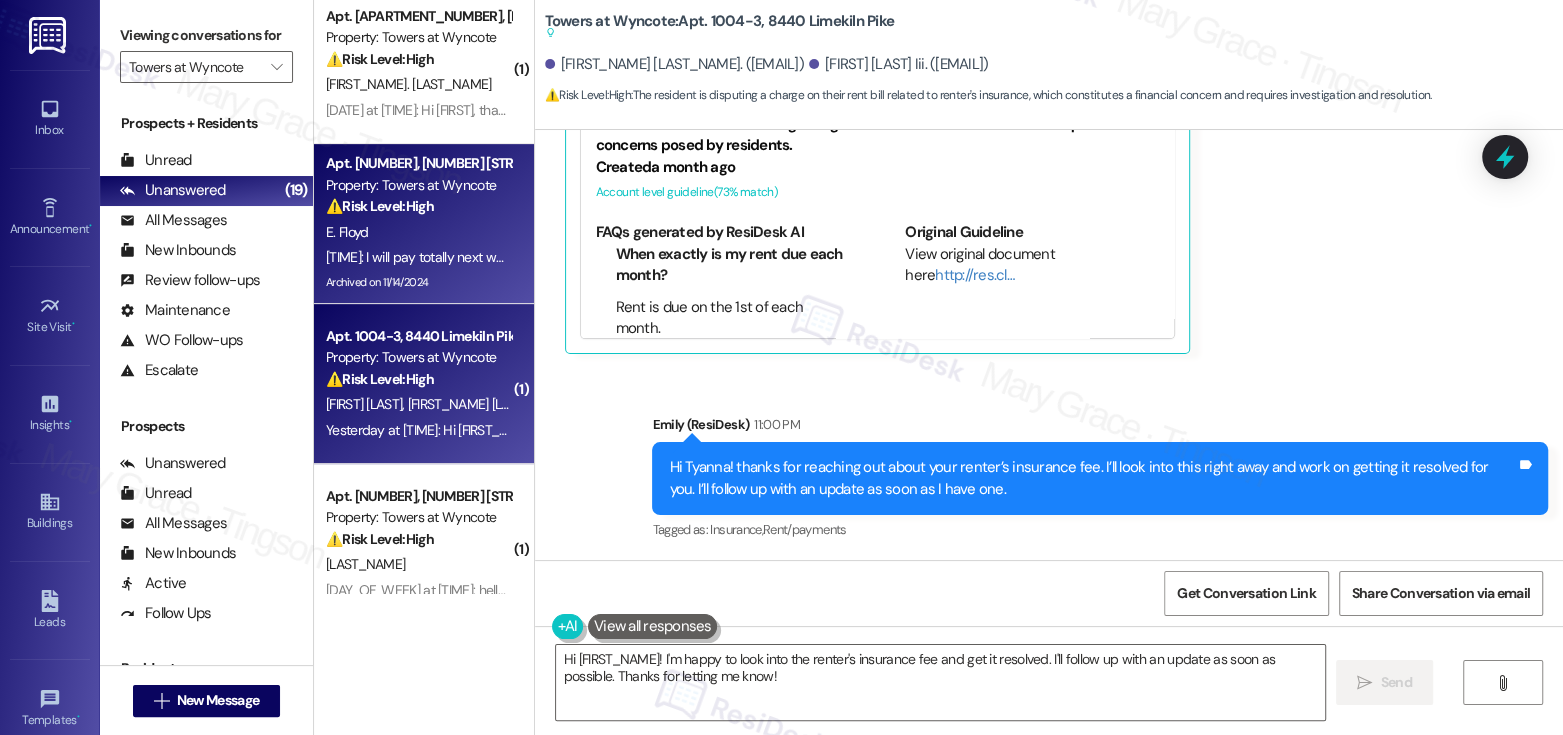 click on "E. Floyd" at bounding box center (418, 232) 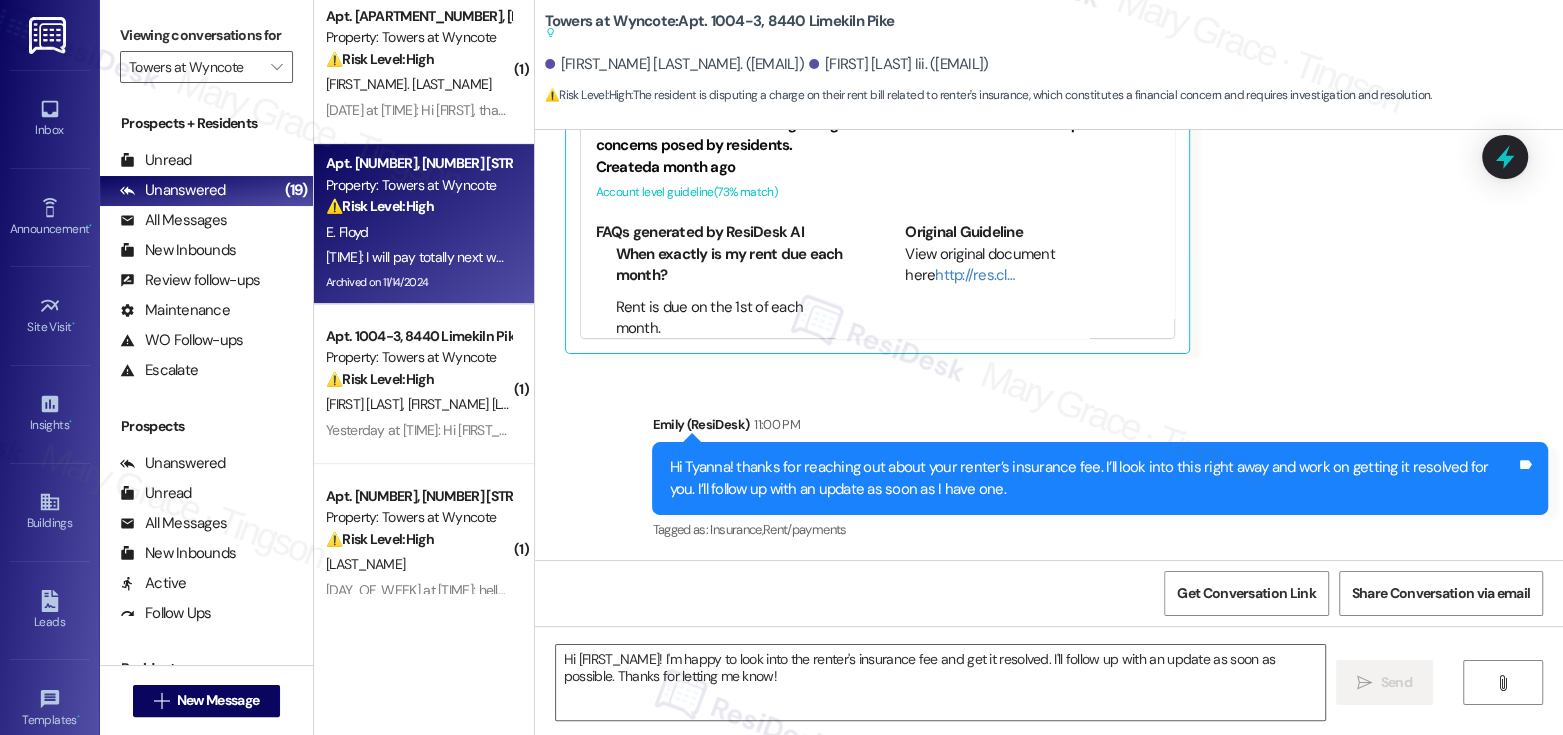 type on "Fetching suggested responses. Please feel free to read through the conversation in the meantime." 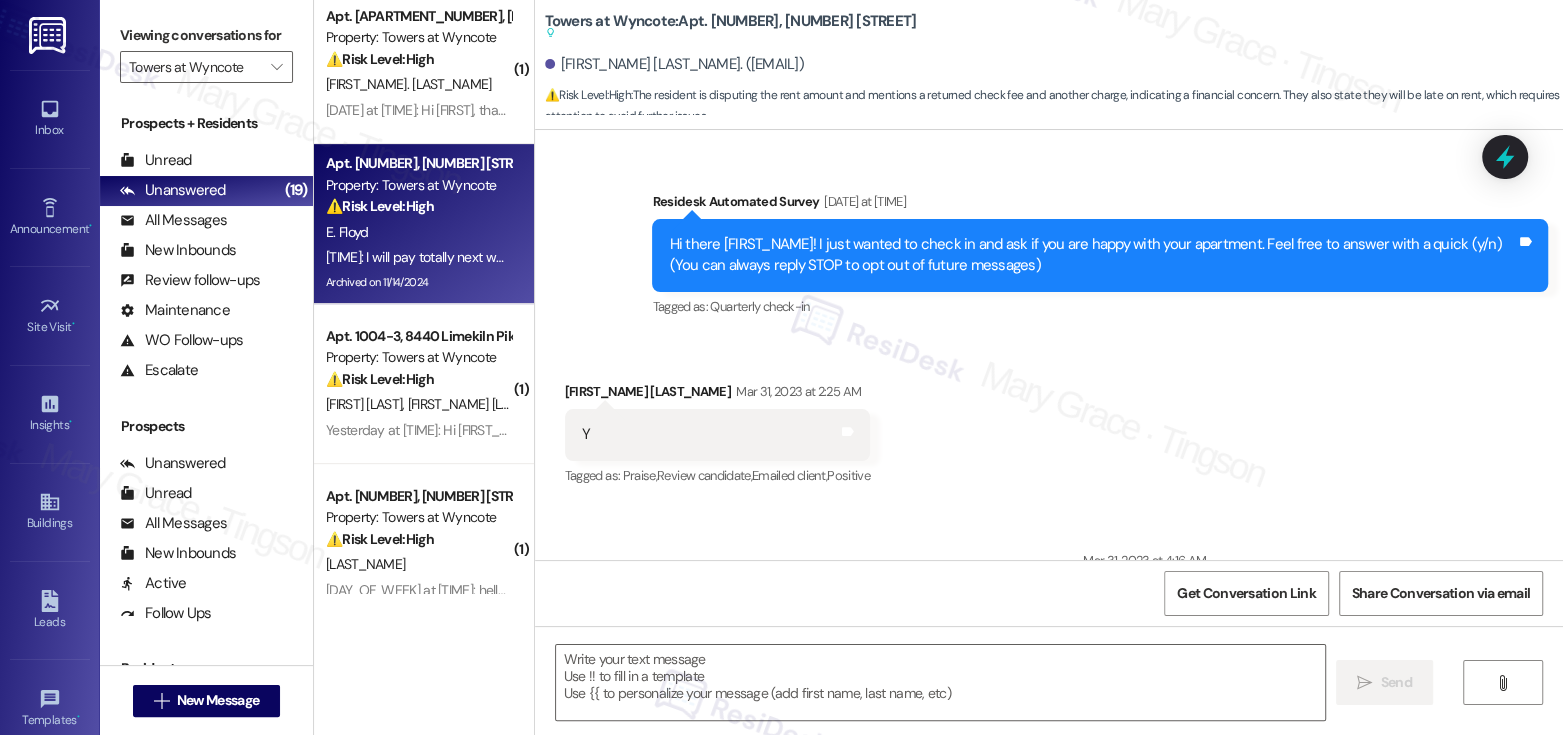 scroll, scrollTop: 23084, scrollLeft: 0, axis: vertical 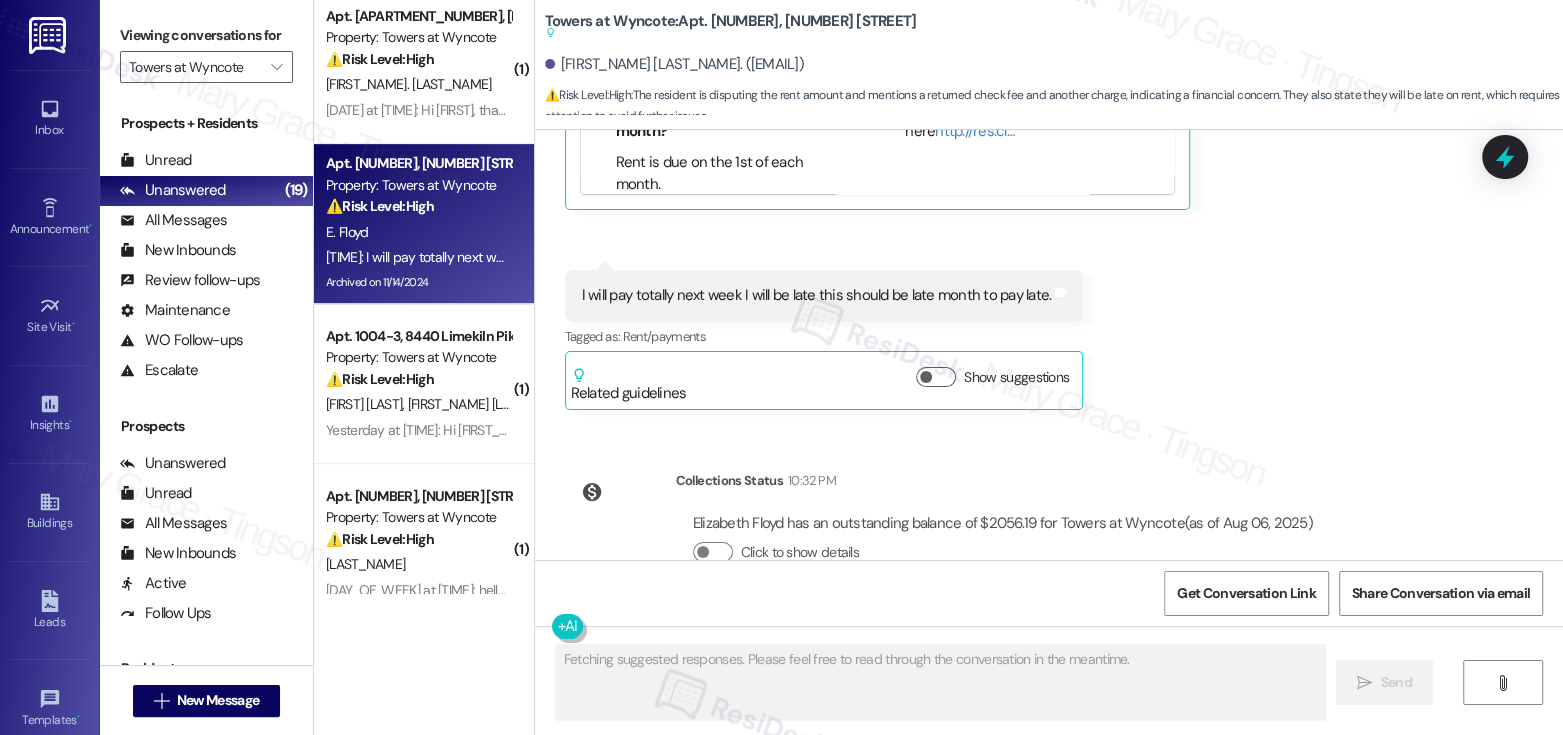 click on "E. Floyd" at bounding box center (418, 232) 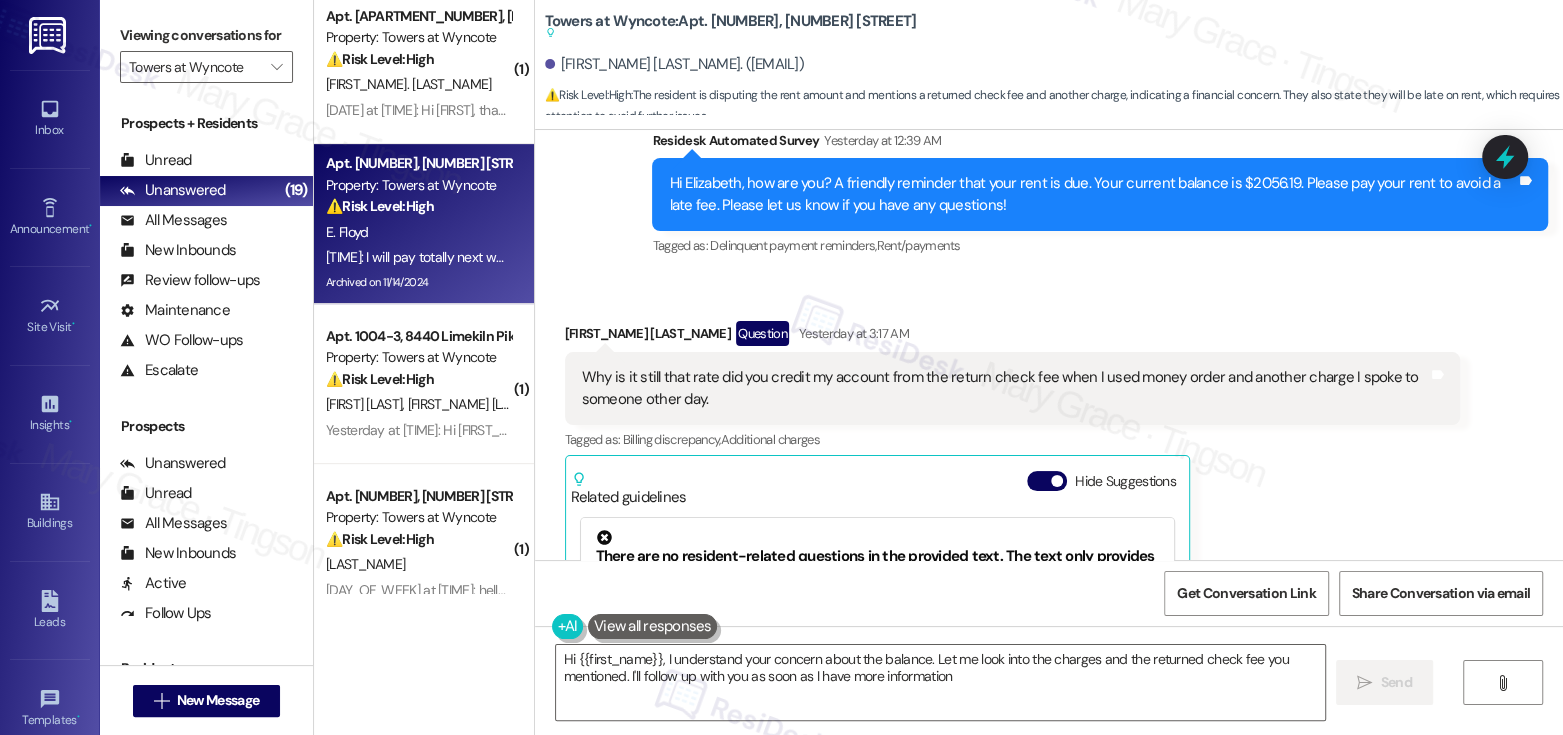 type on "Hi {{first_name}}, I understand your concern about the balance. Let me look into the charges and the returned check fee you mentioned. I'll follow up with you as soon as I have more information." 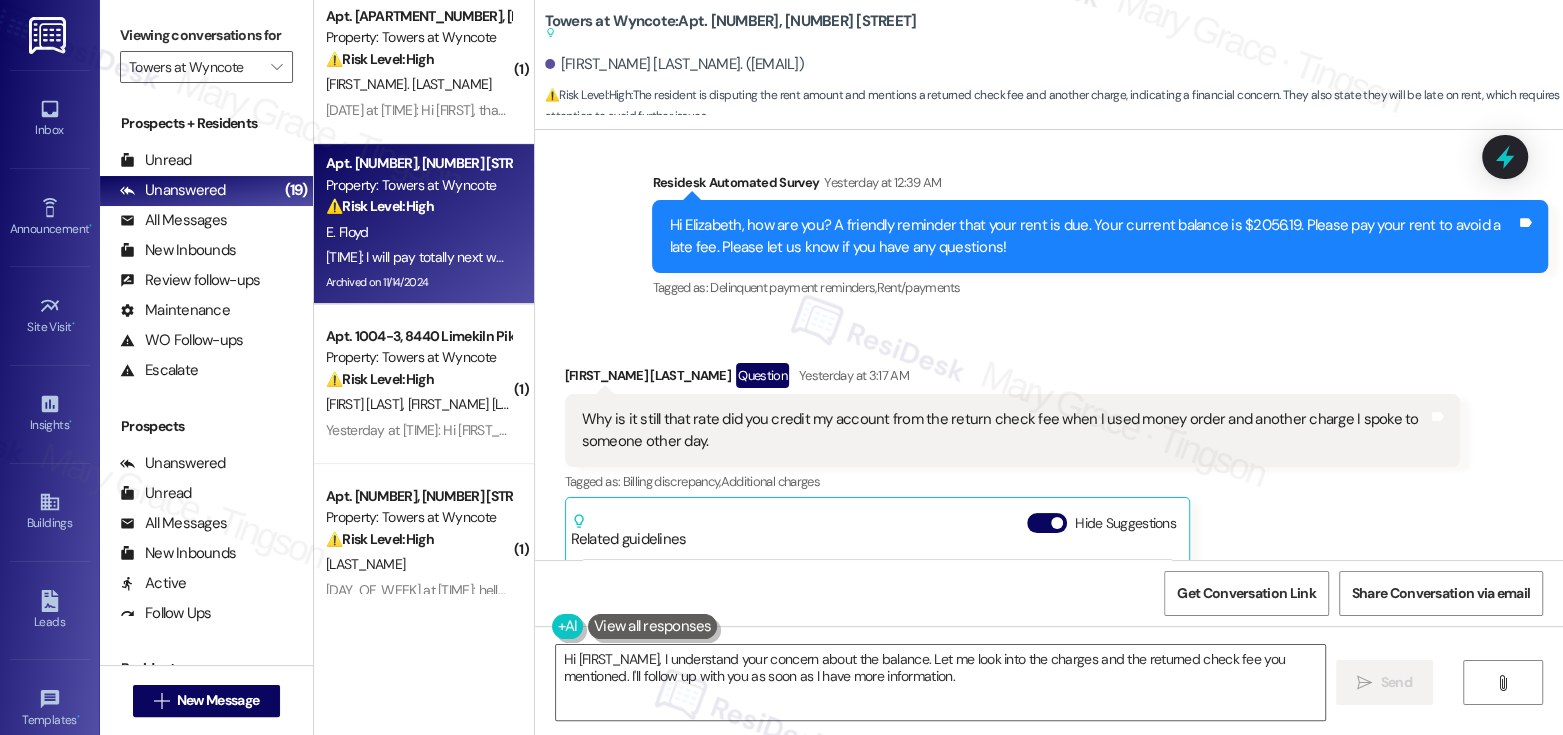 scroll, scrollTop: 22401, scrollLeft: 0, axis: vertical 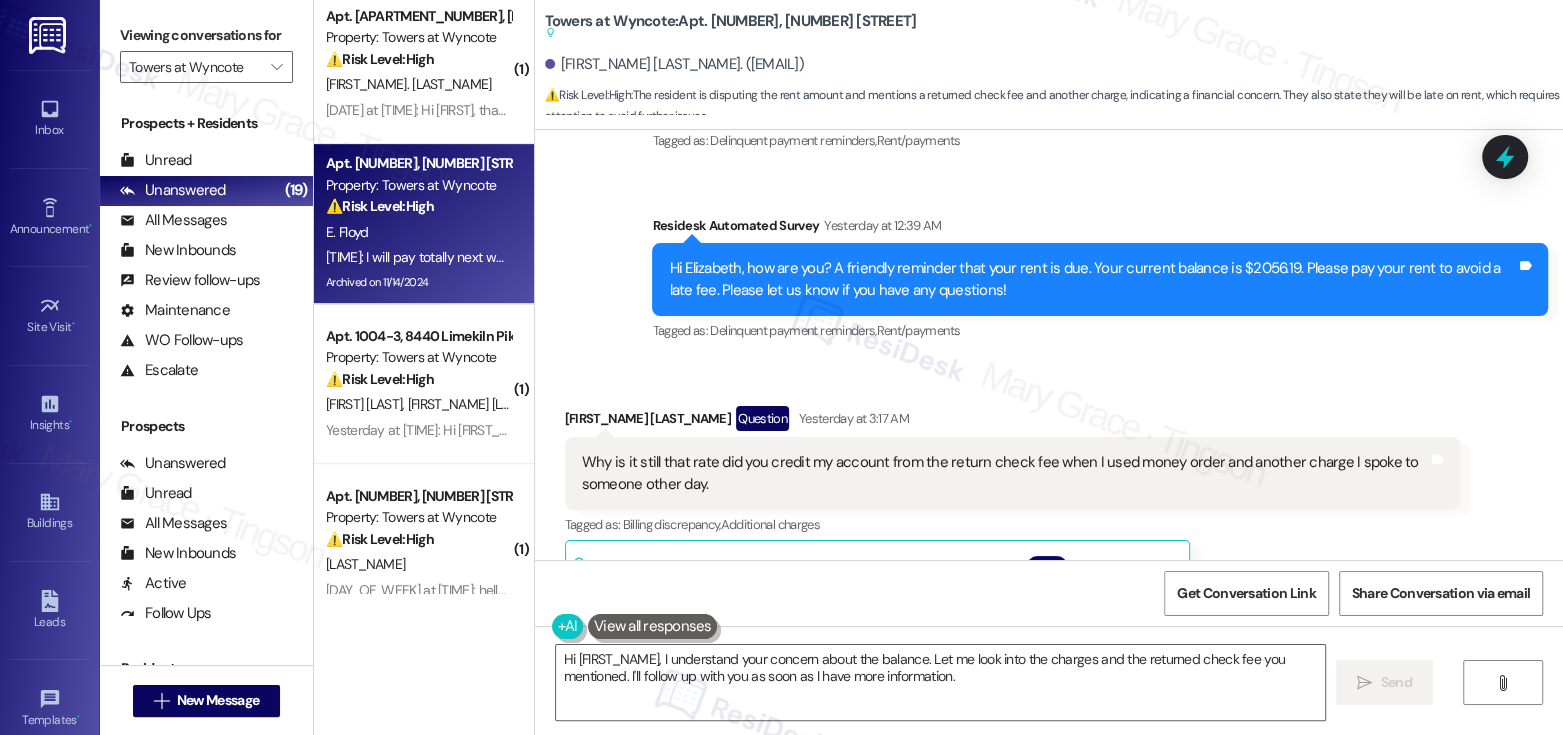 click on "Why is it still that rate did you credit my account from the return check fee when I used money order and another charge I spoke to someone other day." at bounding box center (1005, 473) 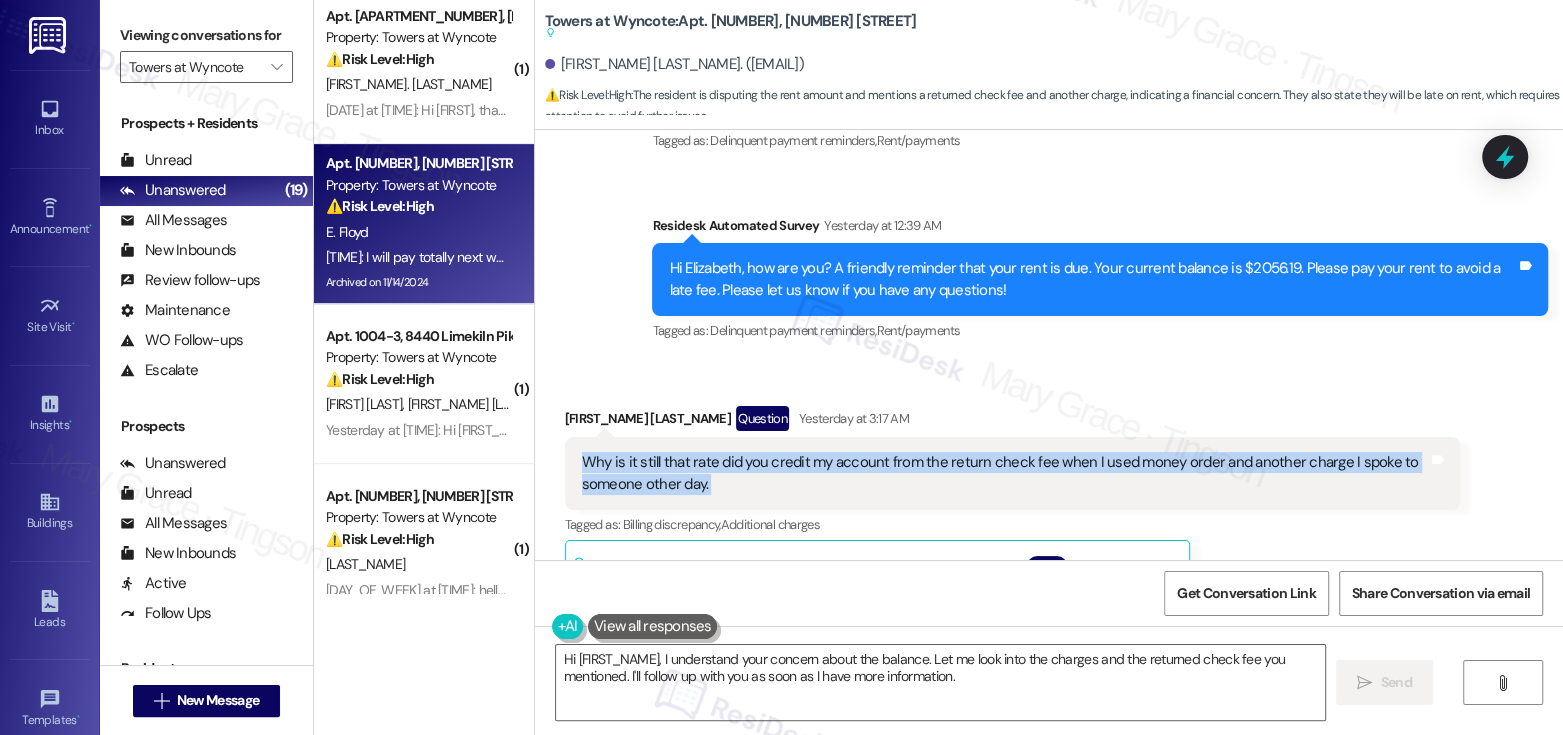 click on "Why is it still that rate did you credit my account from the return check fee when I used money order and another charge I spoke to someone other day." at bounding box center [1005, 473] 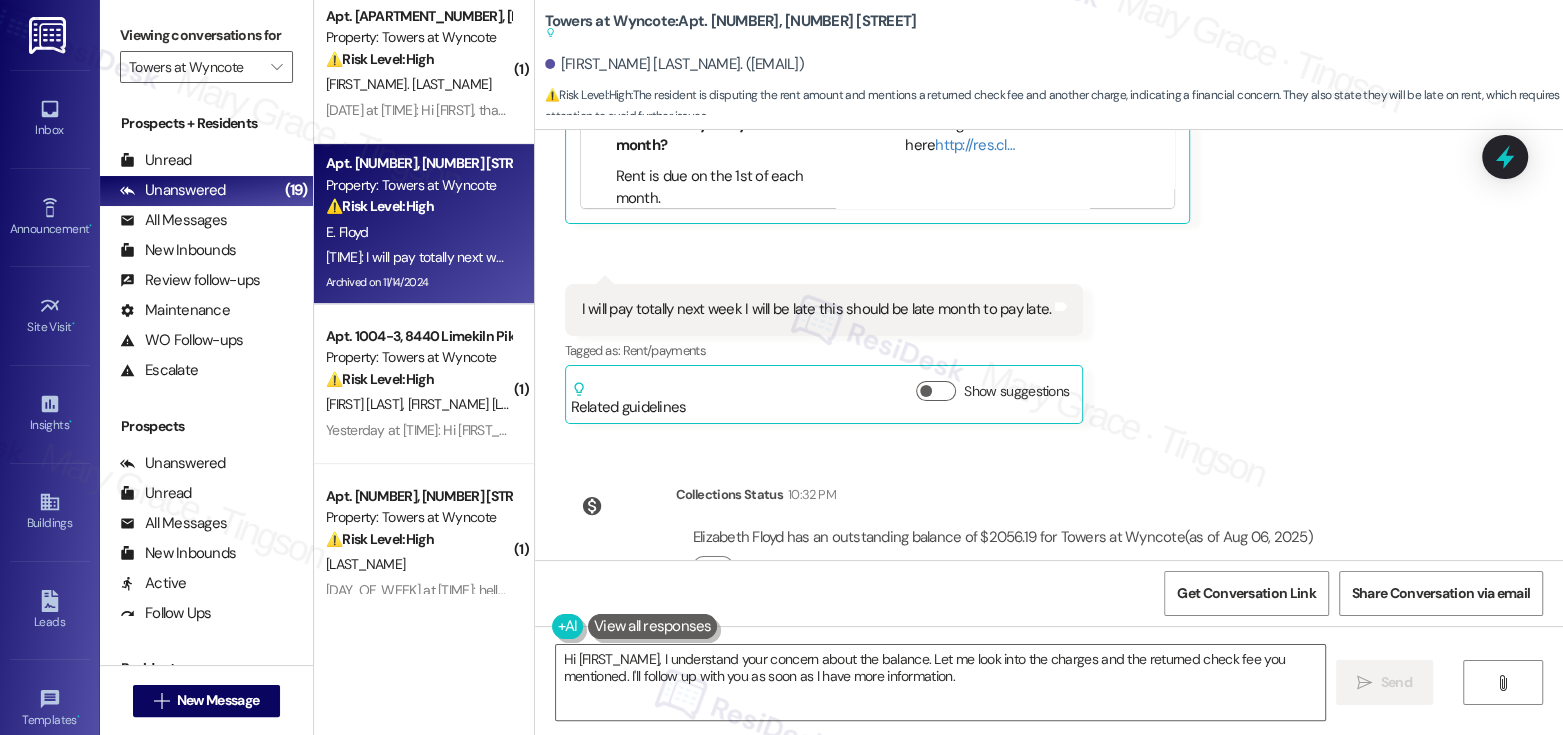 scroll, scrollTop: 23084, scrollLeft: 0, axis: vertical 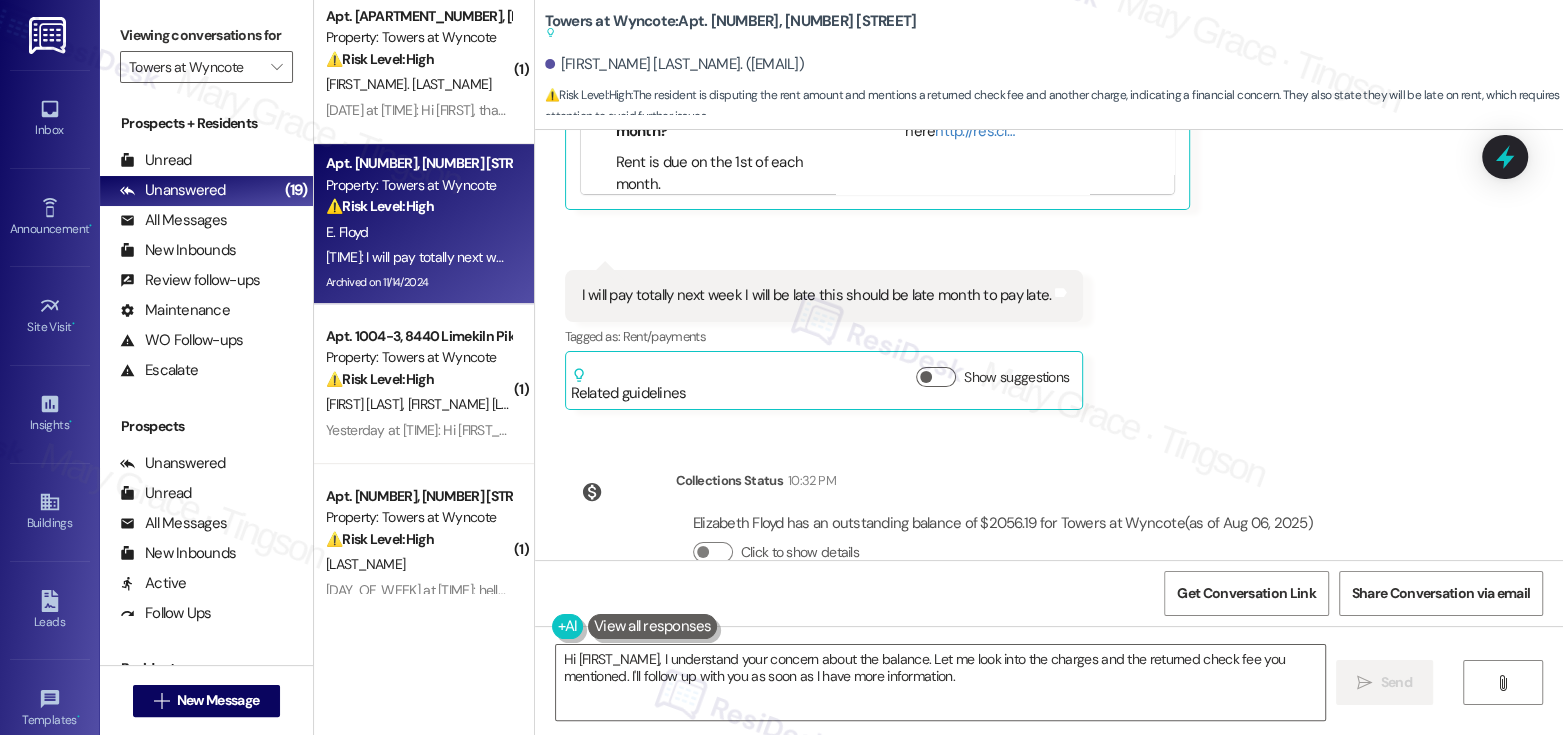 click on "I will pay totally next week I will be late this should be late month to pay late." at bounding box center [817, 295] 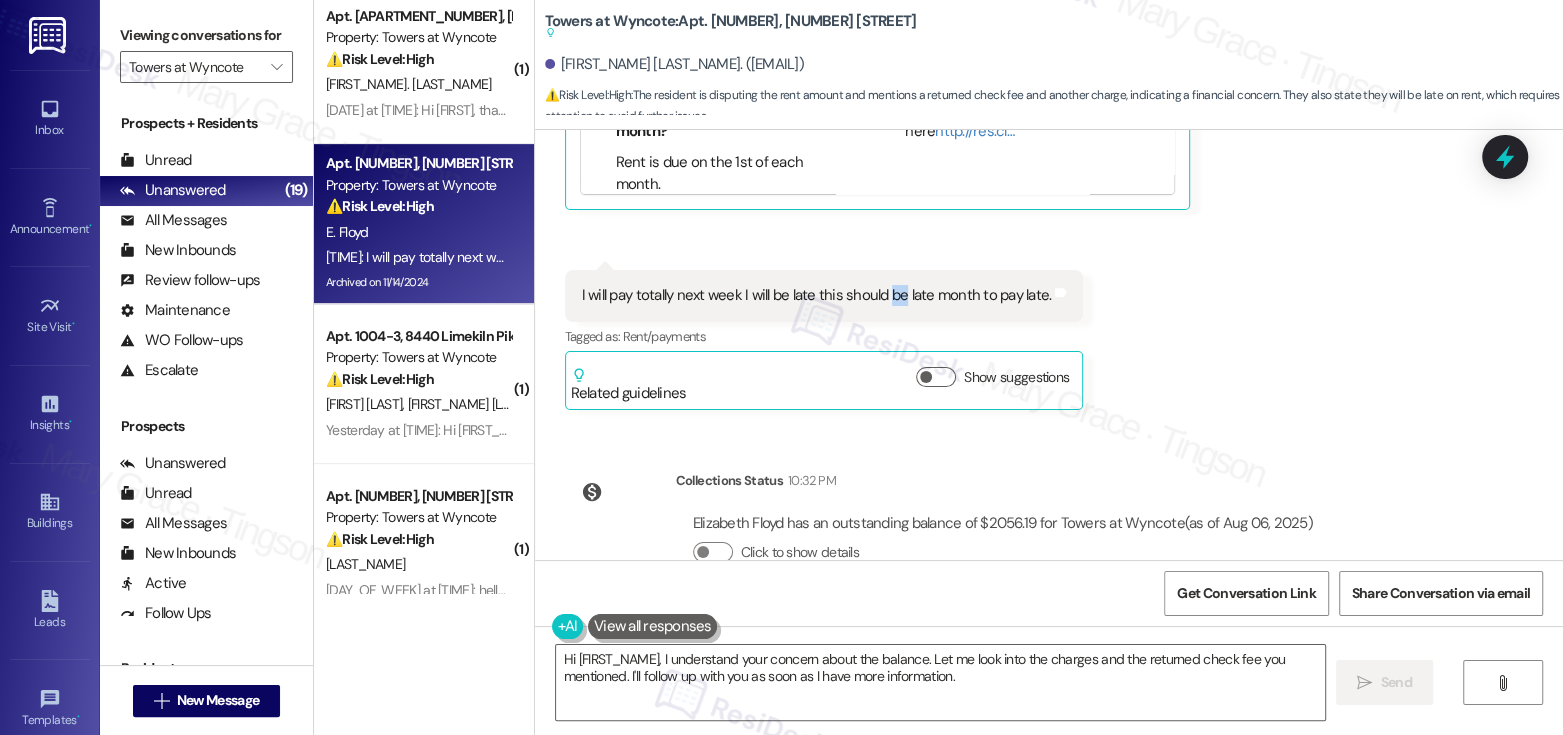 click on "I will pay totally next week I will be late this should be late month to pay late." at bounding box center (817, 295) 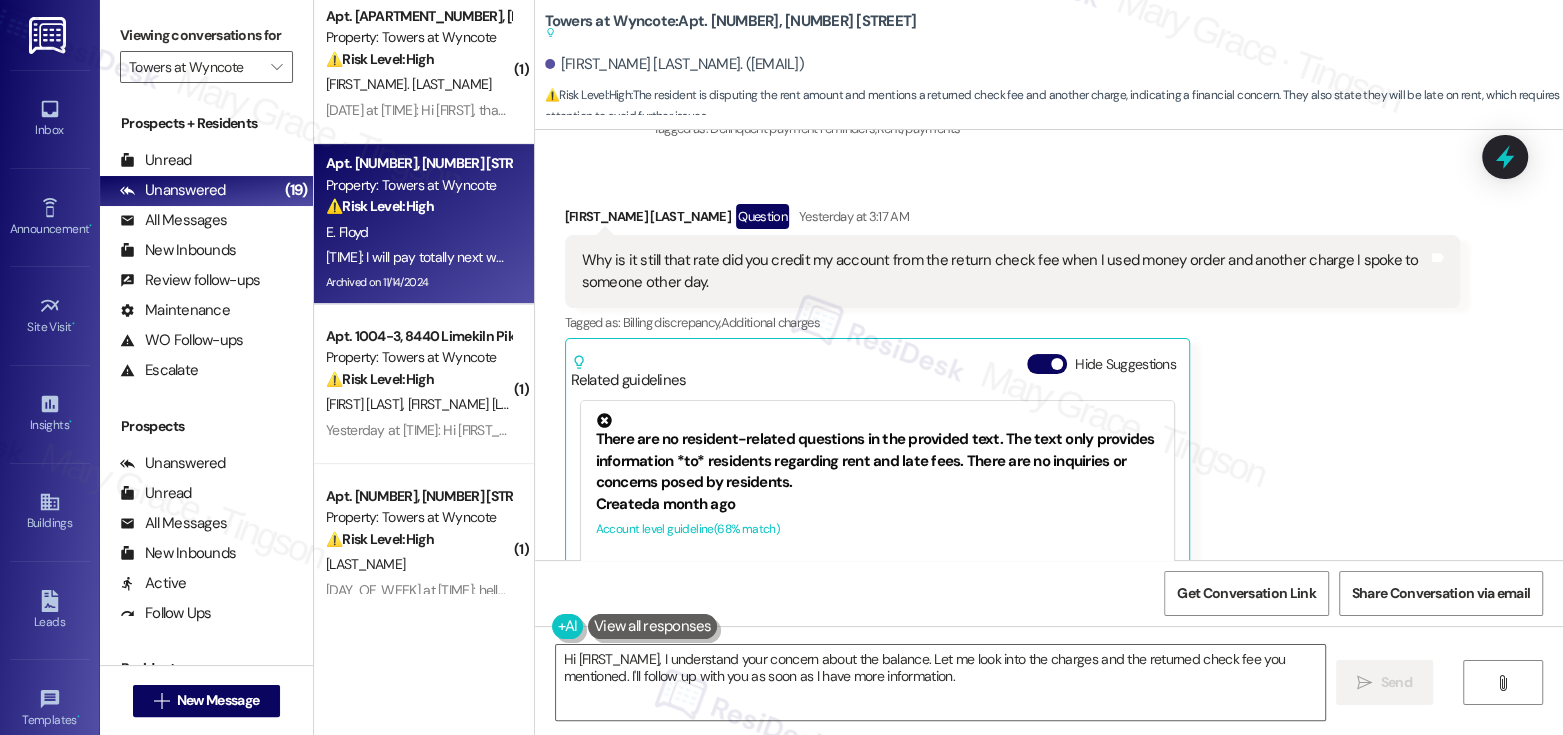 scroll, scrollTop: 22580, scrollLeft: 0, axis: vertical 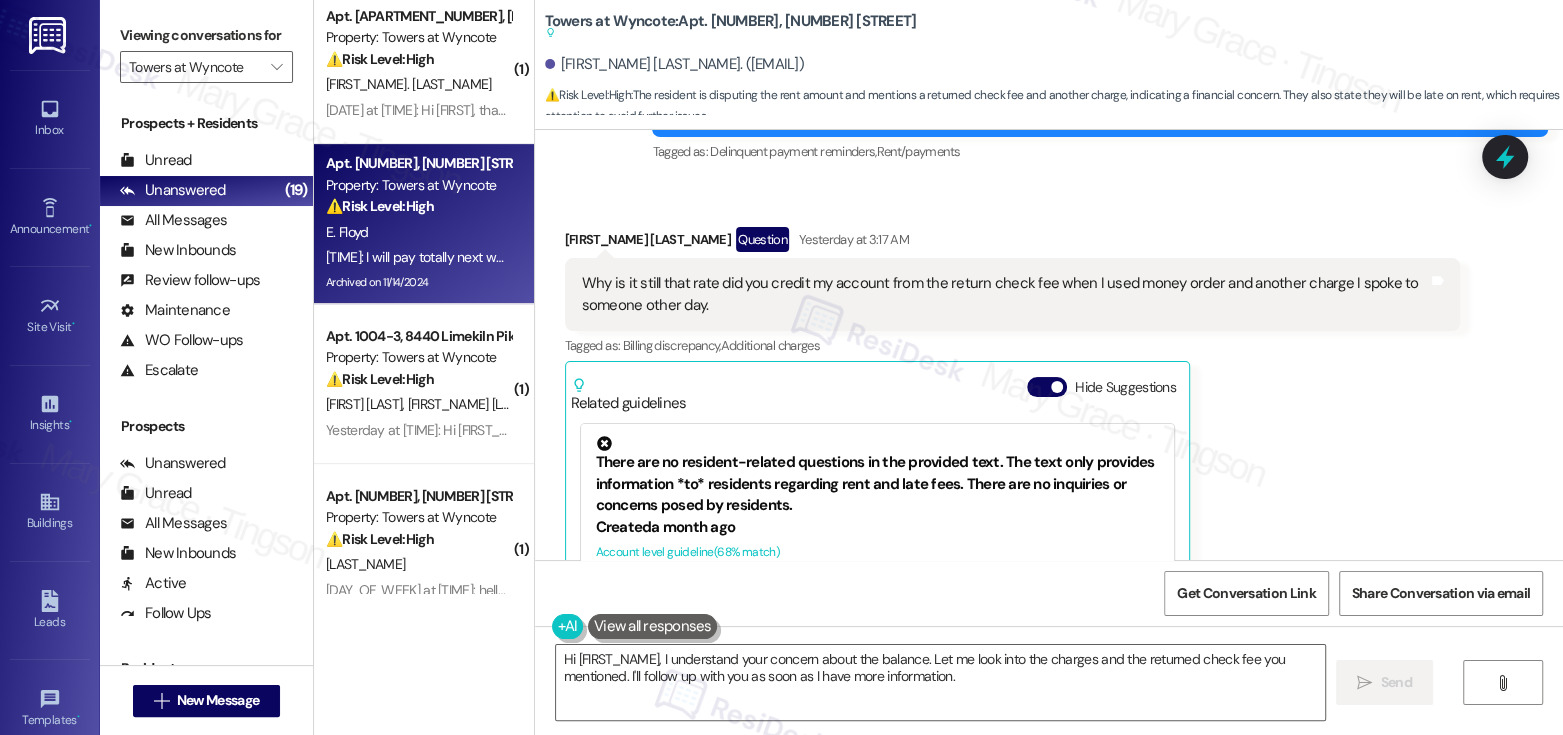 click on "Why is it still that rate did you credit my account from the return check fee when I used money order and another charge I spoke to someone other day." at bounding box center (1005, 294) 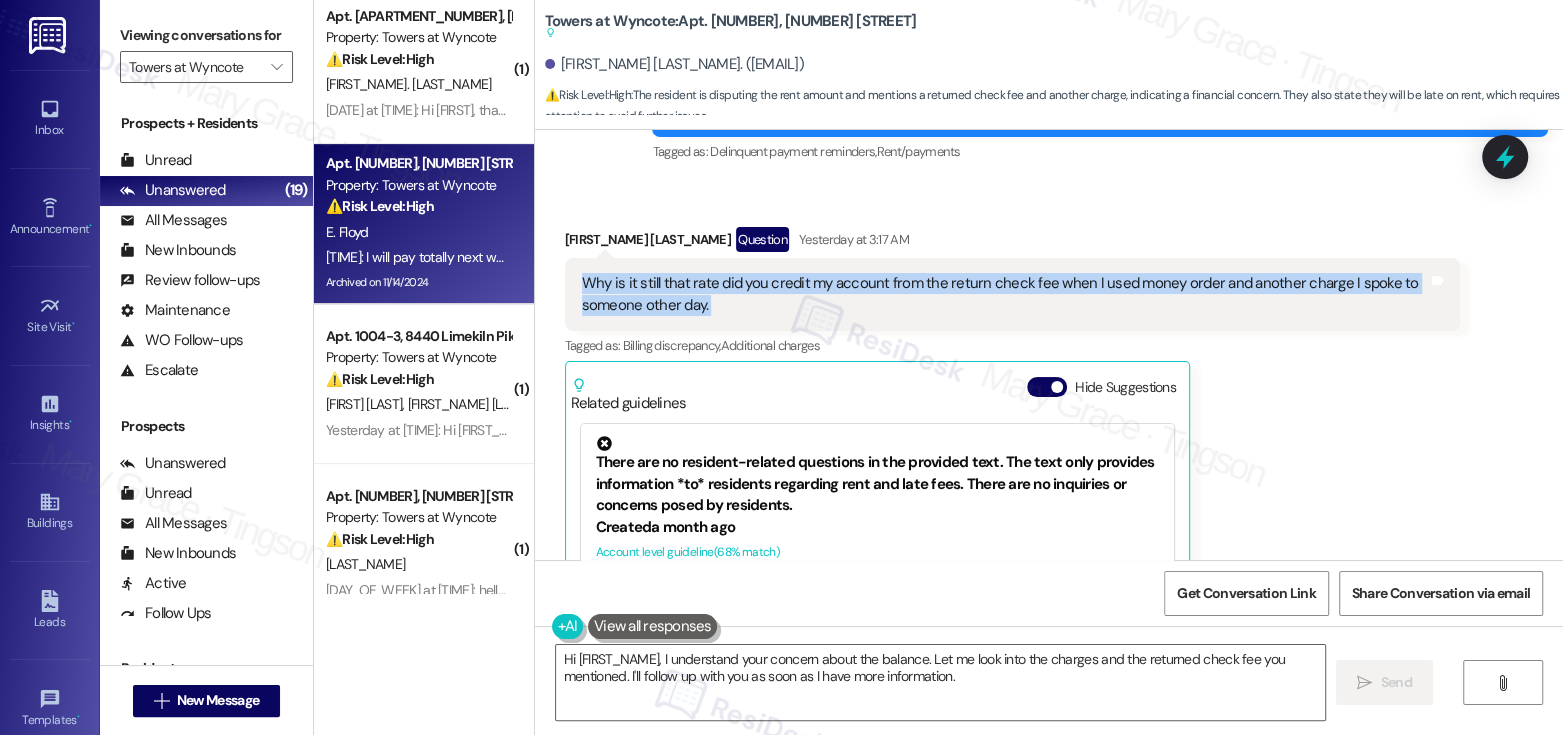 drag, startPoint x: 573, startPoint y: 233, endPoint x: 695, endPoint y: 242, distance: 122.33152 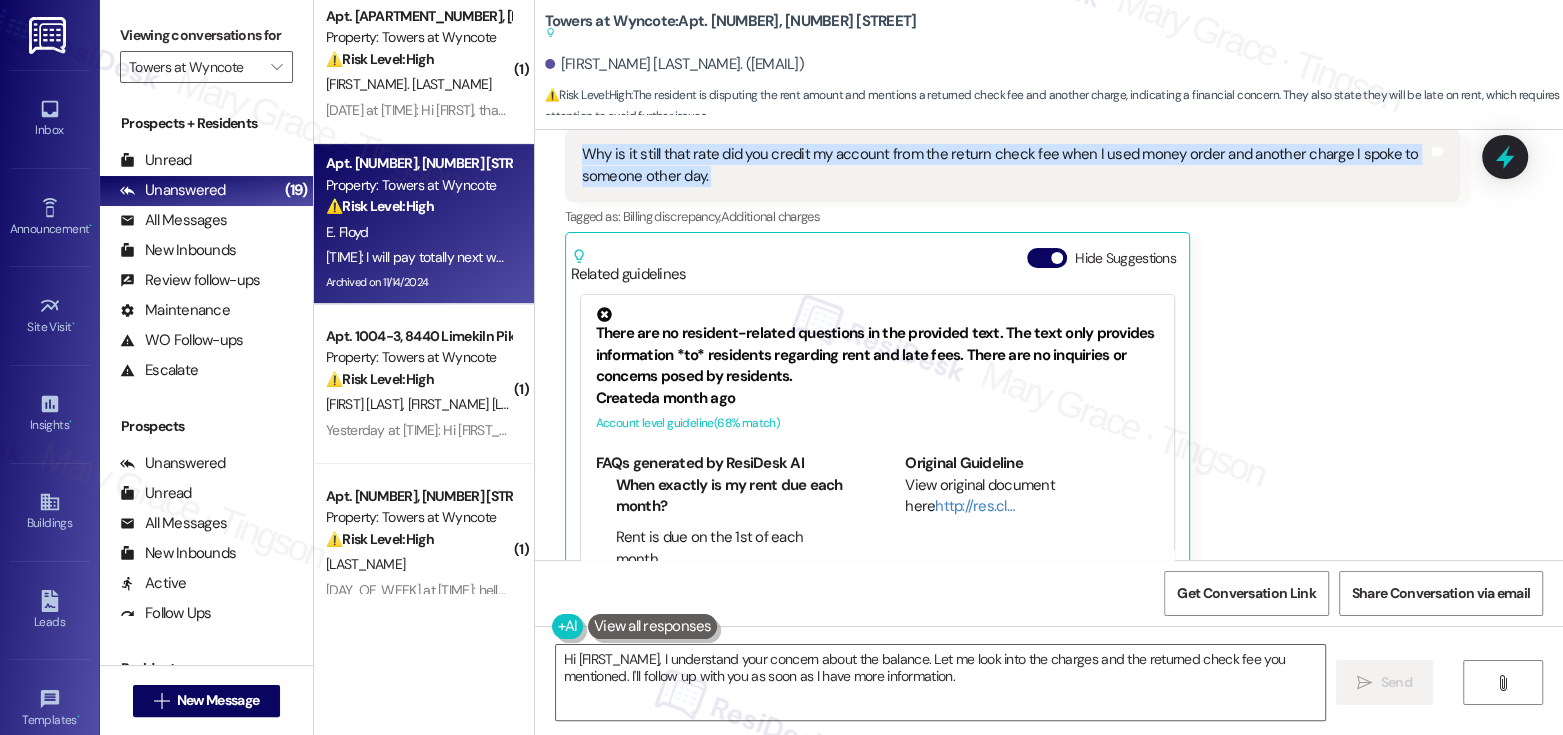 scroll, scrollTop: 23084, scrollLeft: 0, axis: vertical 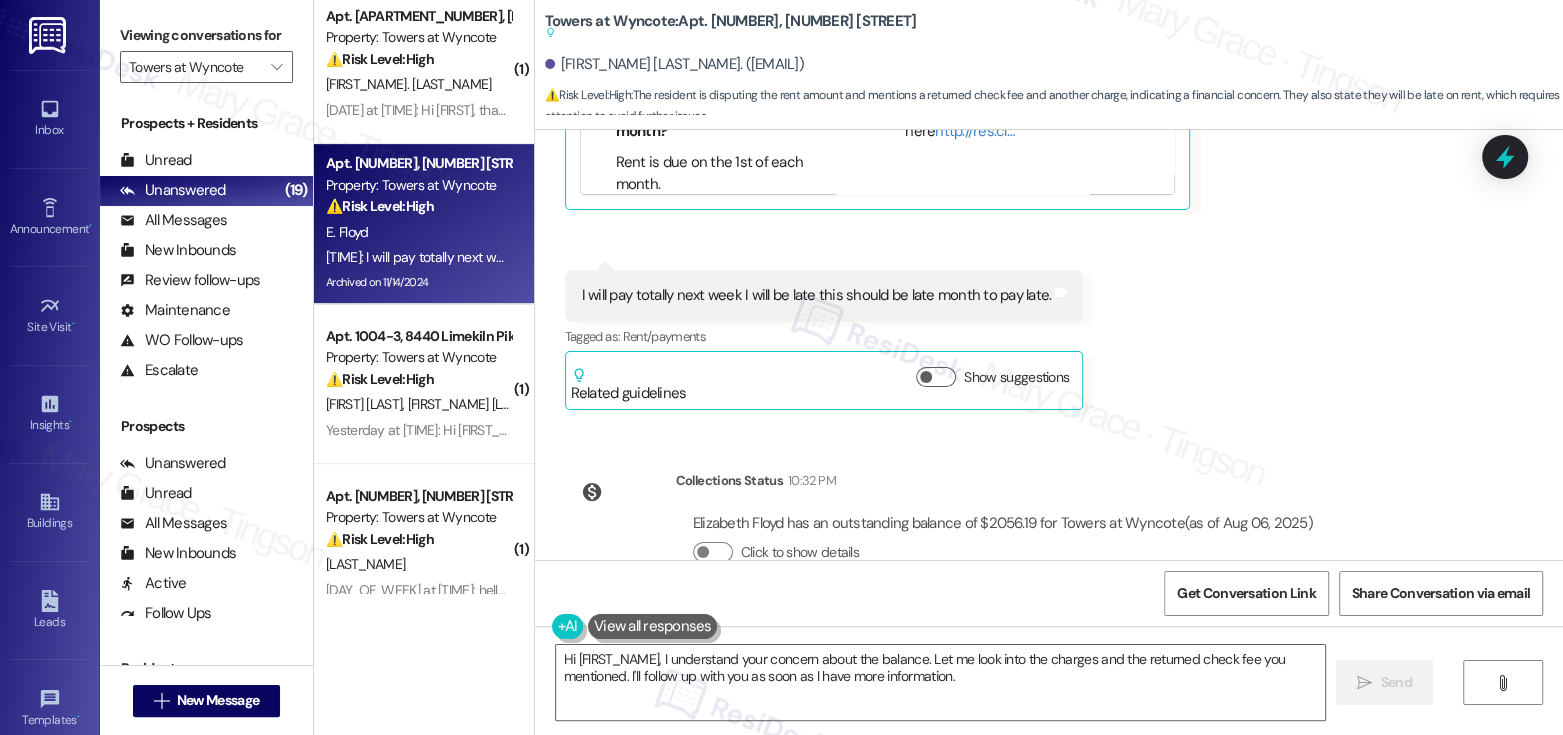 click on "I will pay totally next week I will be late this should be late month to pay late." at bounding box center [817, 295] 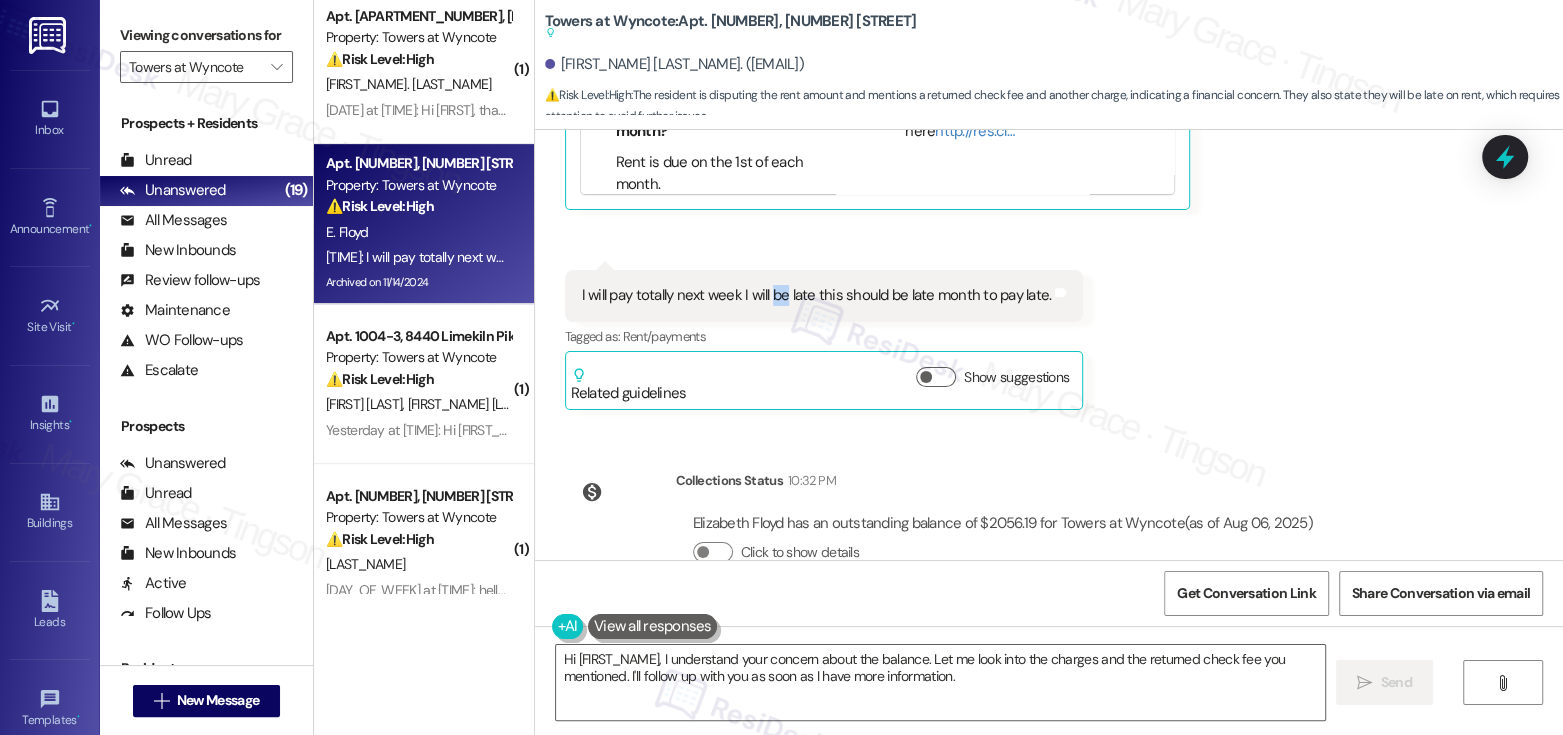click on "I will pay totally next week I will be late this should be late month to pay late." at bounding box center (817, 295) 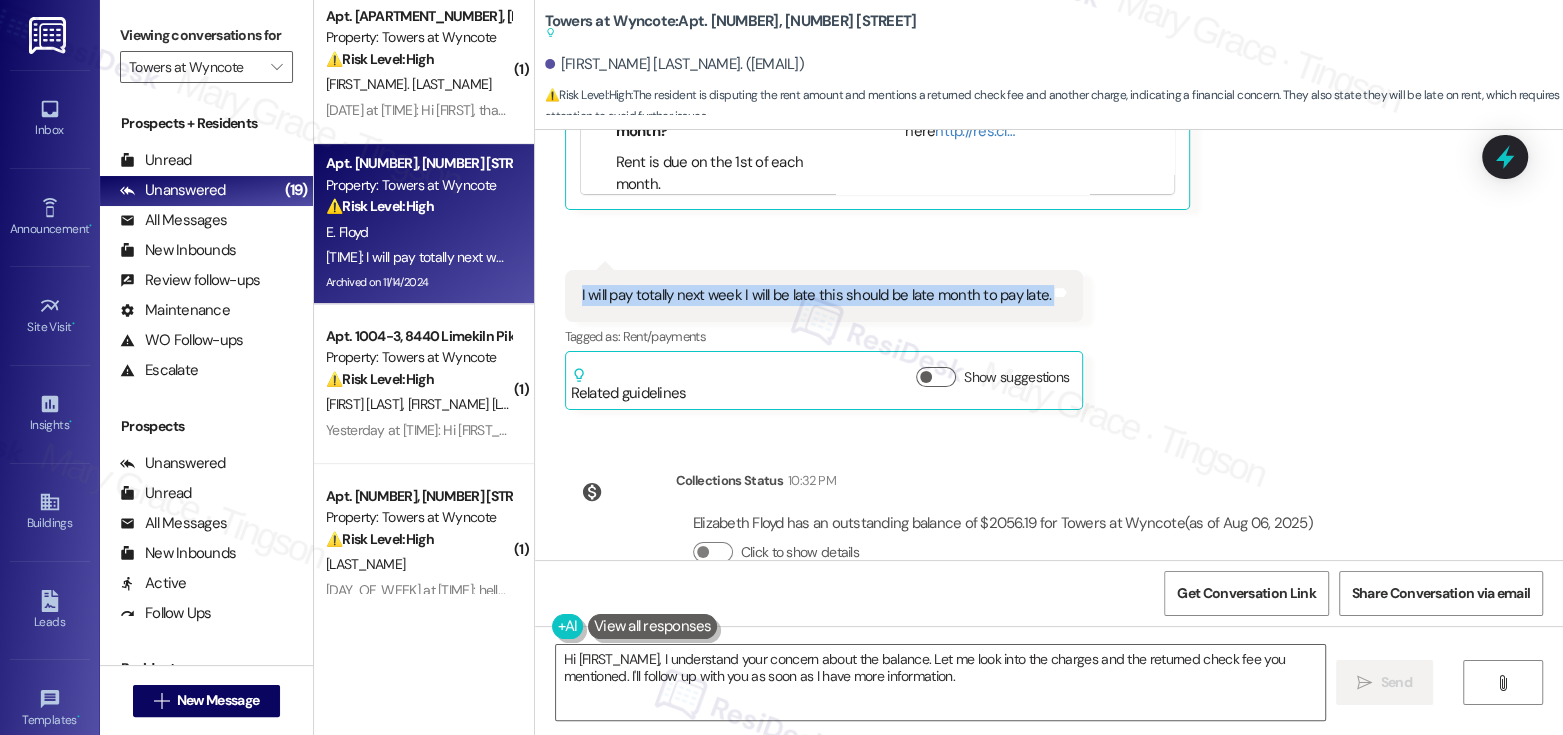 copy on "I will pay totally next week I will be late this should be late month to pay late.  Tags and notes" 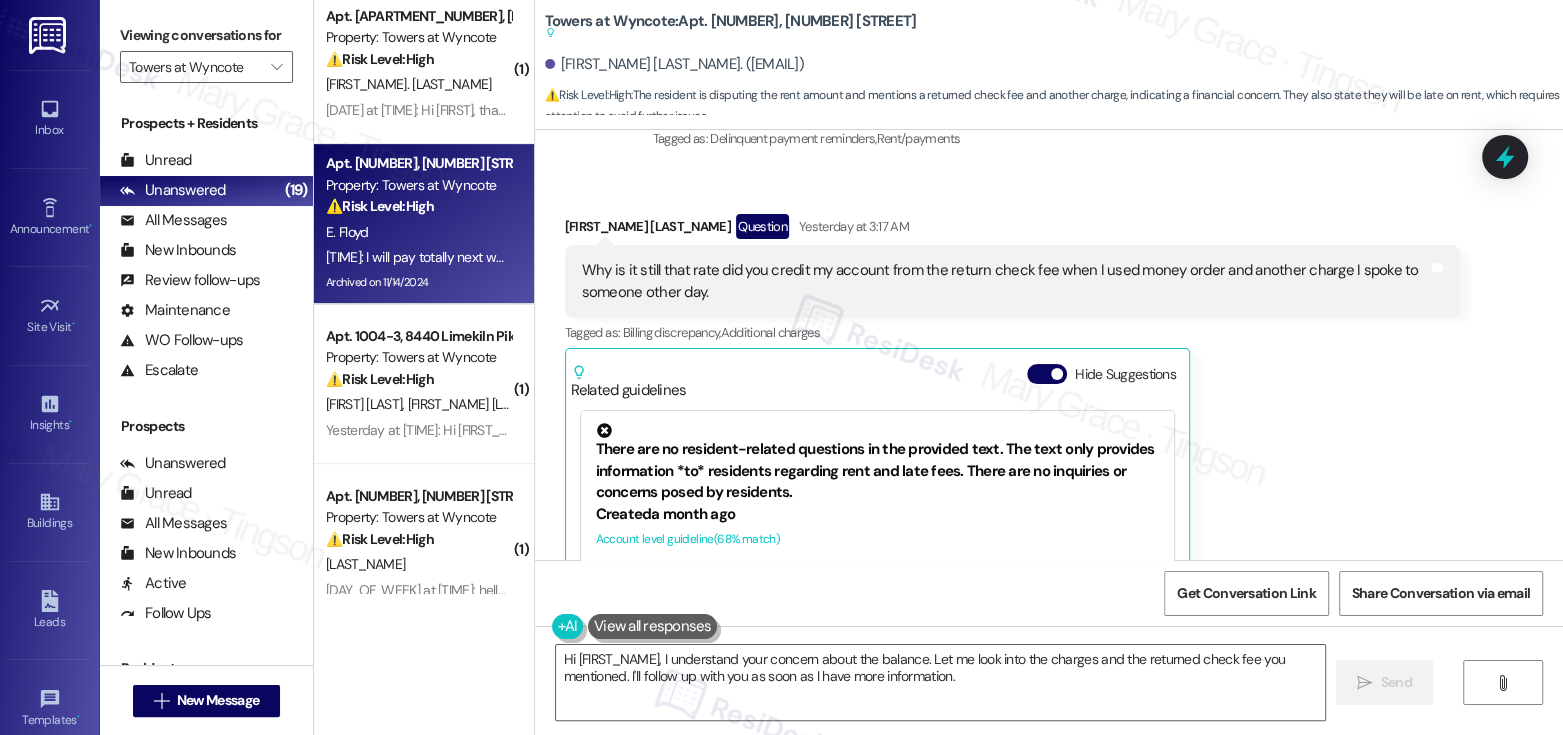 scroll, scrollTop: 22594, scrollLeft: 0, axis: vertical 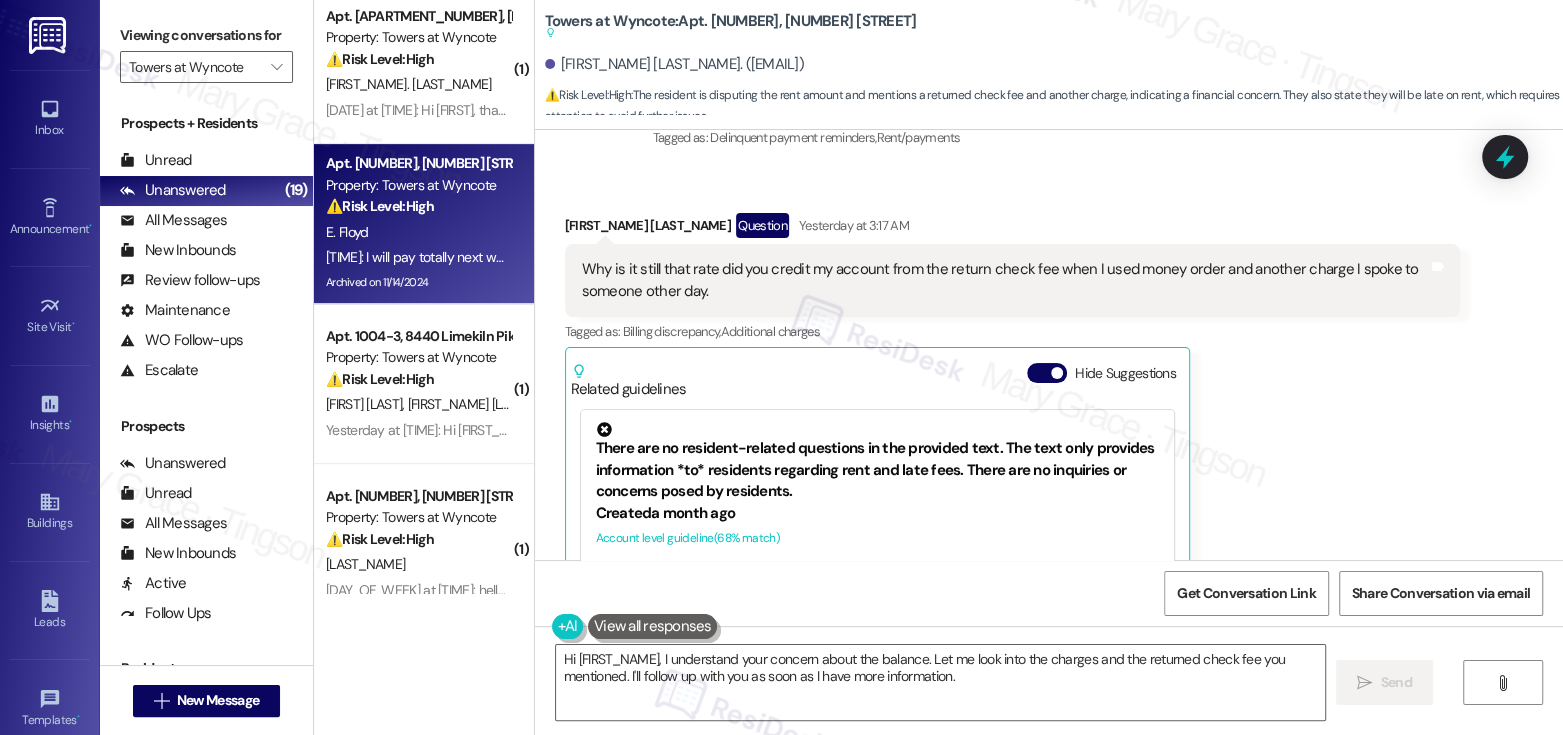 click on "Why is it still that rate did you credit my account from the return check fee when I used money order and another charge I spoke to someone other day." at bounding box center [1005, 280] 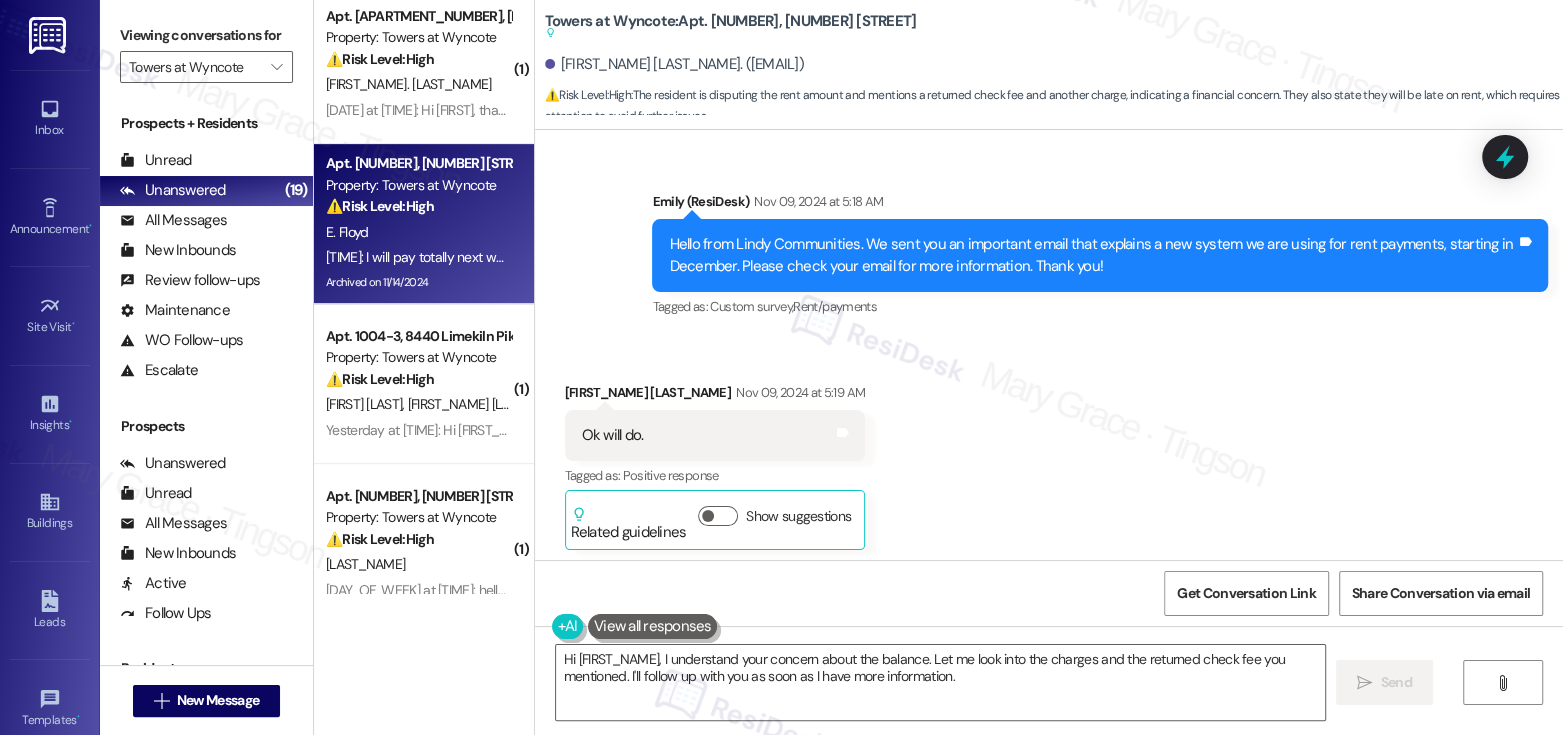 scroll, scrollTop: 19810, scrollLeft: 0, axis: vertical 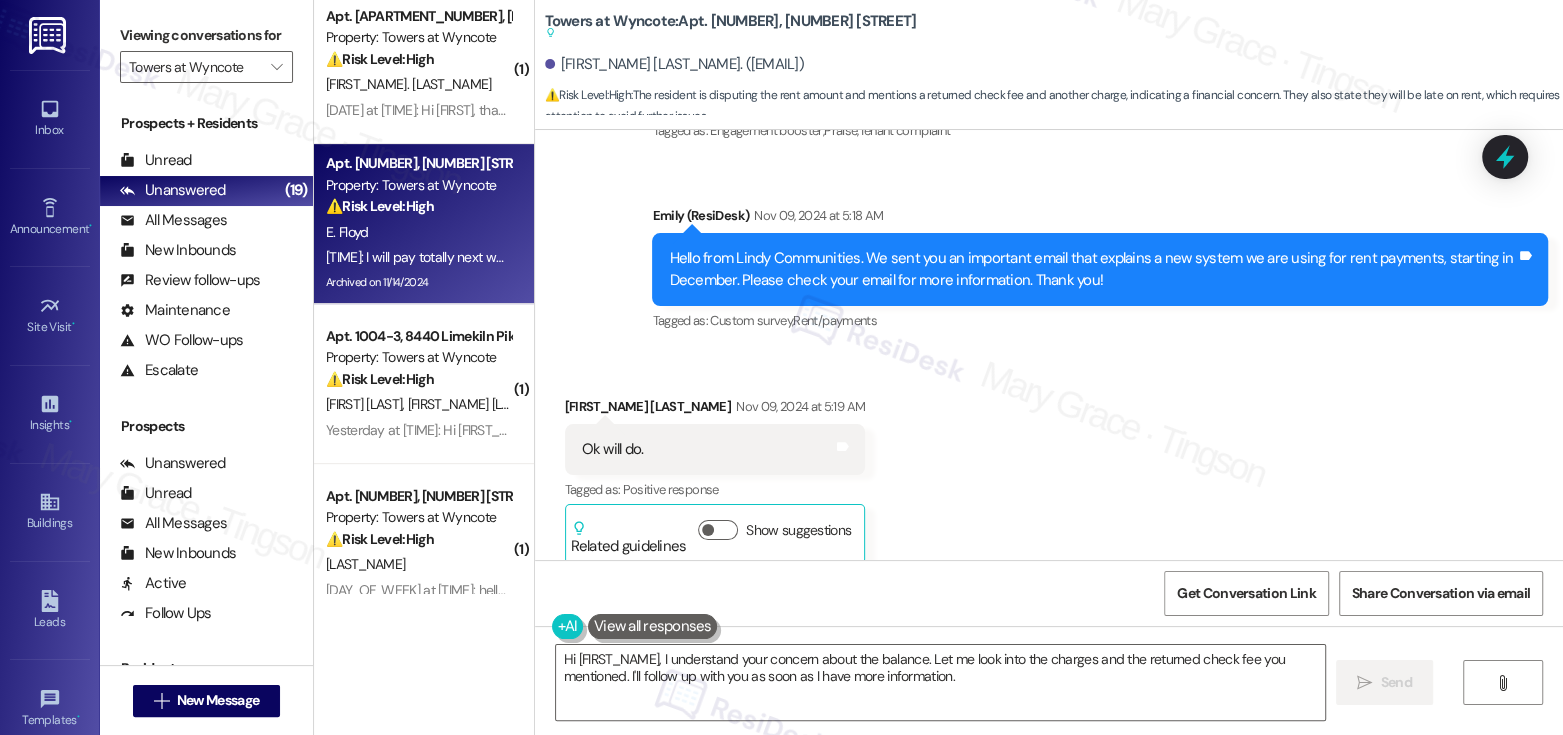 click on "Hello from Lindy Communities. We sent you an important email that explains a new system we are using for rent payments, starting in December. Please check your email for more information. Thank you!" at bounding box center [1092, 269] 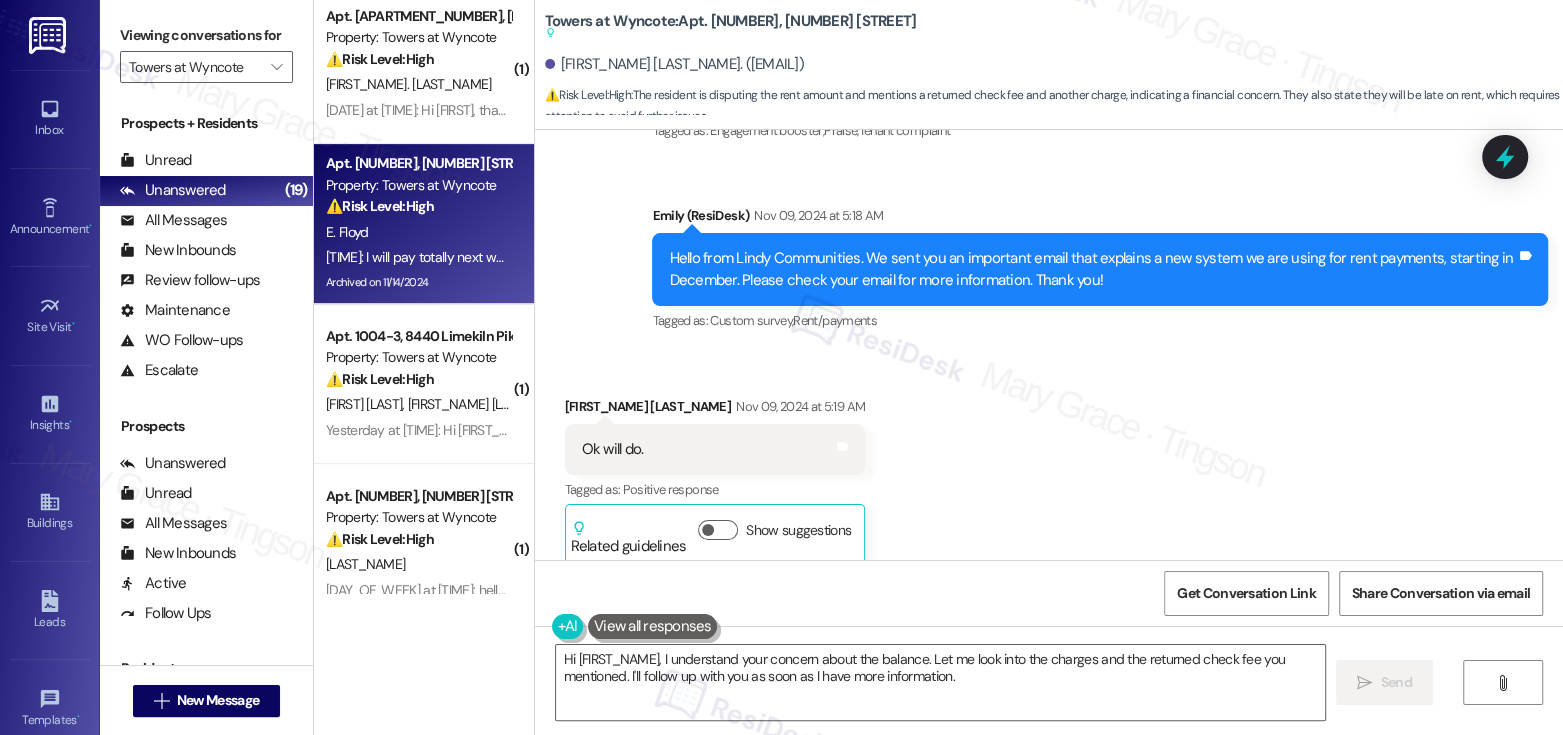 scroll, scrollTop: 22469, scrollLeft: 0, axis: vertical 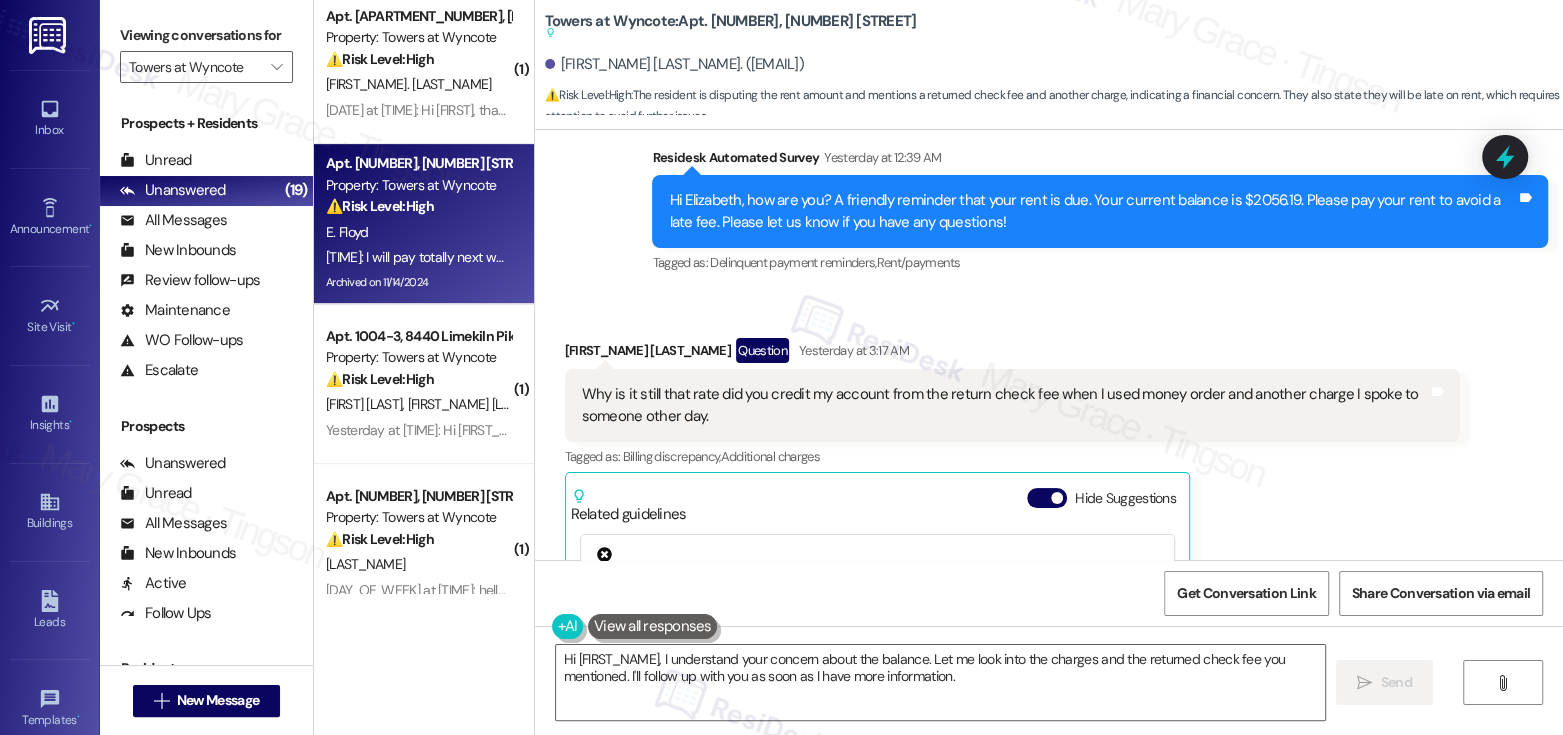 click on "⚠️  Risk Level:  High :  The resident is disputing the rent amount and mentions a returned check fee and another charge, indicating a financial concern. They also state they will be late on rent, which requires attention to avoid further issues." at bounding box center (1054, 106) 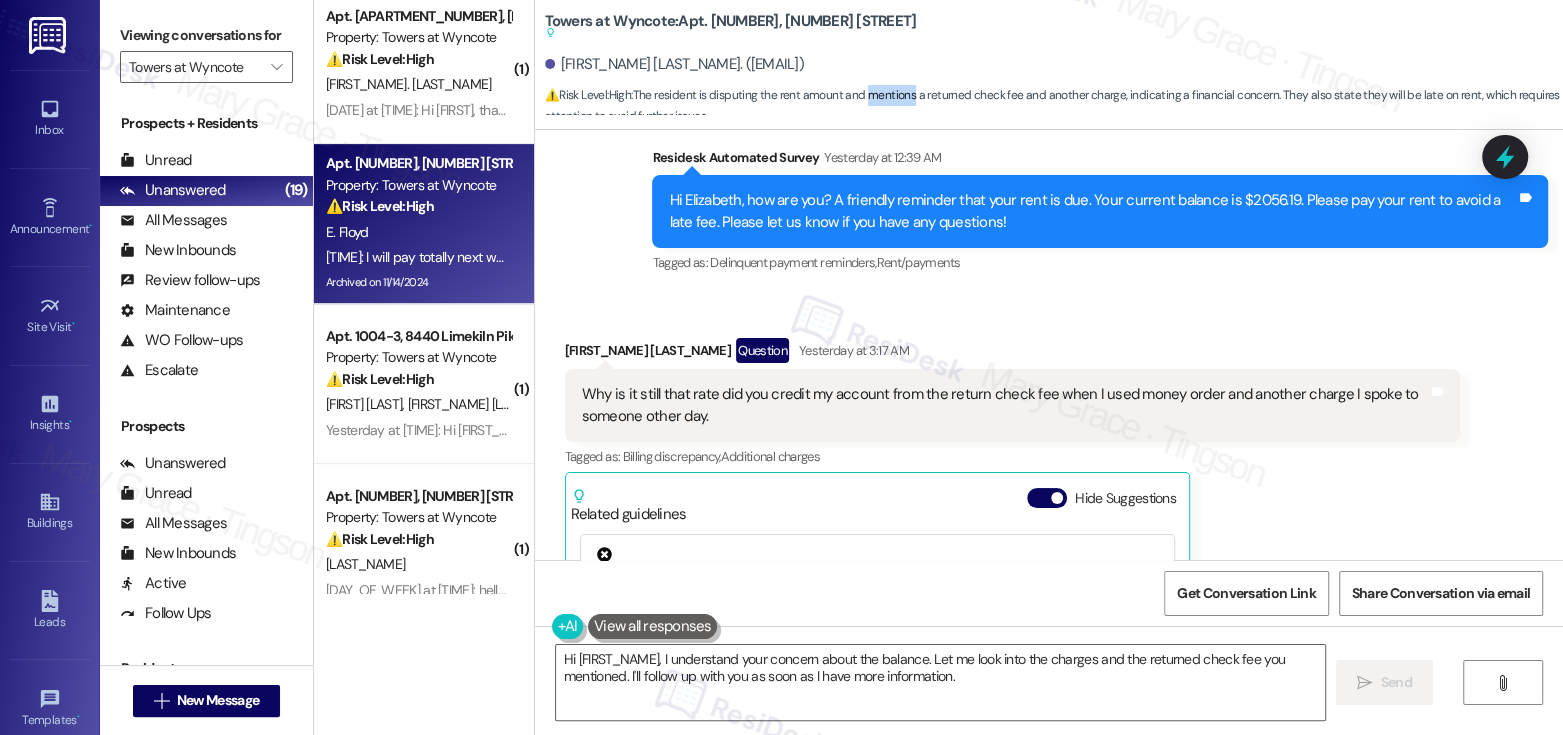 click on "⚠️  Risk Level:  High :  The resident is disputing the rent amount and mentions a returned check fee and another charge, indicating a financial concern. They also state they will be late on rent, which requires attention to avoid further issues." at bounding box center [1054, 106] 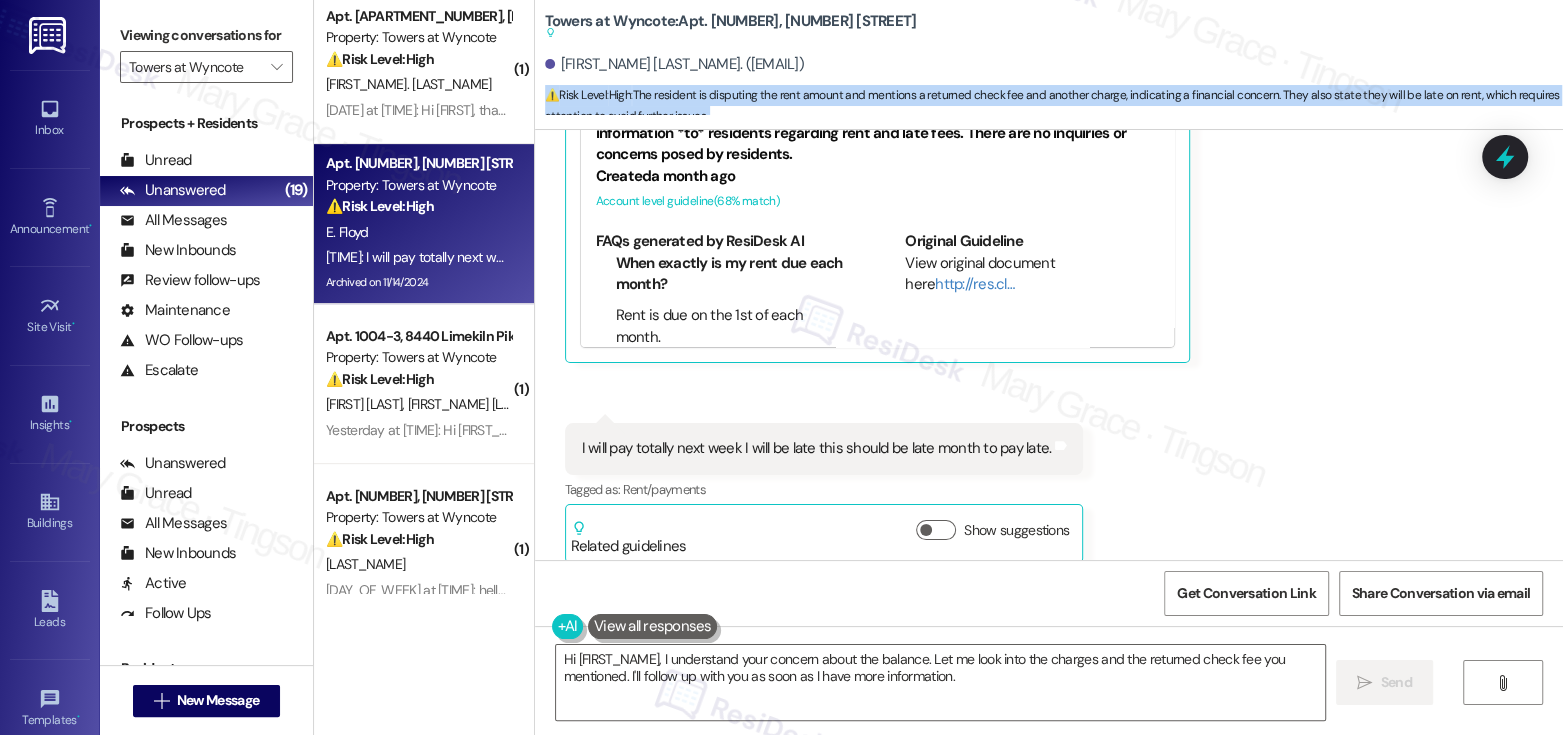 scroll, scrollTop: 23084, scrollLeft: 0, axis: vertical 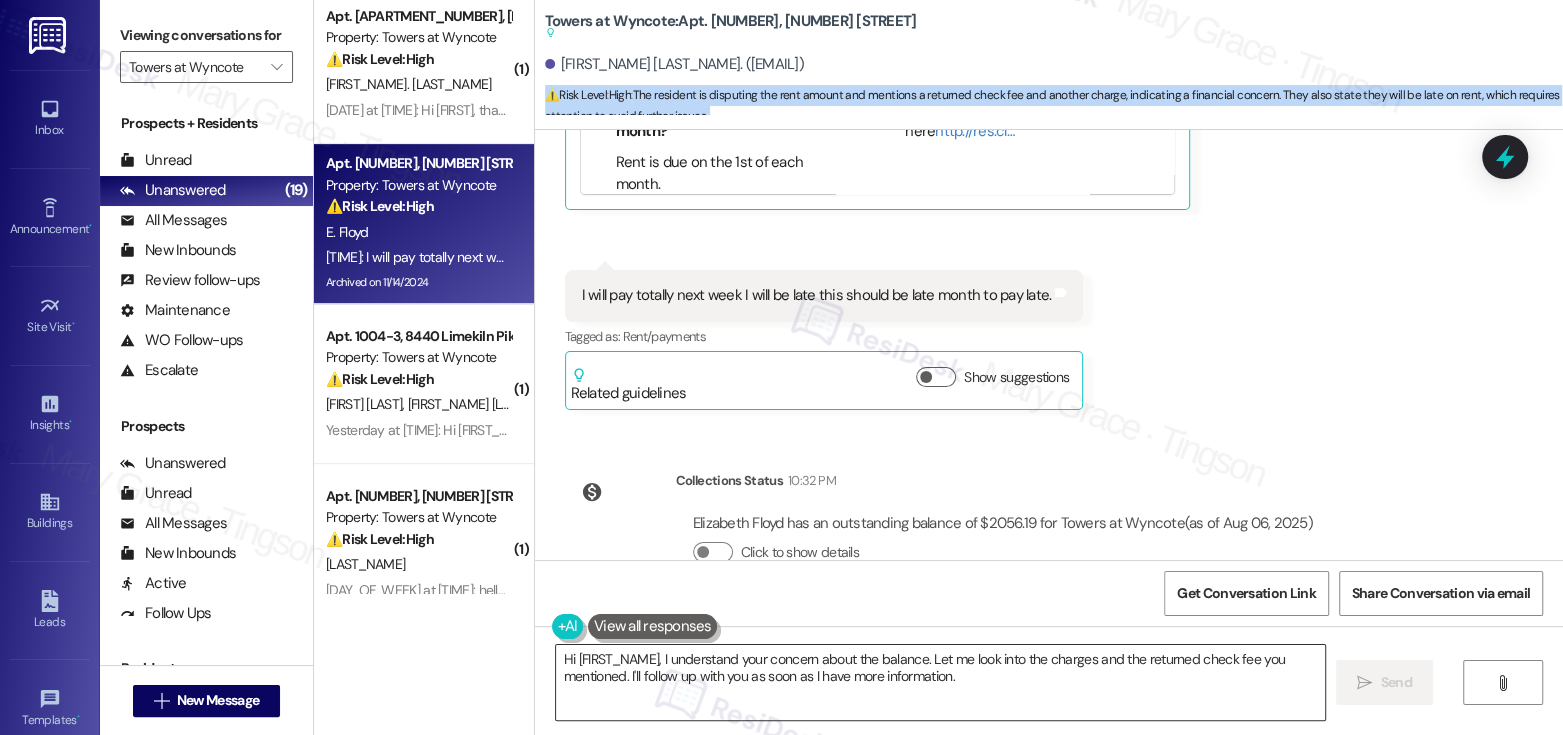 click on "Hi {{first_name}}, I understand your concern about the balance. Let me look into the charges and the returned check fee you mentioned. I'll follow up with you as soon as I have more information." at bounding box center [940, 682] 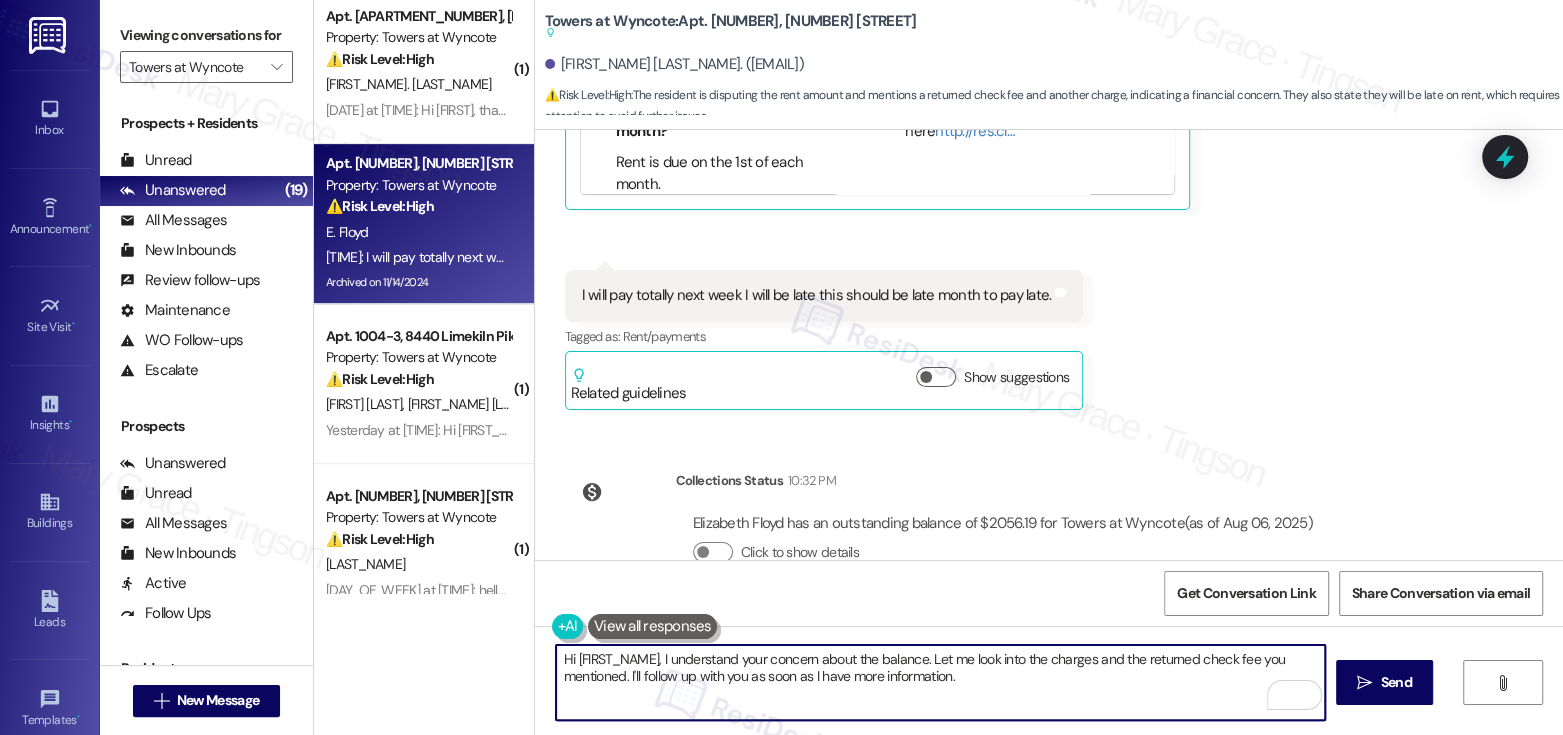 click on "Hi {{first_name}}, I understand your concern about the balance. Let me look into the charges and the returned check fee you mentioned. I'll follow up with you as soon as I have more information." at bounding box center [940, 682] 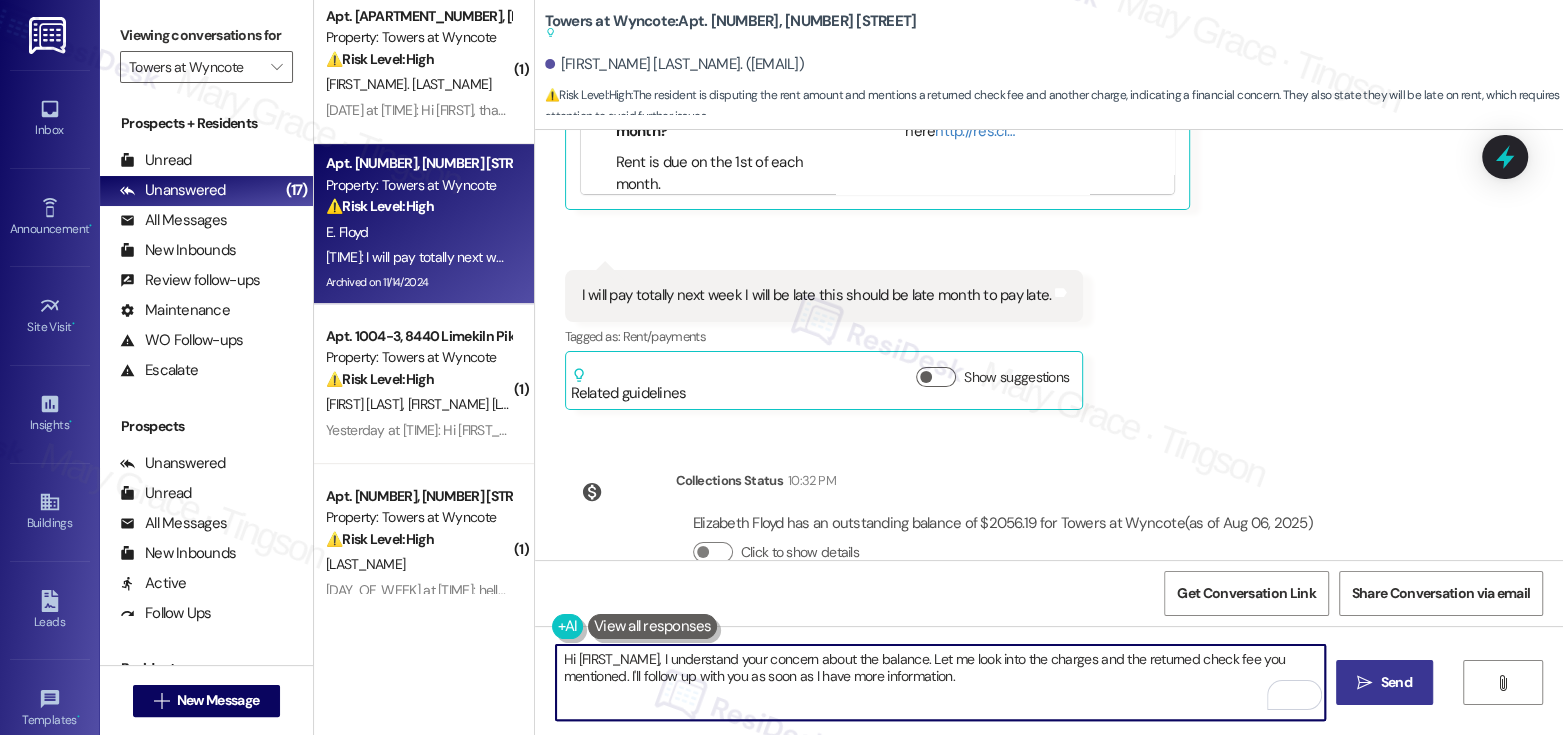click on "Send" at bounding box center [1396, 682] 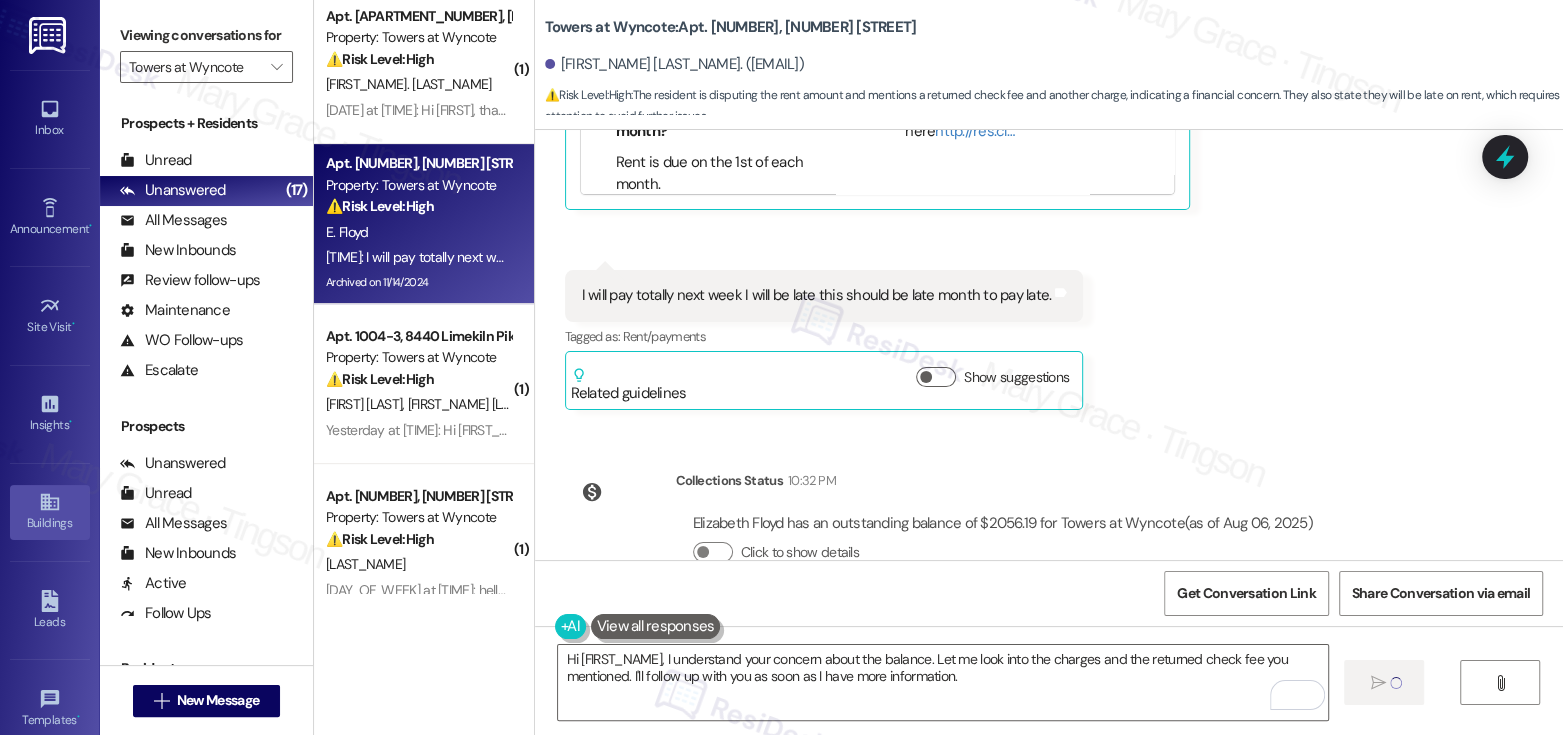 type 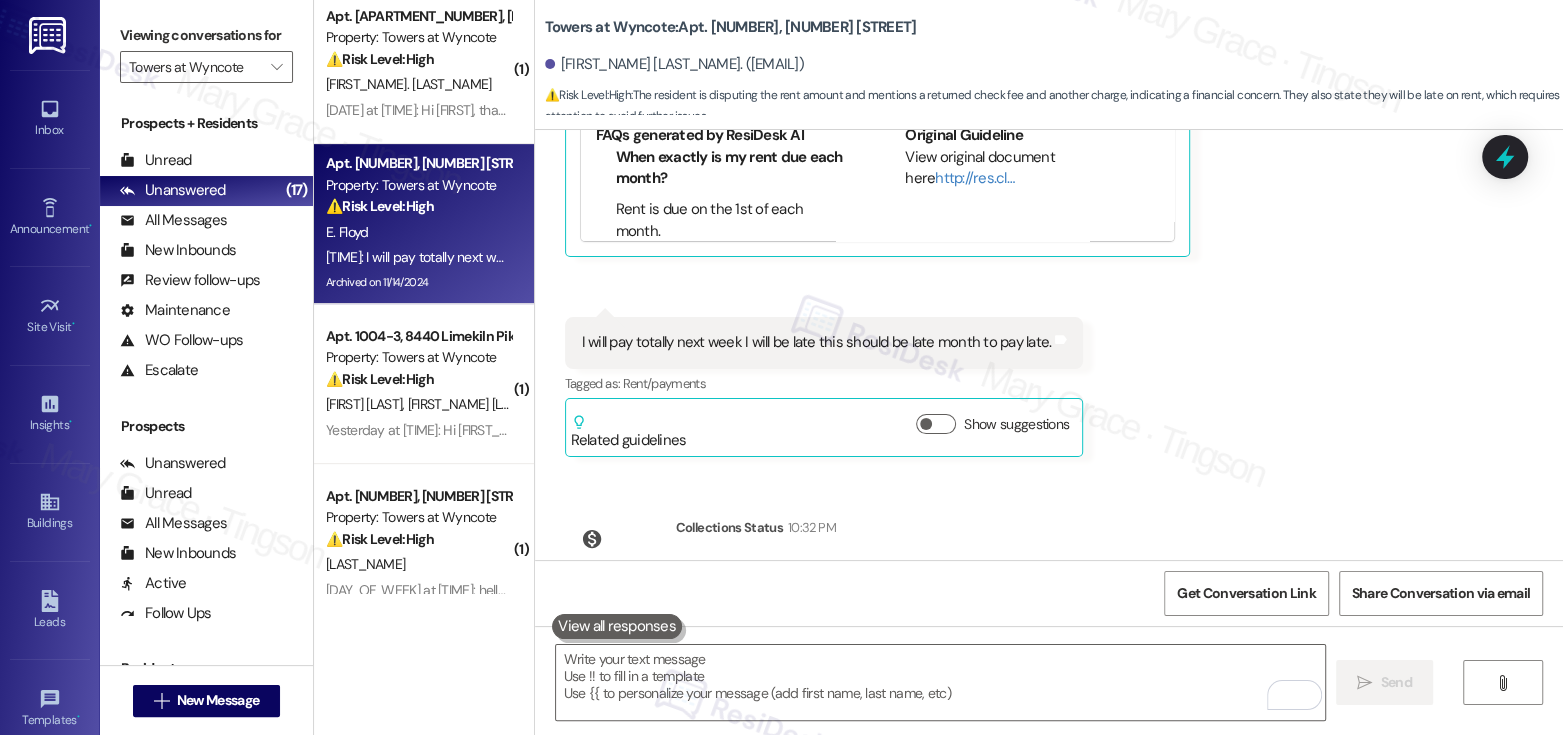 scroll, scrollTop: 23245, scrollLeft: 0, axis: vertical 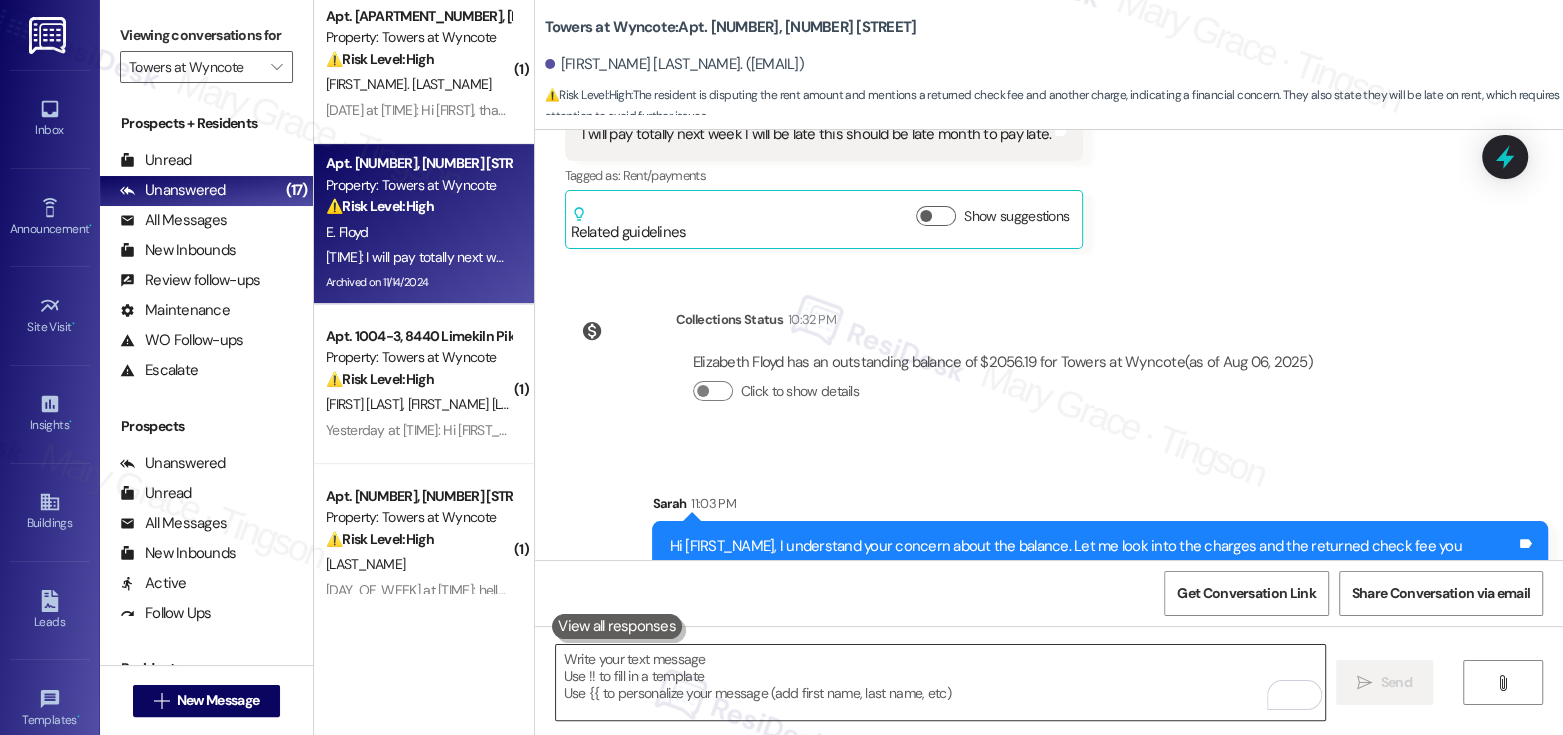 click at bounding box center [940, 682] 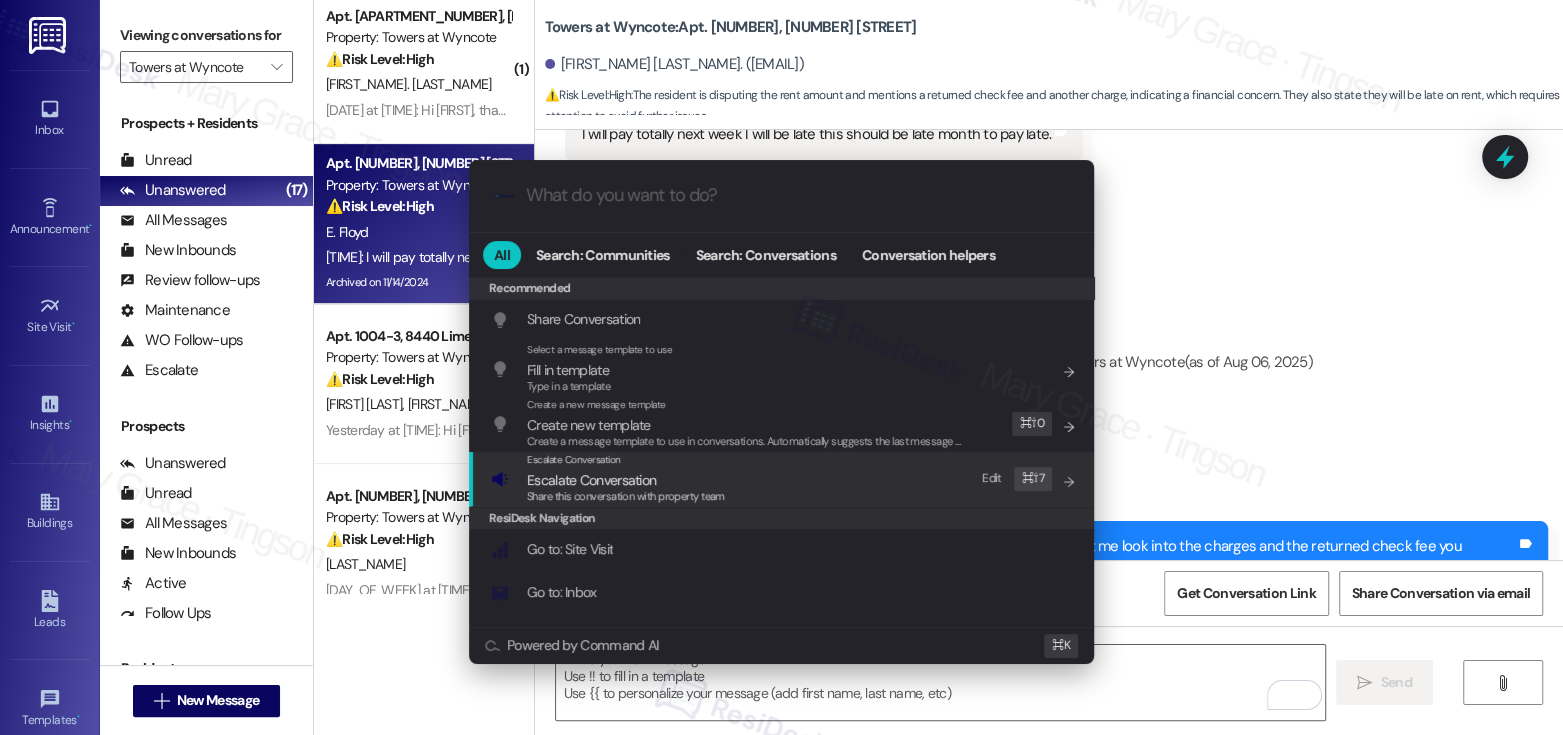 click on "Share this conversation with property team" at bounding box center (626, 496) 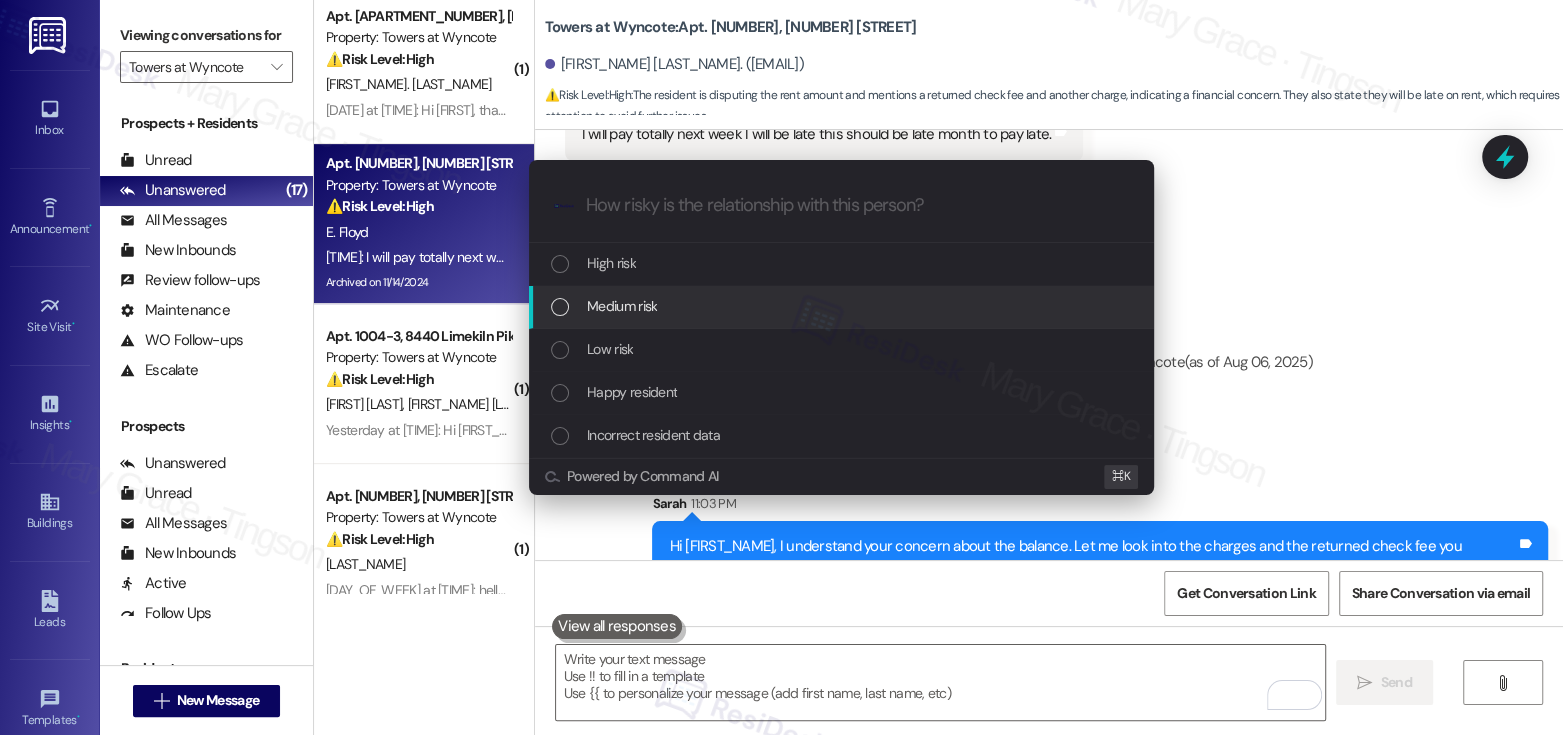 click on "Medium risk" at bounding box center (843, 306) 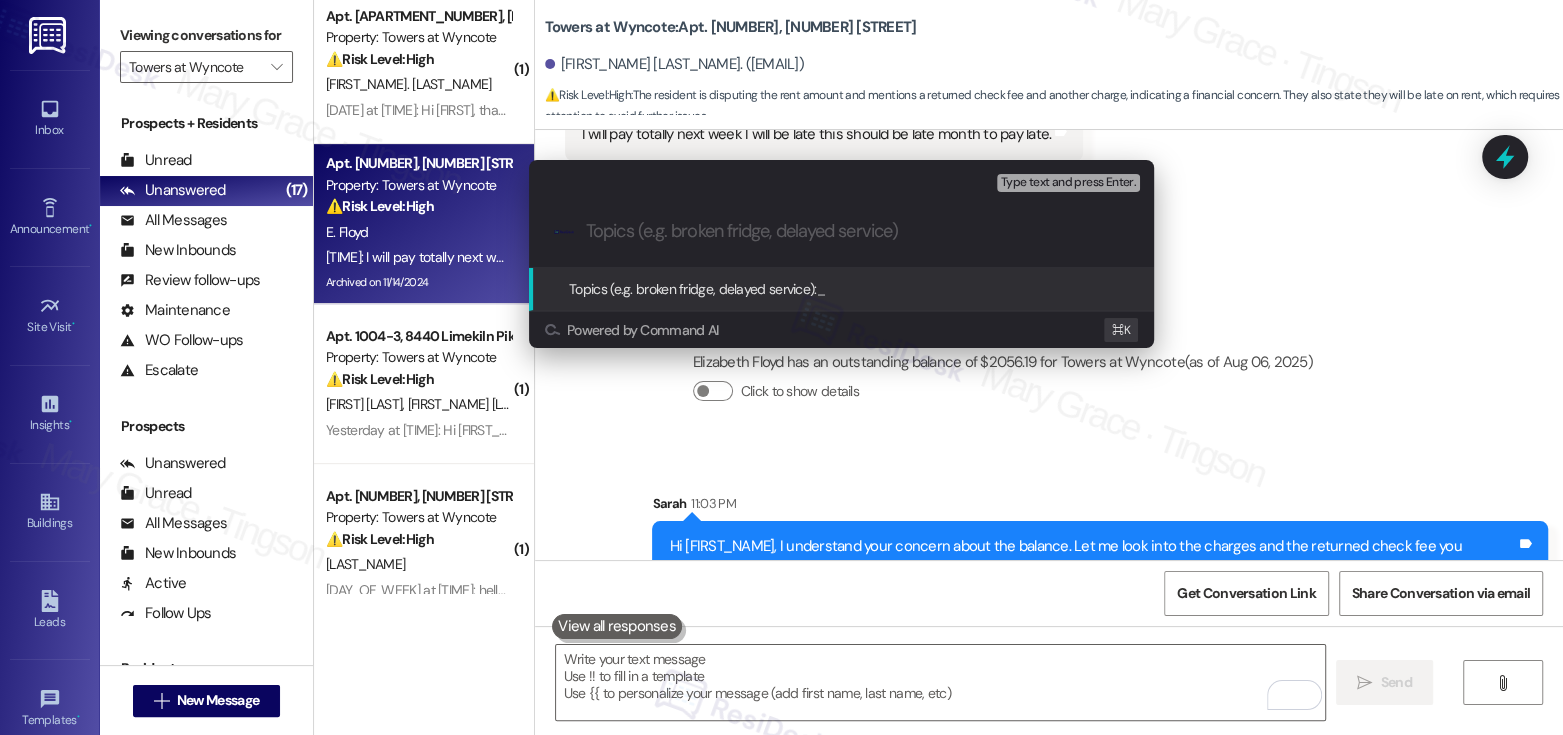 click at bounding box center [857, 231] 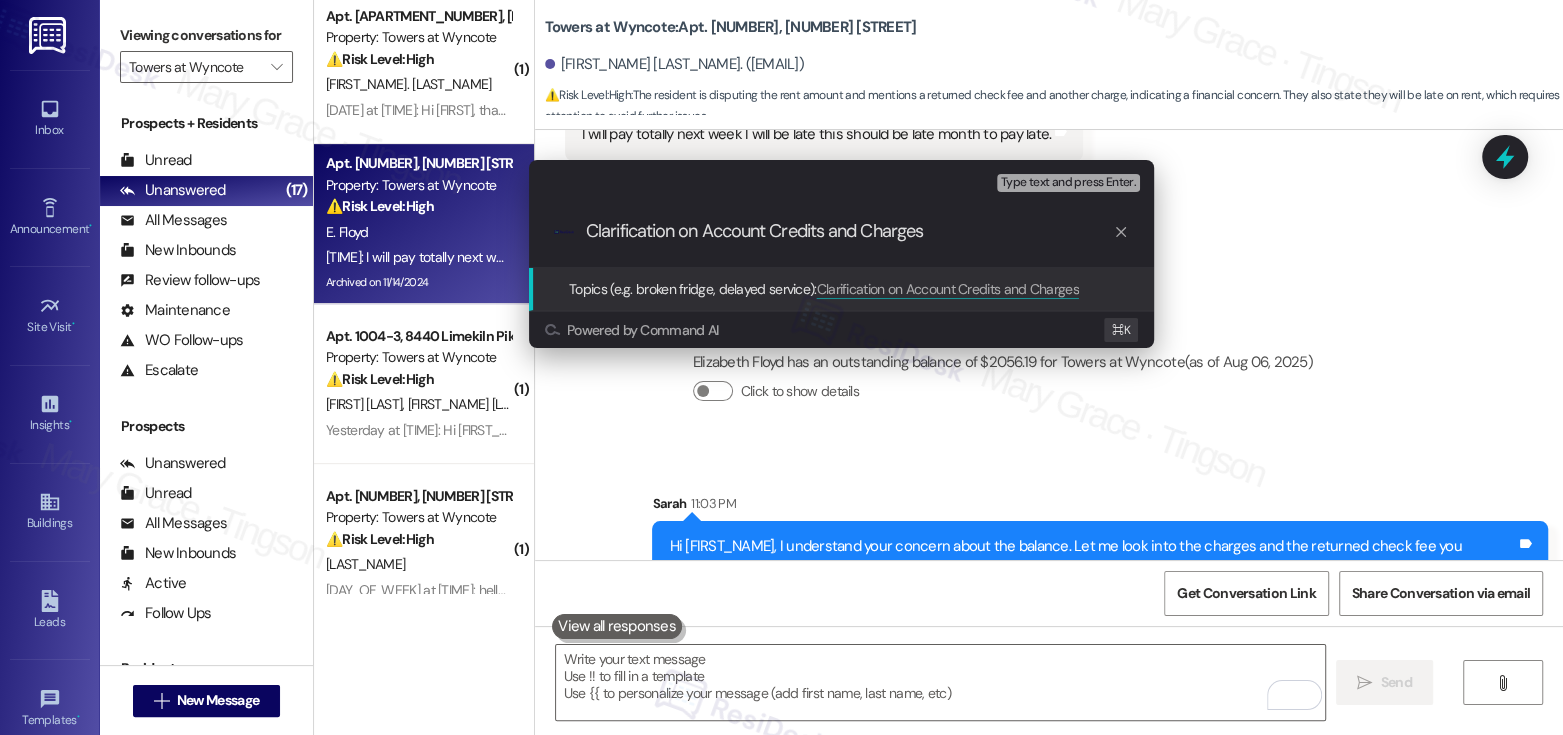 type on "Clarification on Account Credits and Charges" 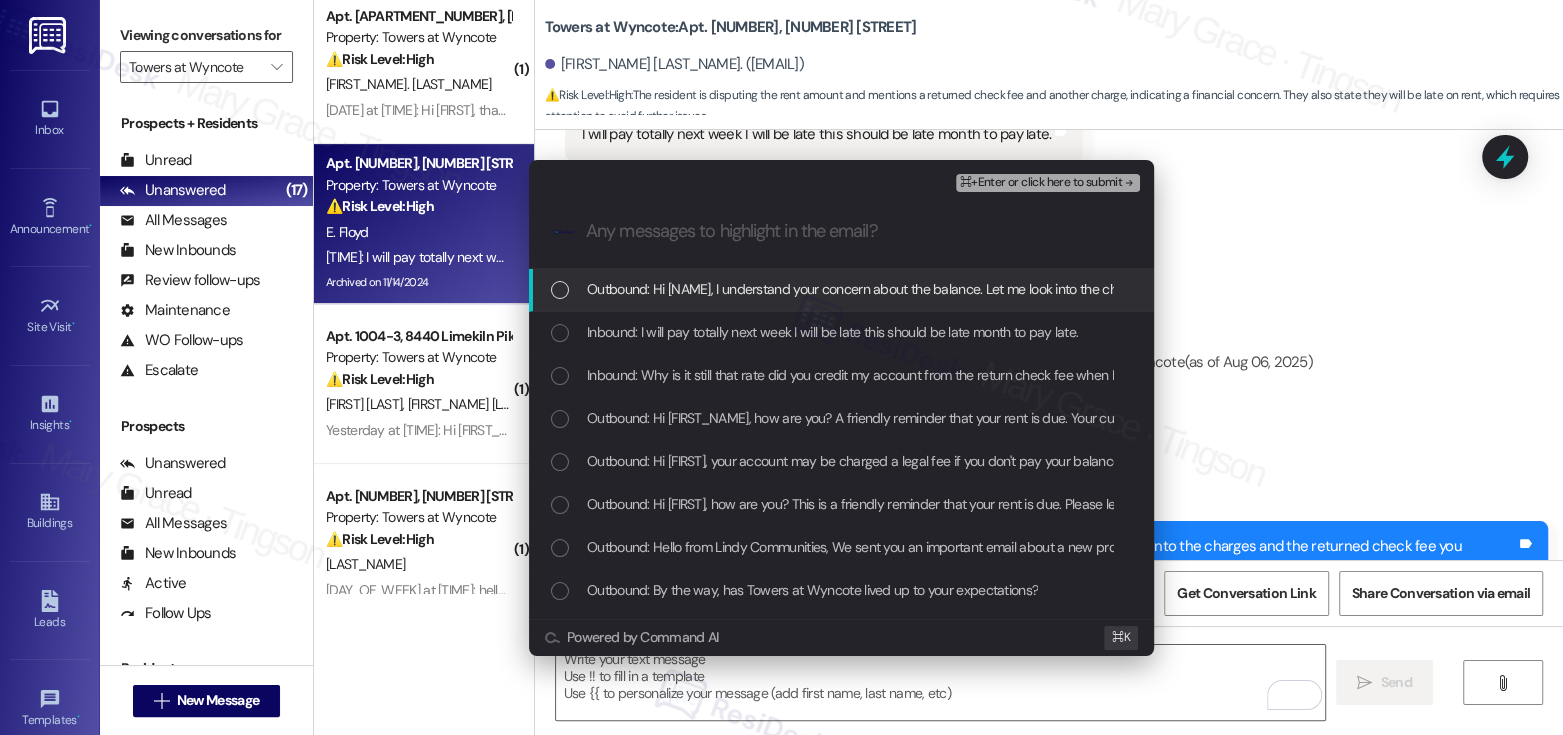 click on "Outbound: Hi Elizabeth, I understand your concern about the balance. Let me look into the charges and the returned check fee you mentioned. I'll follow up with you as soon as I have more information." at bounding box center [1159, 289] 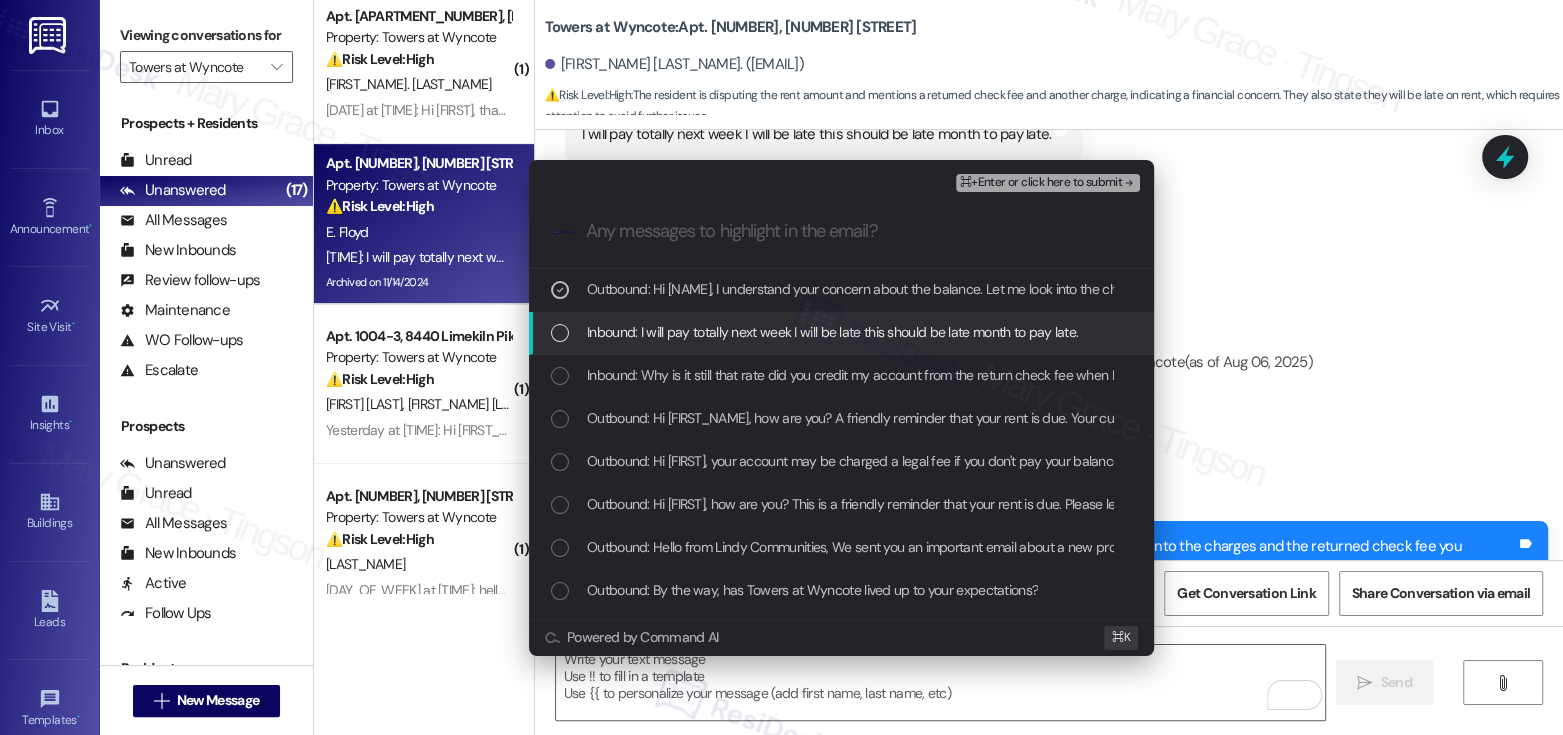 click on "Inbound: I will pay totally next week I will be late this should be late month to pay late." at bounding box center [832, 332] 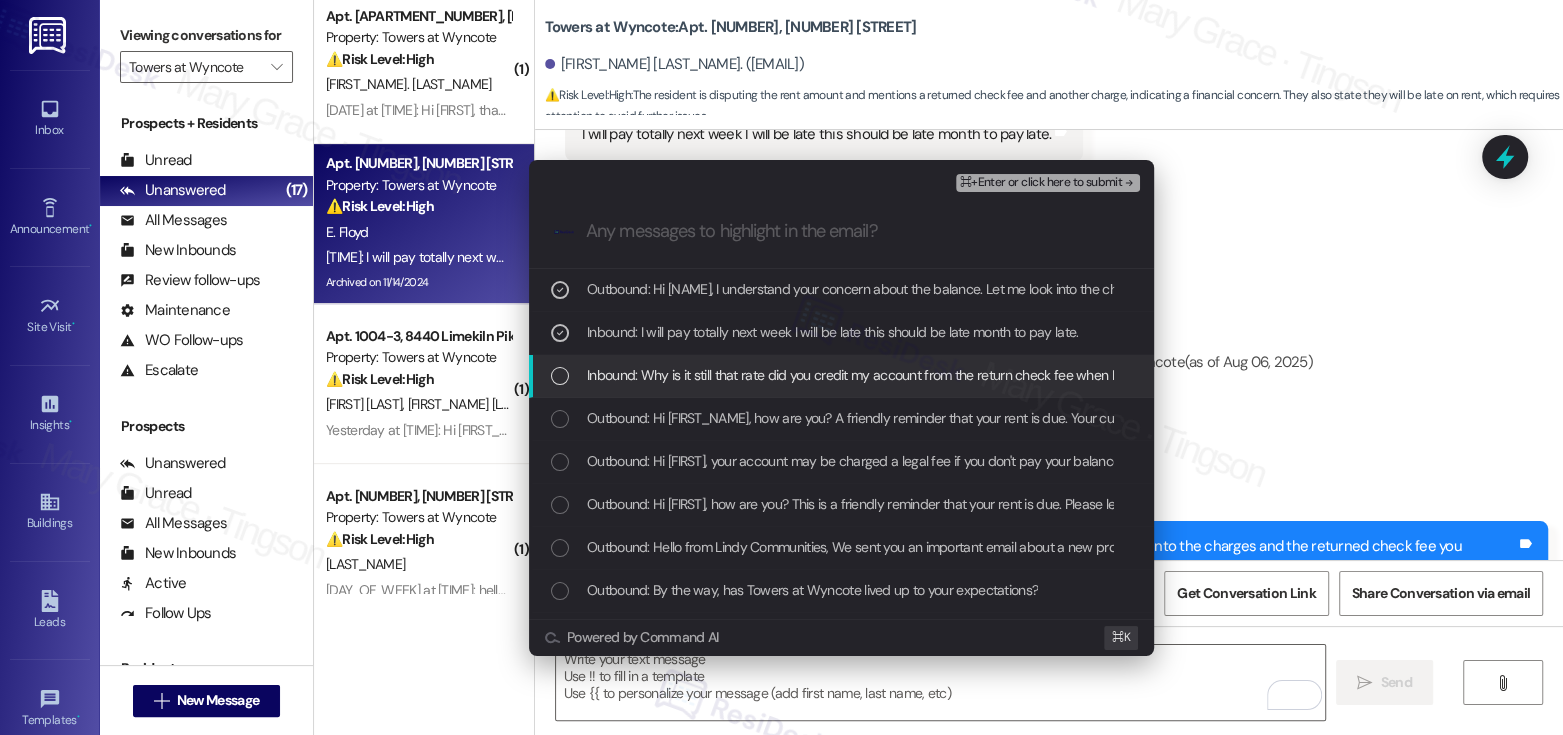 click on "Inbound: Why is it still that rate did you credit my account from the return check fee when I used money order and another charge I spoke to someone other day." at bounding box center [1054, 375] 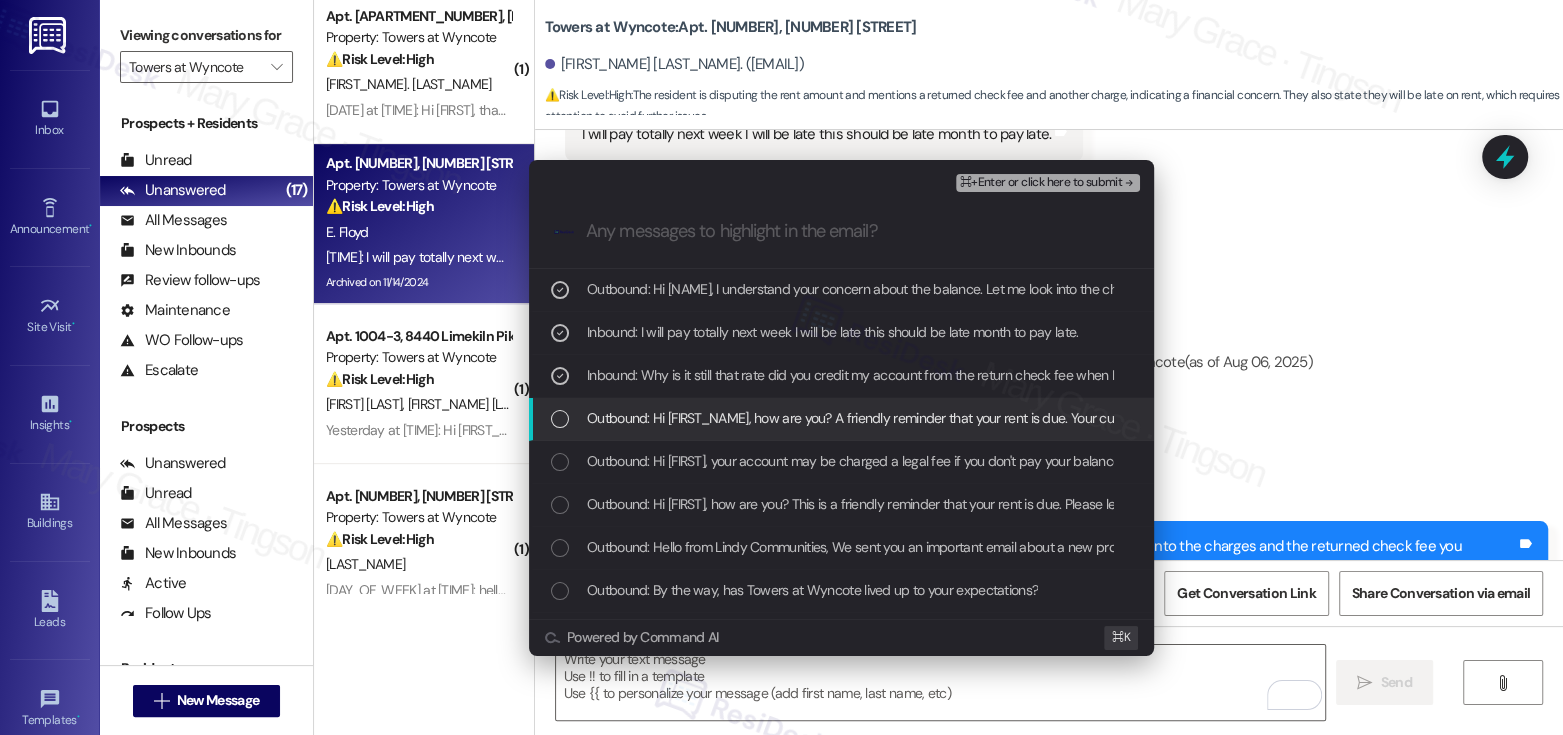 click on "Outbound: Hi Elizabeth, how are you? A friendly reminder that your rent is due. Your current balance is $2056.19. Please pay your rent to avoid a late fee. Please let us know if you have any questions!" at bounding box center [1176, 418] 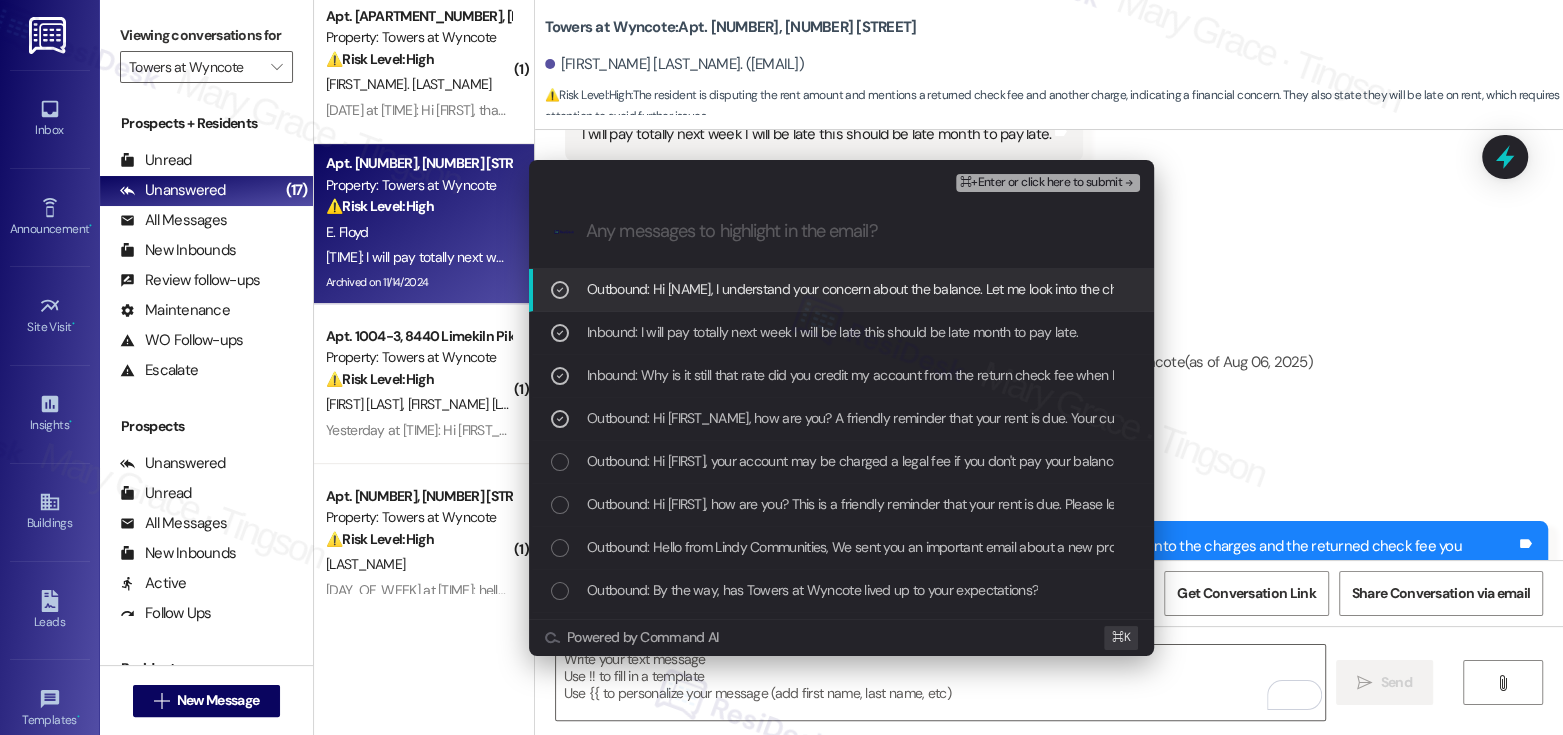 click on "⌘+Enter or click here to submit" at bounding box center (1041, 183) 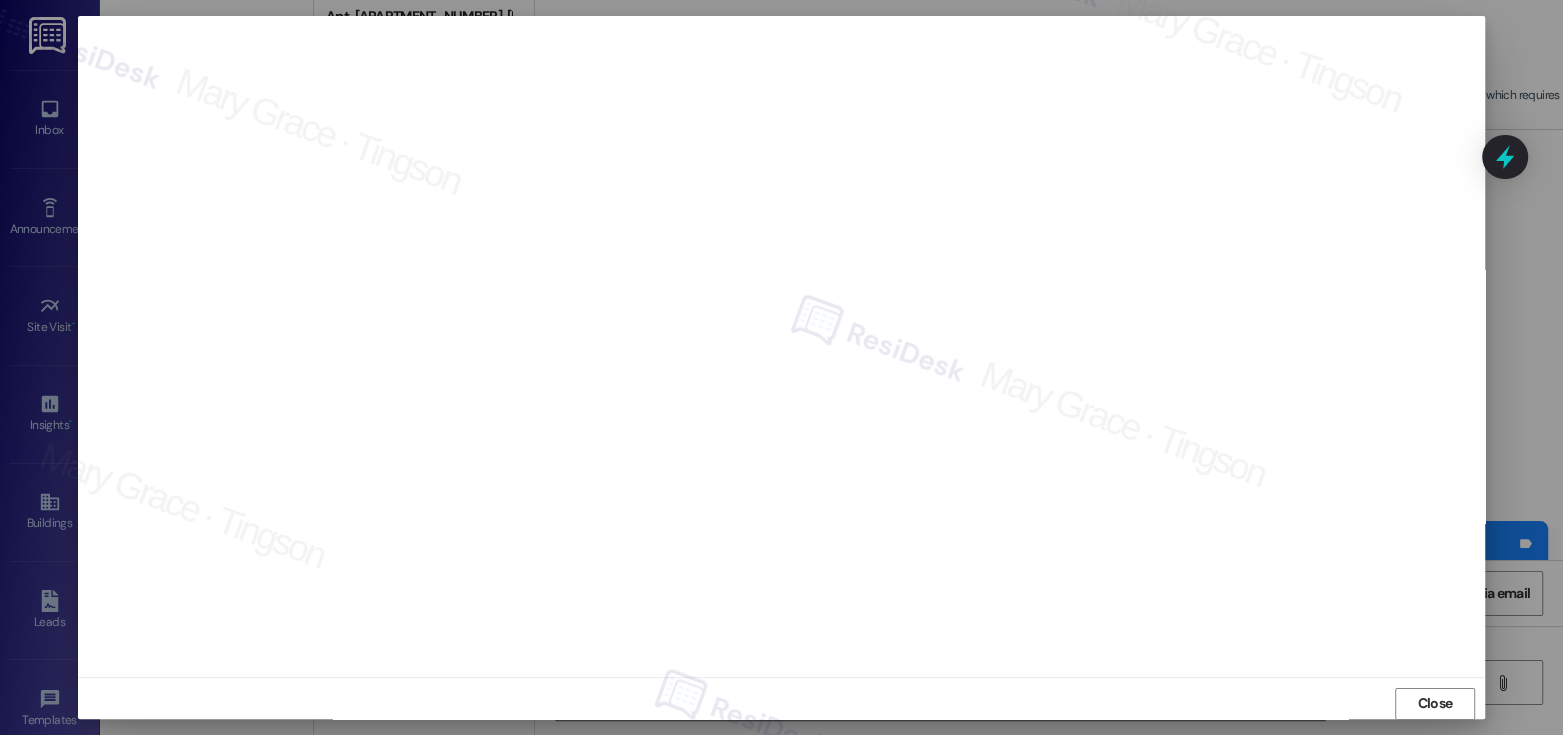 scroll, scrollTop: 10, scrollLeft: 0, axis: vertical 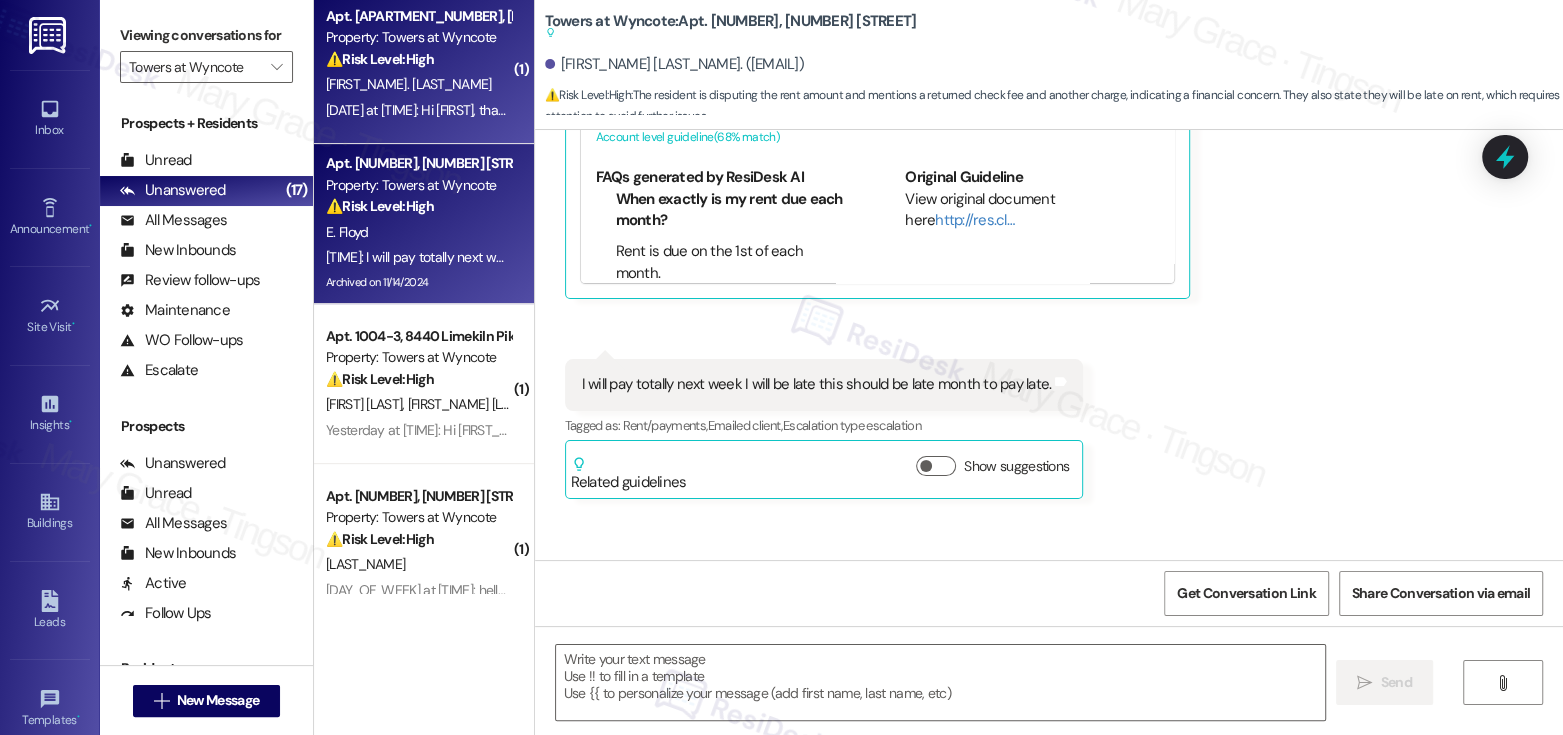 type on "Fetching suggested responses. Please feel free to read through the conversation in the meantime." 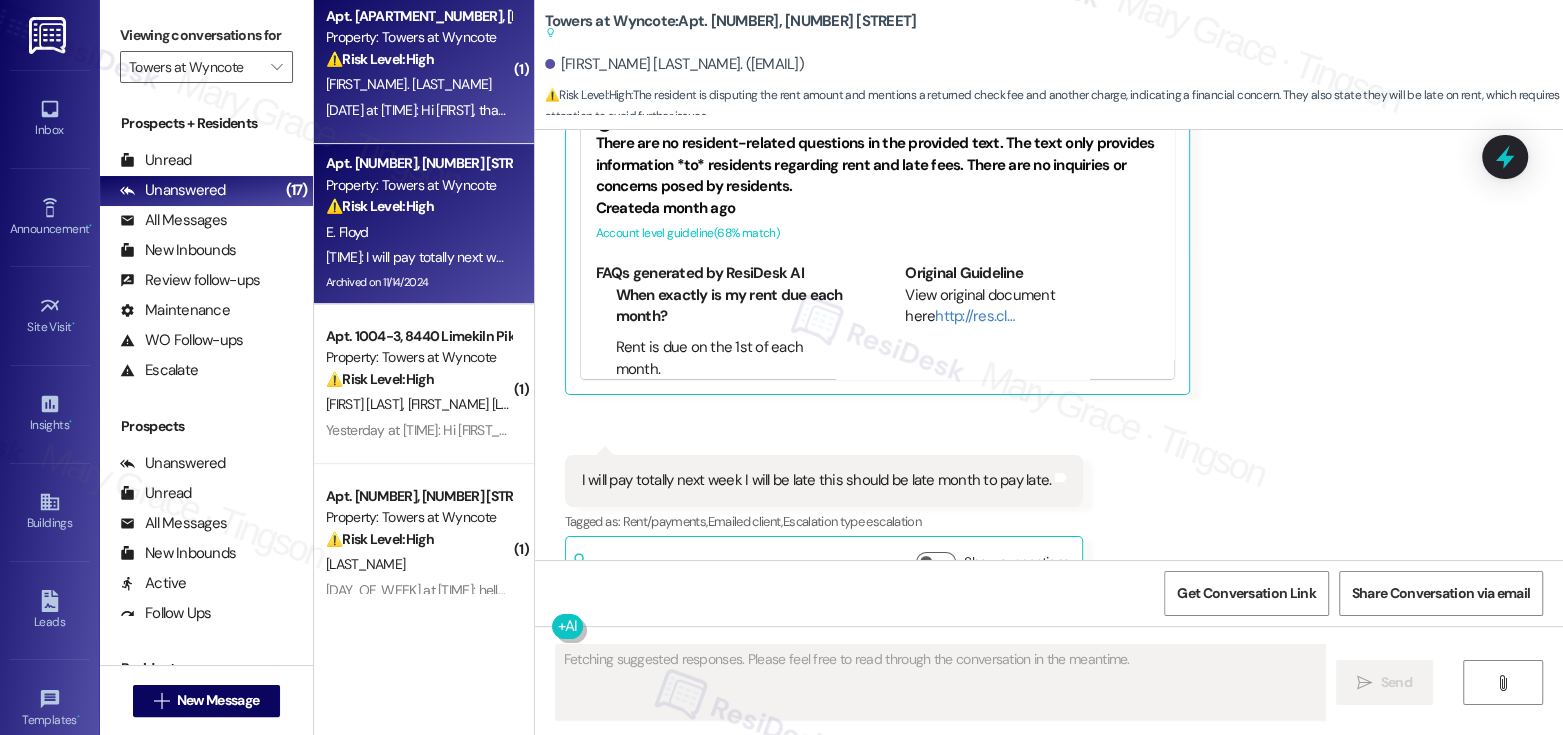 click on "Yesterday at 4:42 AM: Hi Emily, thank you for the reminder. I kindly ask if I can make the payment this Friday. I will receive my paycheck then and will pay the remaining balance on that day. Thank you for your understanding. Yesterday at 4:42 AM: Hi Emily, thank you for the reminder. I kindly ask if I can make the payment this Friday. I will receive my paycheck then and will pay the remaining balance on that day. Thank you for your understanding." at bounding box center (418, 110) 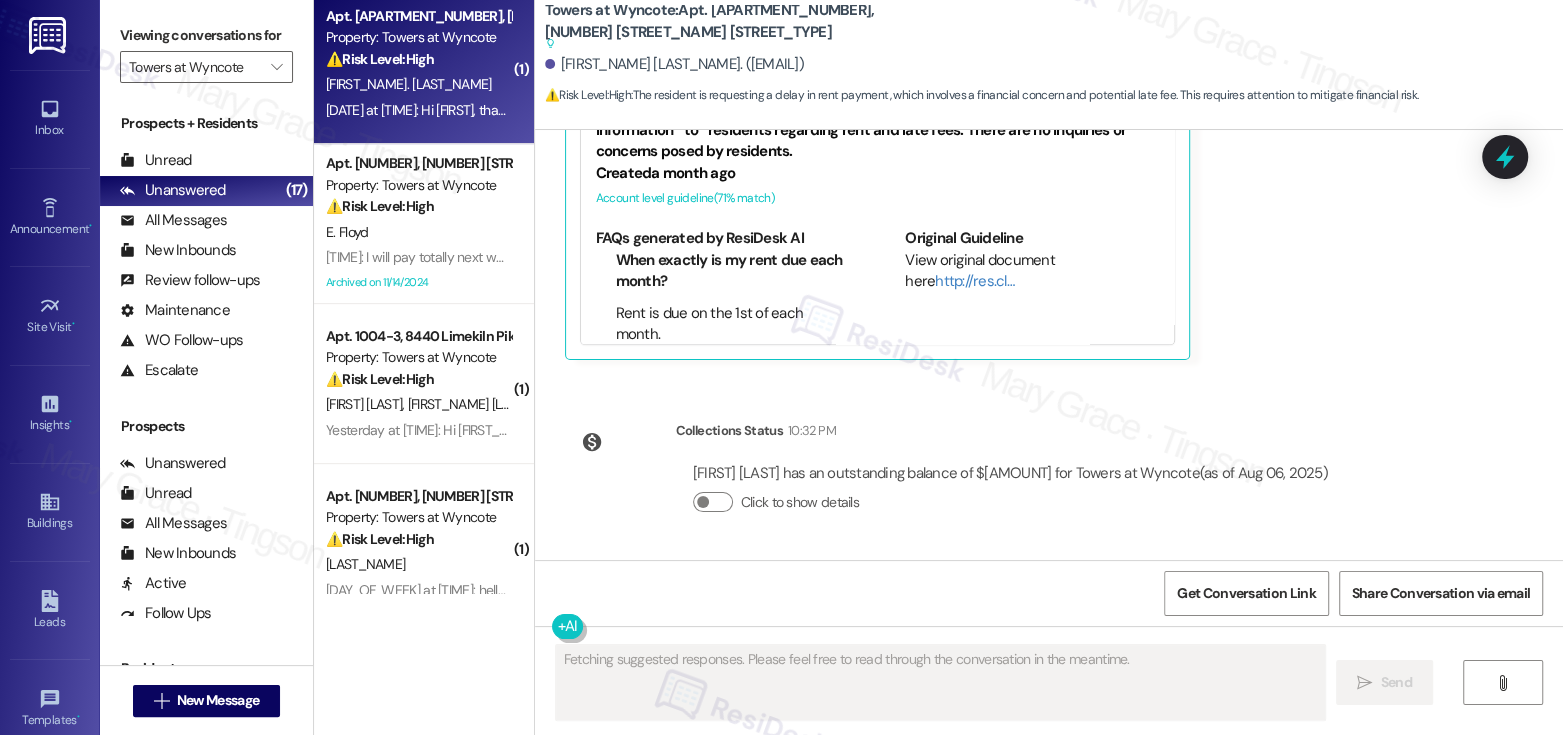 scroll, scrollTop: 2204, scrollLeft: 0, axis: vertical 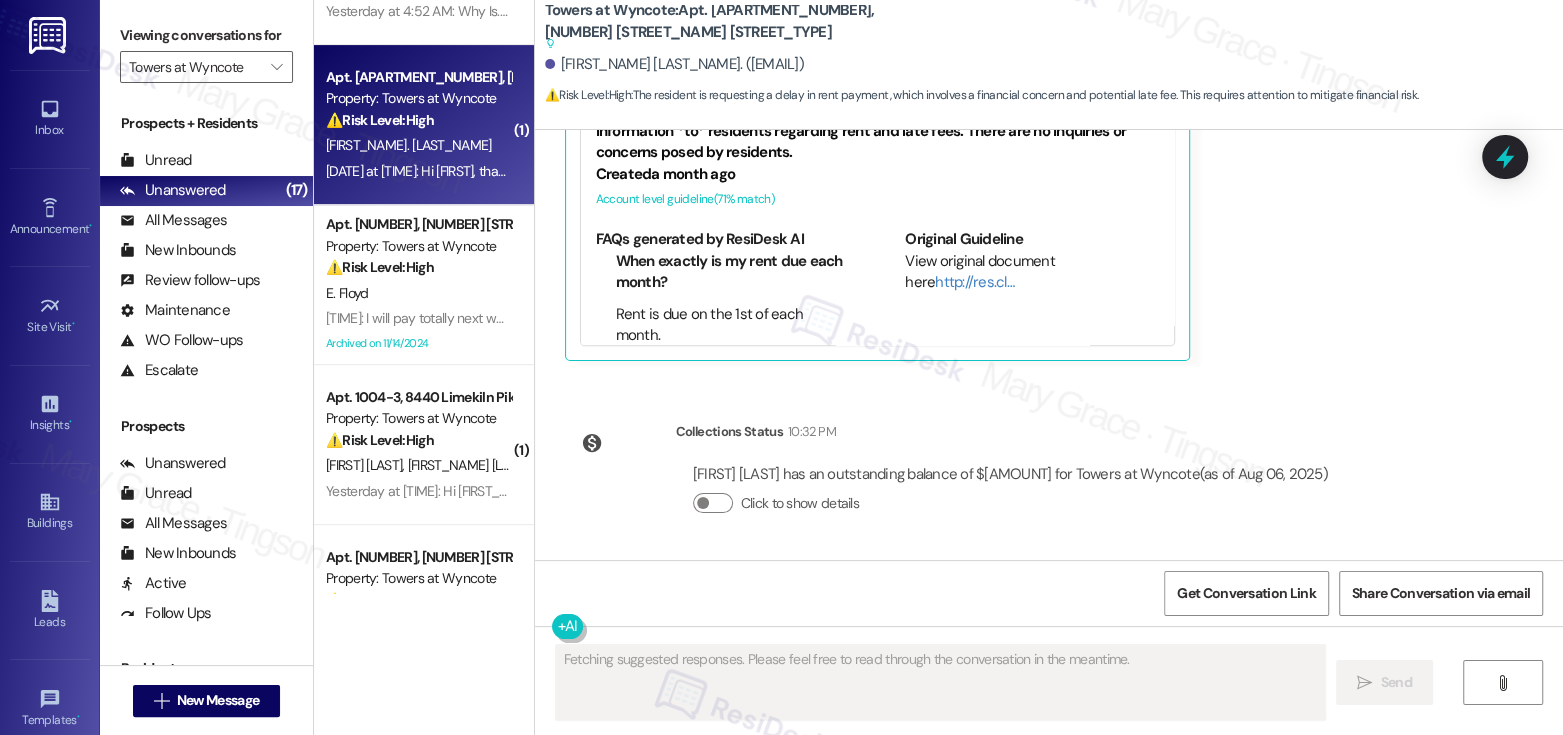 click on "Yesterday at 4:42 AM: Hi Emily, thank you for the reminder. I kindly ask if I can make the payment this Friday. I will receive my paycheck then and will pay the remaining balance on that day. Thank you for your understanding. Yesterday at 4:42 AM: Hi Emily, thank you for the reminder. I kindly ask if I can make the payment this Friday. I will receive my paycheck then and will pay the remaining balance on that day. Thank you for your understanding." at bounding box center [953, 171] 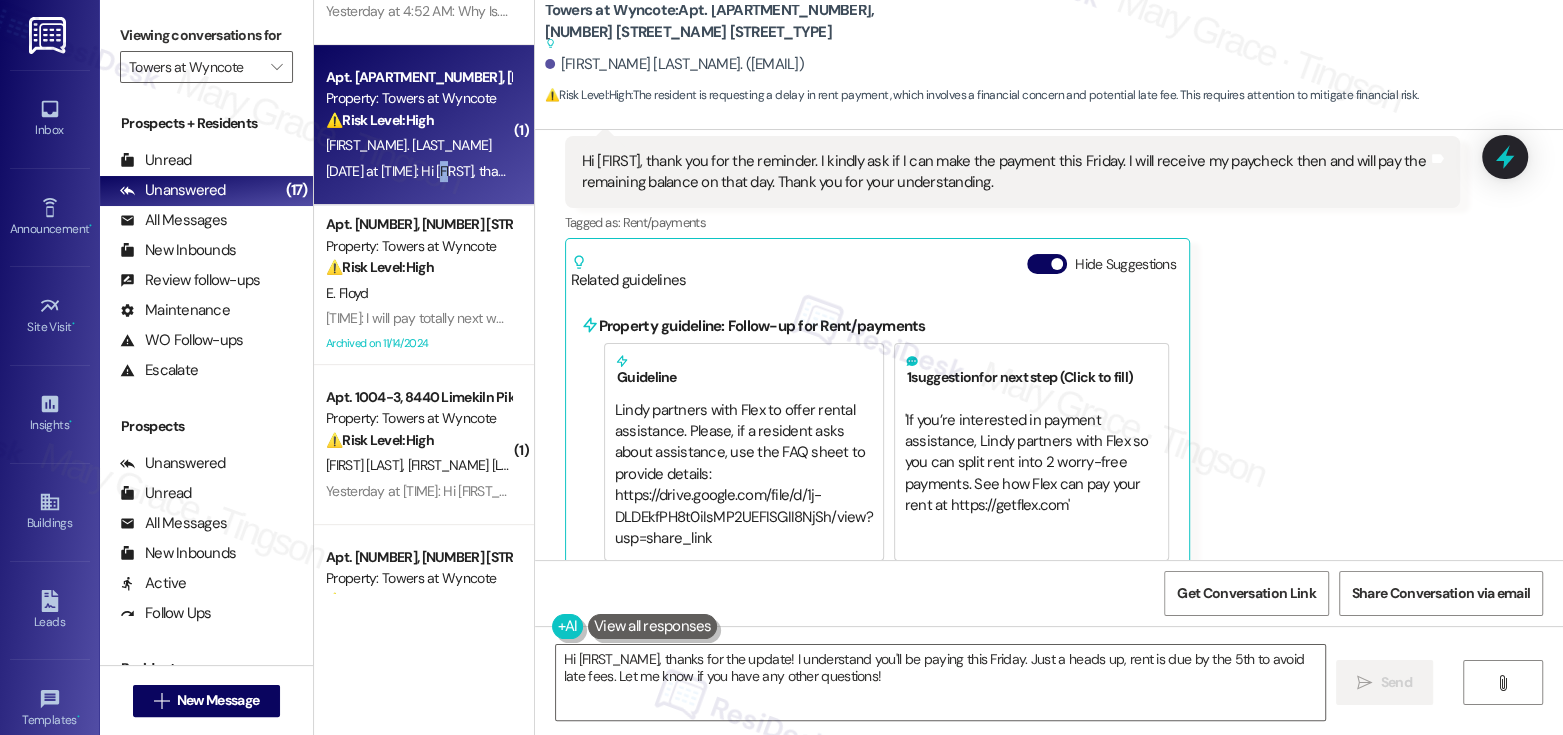 scroll, scrollTop: 1588, scrollLeft: 0, axis: vertical 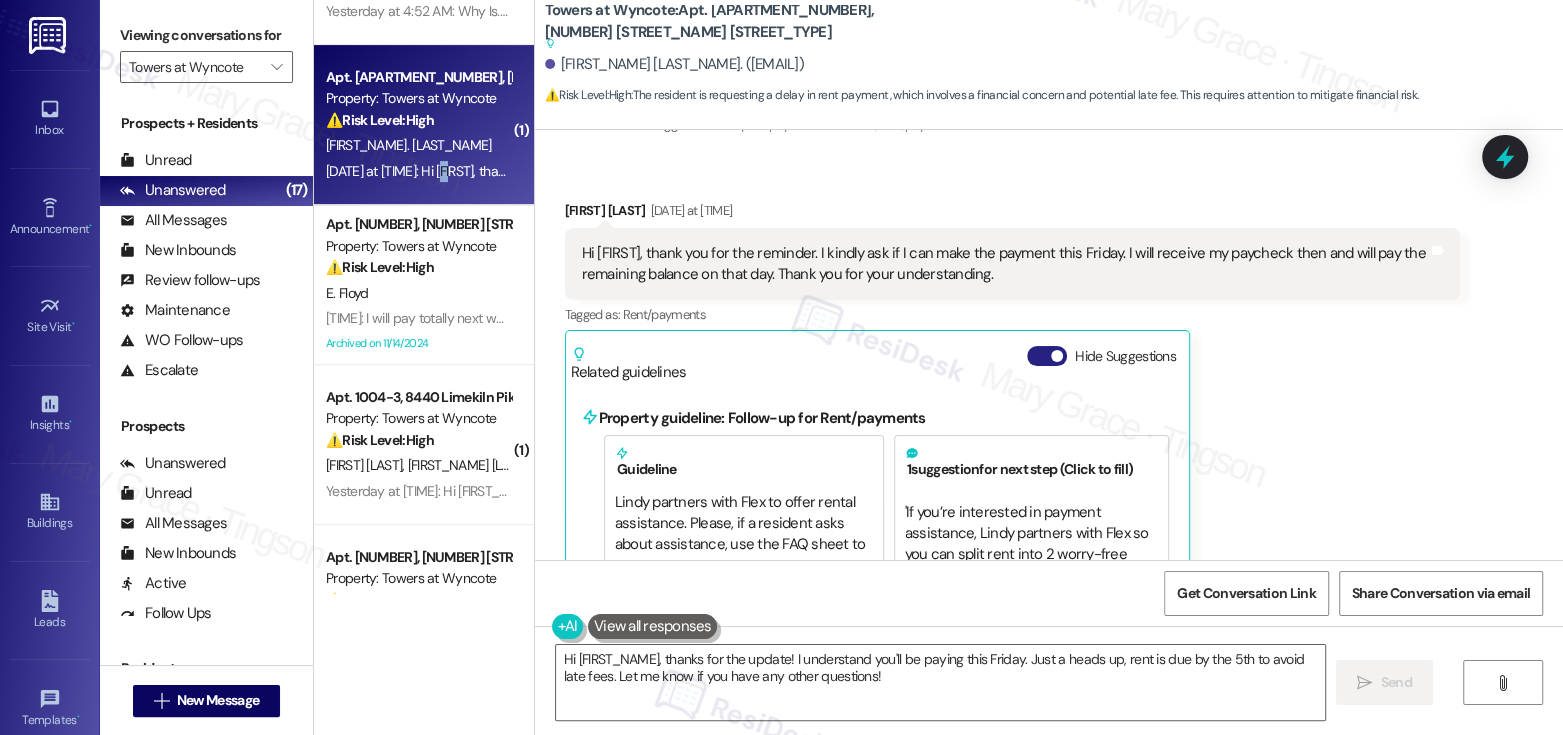 click at bounding box center [1057, 356] 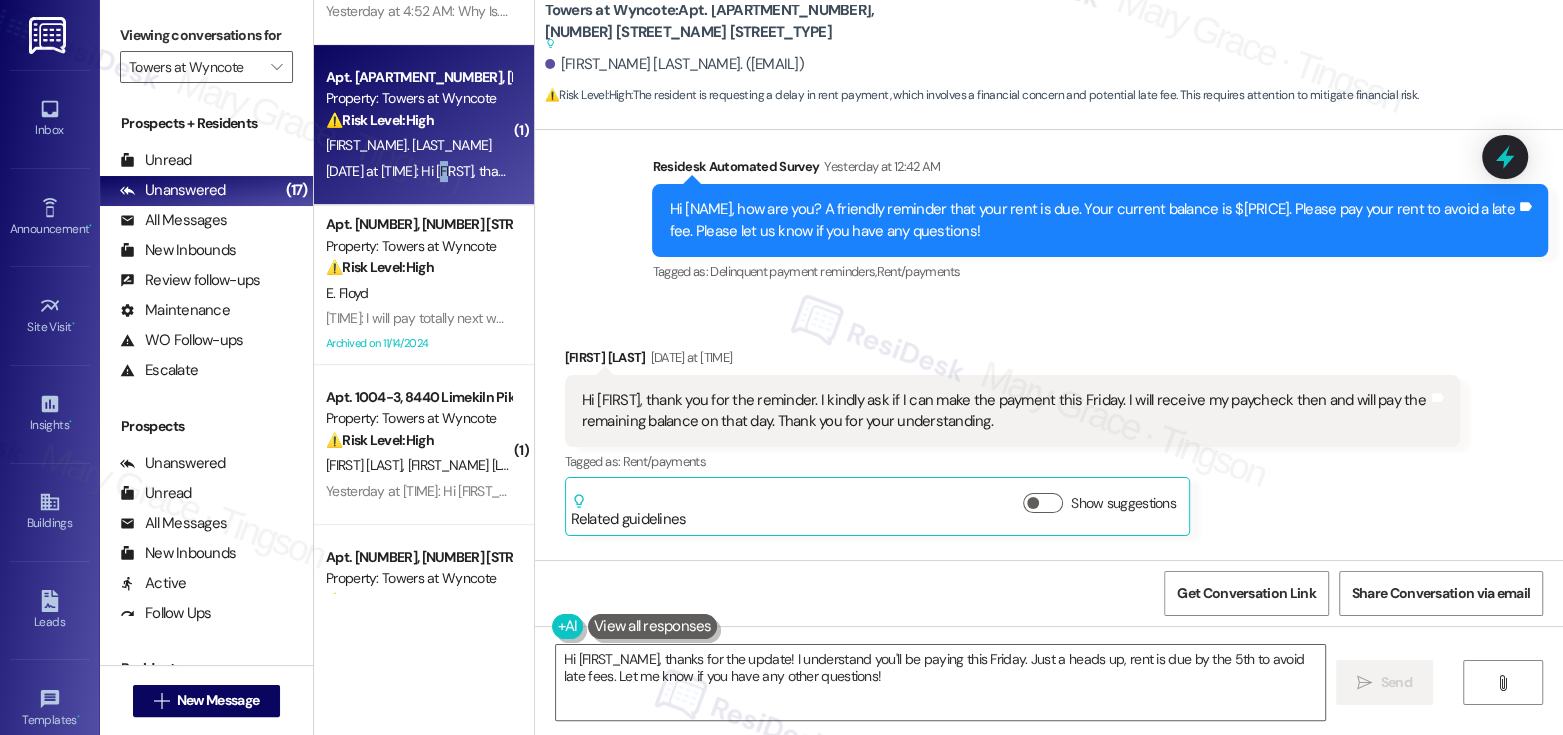 scroll, scrollTop: 1439, scrollLeft: 0, axis: vertical 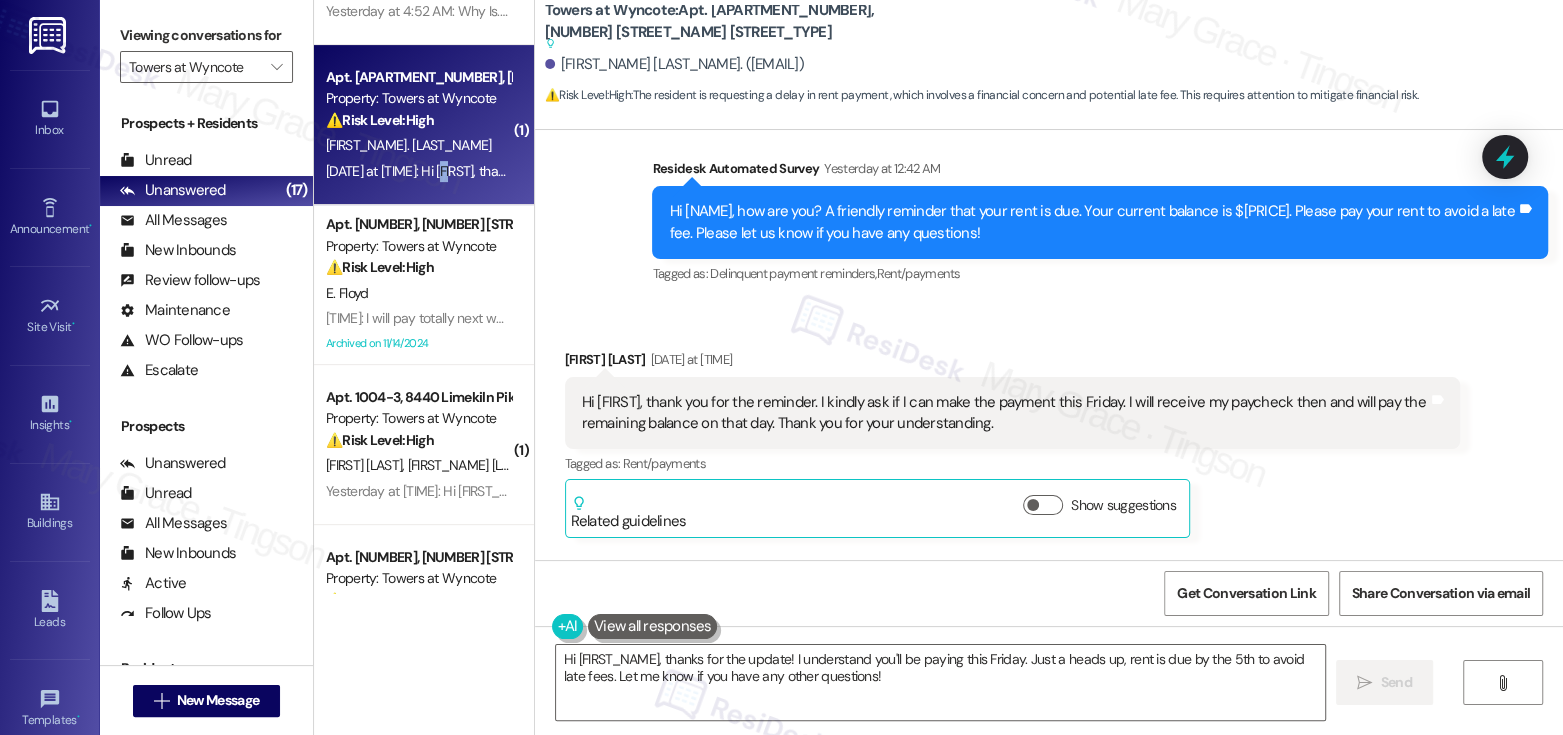 click on "Hi Emily, thank you for the reminder. I kindly ask if I can make the payment this Friday. I will receive my paycheck then and will pay the remaining balance on that day. Thank you for your understanding." at bounding box center [1005, 413] 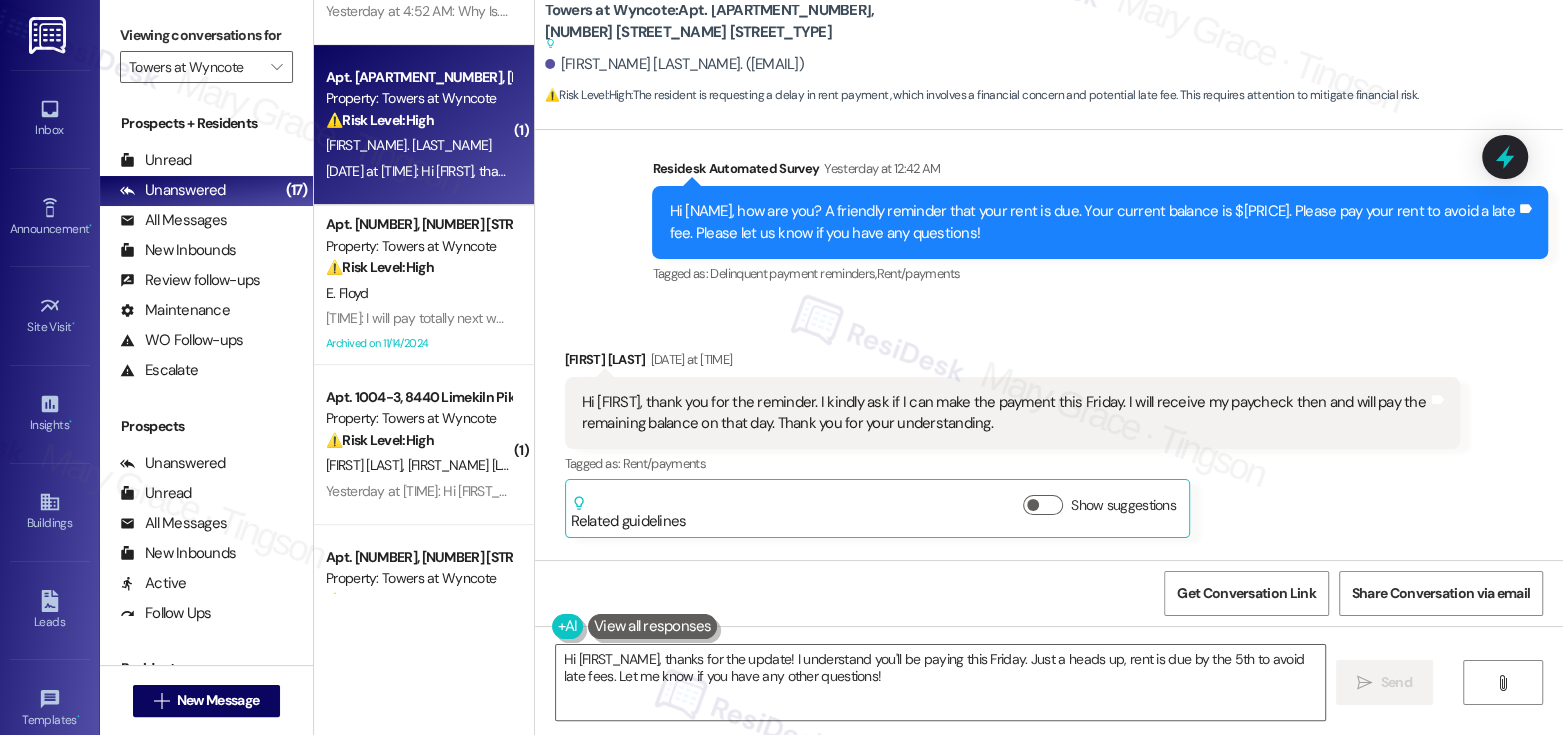 click on "Hi Emily, thank you for the reminder. I kindly ask if I can make the payment this Friday. I will receive my paycheck then and will pay the remaining balance on that day. Thank you for your understanding." at bounding box center [1005, 413] 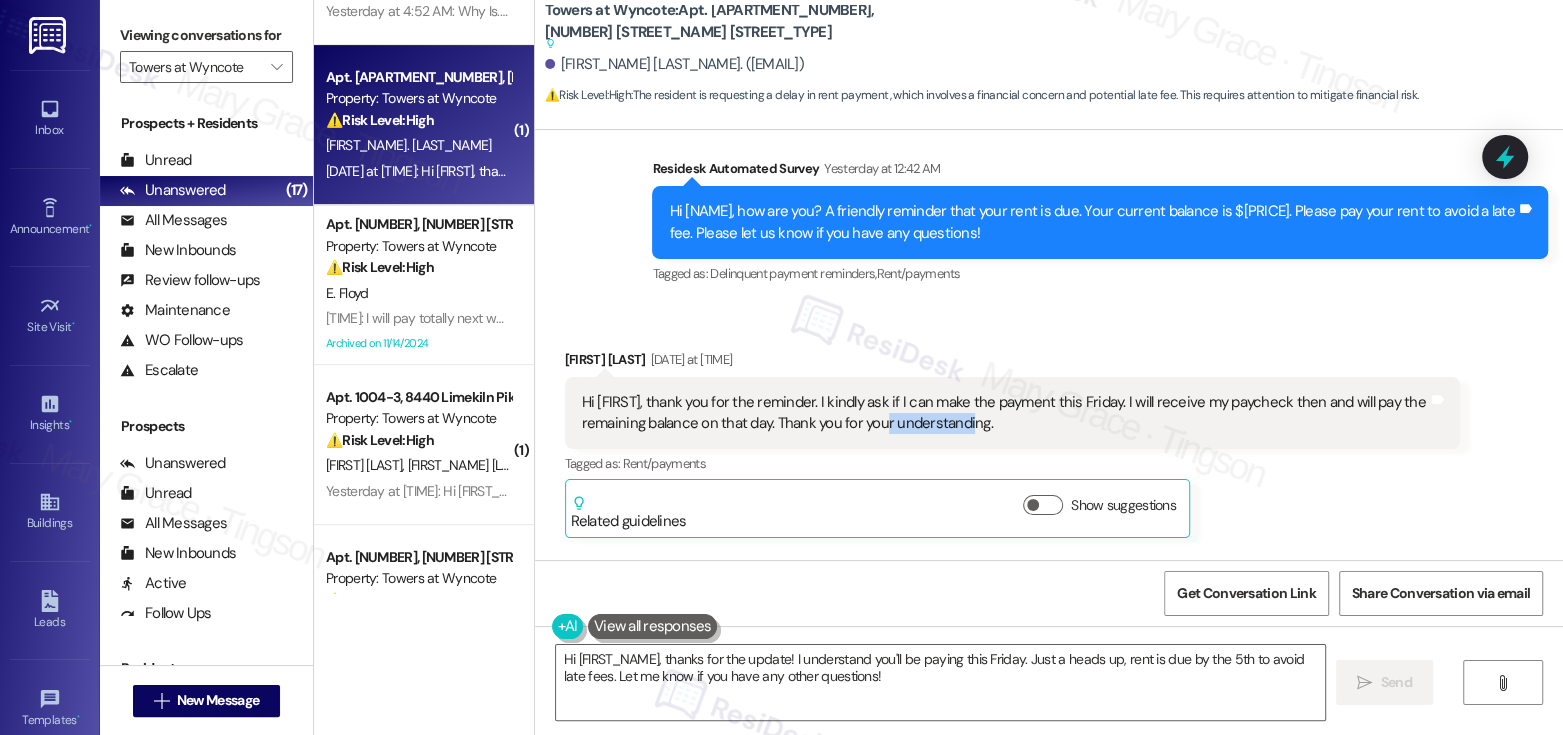 click on "Hi Emily, thank you for the reminder. I kindly ask if I can make the payment this Friday. I will receive my paycheck then and will pay the remaining balance on that day. Thank you for your understanding." at bounding box center (1005, 413) 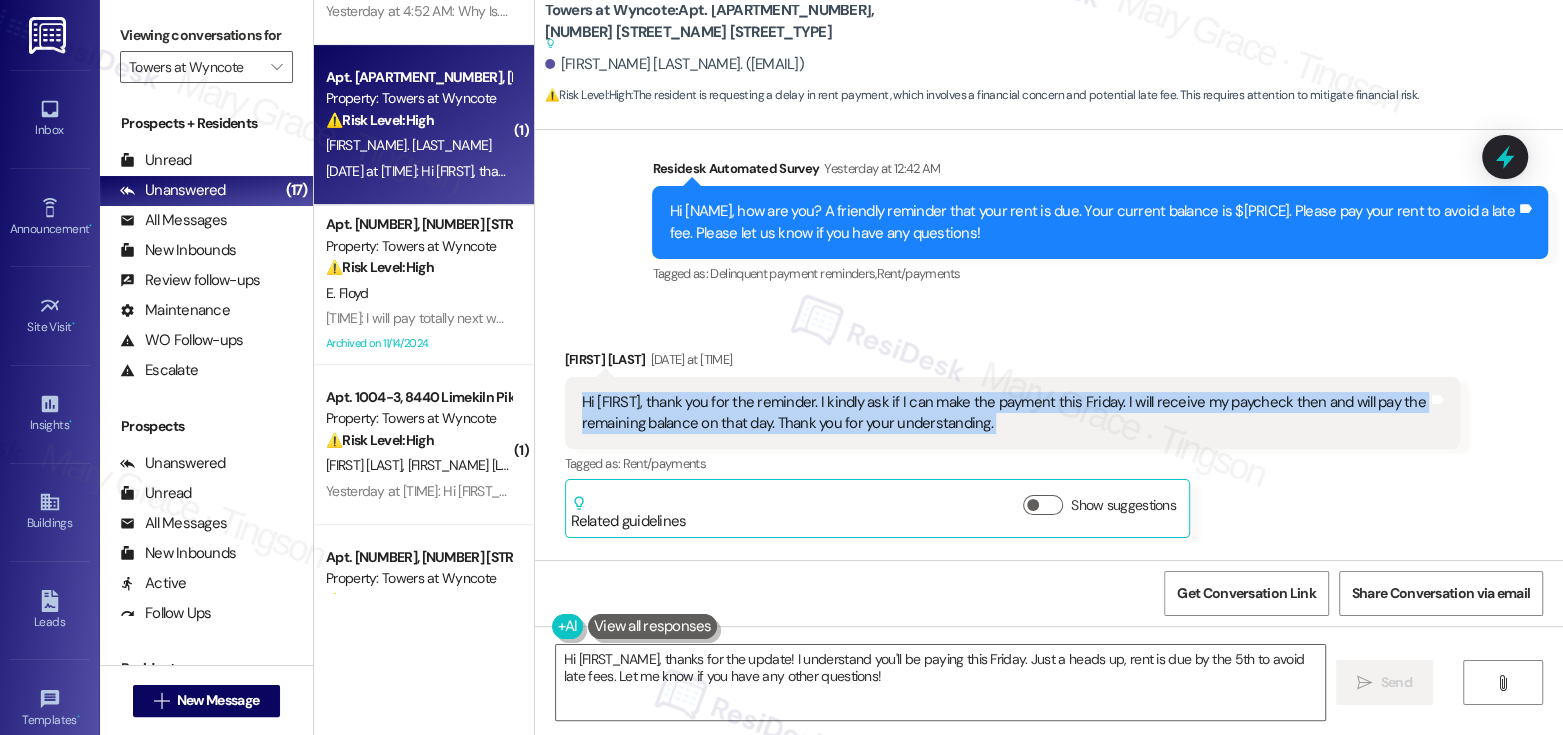 click on "Hi Emily, thank you for the reminder. I kindly ask if I can make the payment this Friday. I will receive my paycheck then and will pay the remaining balance on that day. Thank you for your understanding." at bounding box center (1005, 413) 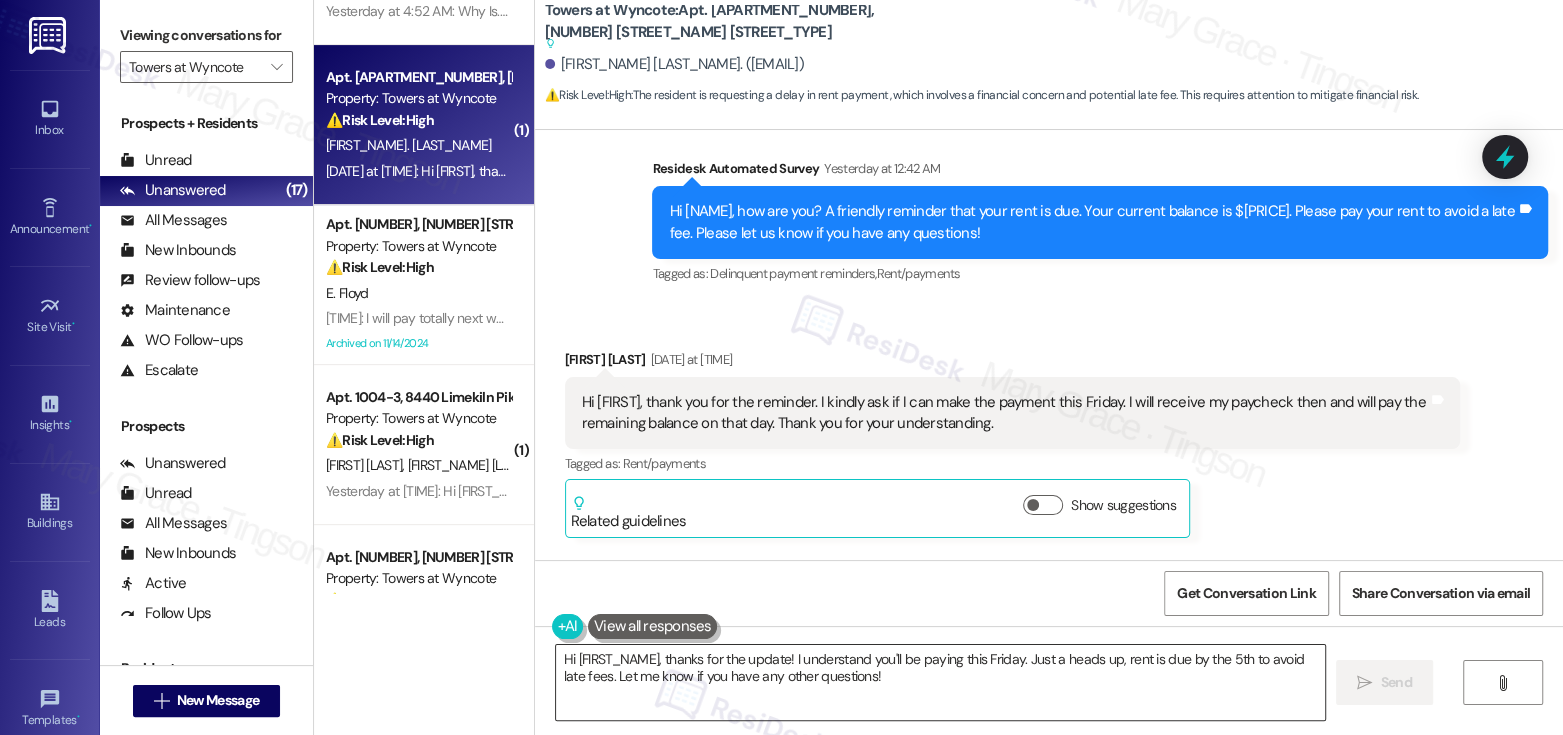 click on "Hi {{first_name}}, thanks for the update! I understand you'll be paying this Friday. Just a heads up, rent is due by the 5th to avoid late fees. Let me know if you have any other questions!" at bounding box center (940, 682) 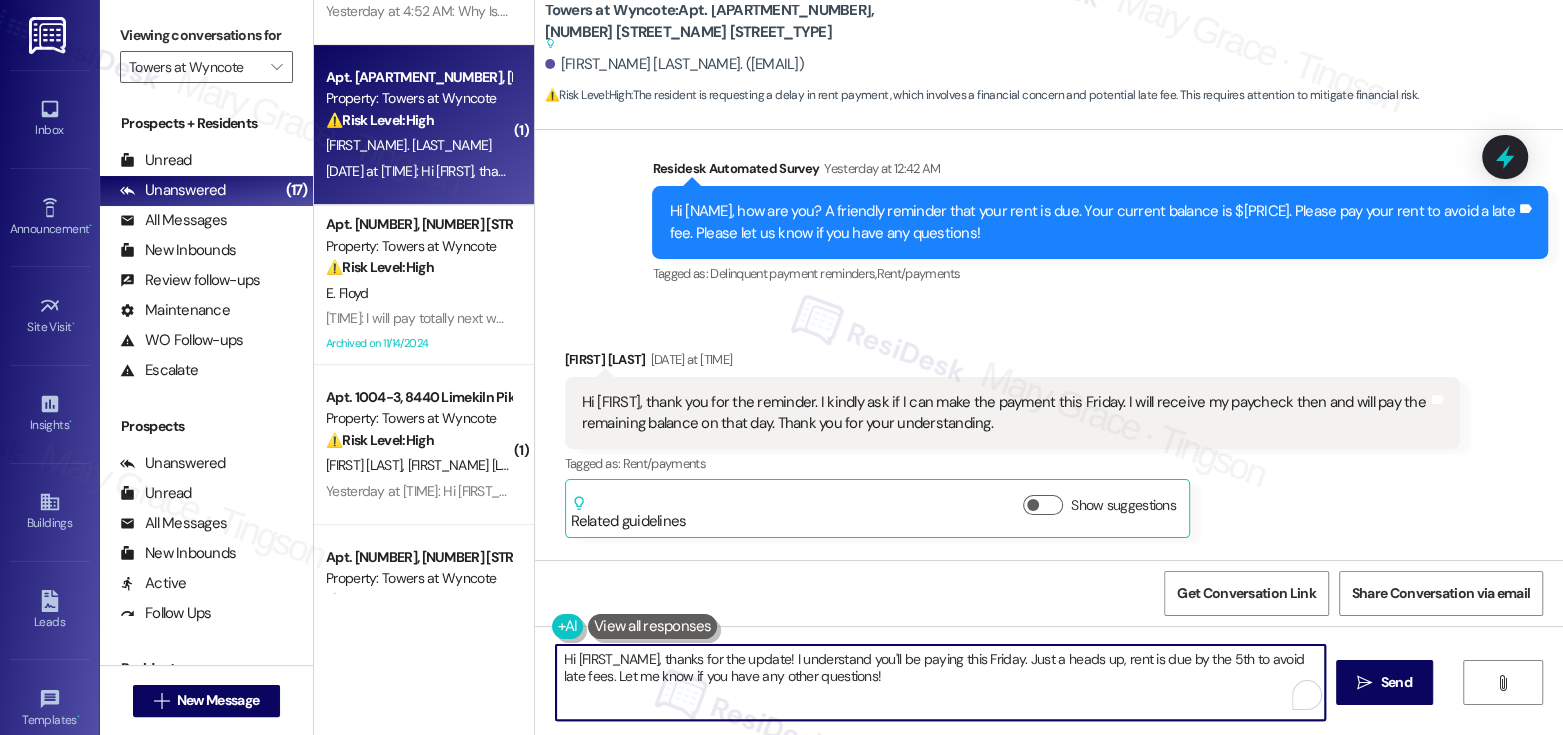 click on "Hi {{first_name}}, thanks for the update! I understand you'll be paying this Friday. Just a heads up, rent is due by the 5th to avoid late fees. Let me know if you have any other questions!" at bounding box center [940, 682] 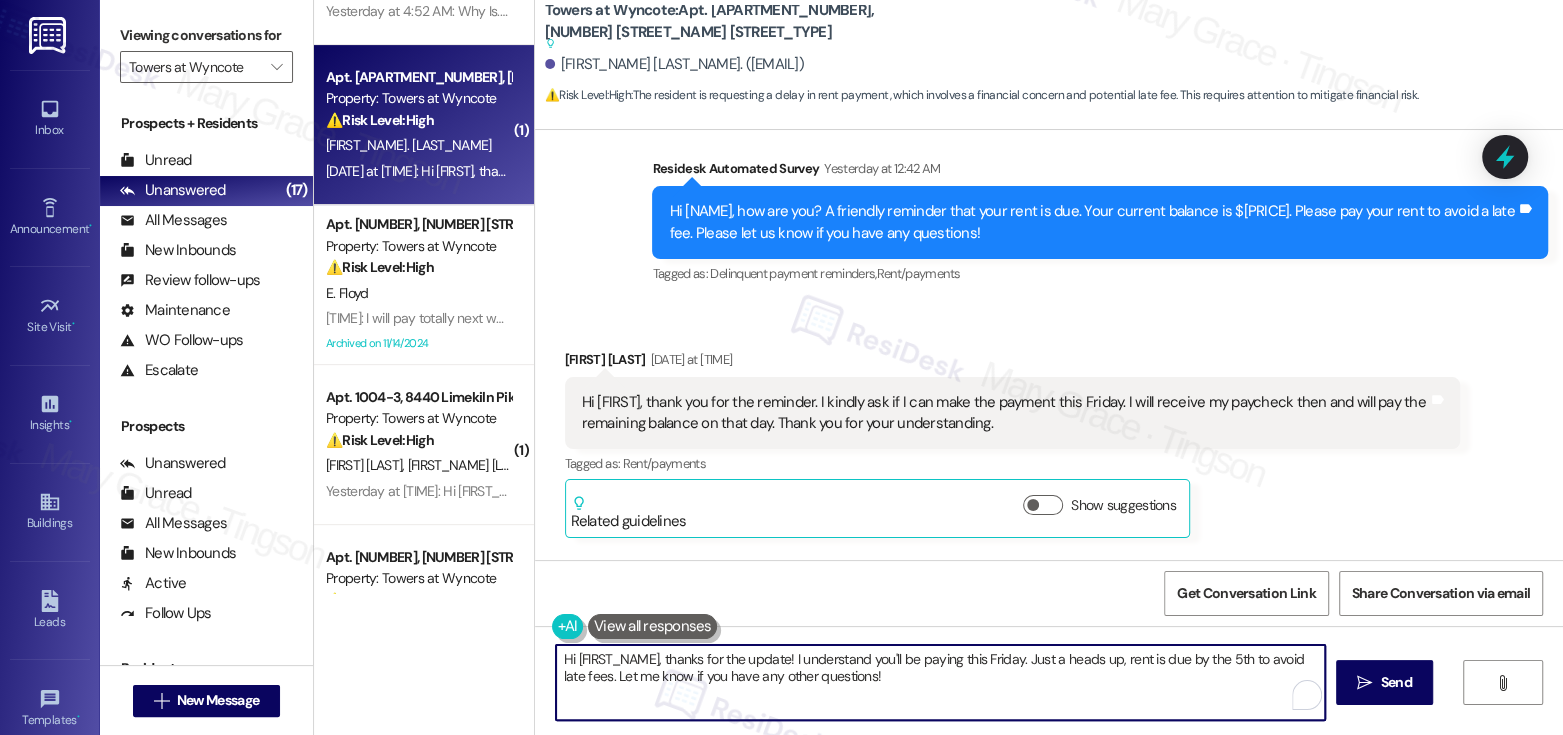 click on "Hi {{first_name}}, thanks for the update! I understand you'll be paying this Friday. Just a heads up, rent is due by the 5th to avoid late fees. Let me know if you have any other questions!" at bounding box center [940, 682] 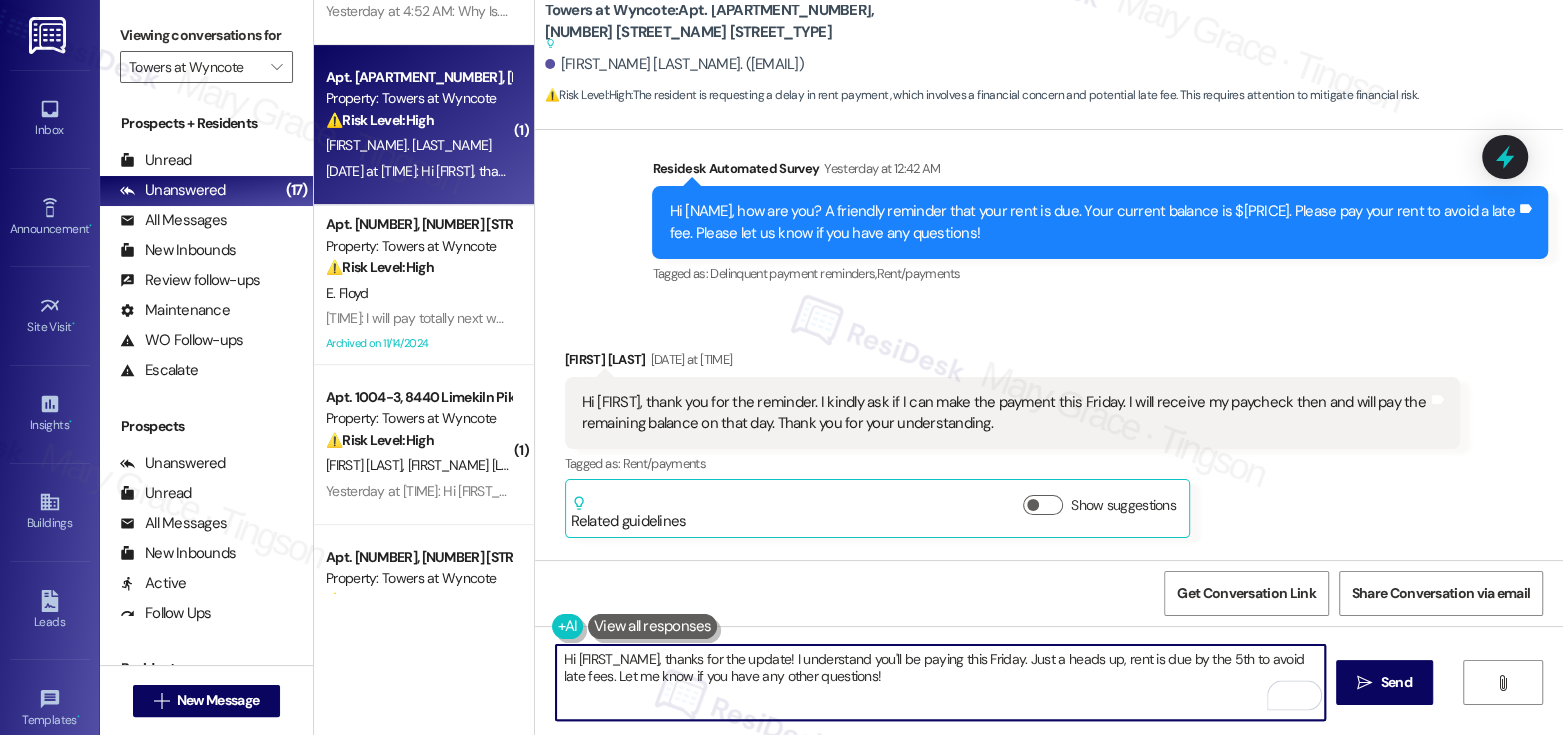 click on "Hi {{first_name}}, thanks for the update! I understand you'll be paying this Friday. Just a heads up, rent is due by the 5th to avoid late fees. Let me know if you have any other questions!" at bounding box center (940, 682) 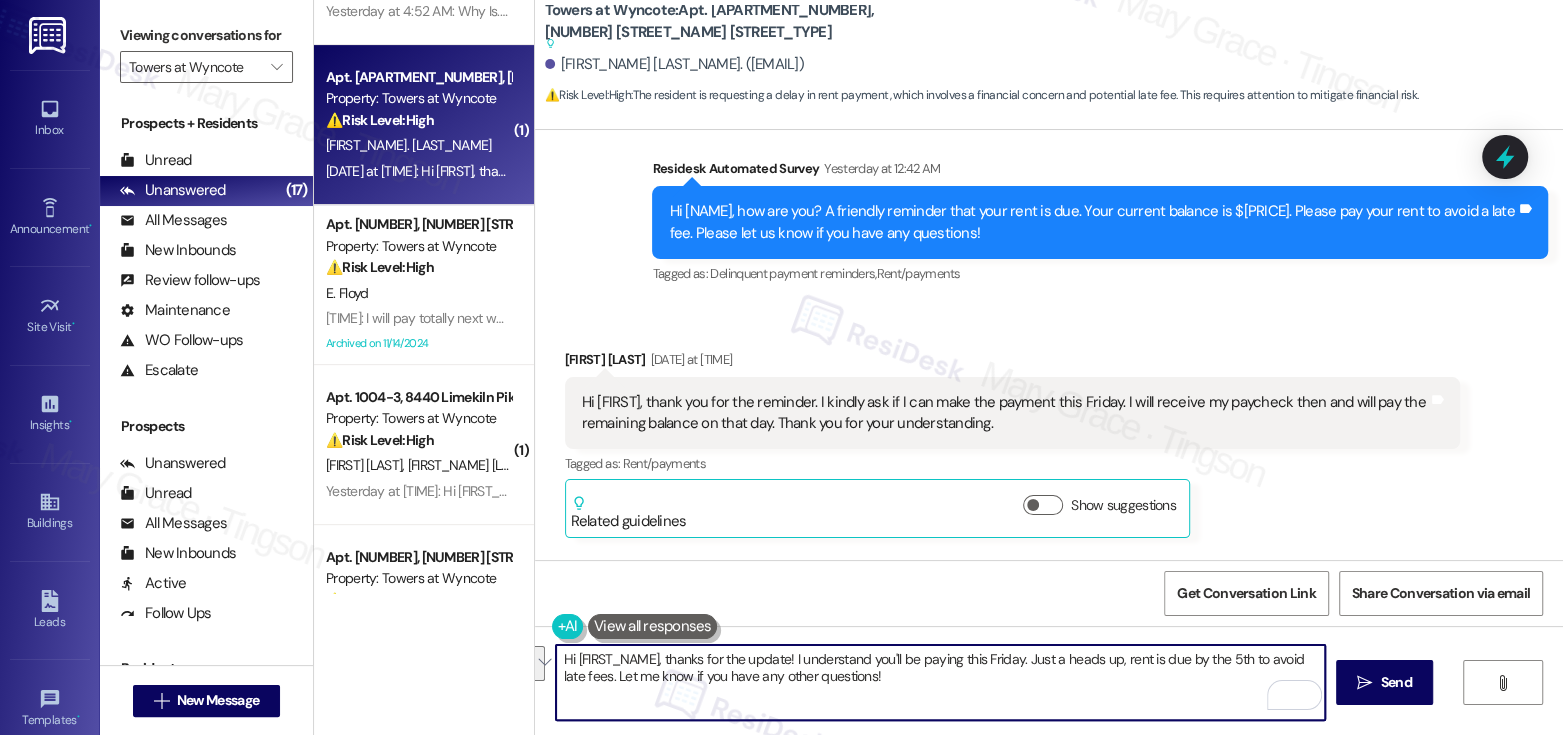 click on "Hi {{first_name}}, thanks for the update! I understand you'll be paying this Friday. Just a heads up, rent is due by the 5th to avoid late fees. Let me know if you have any other questions!" at bounding box center (940, 682) 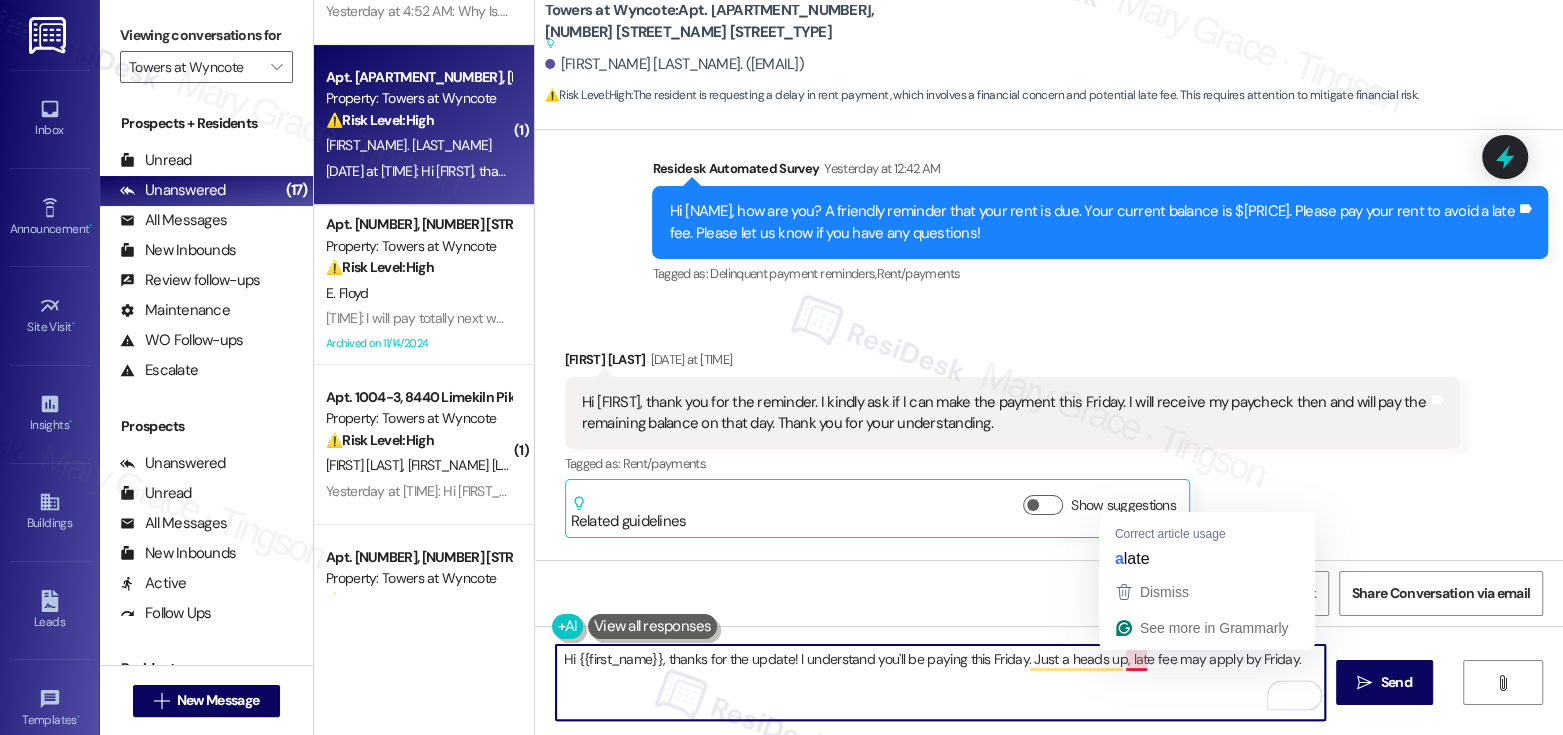 click on "Hi {{first_name}}, thanks for the update! I understand you'll be paying this Friday. Just a heads up, late fee may apply by Friday." at bounding box center [940, 682] 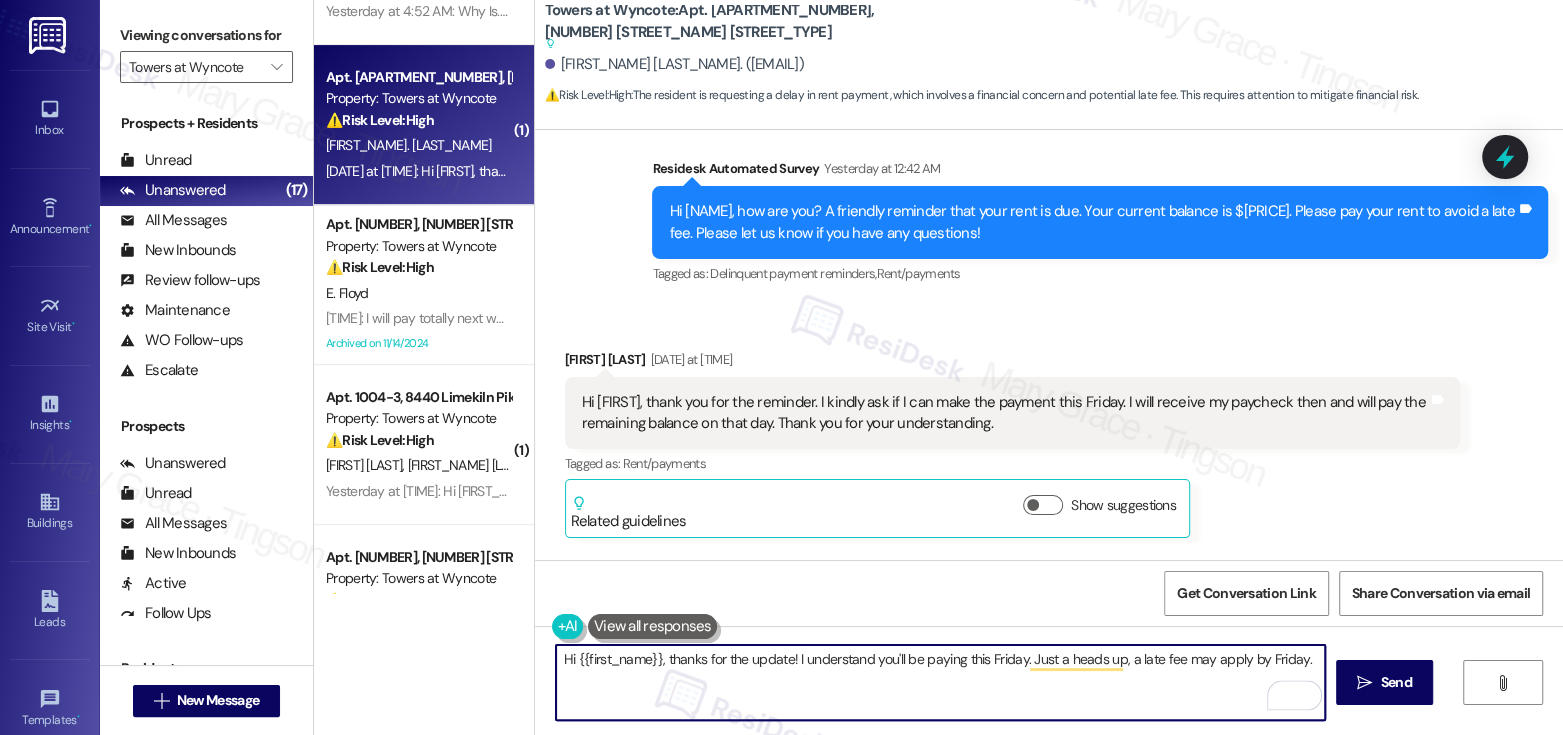 click on "Hi {{first_name}}, thanks for the update! I understand you'll be paying this Friday. Just a heads up, a late fee may apply by Friday." at bounding box center (940, 682) 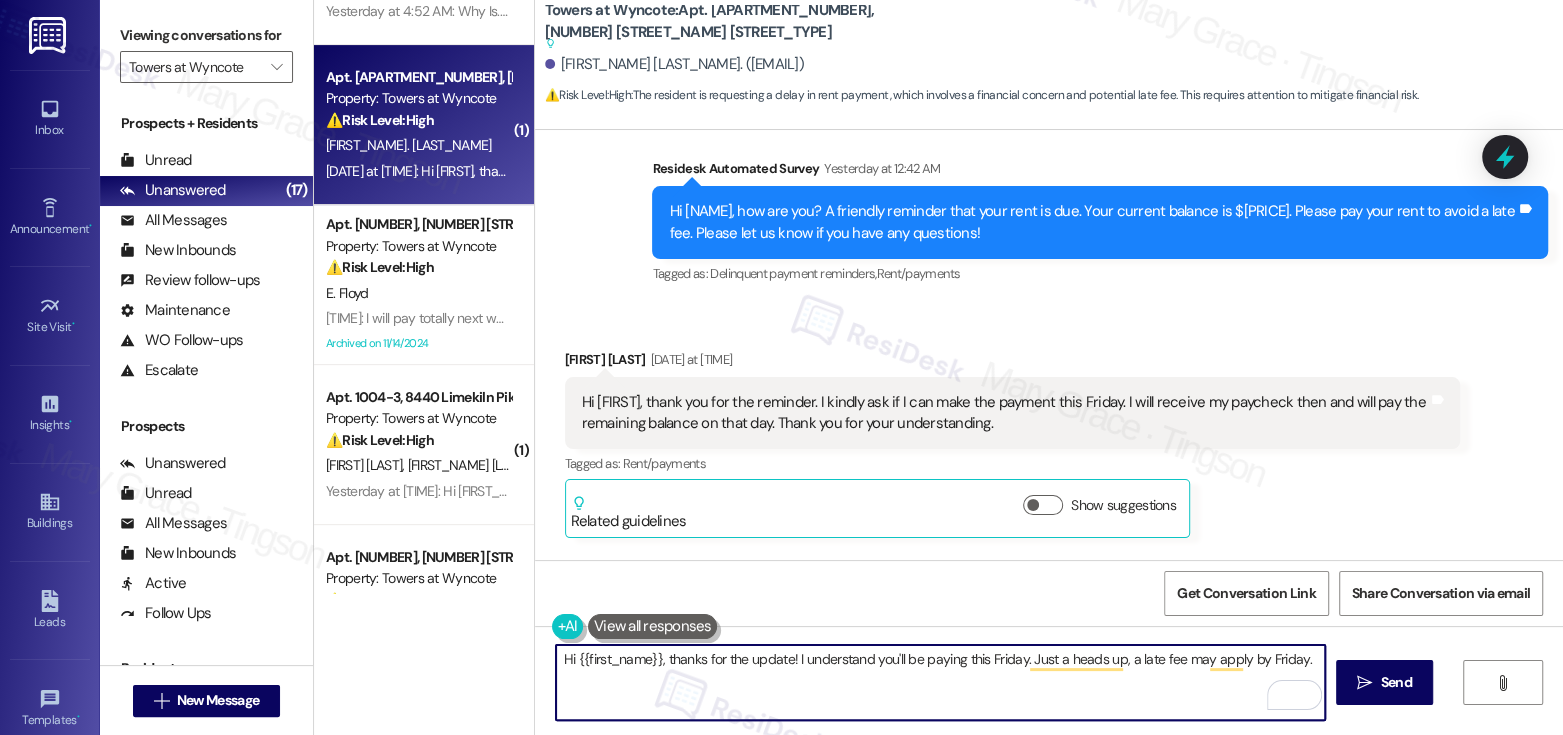 click on "Hi {{first_name}}, thanks for the update! I understand you'll be paying this Friday. Just a heads up, a late fee may apply by Friday." at bounding box center (940, 682) 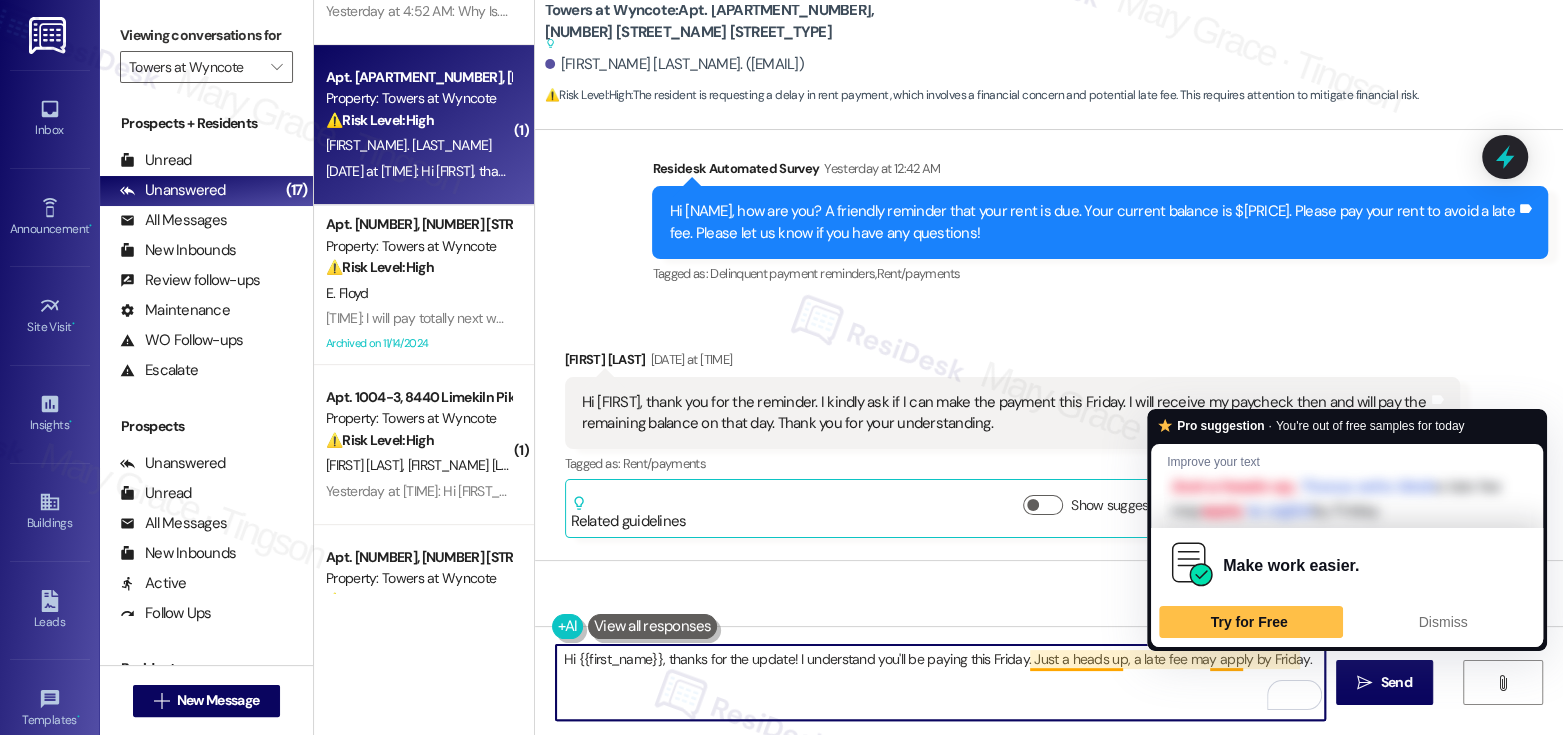 click on "Hi {{first_name}}, thanks for the update! I understand you'll be paying this Friday. Just a heads up, a late fee may apply by Friday." at bounding box center [940, 682] 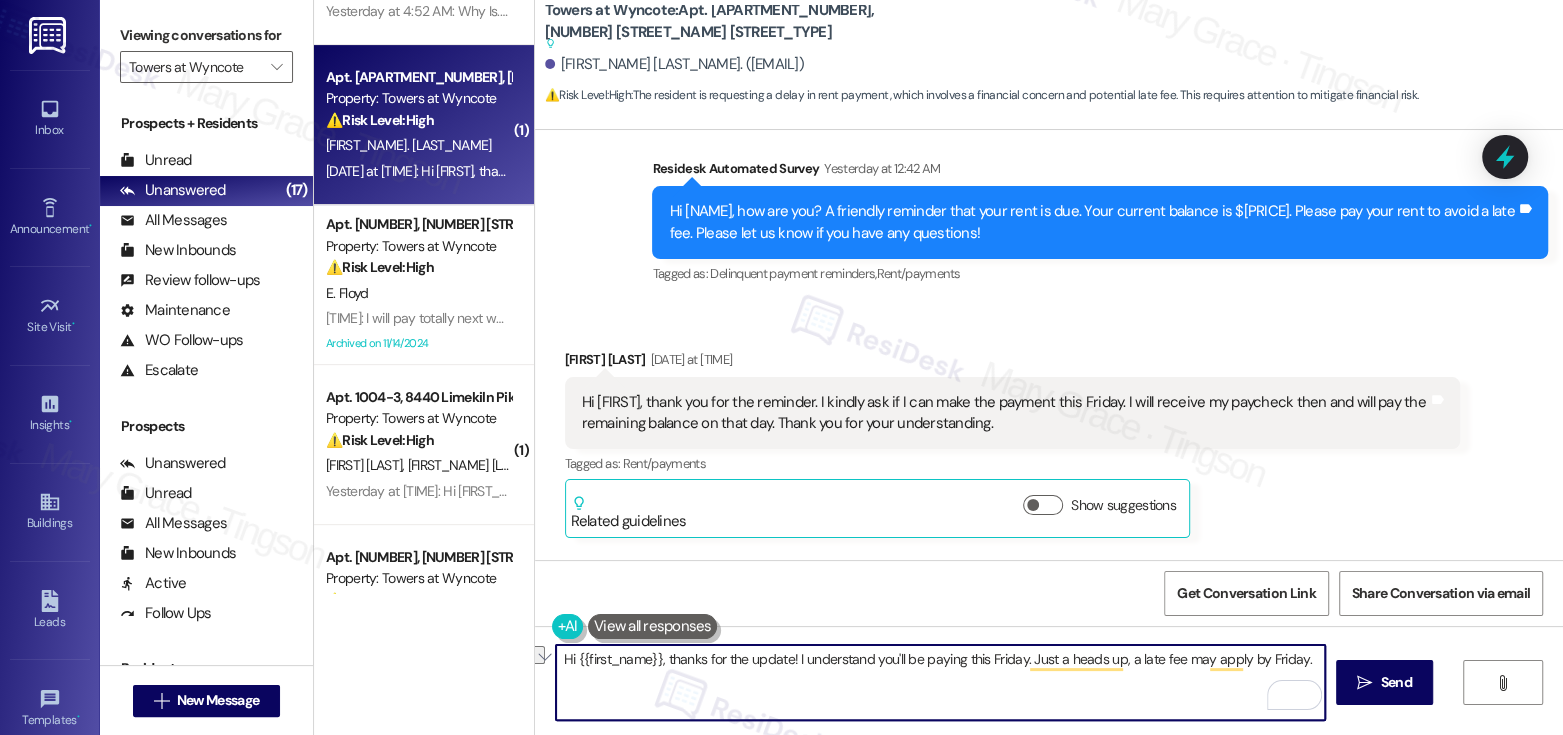 click on "Ihor Berlous. (iberlous@gmail.com)" at bounding box center [674, 64] 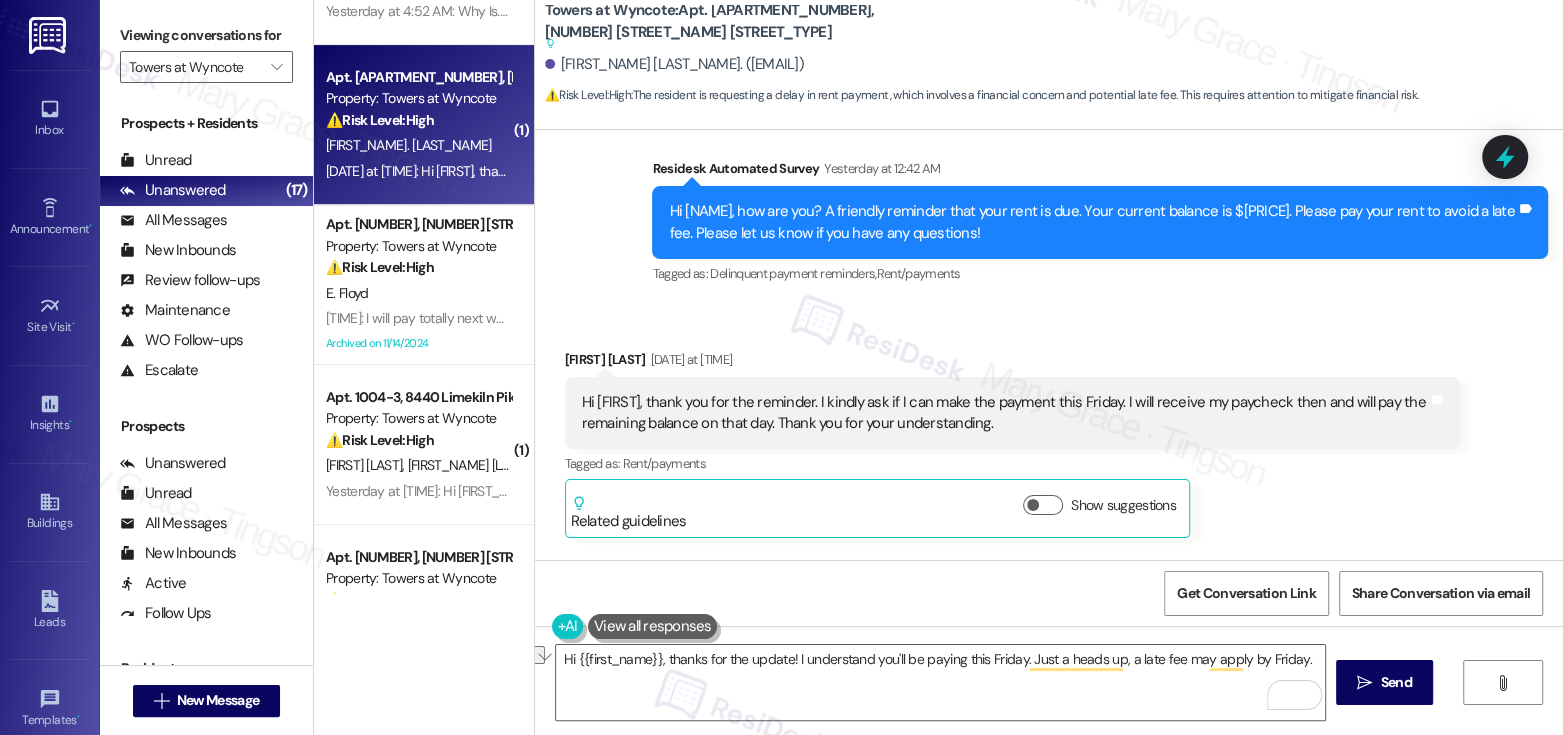 click on "Ihor Berlous. (iberlous@gmail.com)" at bounding box center [674, 64] 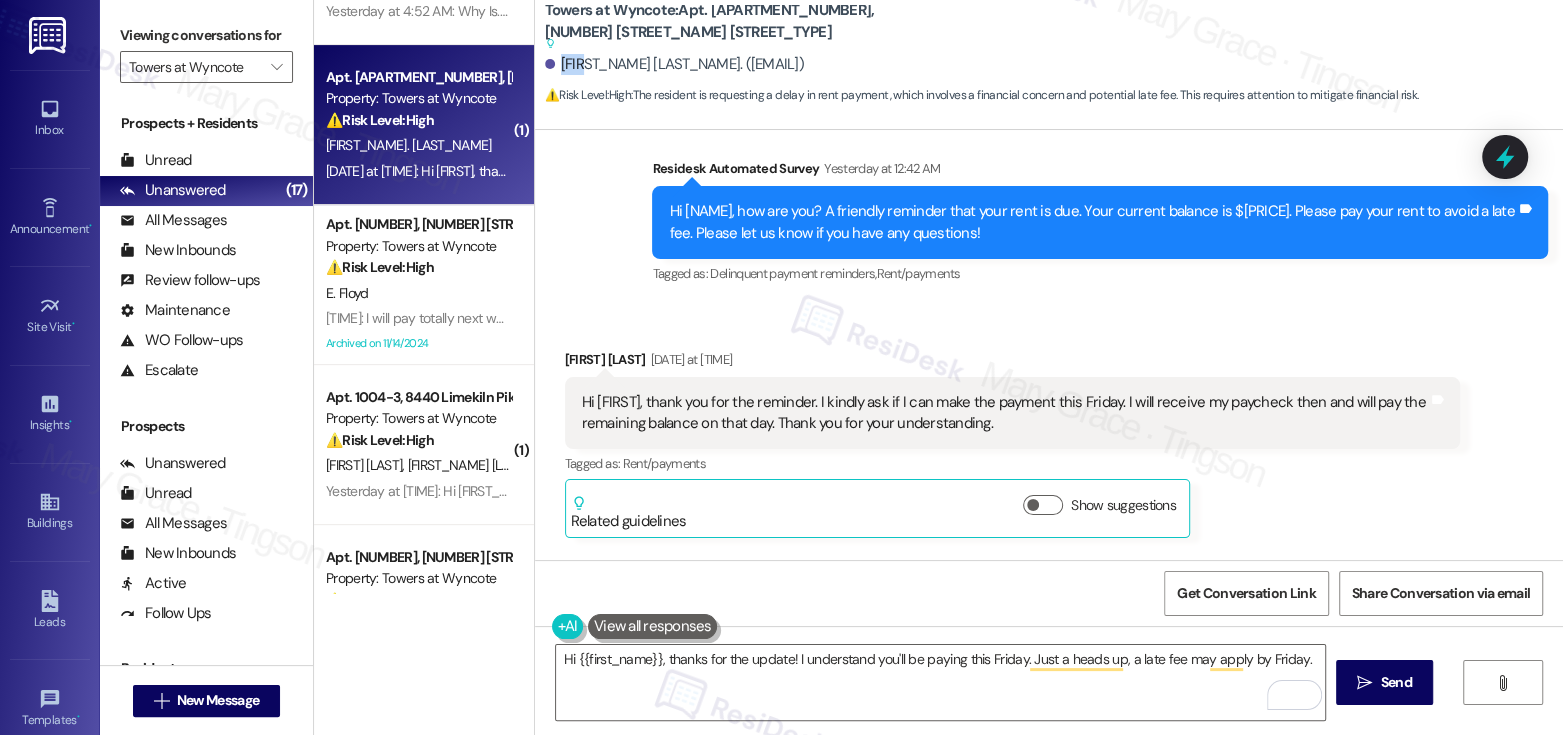copy on "Ihor" 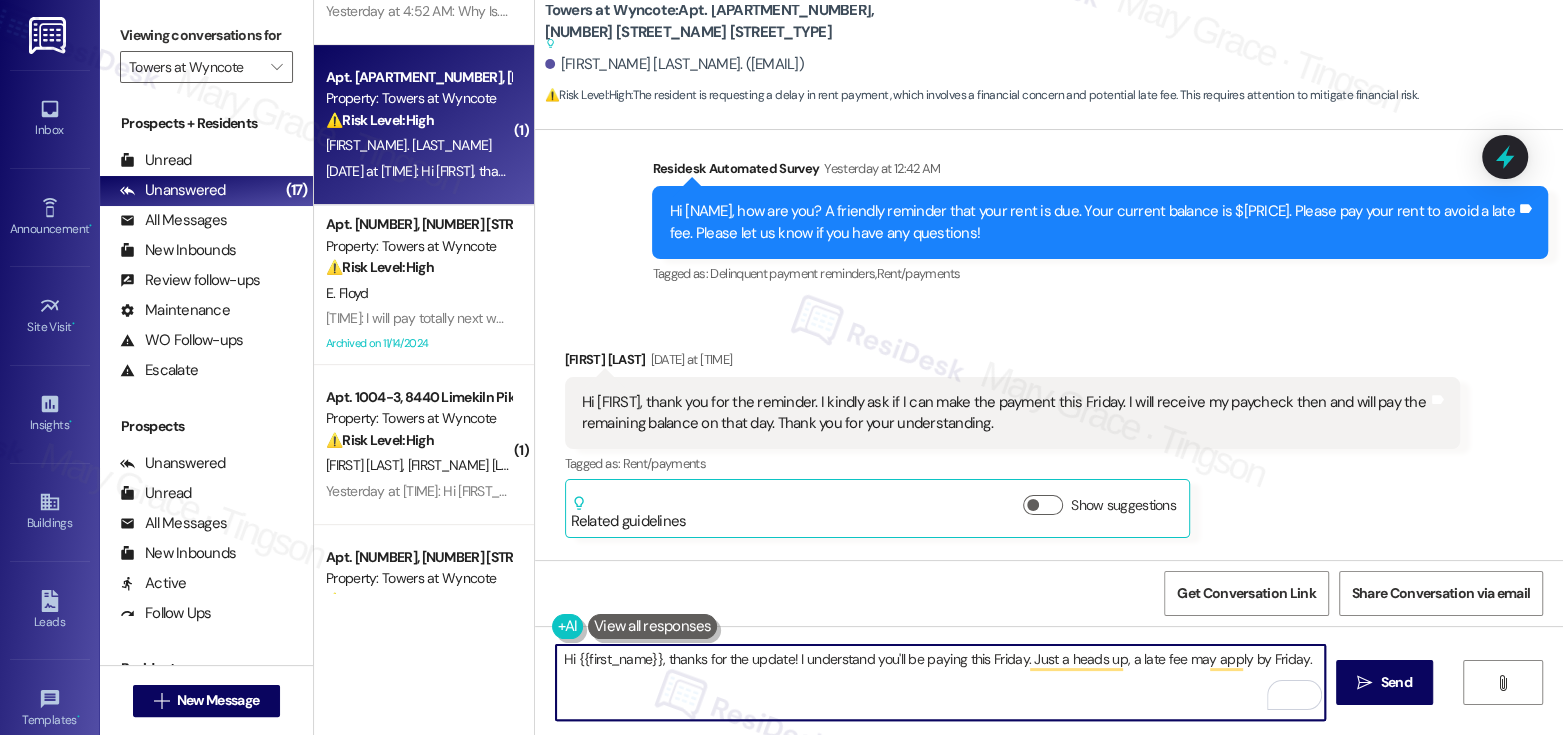 drag, startPoint x: 649, startPoint y: 660, endPoint x: 567, endPoint y: 658, distance: 82.02438 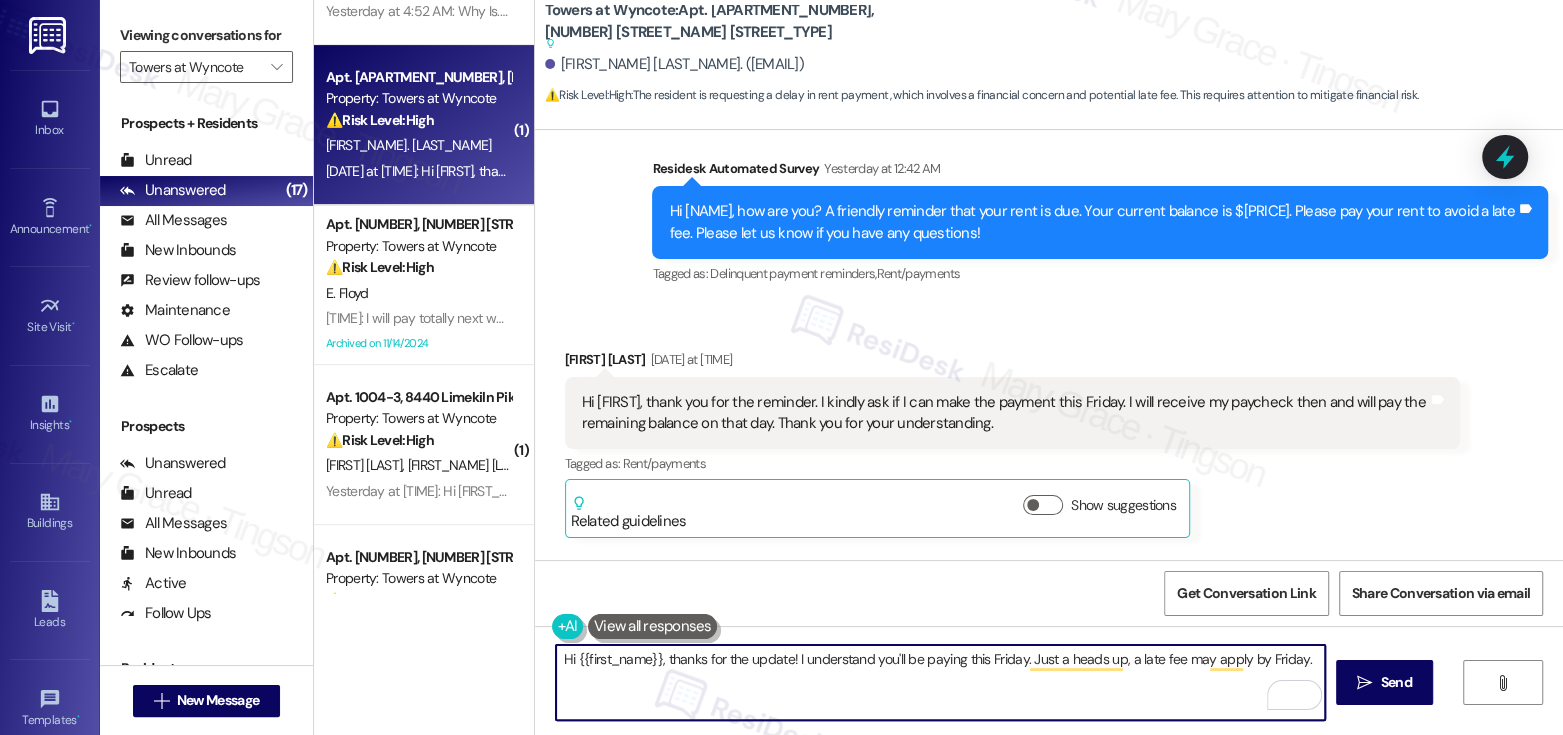 click on "Hi {{first_name}}, thanks for the update! I understand you'll be paying this Friday. Just a heads up, a late fee may apply by Friday." at bounding box center [940, 682] 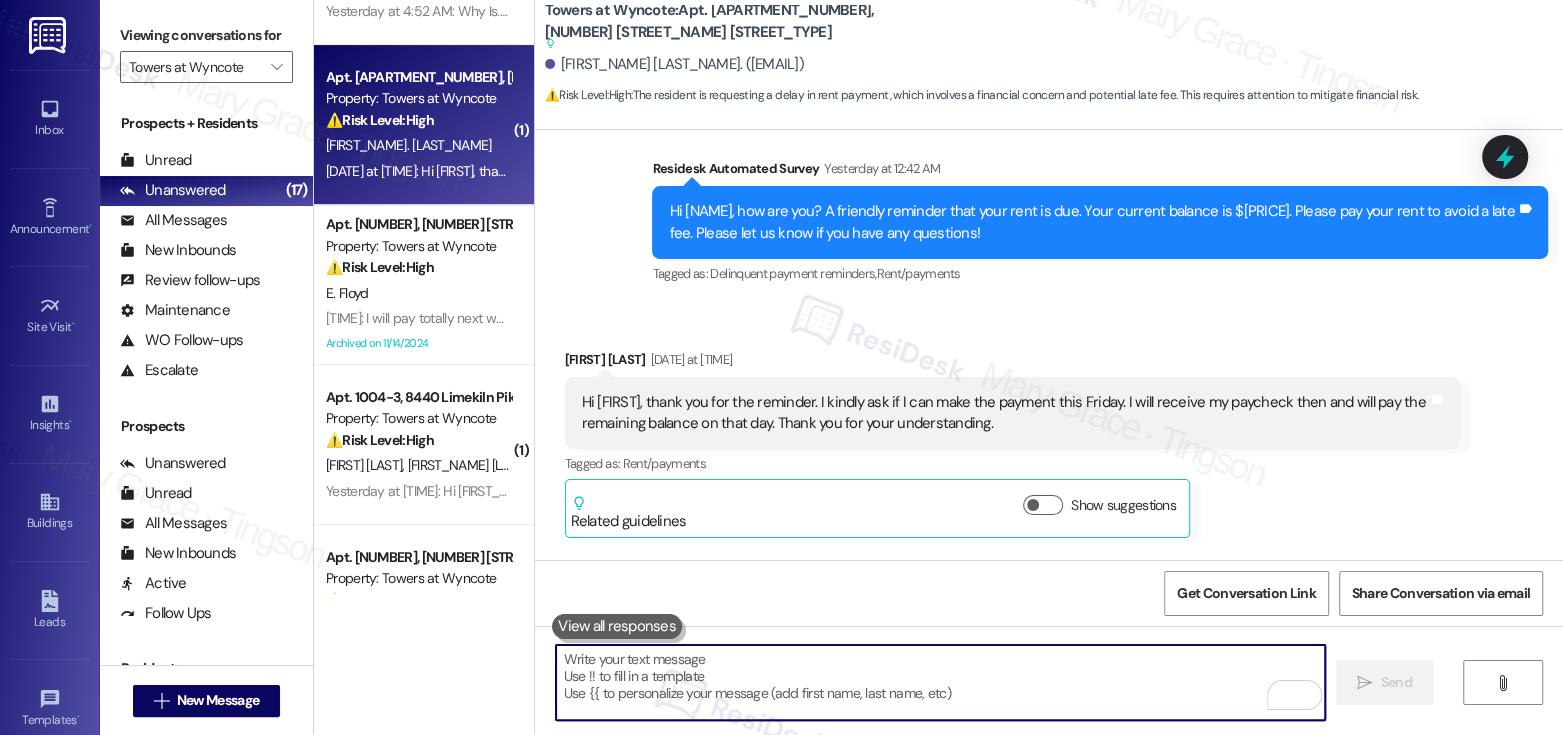 paste on "Hi Ihor,
Thanks for the update! I understand you’ll be making payment this Friday. Just a quick heads‑up—a late fee may be applied by then." 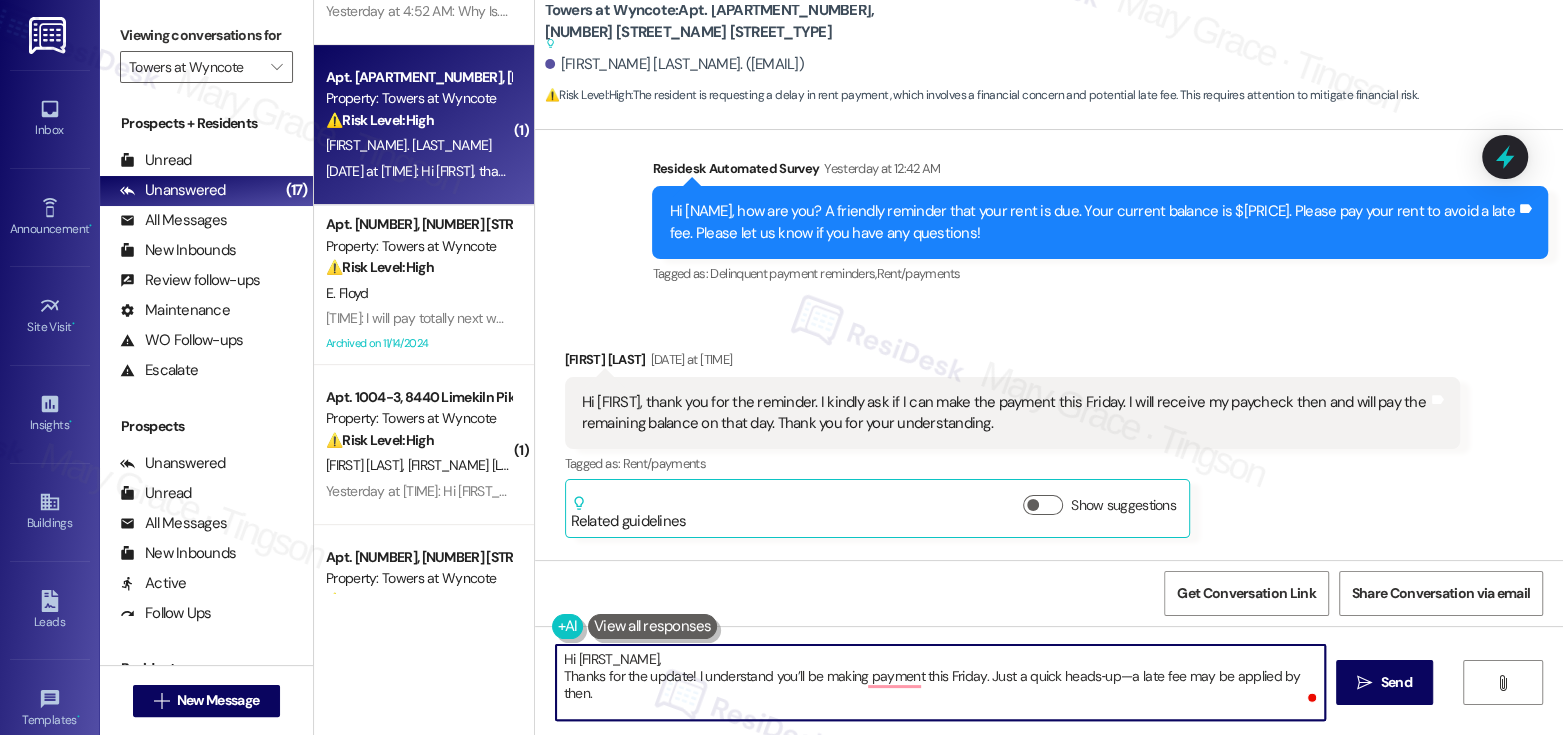 click on "Hi Ihor,
Thanks for the update! I understand you’ll be making payment this Friday. Just a quick heads‑up—a late fee may be applied by then." at bounding box center (940, 682) 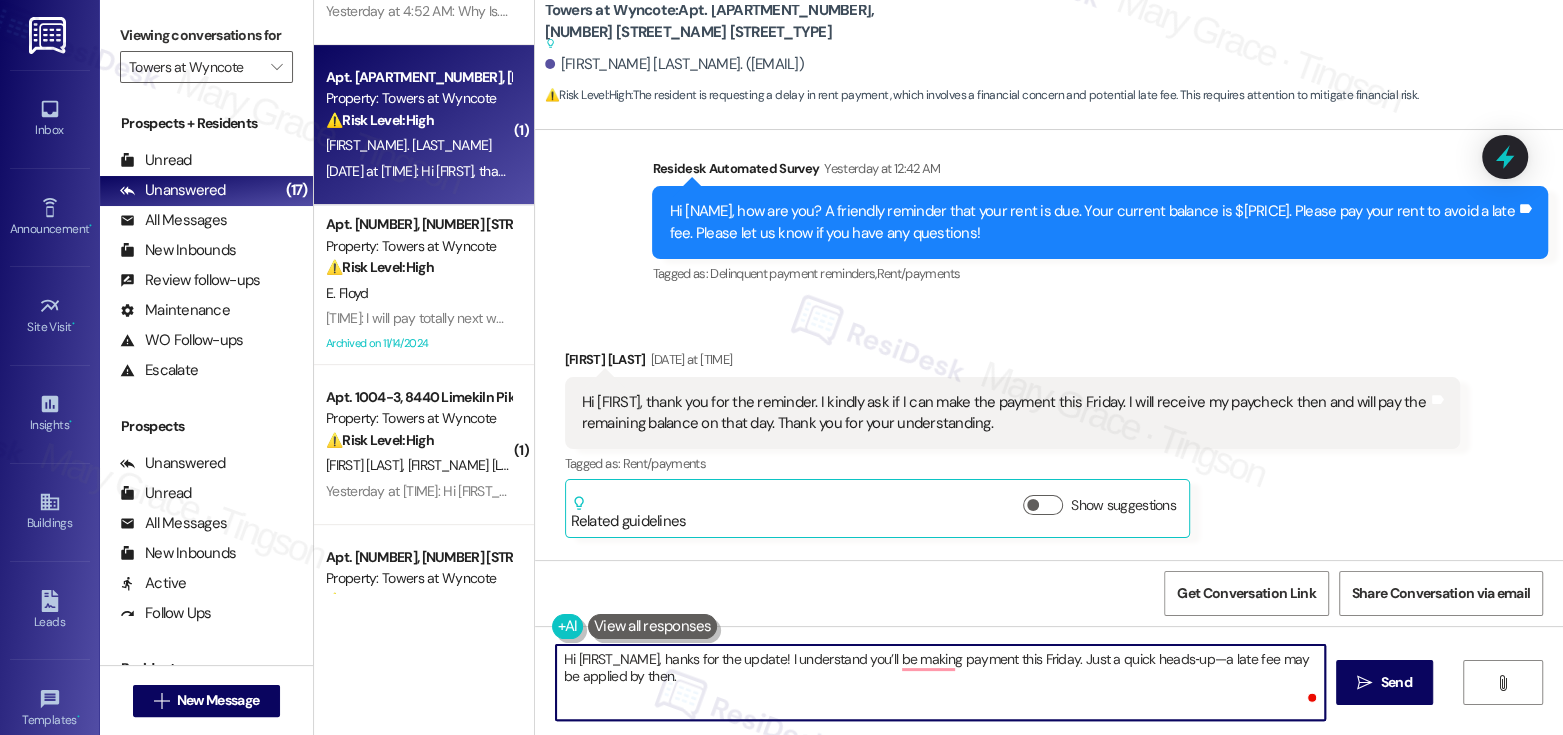 type on "Hi Ihor, thanks for the update! I understand you’ll be making payment this Friday. Just a quick heads‑up—a late fee may be applied by then." 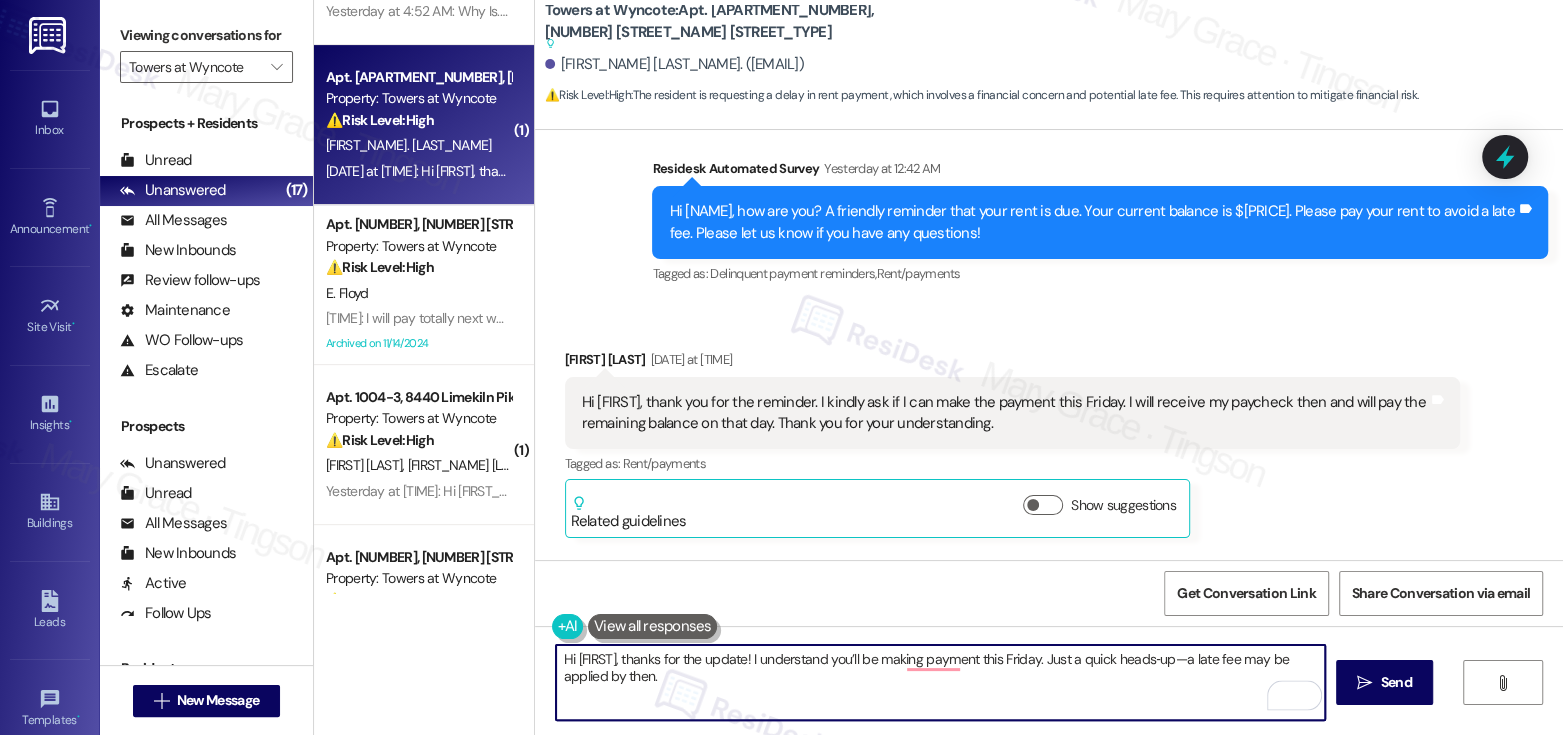 click on "Hi Ihor, thanks for the update! I understand you’ll be making payment this Friday. Just a quick heads‑up—a late fee may be applied by then." at bounding box center (940, 682) 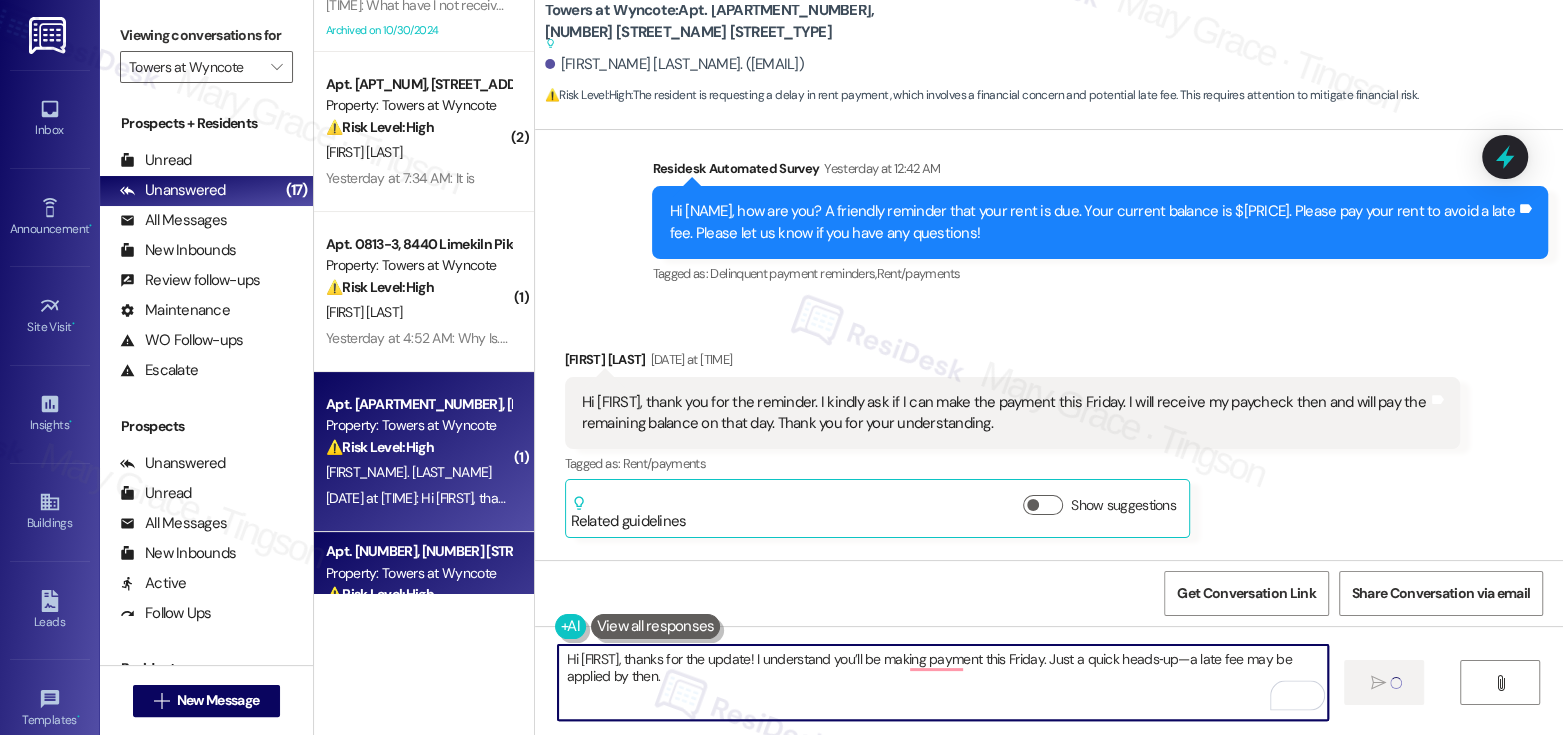scroll, scrollTop: 104, scrollLeft: 0, axis: vertical 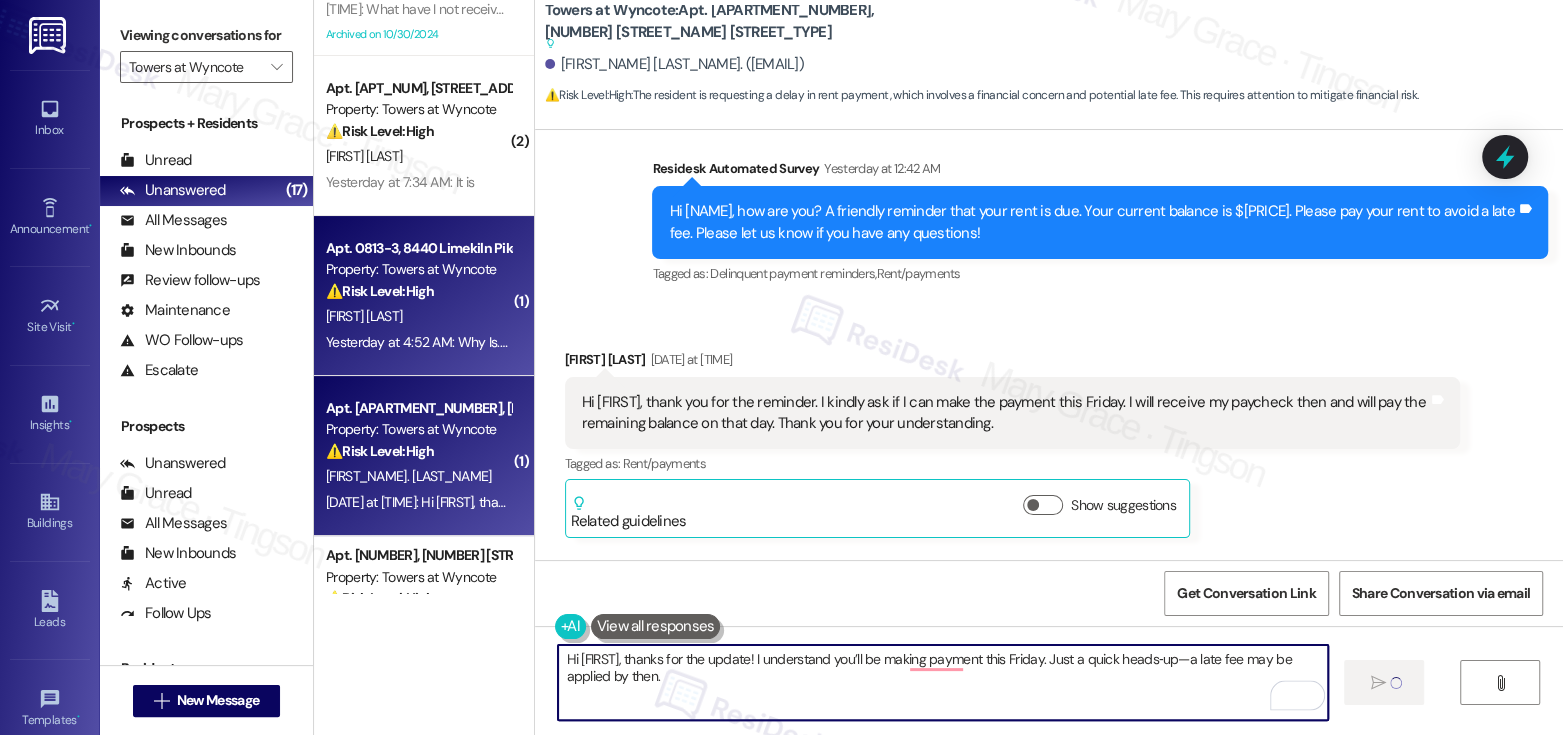 click on "[FIRST] [LAST]" at bounding box center [418, 316] 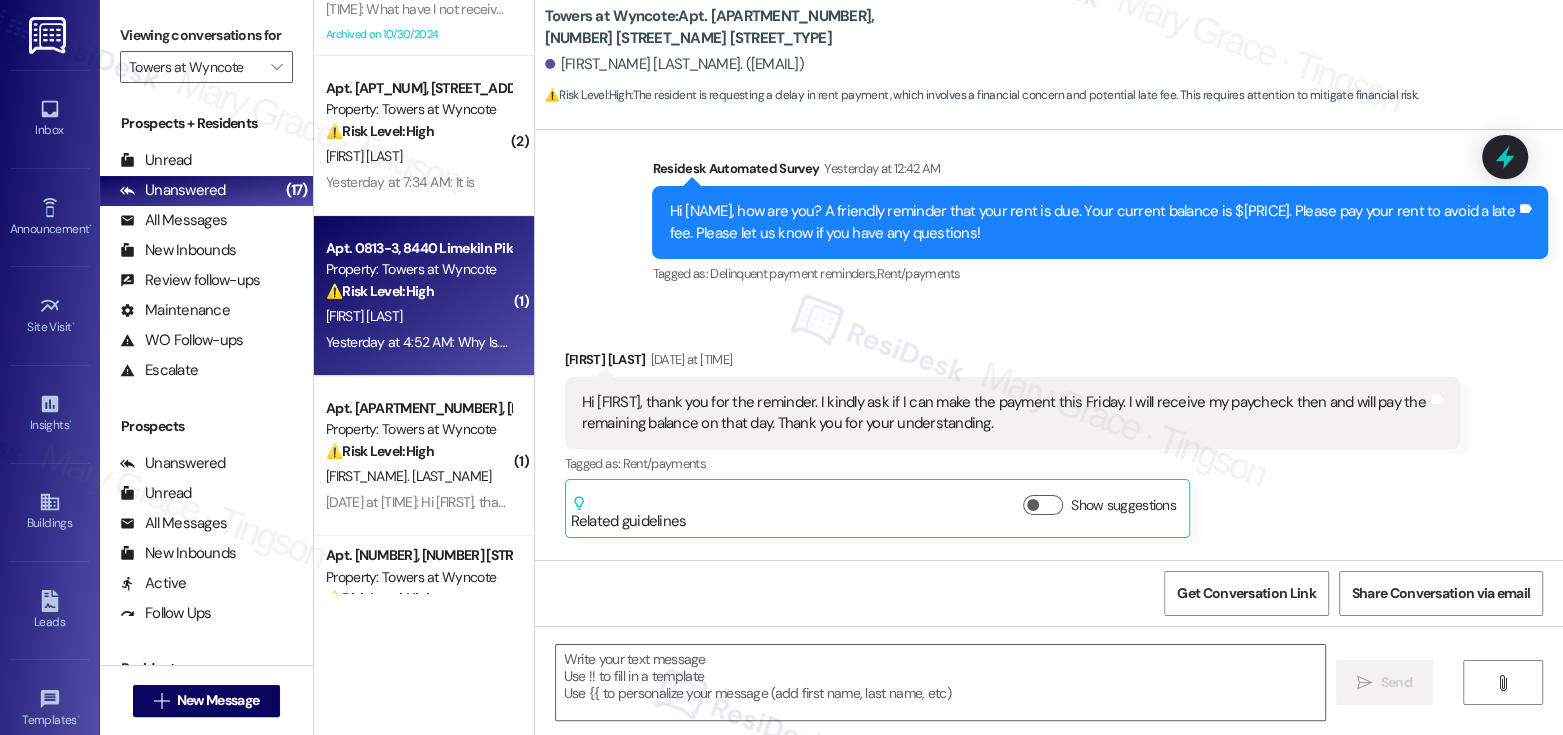 type on "Fetching suggested responses. Please feel free to read through the conversation in the meantime." 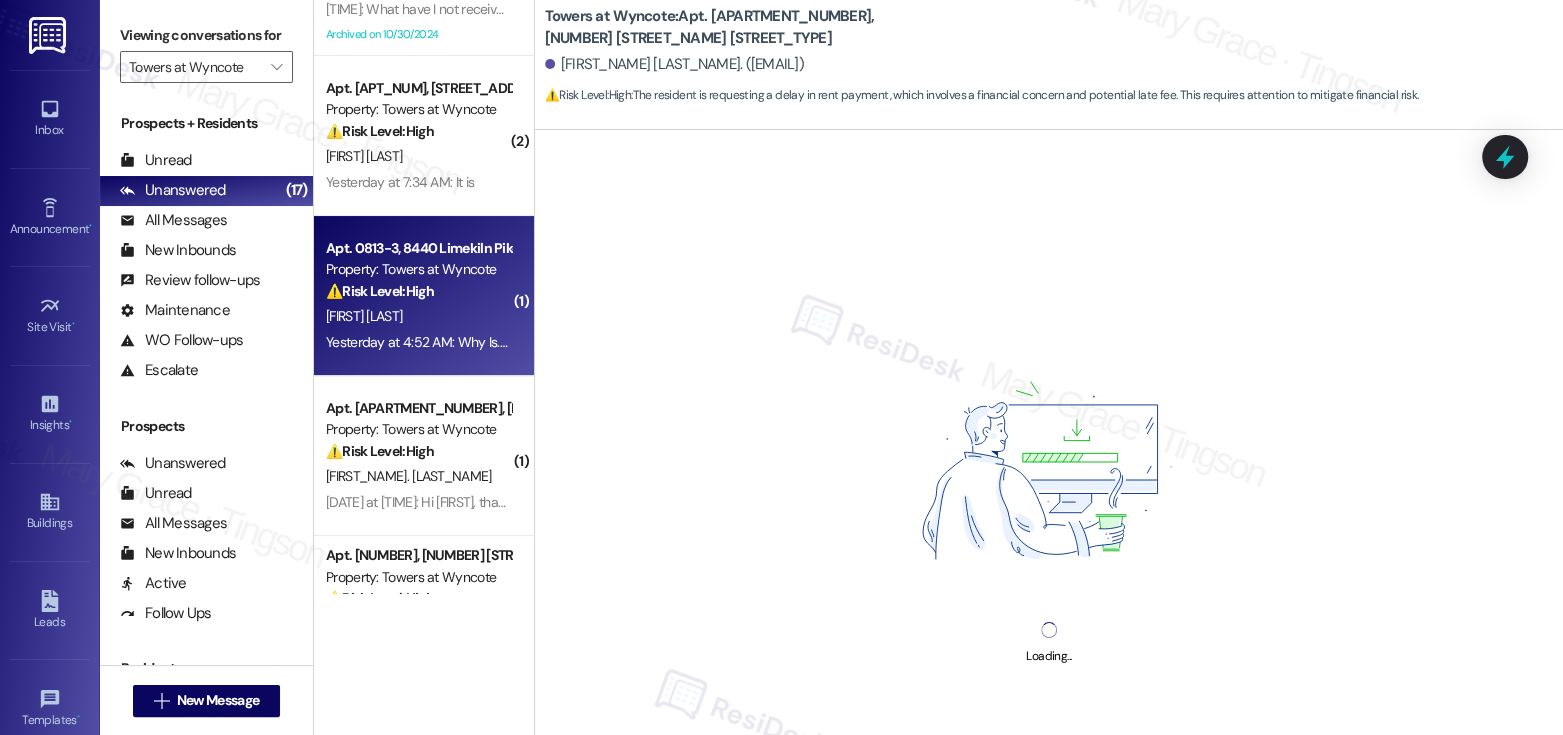 click on "[FIRST] [LAST]" at bounding box center (418, 316) 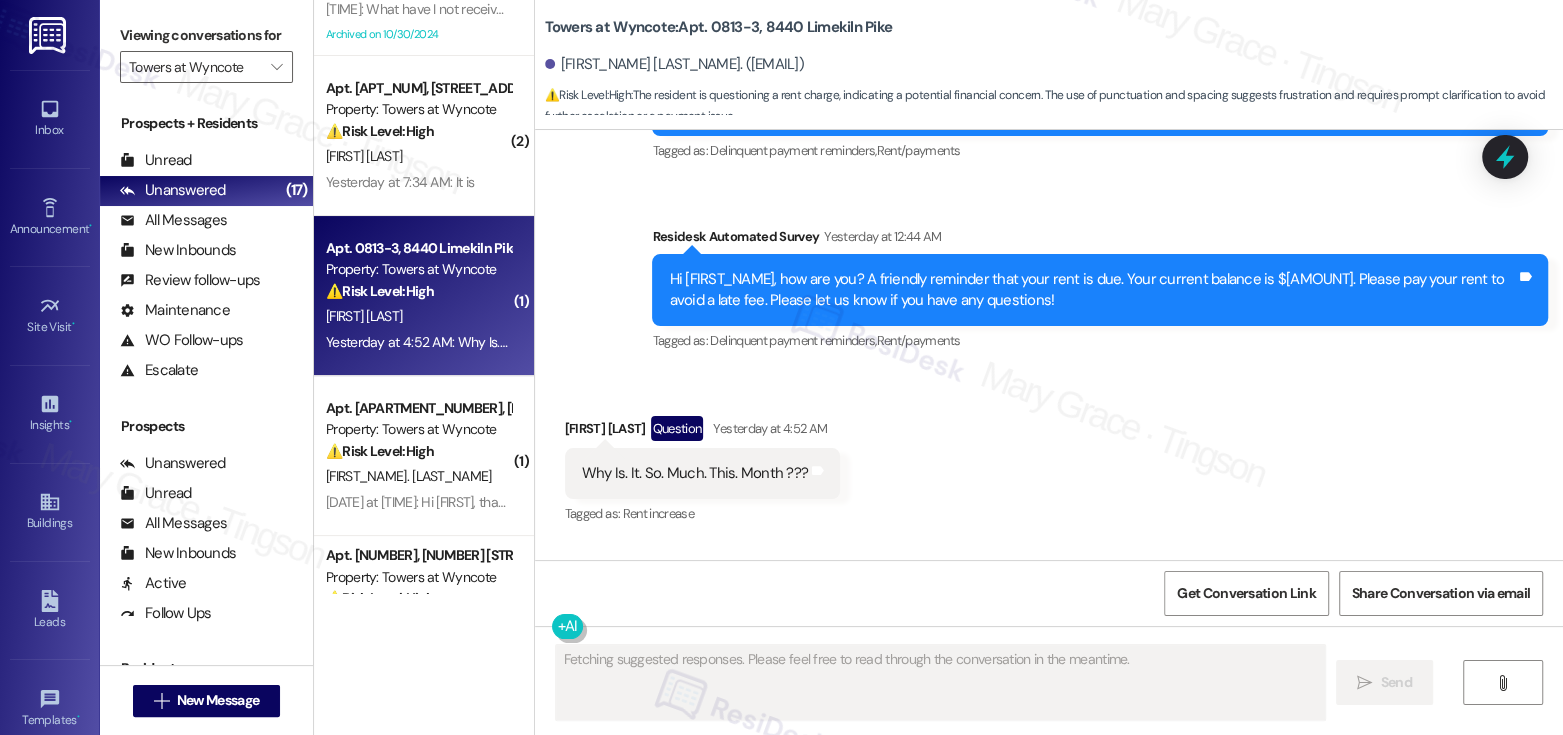 scroll, scrollTop: 20525, scrollLeft: 0, axis: vertical 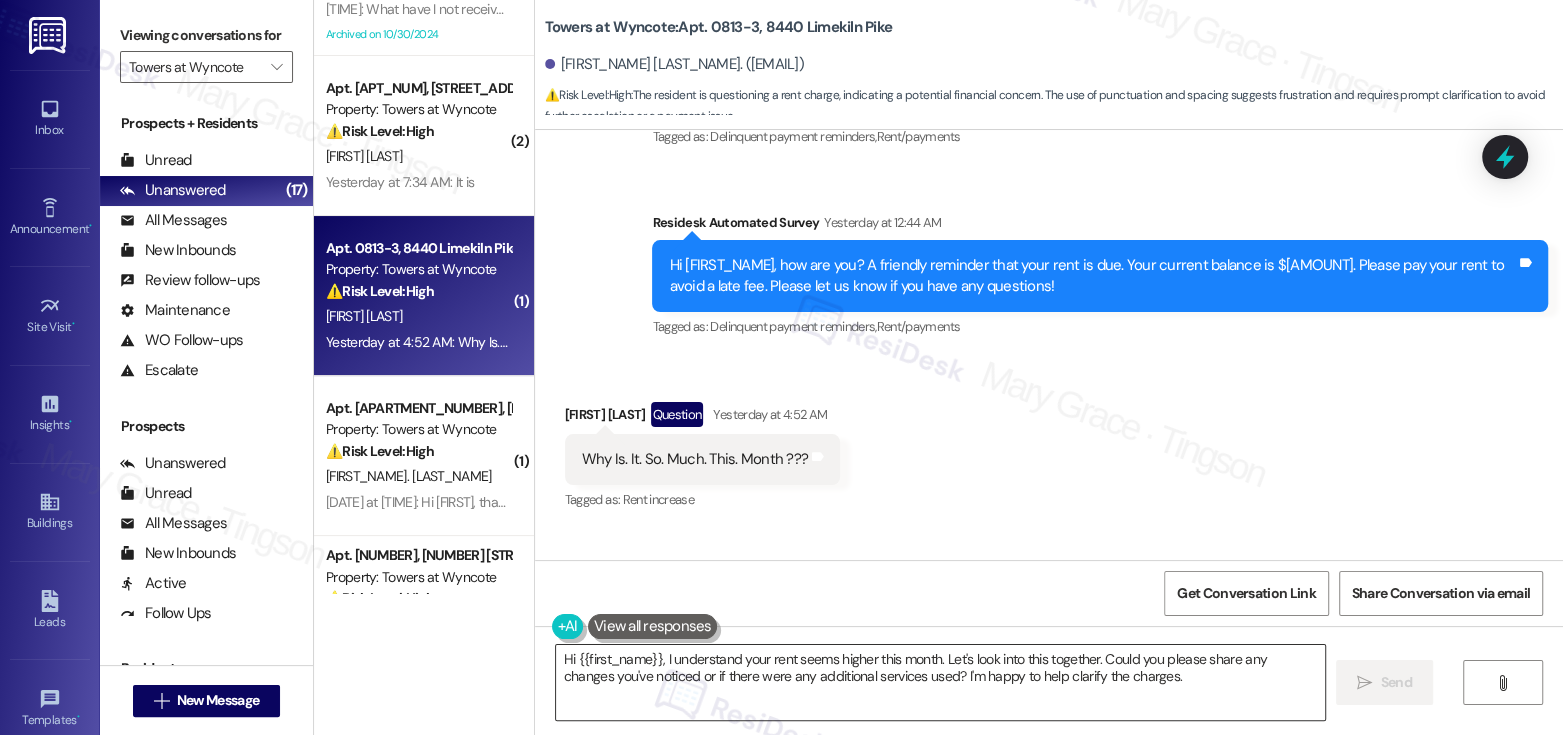 click on "Hi {{first_name}}, I understand your rent seems higher this month. Let's look into this together. Could you please share any changes you've noticed or if there were any additional services used? I'm happy to help clarify the charges." at bounding box center (940, 682) 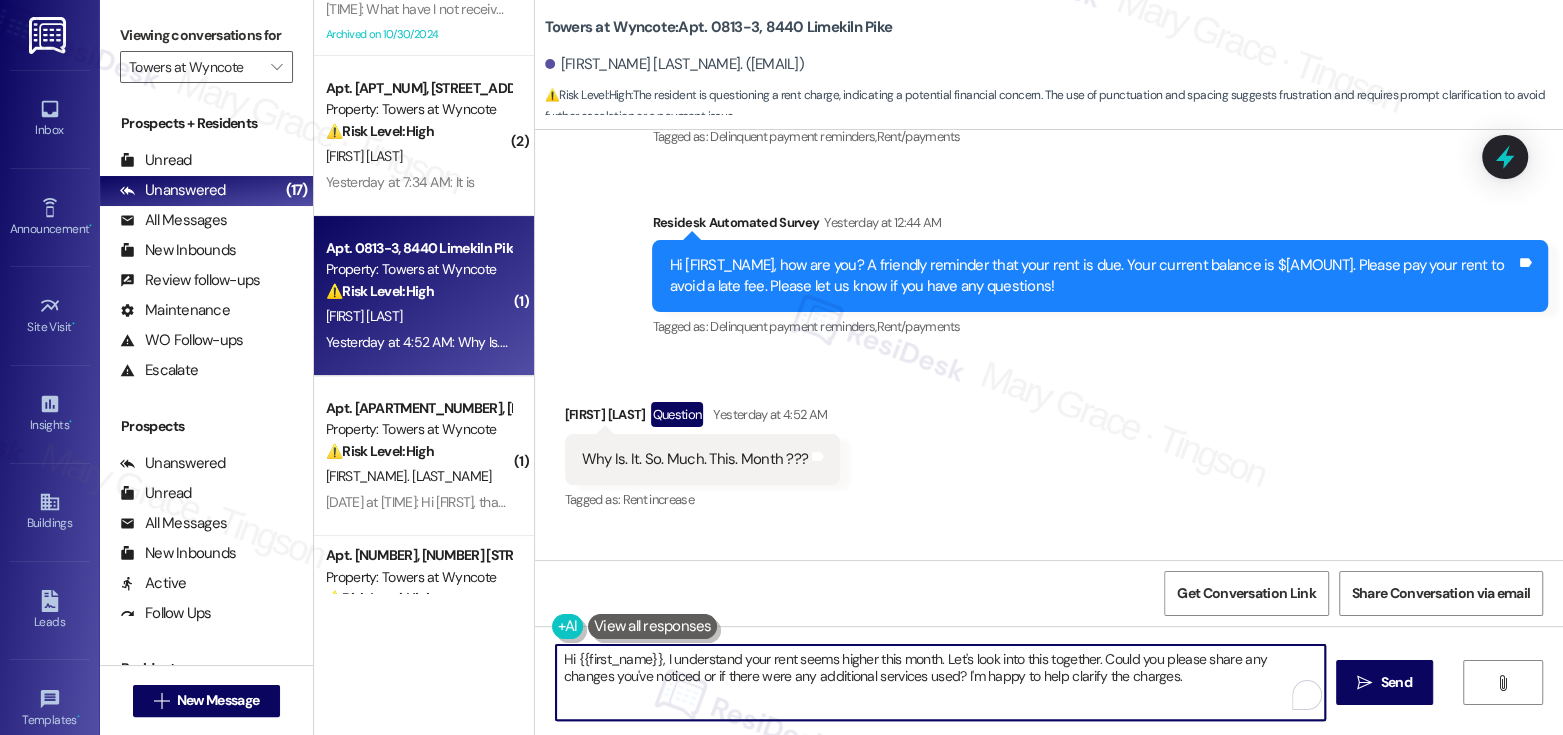 click on "Hi {{first_name}}, I understand your rent seems higher this month. Let's look into this together. Could you please share any changes you've noticed or if there were any additional services used? I'm happy to help clarify the charges." at bounding box center (940, 682) 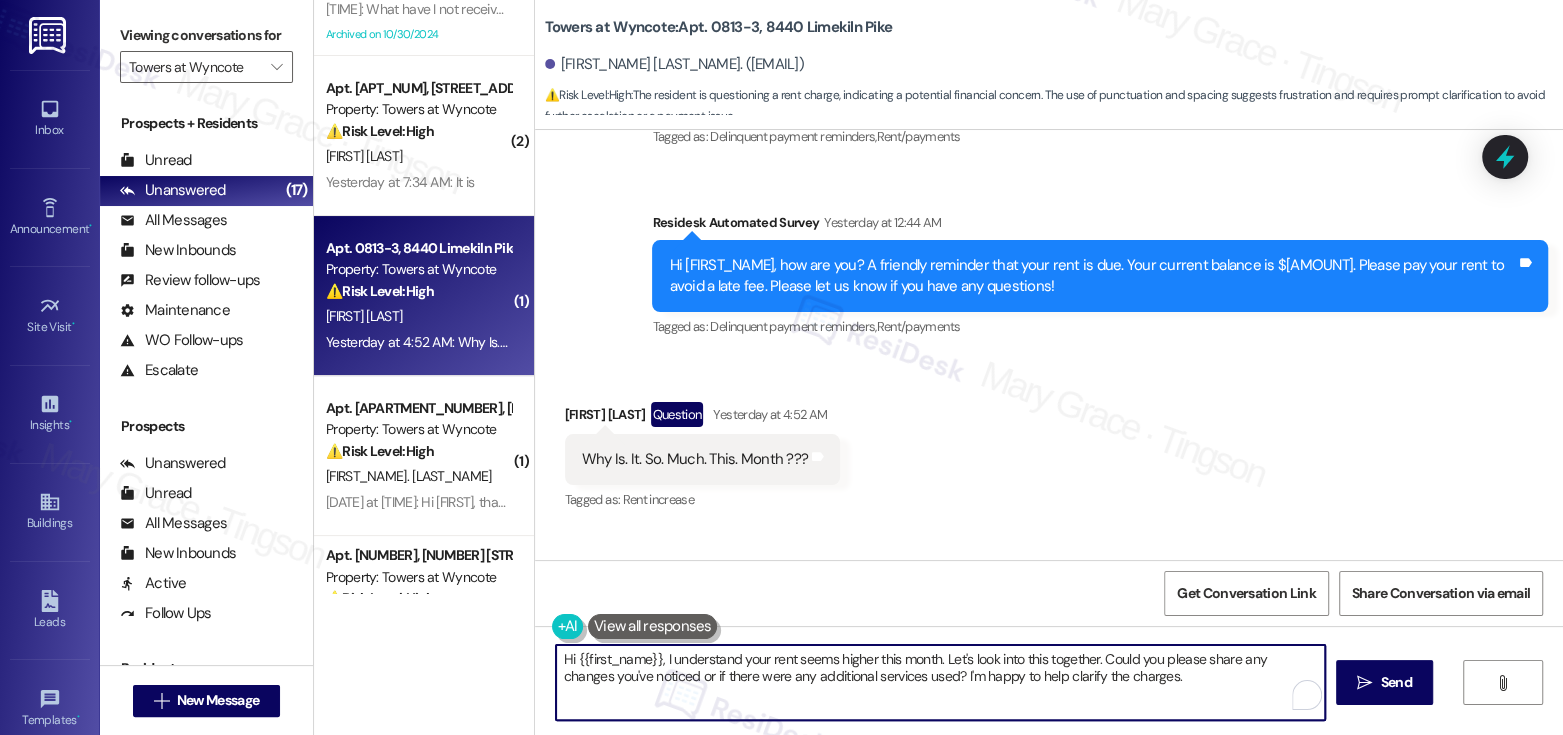 click on "Hi {{first_name}}, I understand your rent seems higher this month. Let's look into this together. Could you please share any changes you've noticed or if there were any additional services used? I'm happy to help clarify the charges." at bounding box center [940, 682] 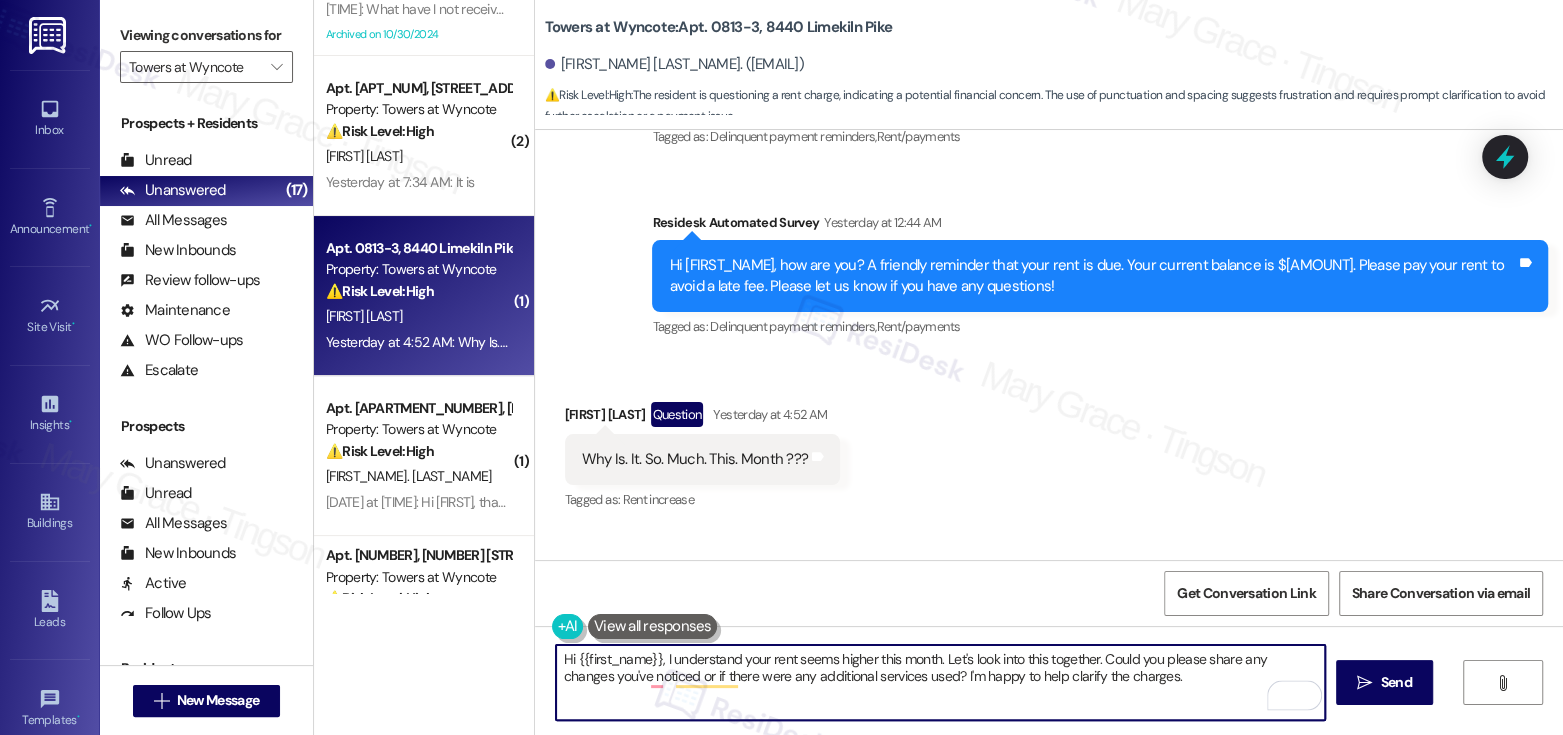 click on "Hi {{first_name}}, I understand your rent seems higher this month. Let's look into this together. Could you please share any changes you've noticed or if there were any additional services used? I'm happy to help clarify the charges." at bounding box center [940, 682] 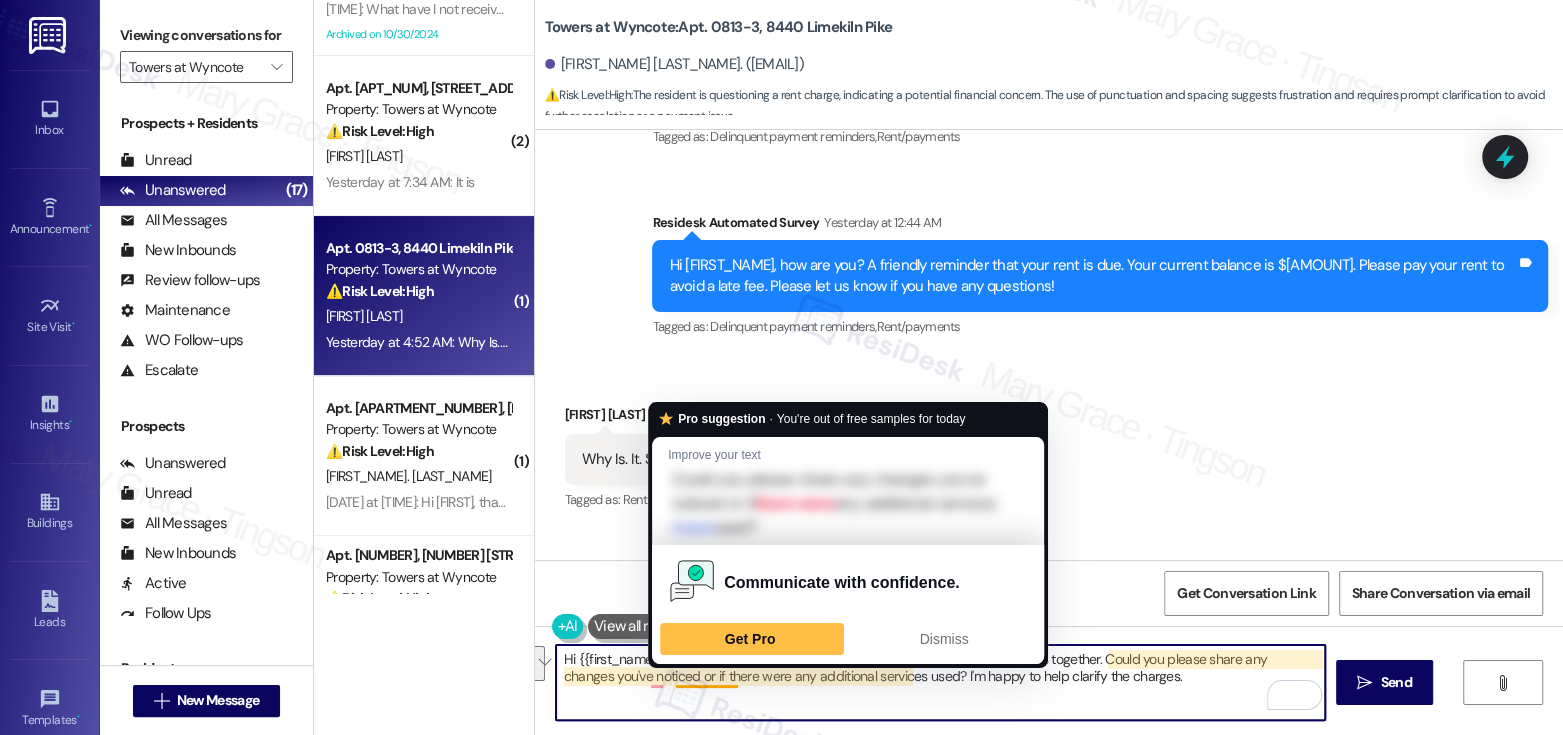 drag, startPoint x: 1155, startPoint y: 683, endPoint x: 650, endPoint y: 663, distance: 505.39587 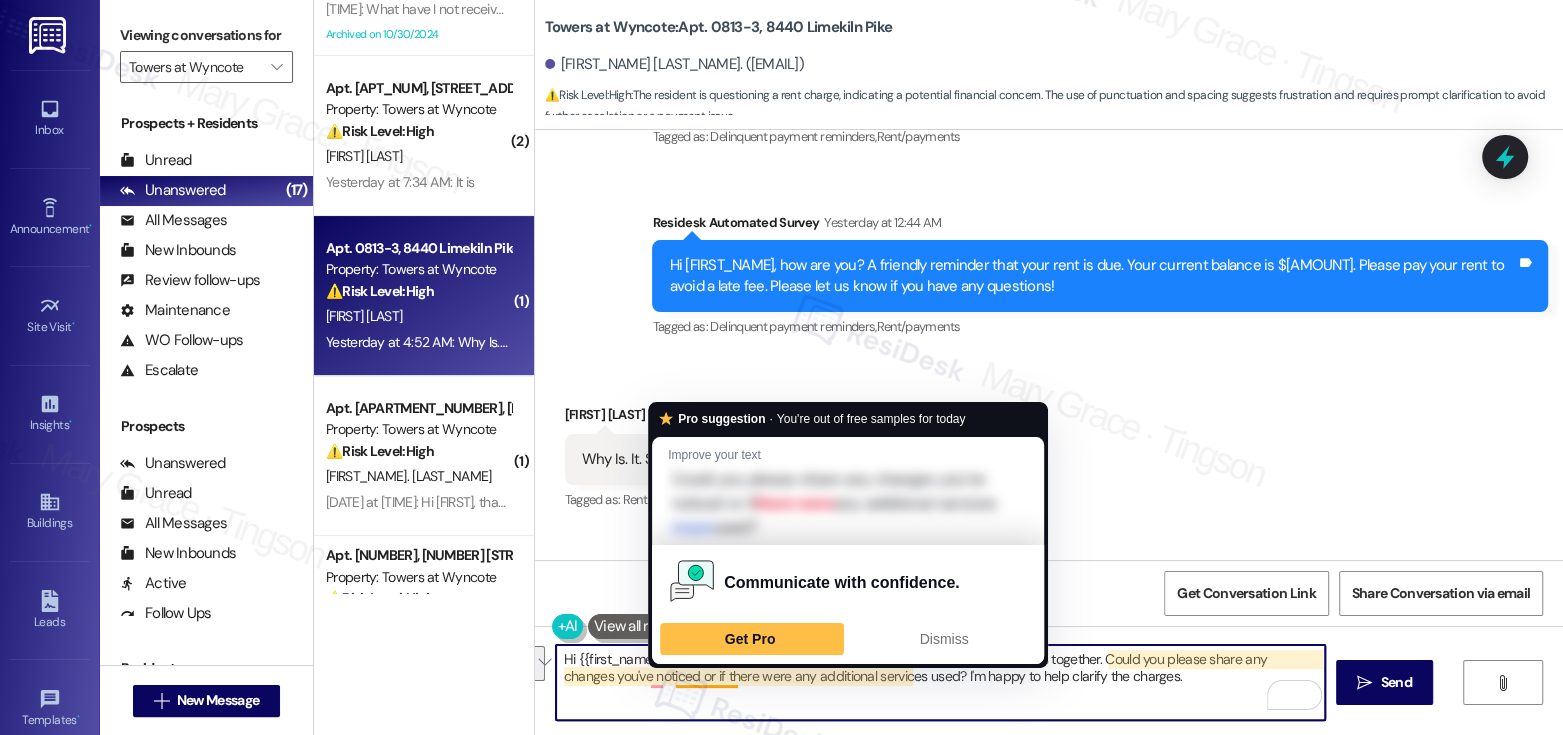 click on "Inbox   Go to Inbox Announcement   • Send A Text Announcement Site Visit   • Go to Site Visit Insights   • Go to Insights Buildings   Go to Buildings Leads   Go to Leads Templates   • Go to Templates Account   Go to Account Support   Go to Support Viewing conversations for Towers at Wyncote  Prospects + Residents Unread (0) Unread: Any message you haven't read yet will show up here Unanswered (17) Unanswered: ResiDesk identifies open questions and unanswered conversations so you can respond to them. All Messages (undefined) All Messages: This is your inbox. All of your tenant messages will show up here. New Inbounds (0) New Inbounds: If you publicly post your ResiDesk number, all new inbound messages from people who do not currently have a lease and are not currently prospects the last 45 days will surface here. Review follow-ups (undefined) Review follow-ups: ResiDesk identifies open review candidates and conversations so you can respond to them. Maintenance (undefined) WO Follow-ups (undefined) (" at bounding box center [781, 367] 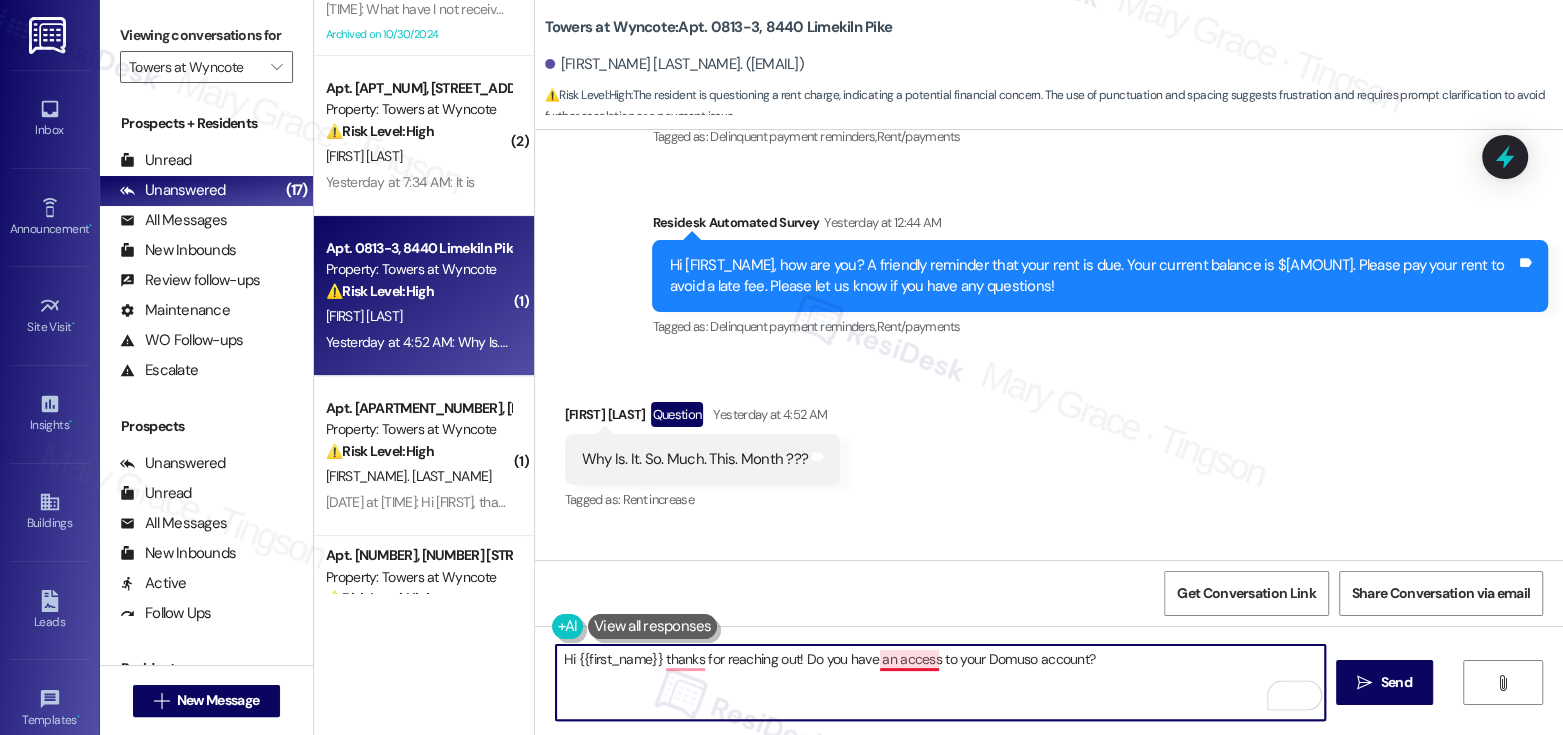 click on "Hi {{first_name}} thanks for reaching out! Do you have an access to your Domuso account?" at bounding box center [940, 682] 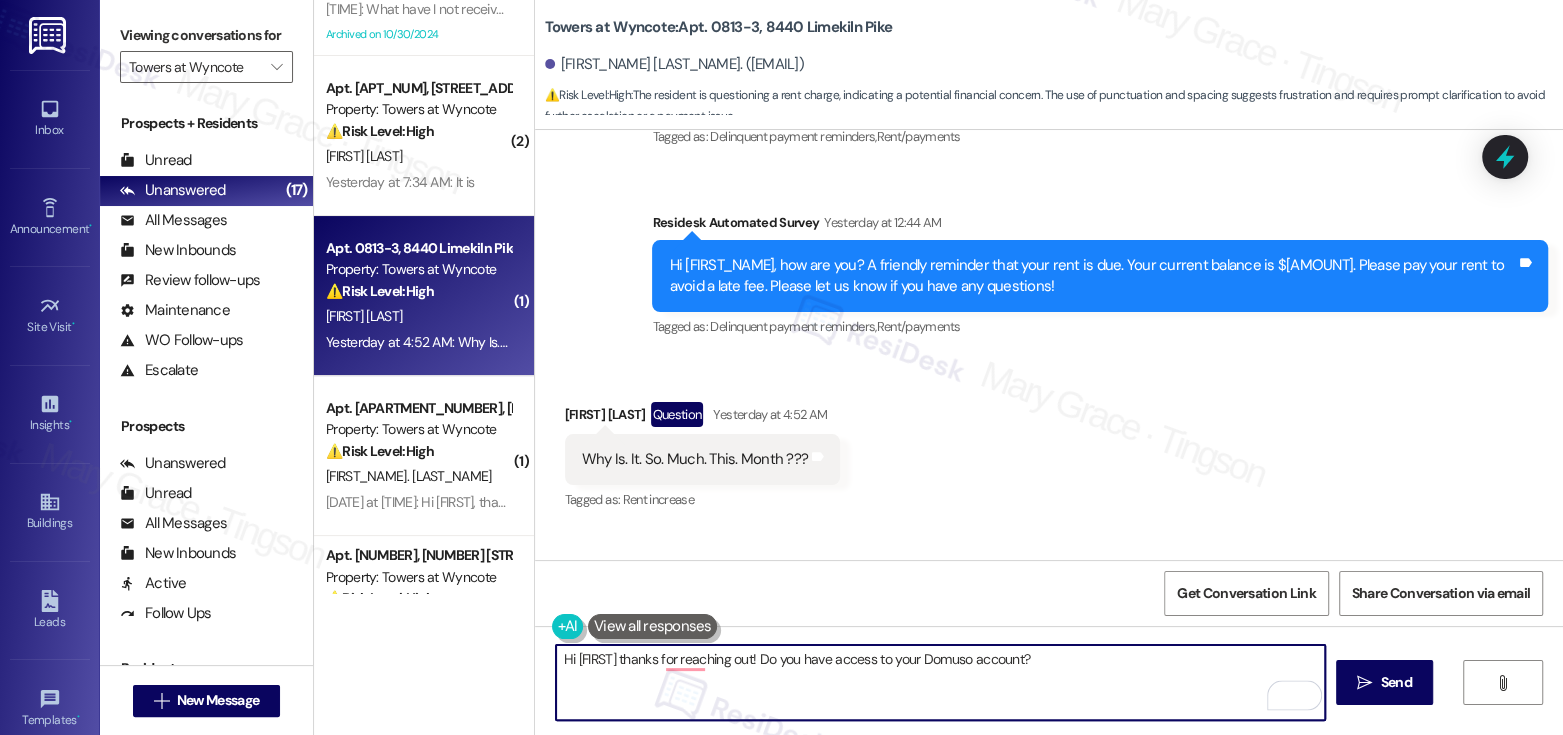 click on "Hi {{first_name}} thanks for reaching out! Do you have access to your Domuso account?" at bounding box center (940, 682) 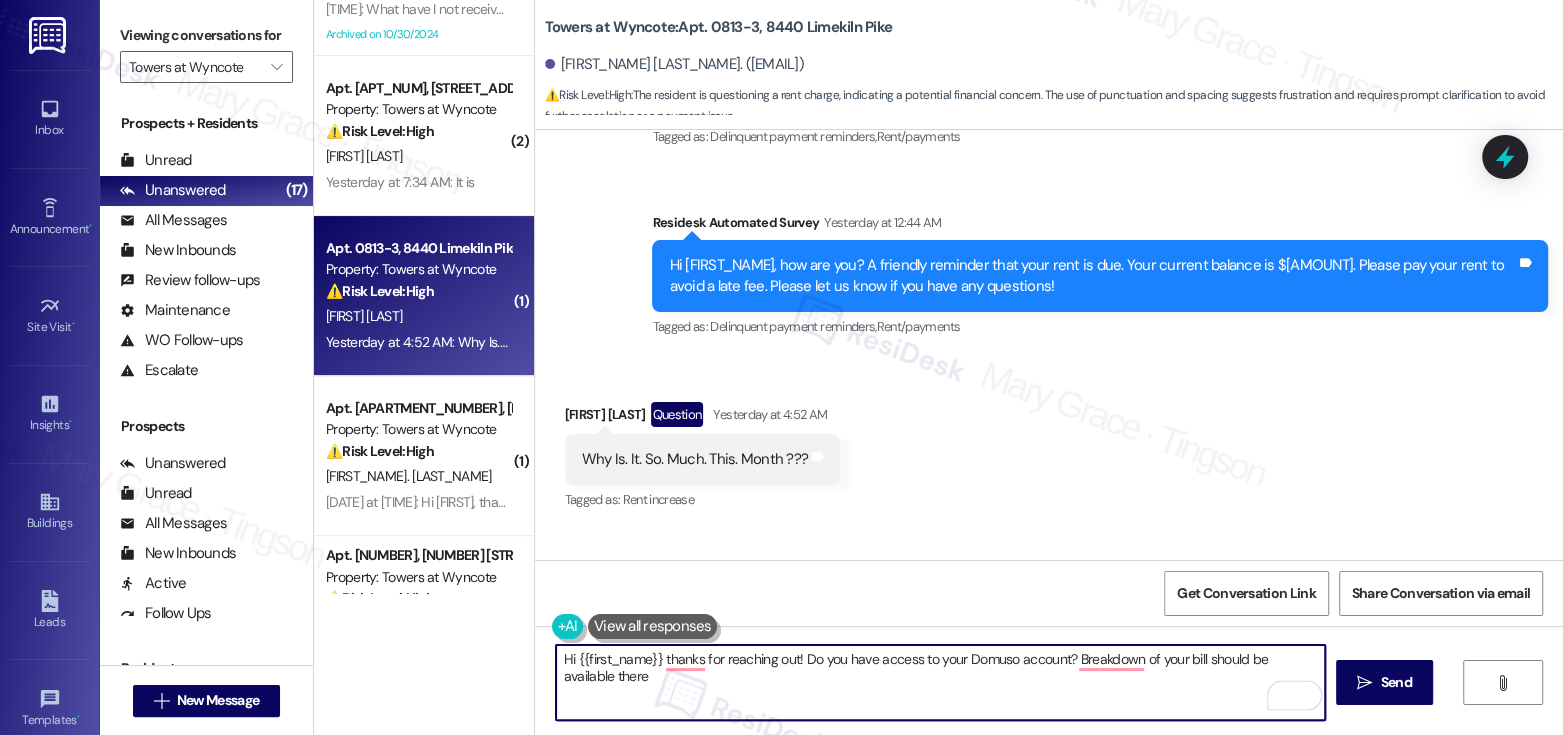 drag, startPoint x: 650, startPoint y: 660, endPoint x: 568, endPoint y: 657, distance: 82.05486 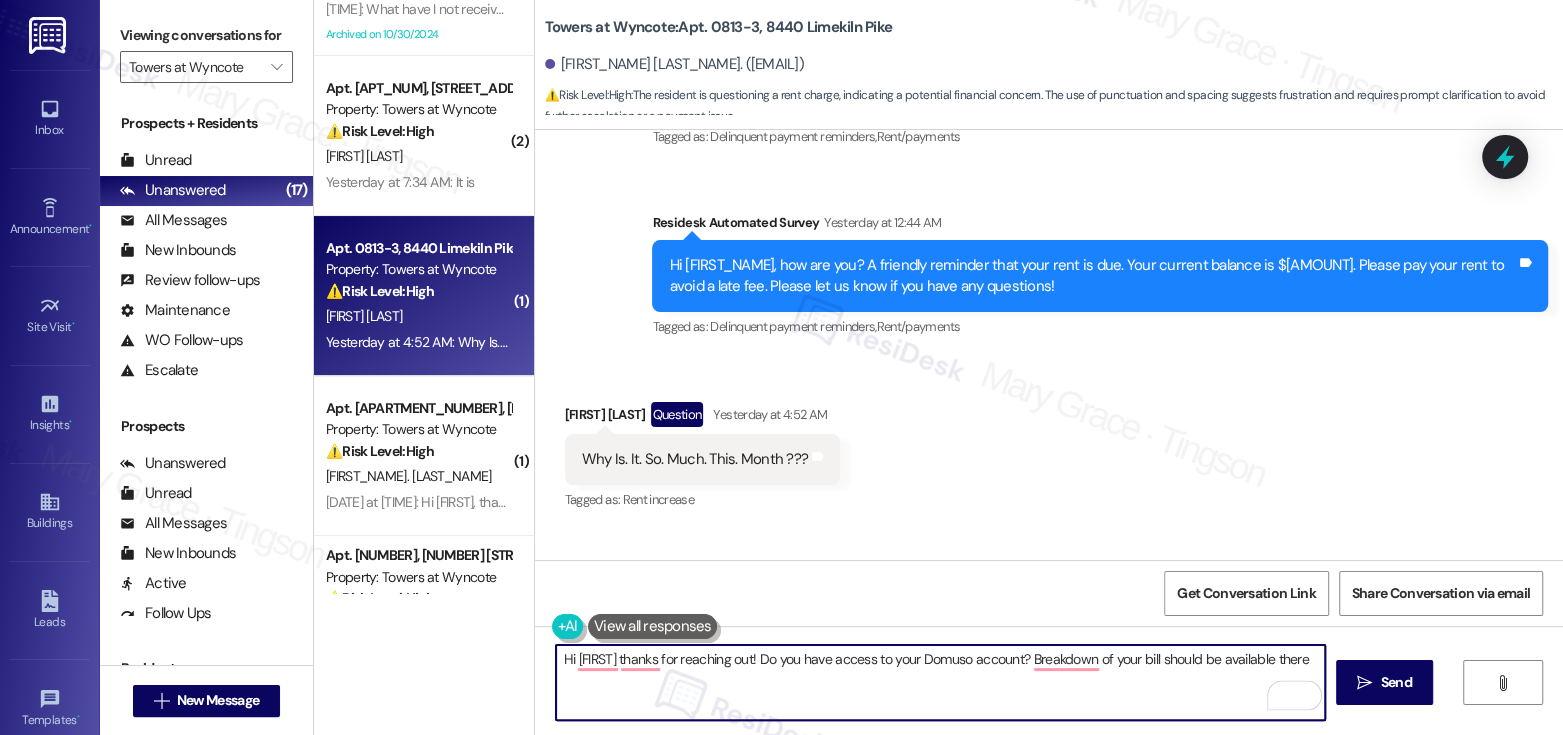 type on "Hi James thanks for reaching out! Do you have access to your Domuso account? Breakdown of your bill should be available there" 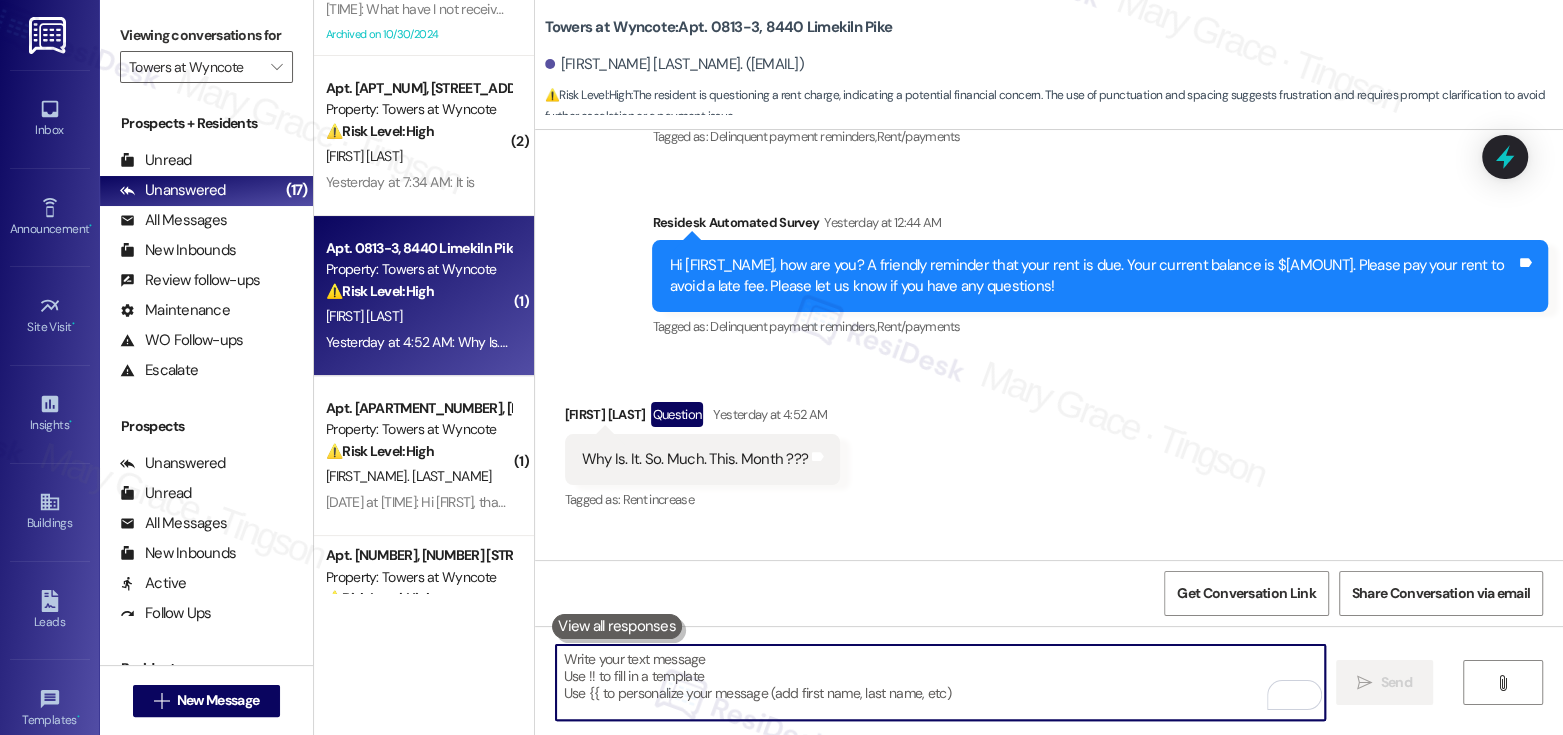 paste on "Hi James,
Thanks for reaching out! Do you have access to your Domuso account? You should be able to view the breakdown of your bill there." 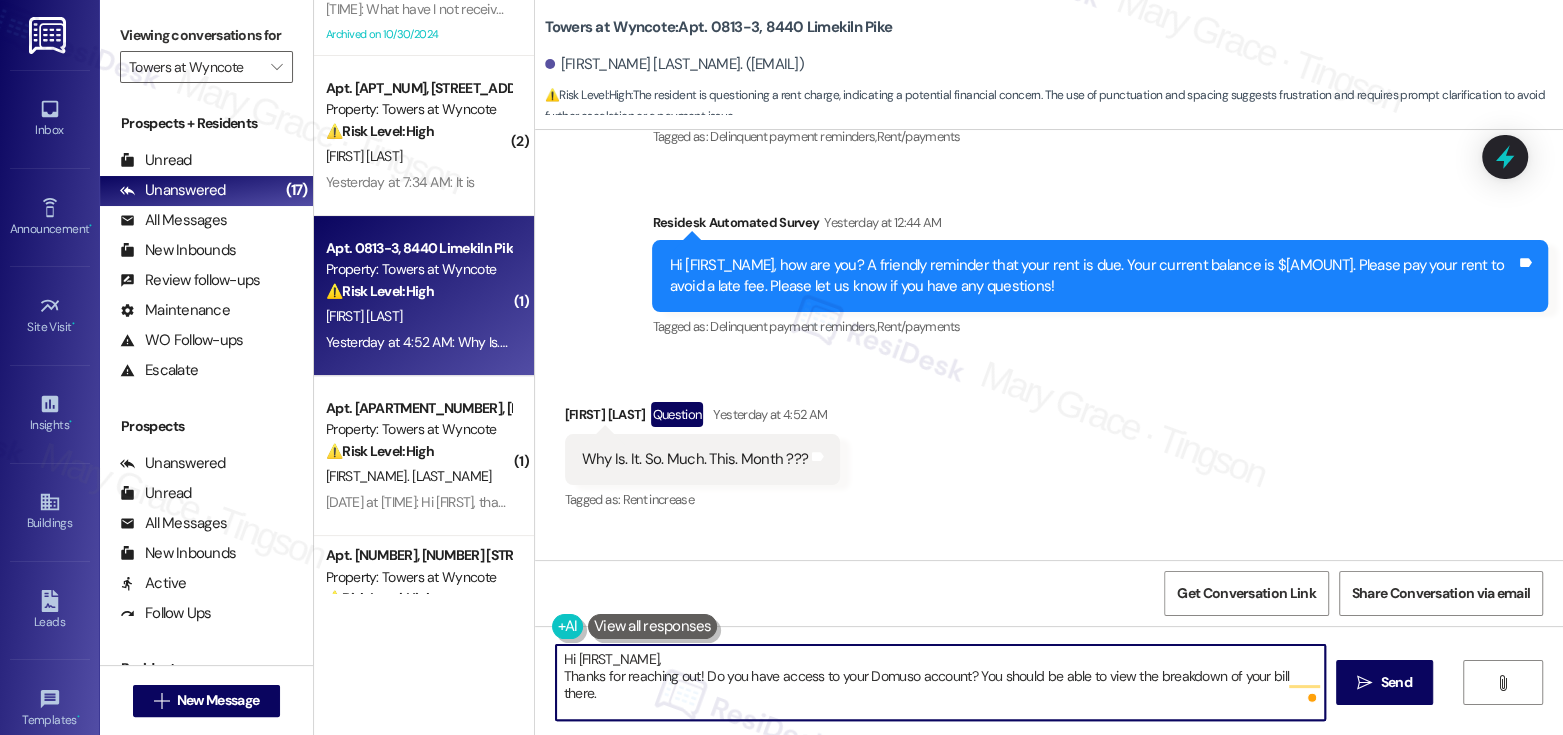 click on "Hi James,
Thanks for reaching out! Do you have access to your Domuso account? You should be able to view the breakdown of your bill there." at bounding box center (940, 682) 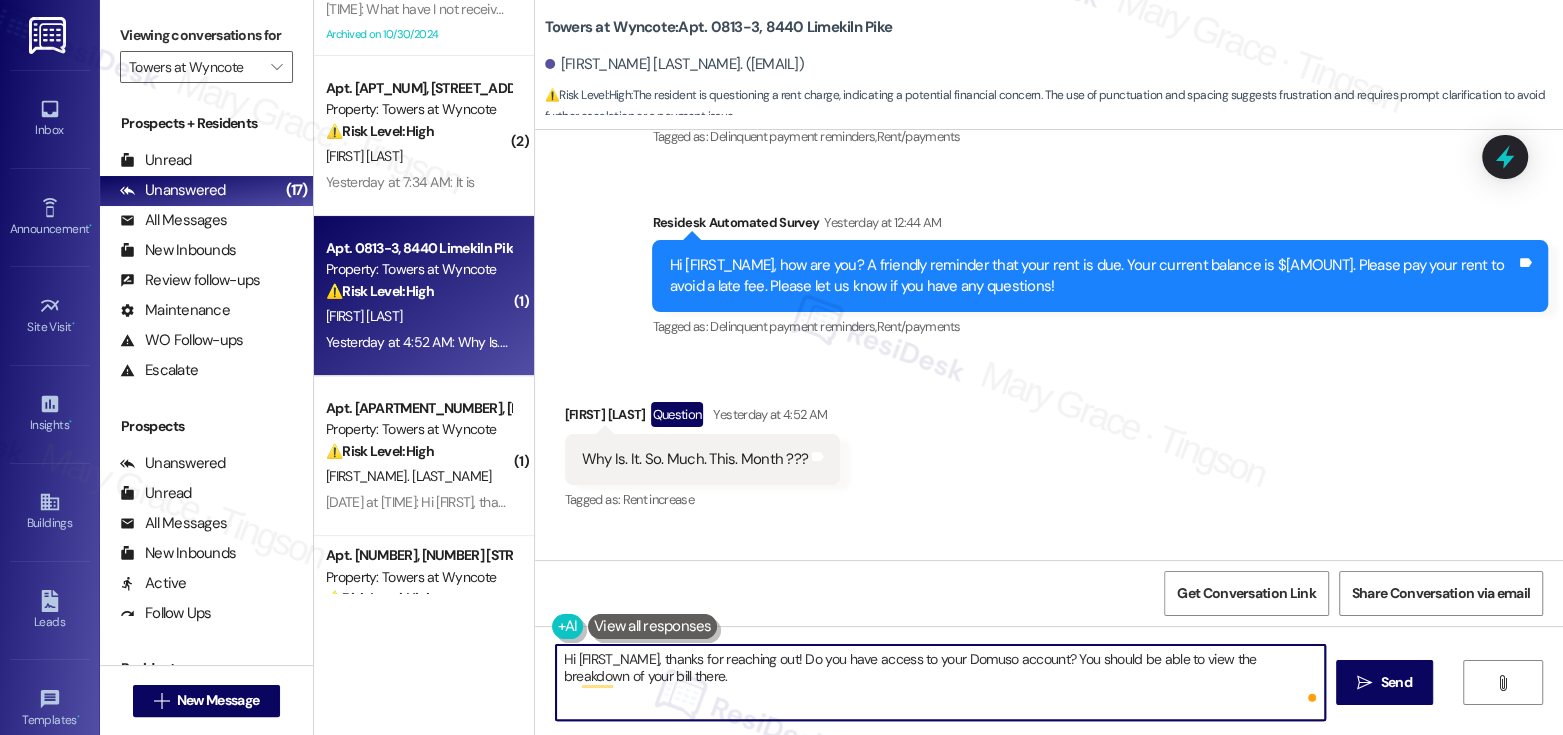 click on "Hi James, thanks for reaching out! Do you have access to your Domuso account? You should be able to view the breakdown of your bill there." at bounding box center (940, 682) 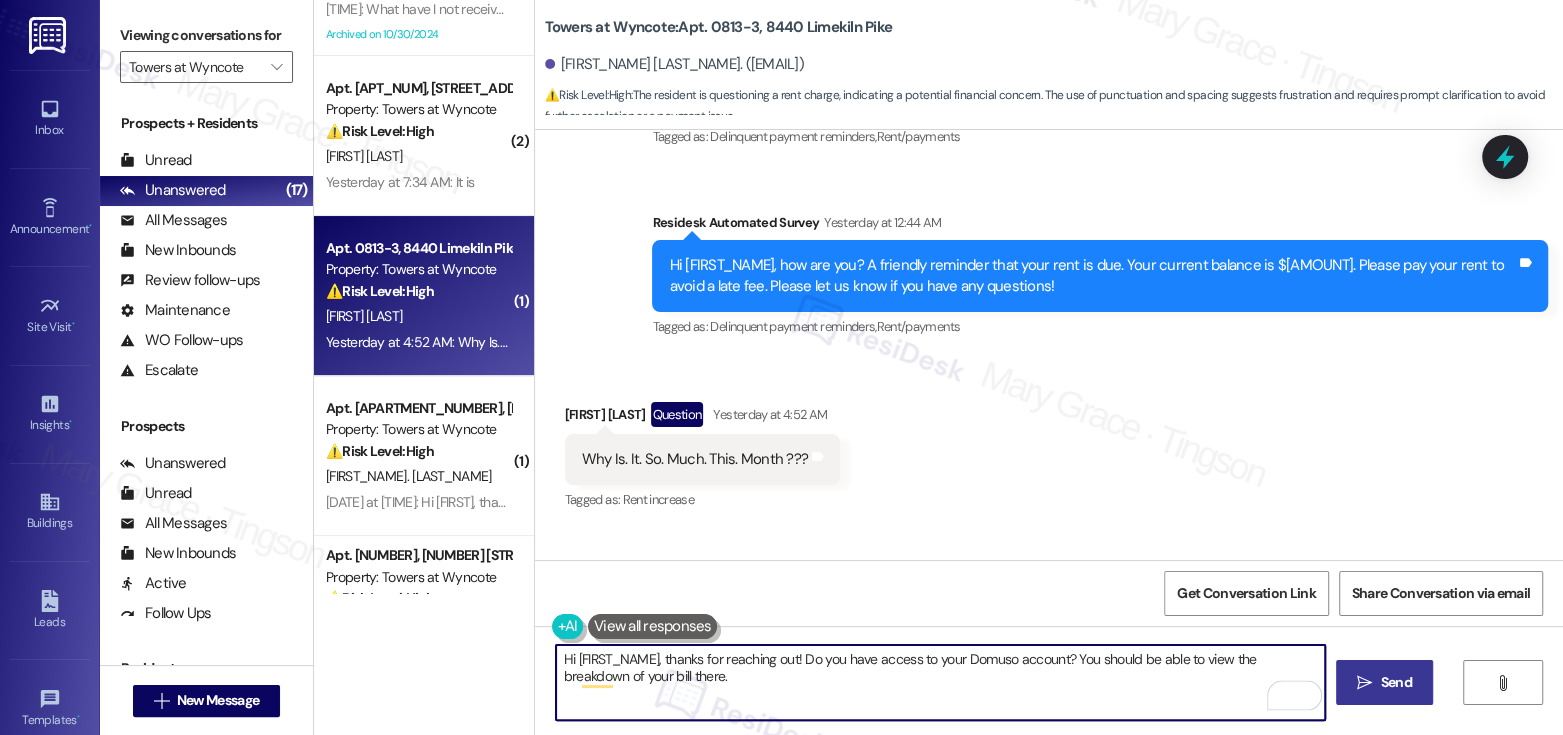 type on "Hi James, thanks for reaching out! Do you have access to your Domuso account? You should be able to view the breakdown of your bill there." 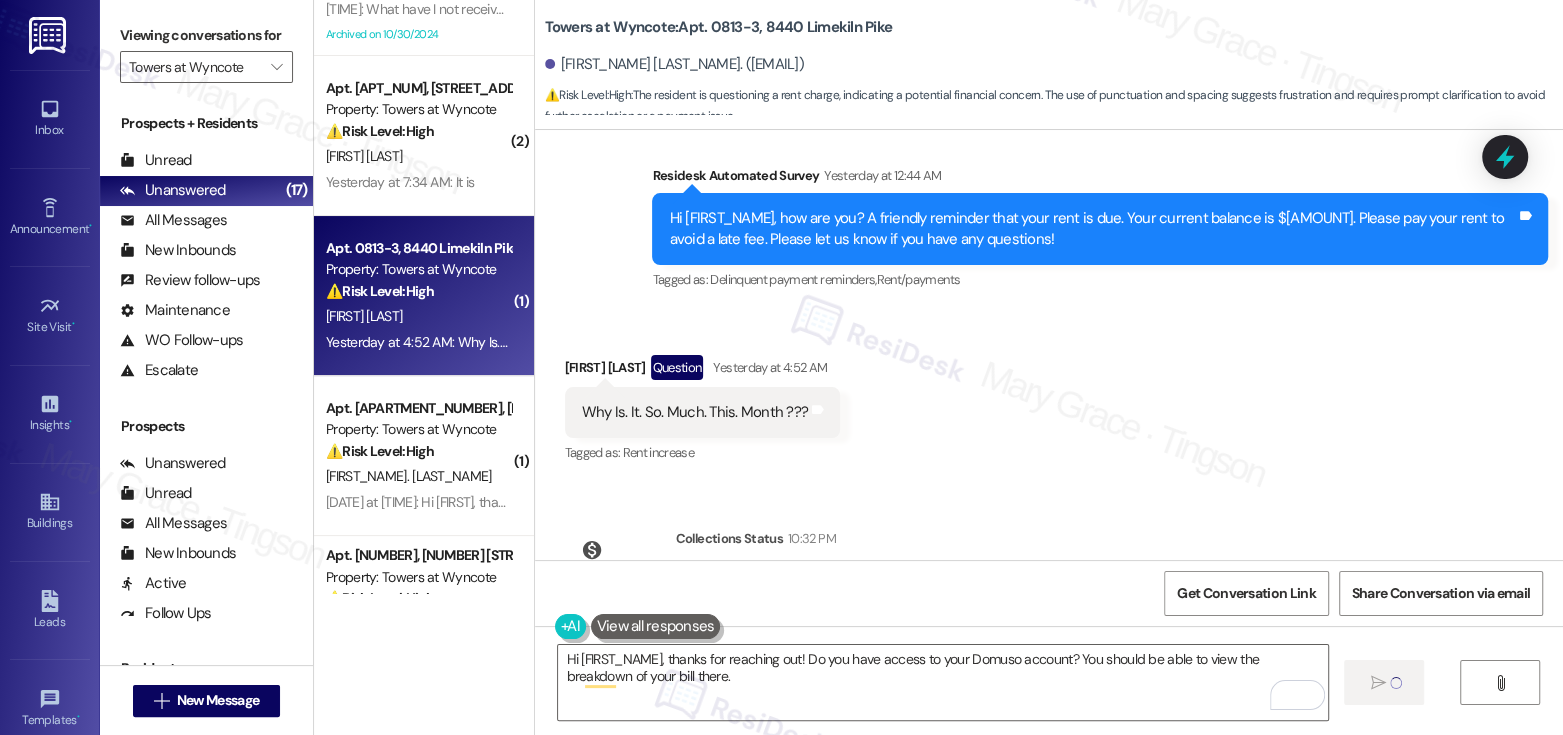 scroll, scrollTop: 20697, scrollLeft: 0, axis: vertical 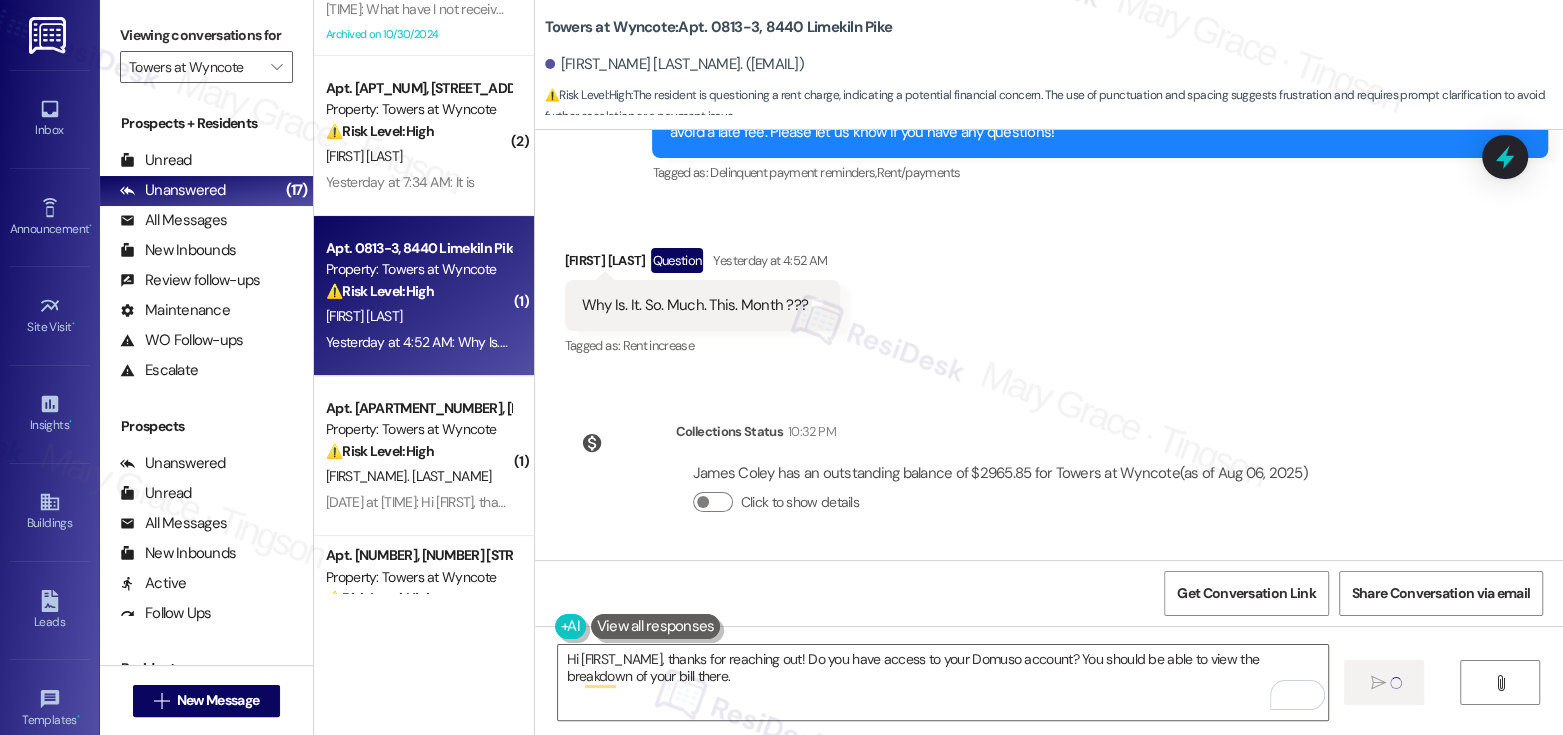 type 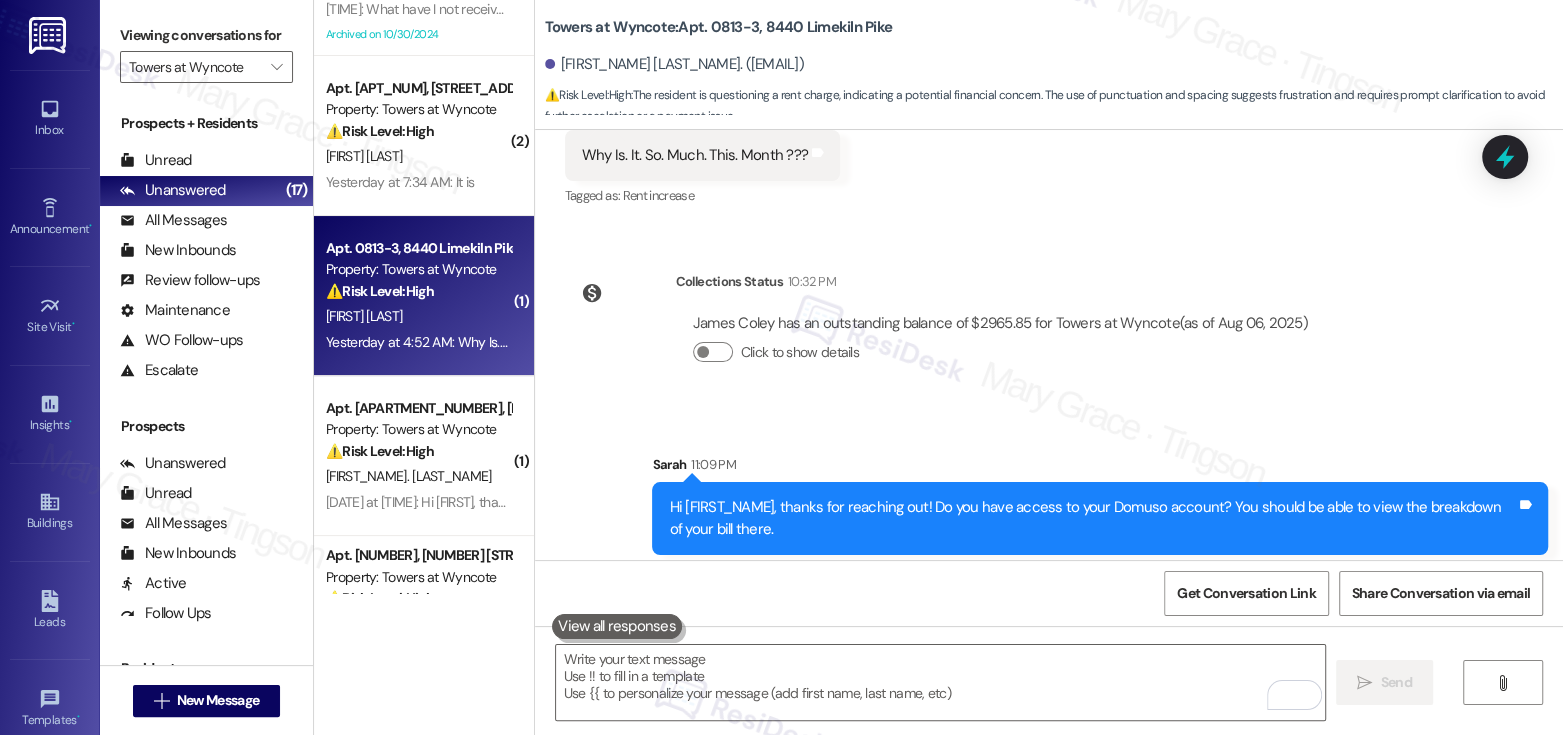 scroll, scrollTop: 20858, scrollLeft: 0, axis: vertical 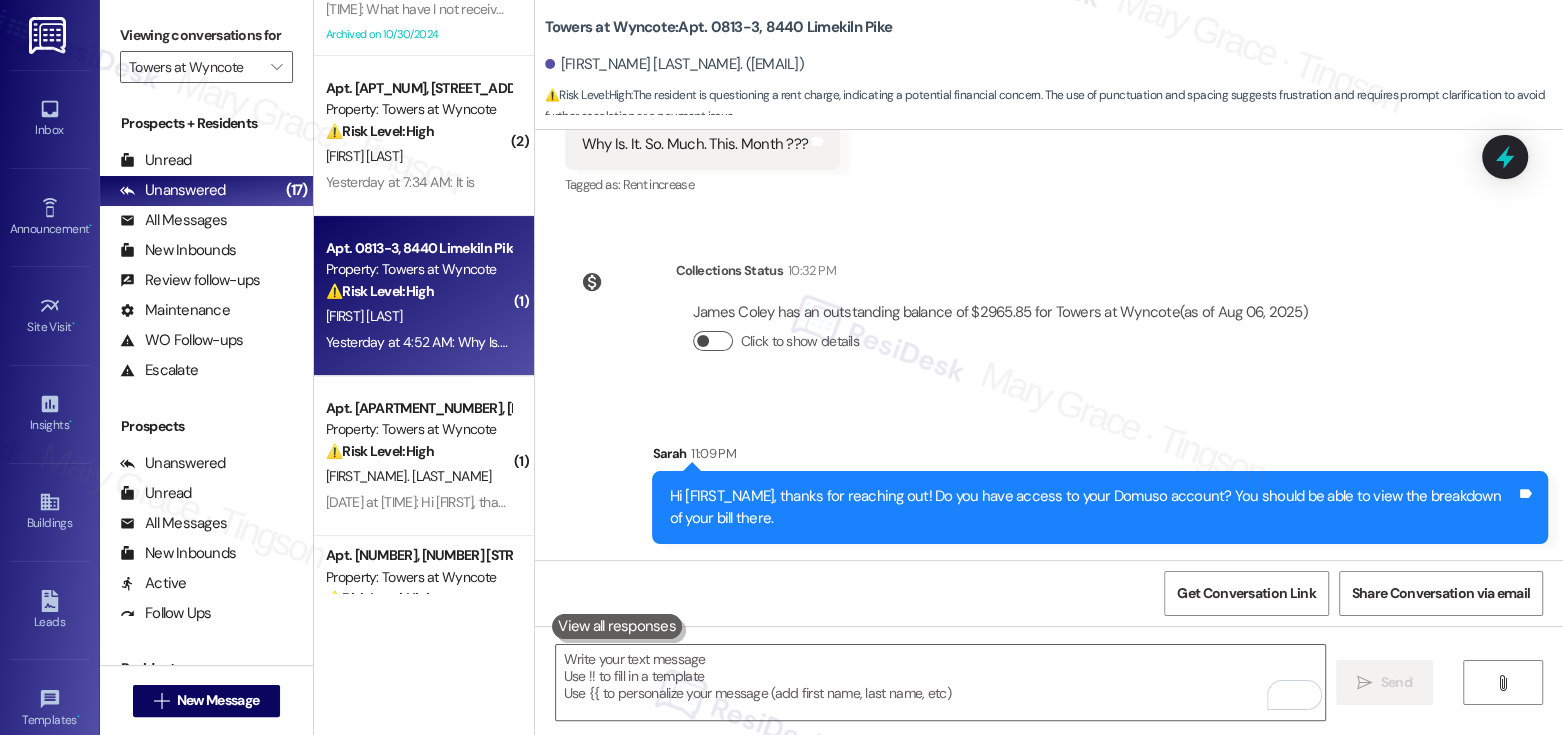 click on "Click to show details" at bounding box center [713, 341] 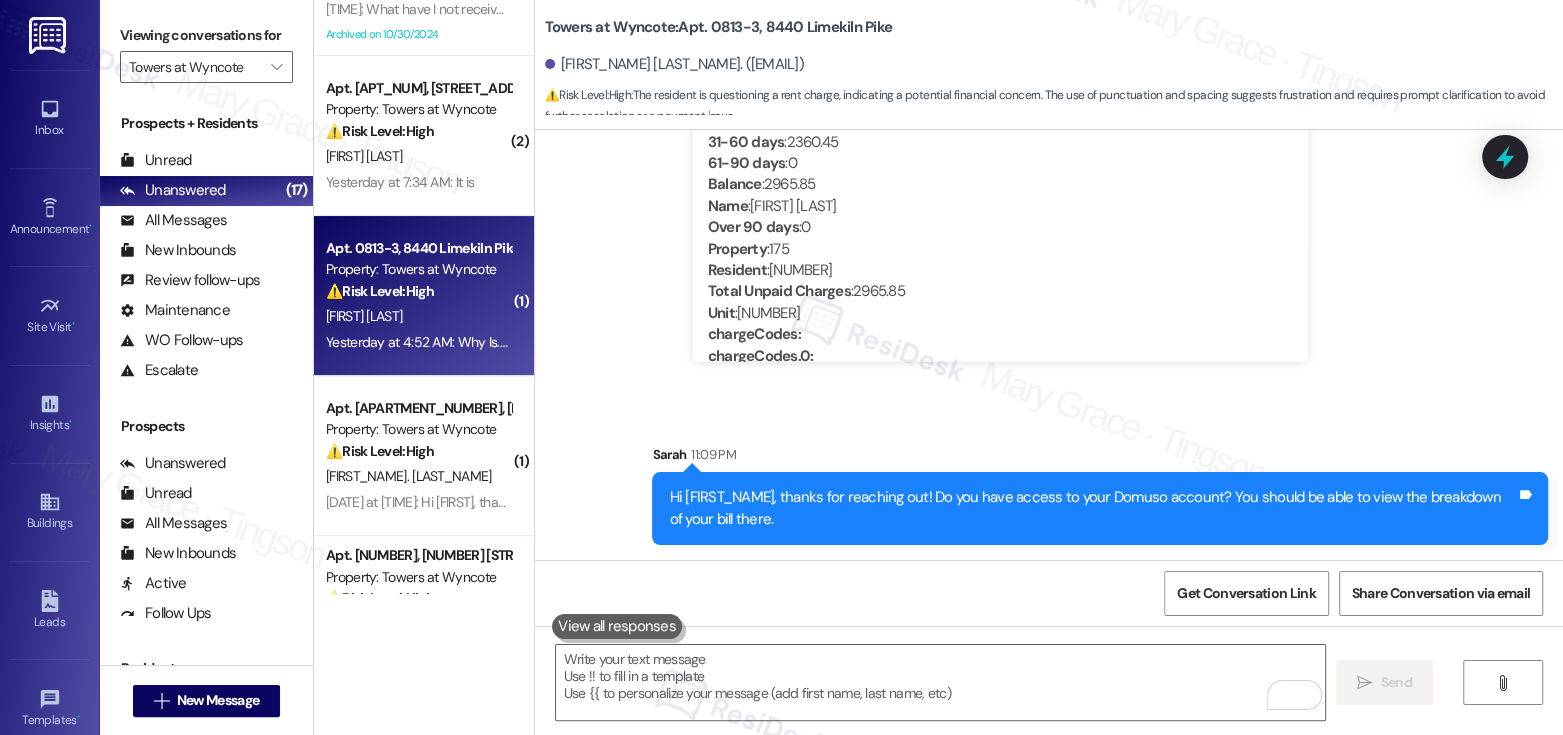 scroll, scrollTop: 21158, scrollLeft: 0, axis: vertical 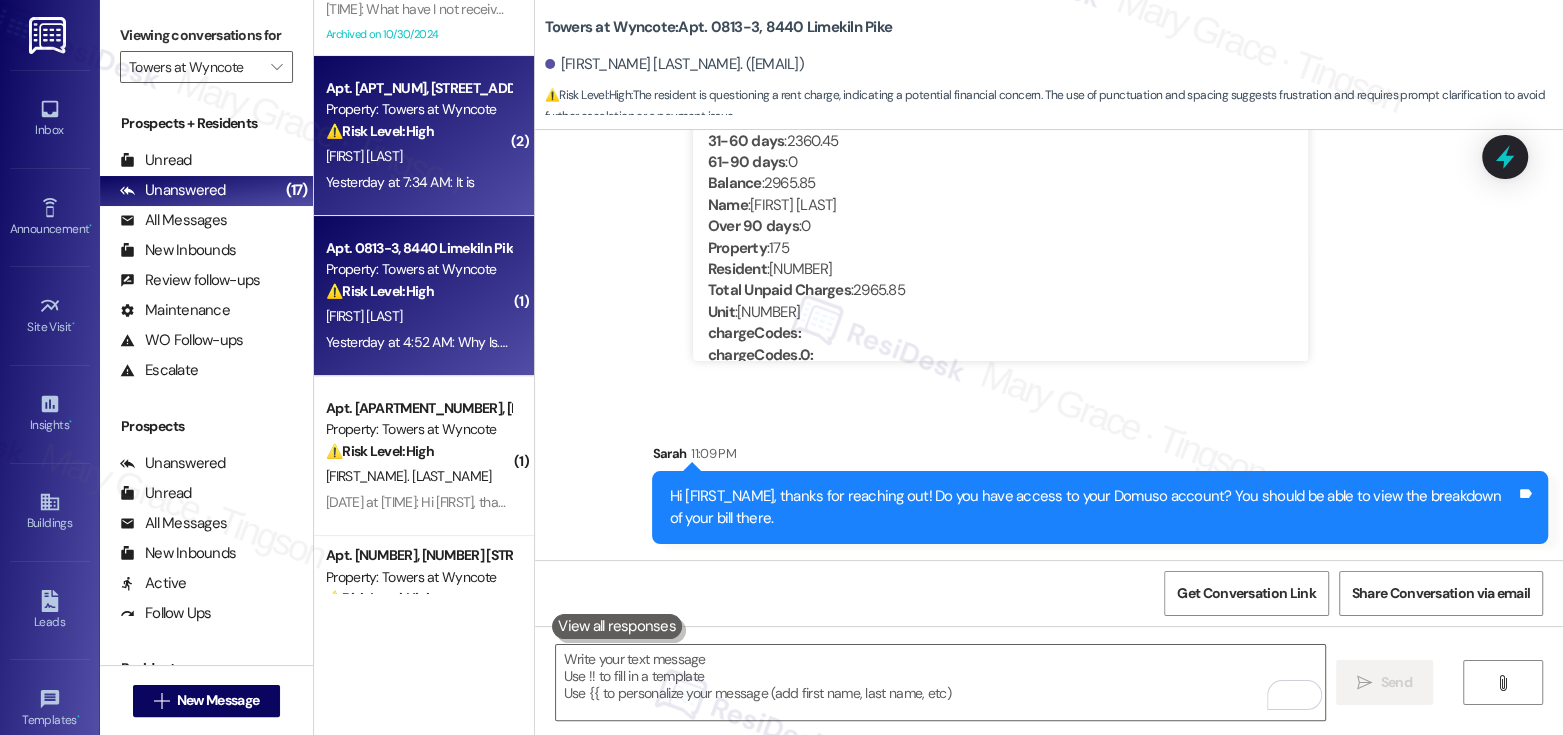 click on "[PERSON]" at bounding box center [418, 156] 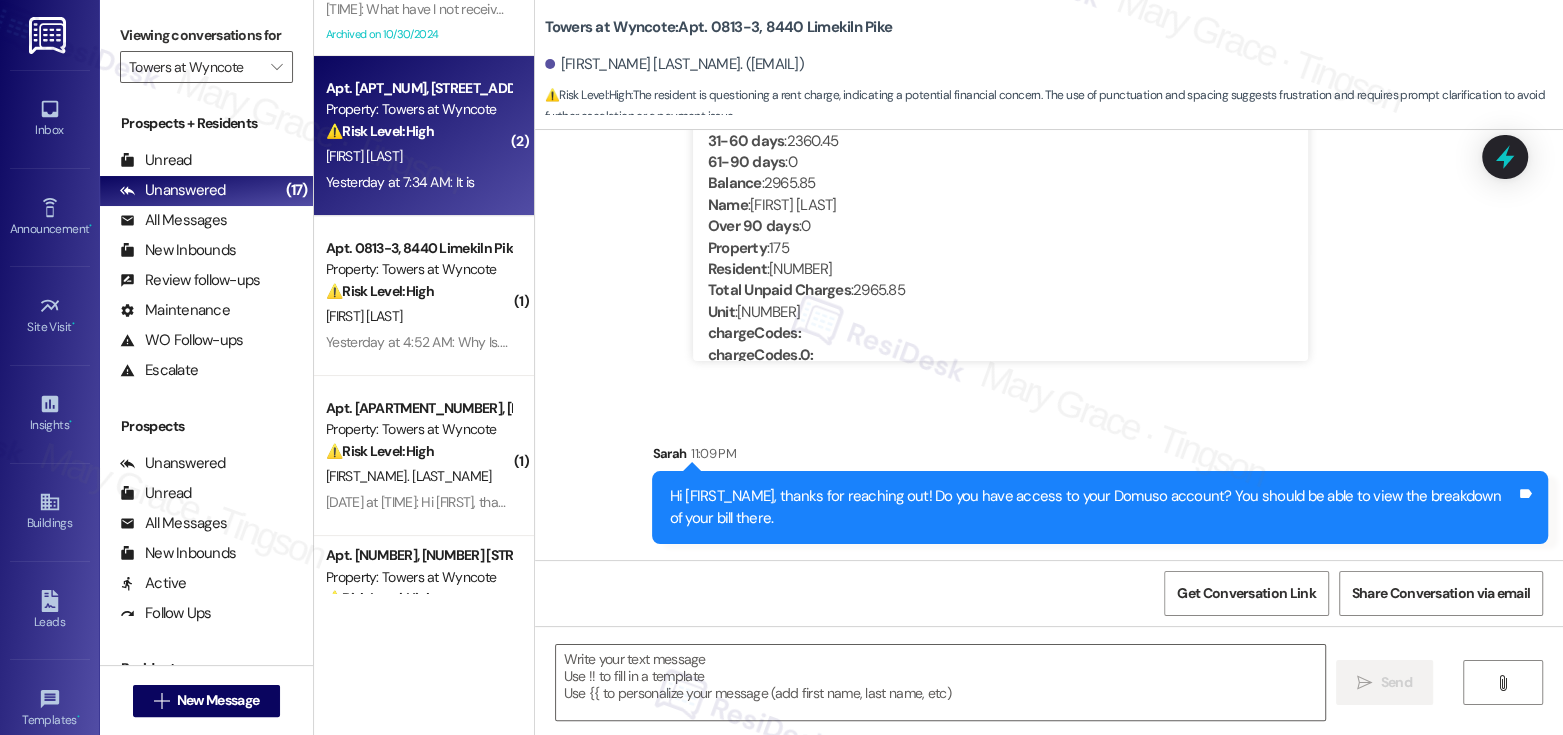 type on "Fetching suggested responses. Please feel free to read through the conversation in the meantime." 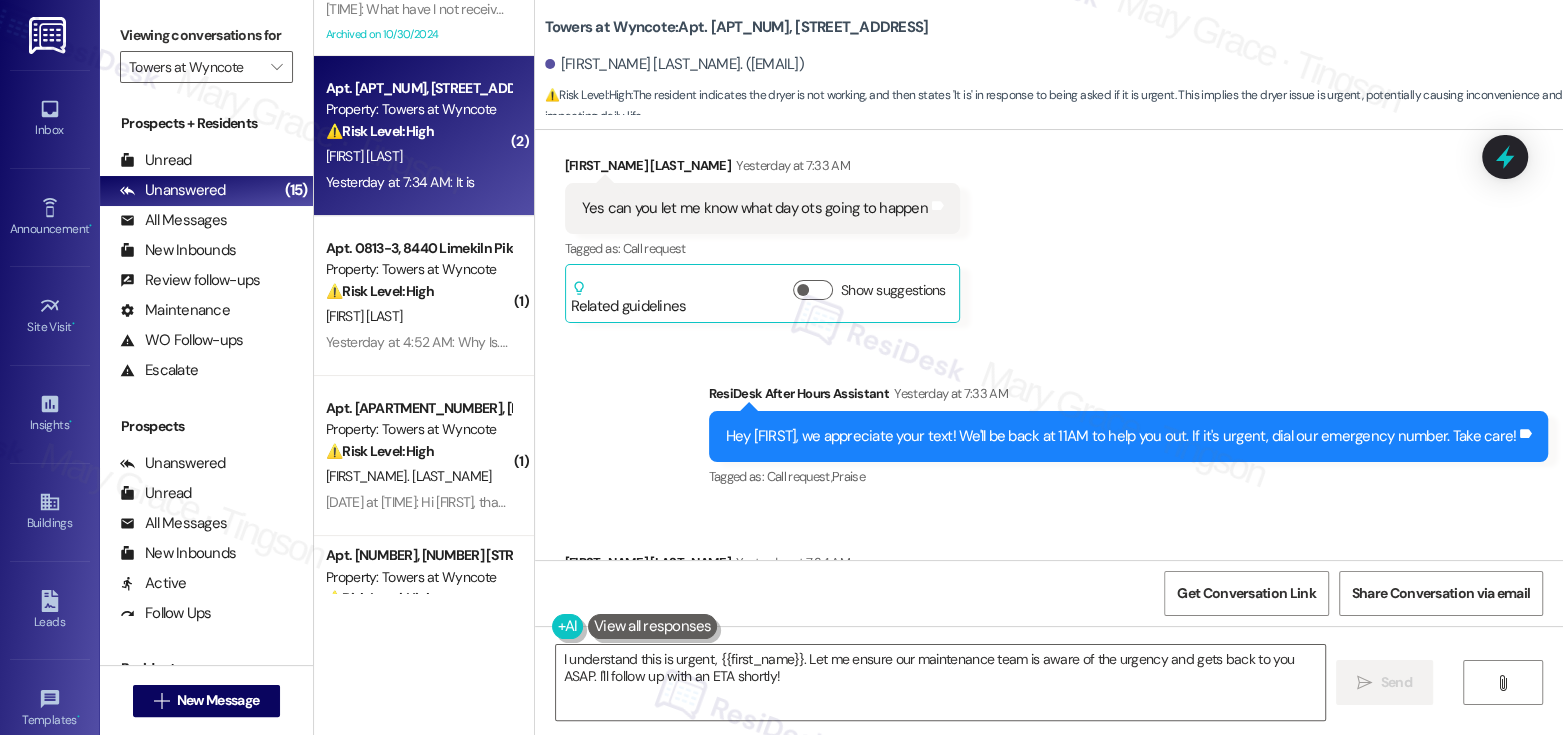 scroll, scrollTop: 1290, scrollLeft: 0, axis: vertical 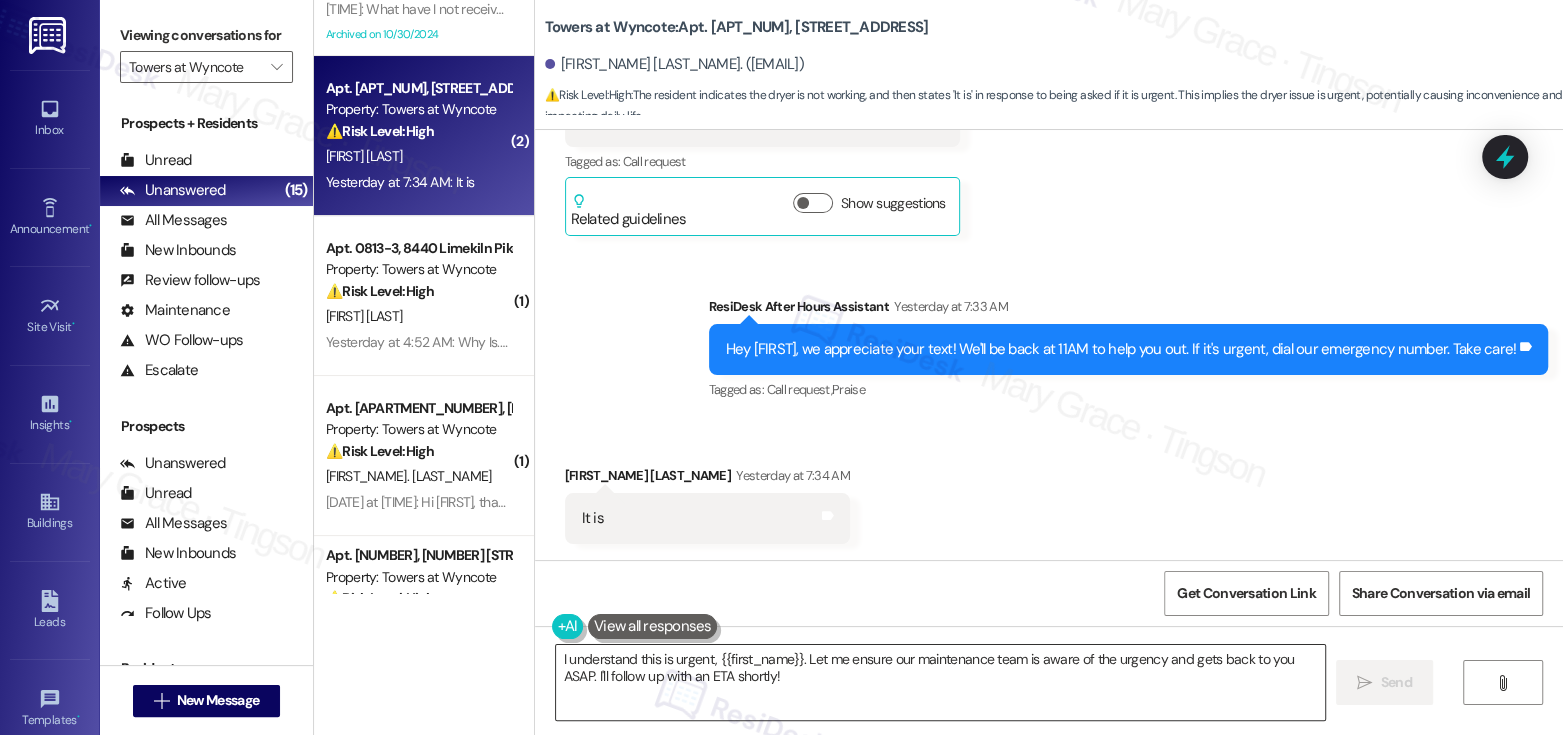 click on "I understand this is urgent, {{first_name}}. Let me ensure our maintenance team is aware of the urgency and gets back to you ASAP. I'll follow up with an ETA shortly!" at bounding box center (940, 682) 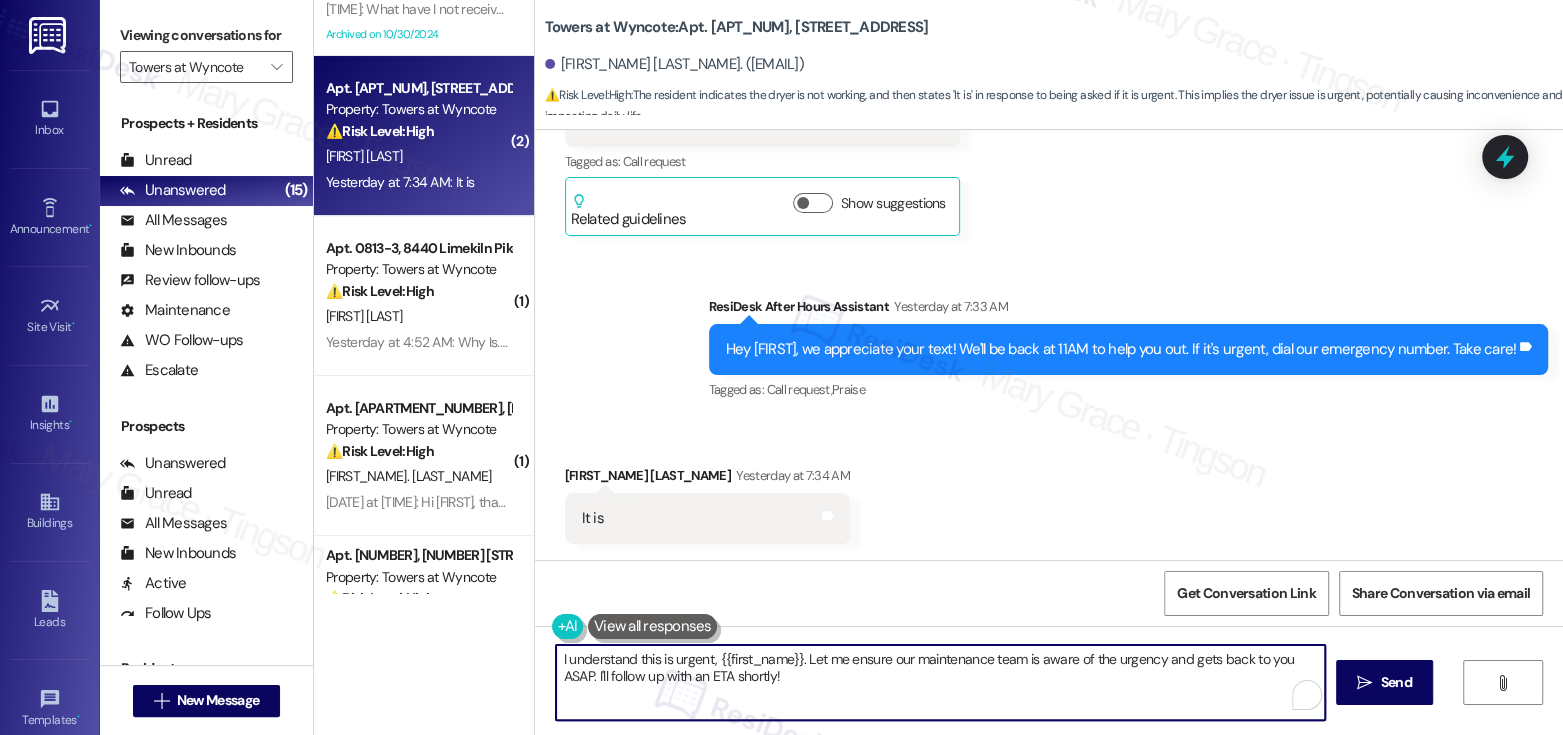 click on "I understand this is urgent, {{first_name}}. Let me ensure our maintenance team is aware of the urgency and gets back to you ASAP. I'll follow up with an ETA shortly!" at bounding box center [940, 682] 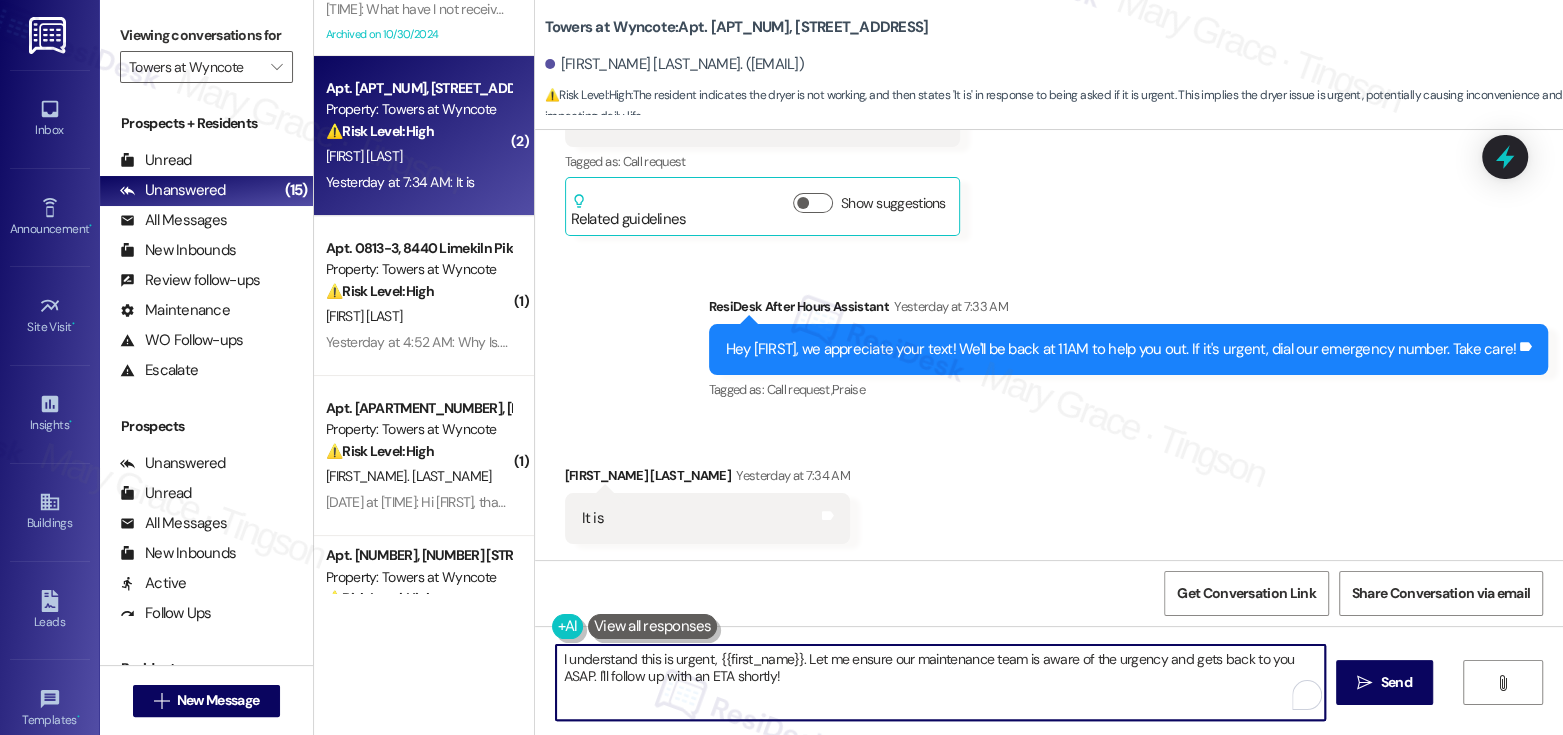 click on "I understand this is urgent, {{first_name}}. Let me ensure our maintenance team is aware of the urgency and gets back to you ASAP. I'll follow up with an ETA shortly!" at bounding box center [940, 682] 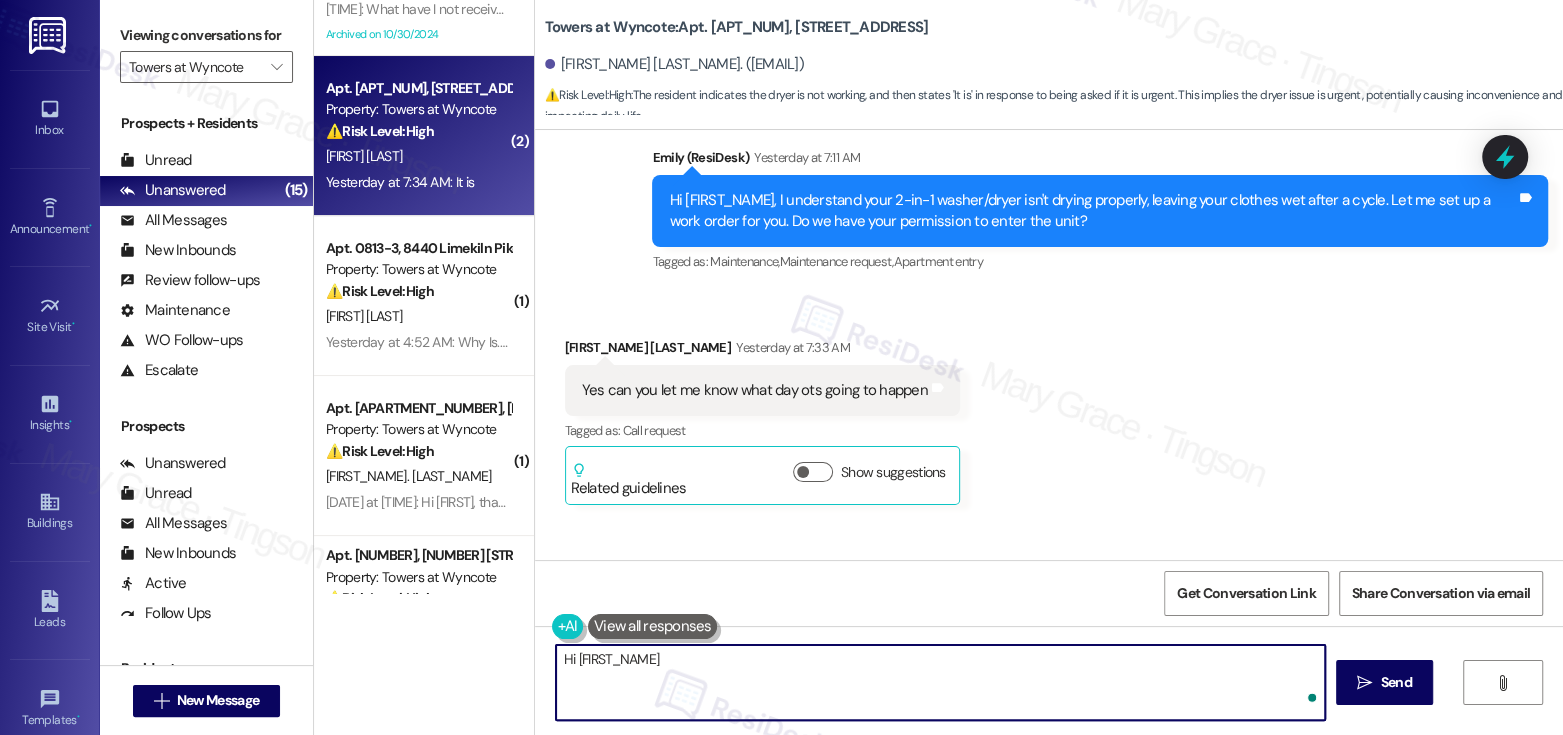 scroll, scrollTop: 1020, scrollLeft: 0, axis: vertical 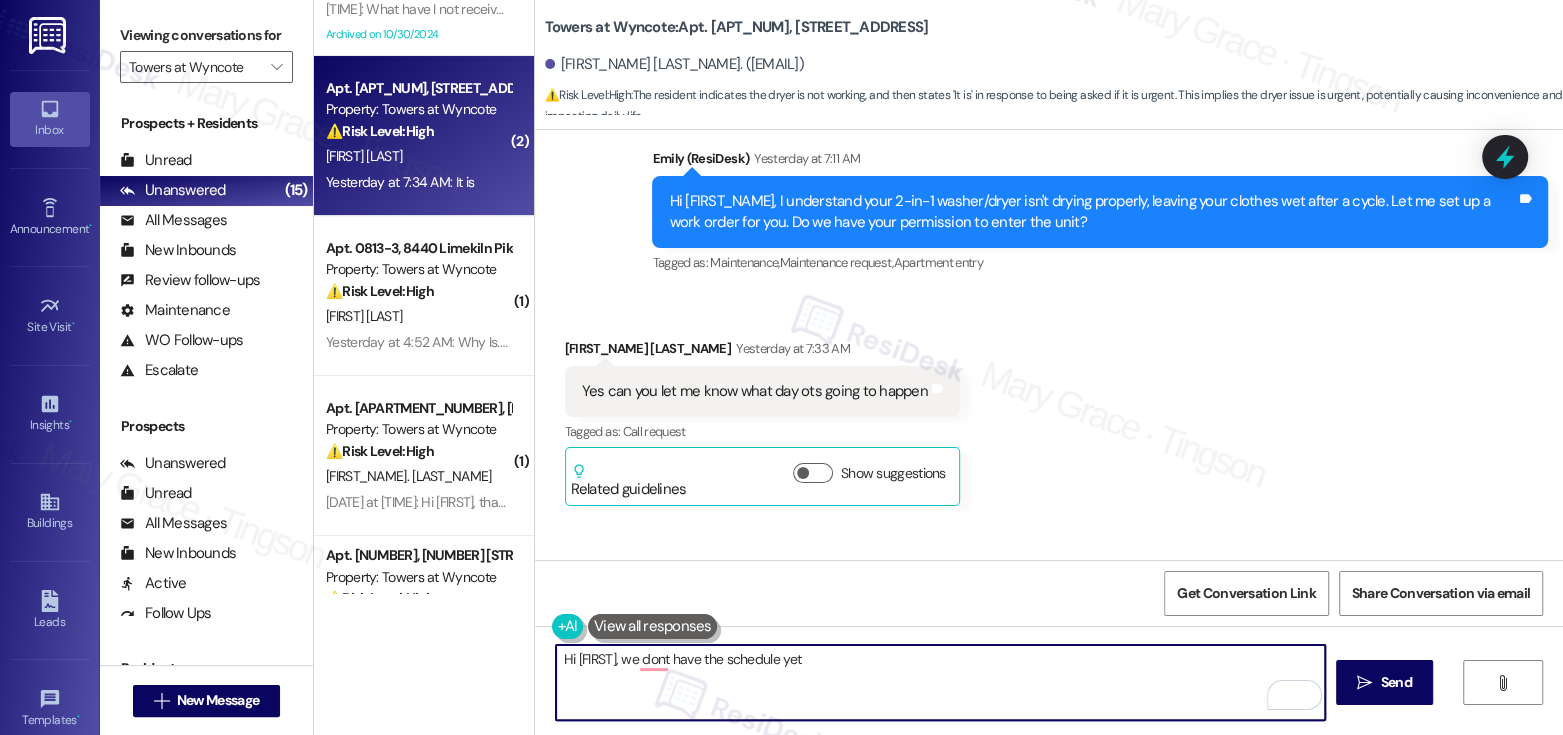 type on "Hi Jaylen, we dont have the schedule yet" 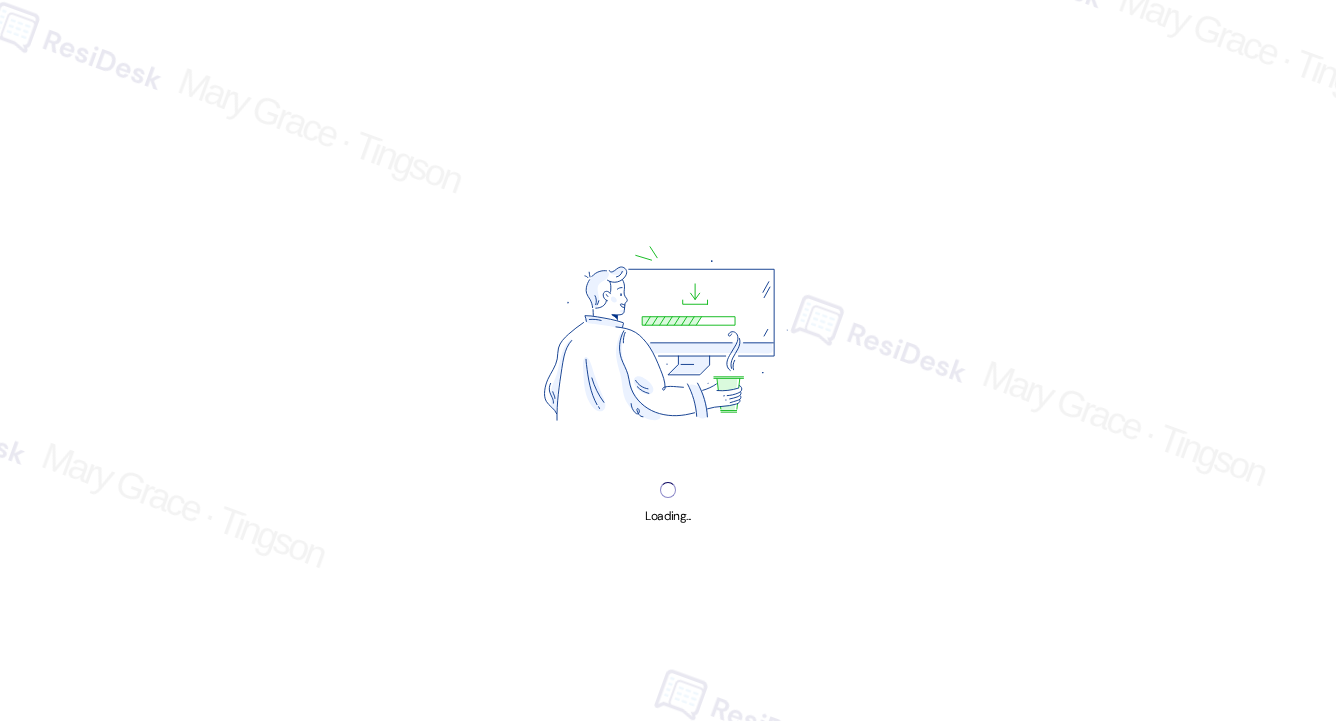 scroll, scrollTop: 0, scrollLeft: 0, axis: both 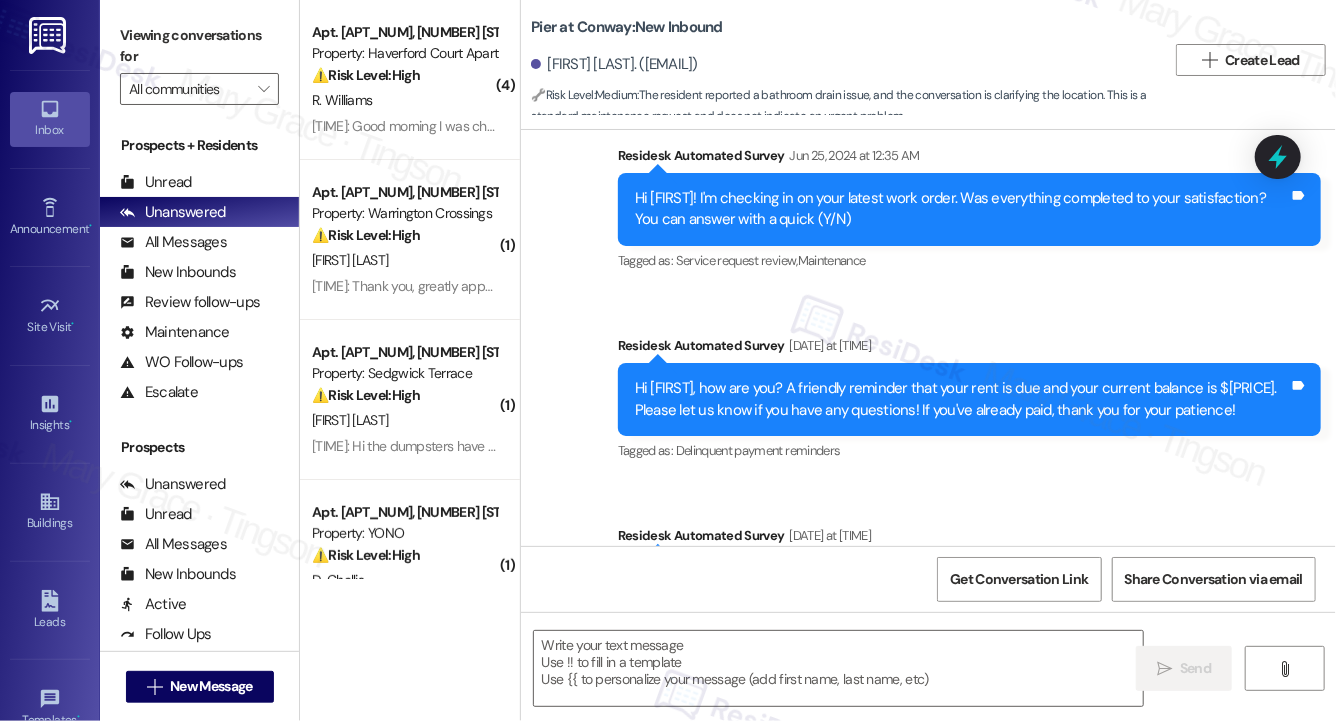 type on "Fetching suggested responses. Please feel free to read through the conversation in the meantime." 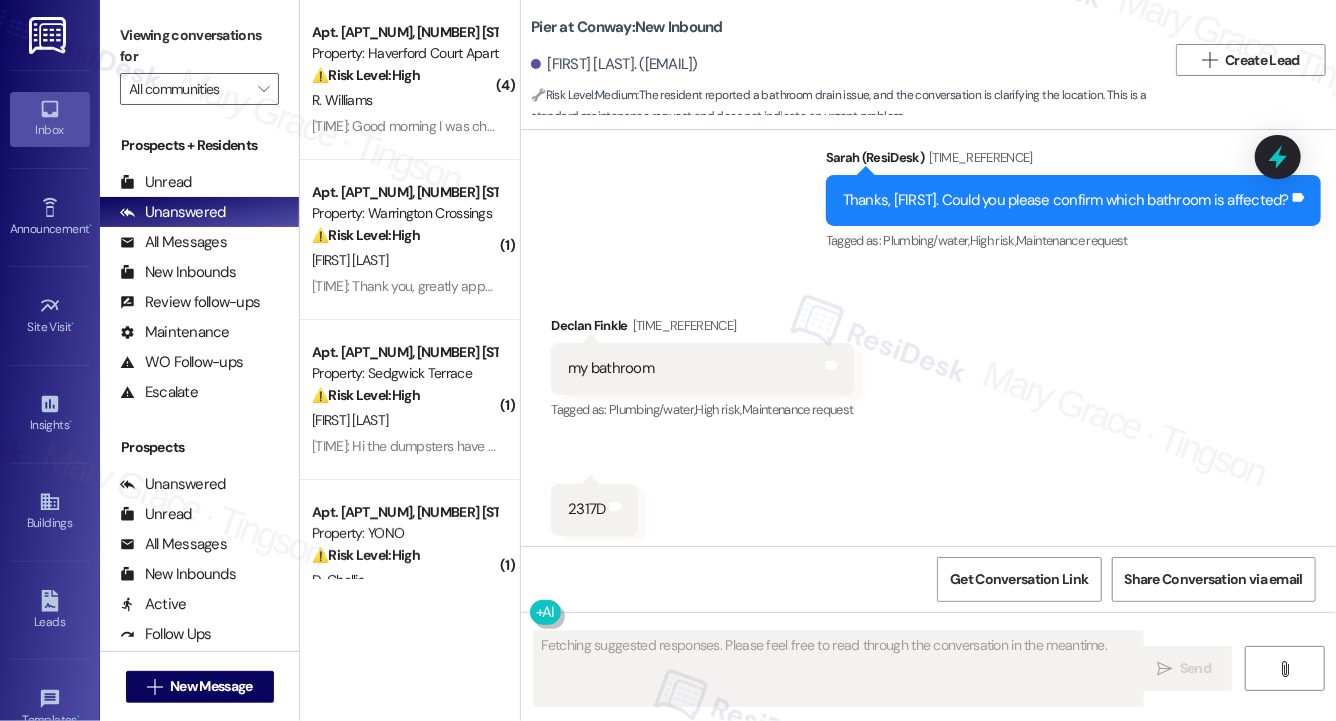 scroll, scrollTop: 4627, scrollLeft: 0, axis: vertical 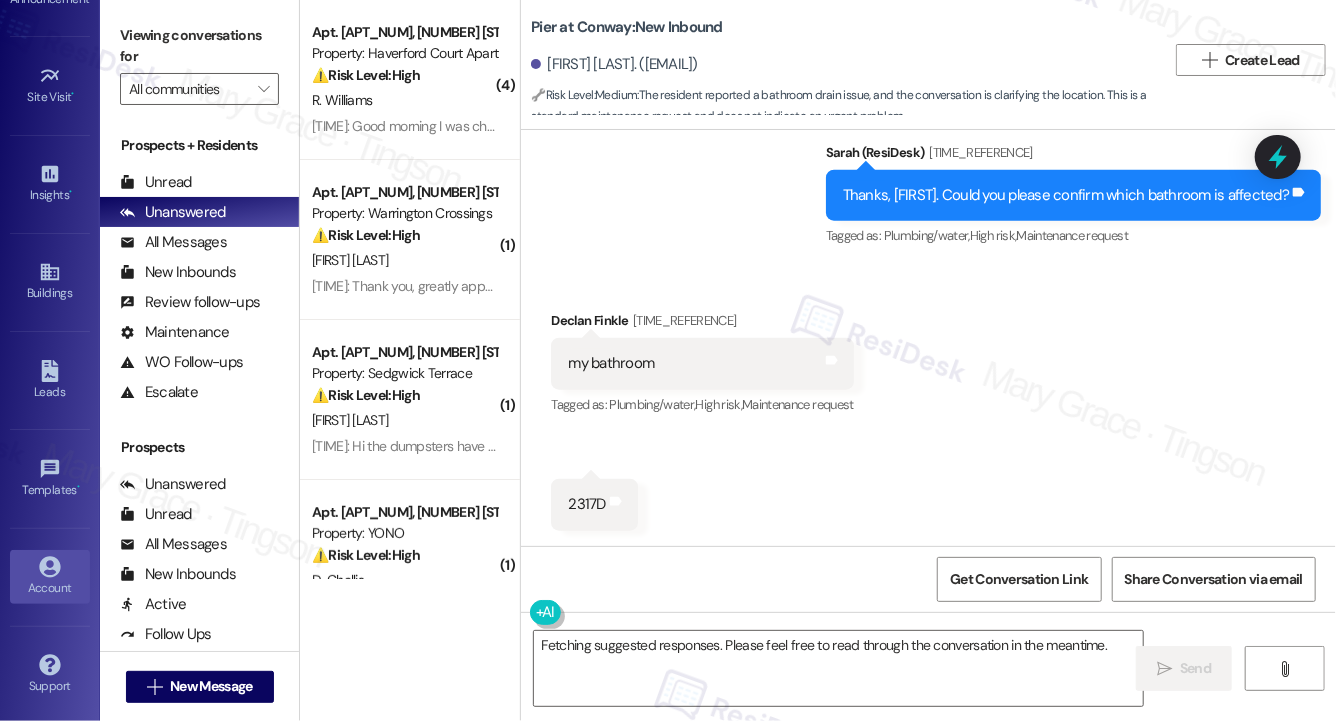 click on "Account" at bounding box center [50, 577] 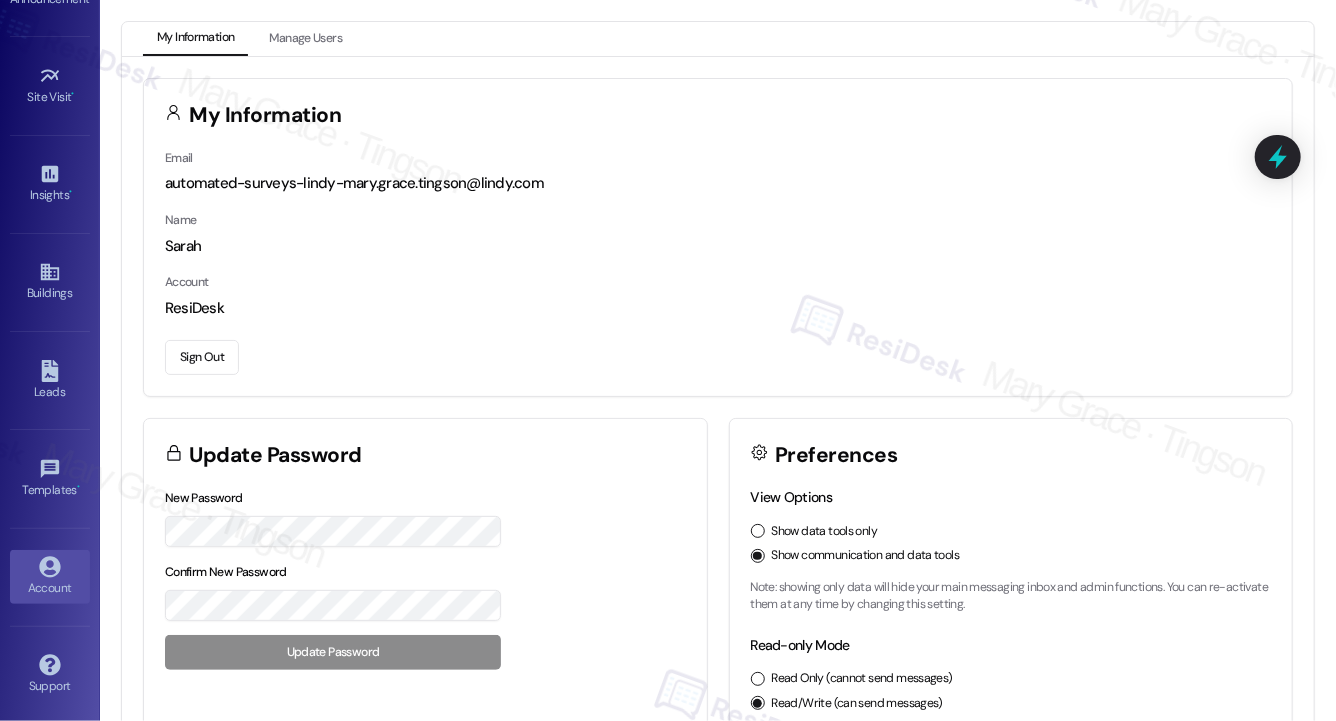 click on "Sign Out" at bounding box center [202, 357] 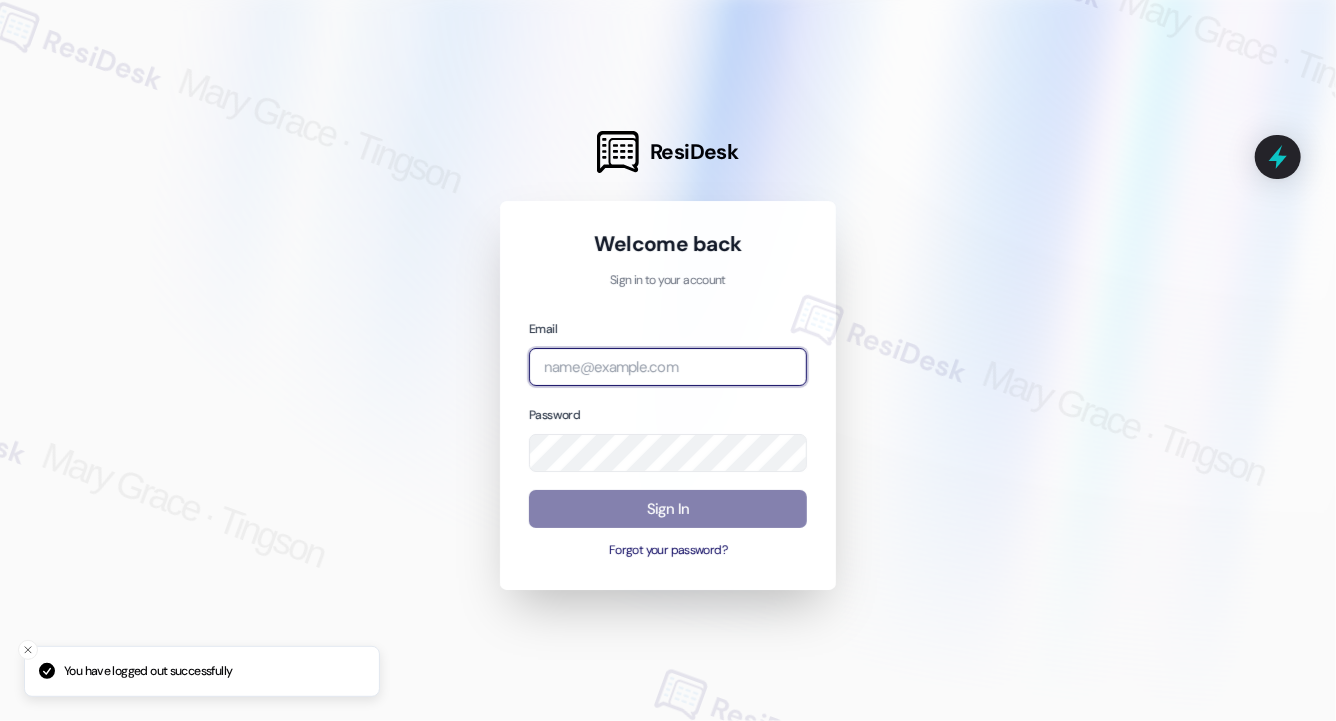 click at bounding box center [668, 367] 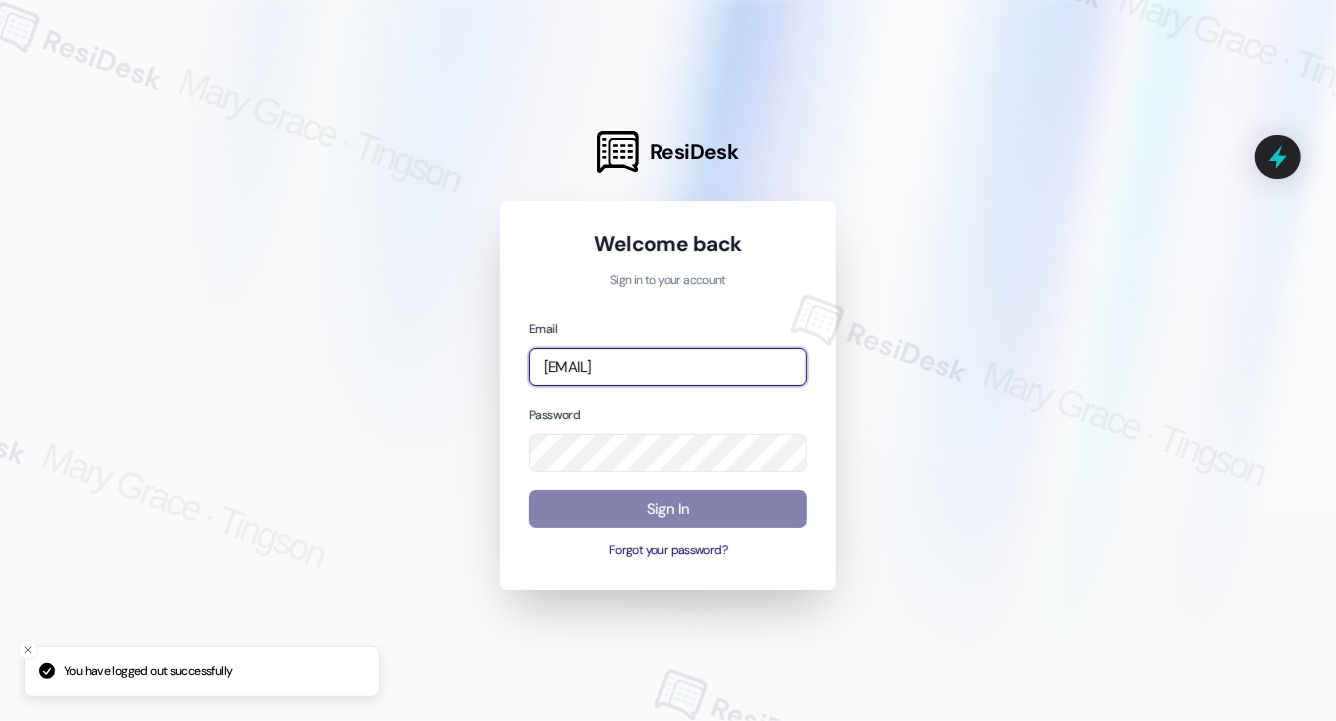 type on "[EMAIL]" 